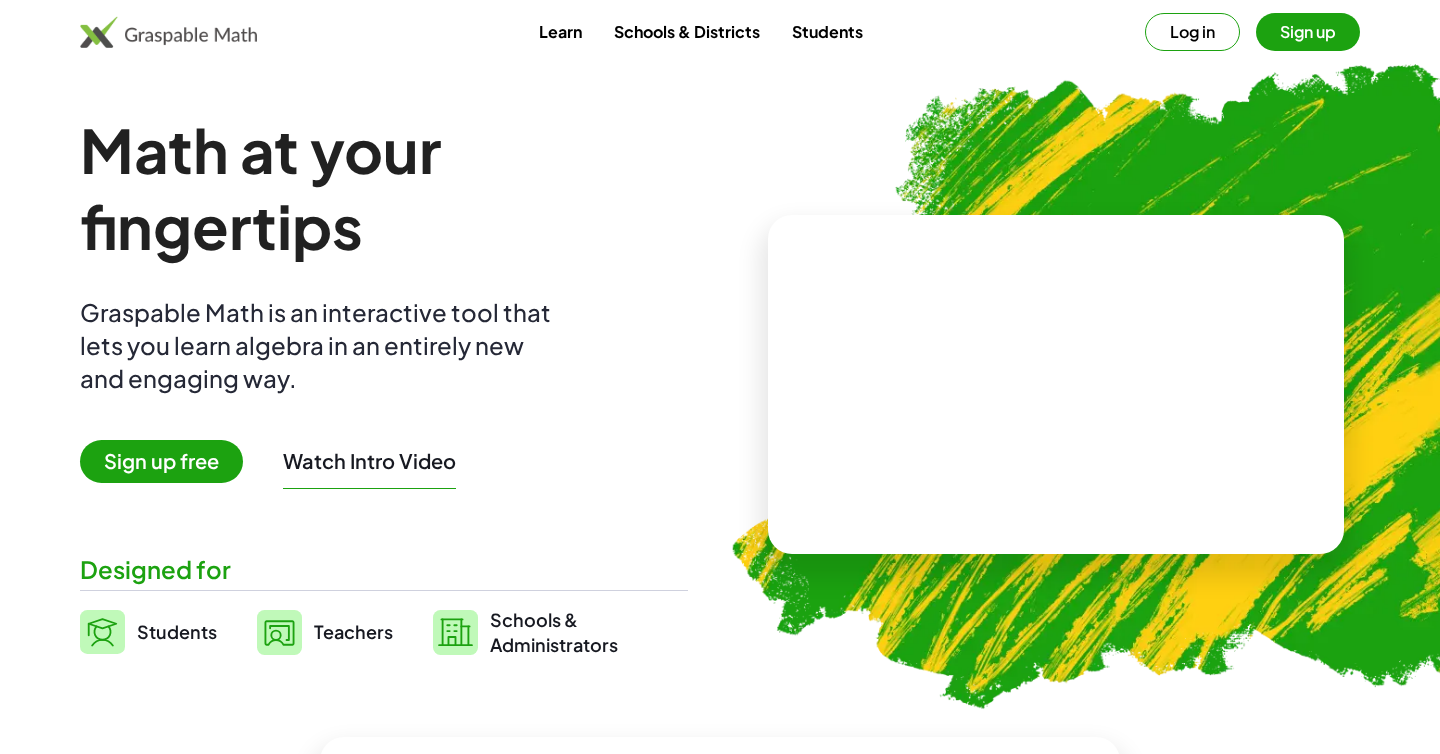 scroll, scrollTop: 0, scrollLeft: 0, axis: both 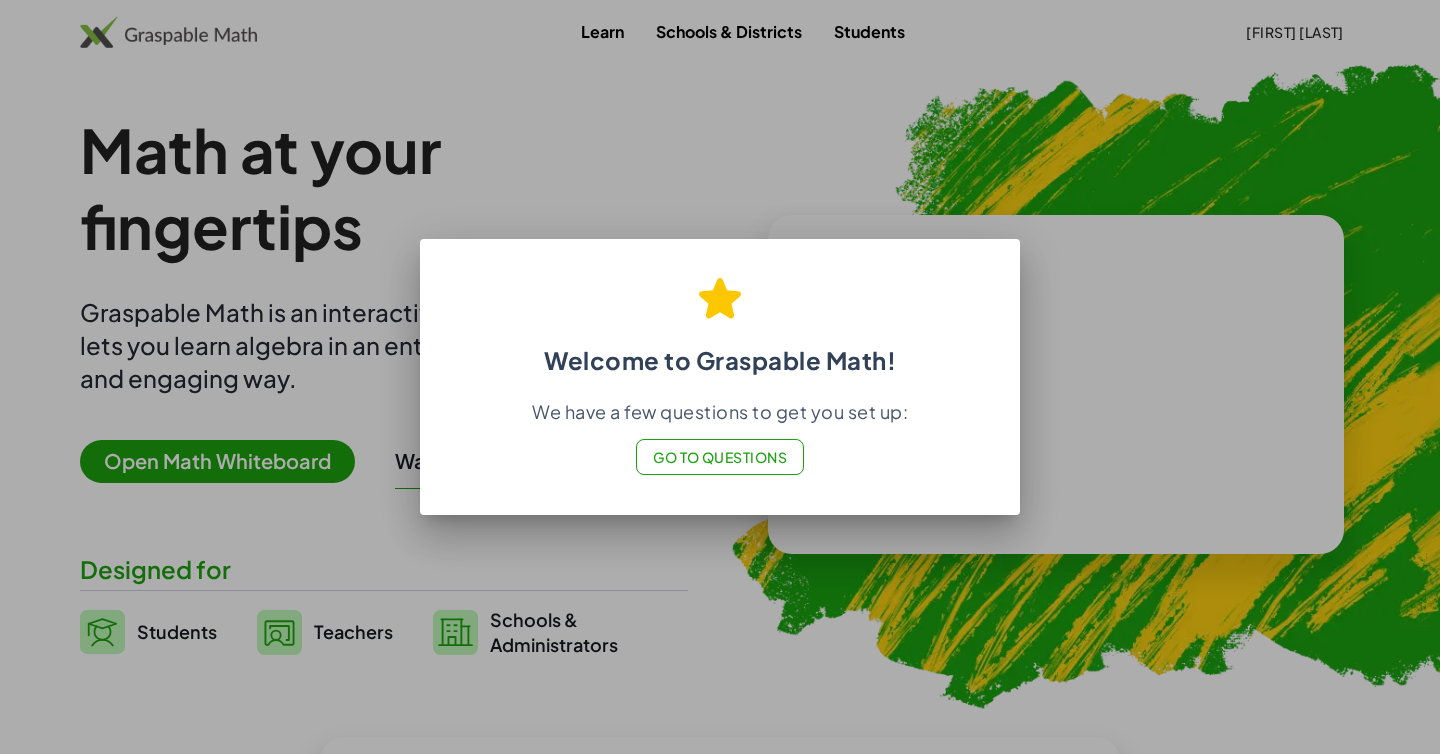 click at bounding box center (720, 377) 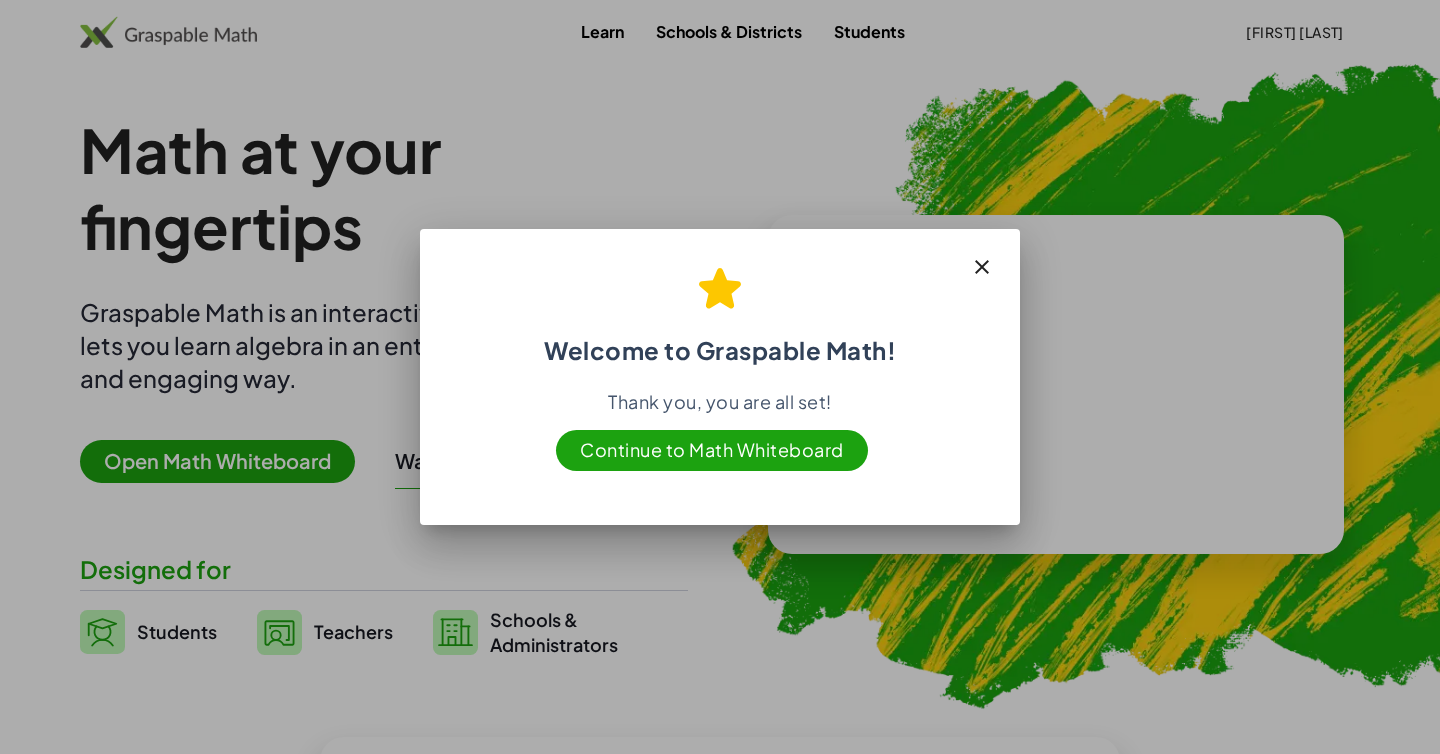click on "Continue to Math Whiteboard" at bounding box center (712, 450) 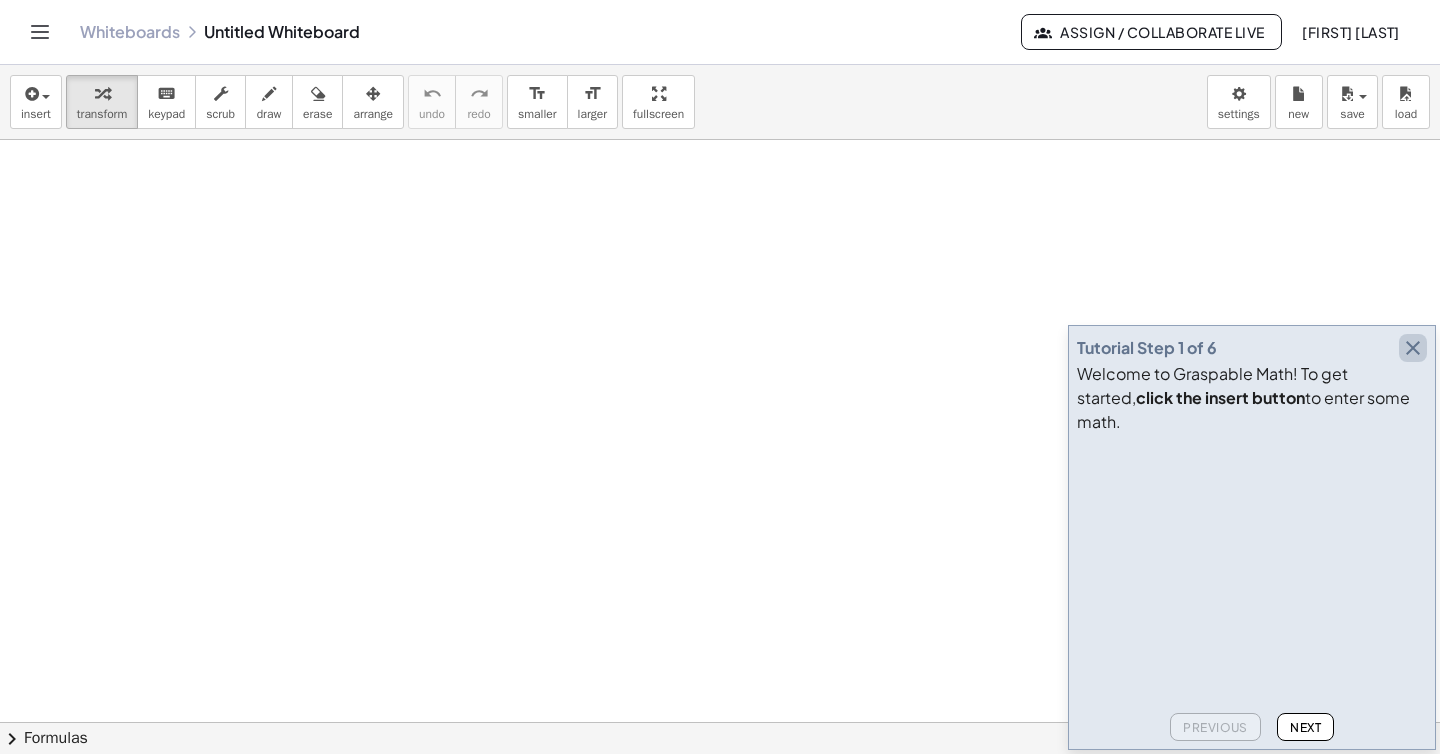 click at bounding box center [1413, 348] 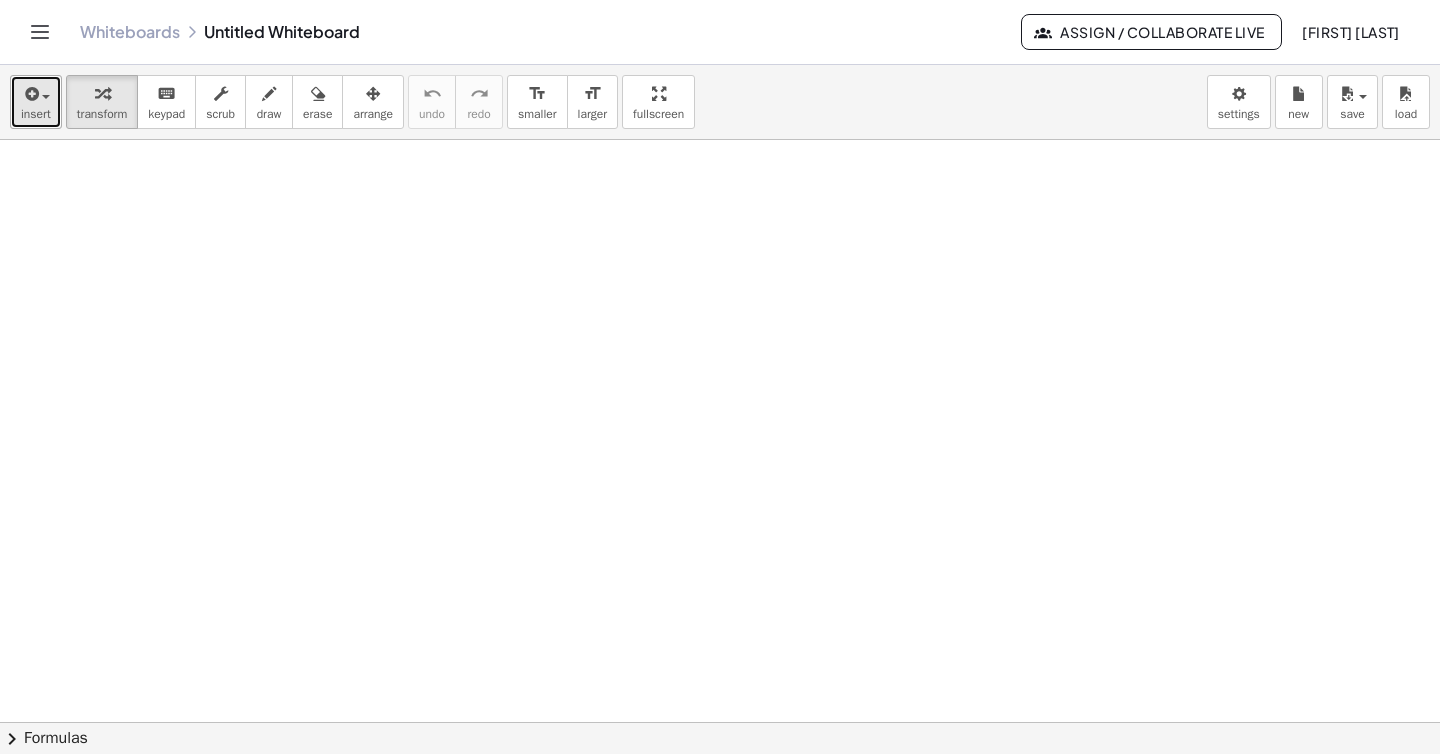 click on "insert" at bounding box center (36, 102) 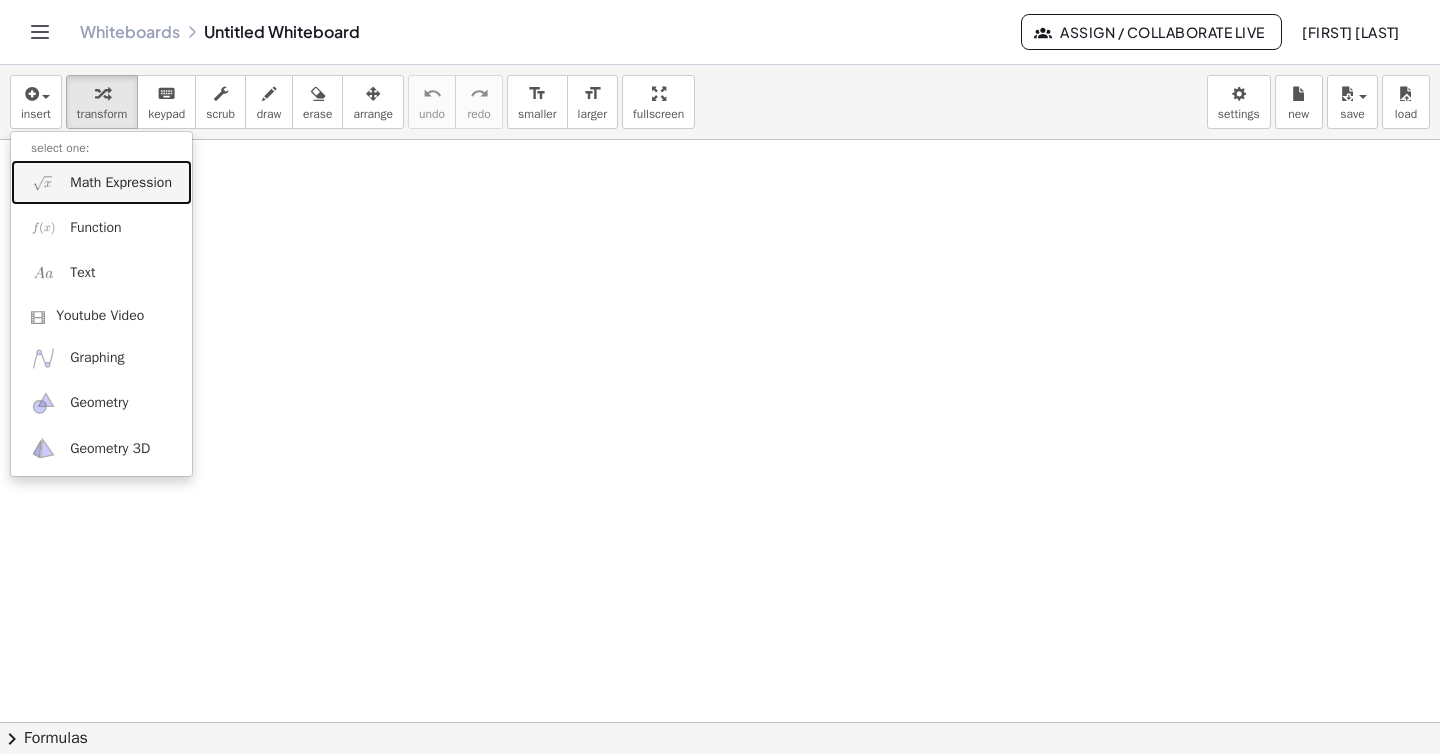 click on "Math Expression" at bounding box center [121, 183] 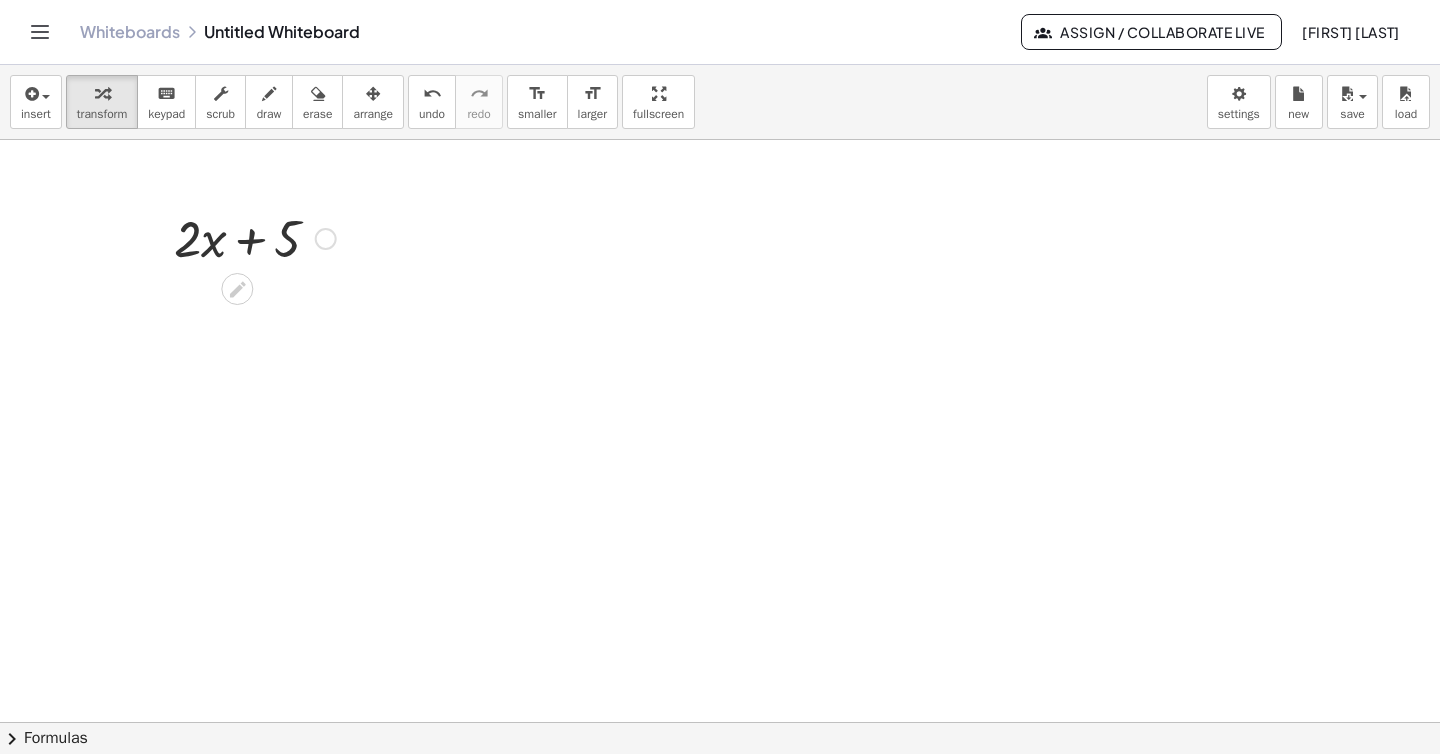 click at bounding box center (255, 237) 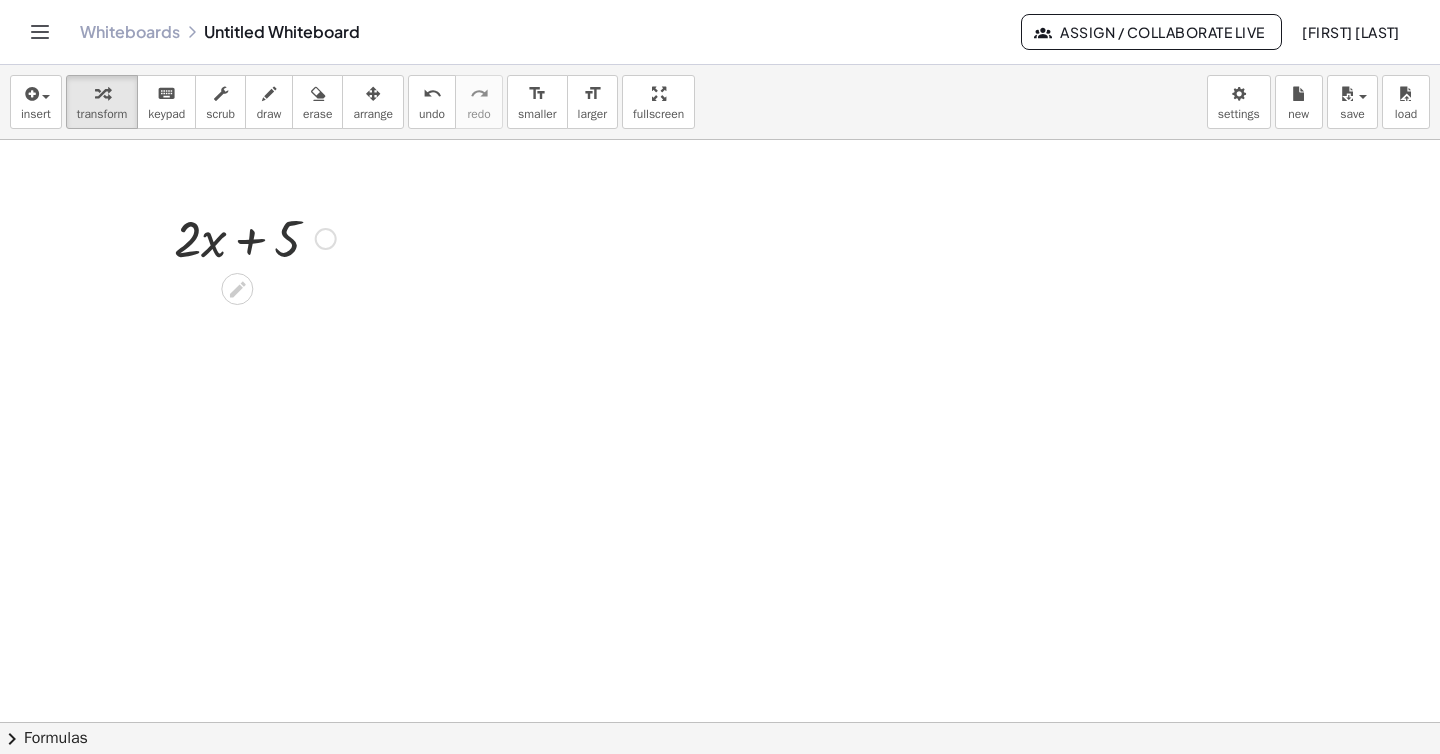 click at bounding box center [255, 237] 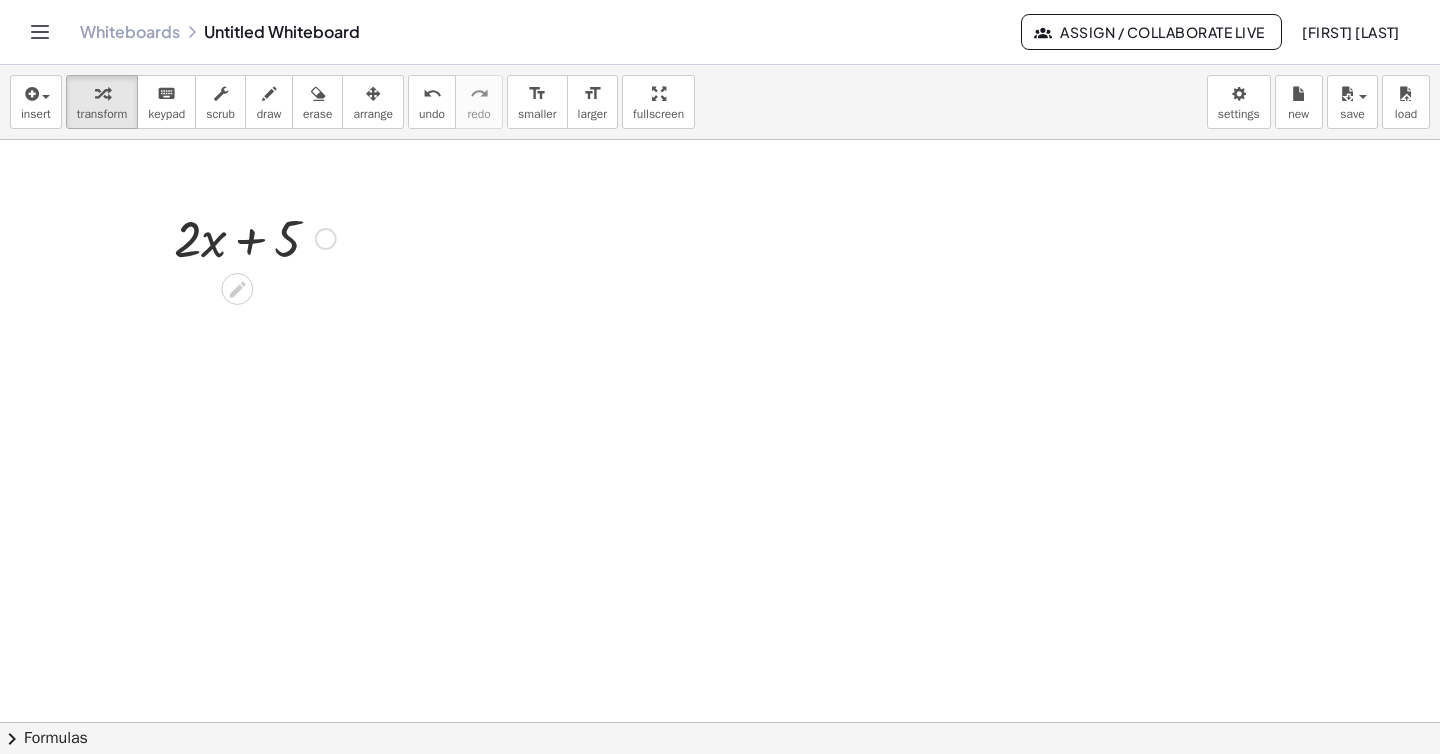 click at bounding box center (326, 239) 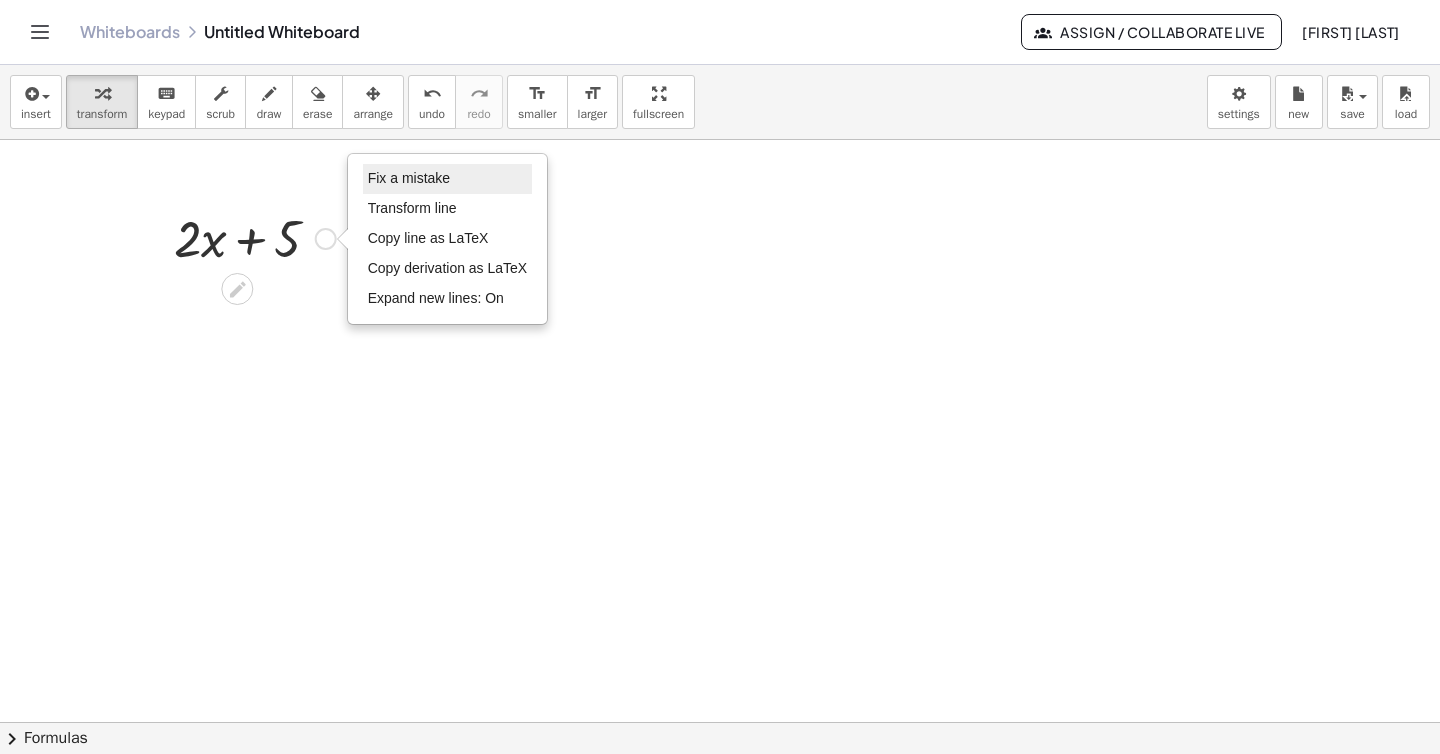 click on "Fix a mistake" at bounding box center (409, 178) 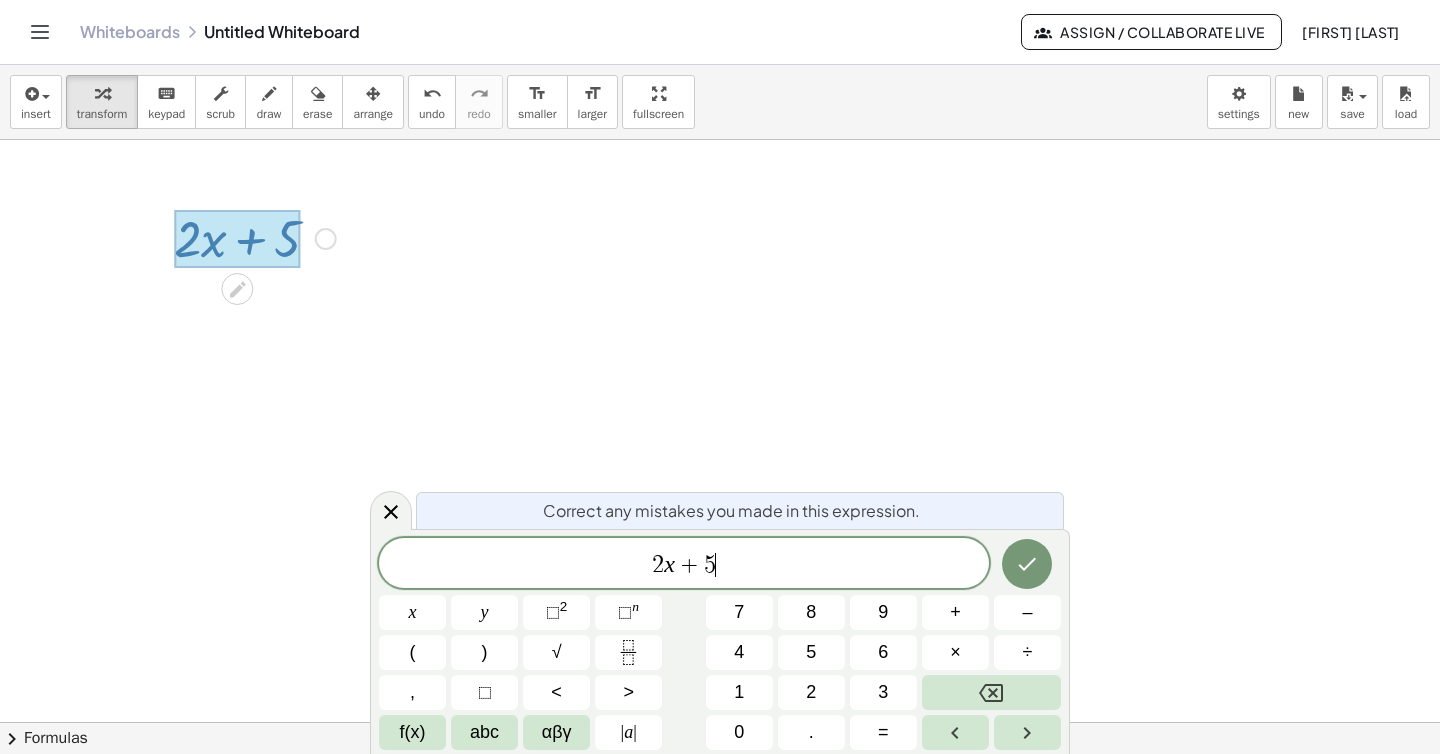 click on "2 x + 5 ​" at bounding box center [684, 565] 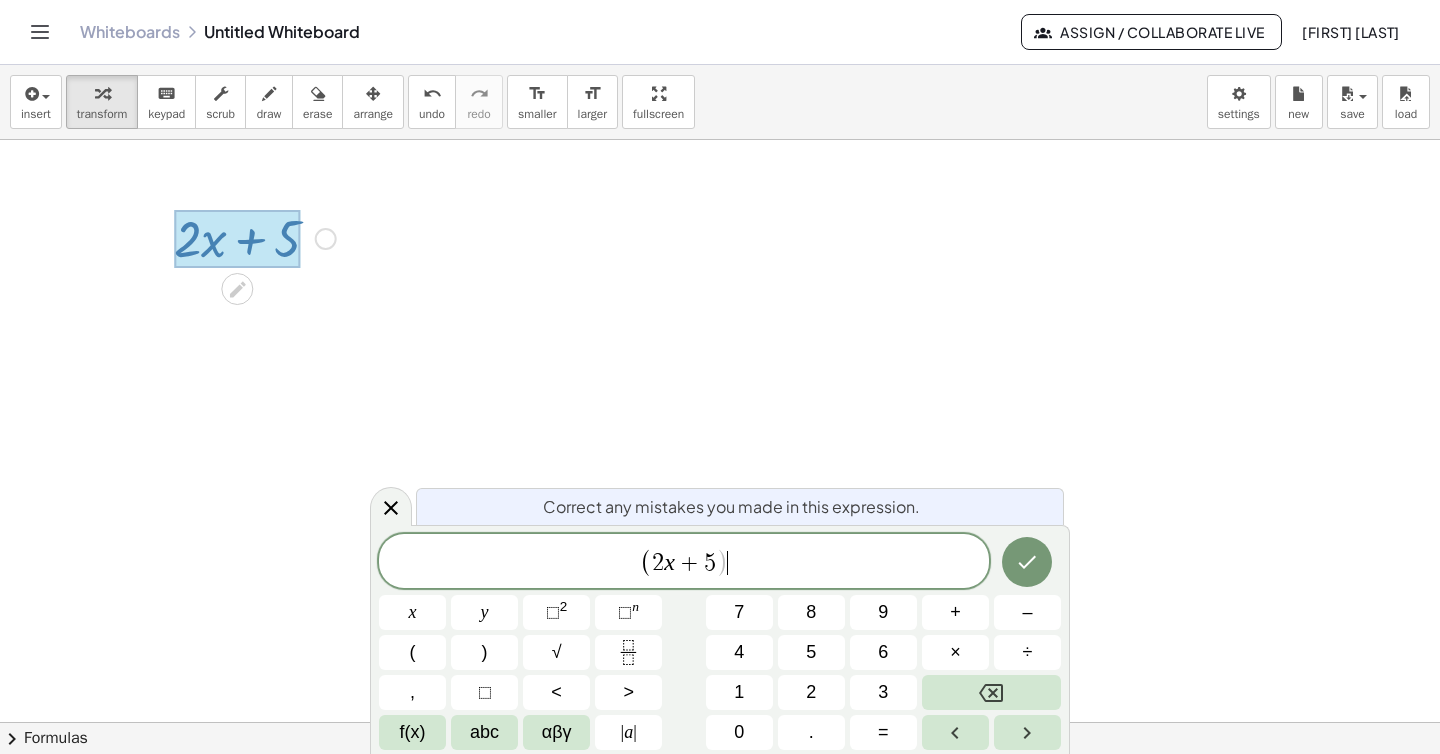 click on "( 2 x + 5 ) ​" at bounding box center (684, 562) 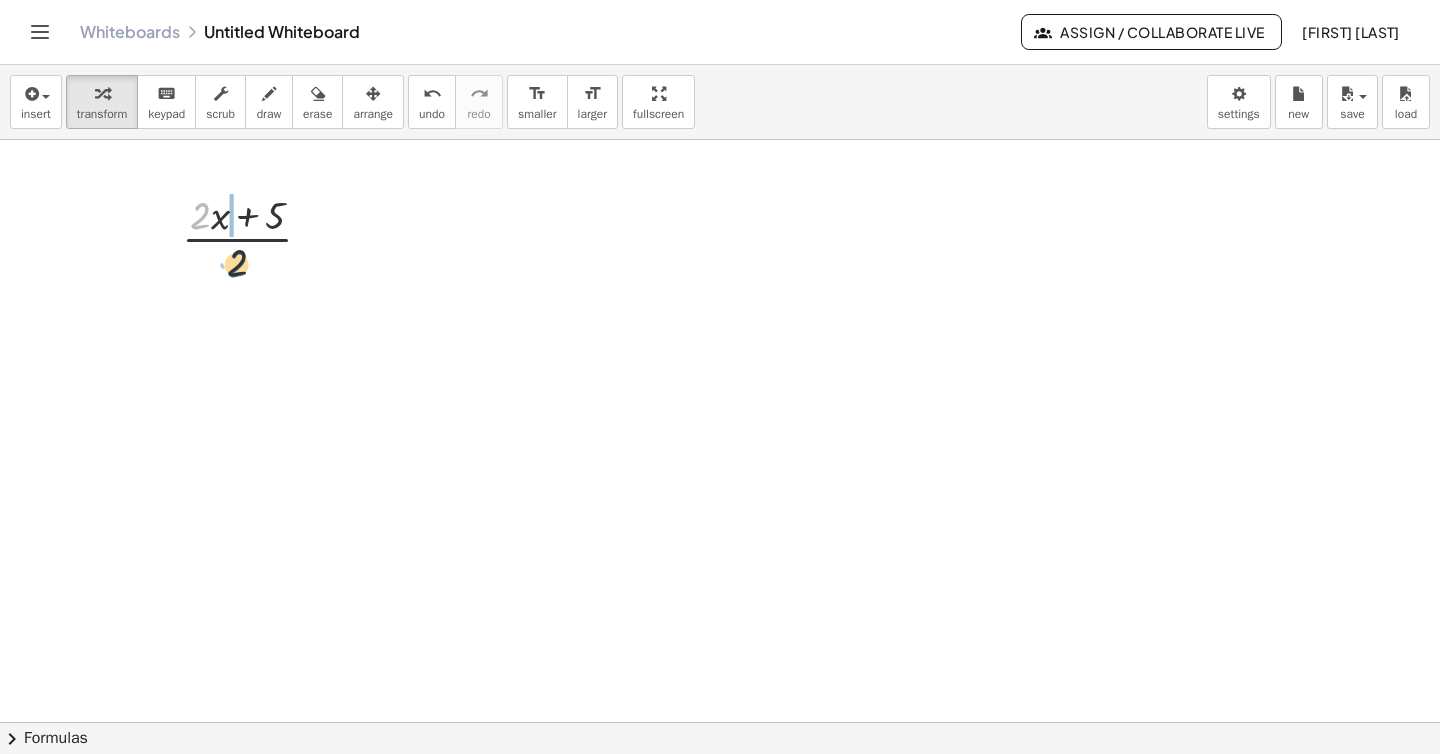 drag, startPoint x: 203, startPoint y: 218, endPoint x: 246, endPoint y: 275, distance: 71.40028 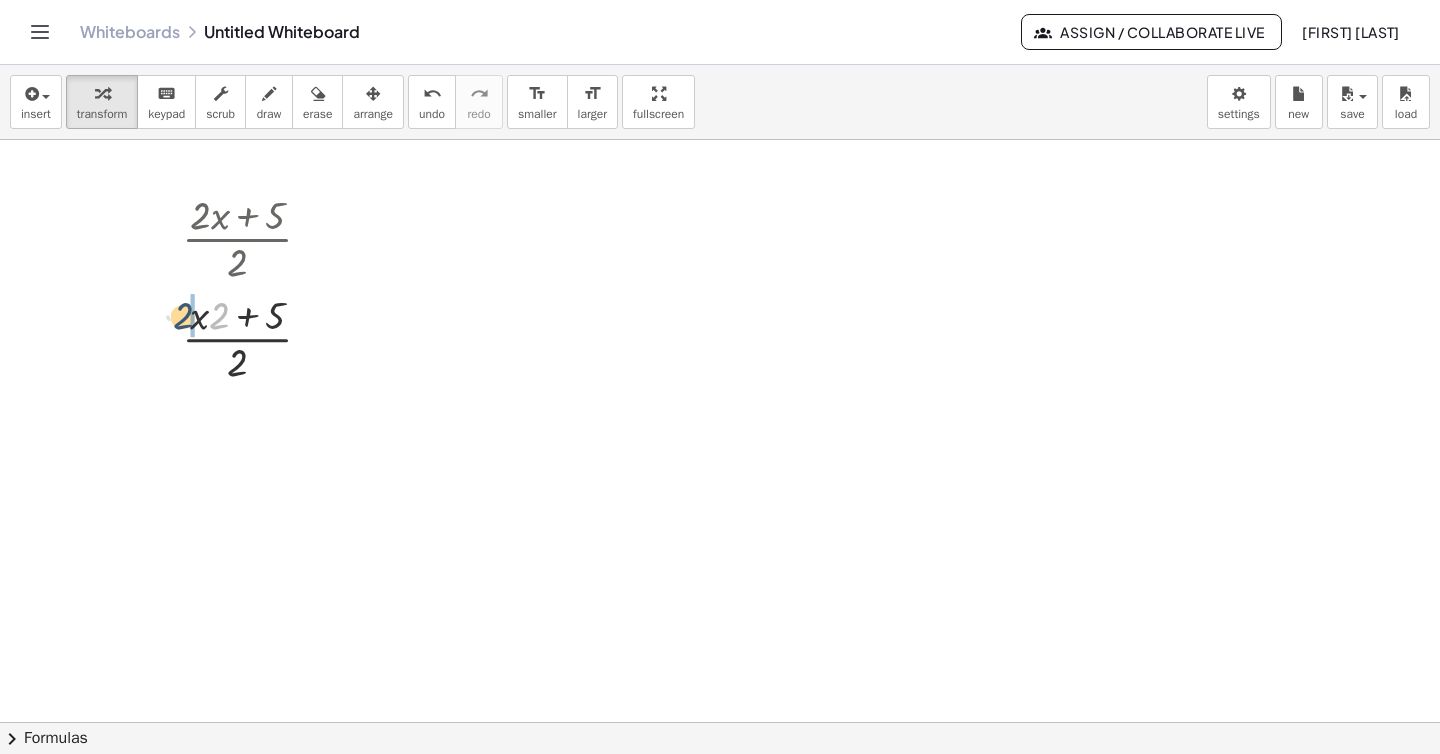 drag, startPoint x: 224, startPoint y: 316, endPoint x: 187, endPoint y: 316, distance: 37 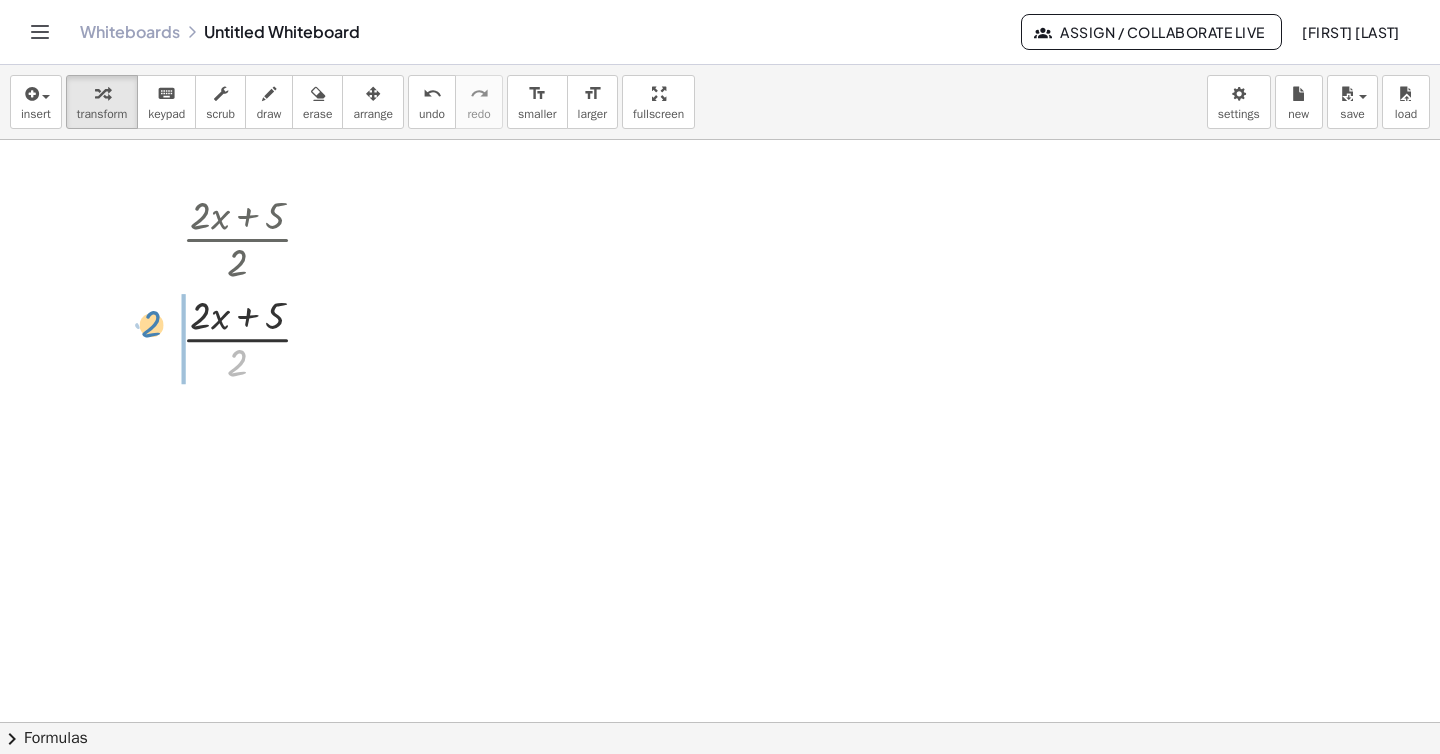 drag, startPoint x: 243, startPoint y: 362, endPoint x: 157, endPoint y: 323, distance: 94.42987 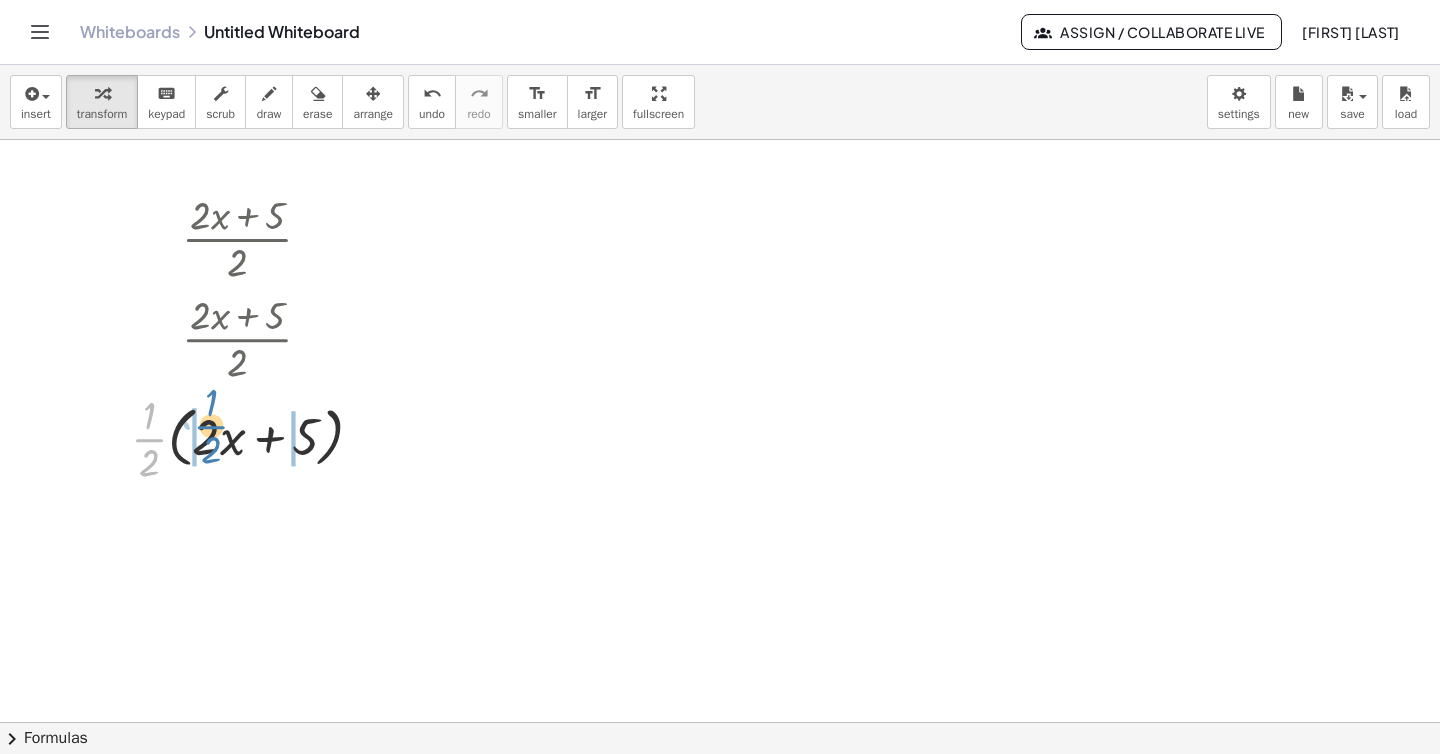 drag, startPoint x: 154, startPoint y: 439, endPoint x: 207, endPoint y: 427, distance: 54.34151 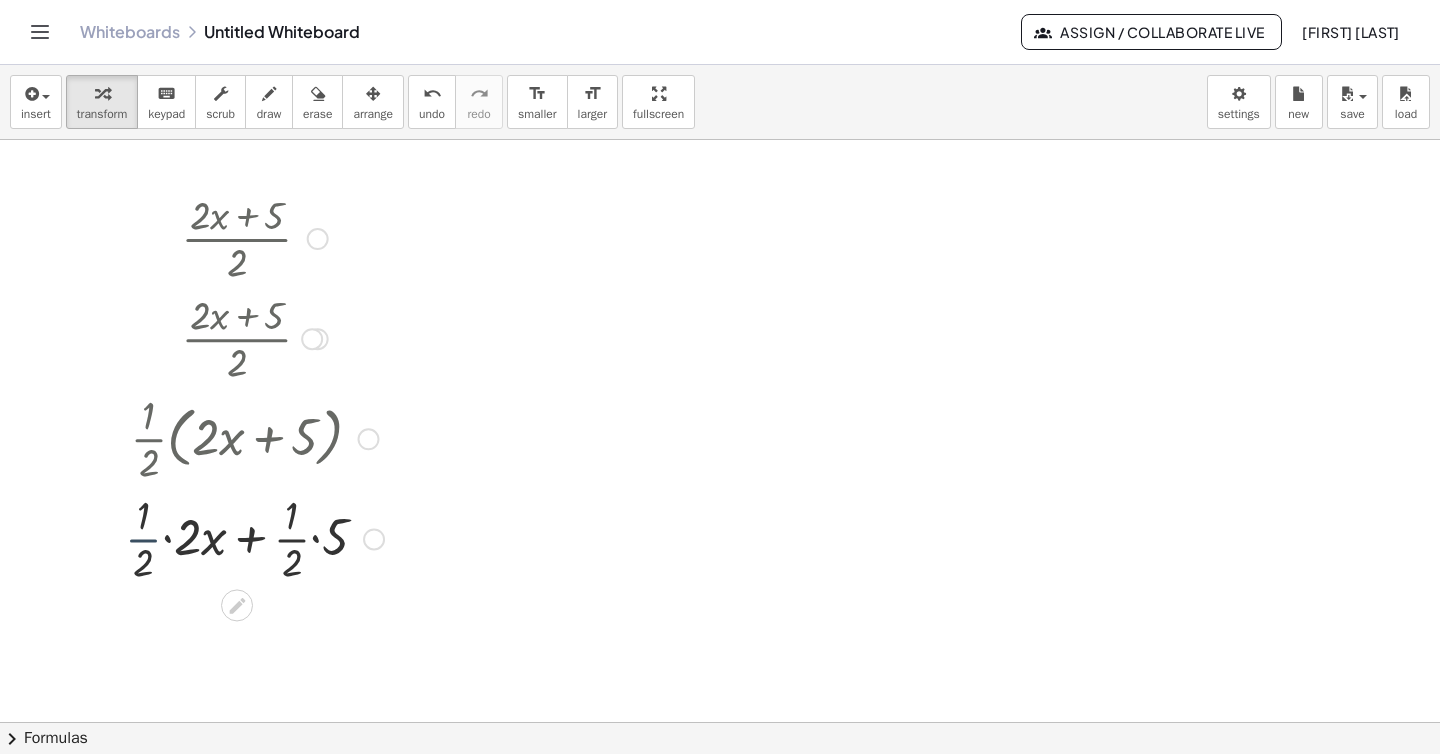 click at bounding box center [254, 537] 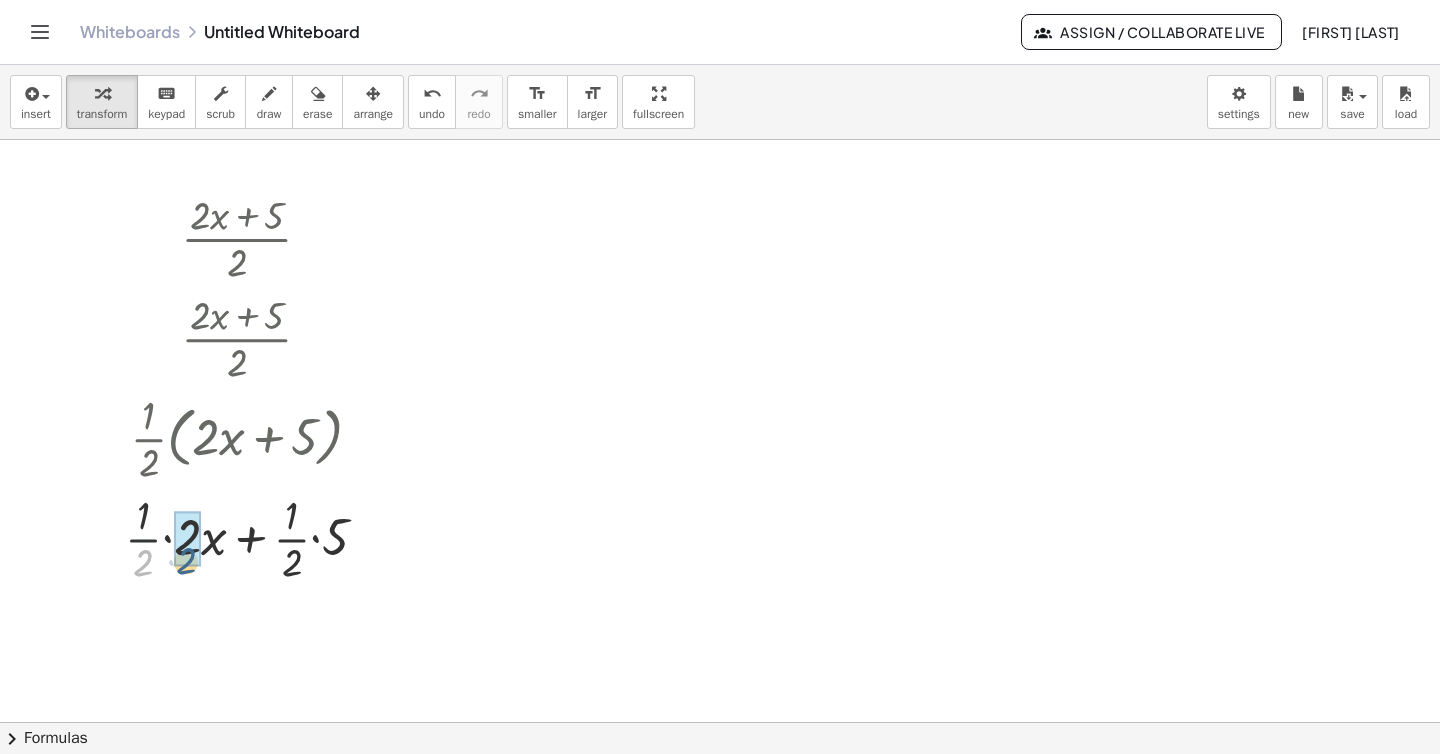 drag, startPoint x: 145, startPoint y: 564, endPoint x: 192, endPoint y: 559, distance: 47.26521 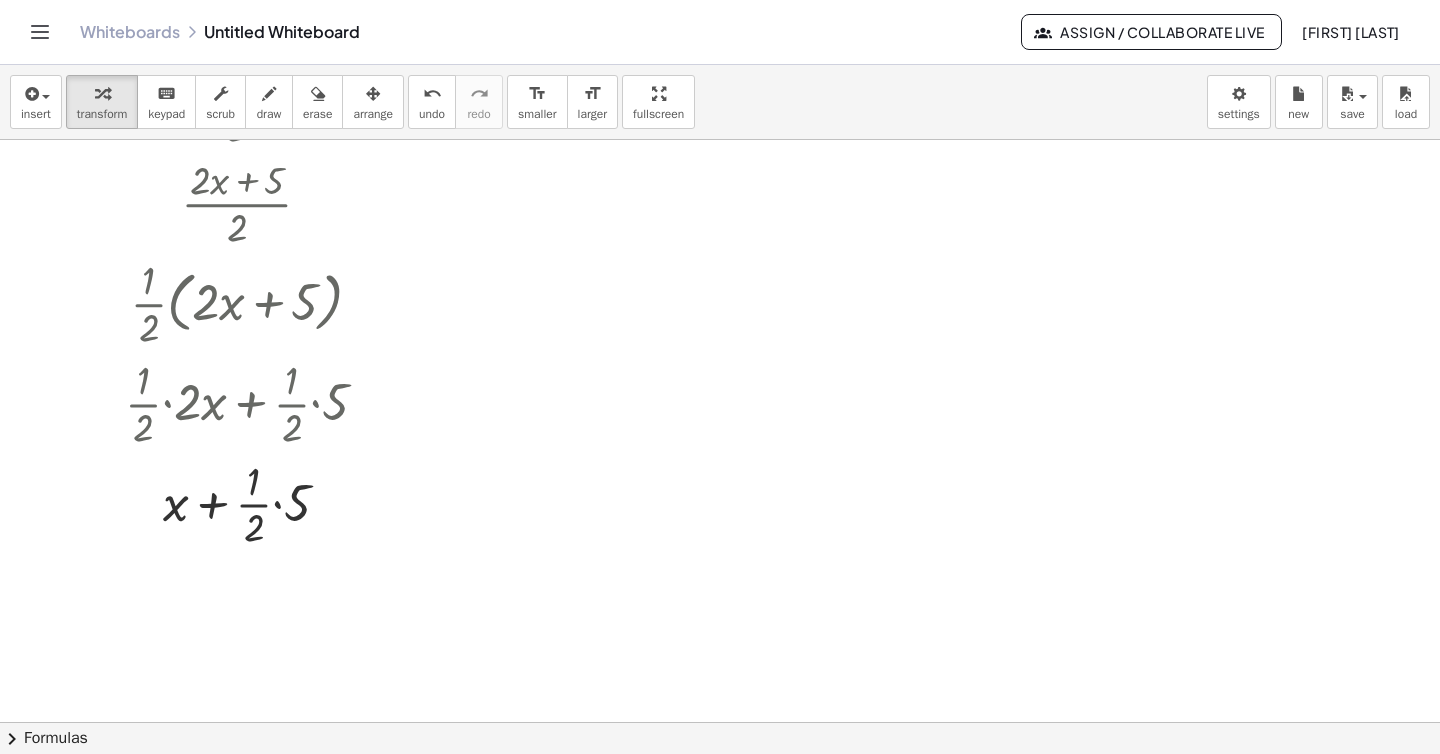 scroll, scrollTop: 154, scrollLeft: 0, axis: vertical 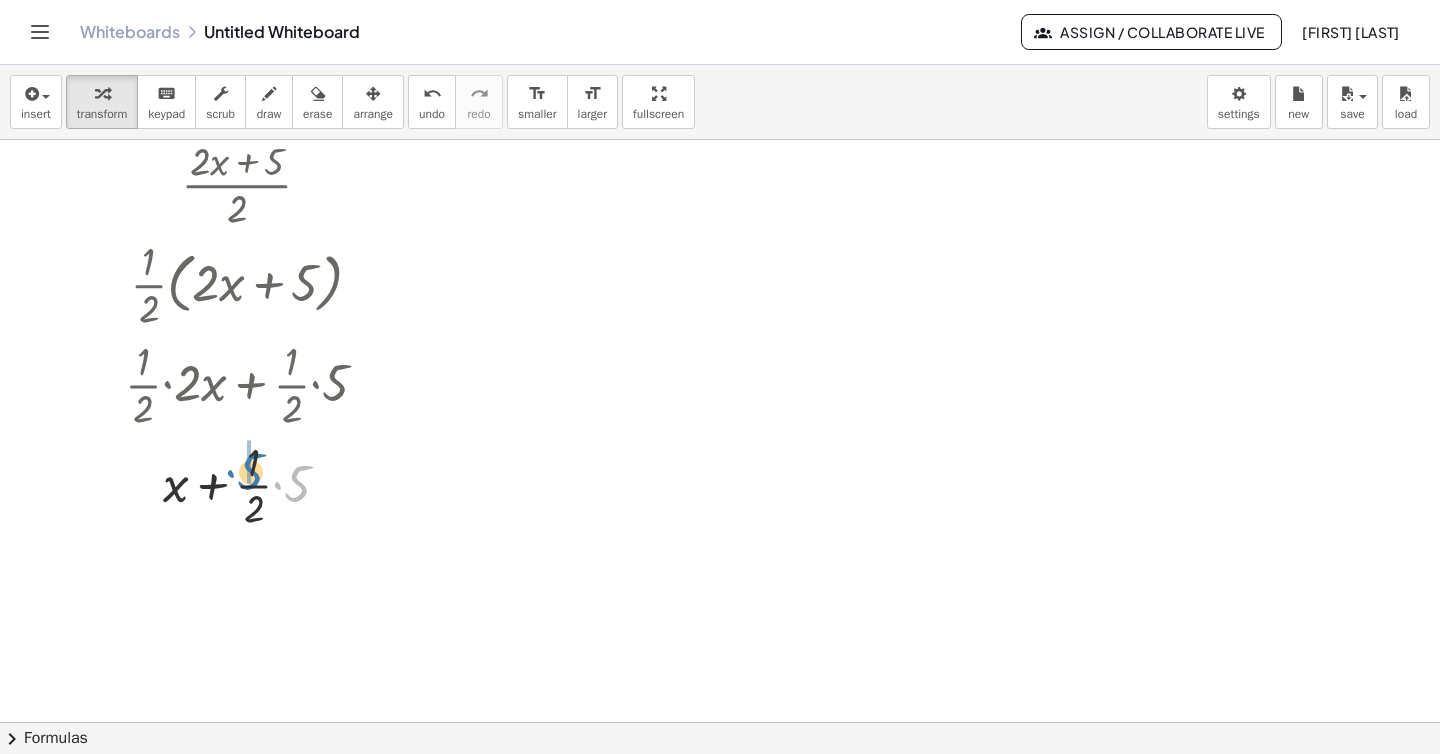 drag, startPoint x: 298, startPoint y: 478, endPoint x: 251, endPoint y: 466, distance: 48.507732 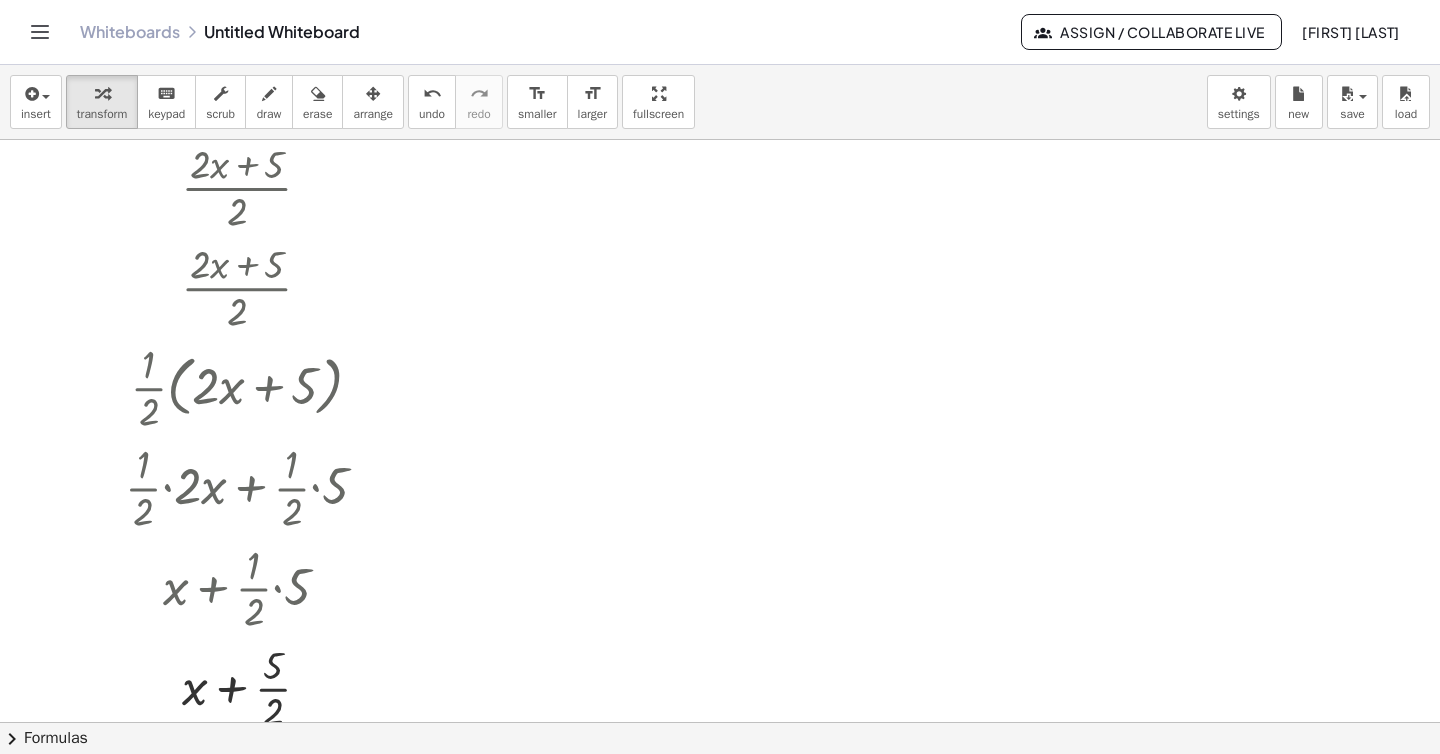 scroll, scrollTop: 47, scrollLeft: 0, axis: vertical 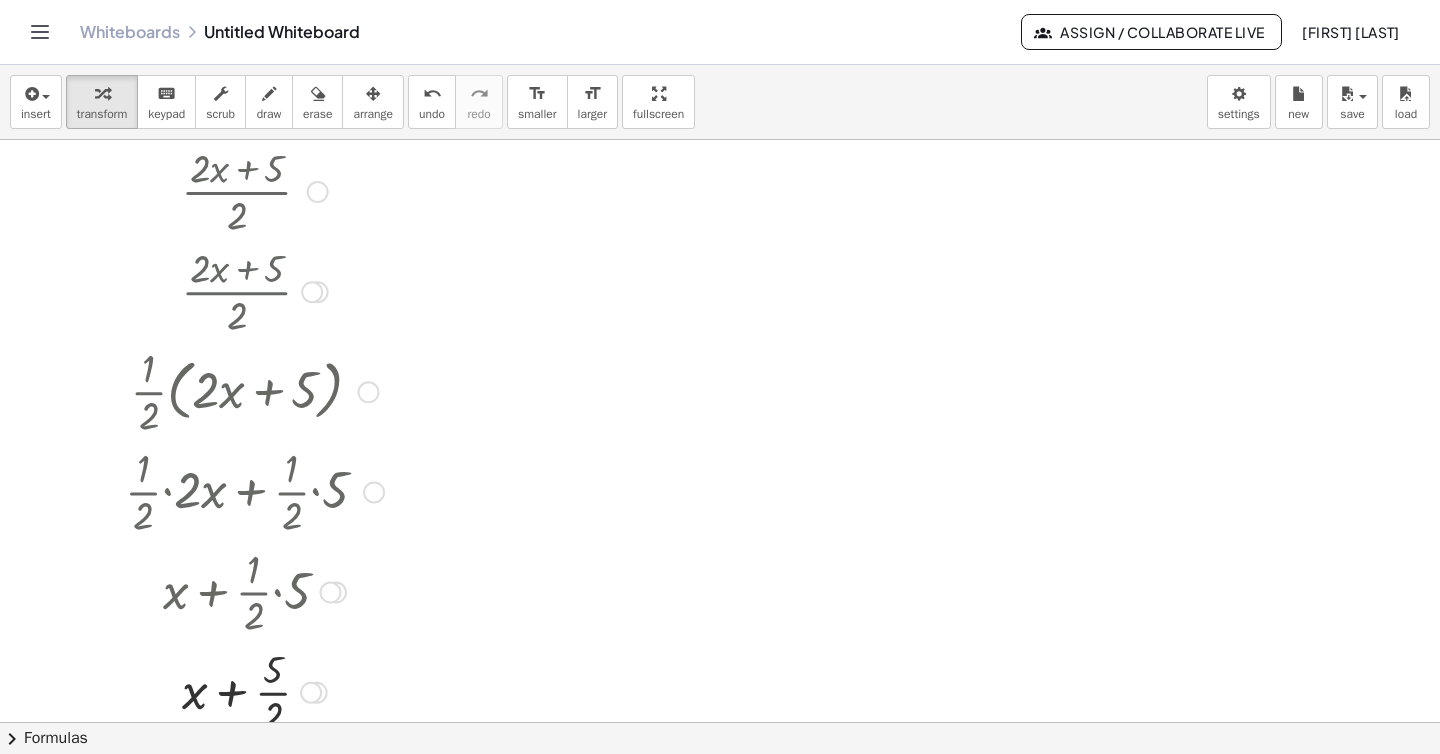 drag, startPoint x: 253, startPoint y: 326, endPoint x: 247, endPoint y: 305, distance: 21.84033 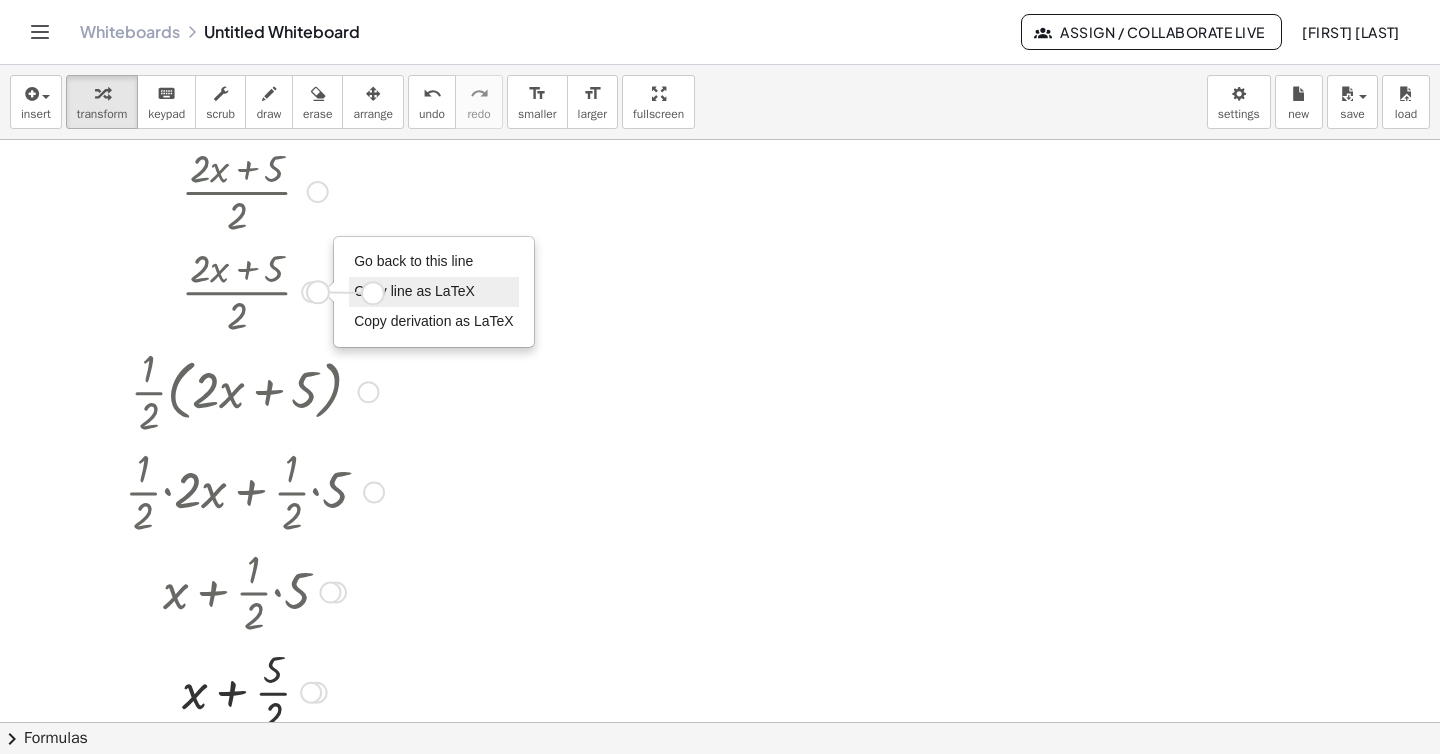 drag, startPoint x: 315, startPoint y: 287, endPoint x: 379, endPoint y: 288, distance: 64.00781 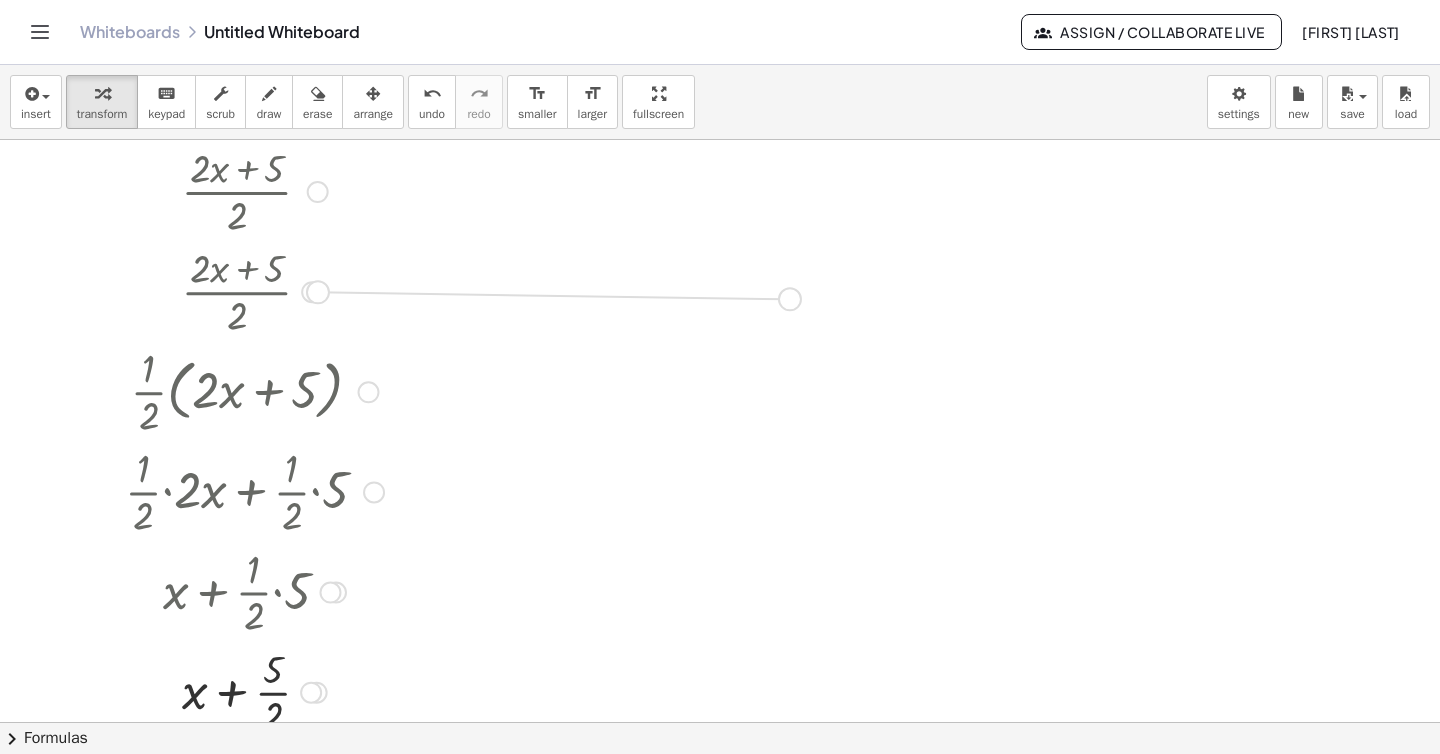drag, startPoint x: 314, startPoint y: 293, endPoint x: 790, endPoint y: 299, distance: 476.0378 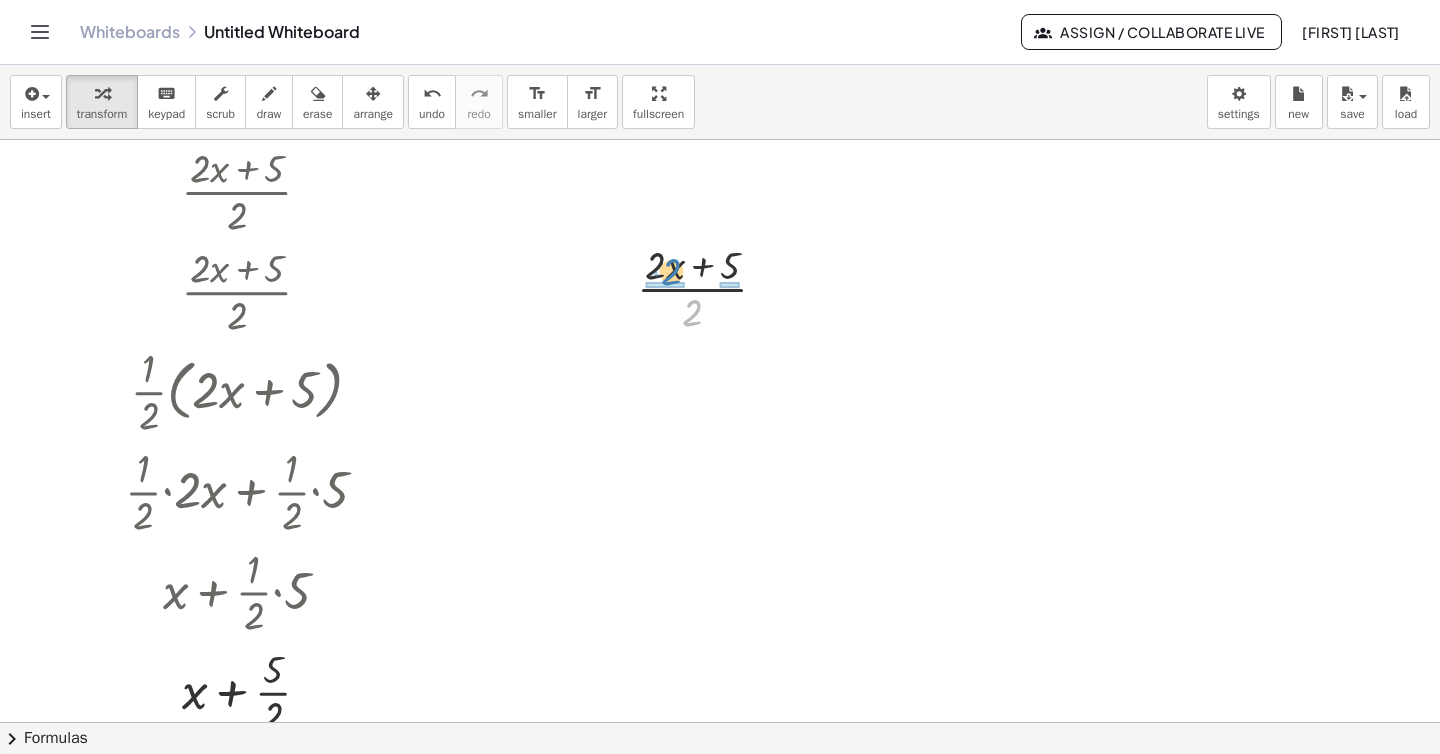 drag, startPoint x: 689, startPoint y: 320, endPoint x: 668, endPoint y: 279, distance: 46.06517 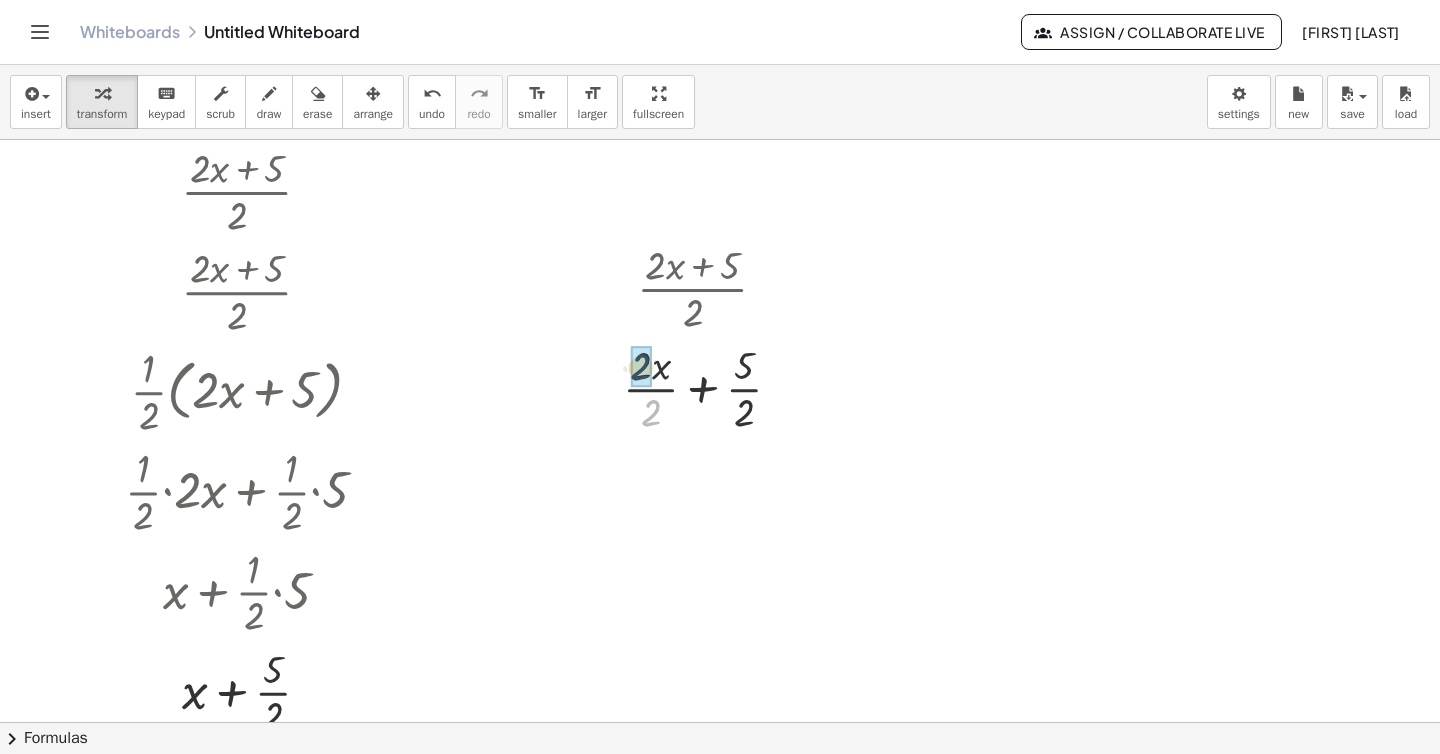 drag, startPoint x: 653, startPoint y: 415, endPoint x: 642, endPoint y: 369, distance: 47.296936 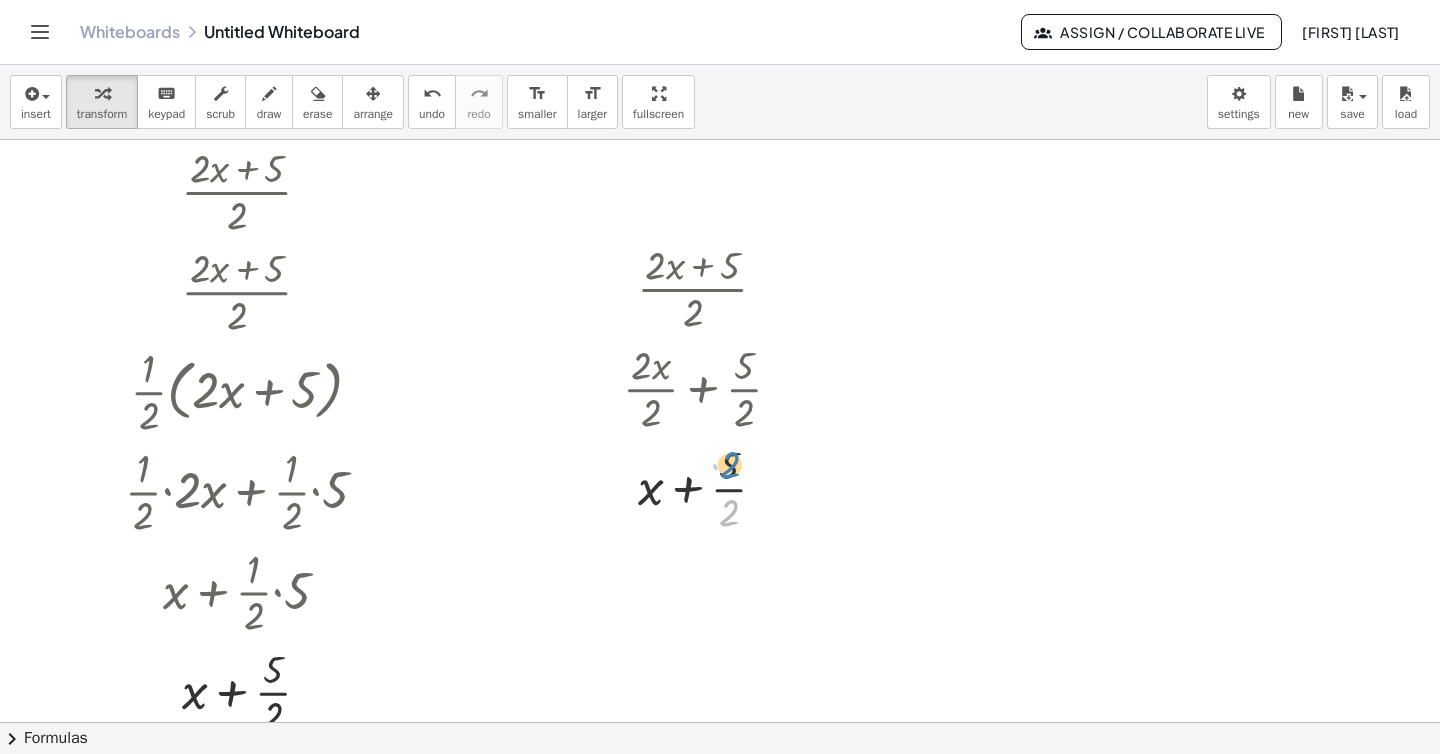 drag, startPoint x: 729, startPoint y: 510, endPoint x: 730, endPoint y: 462, distance: 48.010414 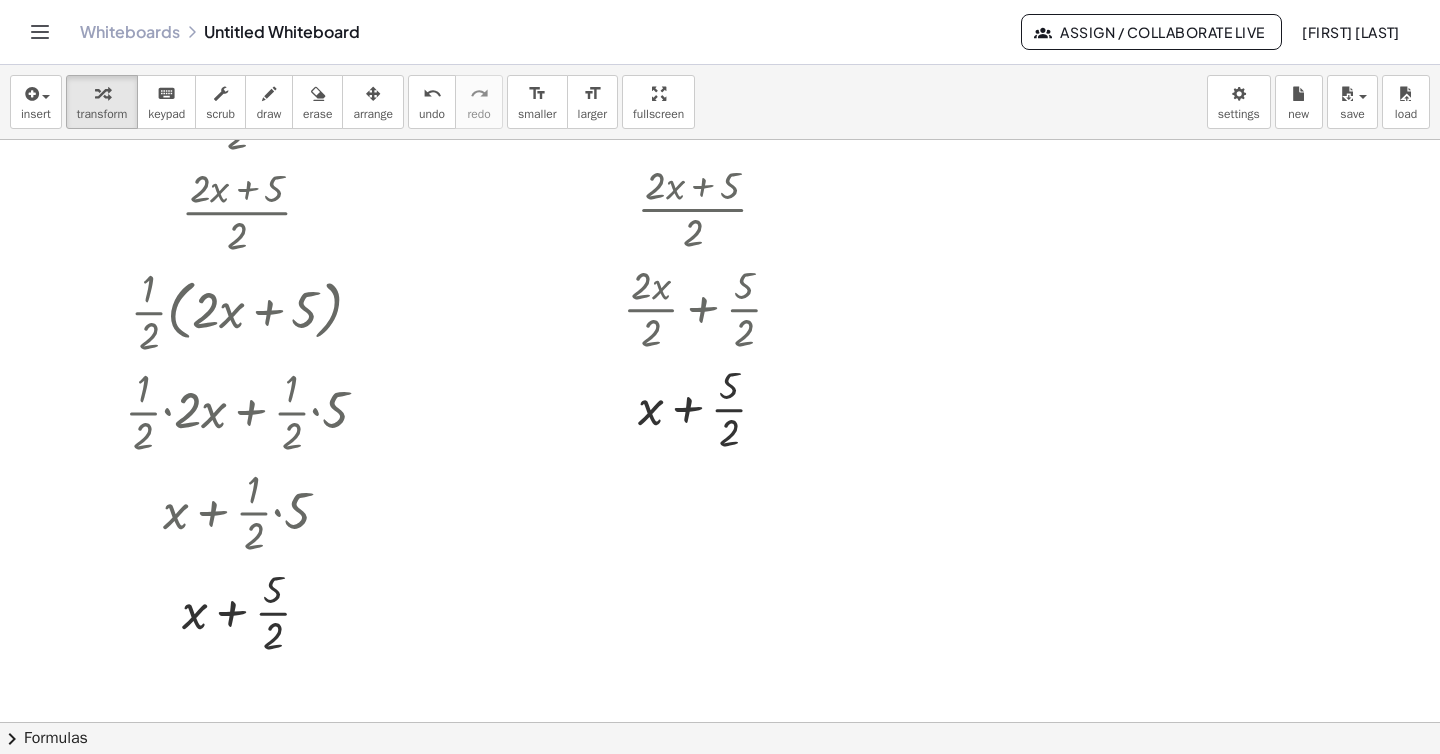 scroll, scrollTop: 0, scrollLeft: 0, axis: both 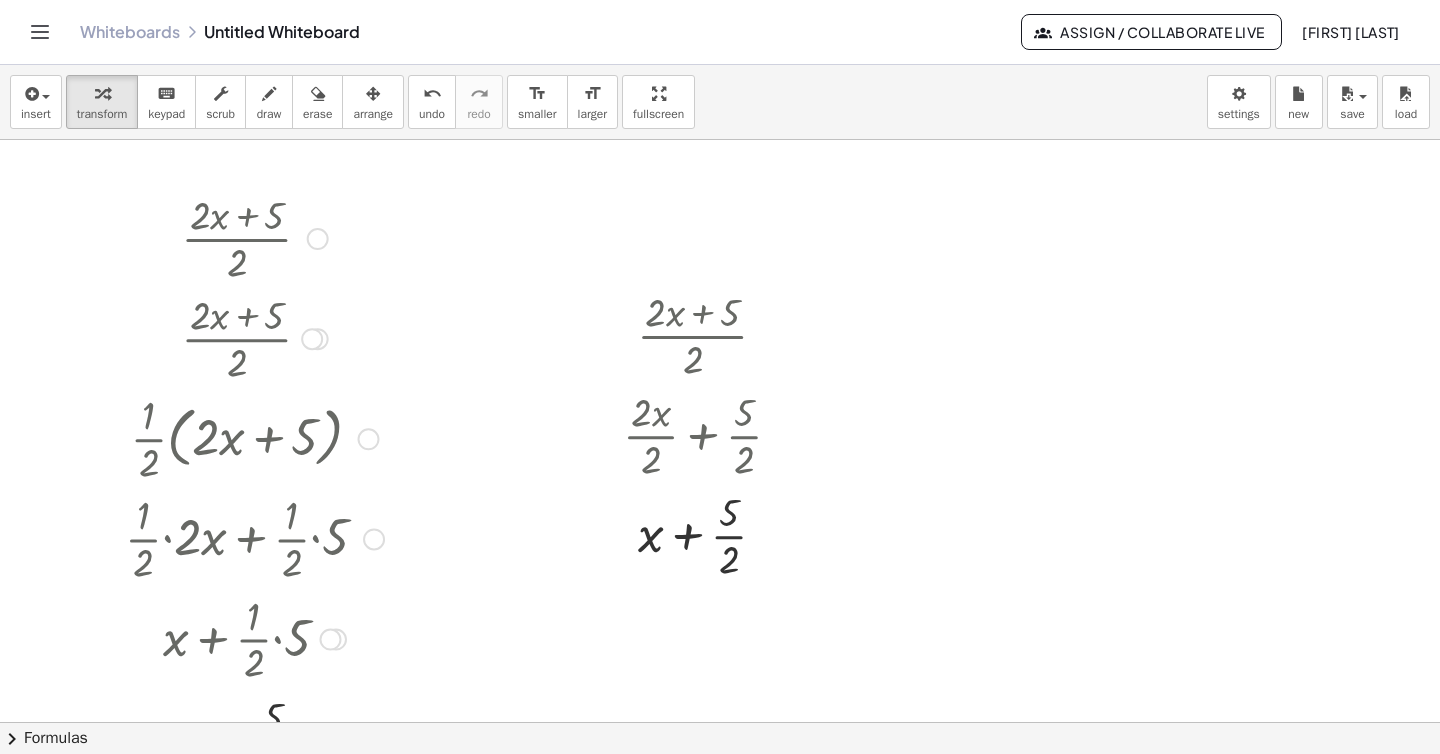 drag, startPoint x: 241, startPoint y: 267, endPoint x: 237, endPoint y: 249, distance: 18.439089 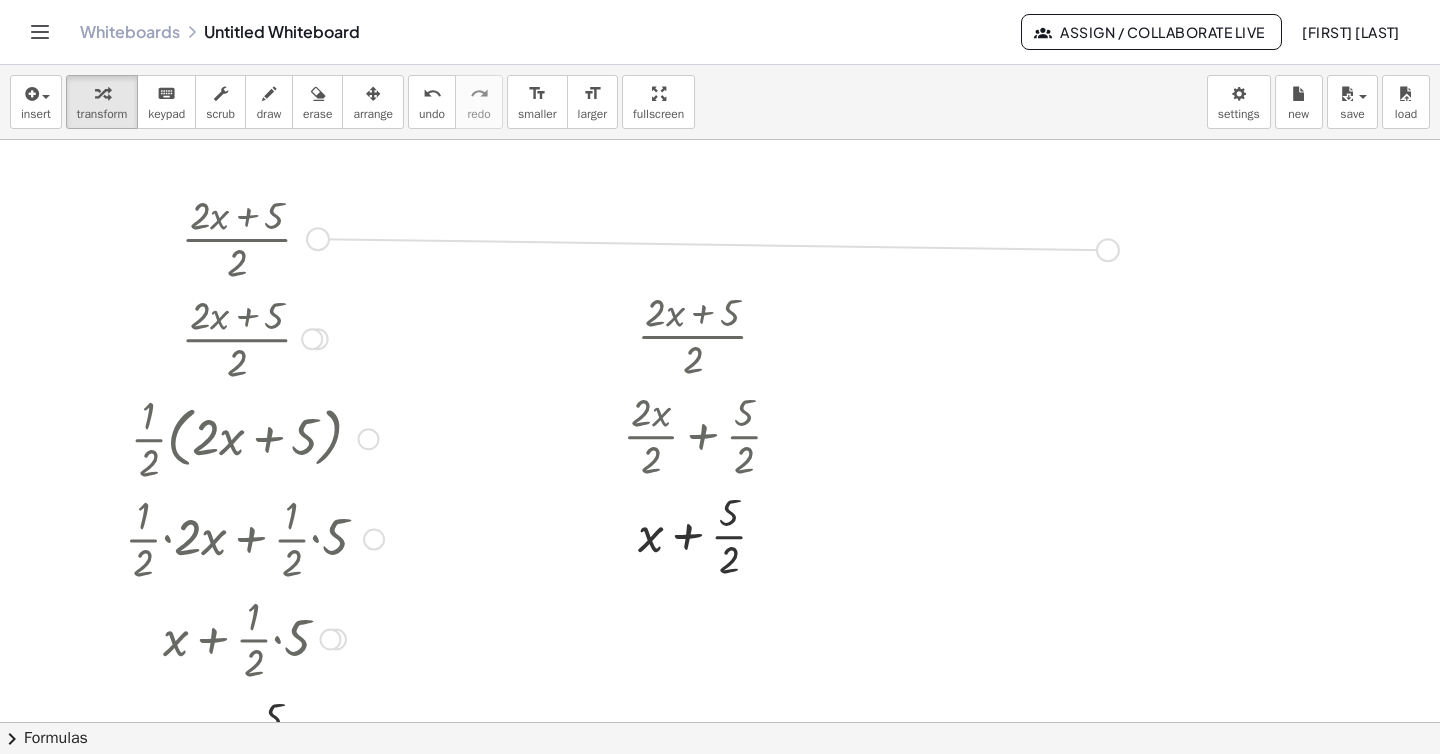 drag, startPoint x: 318, startPoint y: 232, endPoint x: 1154, endPoint y: 248, distance: 836.1531 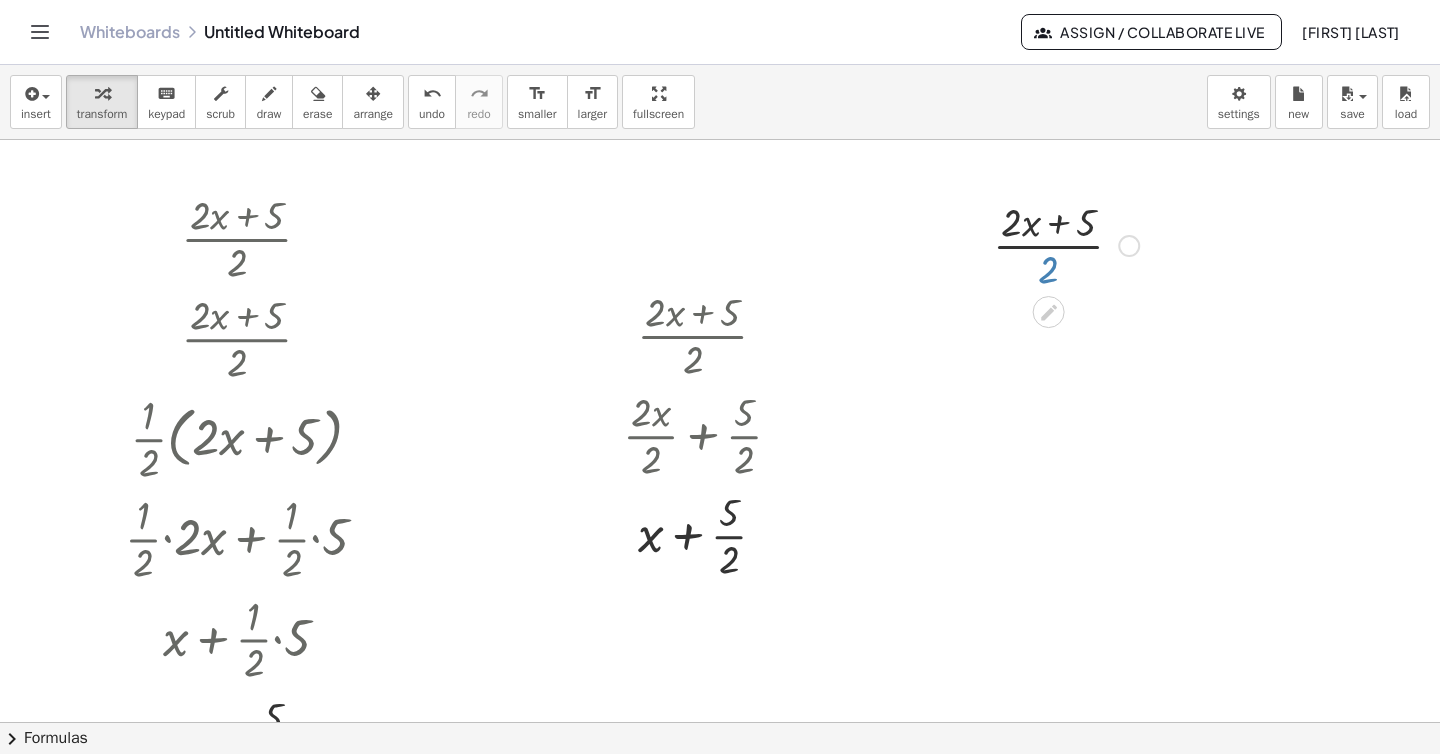 click at bounding box center [1066, 244] 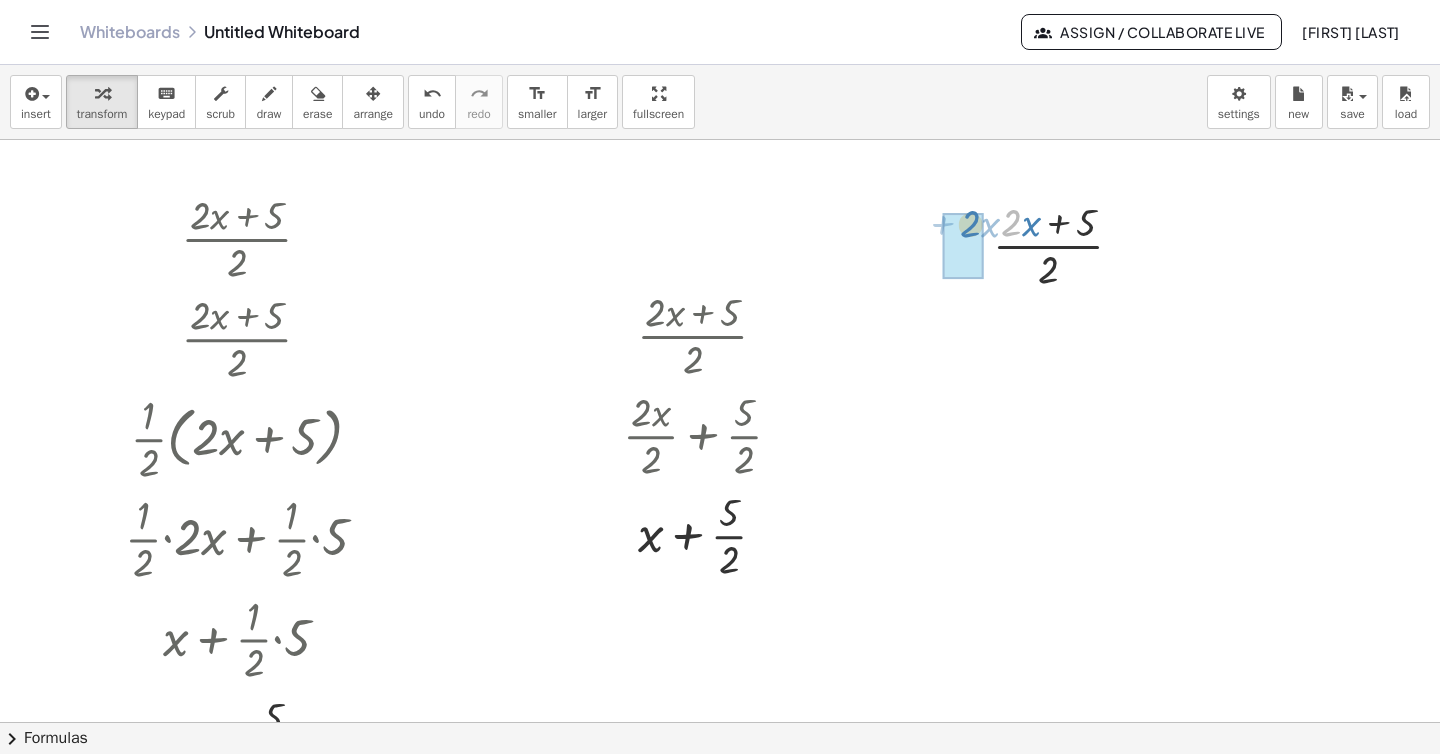 drag, startPoint x: 1011, startPoint y: 222, endPoint x: 970, endPoint y: 223, distance: 41.01219 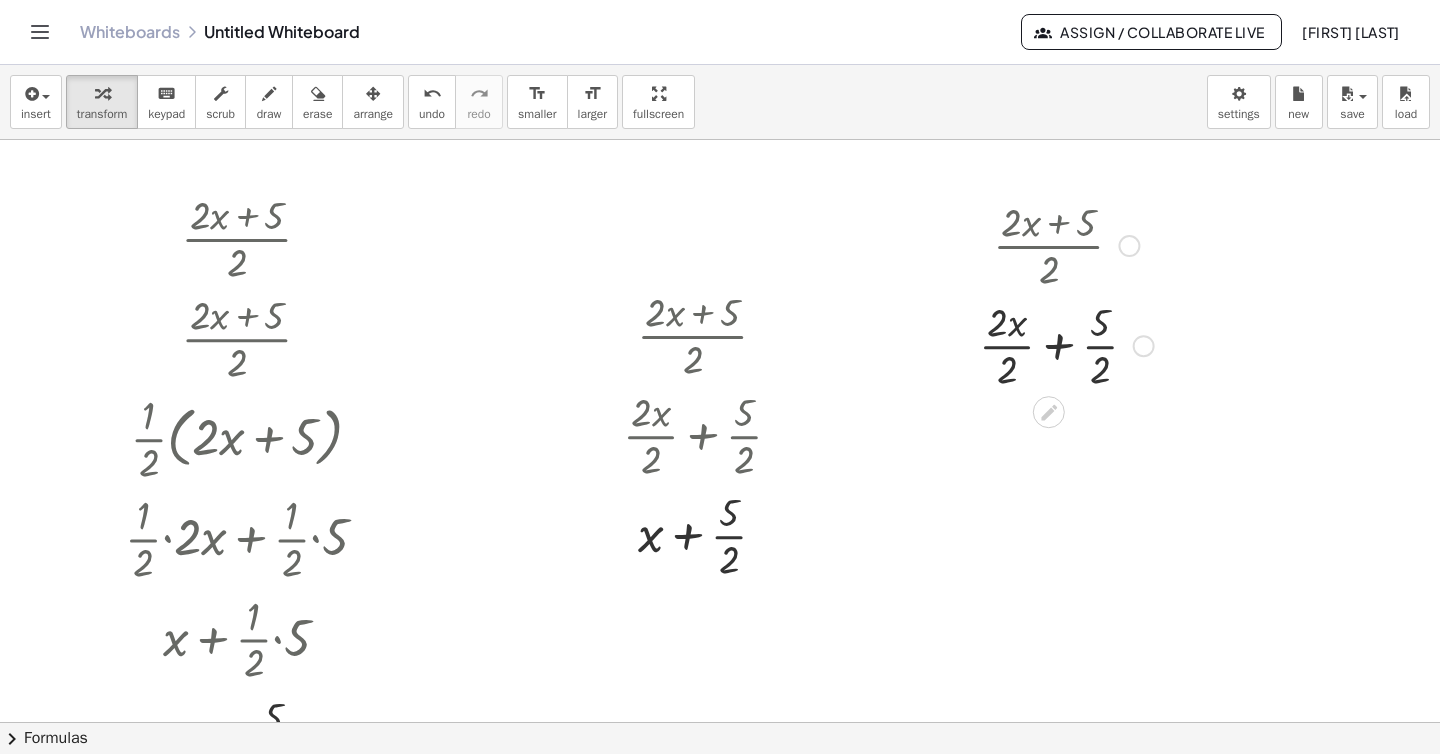 click at bounding box center [1066, 344] 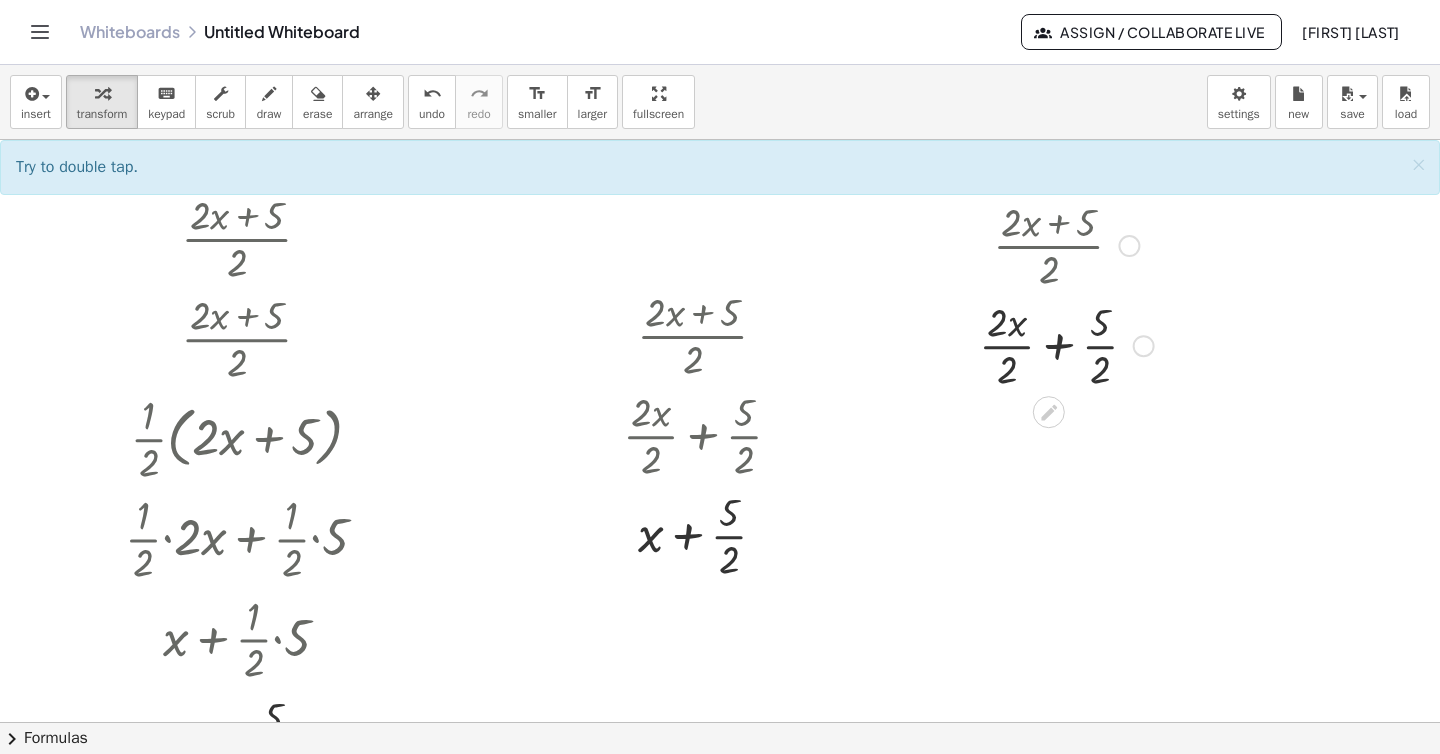click at bounding box center [1066, 344] 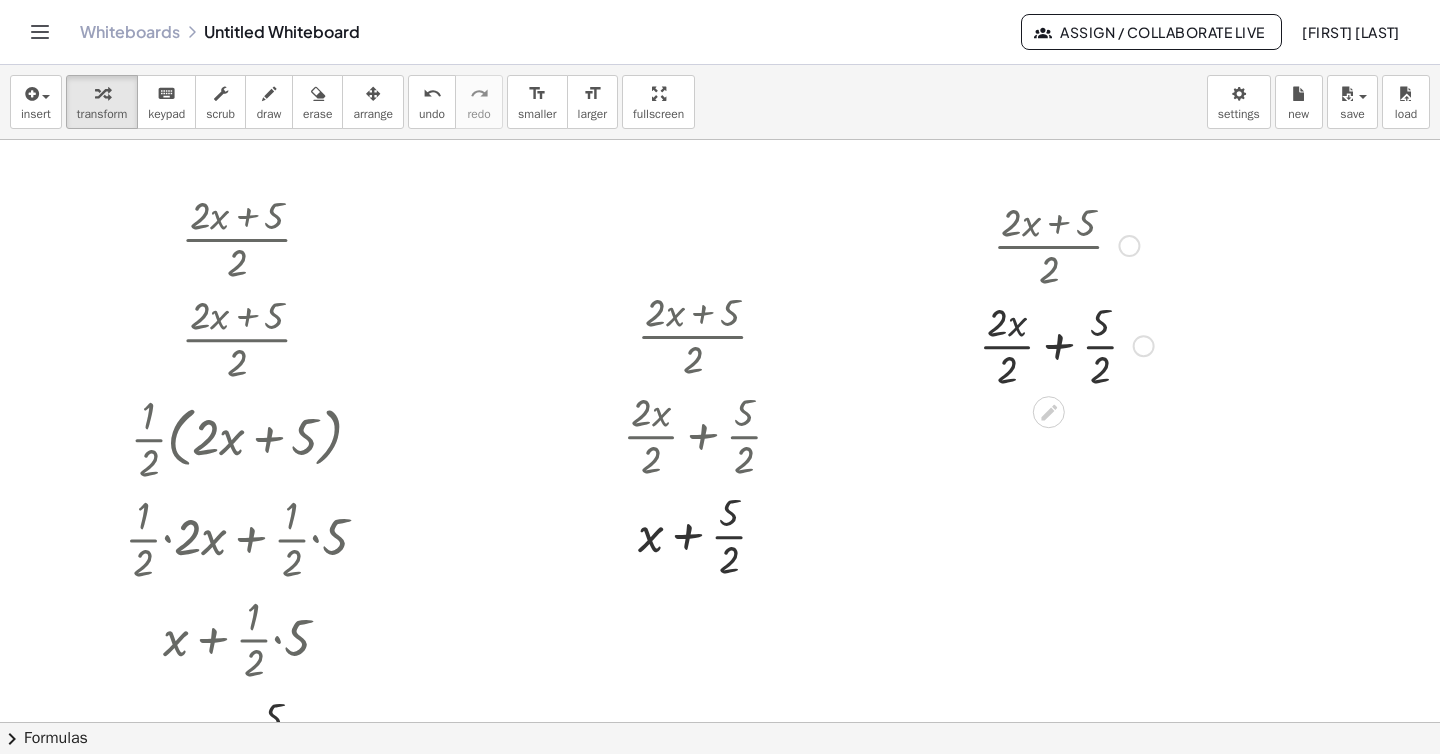 click at bounding box center (1066, 344) 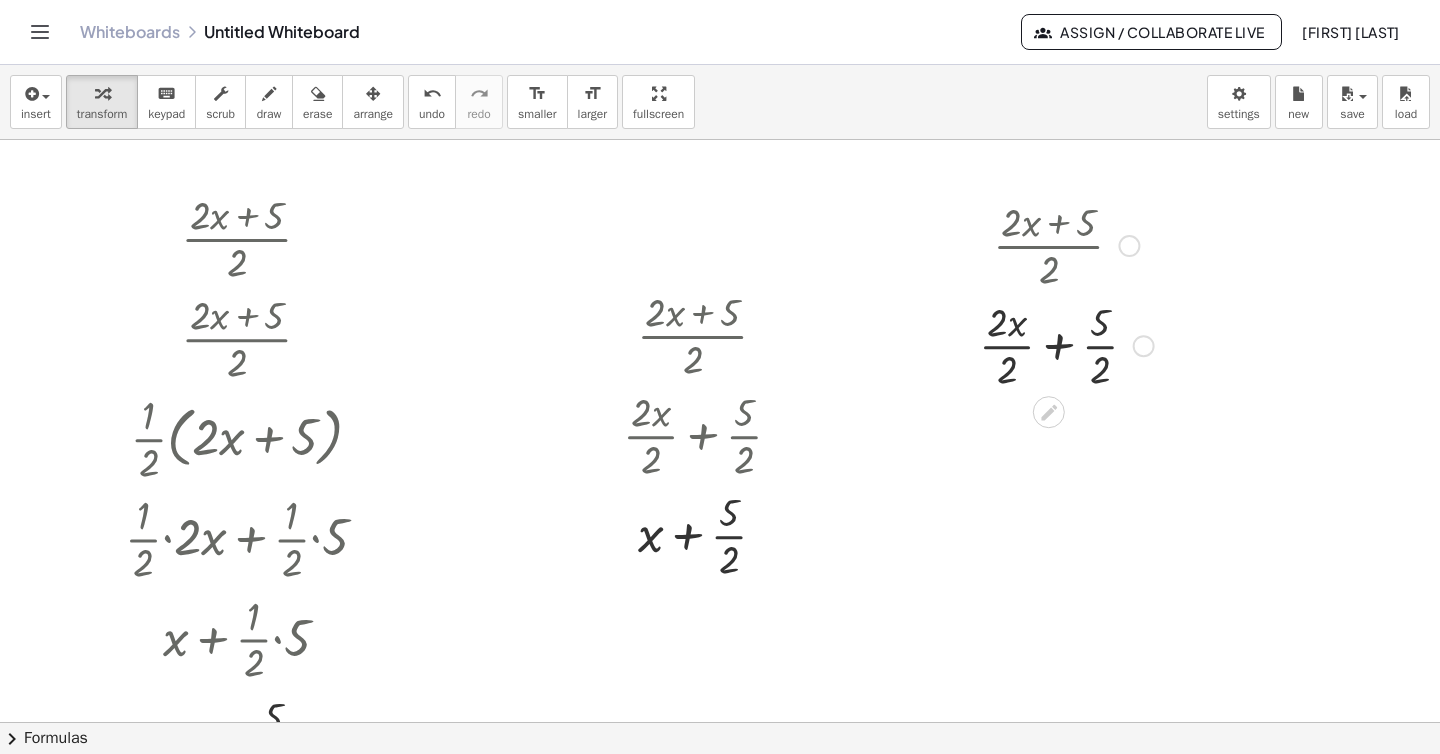 click at bounding box center [1066, 344] 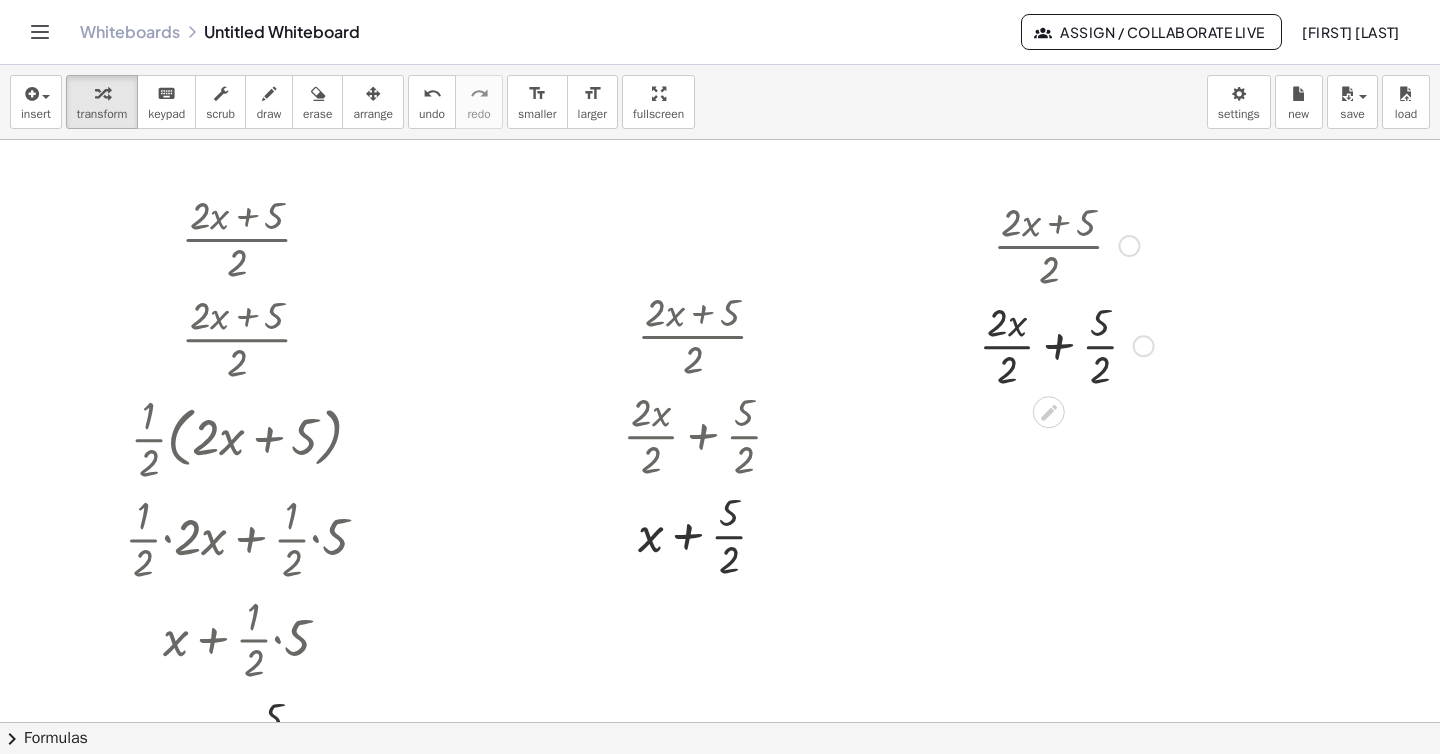 click at bounding box center [1066, 344] 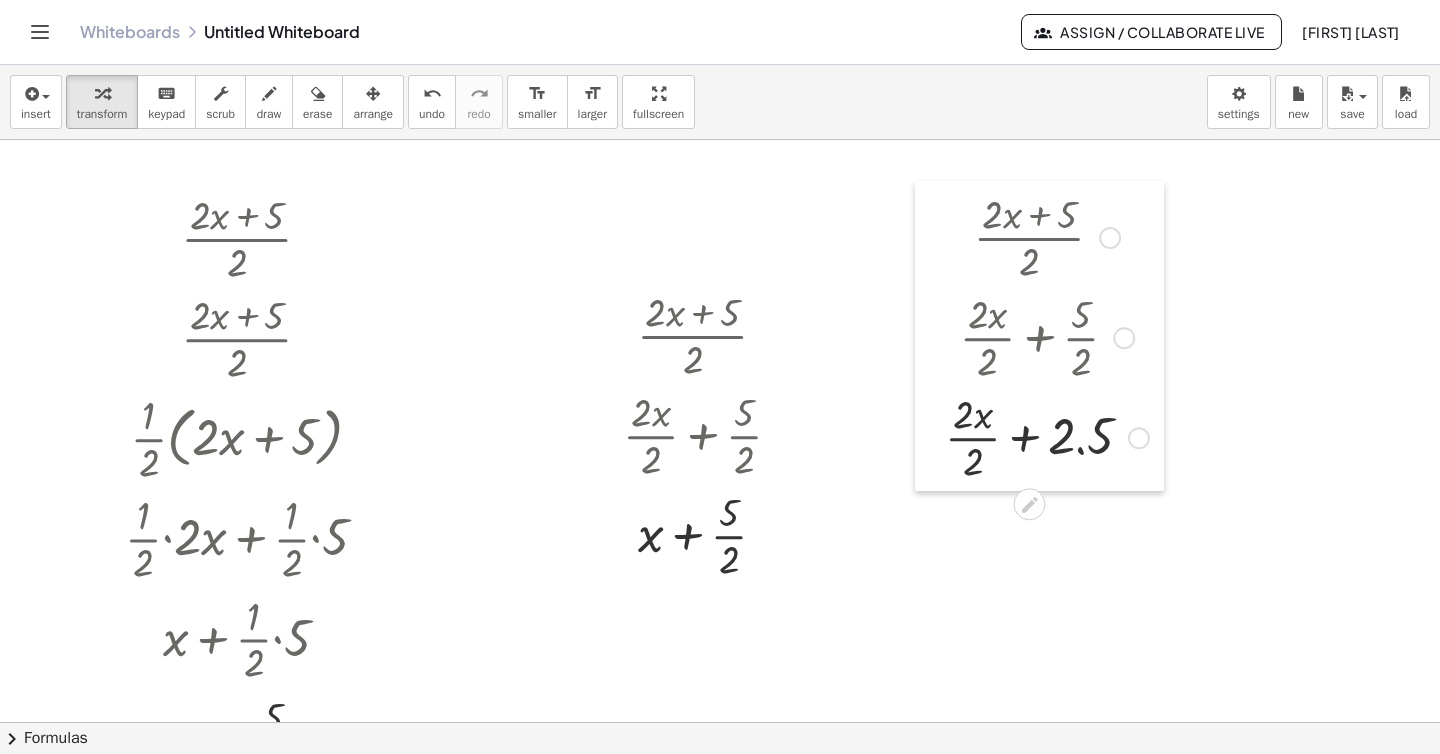 drag, startPoint x: 960, startPoint y: 413, endPoint x: 928, endPoint y: 394, distance: 37.215588 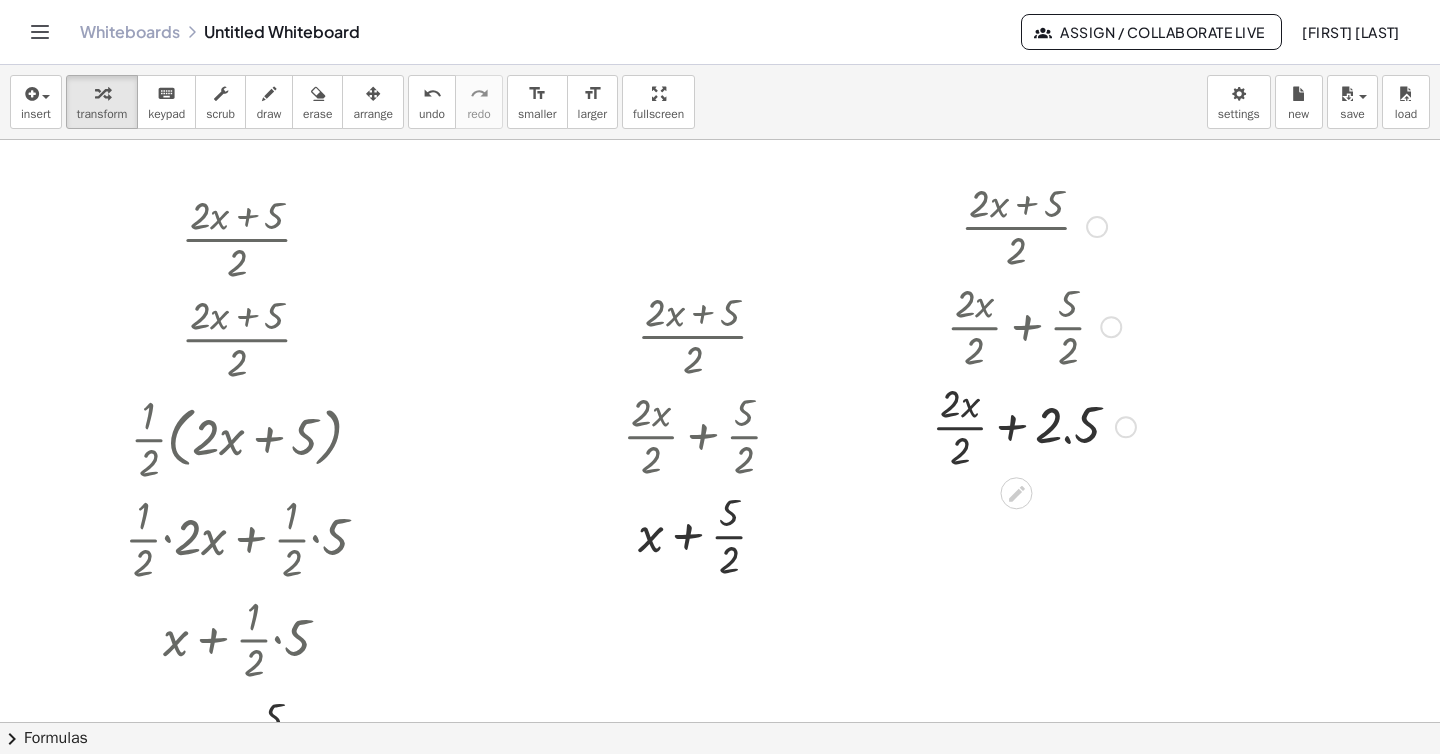 click at bounding box center [1111, 327] 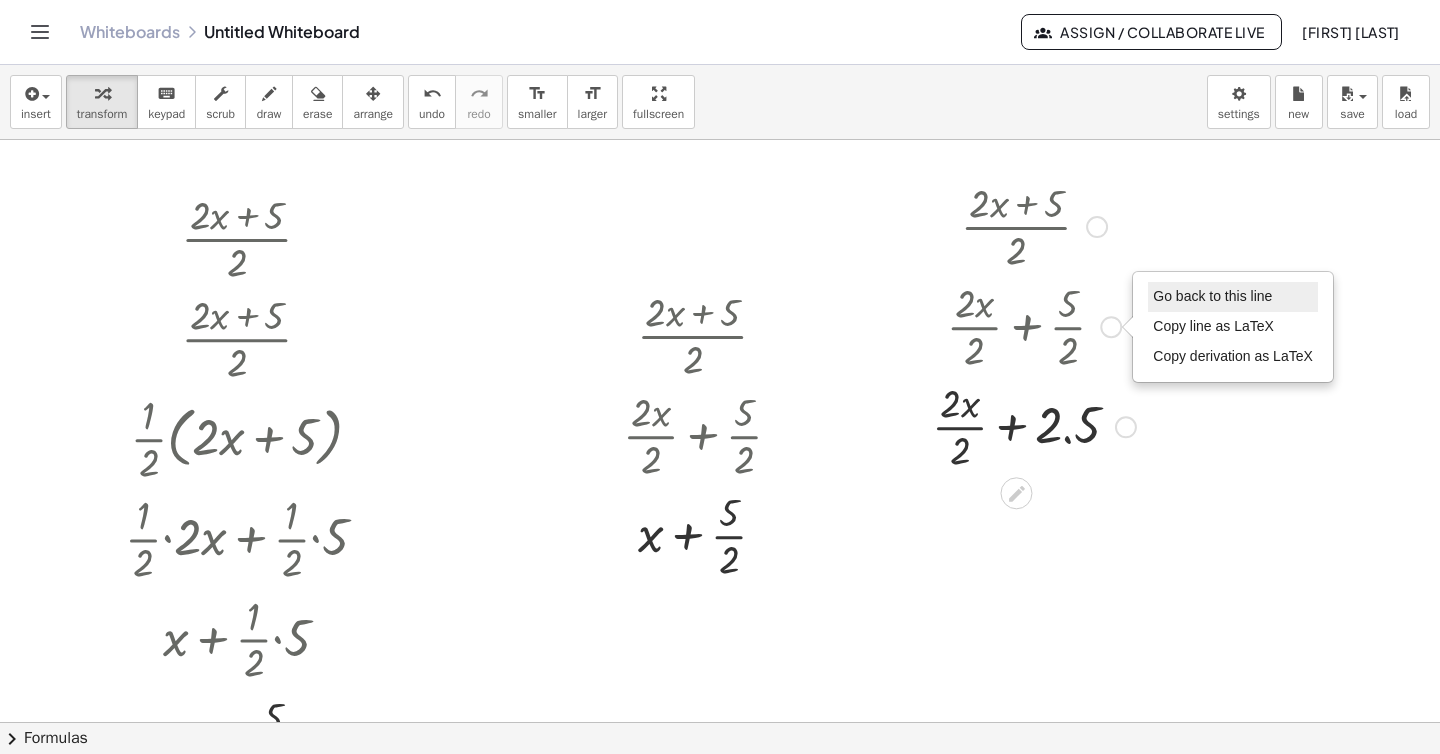 click on "Go back to this line" at bounding box center [1212, 296] 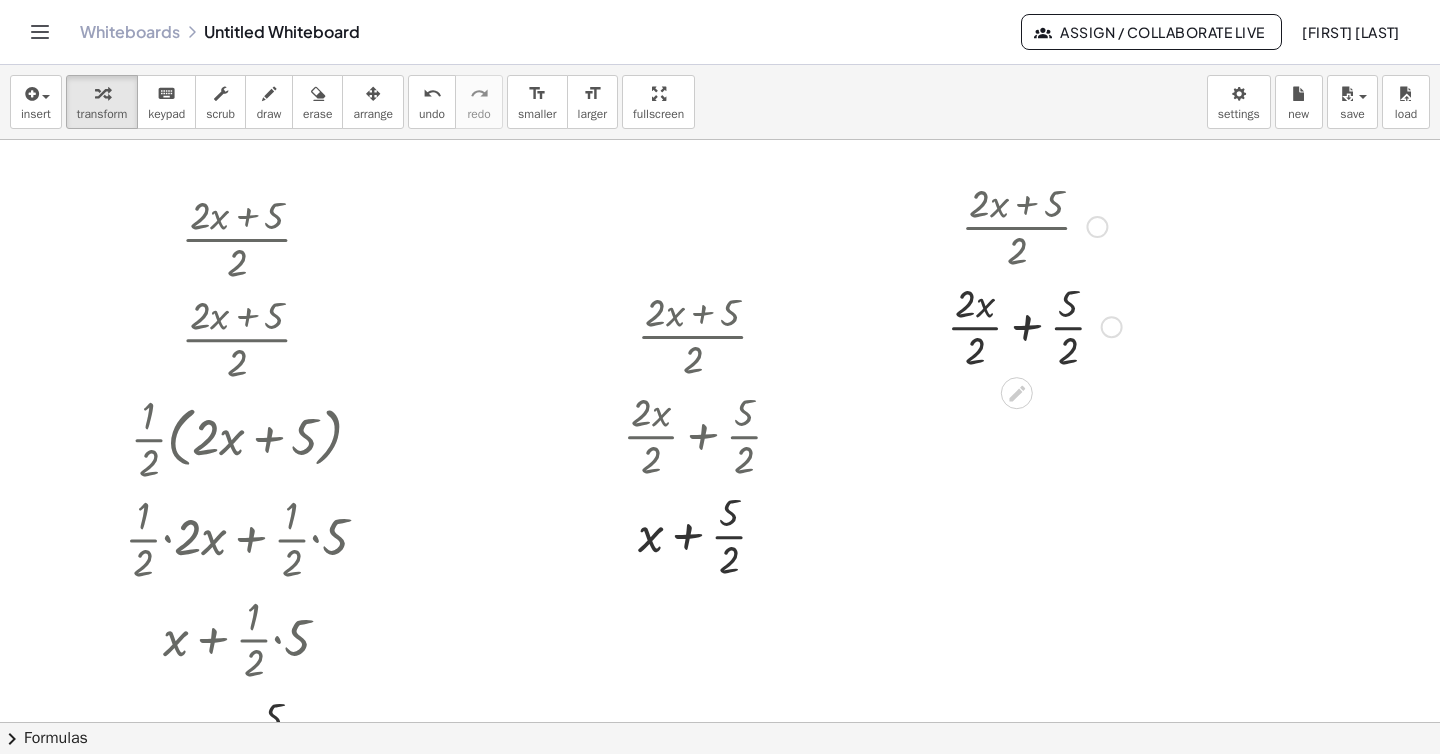 click at bounding box center (1034, 225) 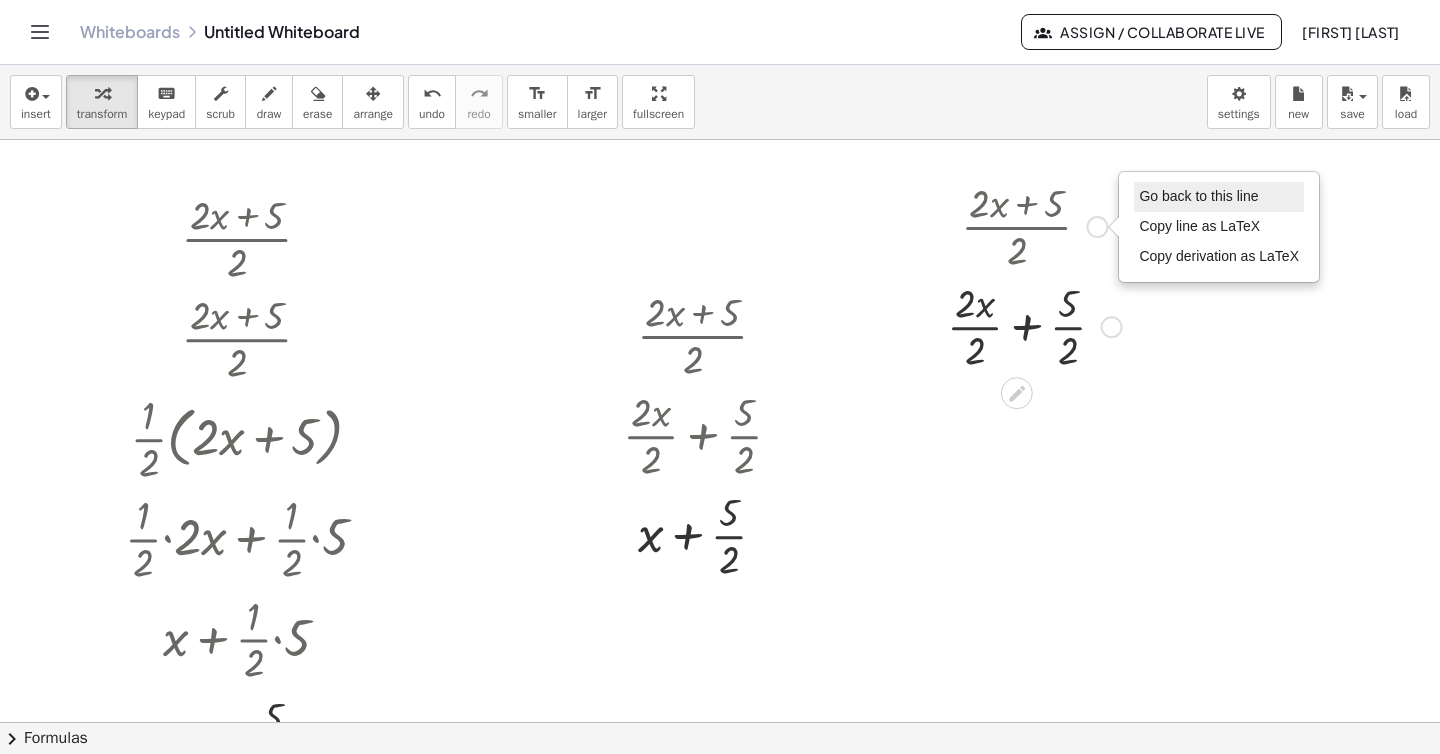 click on "Go back to this line" at bounding box center (1198, 196) 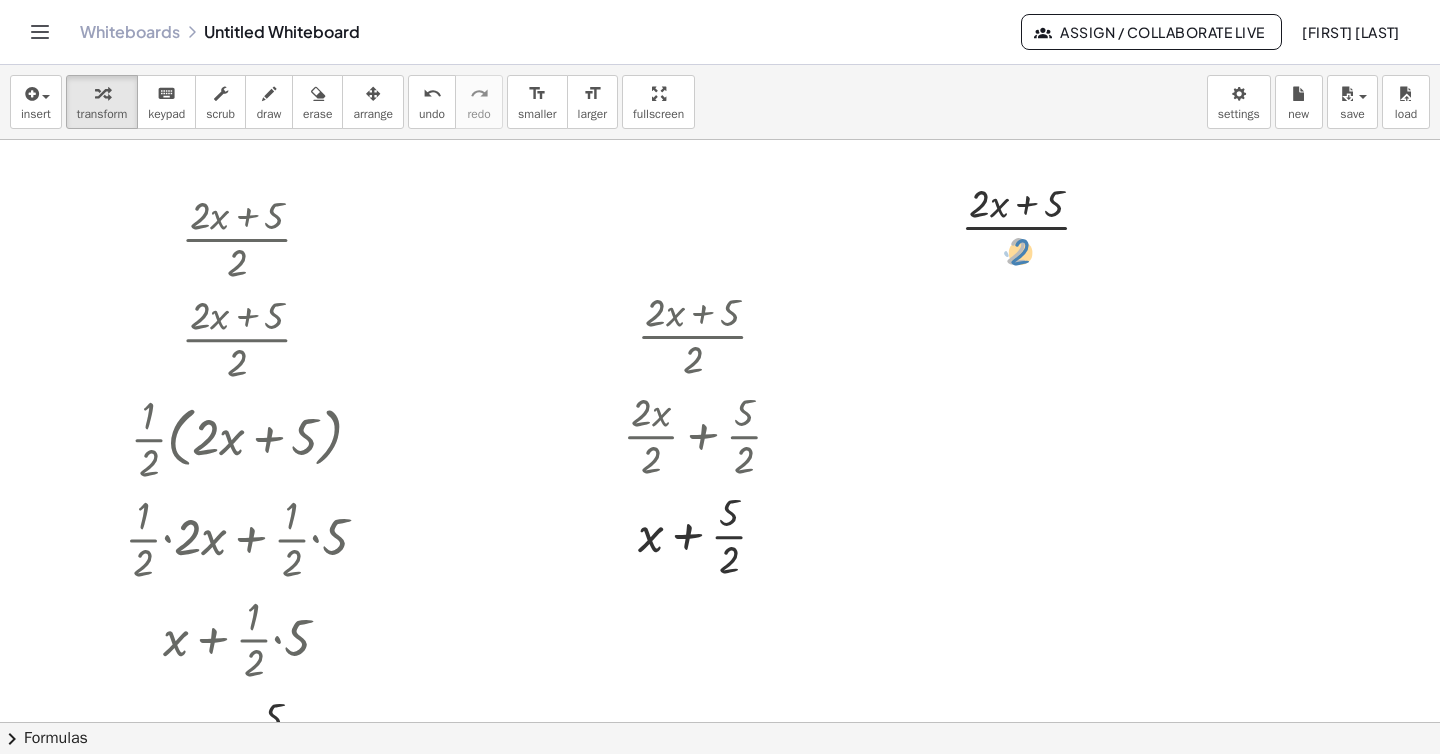 click at bounding box center (1034, 225) 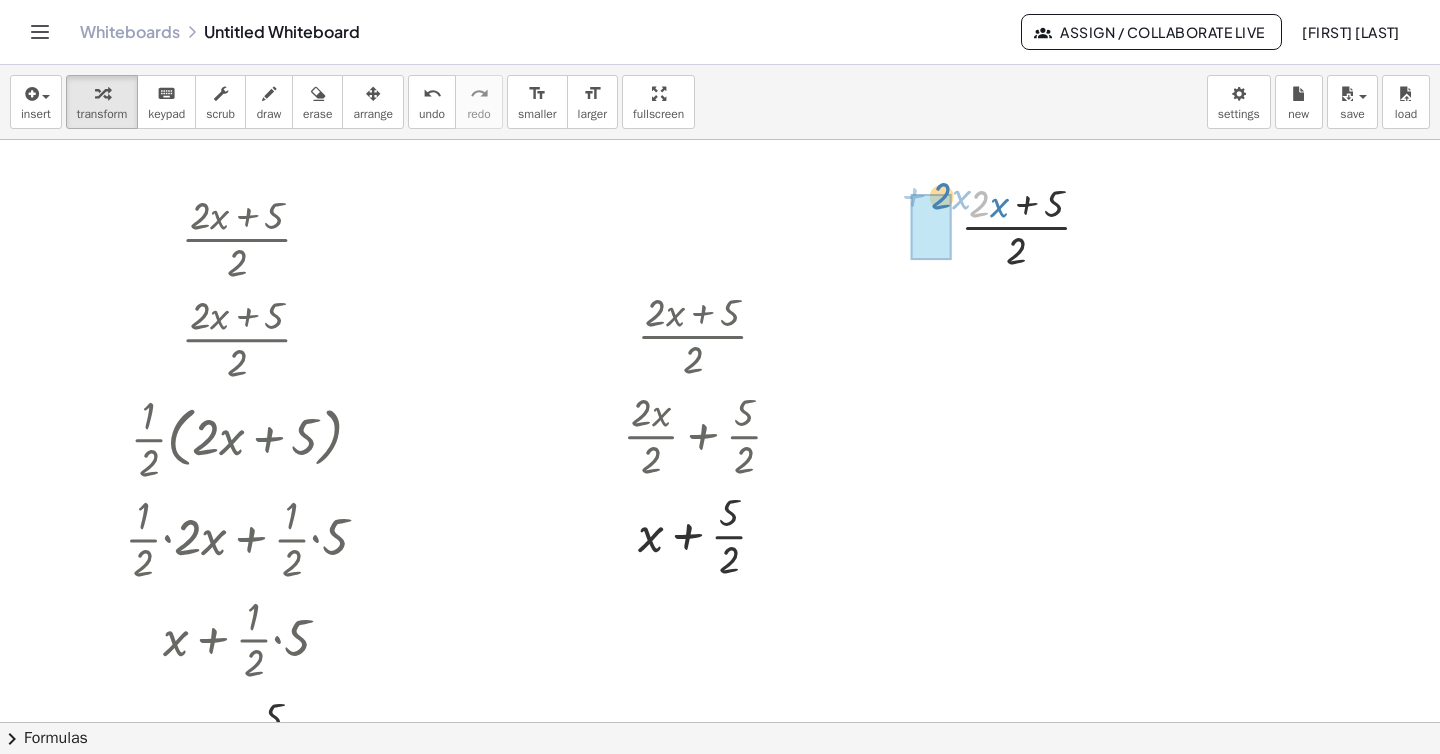 drag, startPoint x: 983, startPoint y: 209, endPoint x: 945, endPoint y: 201, distance: 38.832977 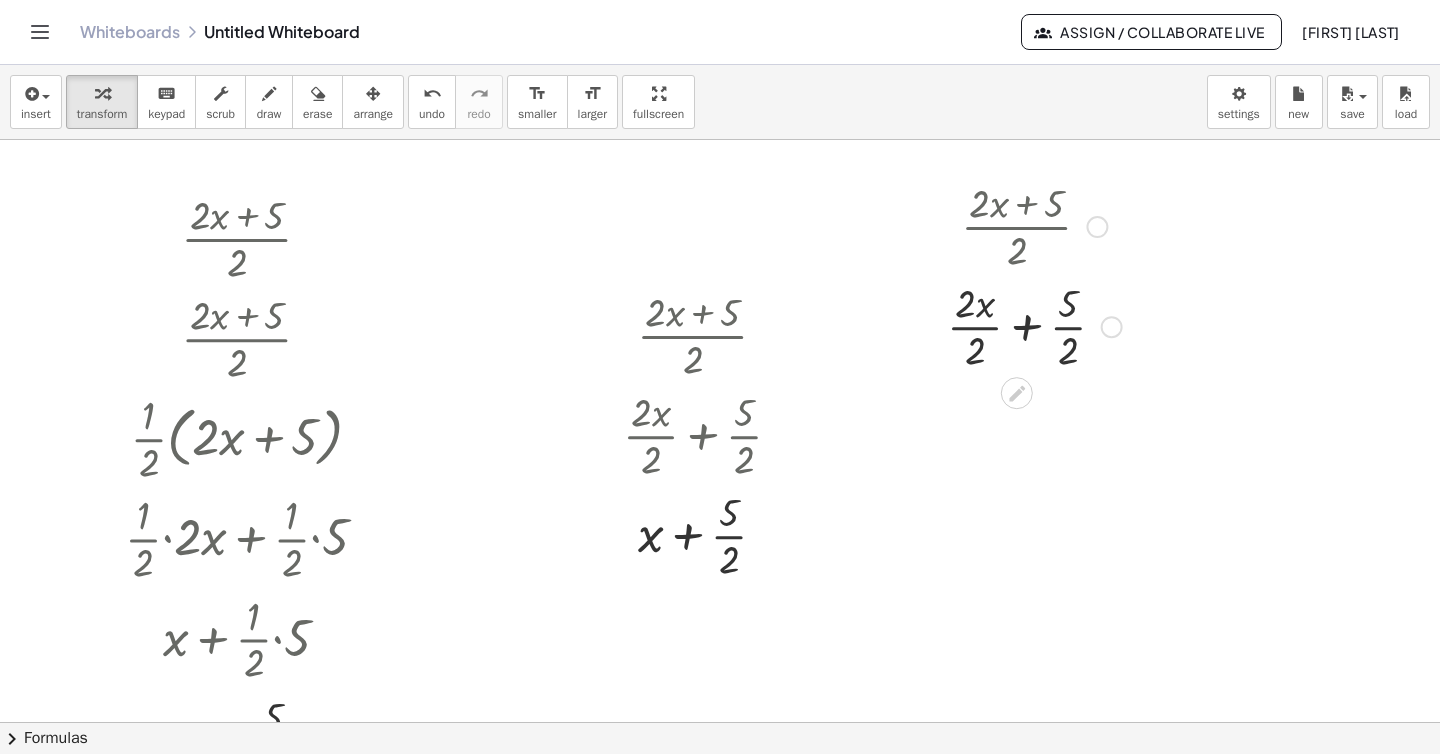 click at bounding box center (1097, 227) 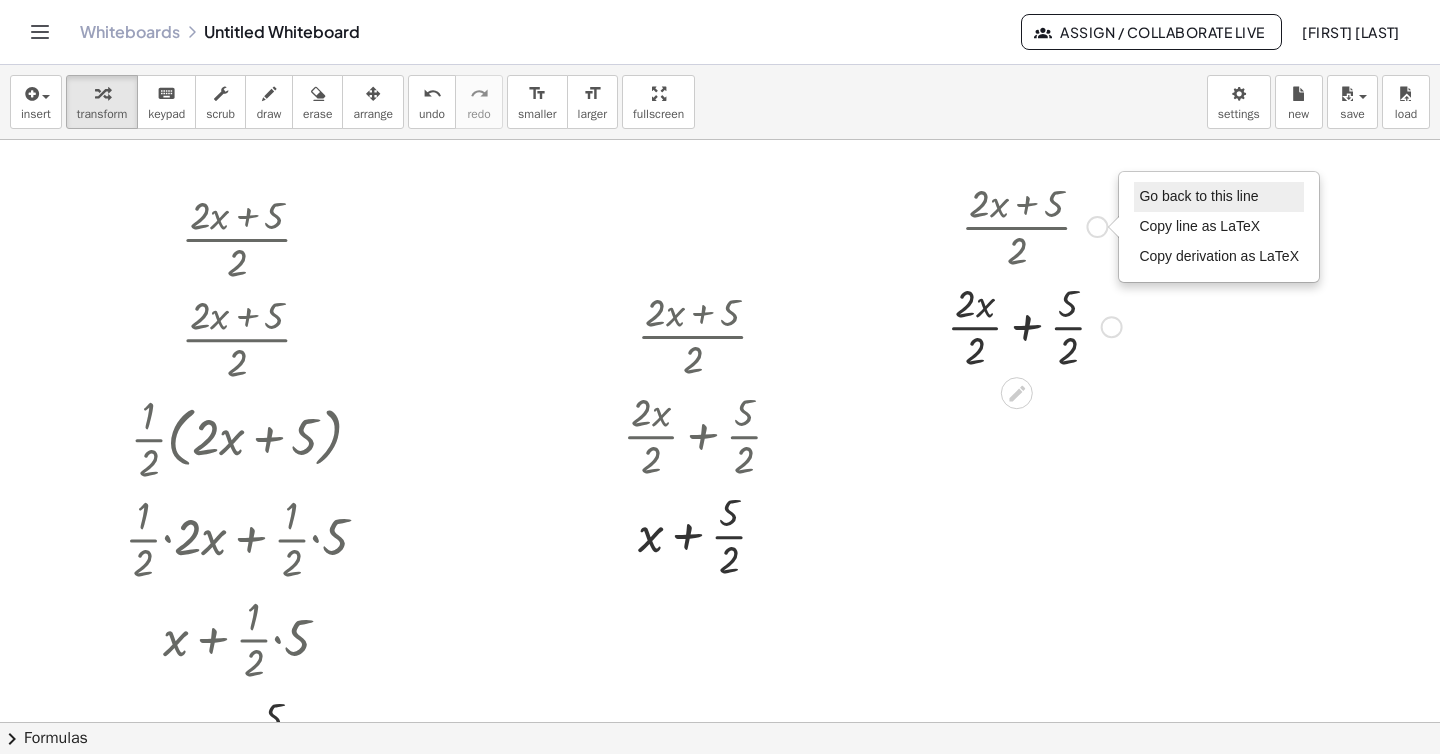 click on "Go back to this line" at bounding box center (1219, 197) 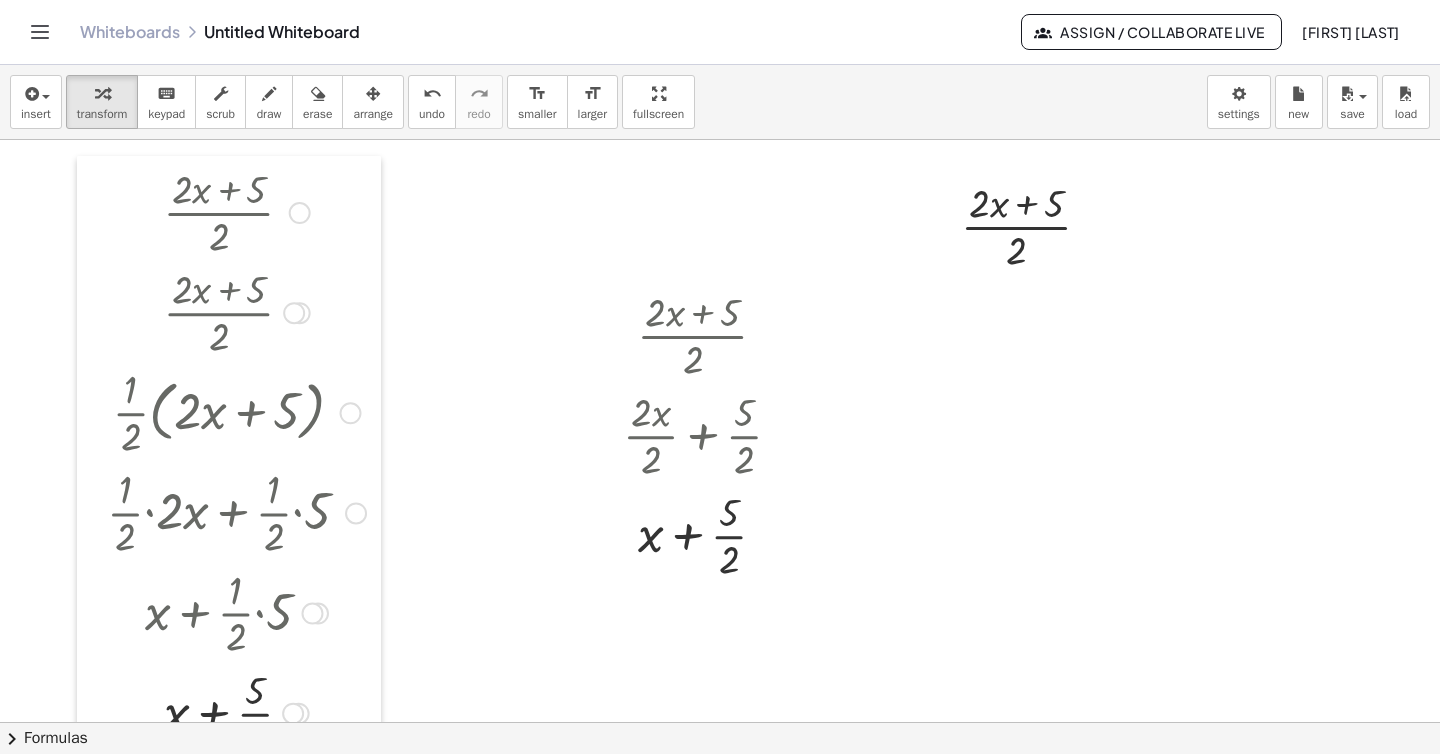 drag, startPoint x: 108, startPoint y: 208, endPoint x: 117, endPoint y: 174, distance: 35.17101 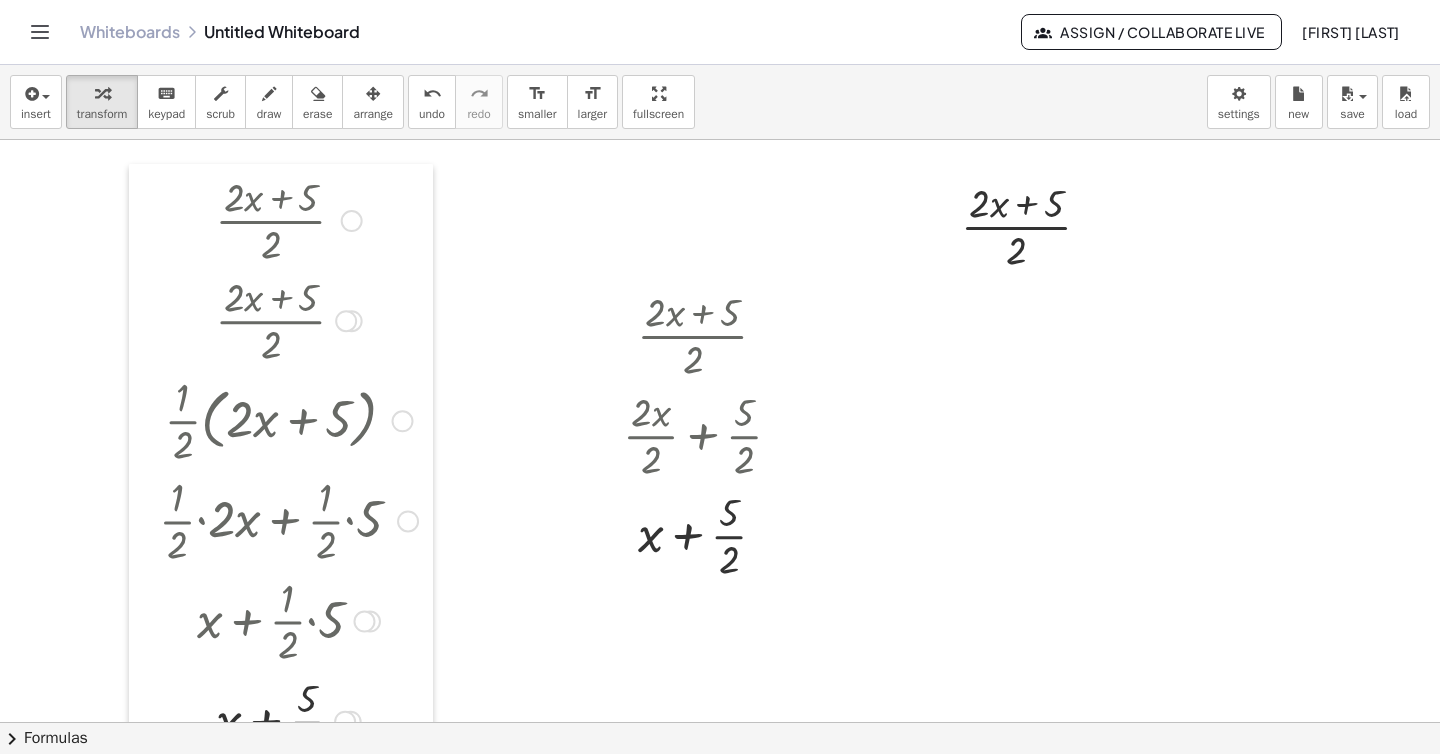 drag, startPoint x: 132, startPoint y: 213, endPoint x: 157, endPoint y: 229, distance: 29.681644 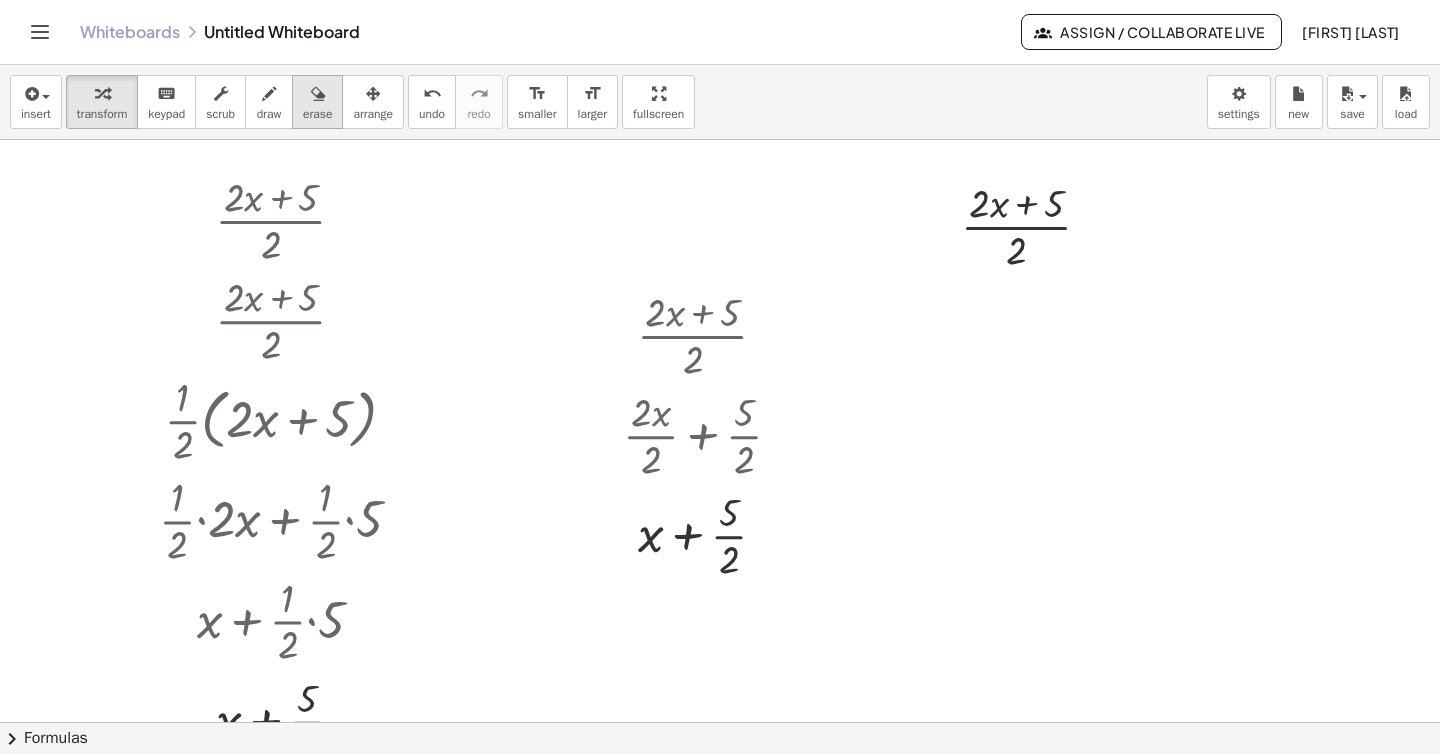 click at bounding box center [317, 93] 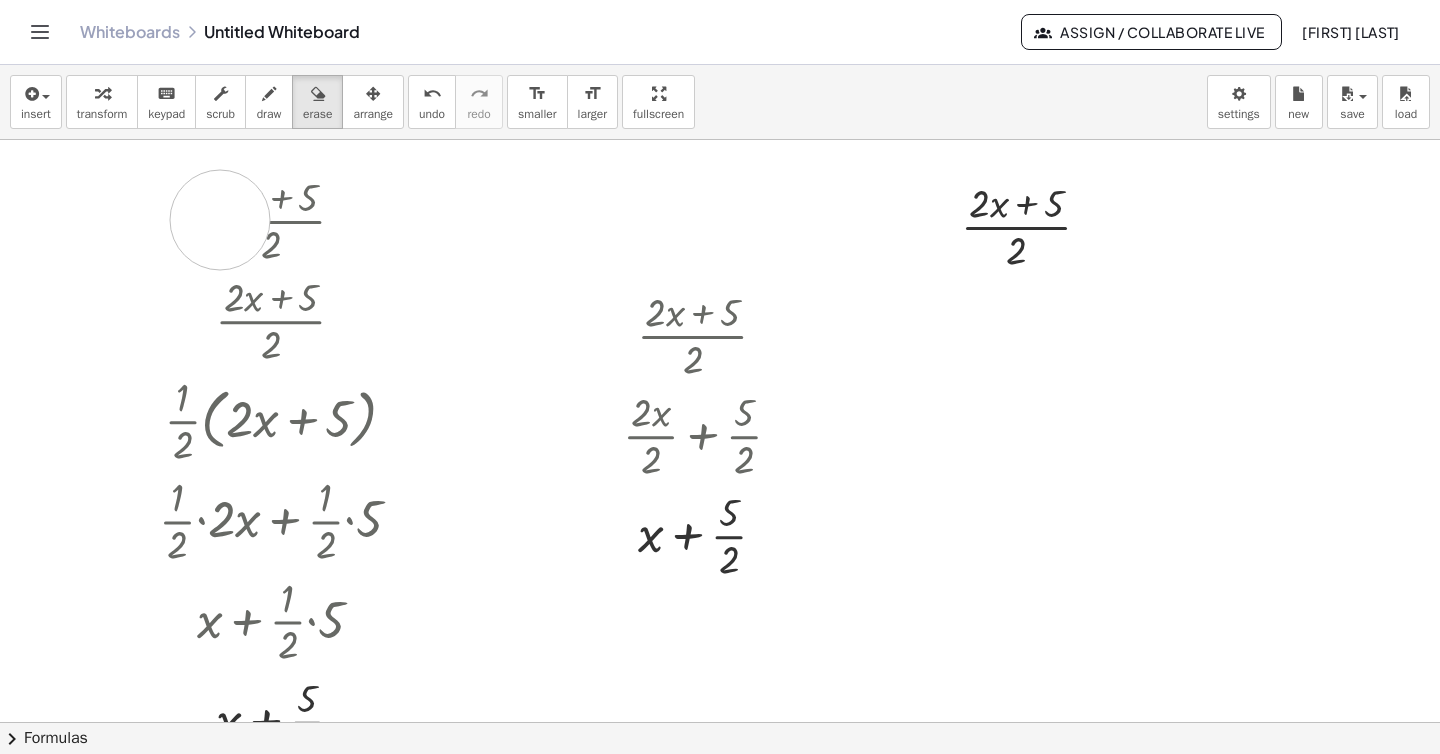 click at bounding box center (720, 722) 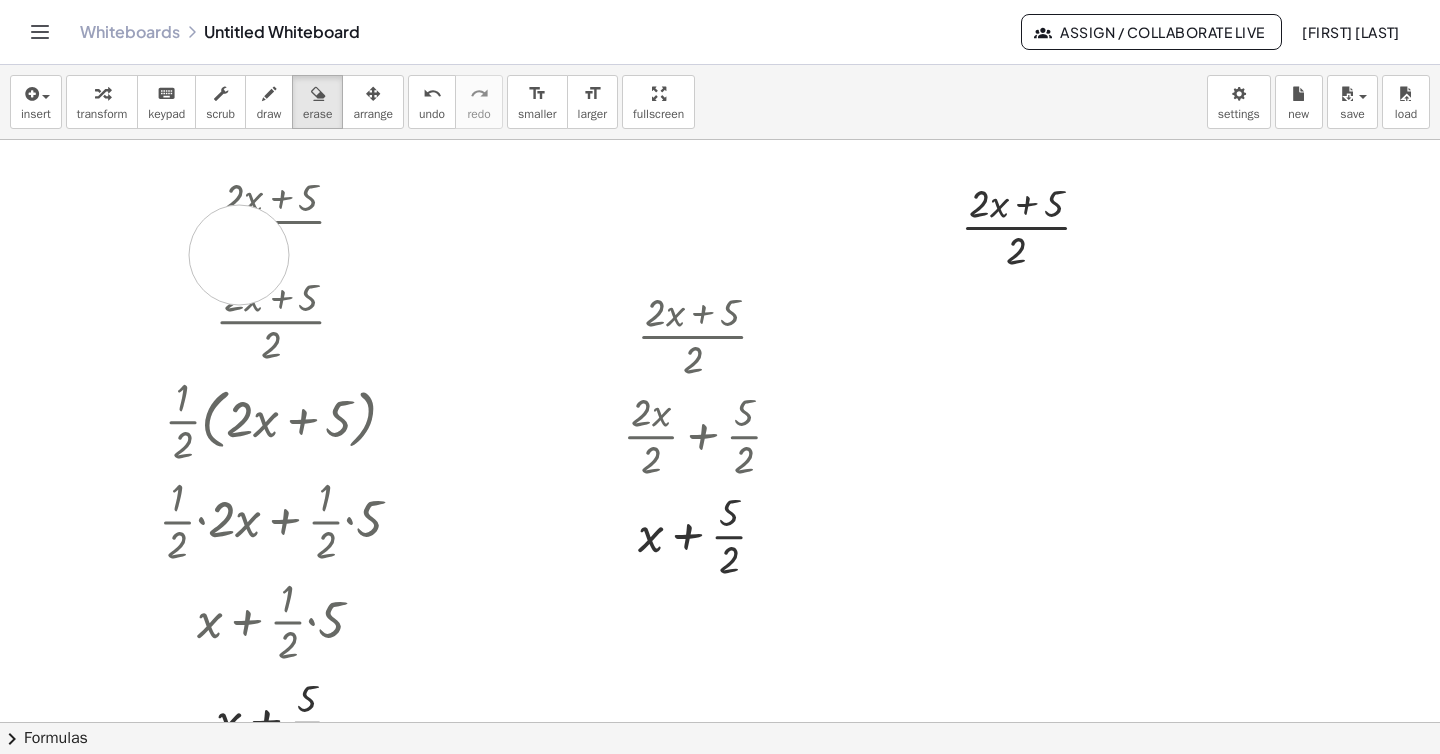 click at bounding box center (720, 722) 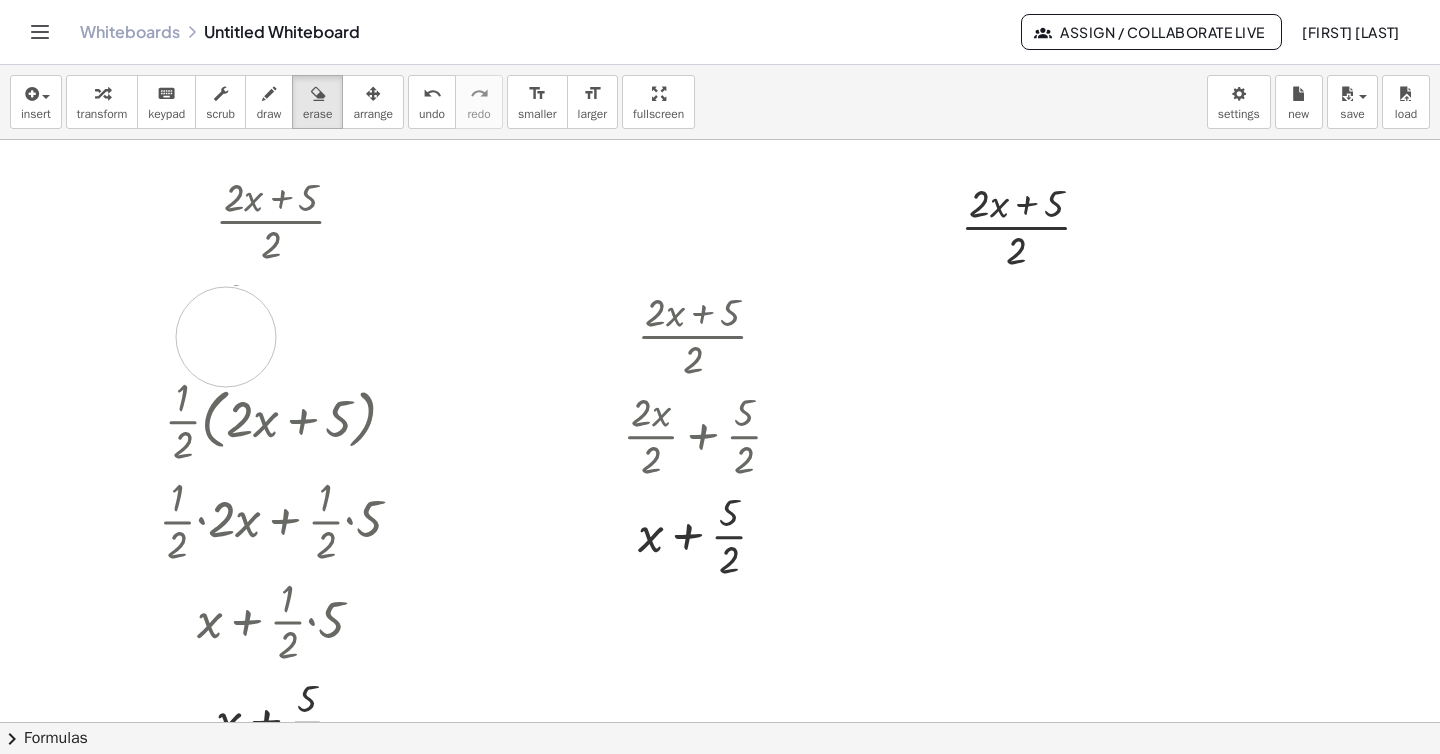 drag, startPoint x: 256, startPoint y: 335, endPoint x: 213, endPoint y: 346, distance: 44.38468 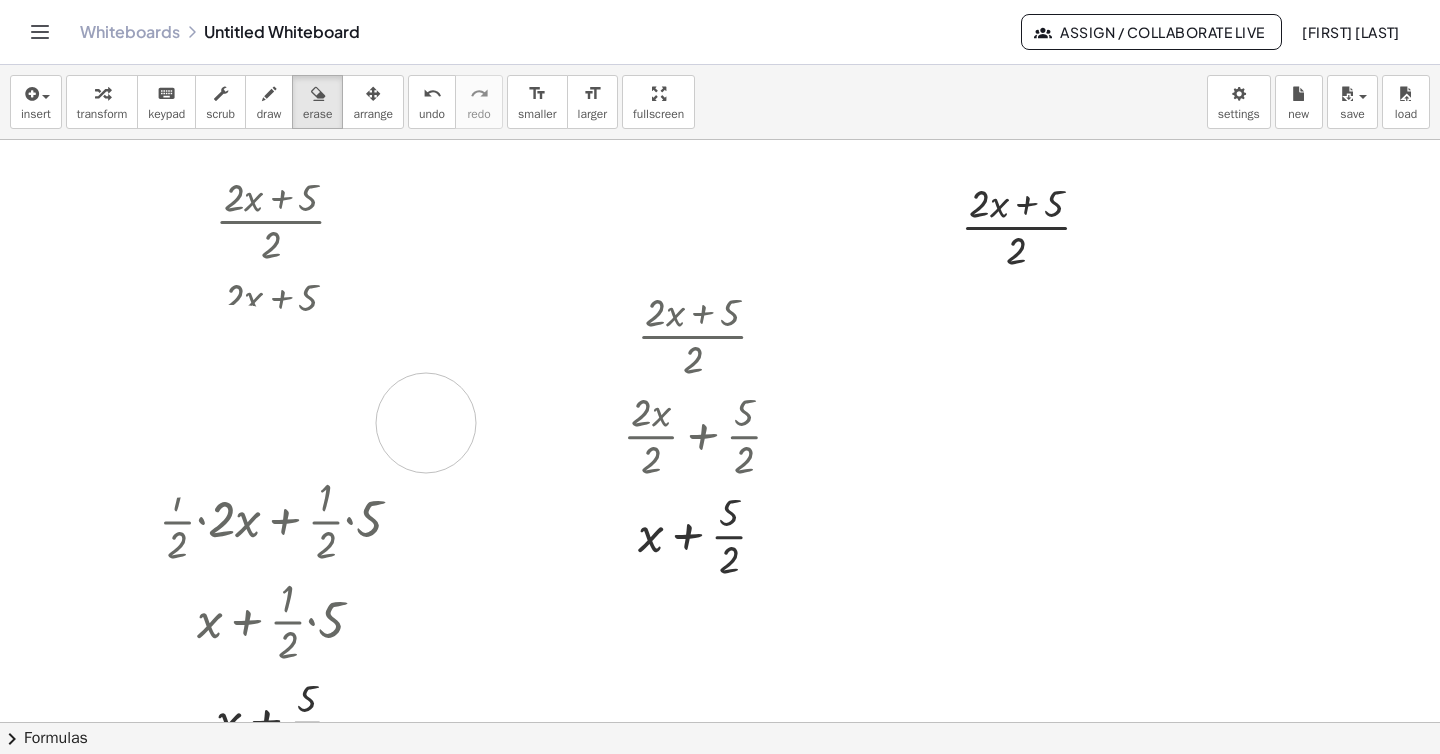 drag, startPoint x: 213, startPoint y: 355, endPoint x: 428, endPoint y: 422, distance: 225.1977 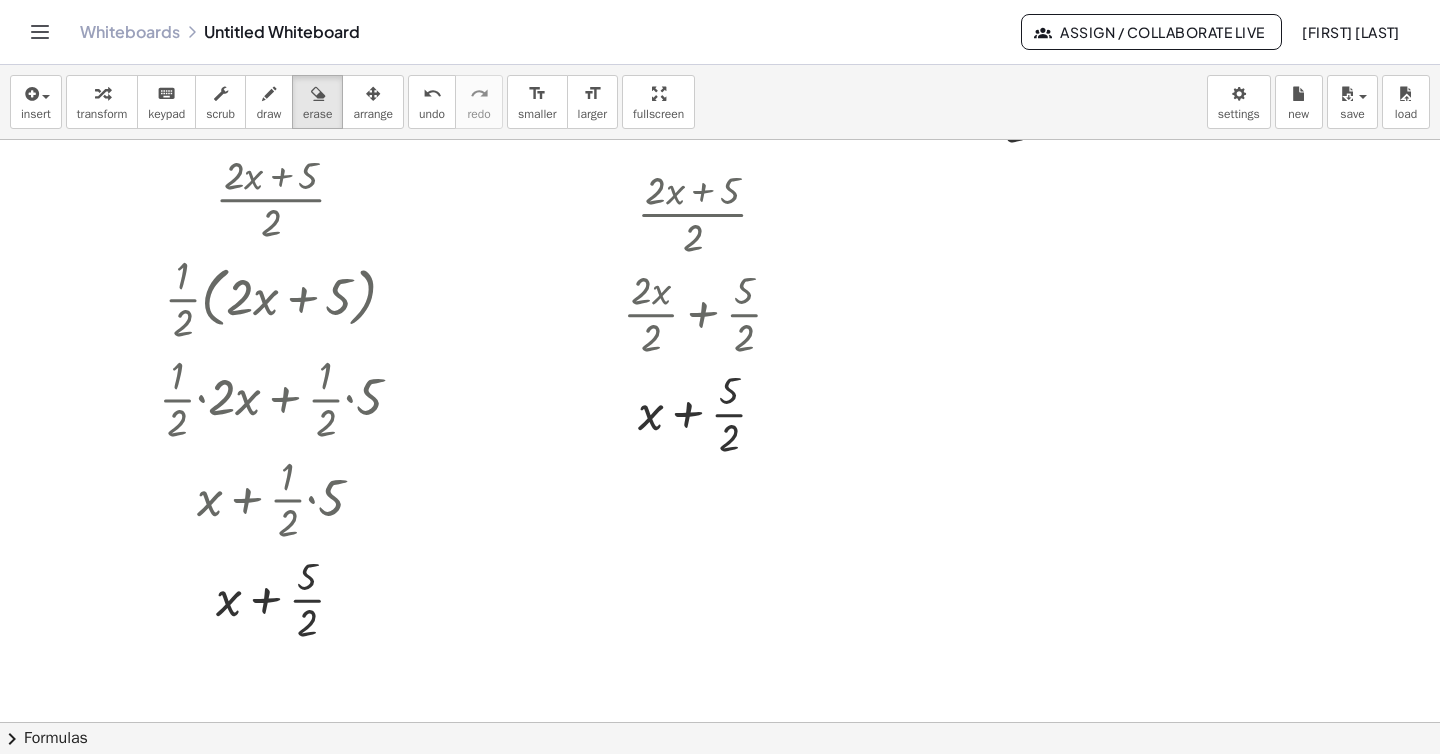 scroll, scrollTop: 123, scrollLeft: 0, axis: vertical 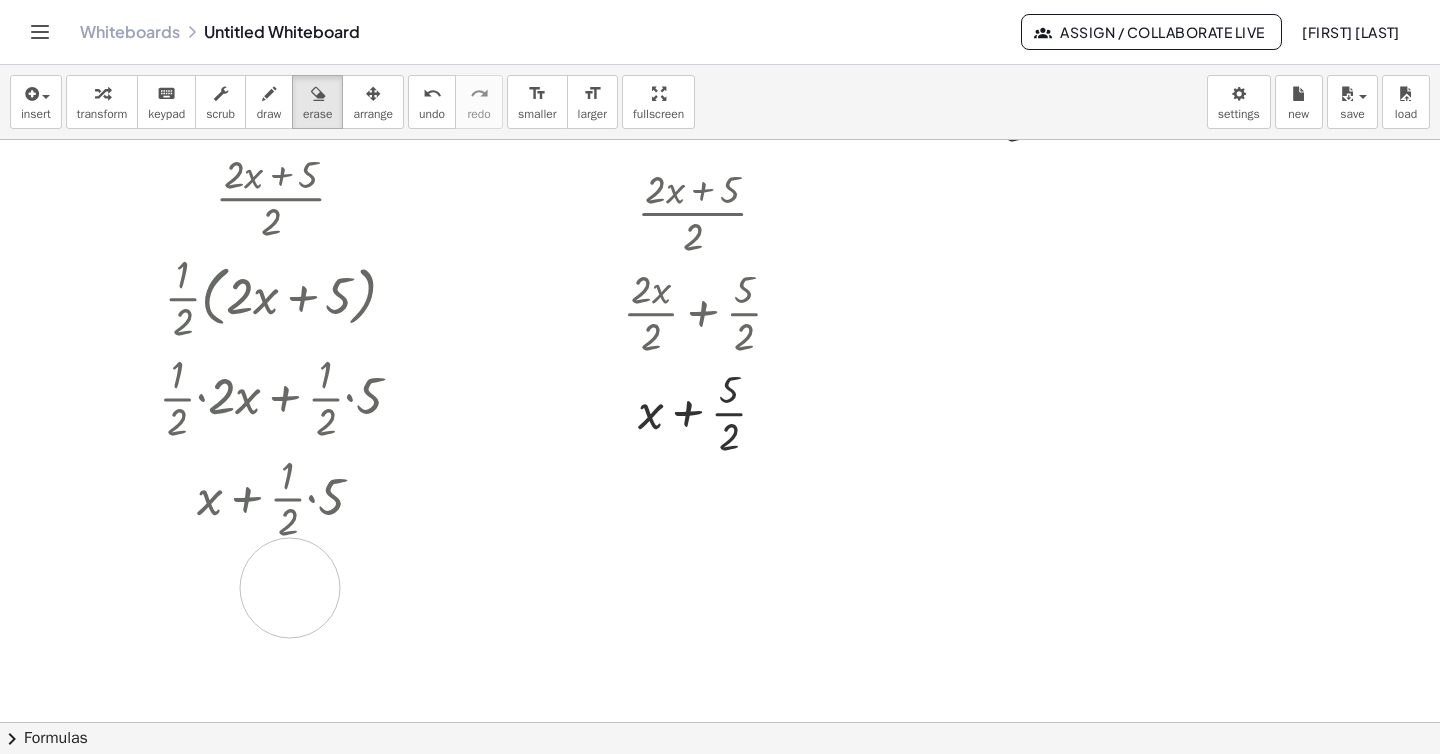 drag, startPoint x: 359, startPoint y: 602, endPoint x: 289, endPoint y: 590, distance: 71.021126 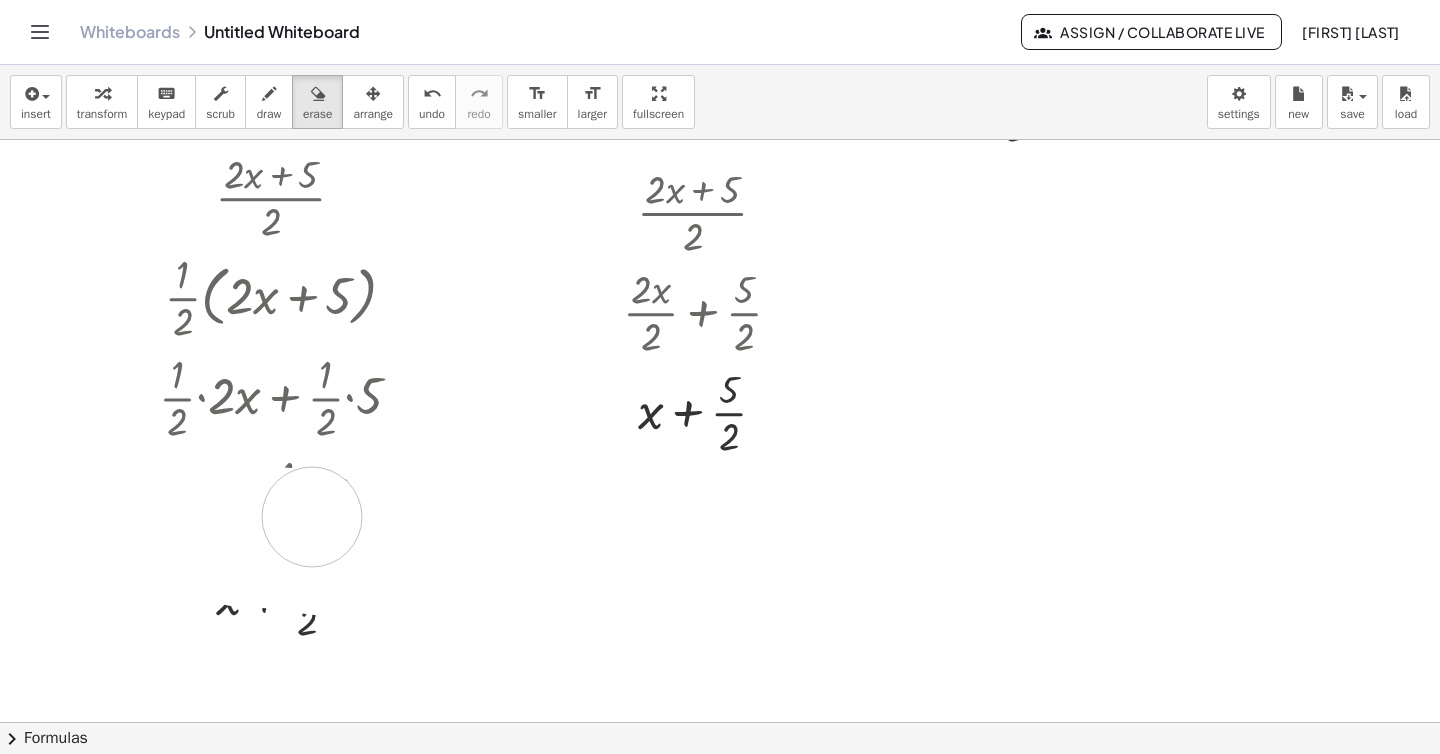 drag, startPoint x: 347, startPoint y: 559, endPoint x: 262, endPoint y: 520, distance: 93.52005 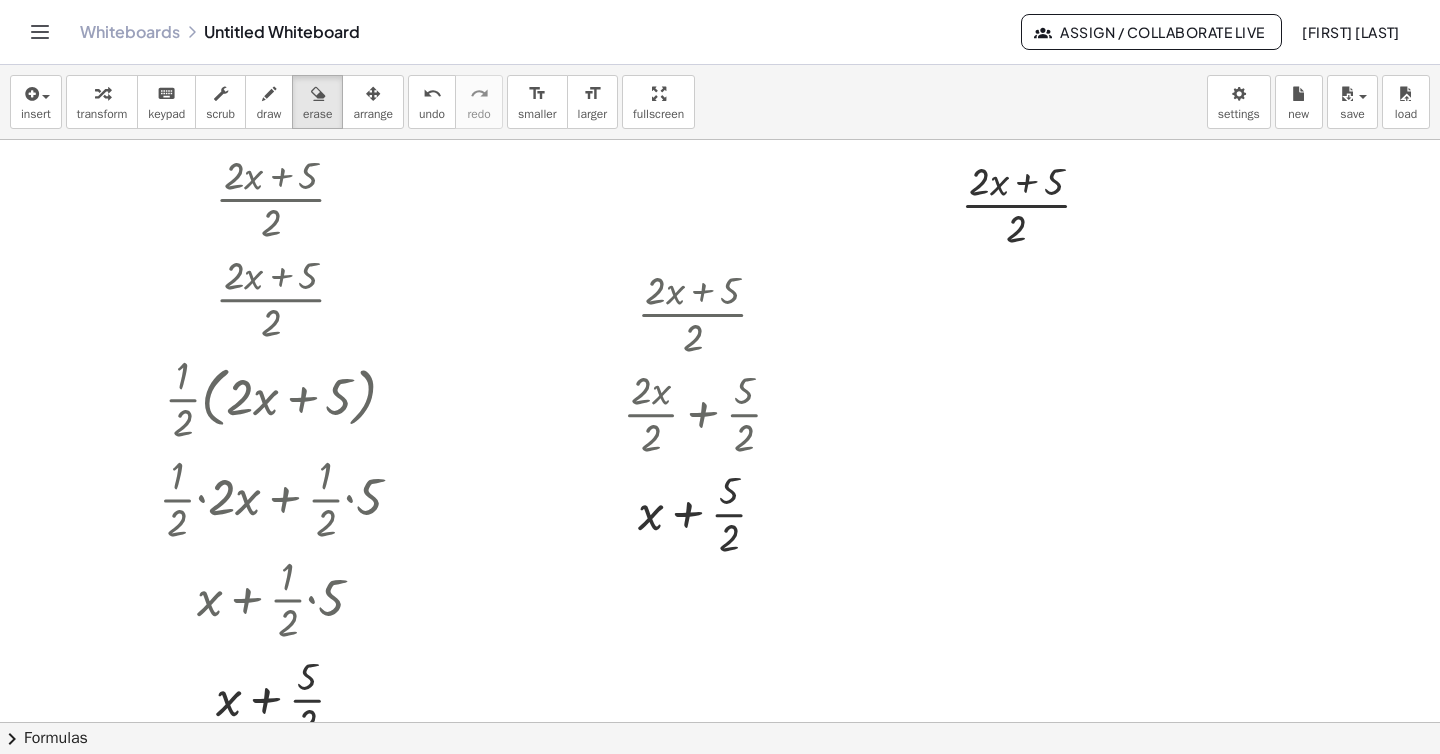 scroll, scrollTop: 0, scrollLeft: 0, axis: both 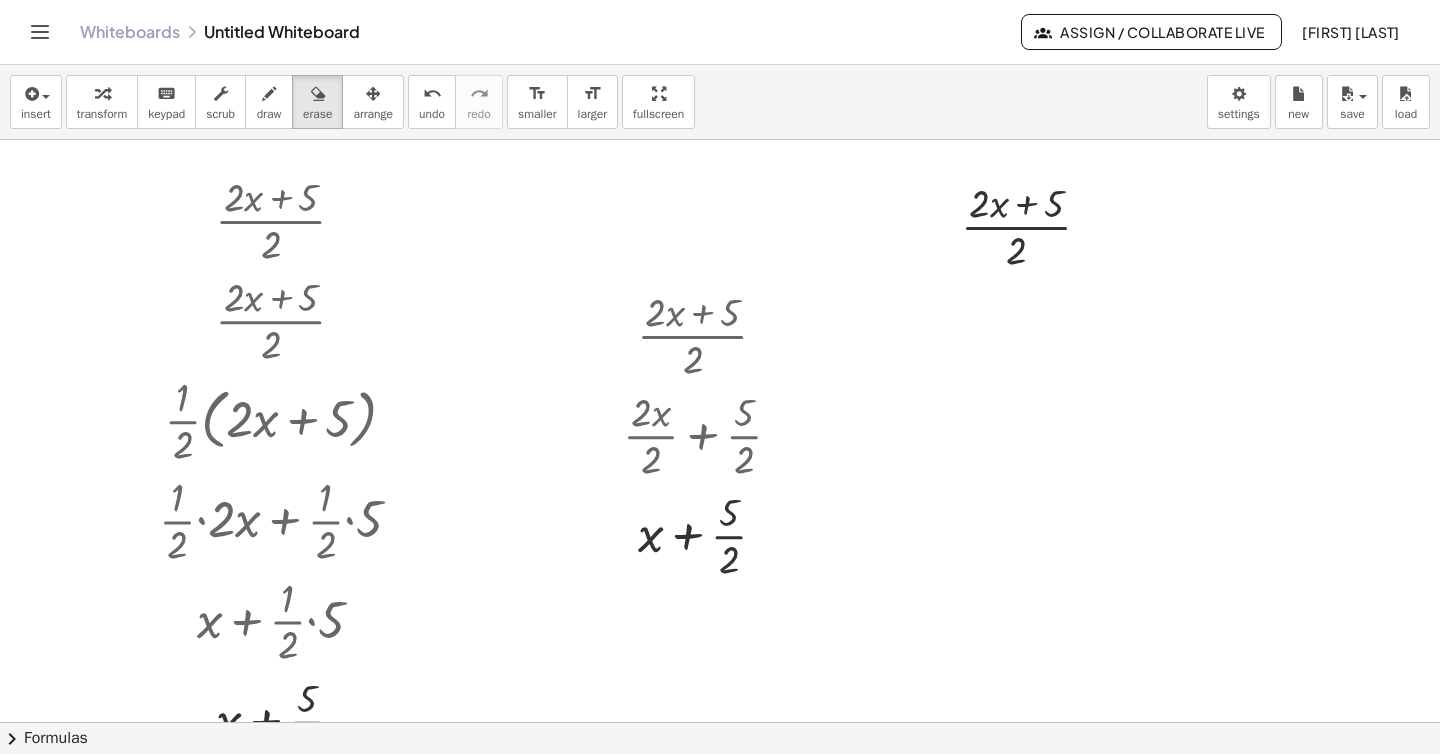 click at bounding box center [720, 722] 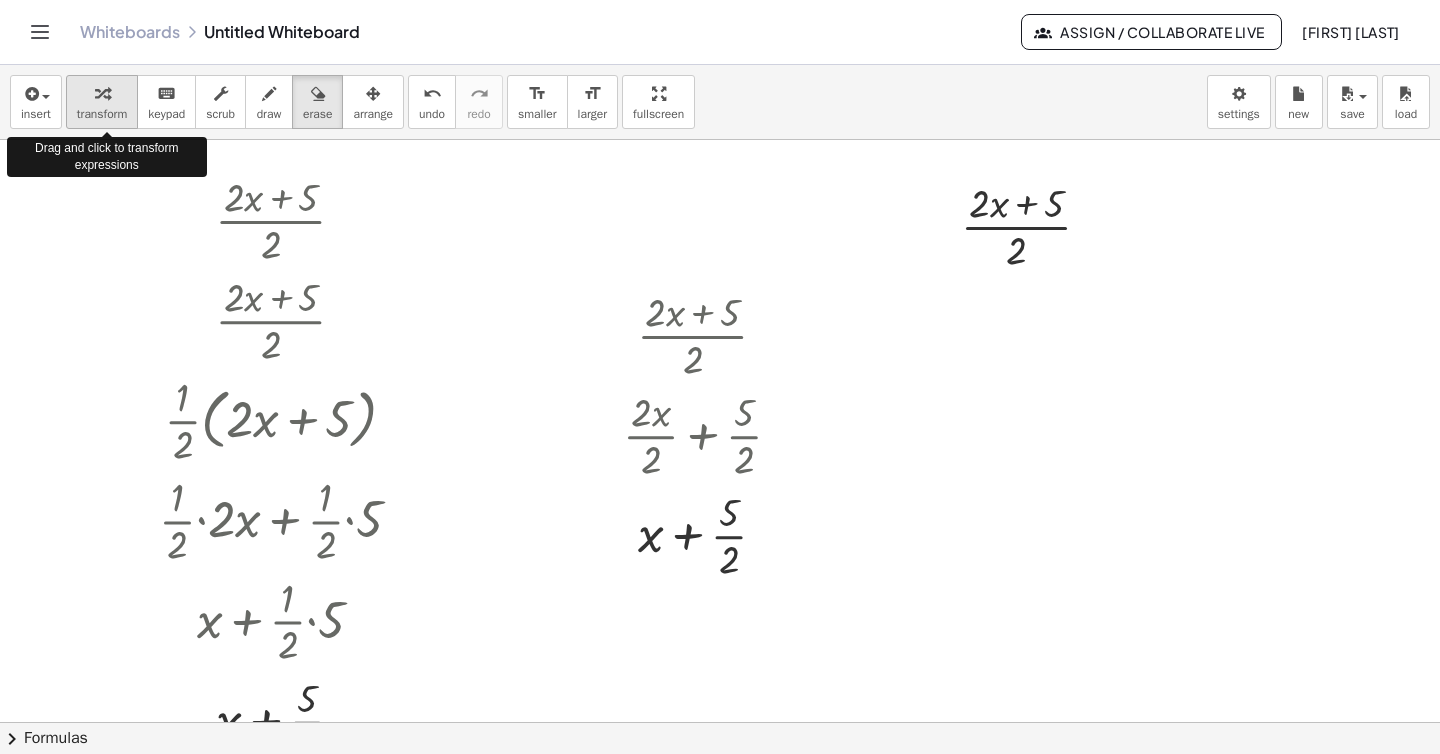 click at bounding box center (102, 94) 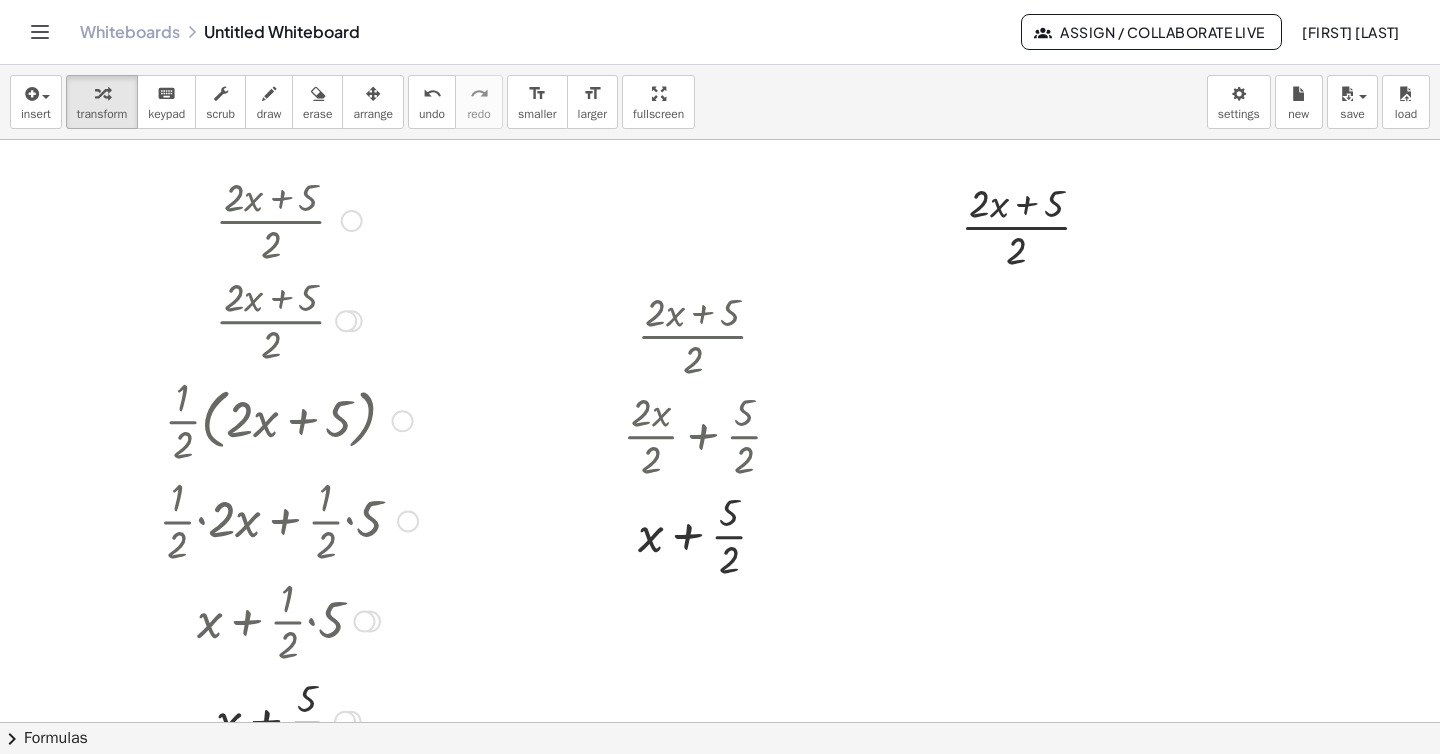 click at bounding box center (352, 221) 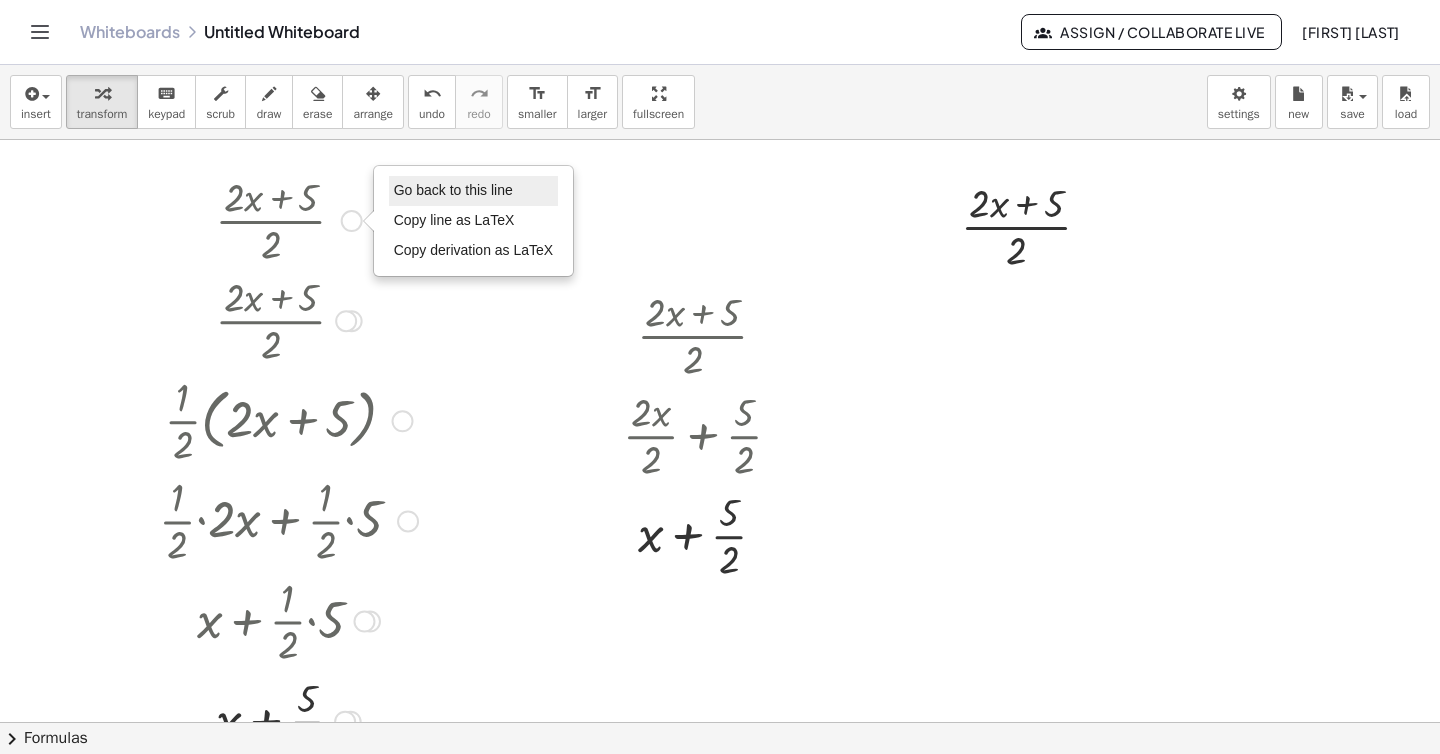 click on "Go back to this line" at bounding box center (474, 191) 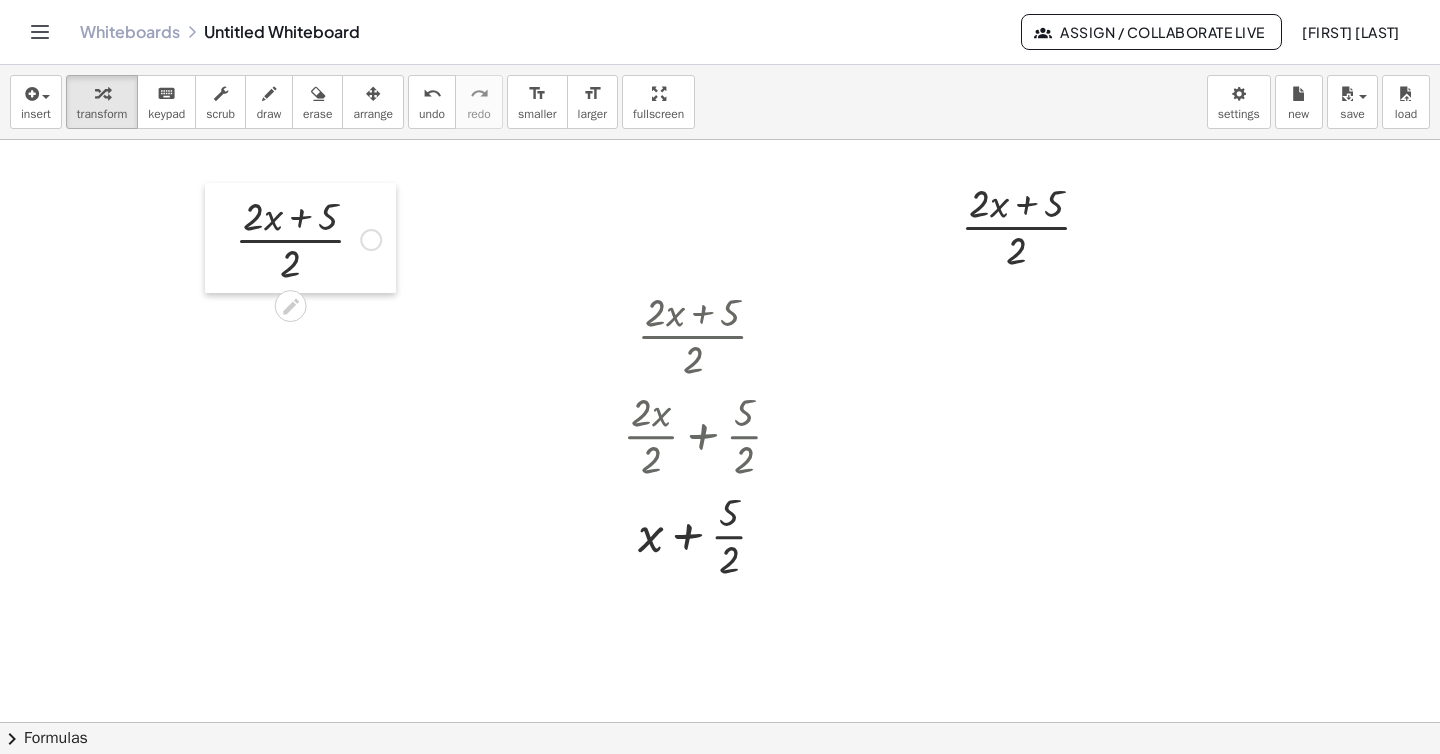 drag, startPoint x: 213, startPoint y: 175, endPoint x: 232, endPoint y: 194, distance: 26.870058 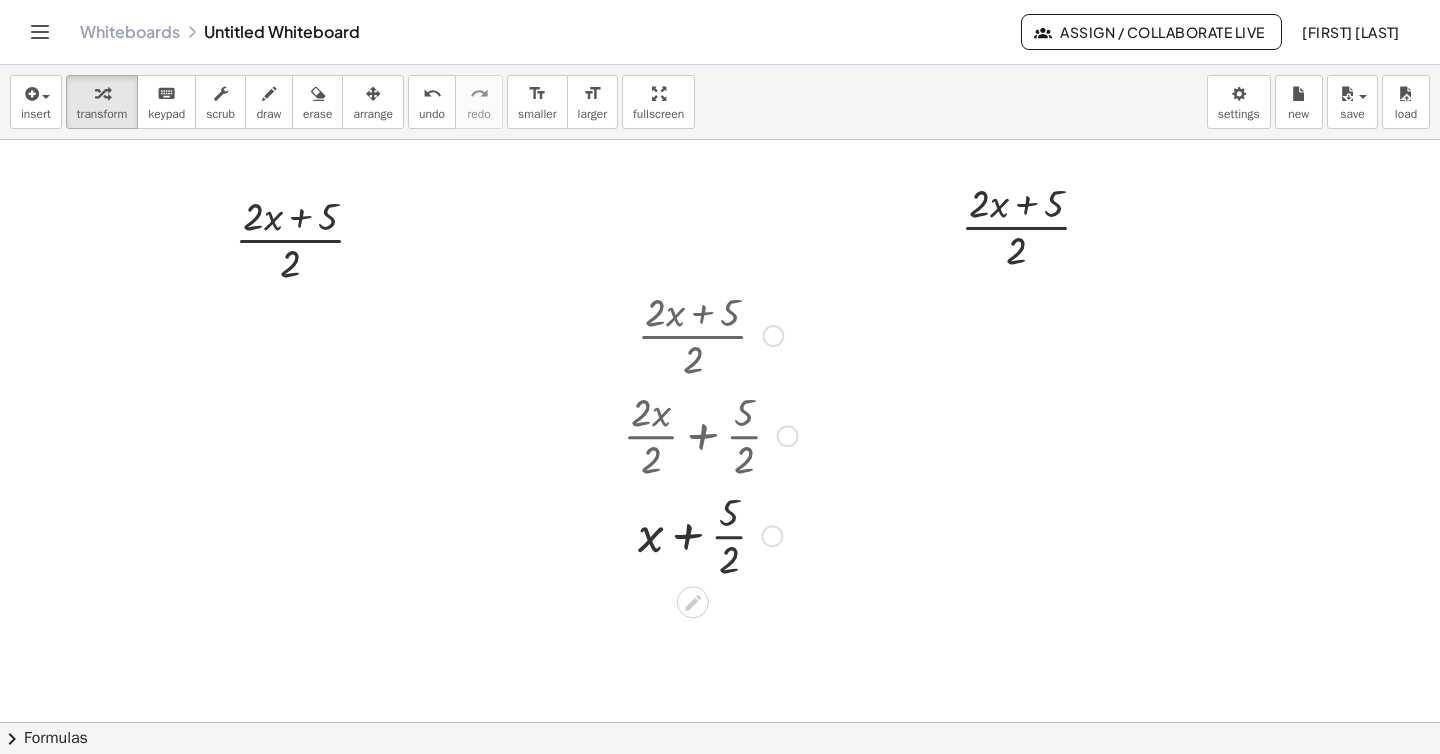 click at bounding box center [773, 336] 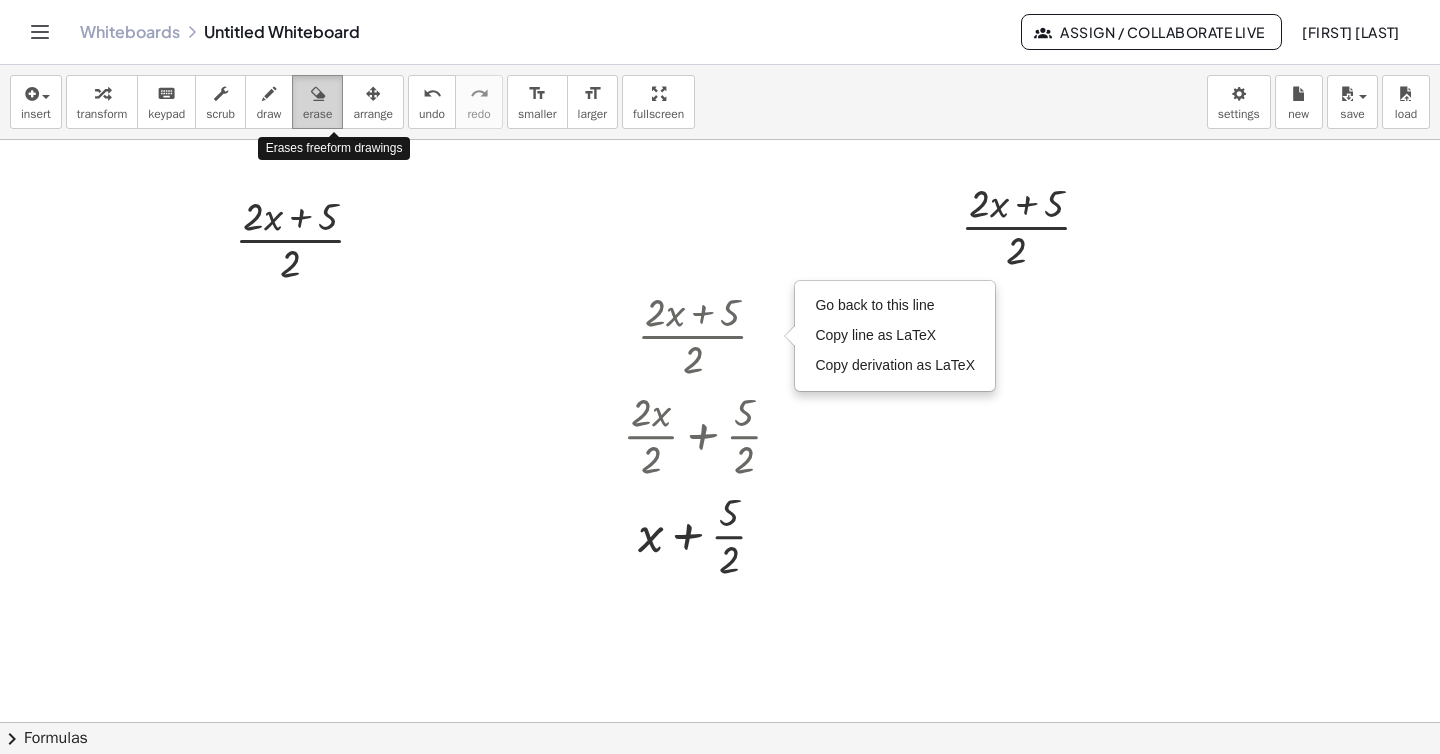 click on "erase" at bounding box center [317, 102] 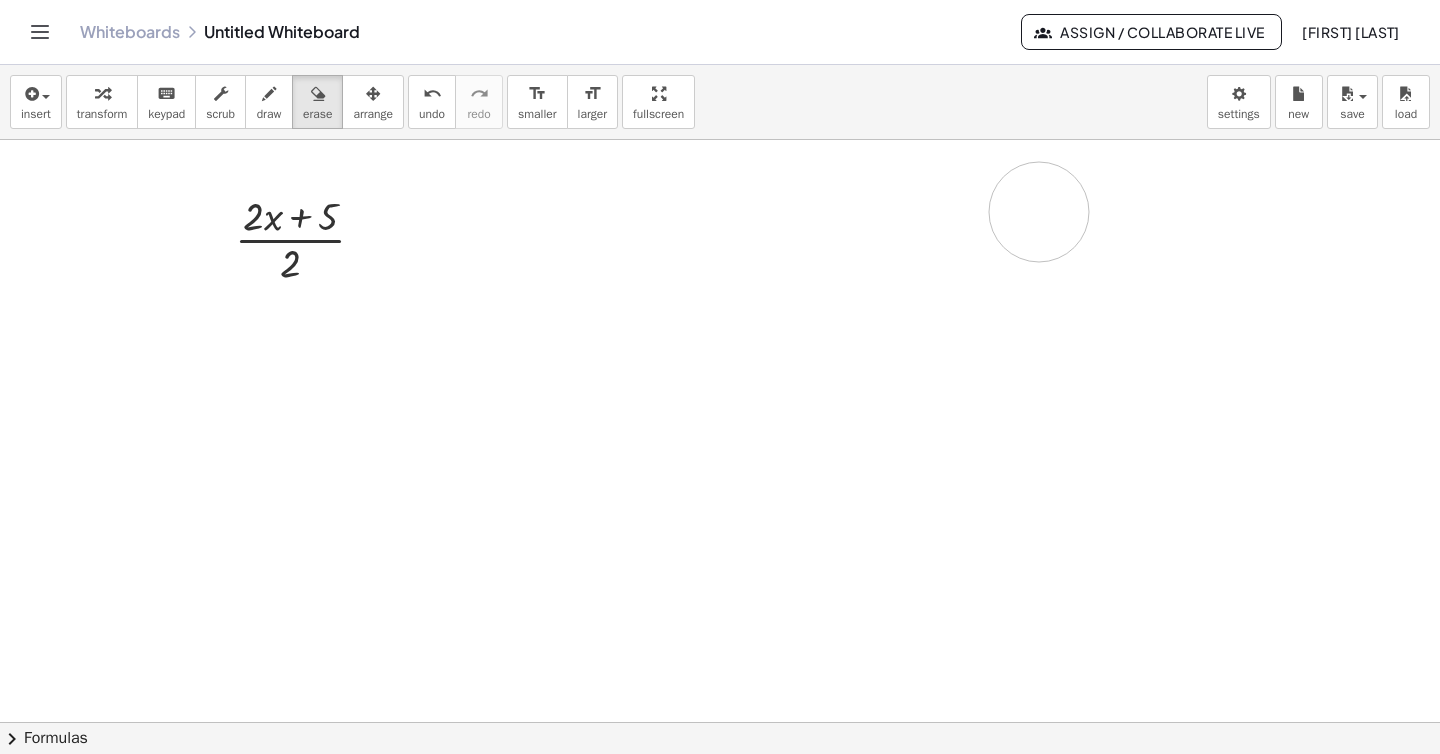 drag, startPoint x: 637, startPoint y: 233, endPoint x: 1023, endPoint y: 280, distance: 388.85086 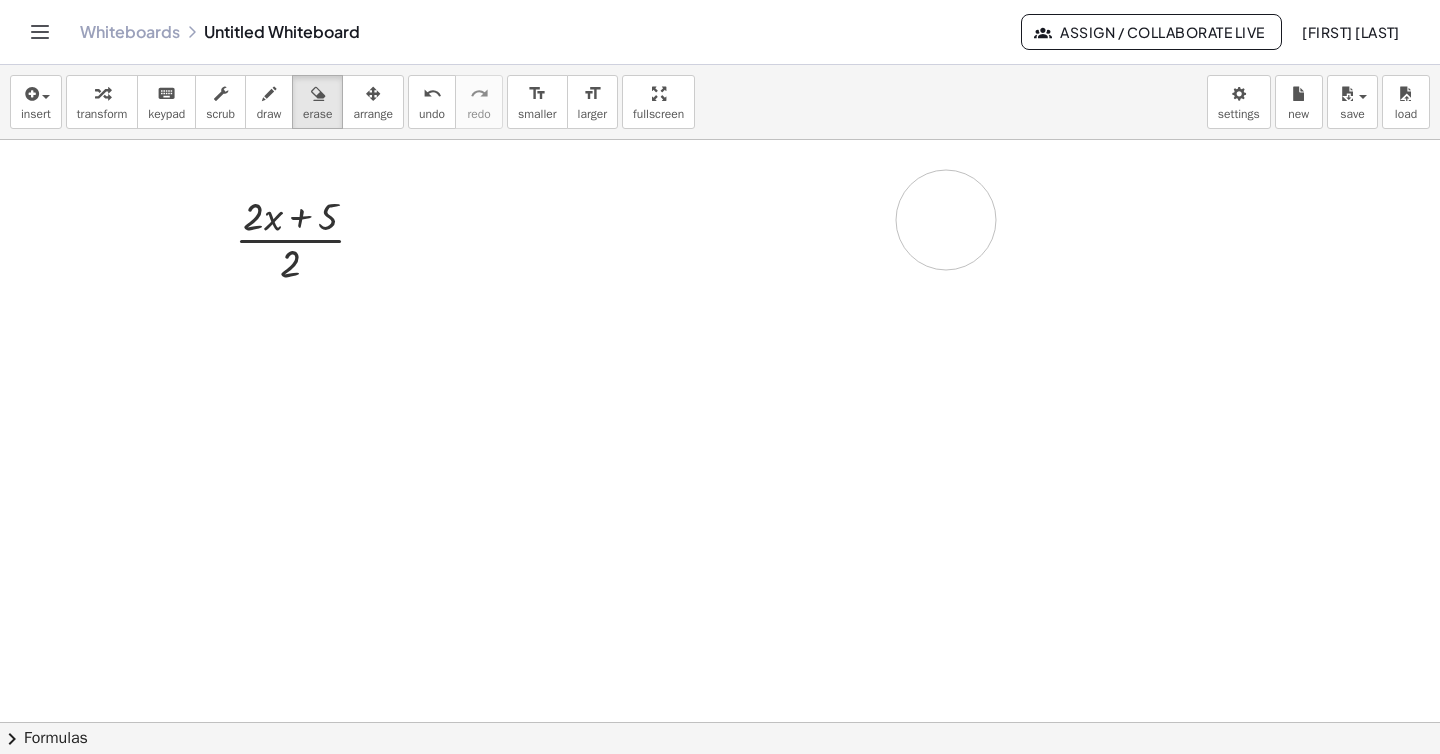 drag, startPoint x: 799, startPoint y: 292, endPoint x: 945, endPoint y: 221, distance: 162.34839 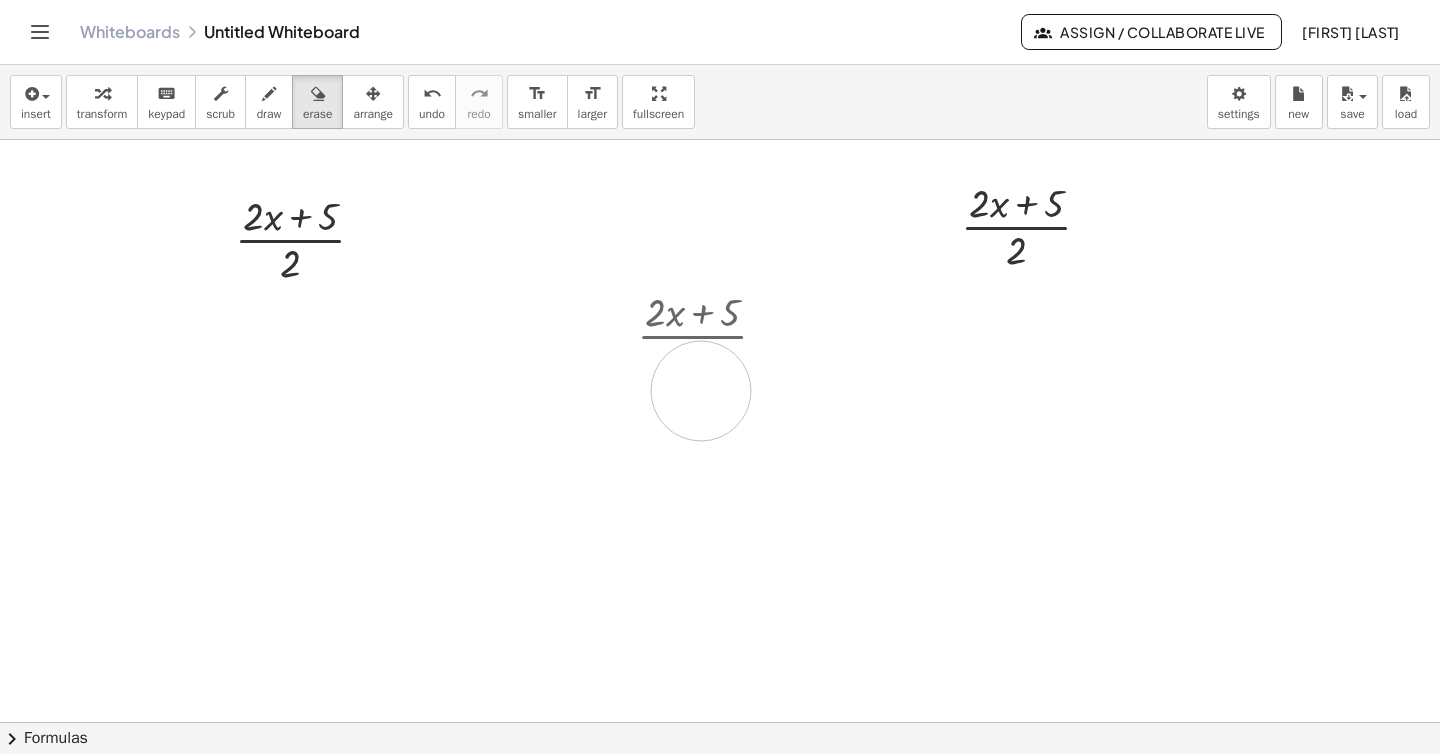 drag, startPoint x: 763, startPoint y: 502, endPoint x: 700, endPoint y: 391, distance: 127.632286 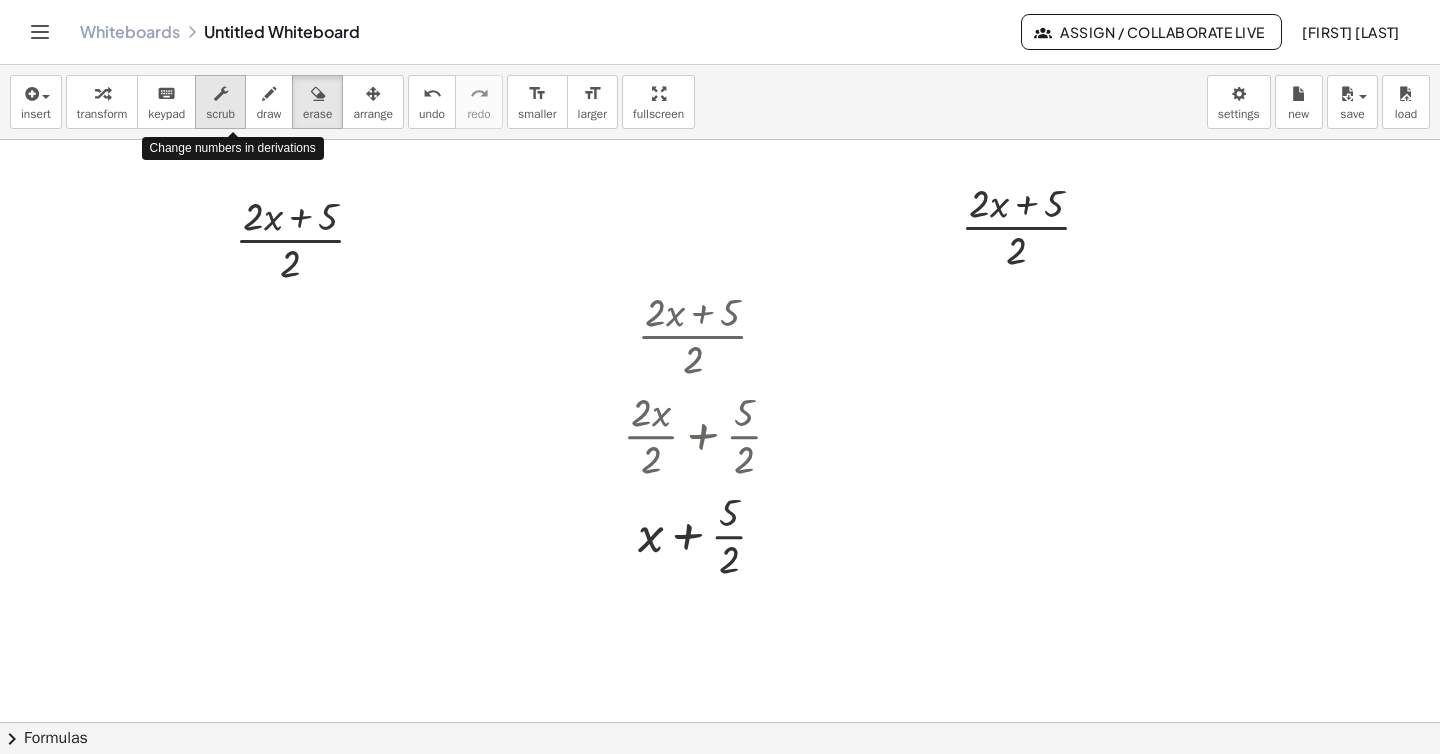 click on "scrub" at bounding box center [220, 114] 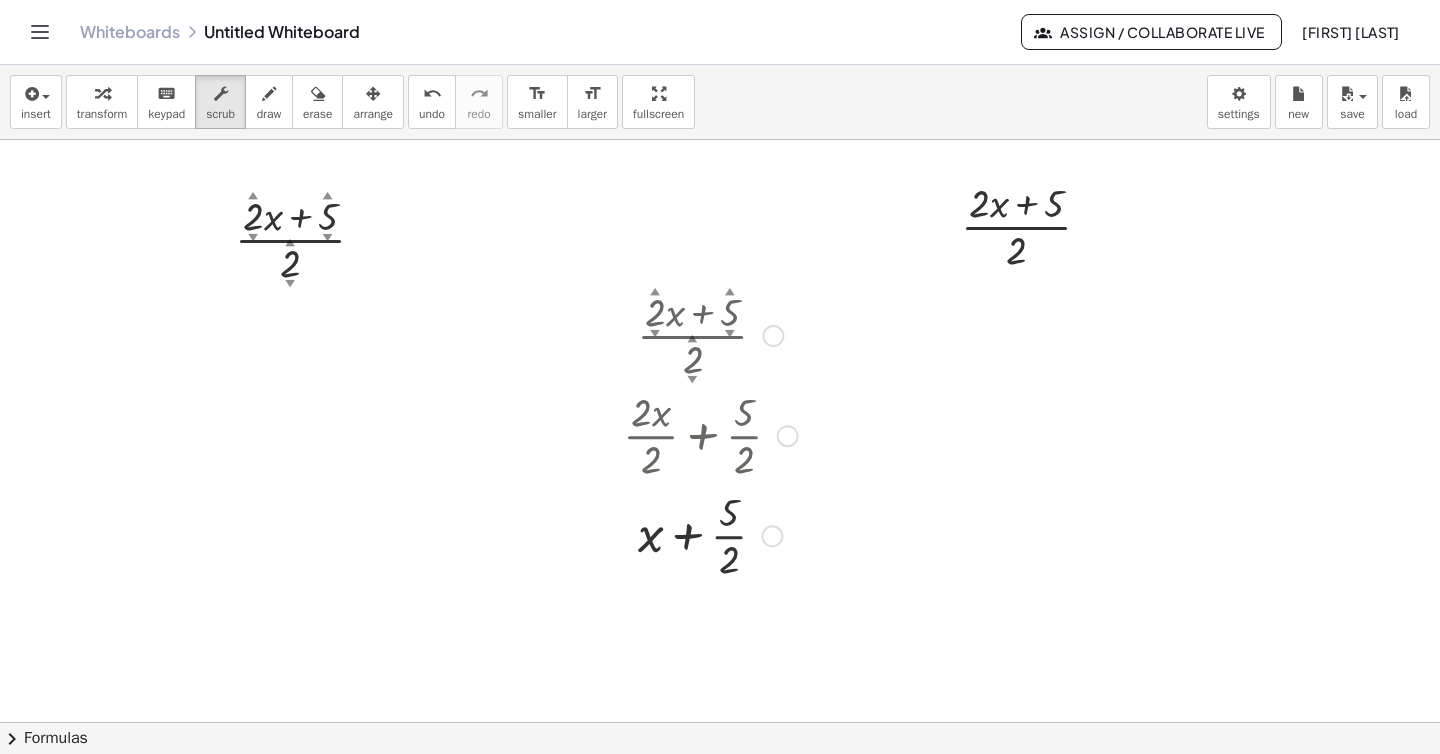 click on "▲" at bounding box center (655, 292) 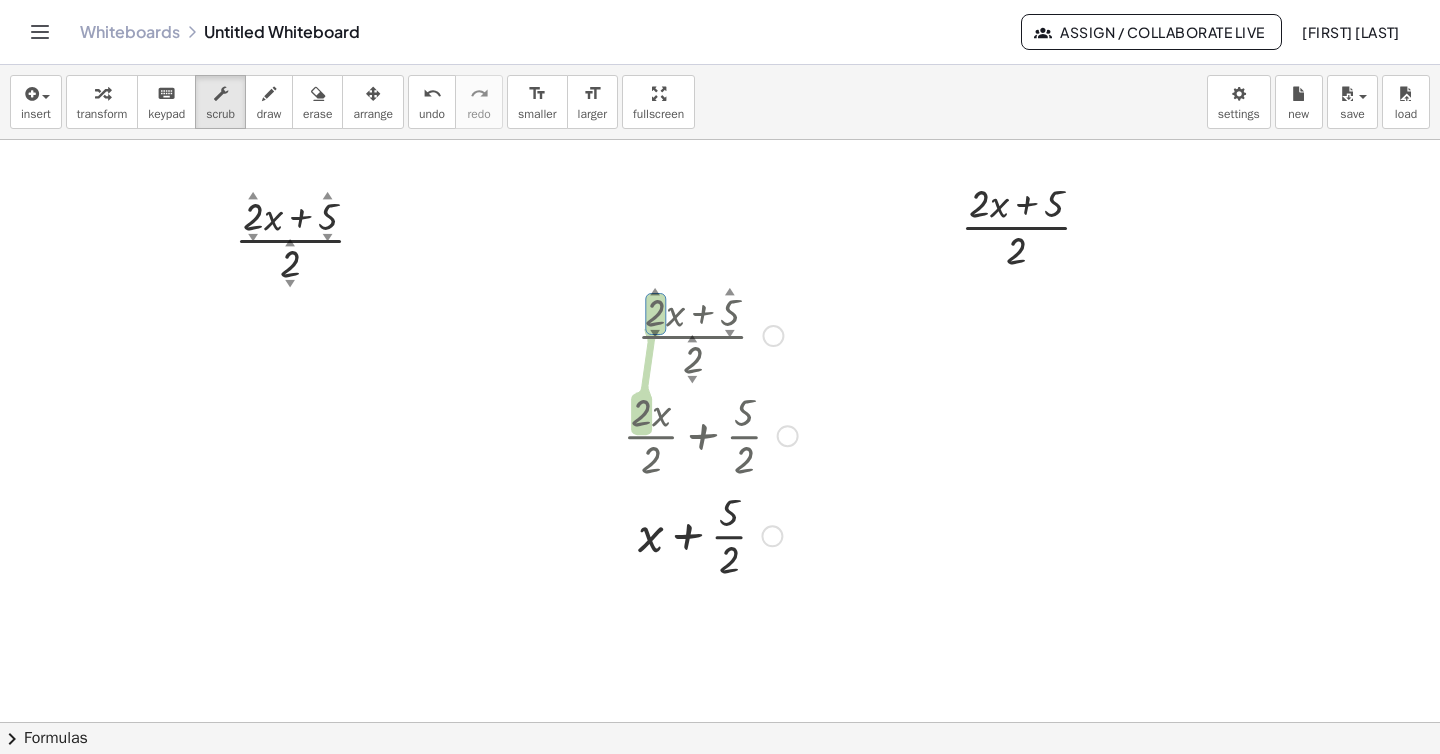 click on "▼" at bounding box center [655, 334] 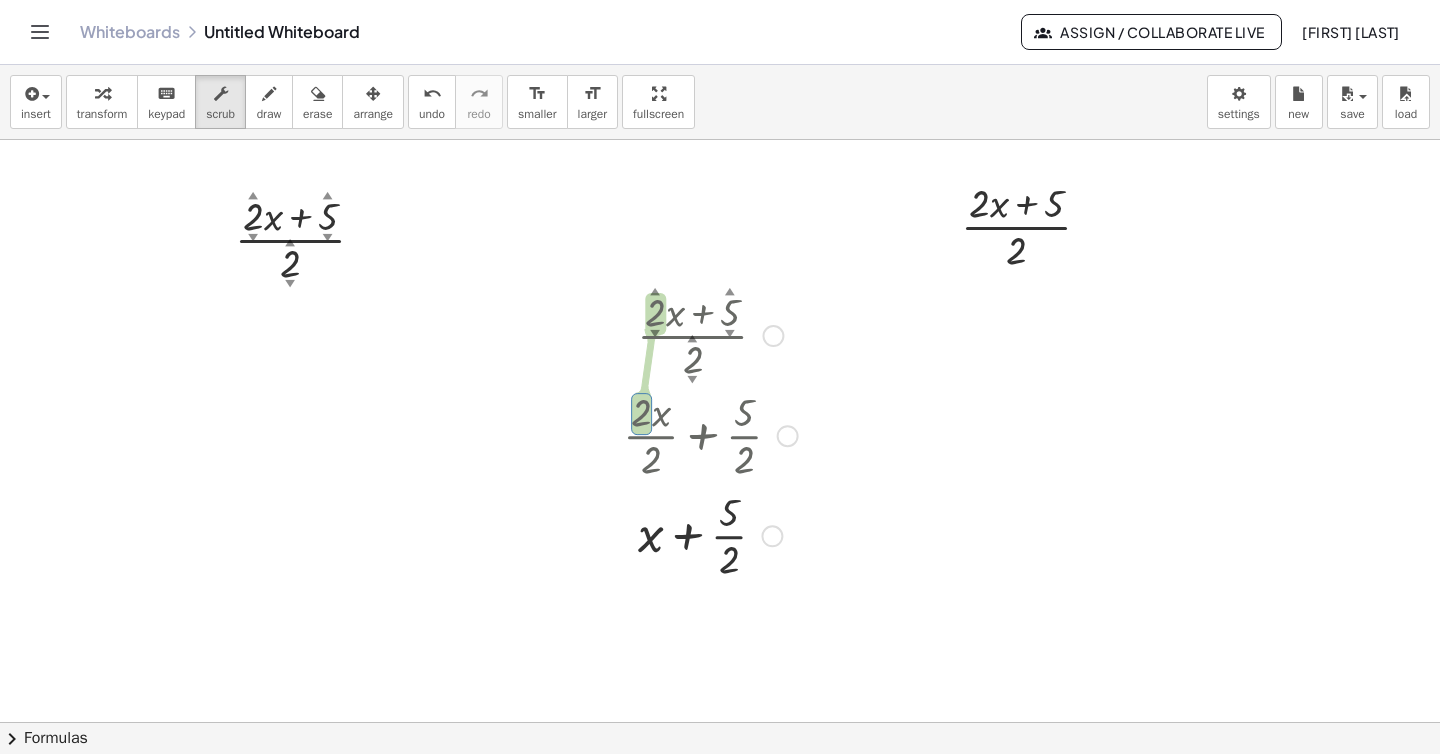 click at bounding box center [710, 534] 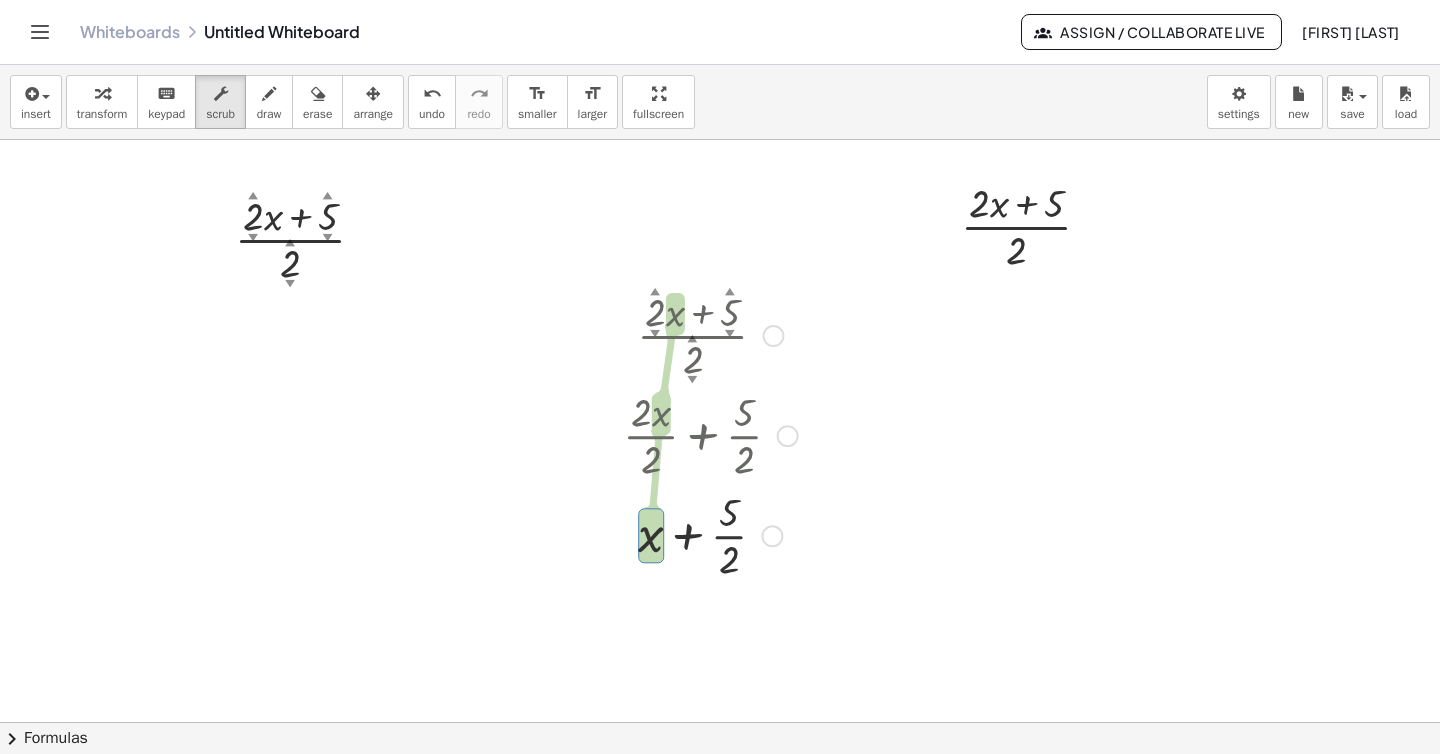 click at bounding box center [710, 334] 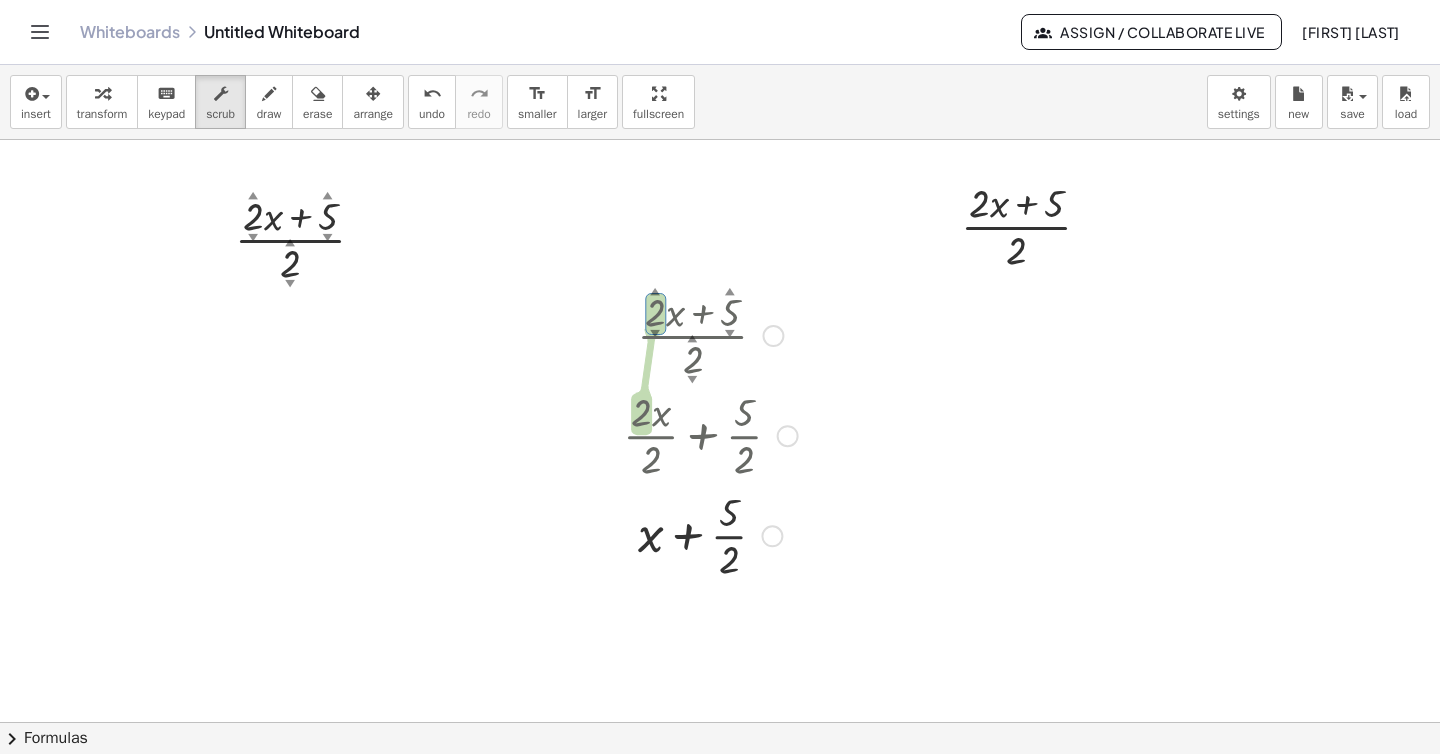 click at bounding box center [710, 334] 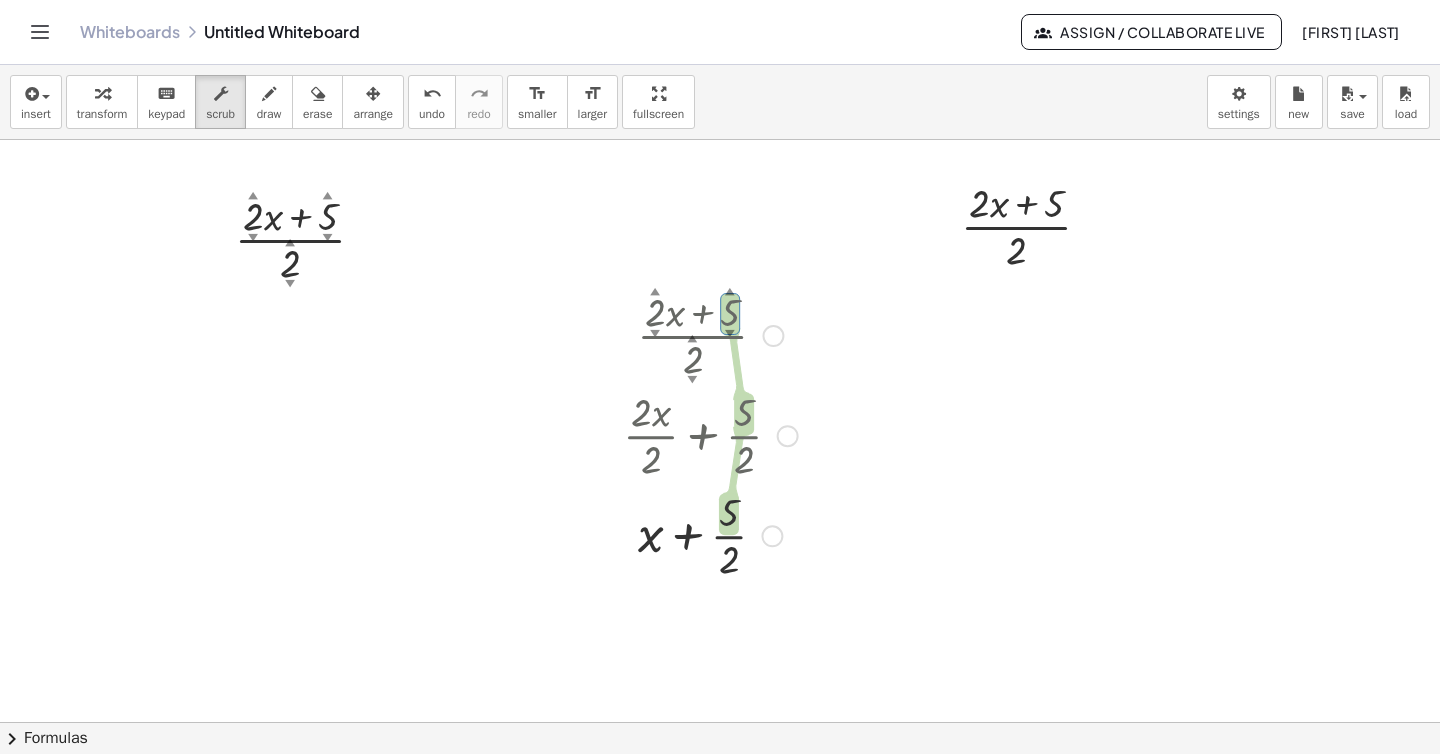 click on "▲" at bounding box center [730, 292] 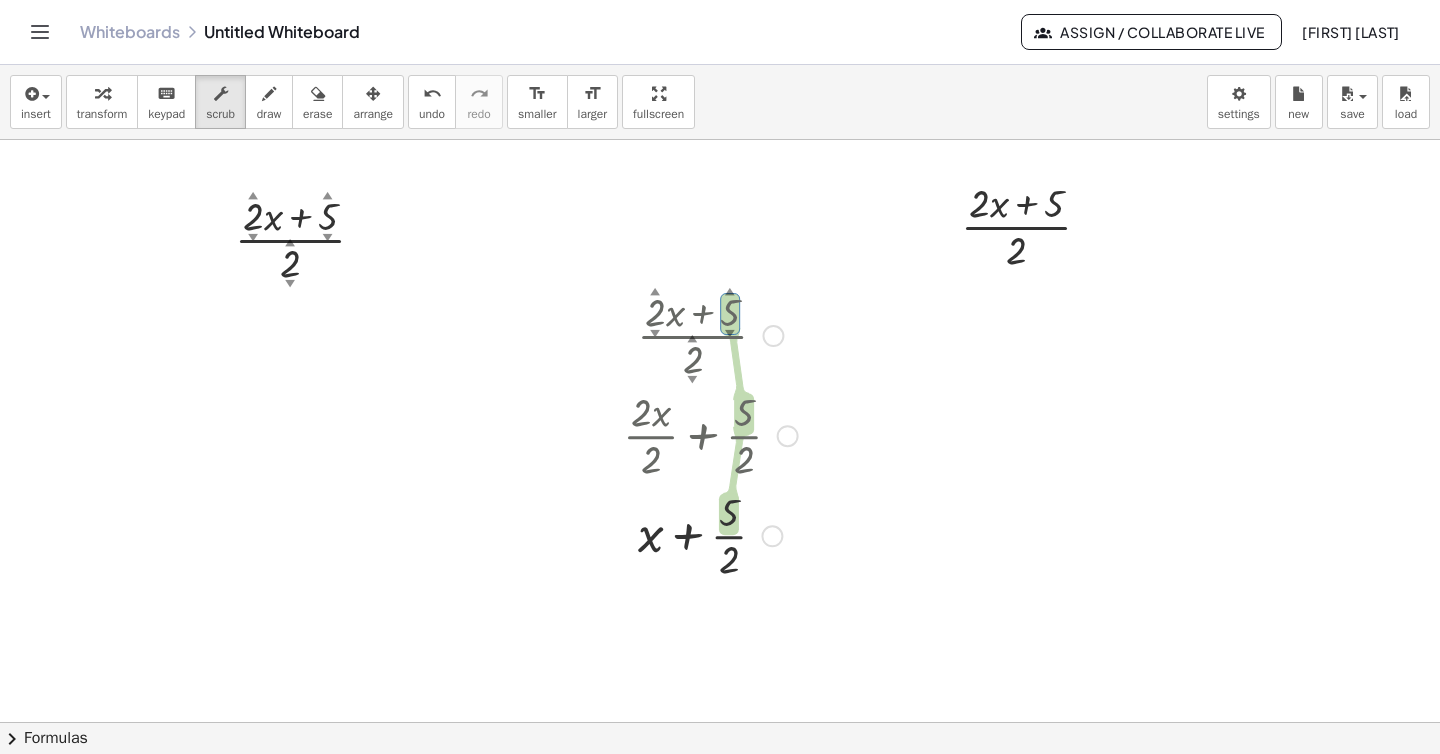 click on "▼" at bounding box center [730, 334] 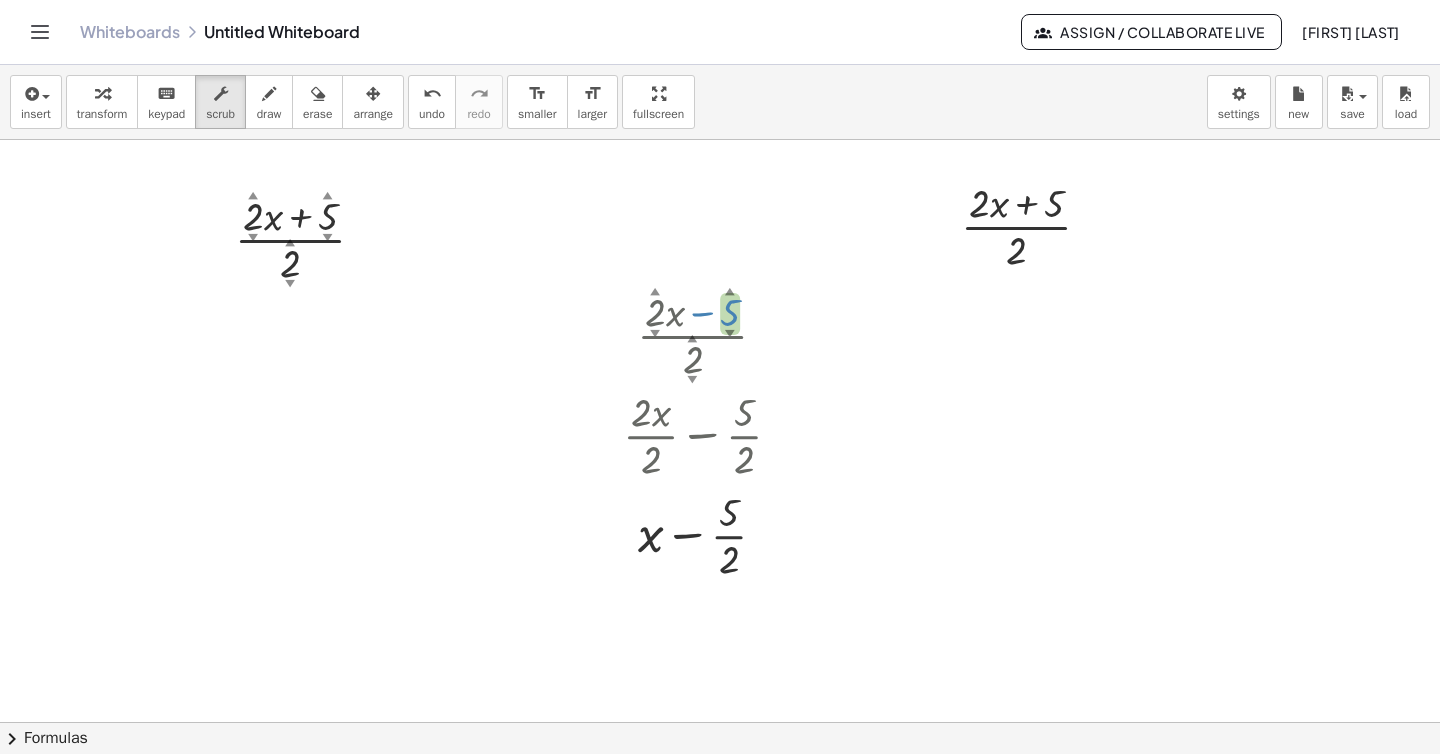 drag, startPoint x: 735, startPoint y: 317, endPoint x: 738, endPoint y: 387, distance: 70.064255 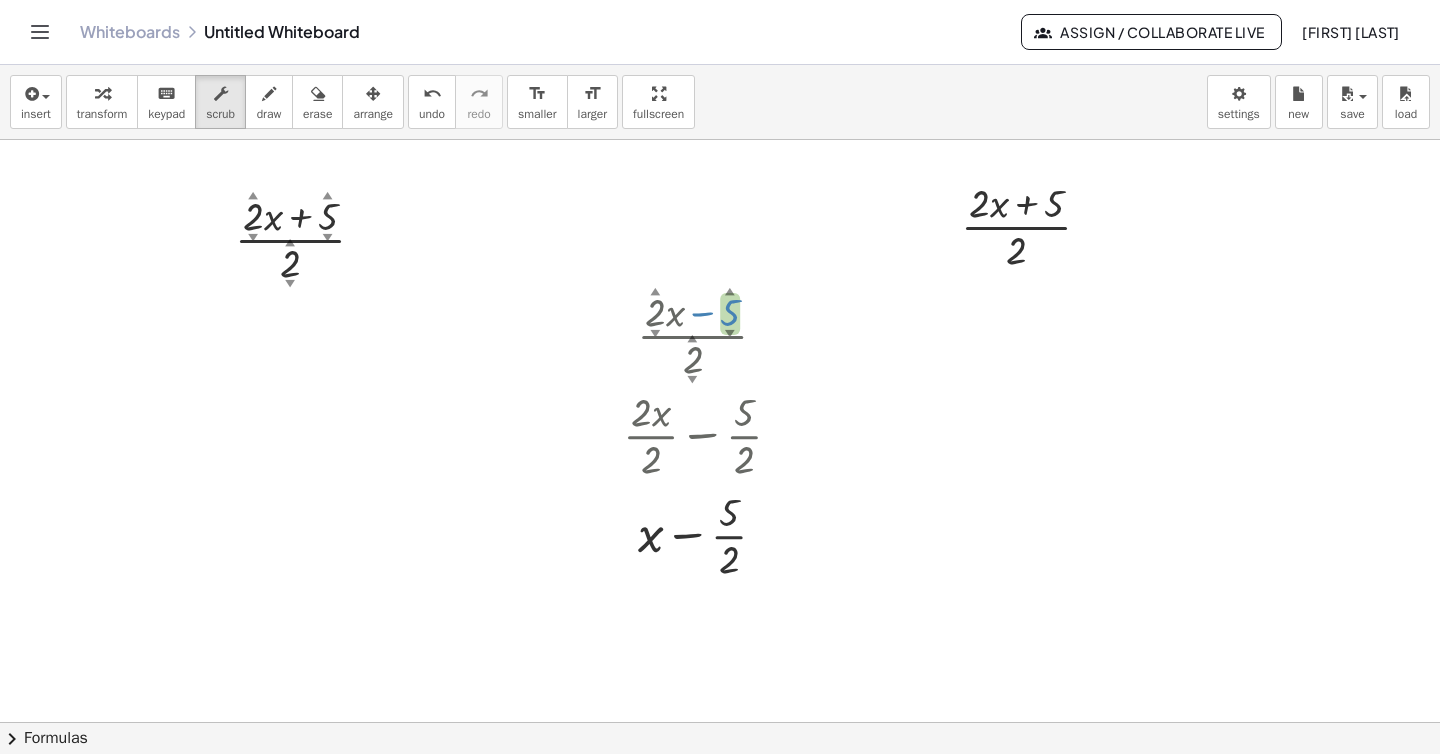 drag, startPoint x: 729, startPoint y: 315, endPoint x: 731, endPoint y: 329, distance: 14.142136 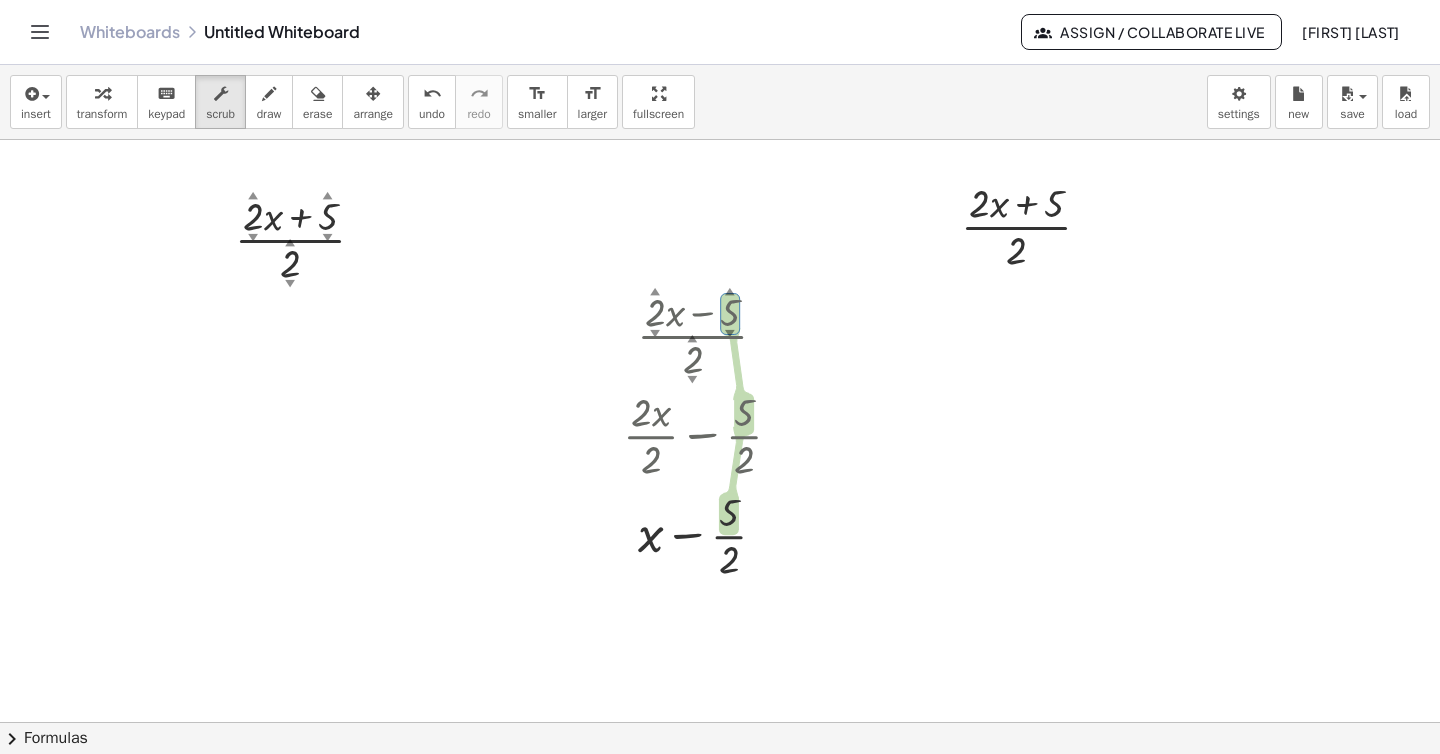 click at bounding box center [720, 722] 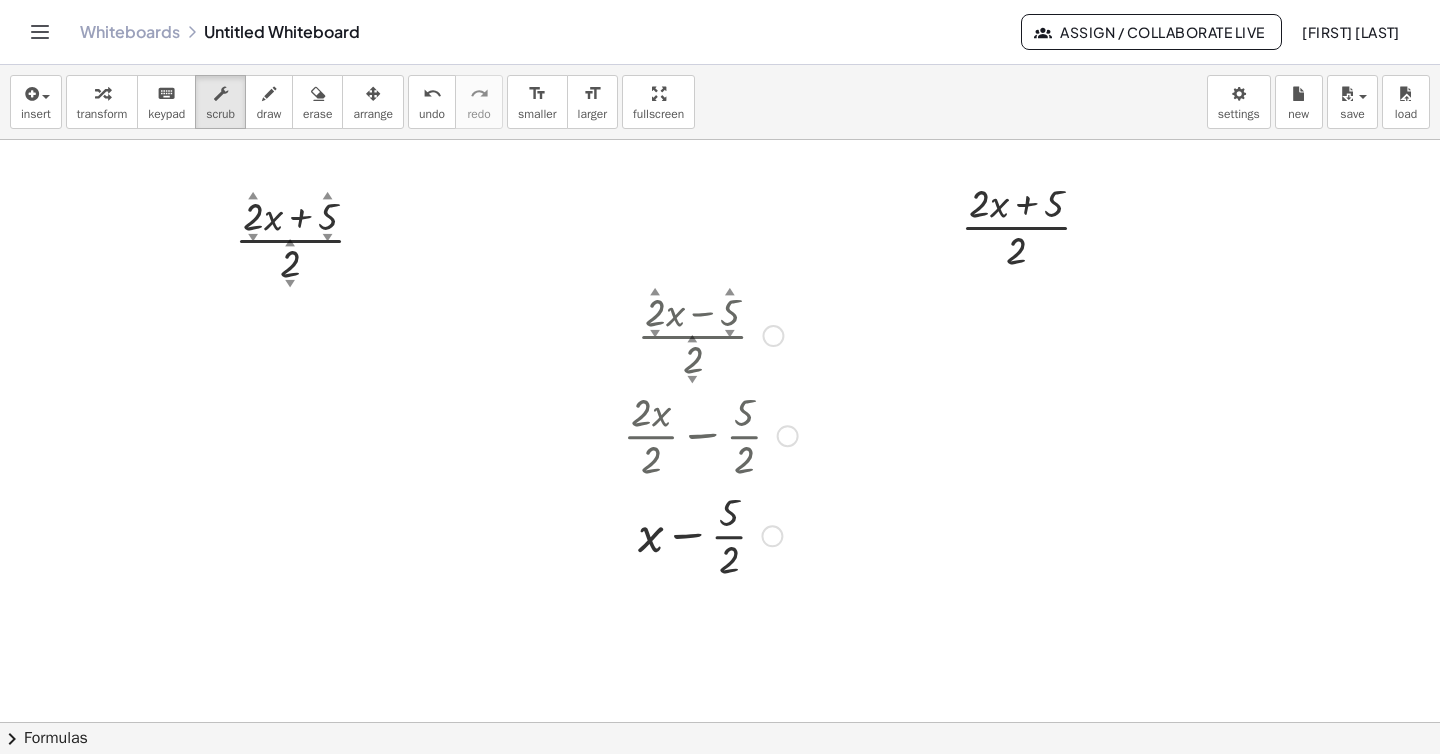click at bounding box center (710, 334) 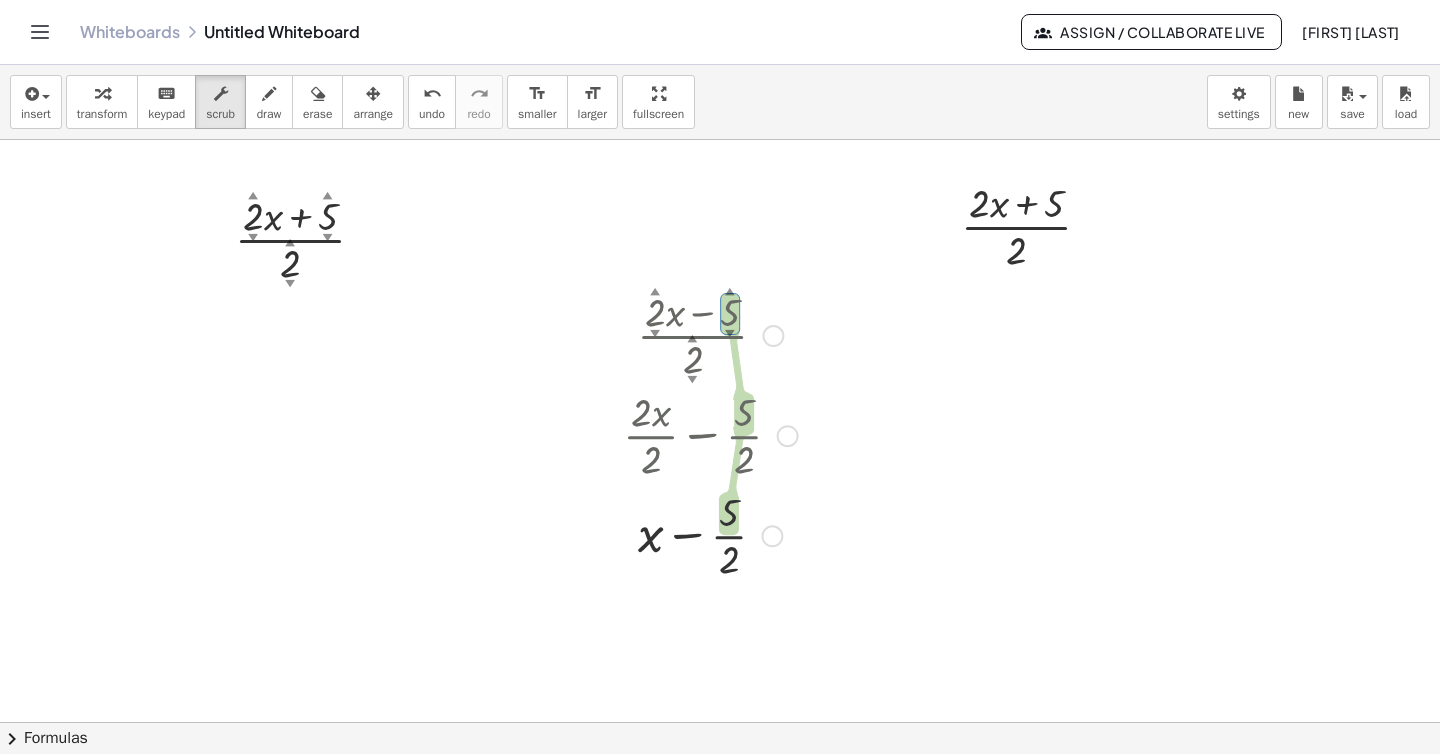 click at bounding box center [710, 334] 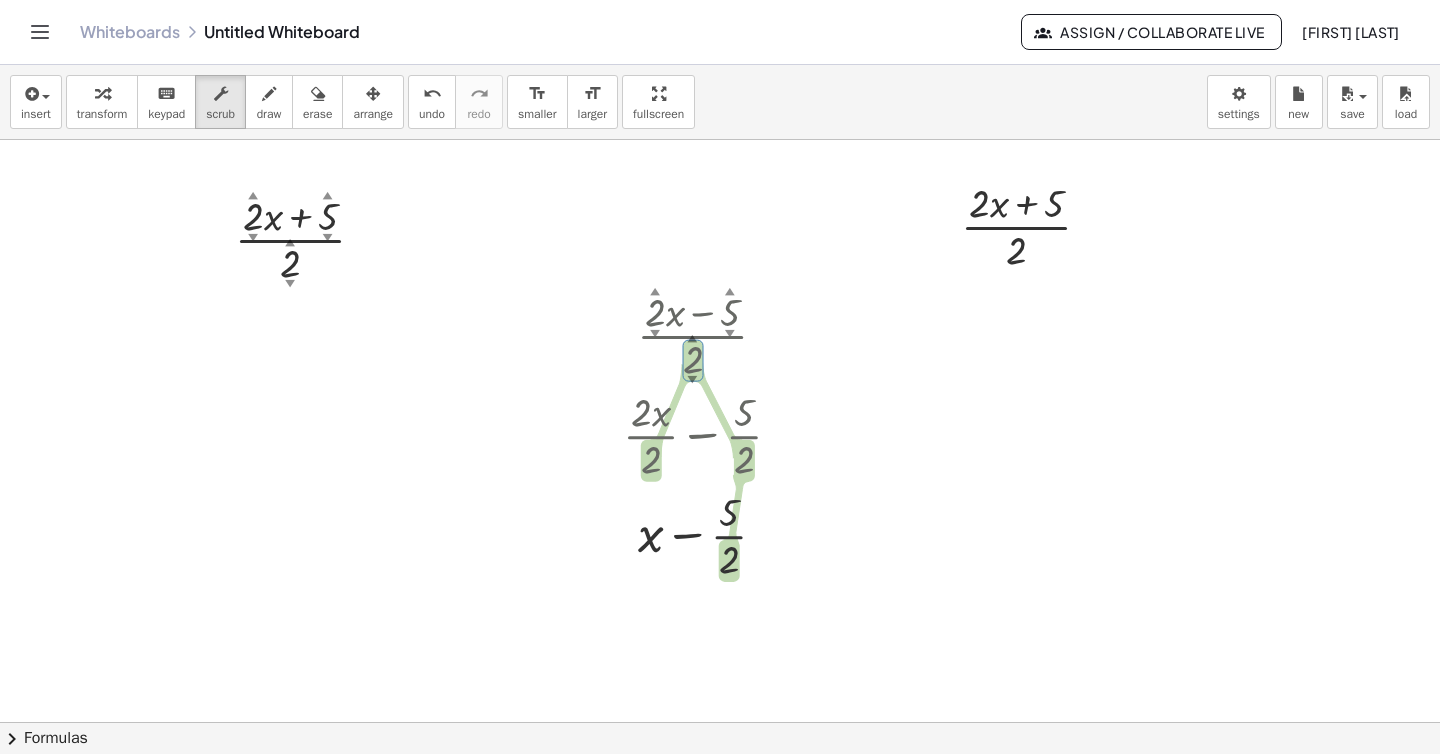 drag, startPoint x: 191, startPoint y: 168, endPoint x: 824, endPoint y: 415, distance: 679.48364 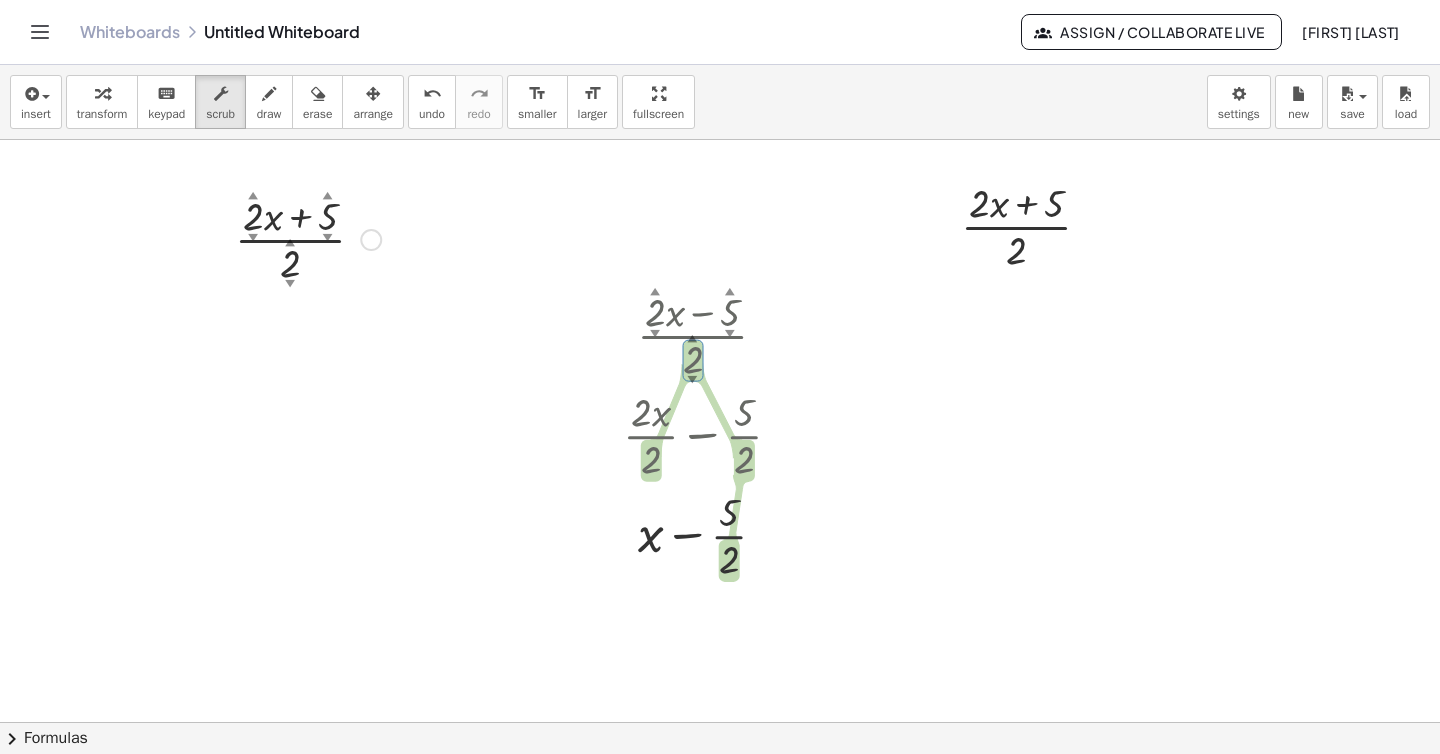 click on "Go back to this line Copy line as LaTeX Copy derivation as LaTeX" at bounding box center [371, 240] 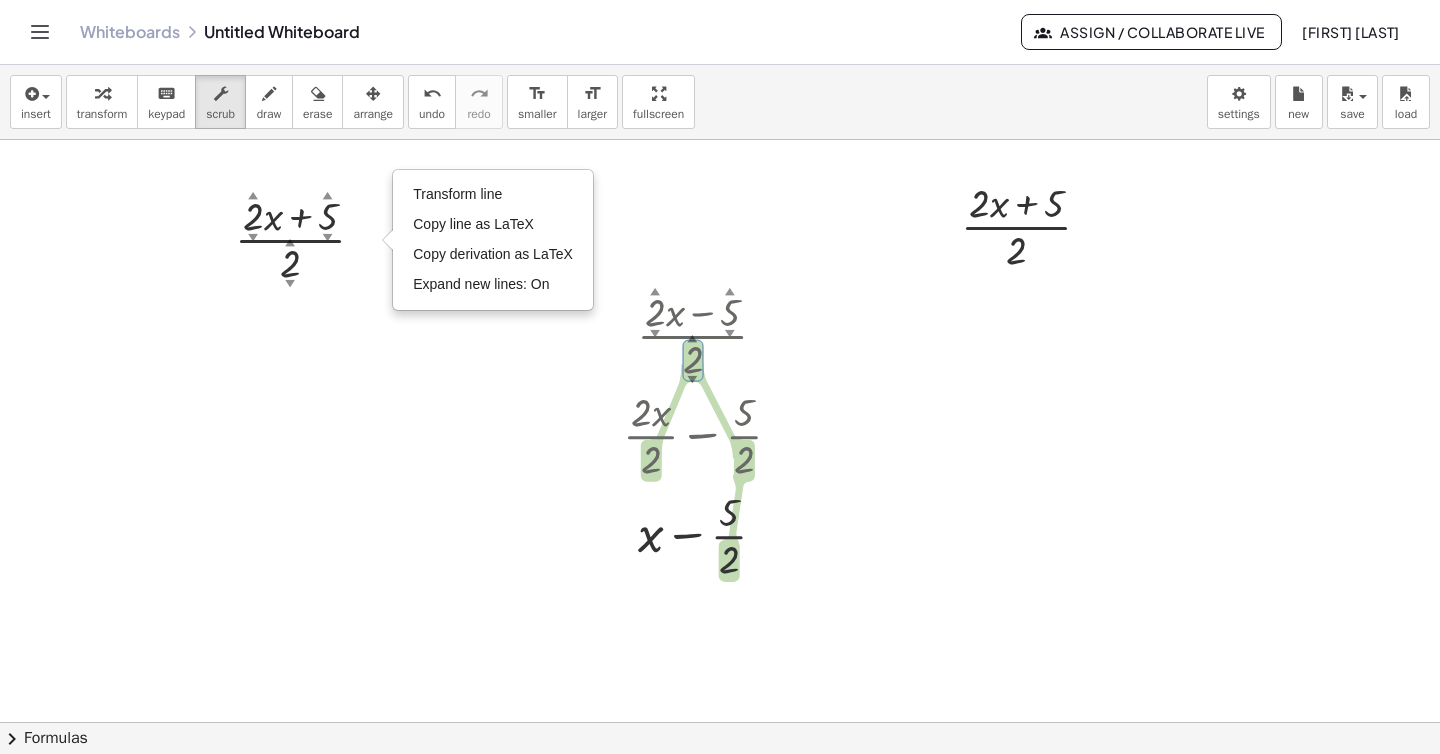 click at bounding box center (720, 722) 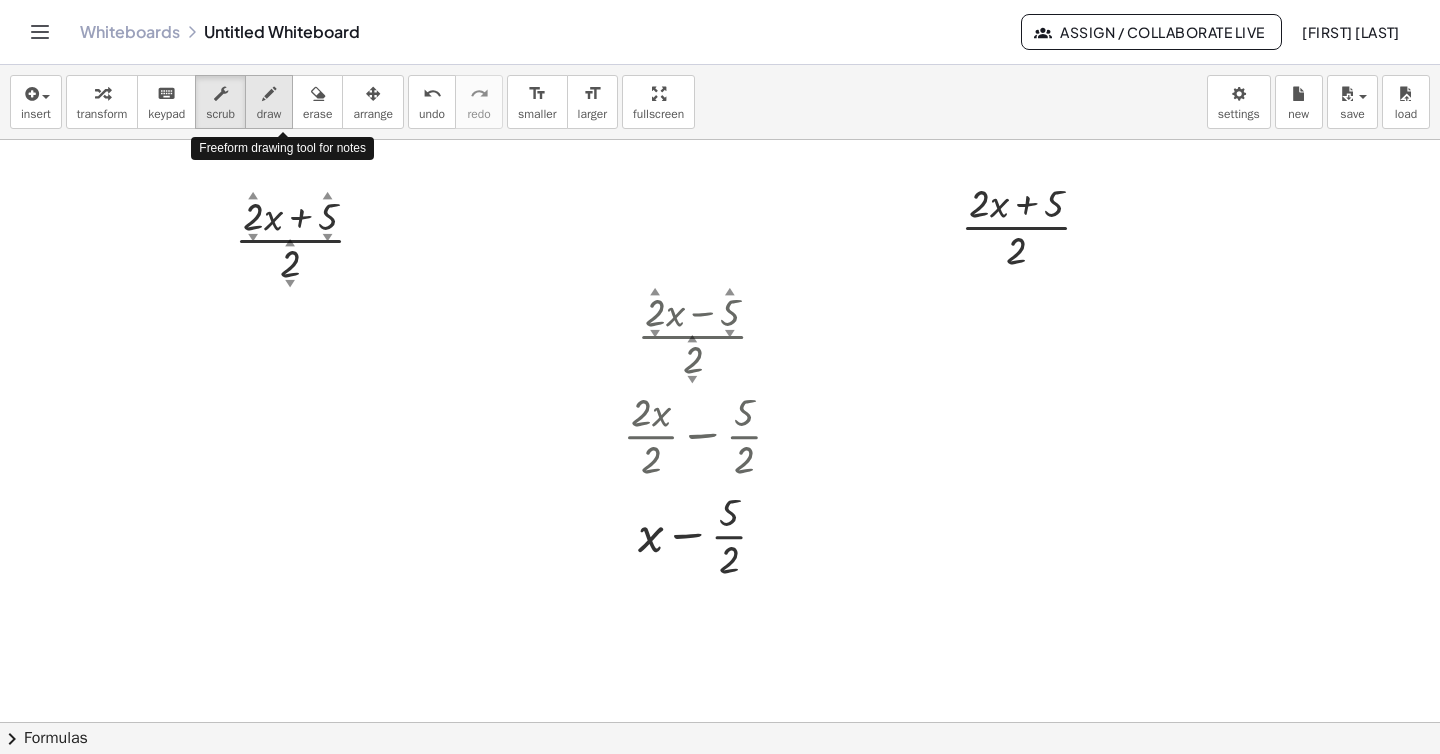 click at bounding box center (269, 94) 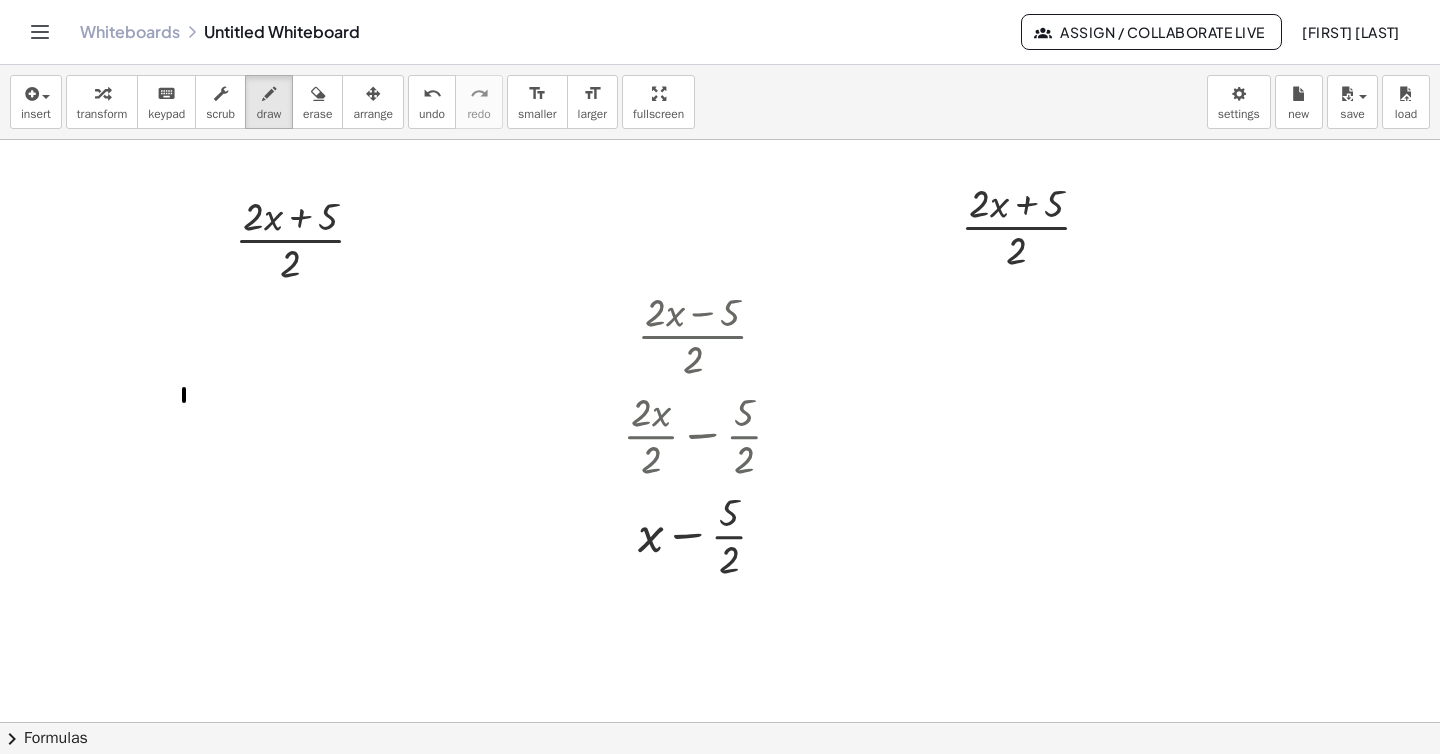 drag, startPoint x: 184, startPoint y: 389, endPoint x: 184, endPoint y: 436, distance: 47 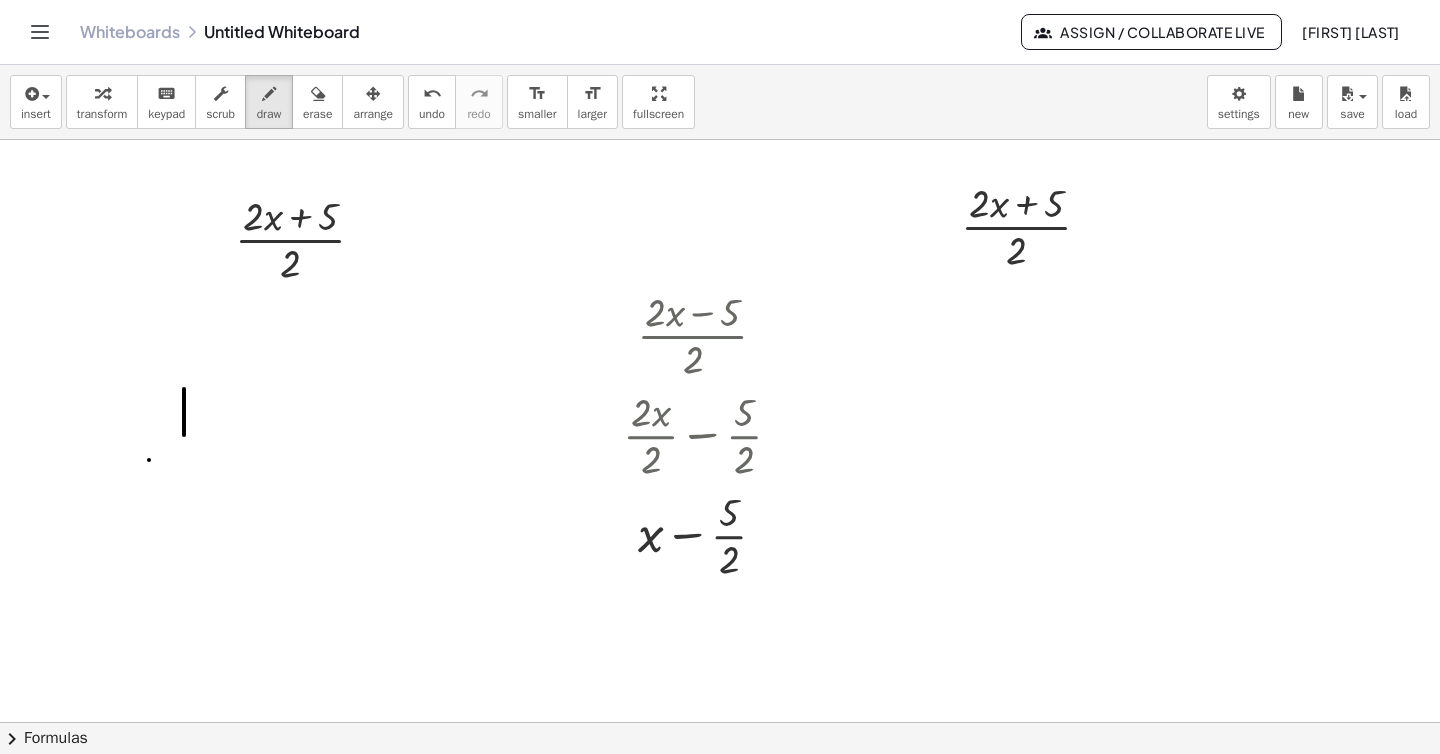 drag, startPoint x: 149, startPoint y: 460, endPoint x: 194, endPoint y: 460, distance: 45 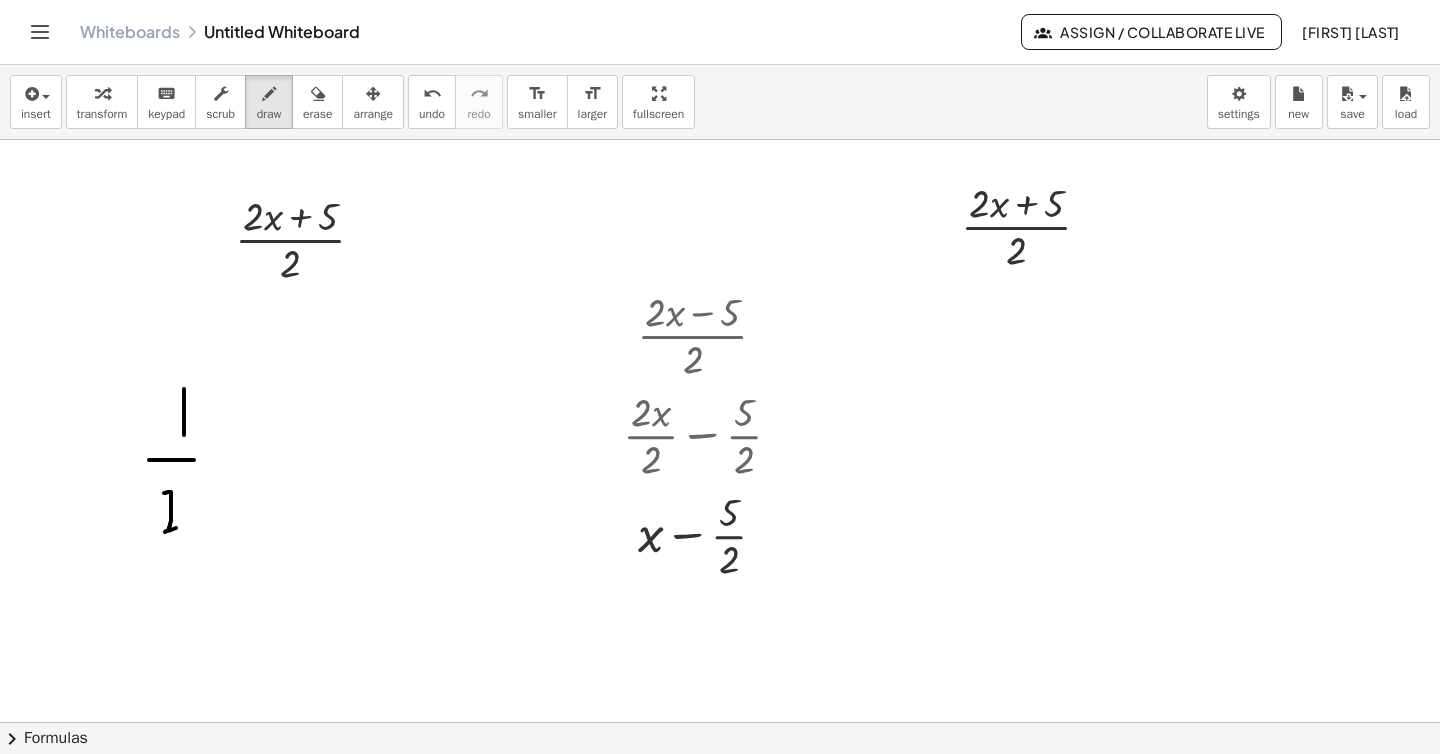drag, startPoint x: 164, startPoint y: 493, endPoint x: 197, endPoint y: 524, distance: 45.276924 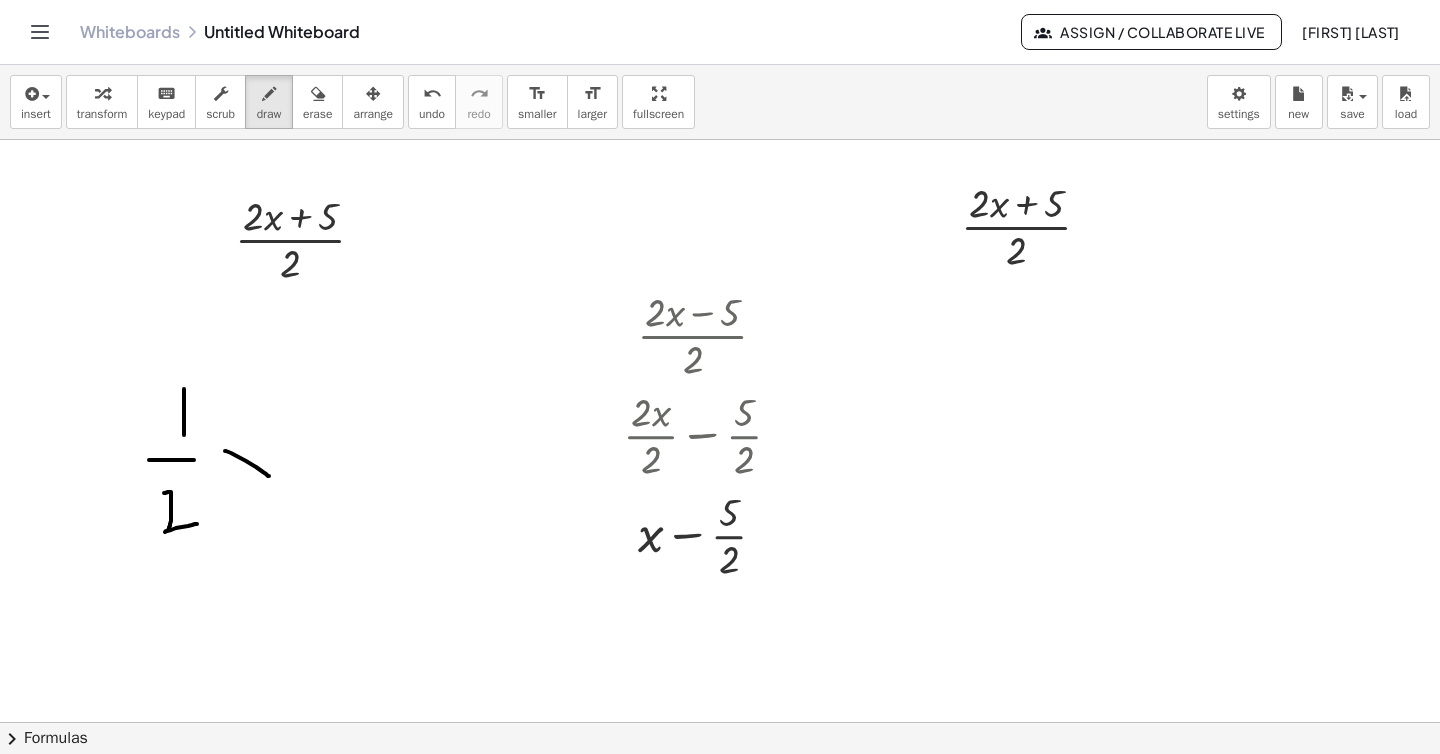 drag, startPoint x: 225, startPoint y: 451, endPoint x: 267, endPoint y: 476, distance: 48.8774 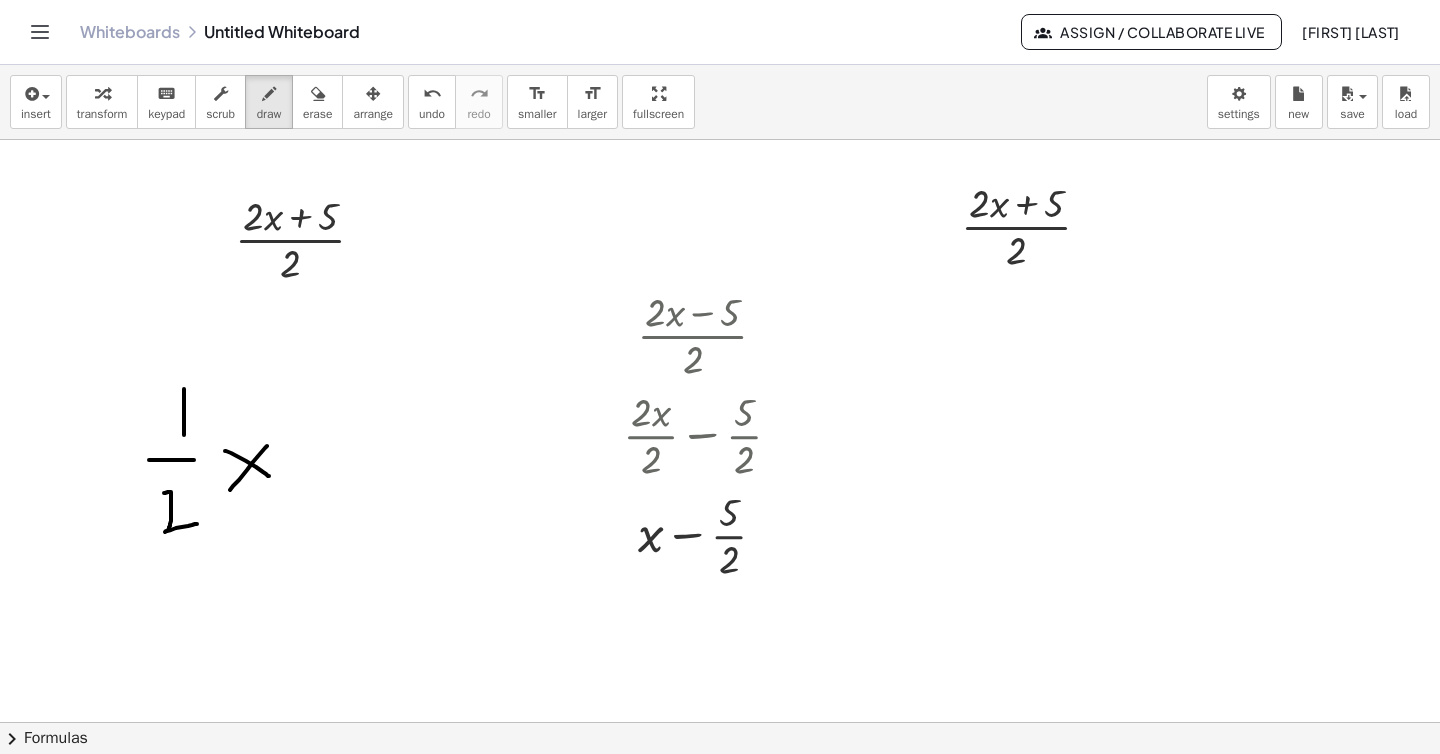 drag, startPoint x: 267, startPoint y: 446, endPoint x: 228, endPoint y: 493, distance: 61.073727 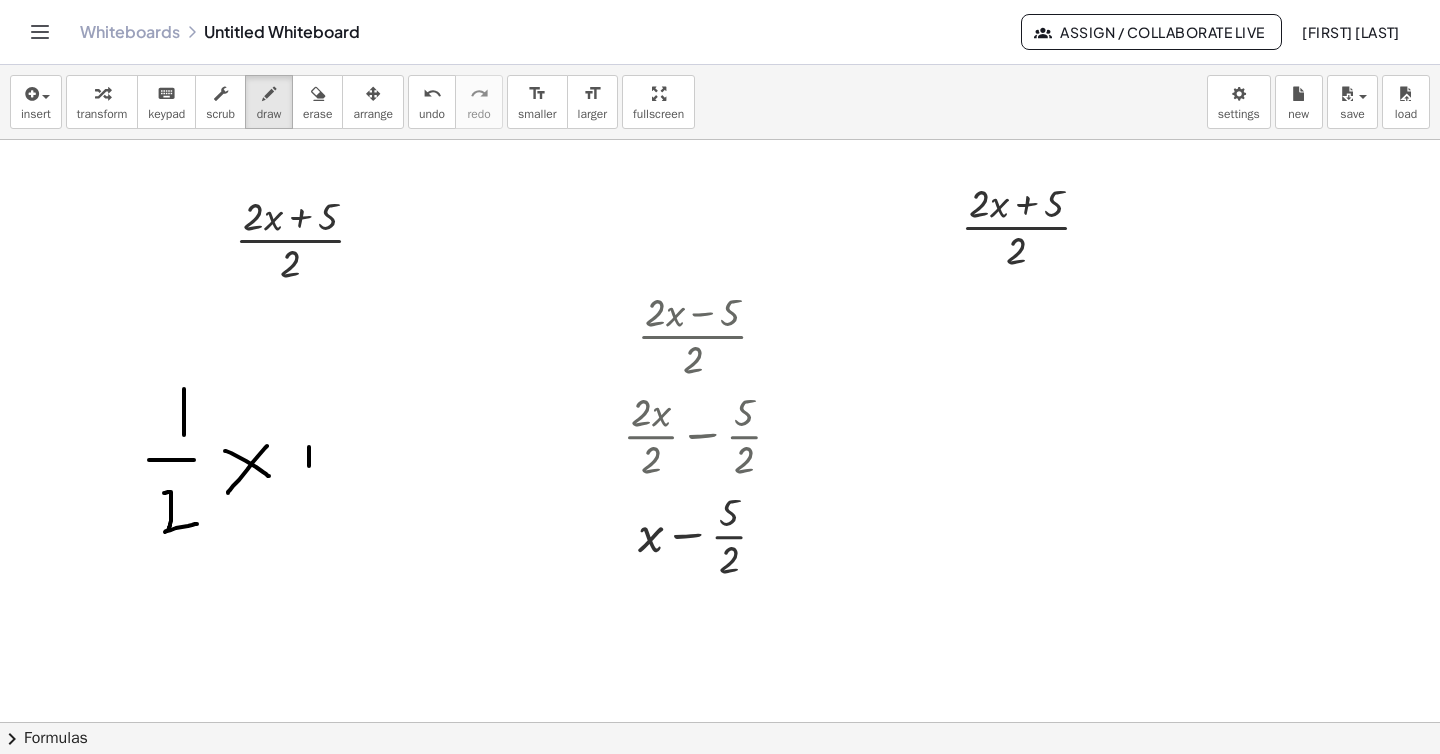 drag, startPoint x: 309, startPoint y: 447, endPoint x: 309, endPoint y: 477, distance: 30 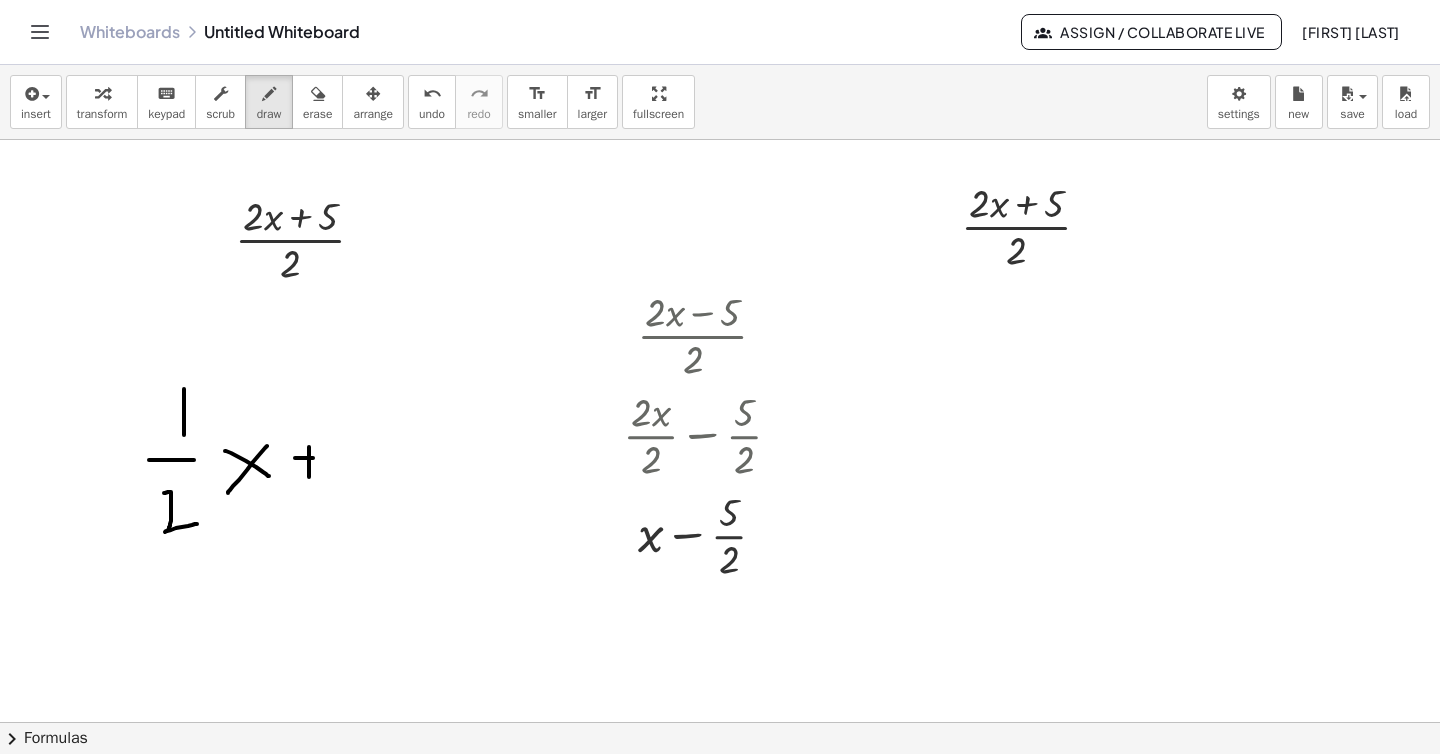 drag, startPoint x: 295, startPoint y: 458, endPoint x: 313, endPoint y: 458, distance: 18 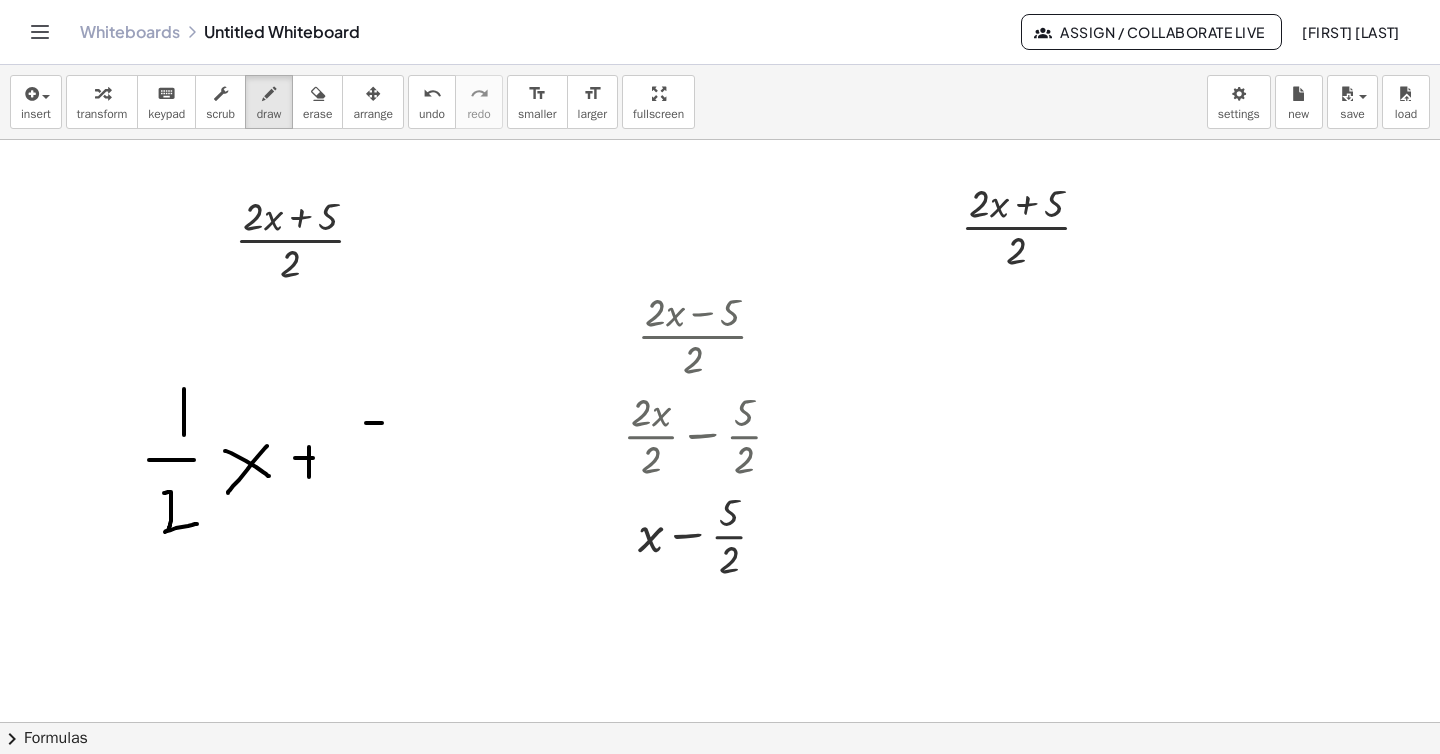 drag, startPoint x: 367, startPoint y: 423, endPoint x: 395, endPoint y: 423, distance: 28 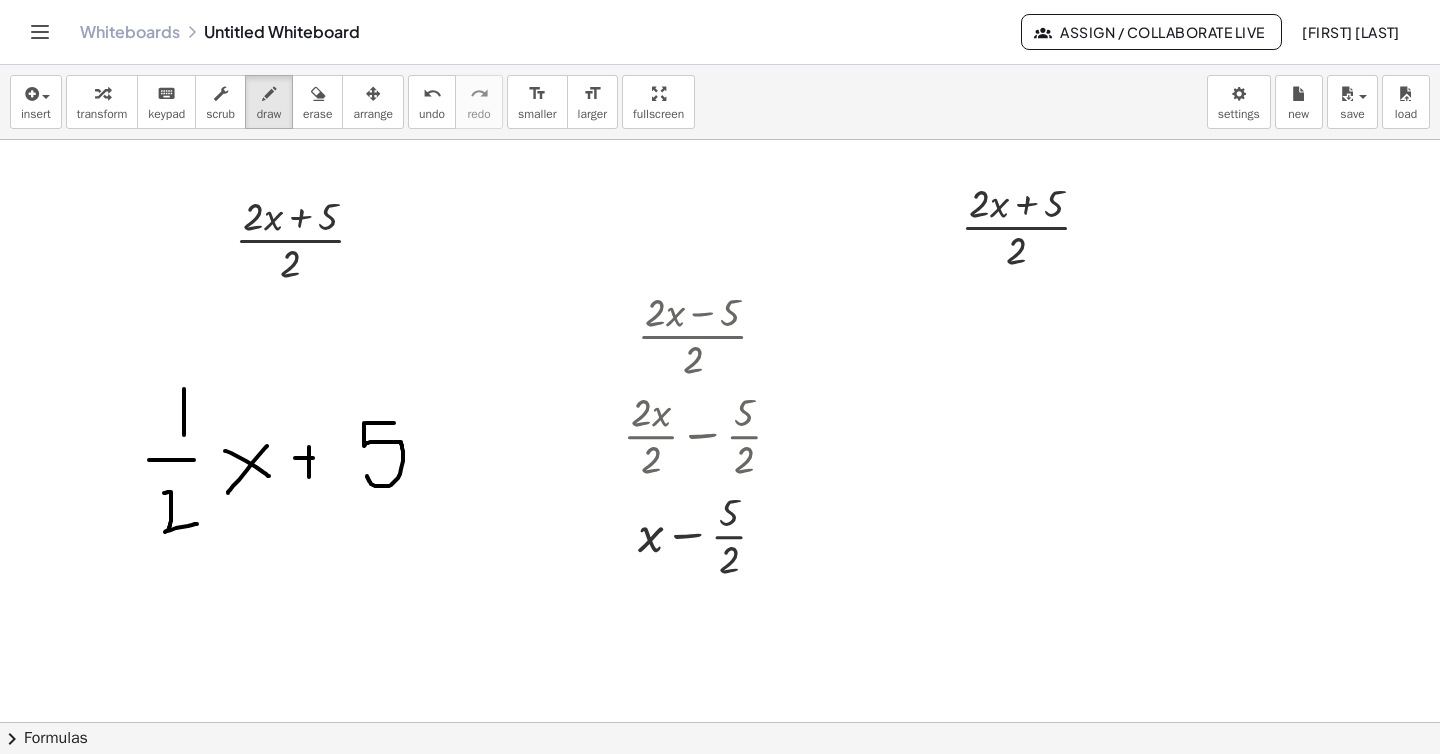drag, startPoint x: 364, startPoint y: 423, endPoint x: 367, endPoint y: 476, distance: 53.08484 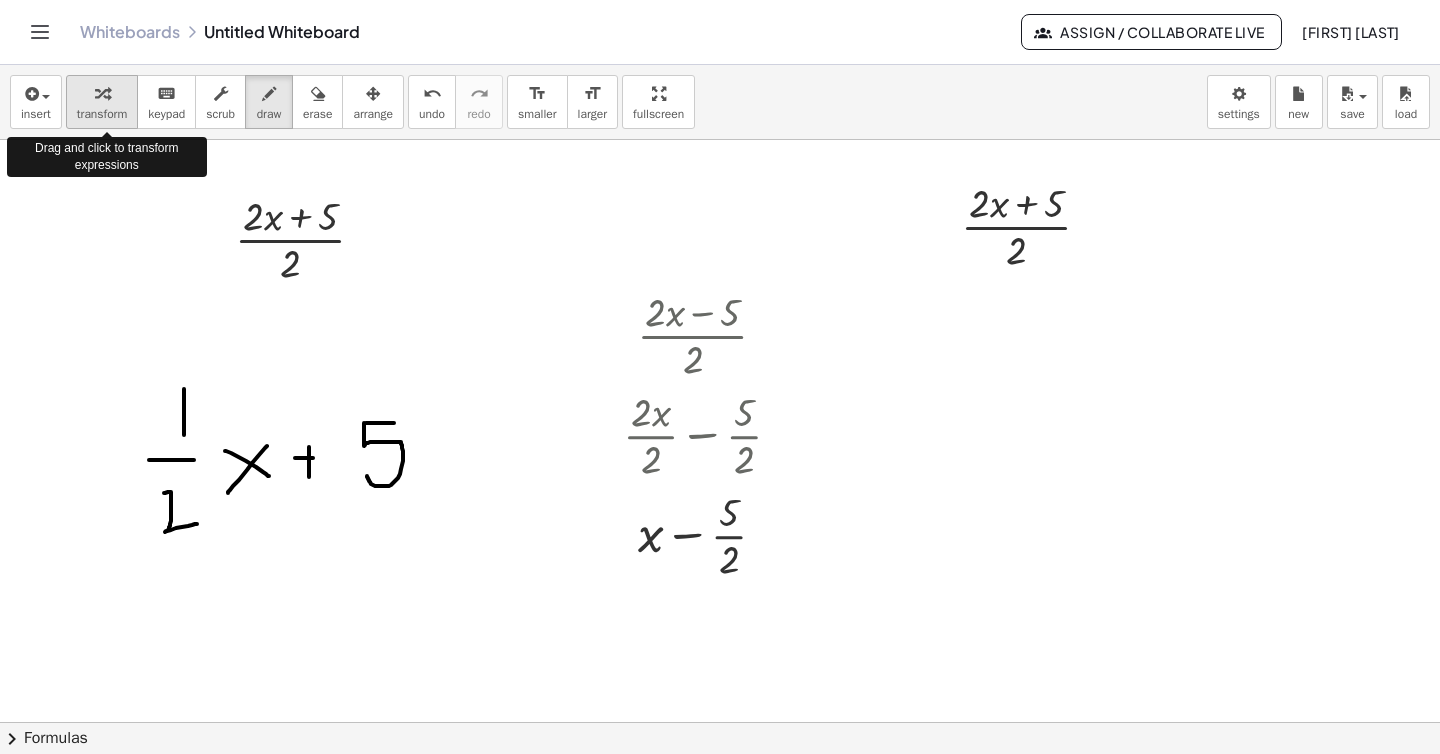 click on "transform" at bounding box center (102, 102) 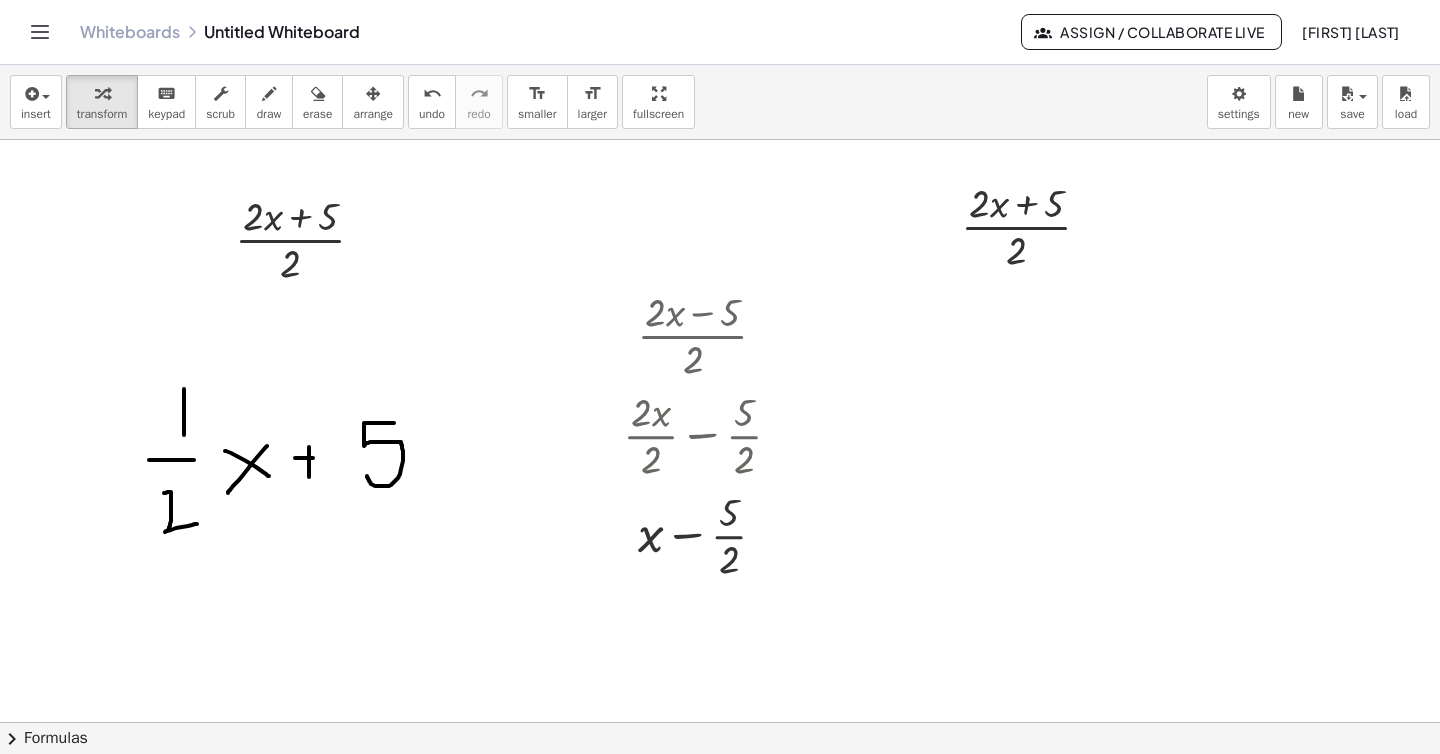 click at bounding box center (720, 722) 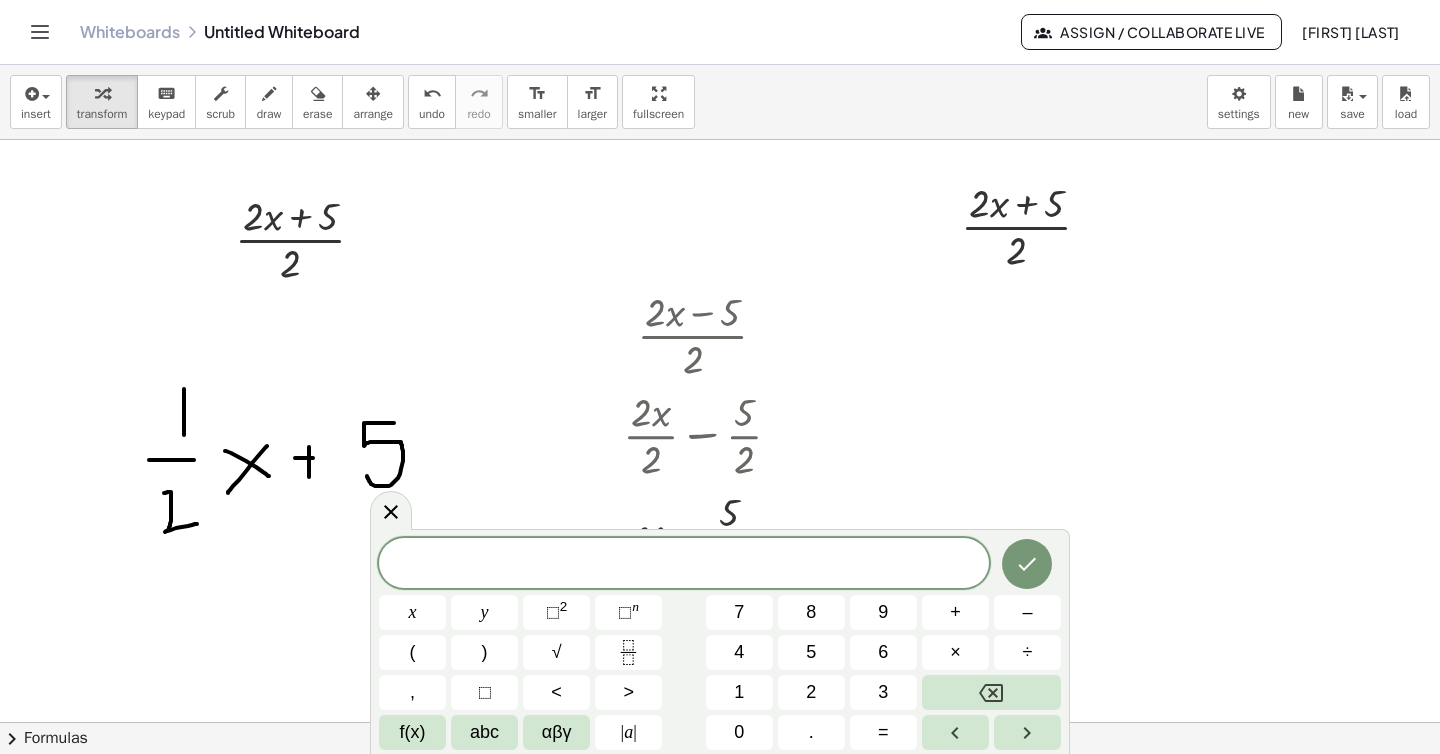 click at bounding box center [720, 722] 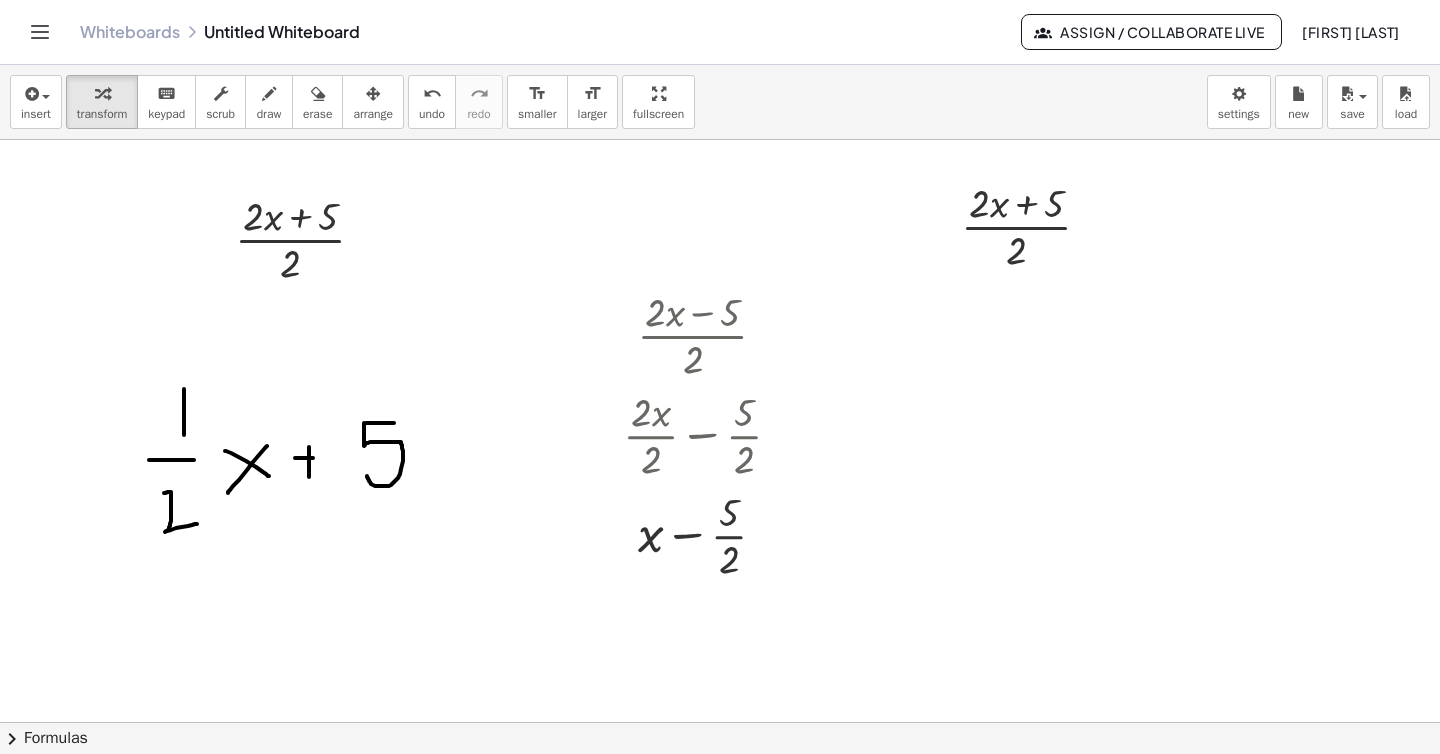 click at bounding box center (720, 722) 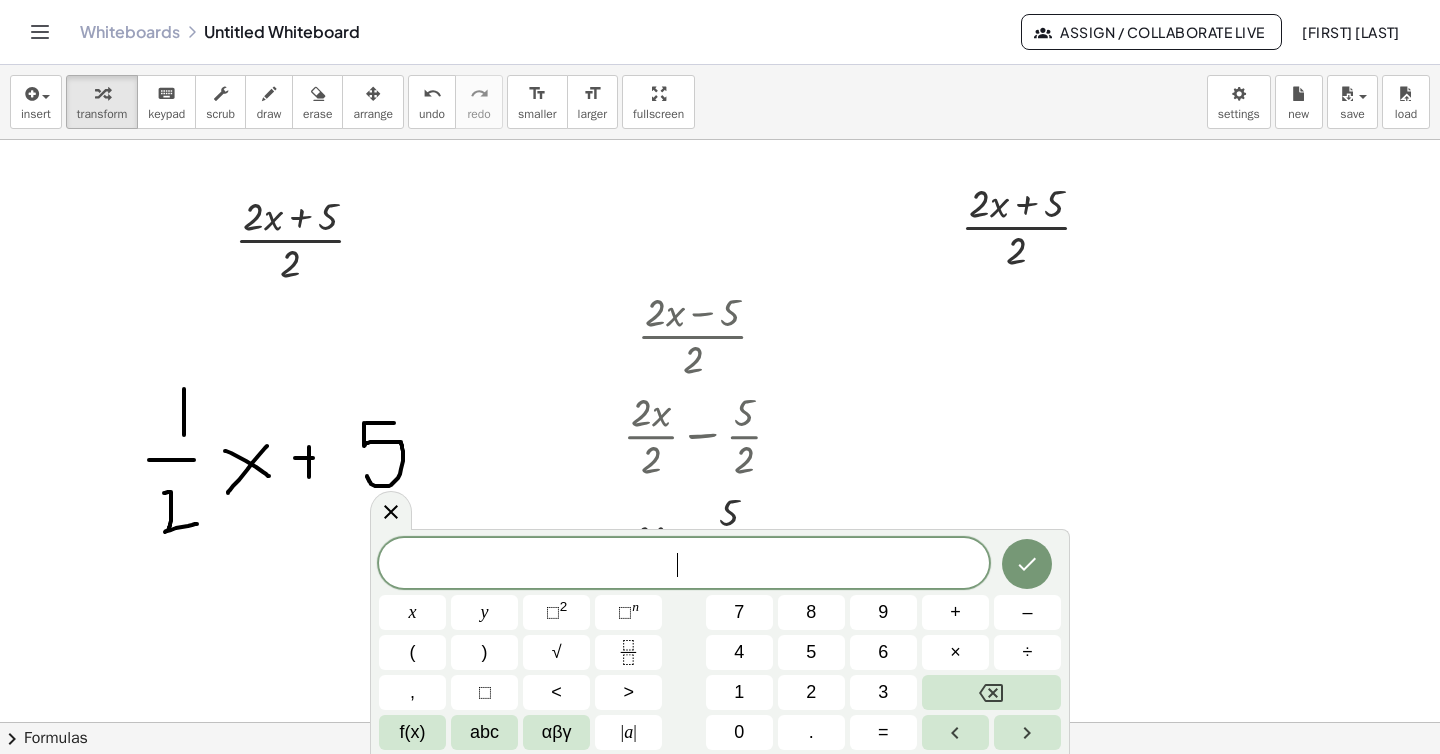 click at bounding box center [720, 722] 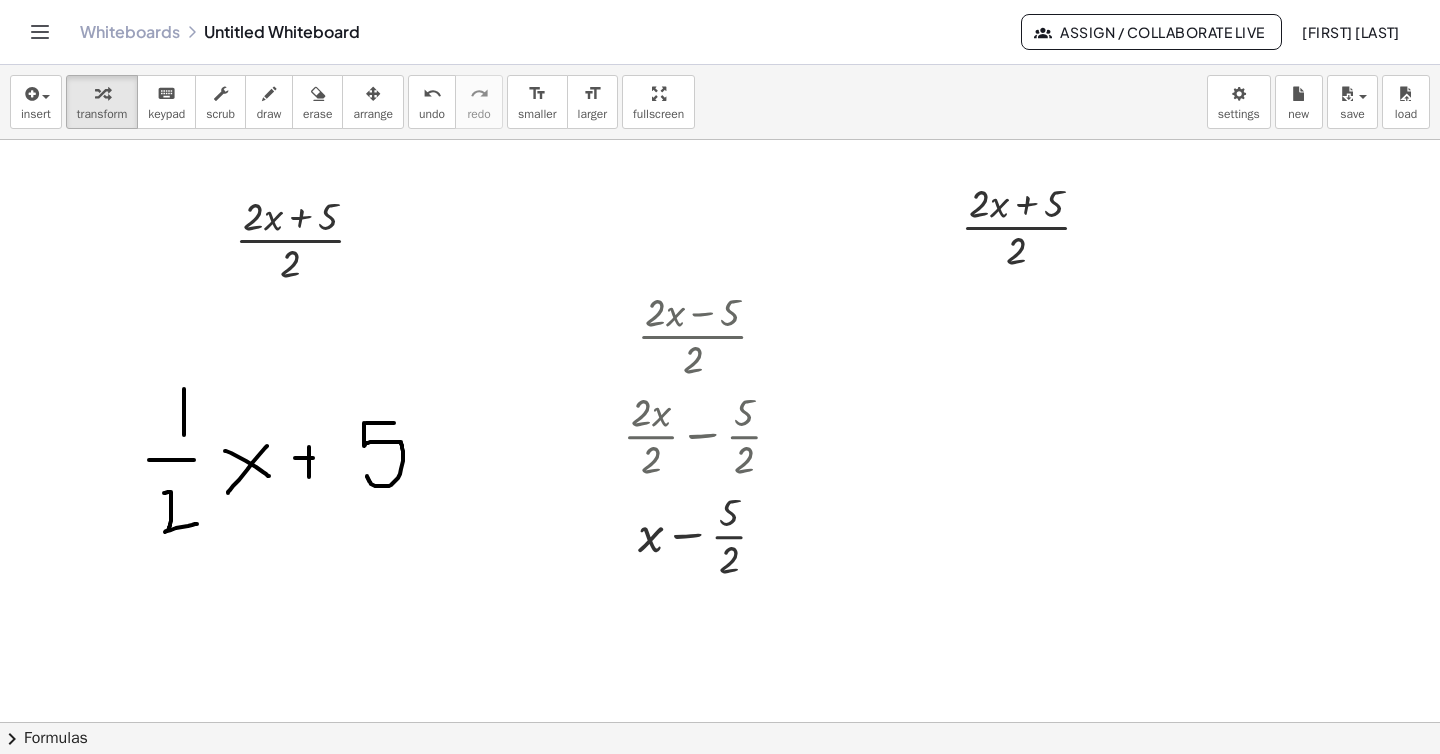 click at bounding box center [720, 722] 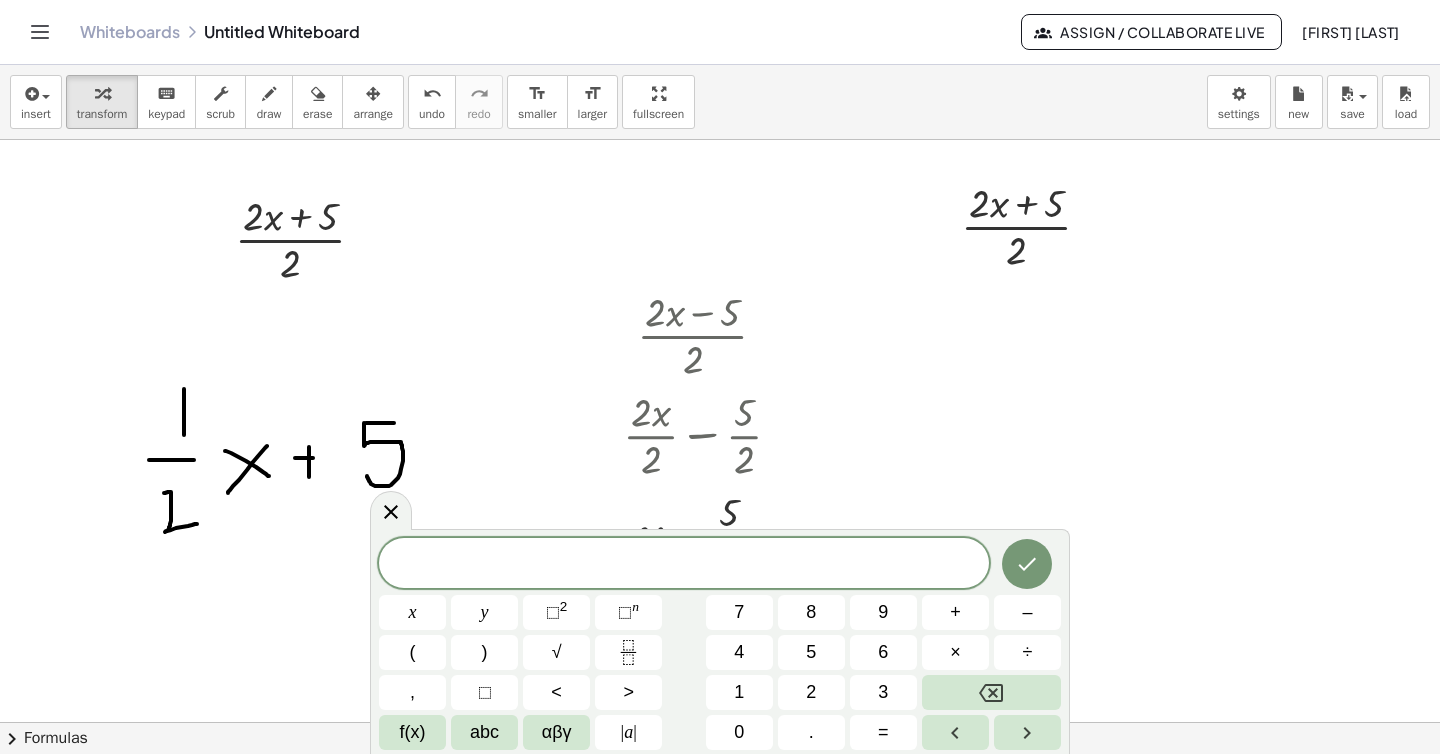 click at bounding box center [720, 722] 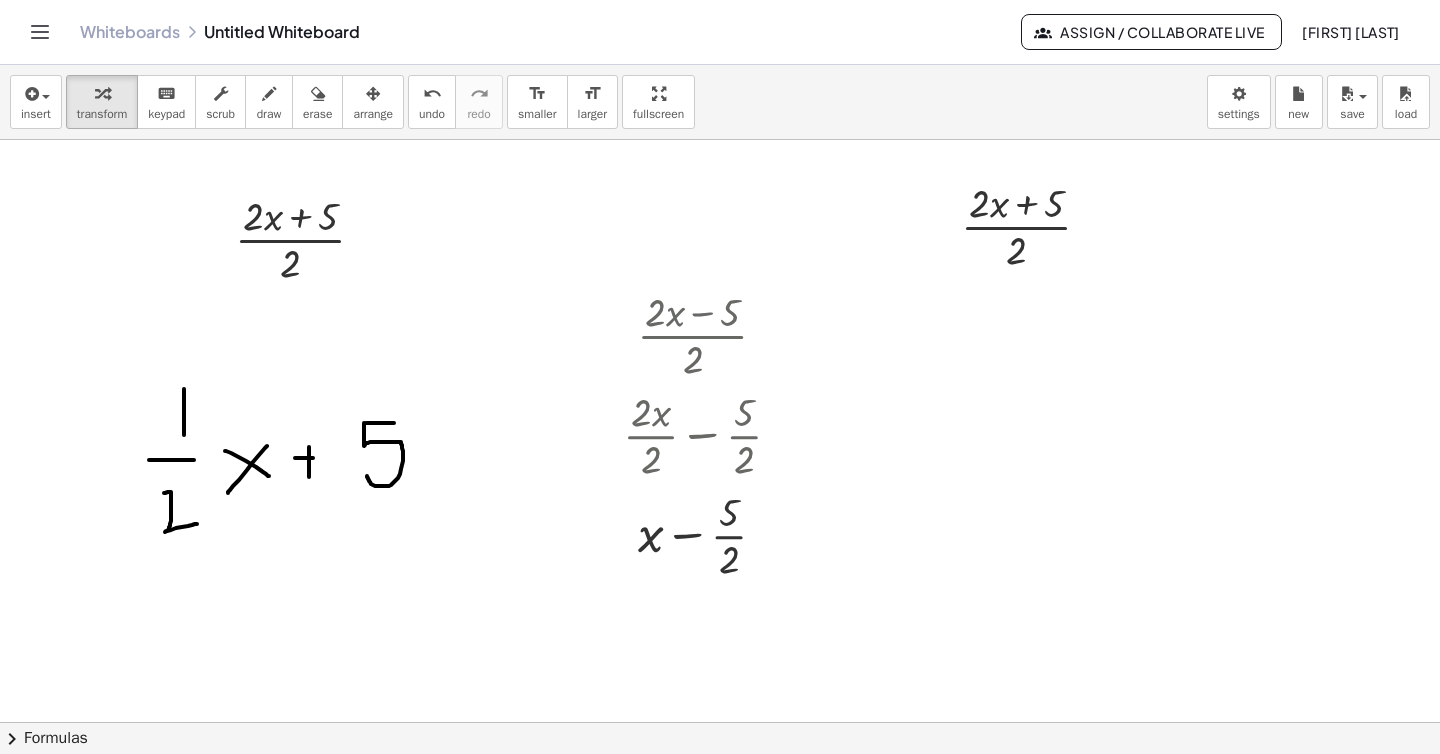drag, startPoint x: 330, startPoint y: 426, endPoint x: 302, endPoint y: 441, distance: 31.764761 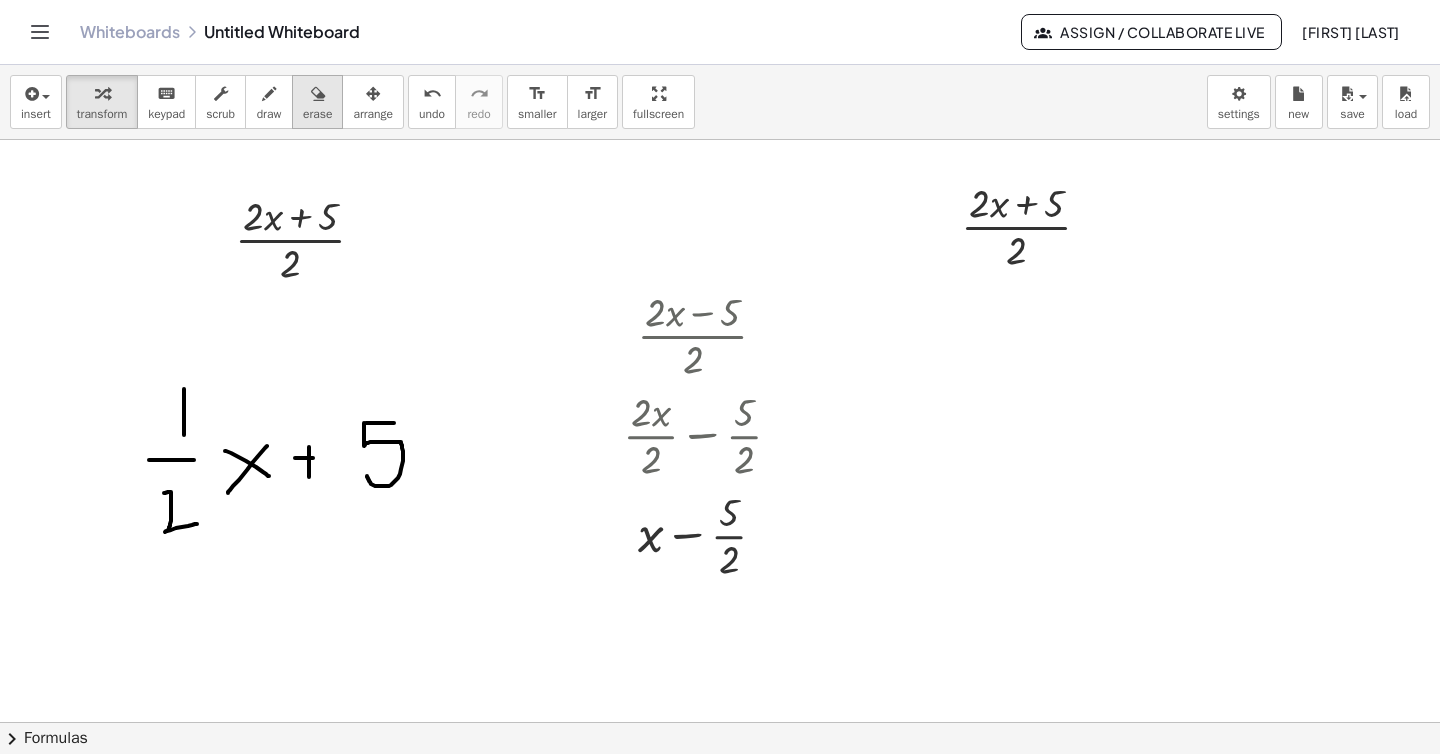 click on "erase" at bounding box center [317, 102] 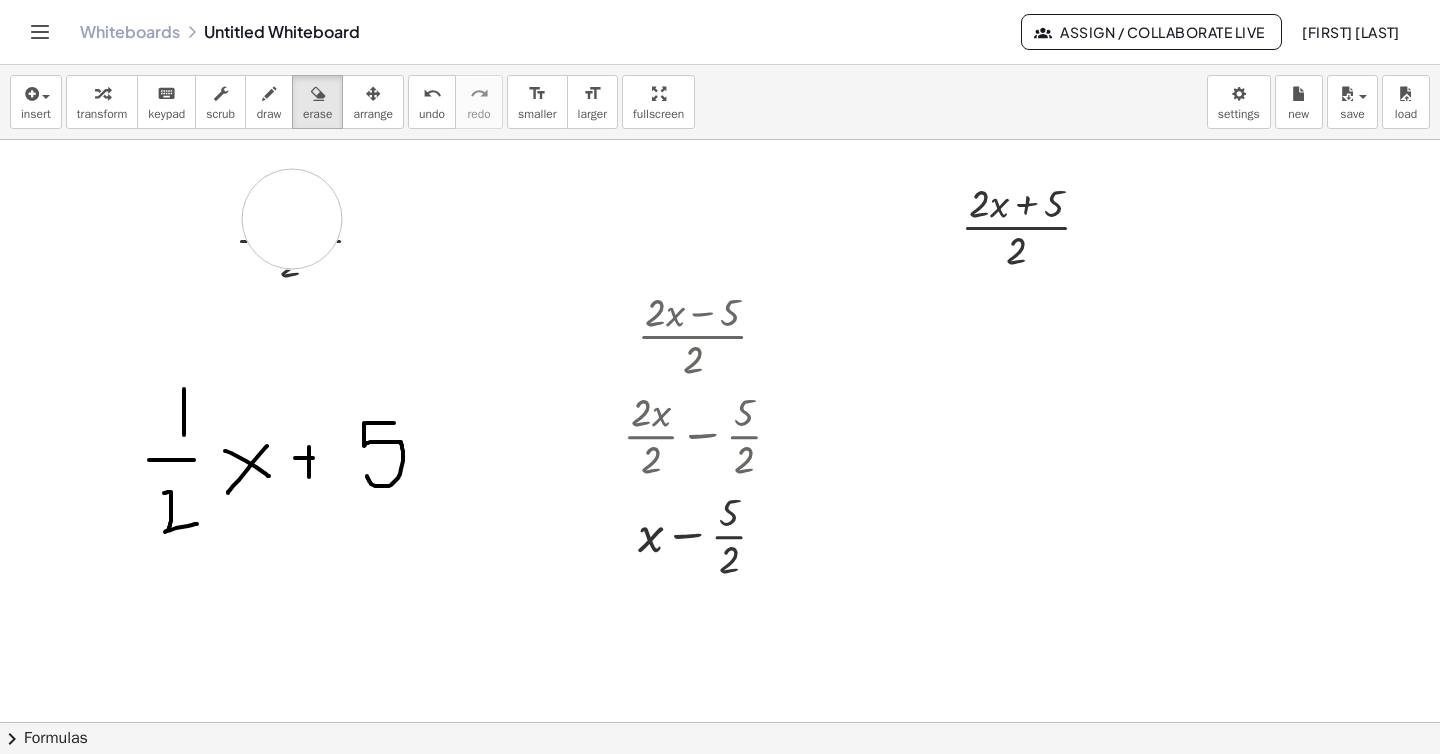 click at bounding box center (720, 722) 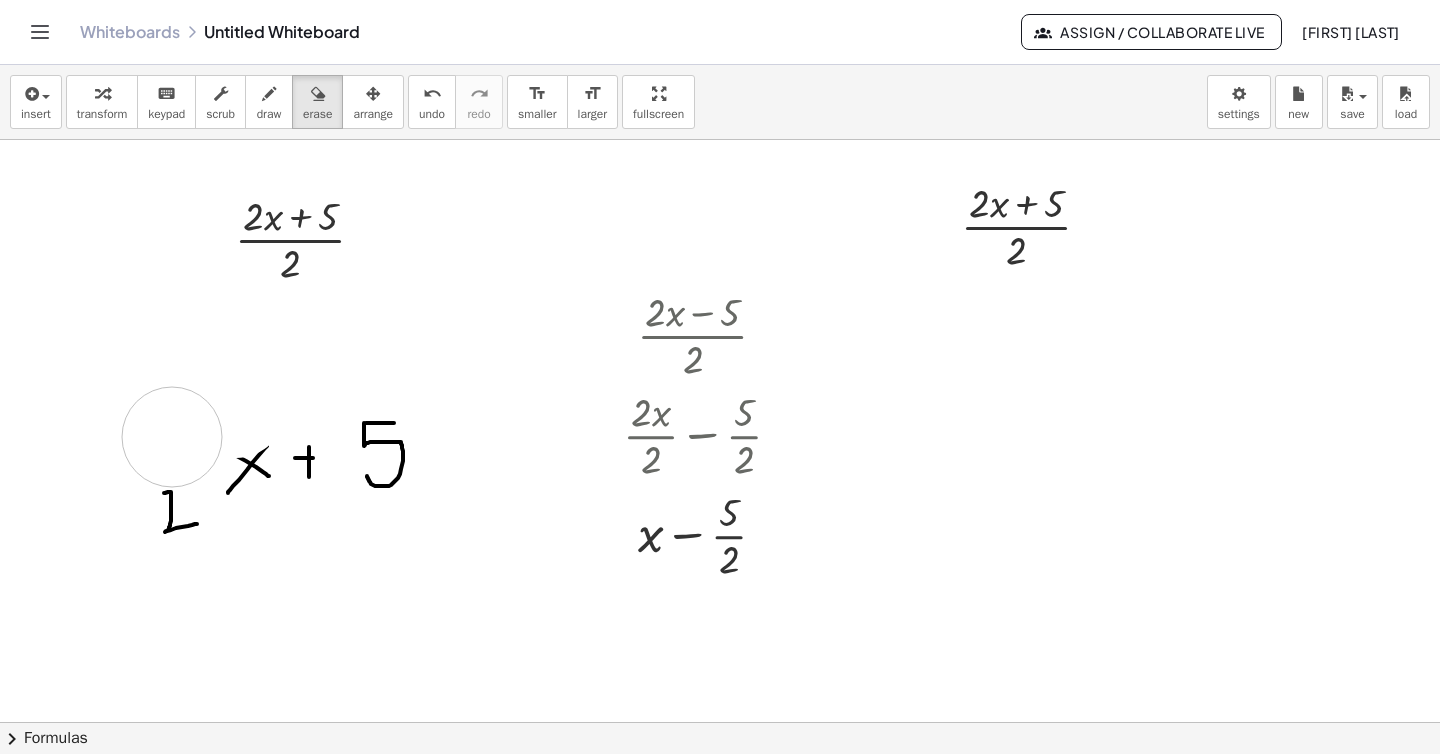 drag, startPoint x: 236, startPoint y: 408, endPoint x: 175, endPoint y: 448, distance: 72.94518 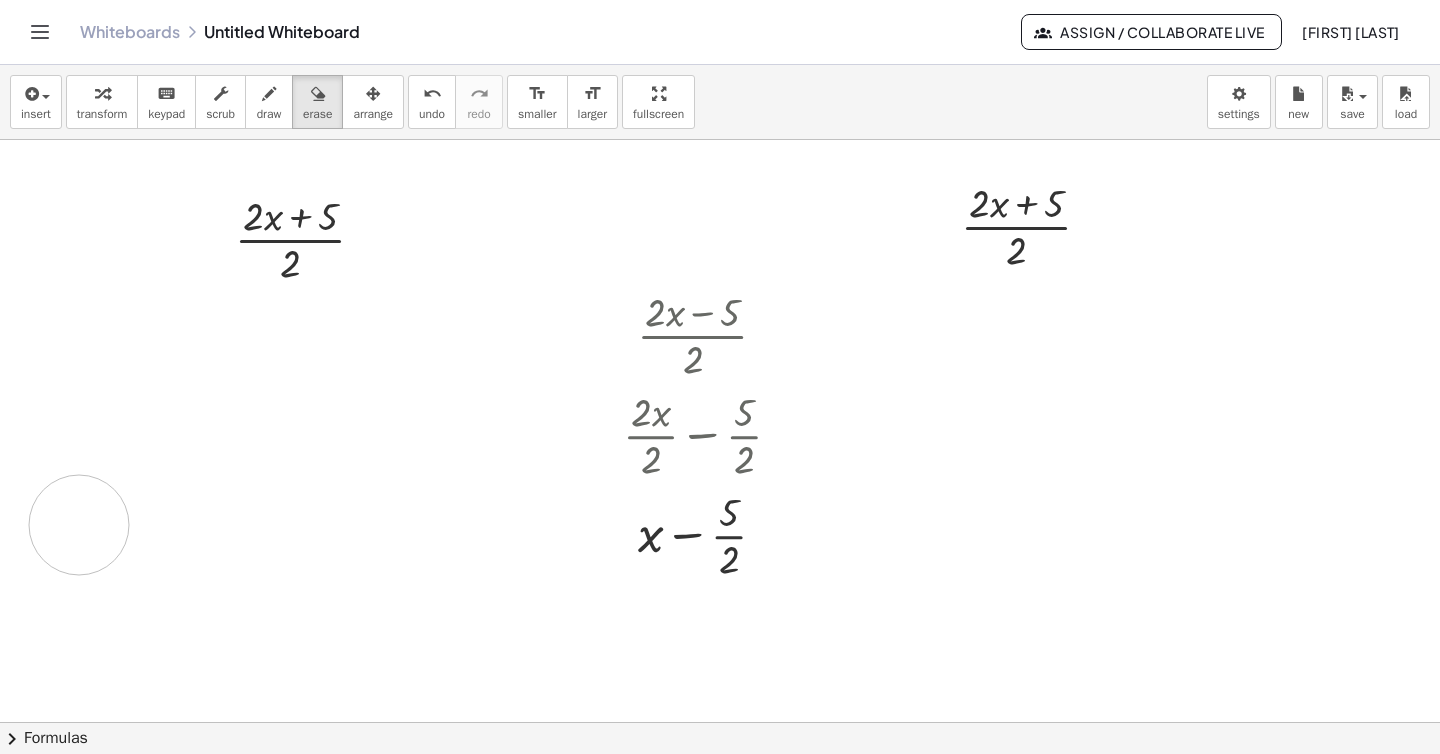 drag, startPoint x: 195, startPoint y: 459, endPoint x: 87, endPoint y: 524, distance: 126.051575 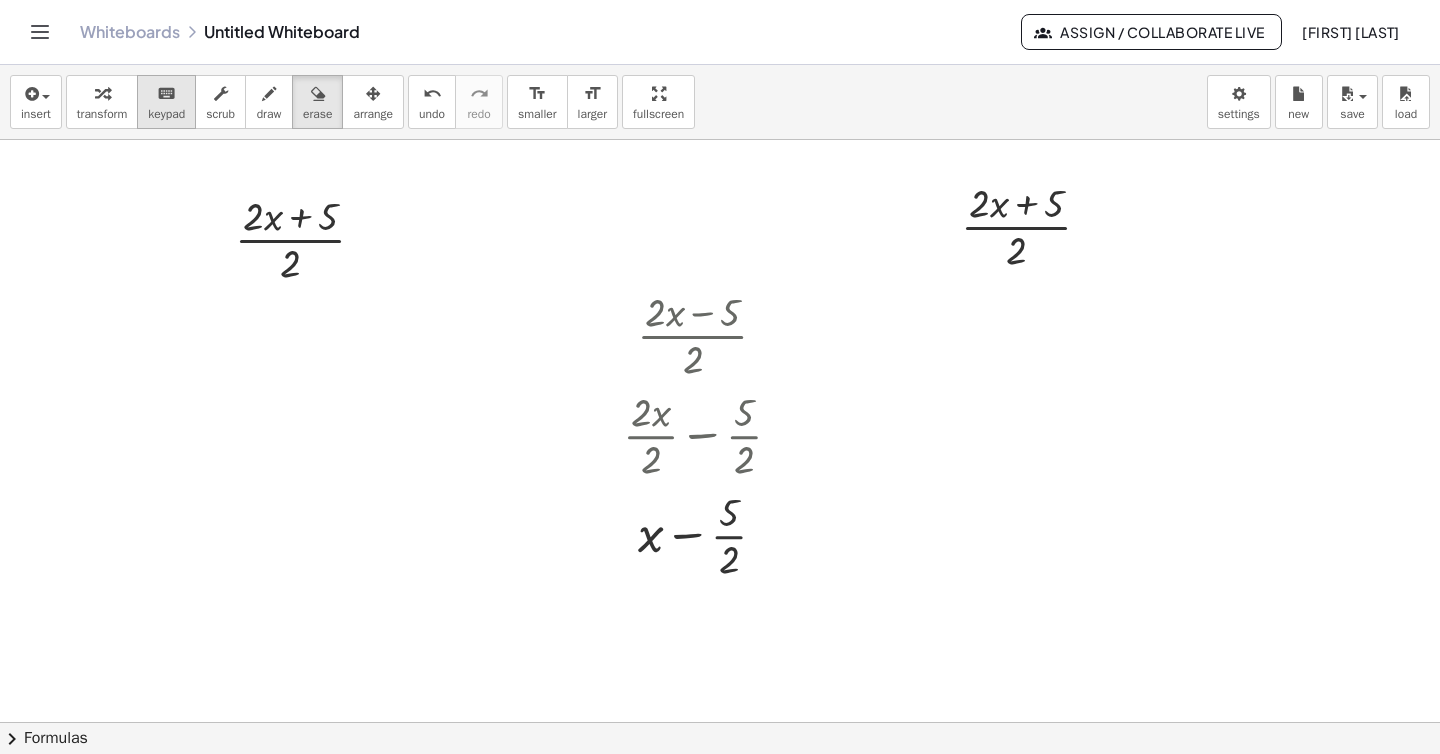 click on "keyboard" at bounding box center (166, 94) 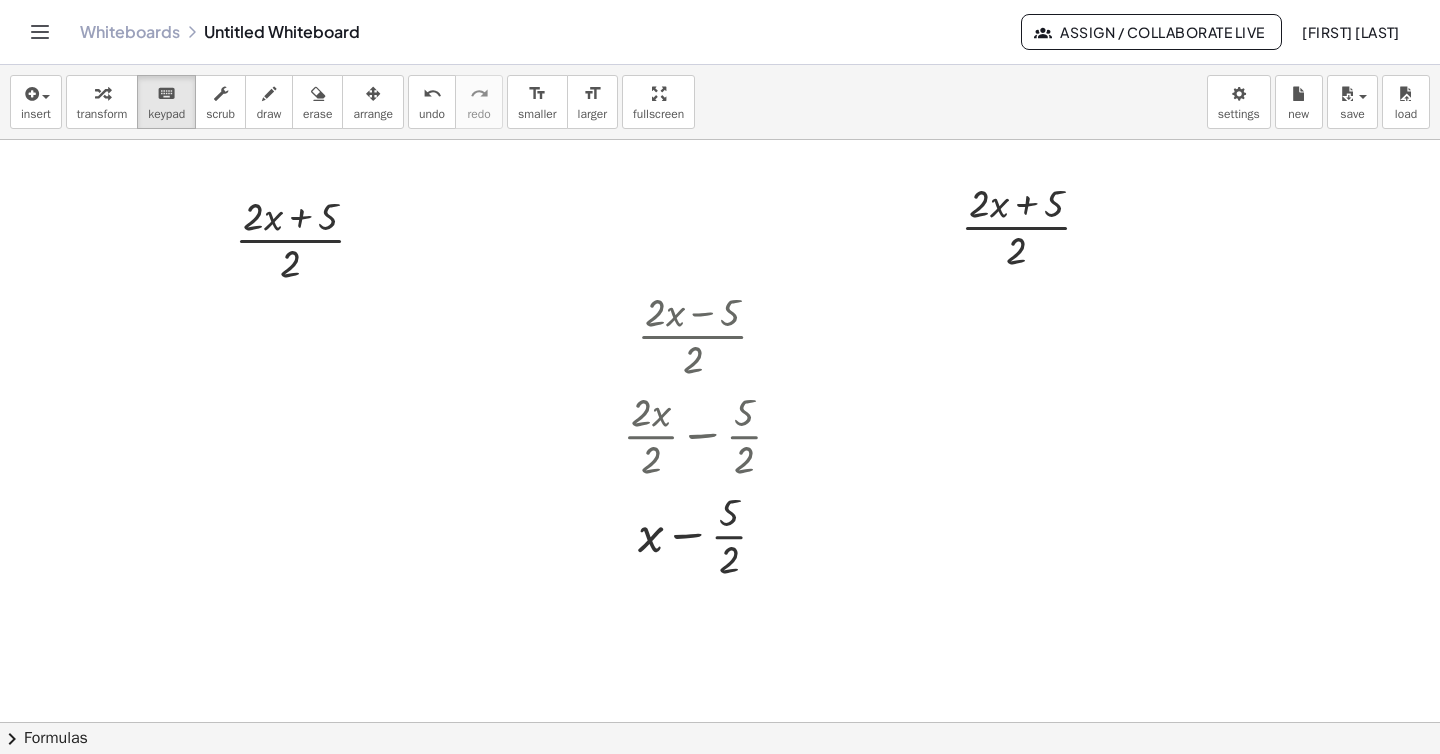 click at bounding box center (720, 722) 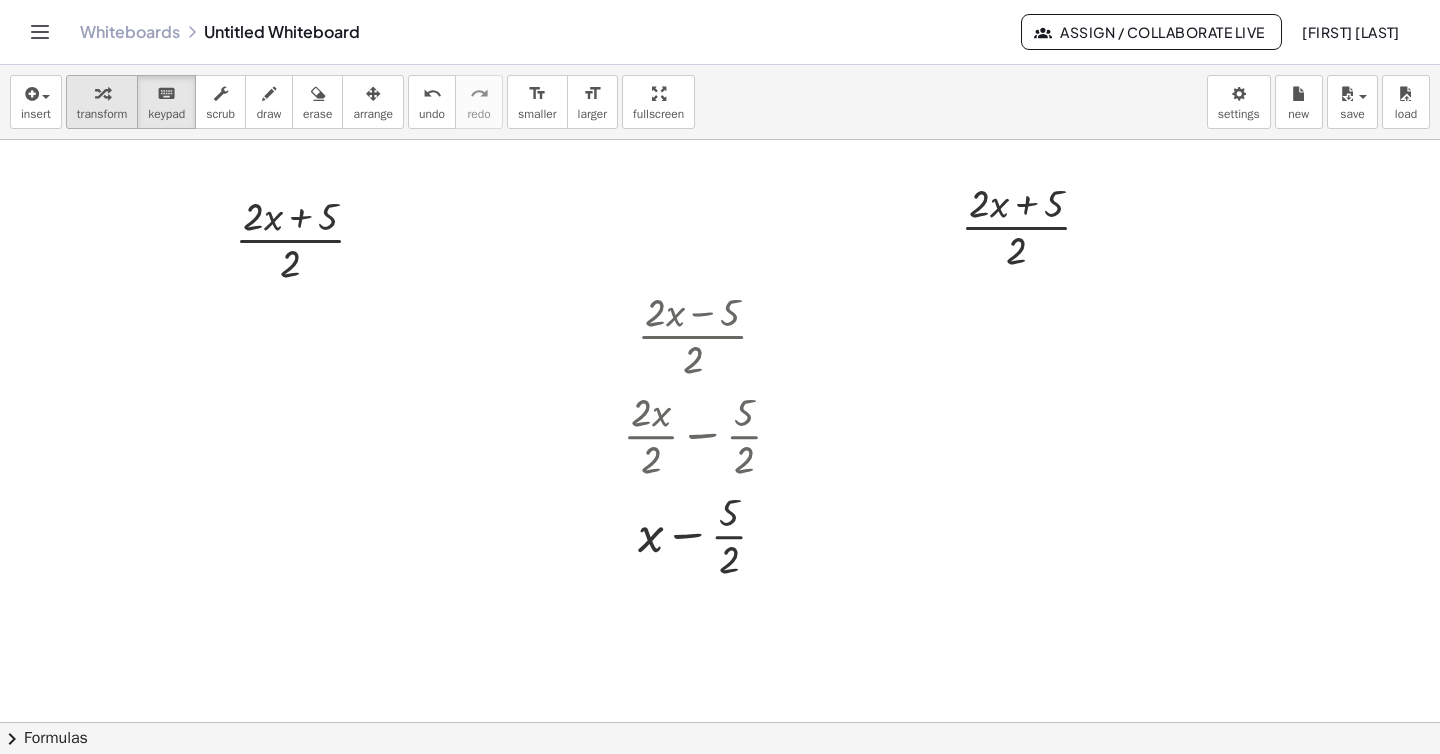 click on "transform" at bounding box center [102, 114] 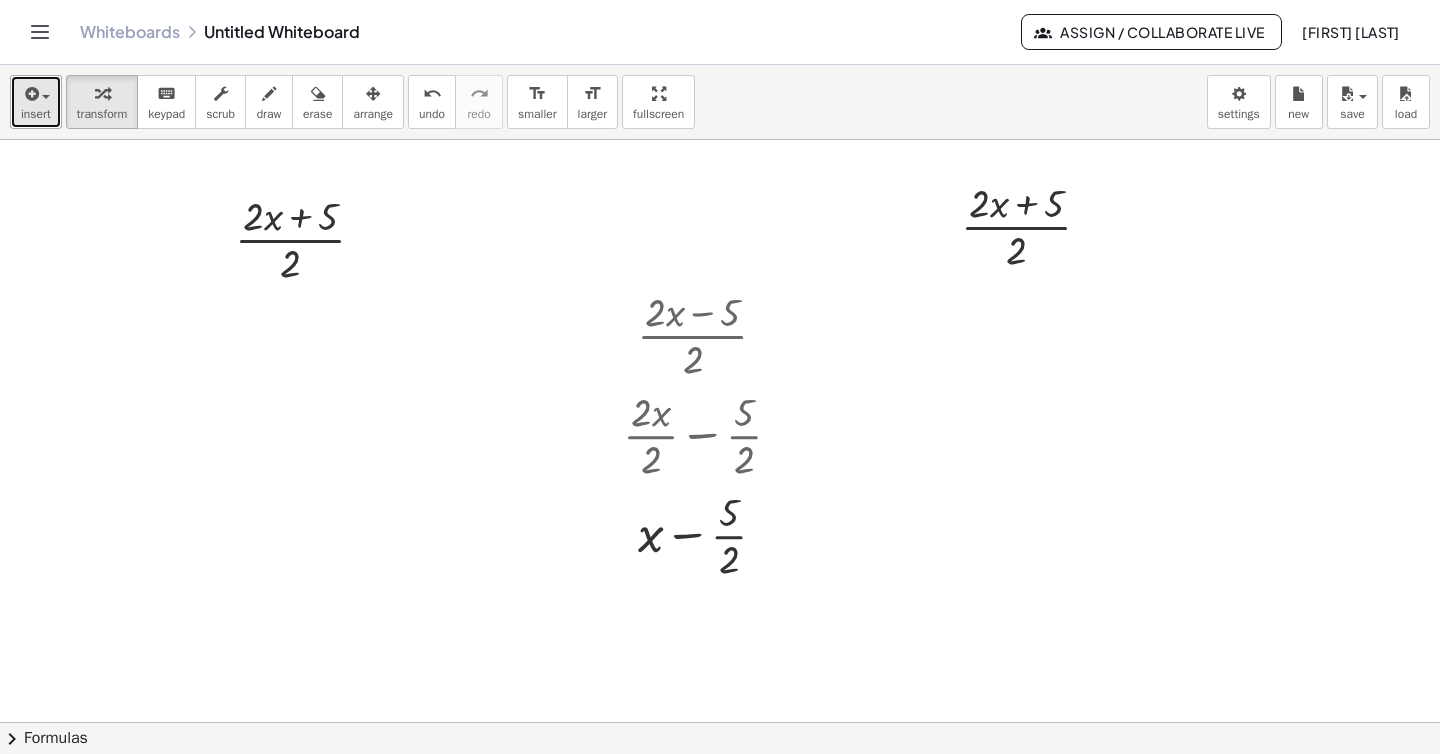 click at bounding box center [36, 93] 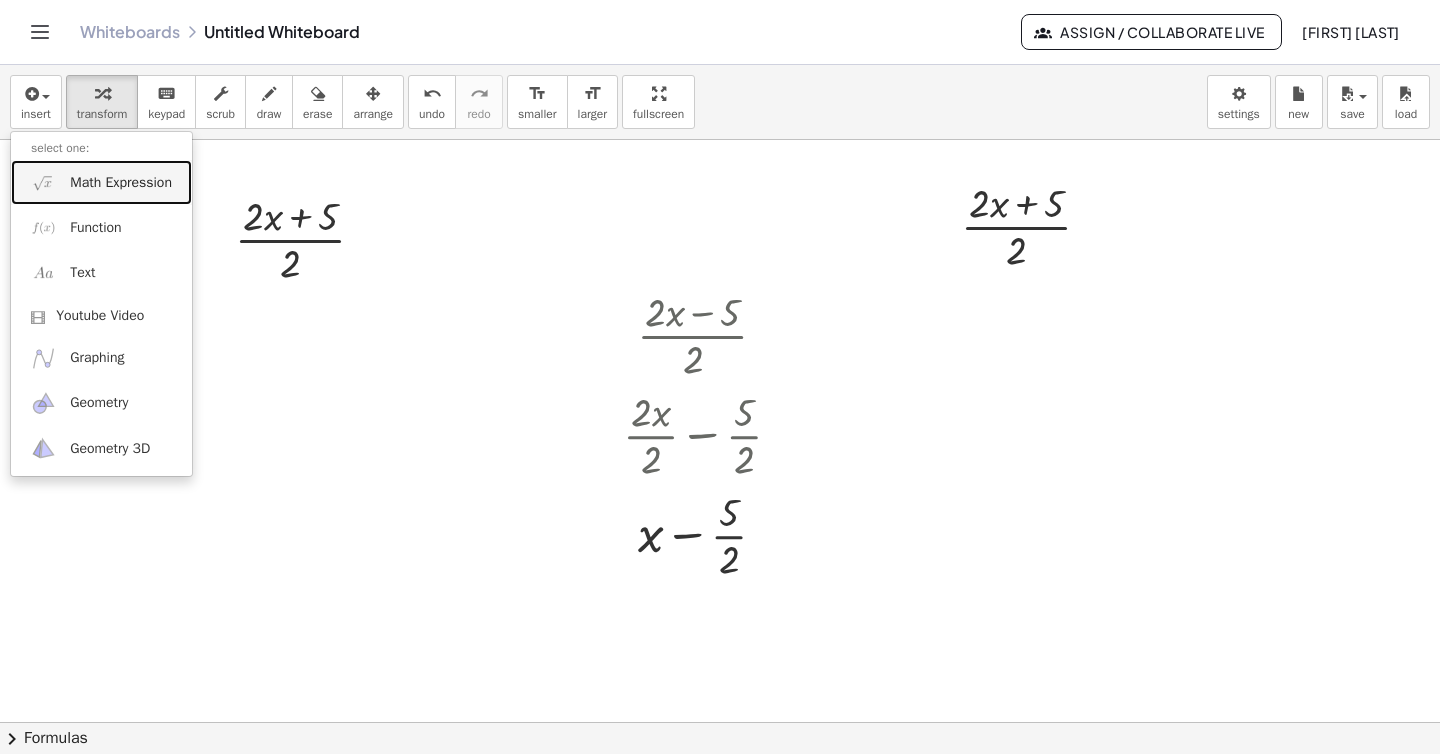click on "Math Expression" at bounding box center (121, 183) 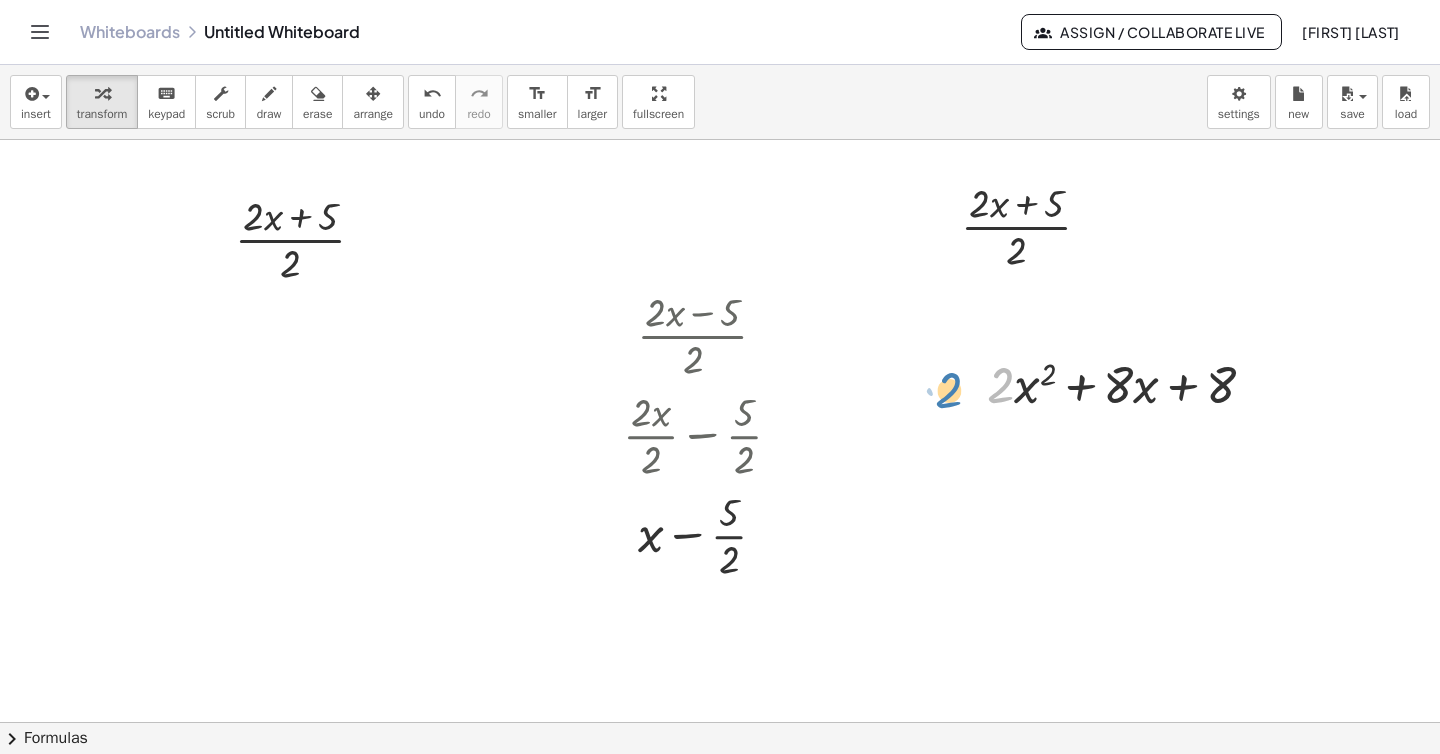 drag, startPoint x: 1009, startPoint y: 389, endPoint x: 974, endPoint y: 394, distance: 35.35534 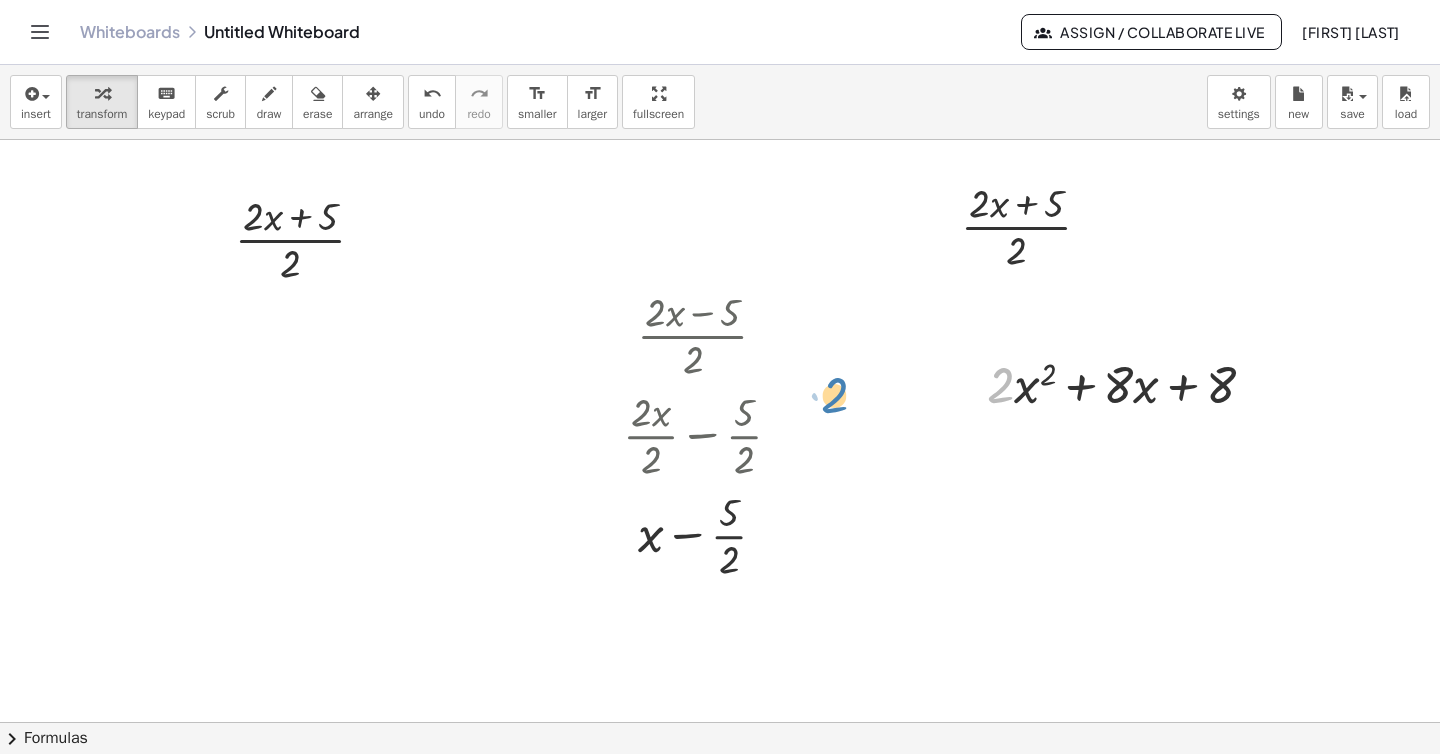 drag, startPoint x: 1002, startPoint y: 390, endPoint x: 836, endPoint y: 400, distance: 166.30093 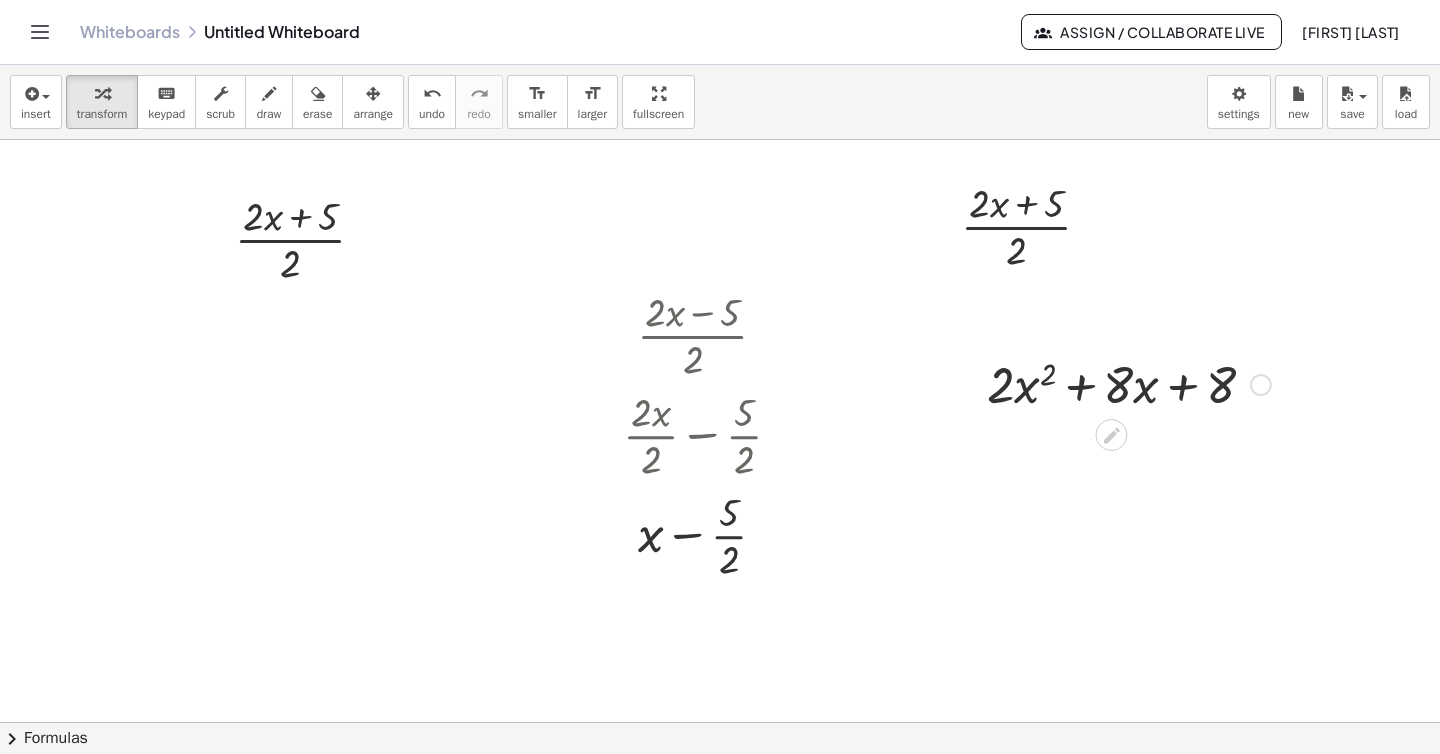 click at bounding box center [1129, 383] 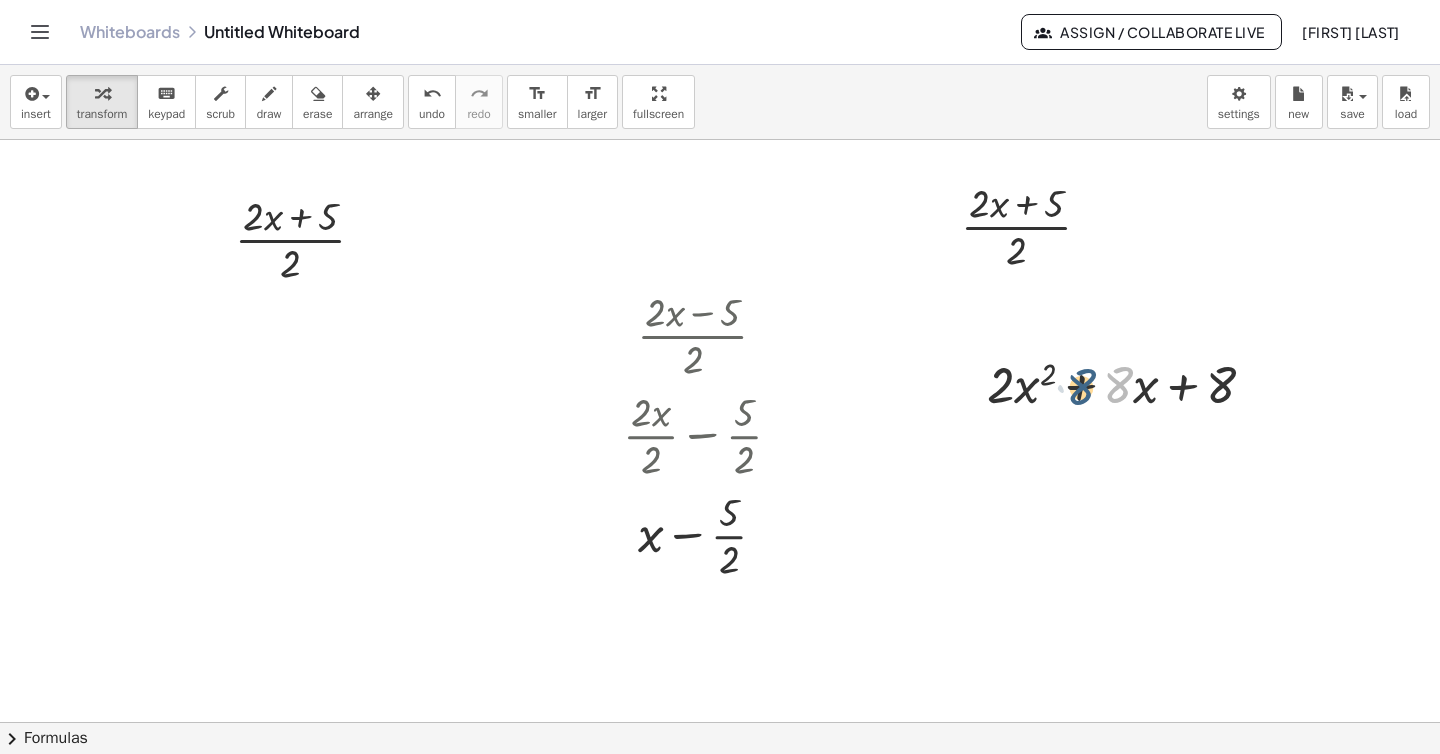 drag, startPoint x: 1117, startPoint y: 386, endPoint x: 1083, endPoint y: 388, distance: 34.058773 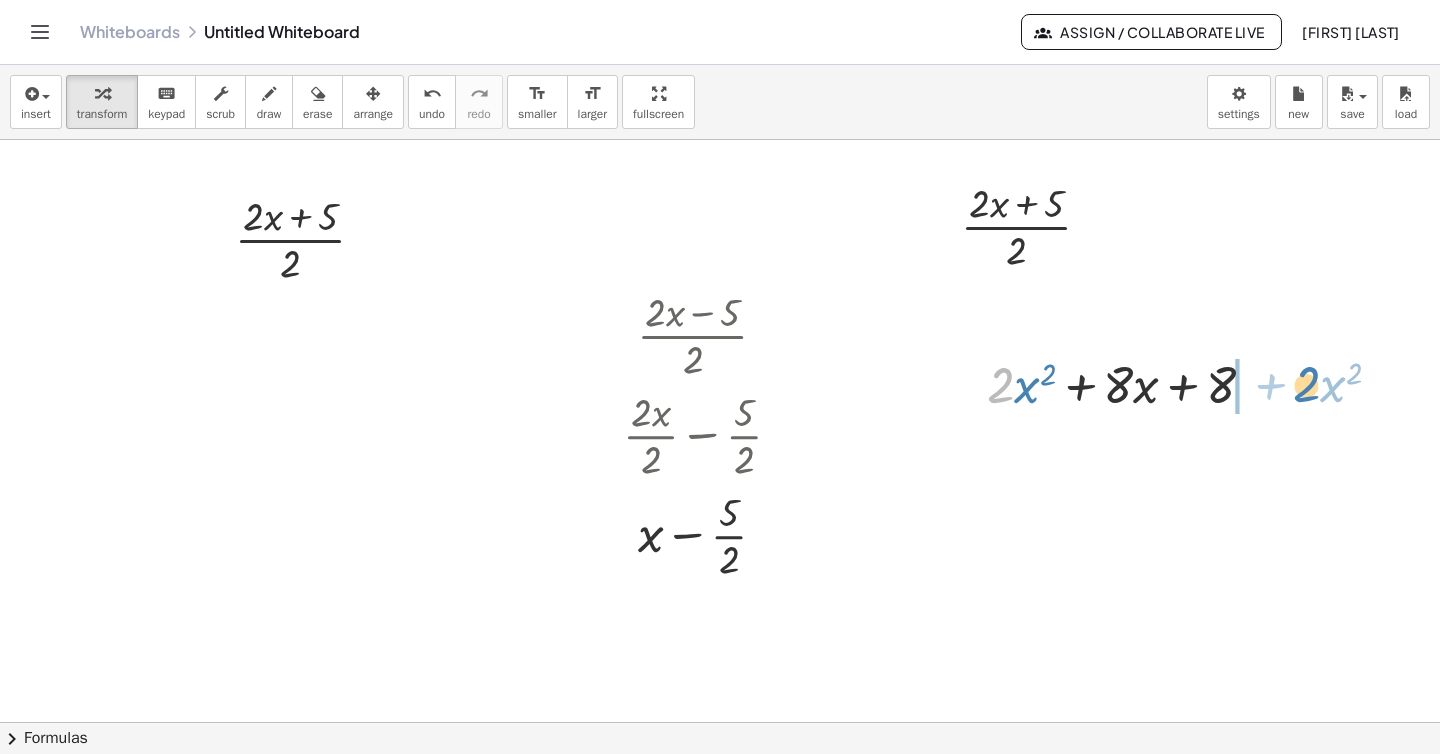 drag, startPoint x: 1007, startPoint y: 380, endPoint x: 1296, endPoint y: 383, distance: 289.01556 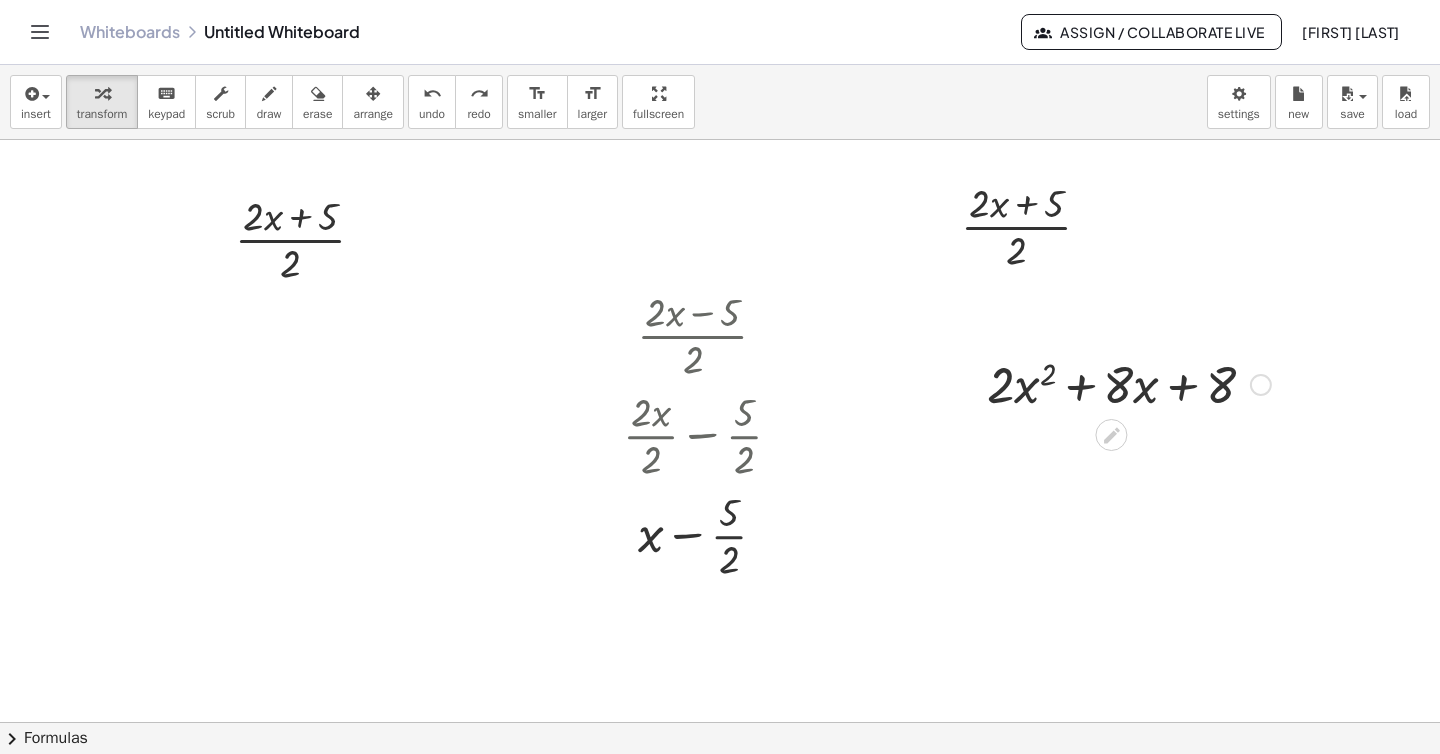 click at bounding box center [1129, 383] 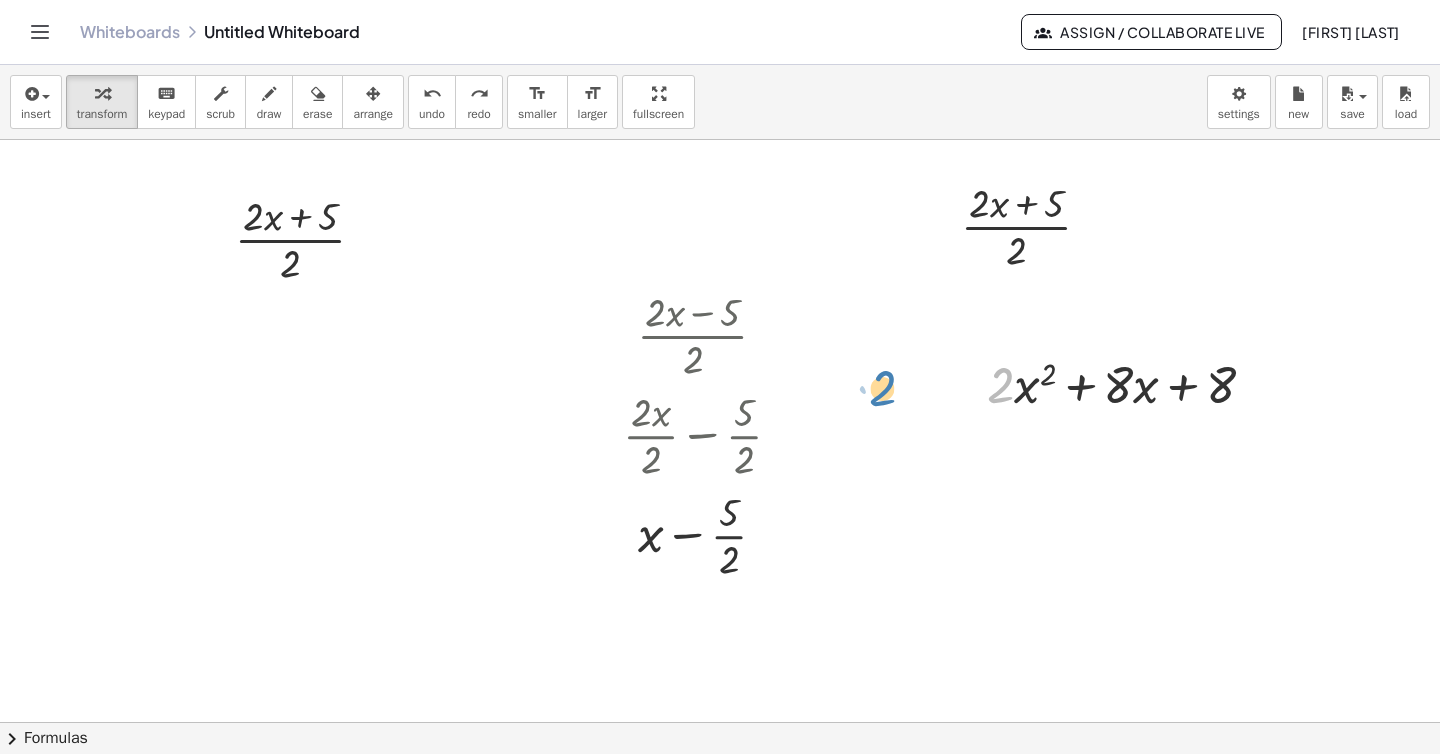 drag, startPoint x: 1000, startPoint y: 389, endPoint x: 883, endPoint y: 390, distance: 117.00427 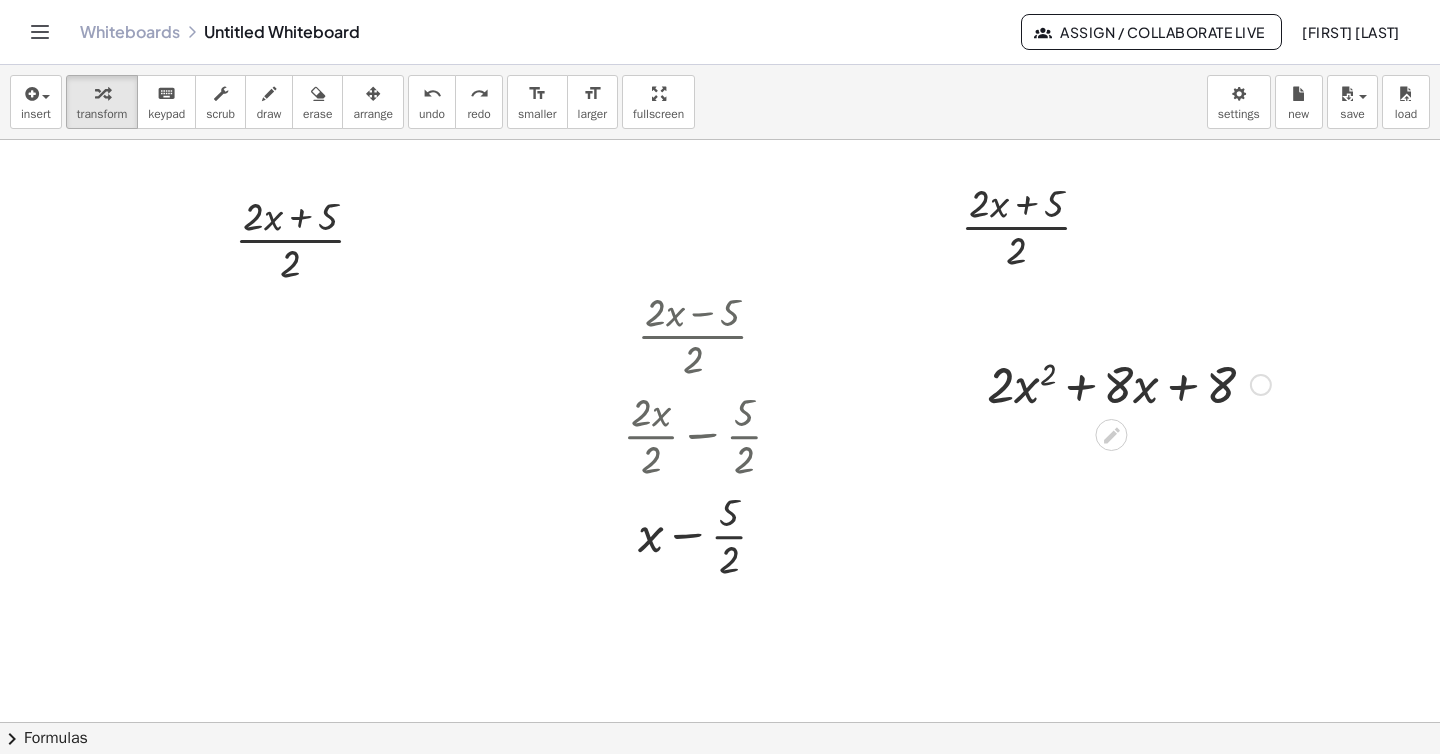 click at bounding box center (972, 383) 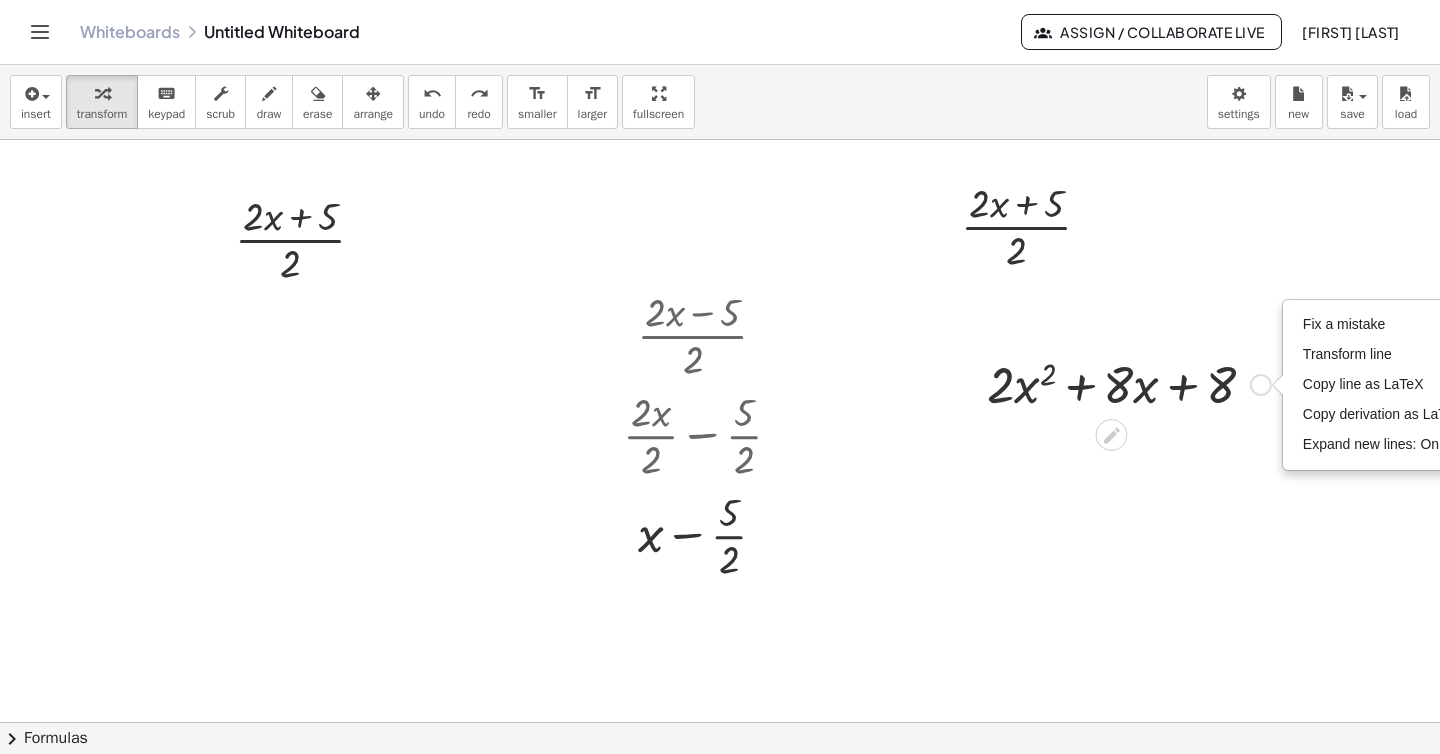click at bounding box center [1129, 383] 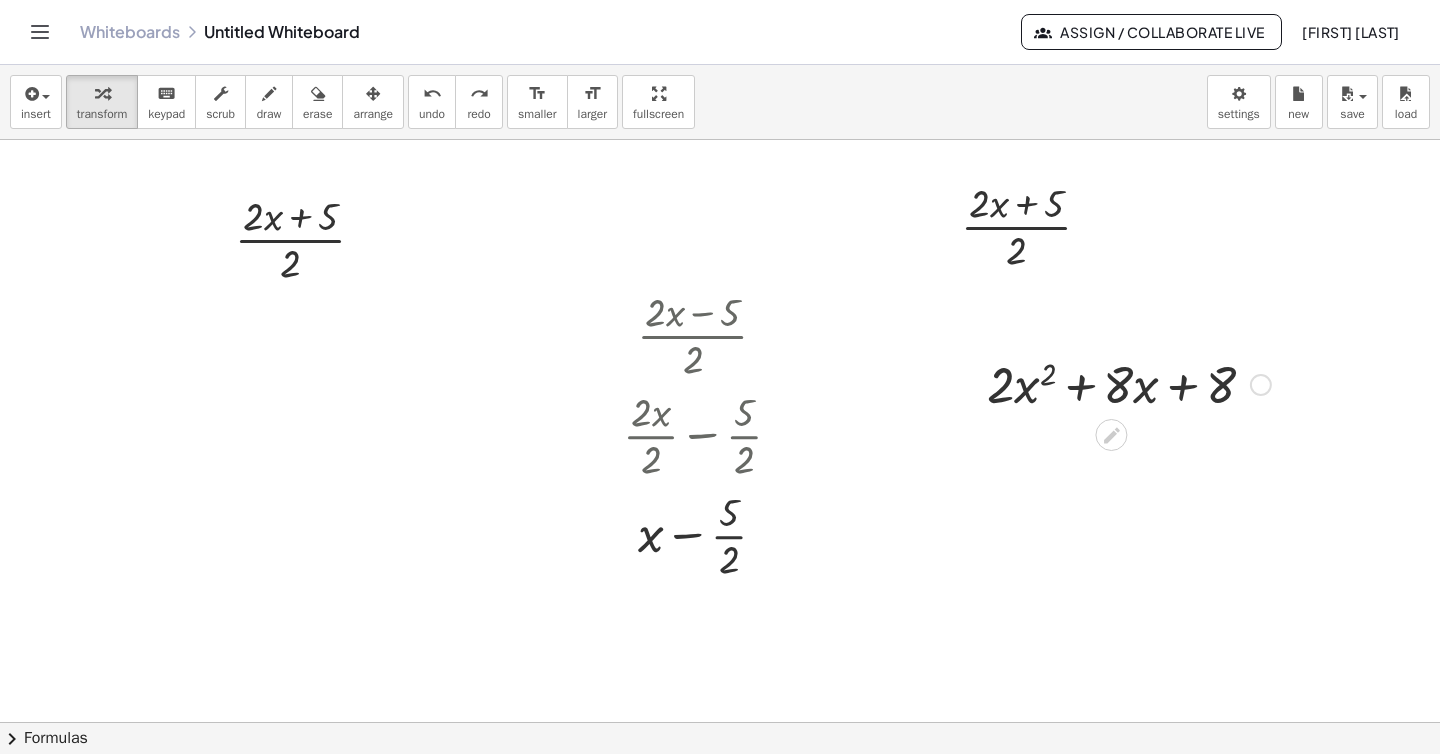 click on "Fix a mistake Transform line Copy line as LaTeX Copy derivation as LaTeX Expand new lines: On" at bounding box center [1261, 385] 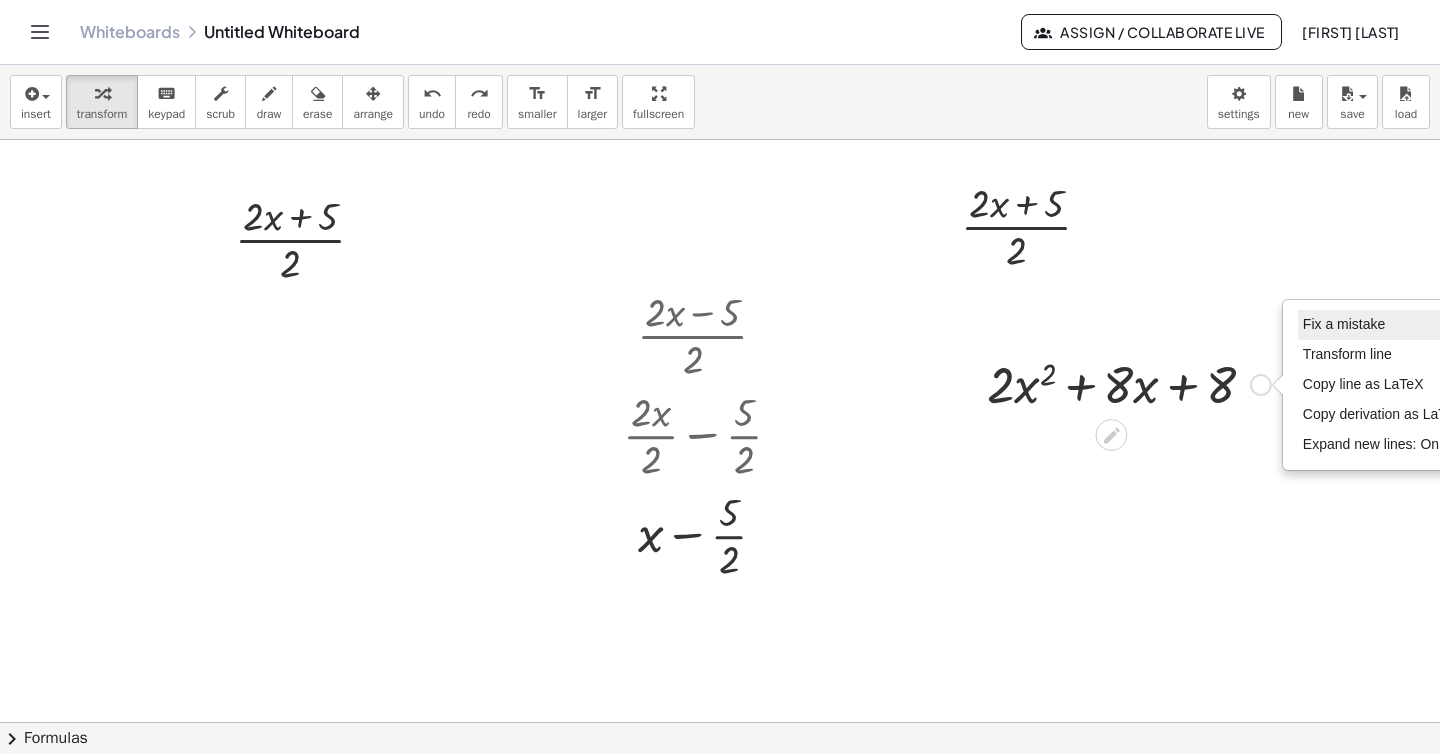 click on "Fix a mistake" at bounding box center [1344, 324] 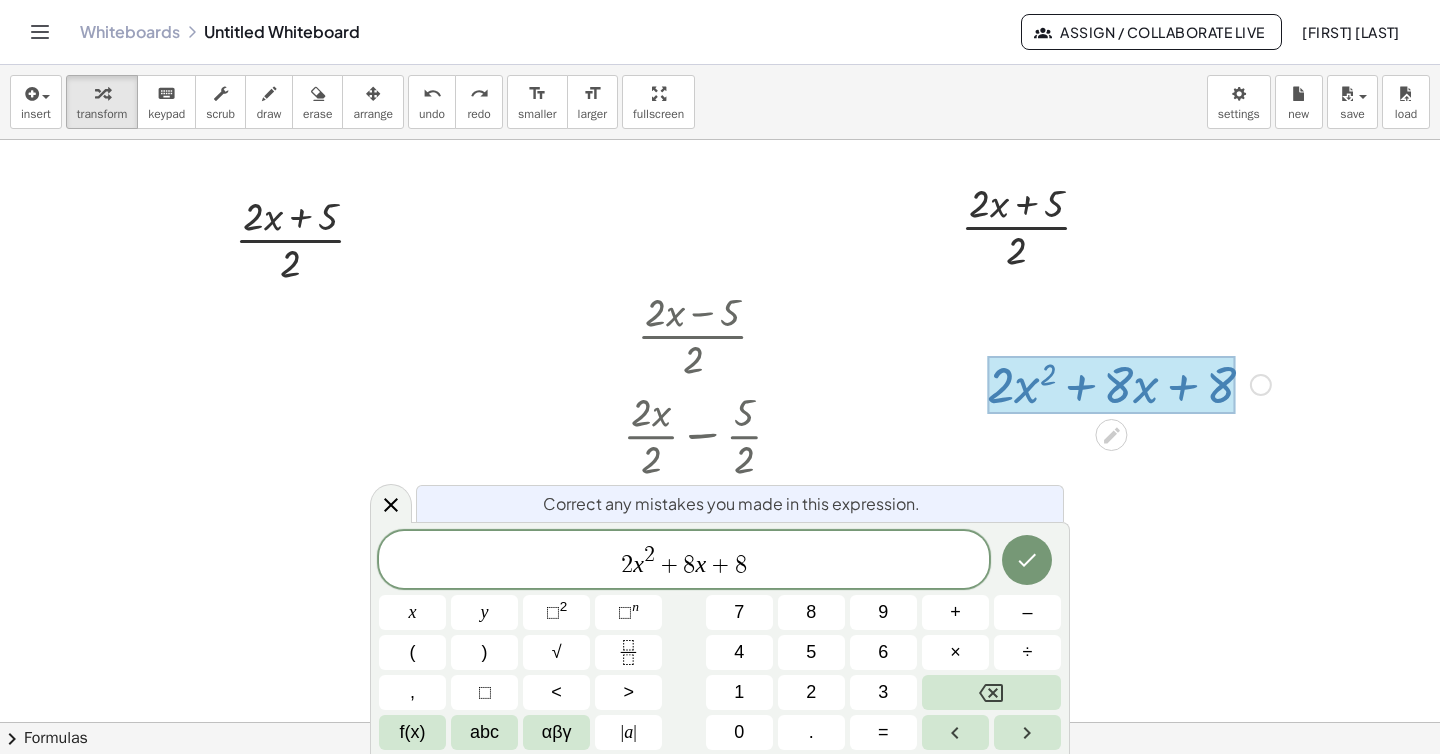 click on "2 x 2 + 8 x + 8 ​" at bounding box center [684, 561] 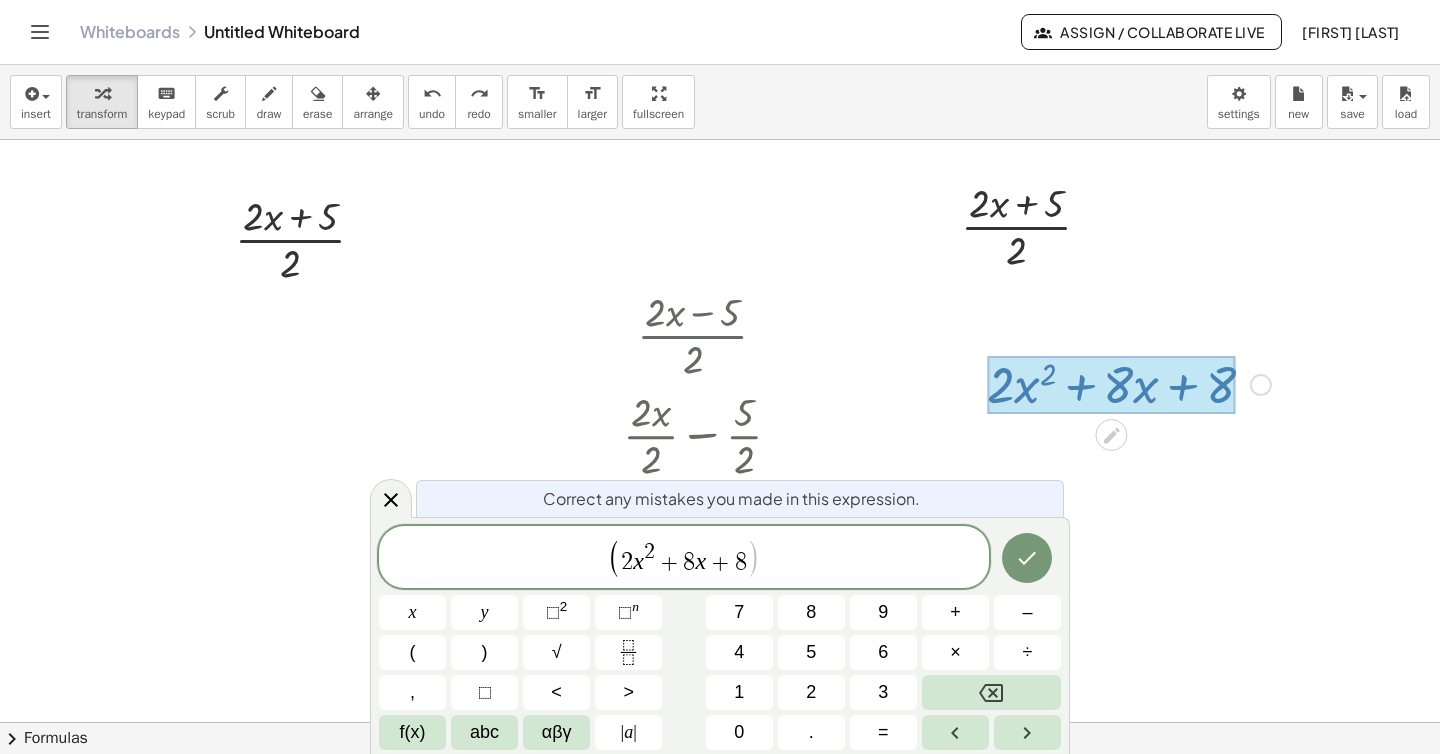 click on "( ​ 2 x 2 + 8 x + 8 )" at bounding box center [684, 558] 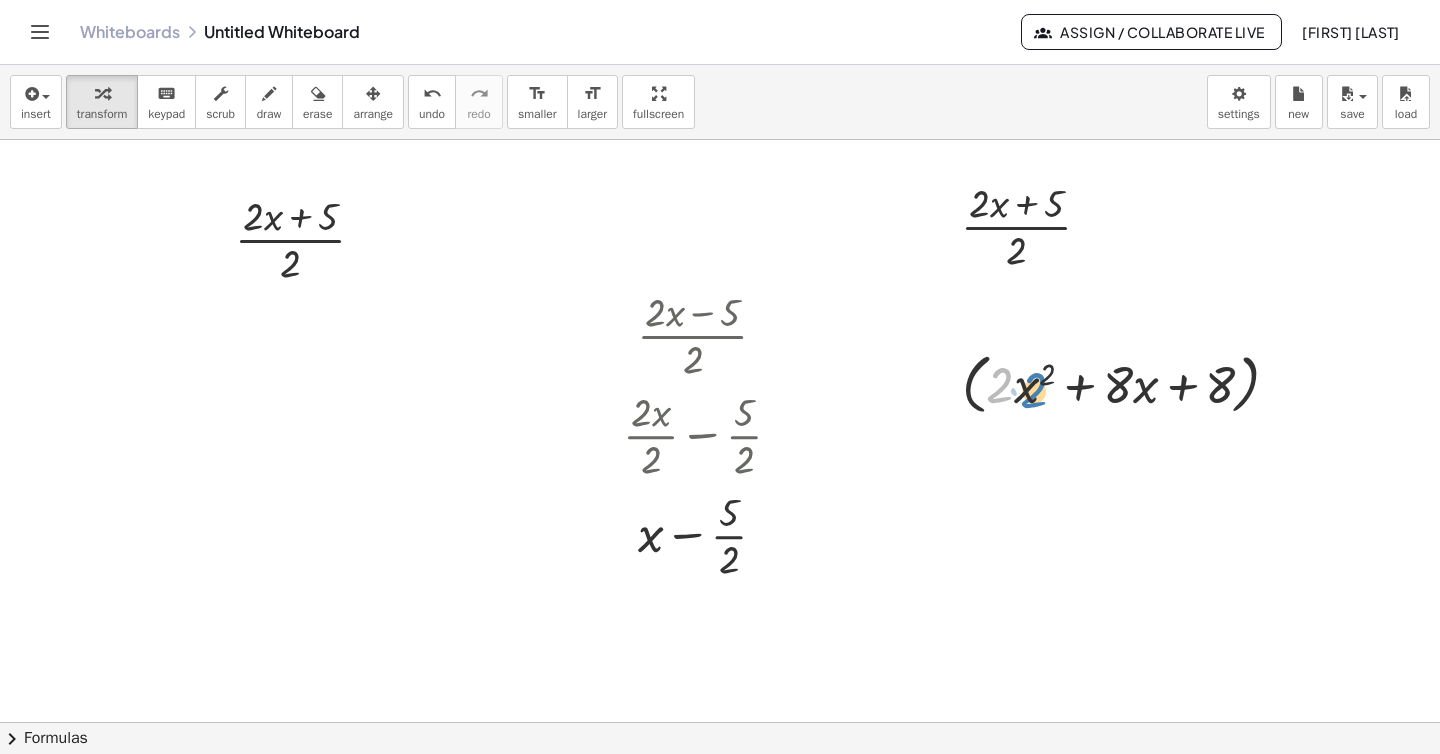 drag, startPoint x: 998, startPoint y: 394, endPoint x: 1027, endPoint y: 397, distance: 29.15476 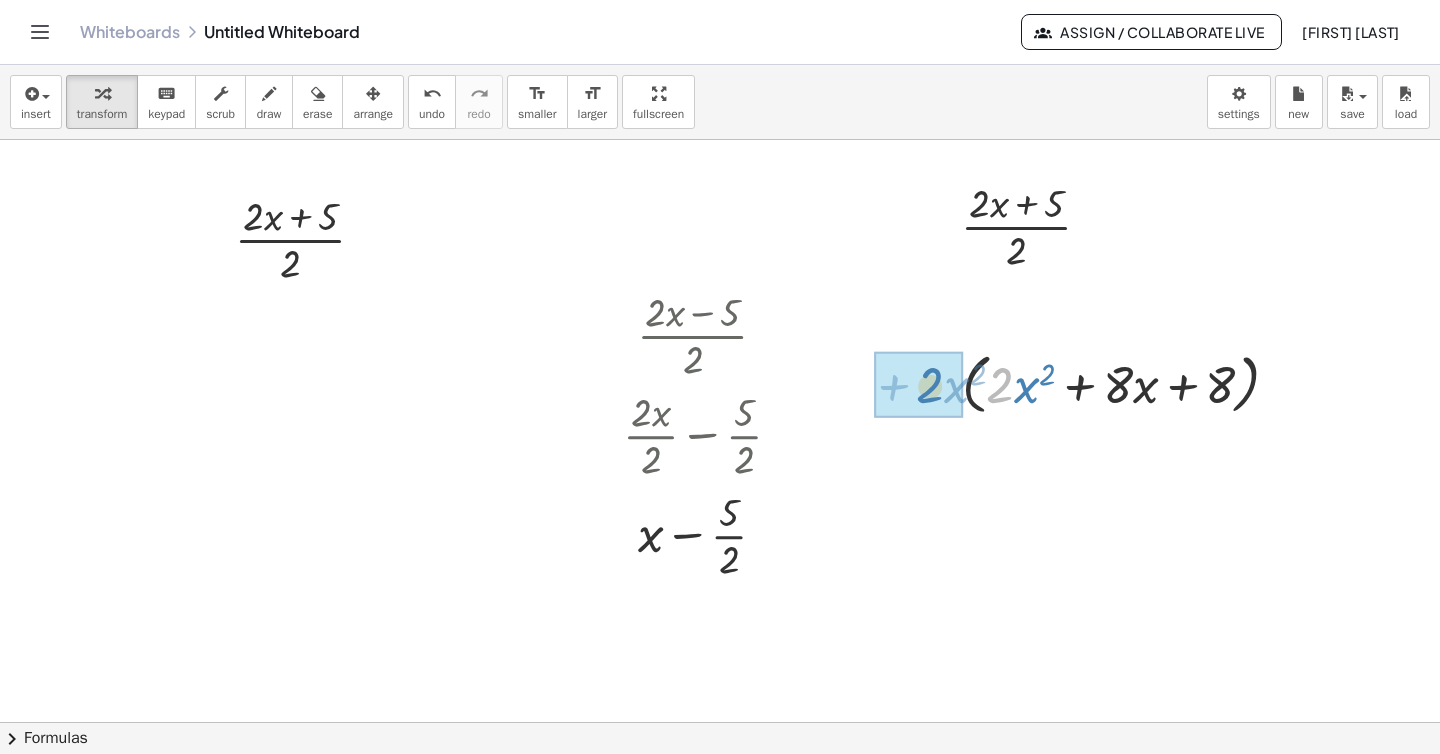 drag, startPoint x: 1004, startPoint y: 392, endPoint x: 926, endPoint y: 392, distance: 78 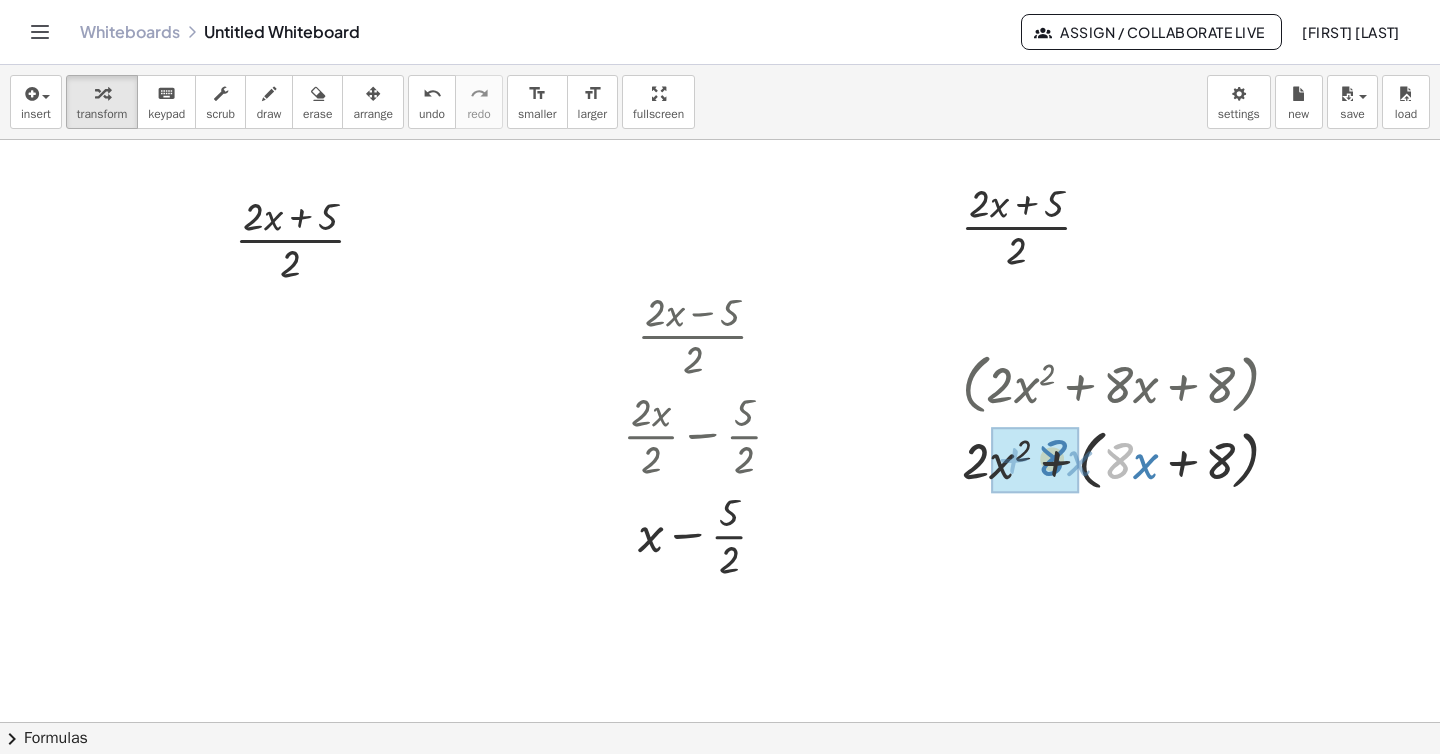 drag, startPoint x: 1123, startPoint y: 456, endPoint x: 1068, endPoint y: 451, distance: 55.226807 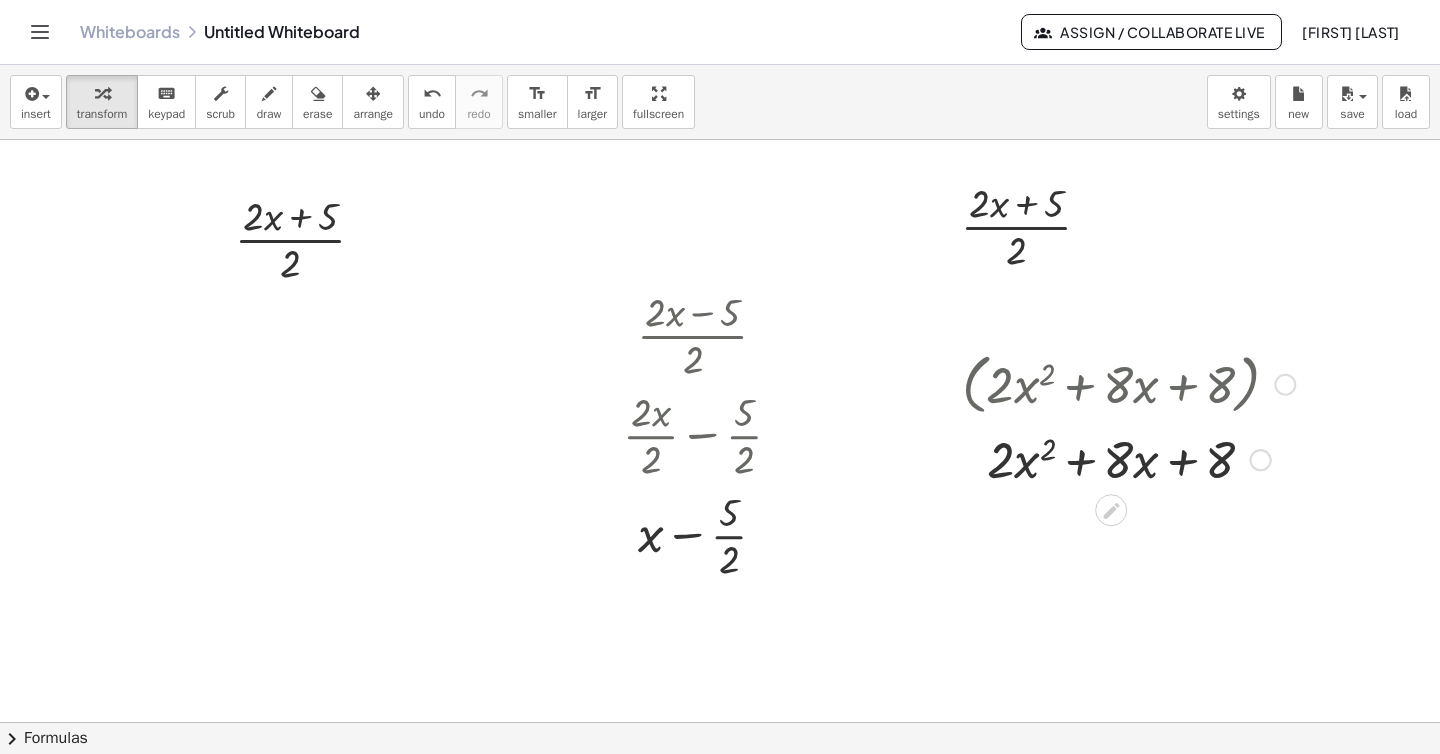 click at bounding box center [1261, 460] 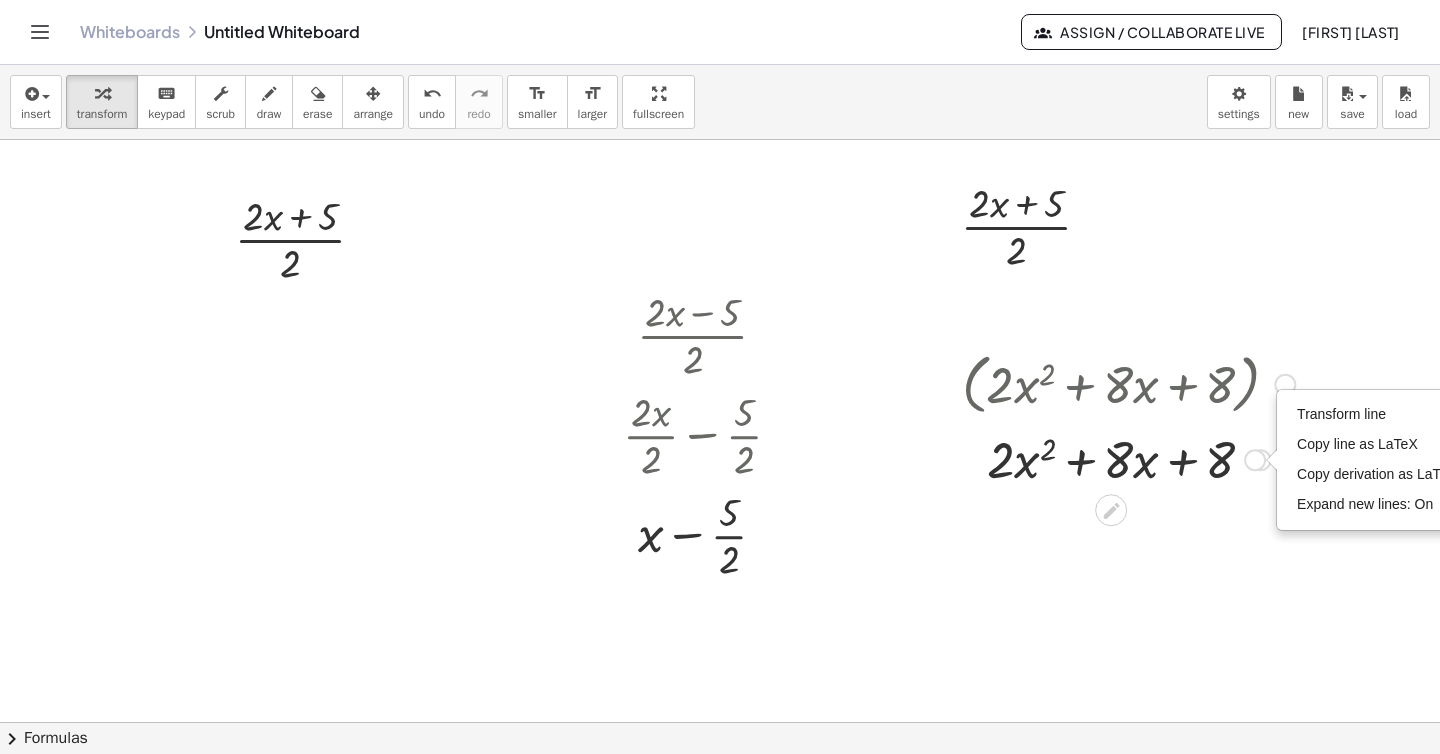 click at bounding box center [1285, 385] 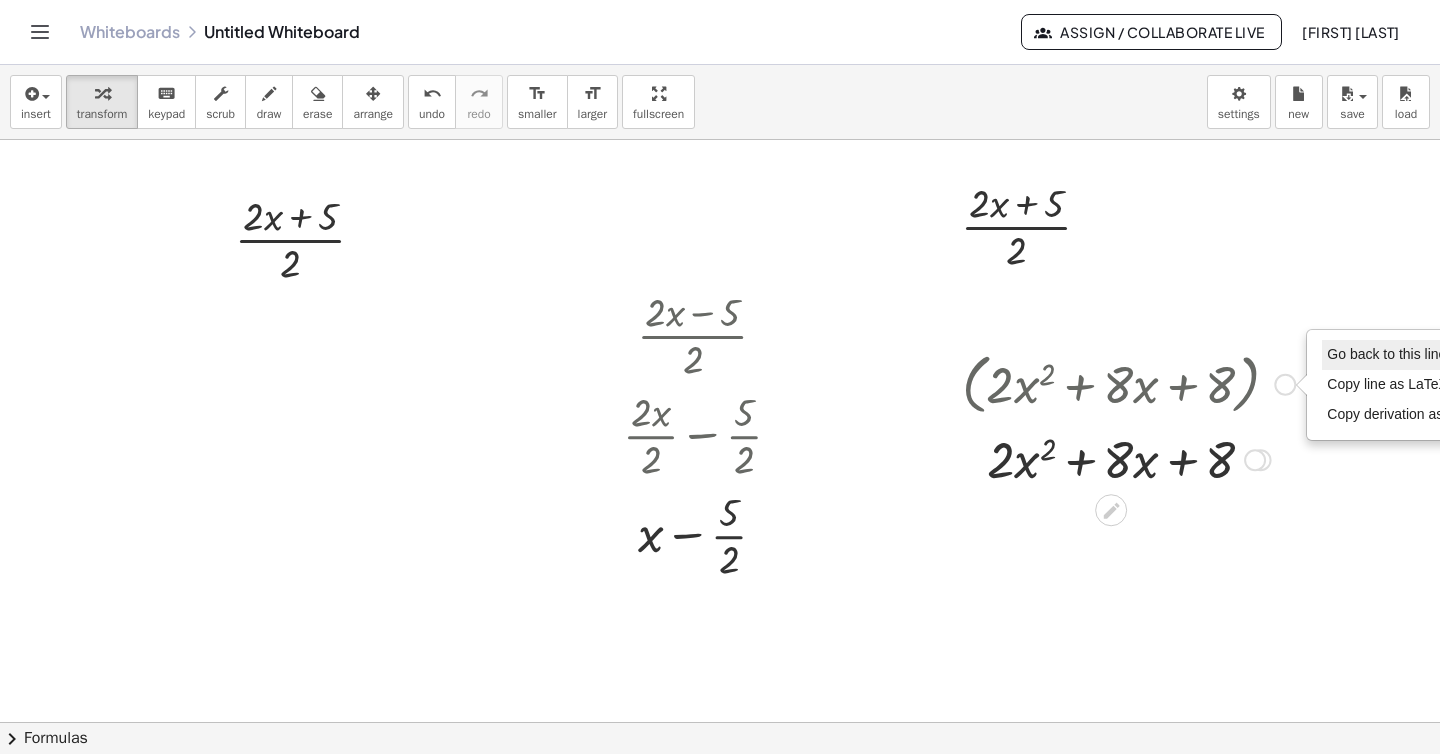 click on "Go back to this line" at bounding box center (1386, 354) 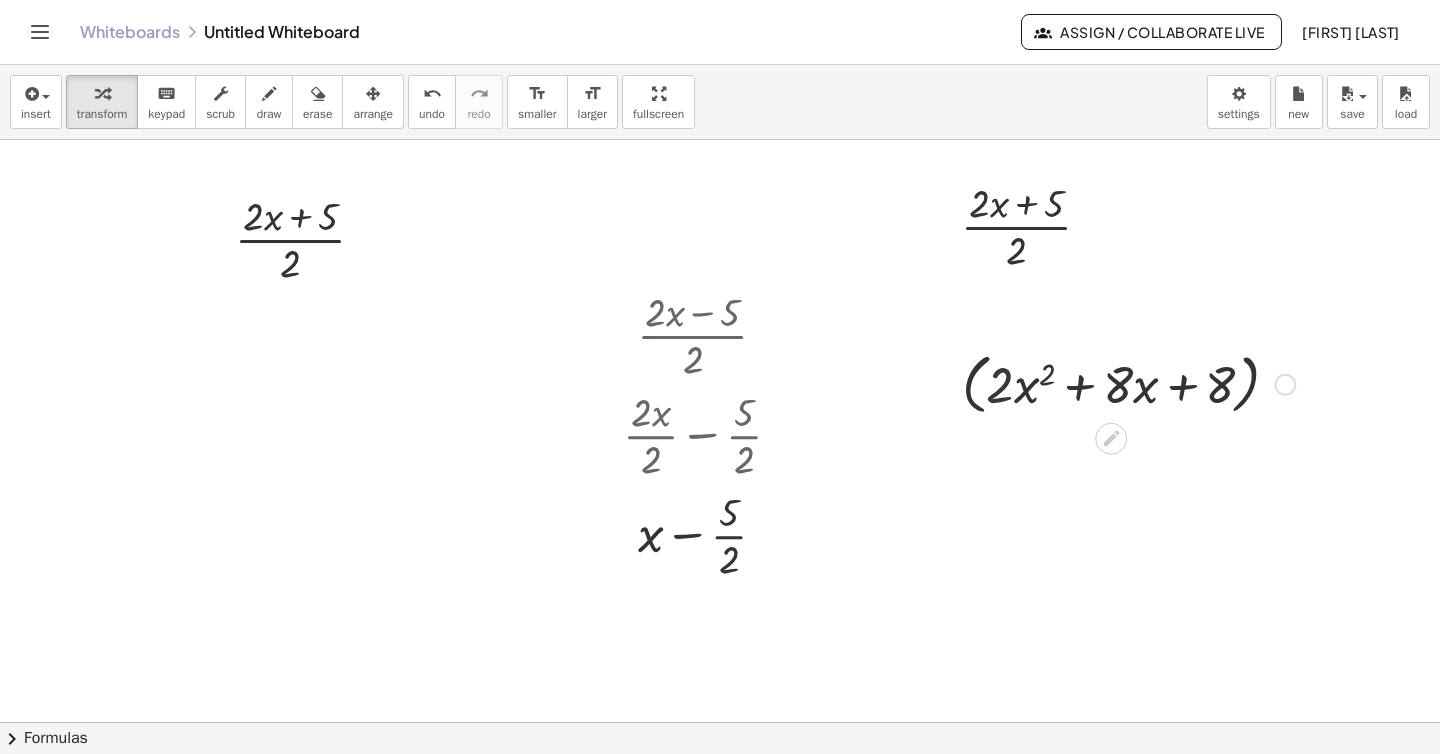 click at bounding box center (1128, 383) 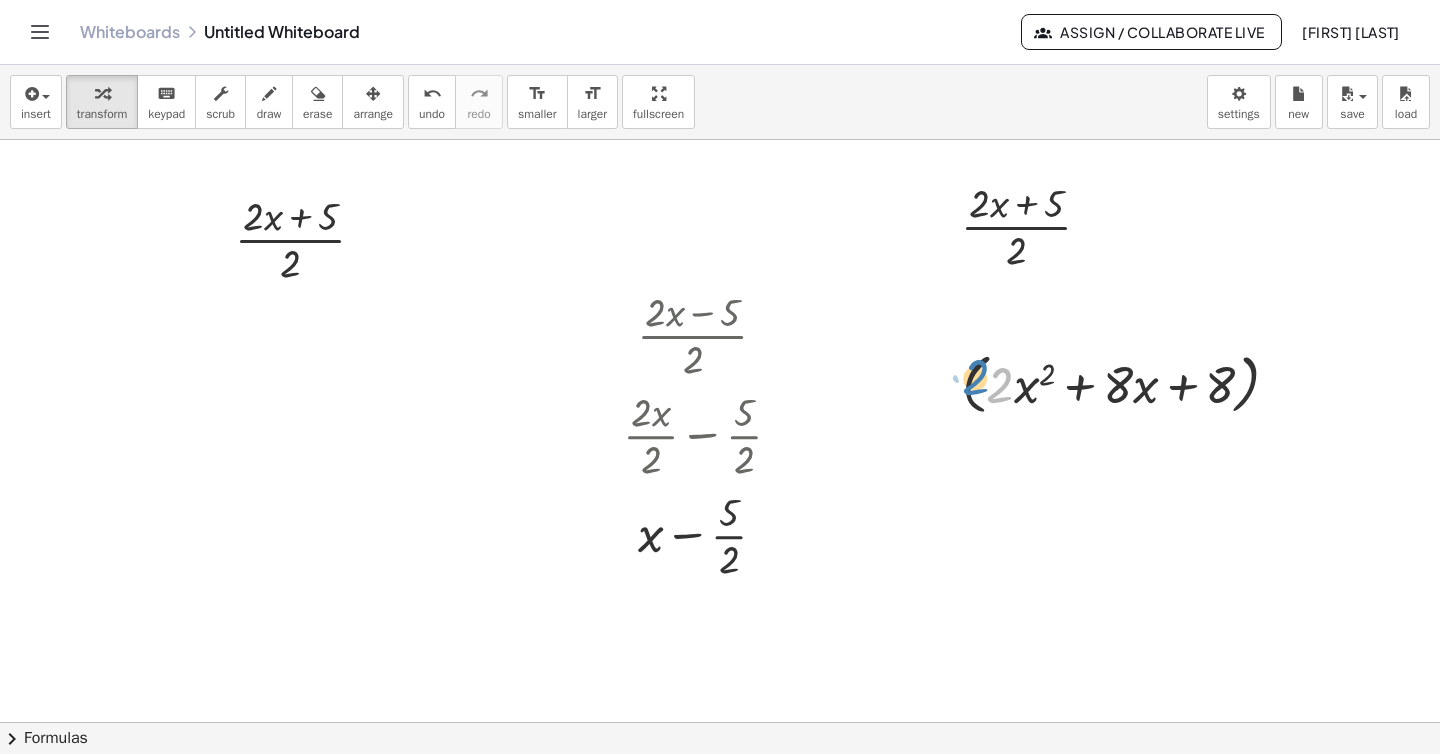 drag, startPoint x: 1000, startPoint y: 397, endPoint x: 976, endPoint y: 389, distance: 25.298222 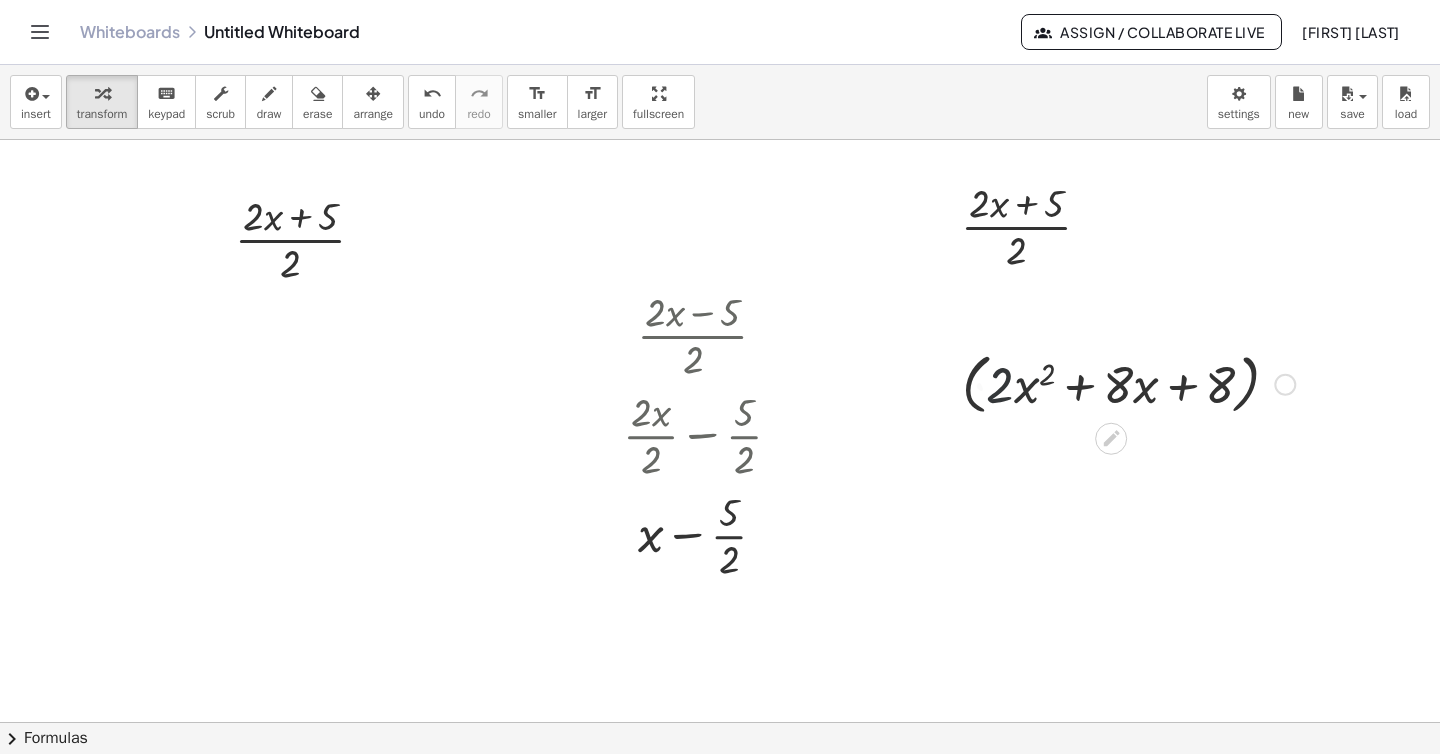 click at bounding box center (1128, 383) 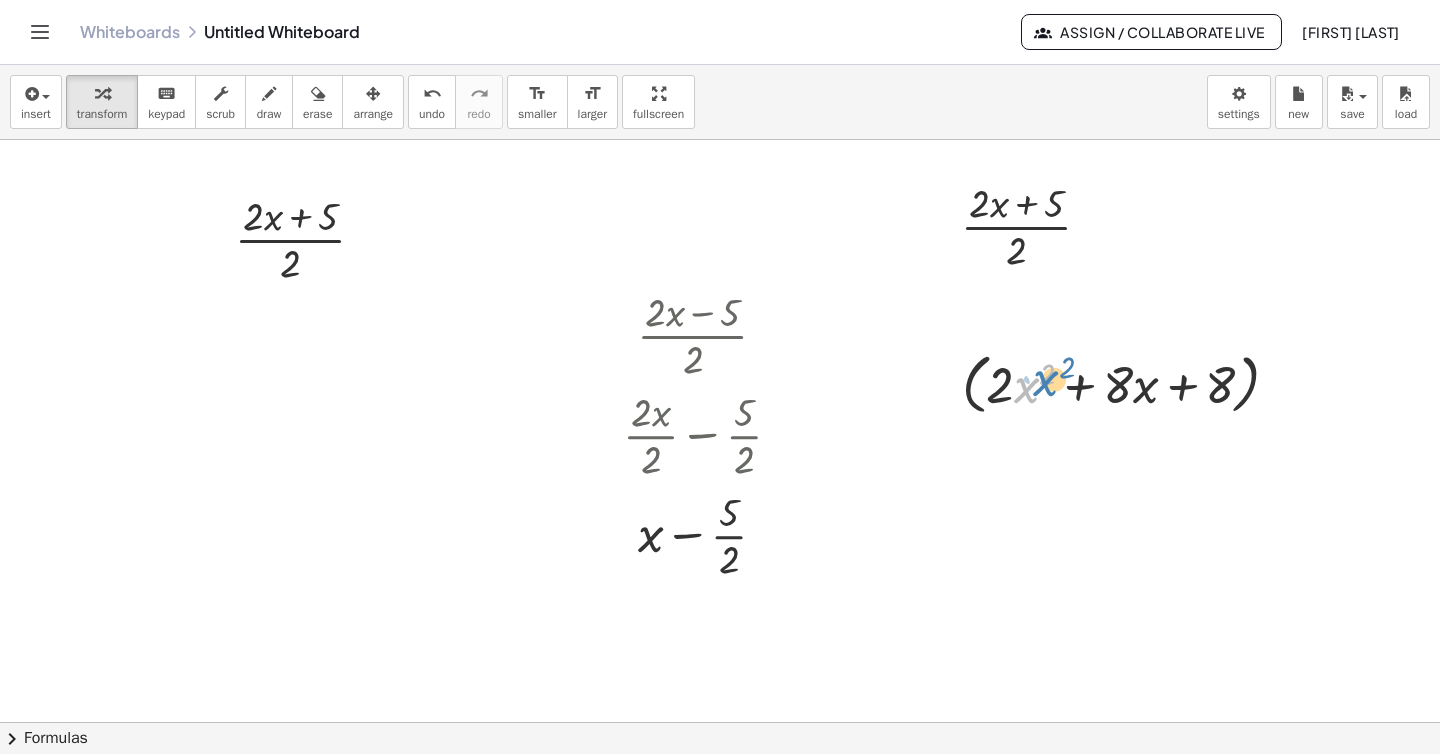 drag, startPoint x: 1033, startPoint y: 391, endPoint x: 1052, endPoint y: 384, distance: 20.248457 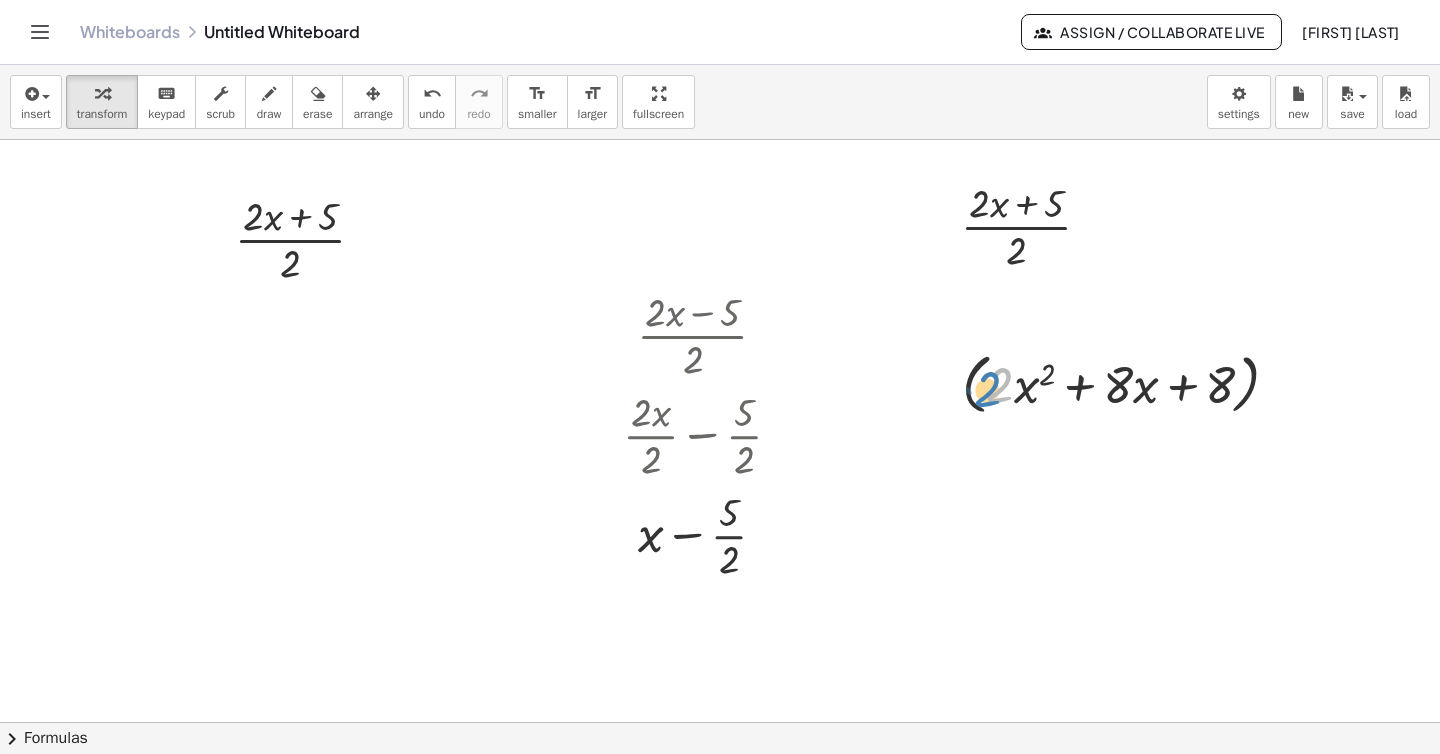 click at bounding box center (1128, 383) 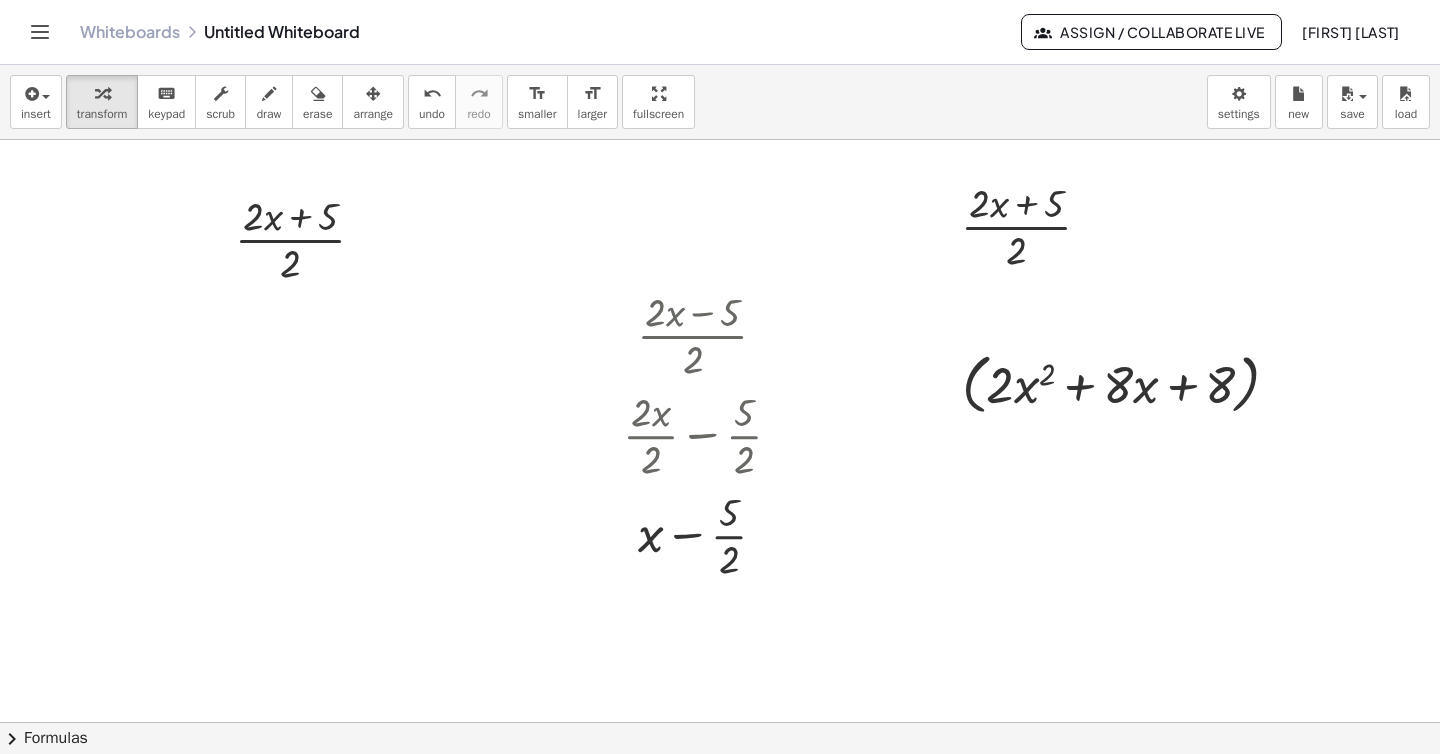 drag, startPoint x: 273, startPoint y: 171, endPoint x: 1199, endPoint y: 491, distance: 979.7326 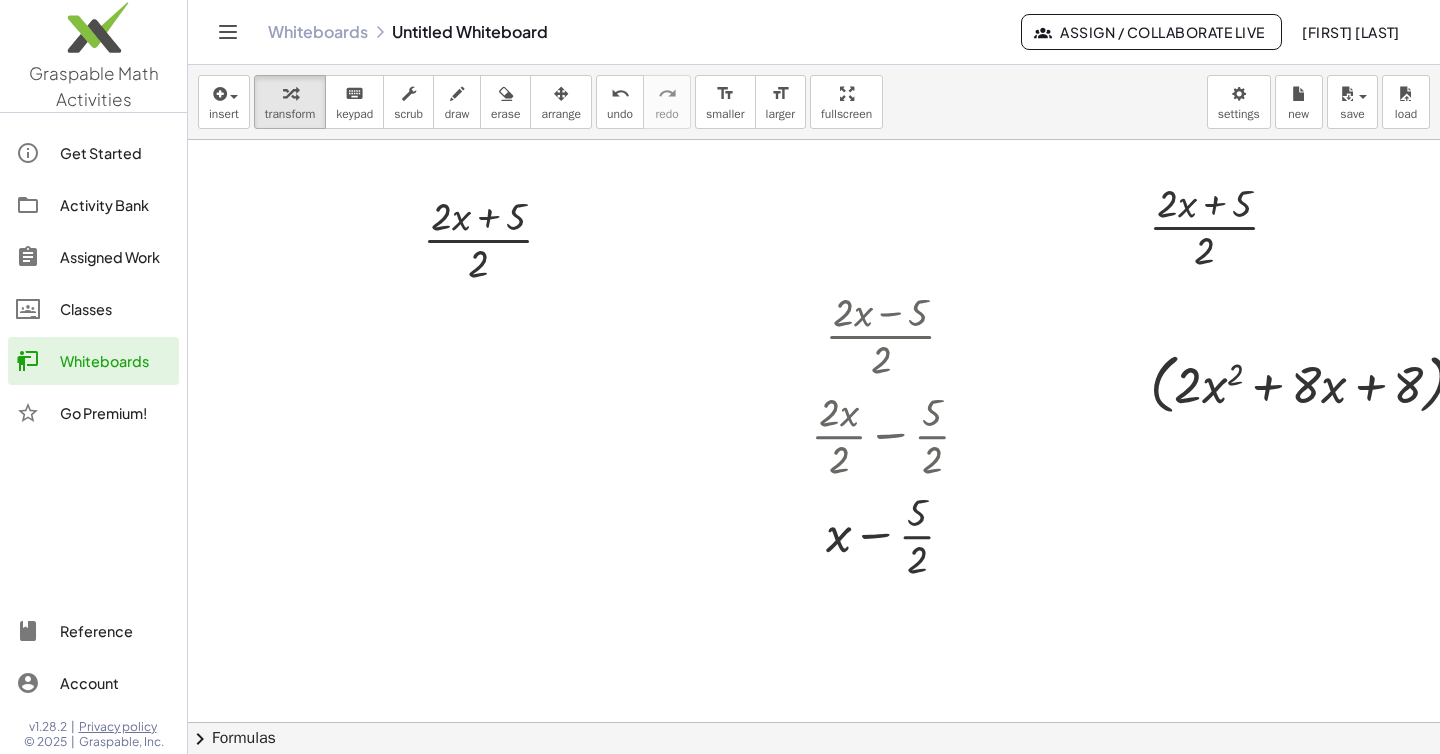 click 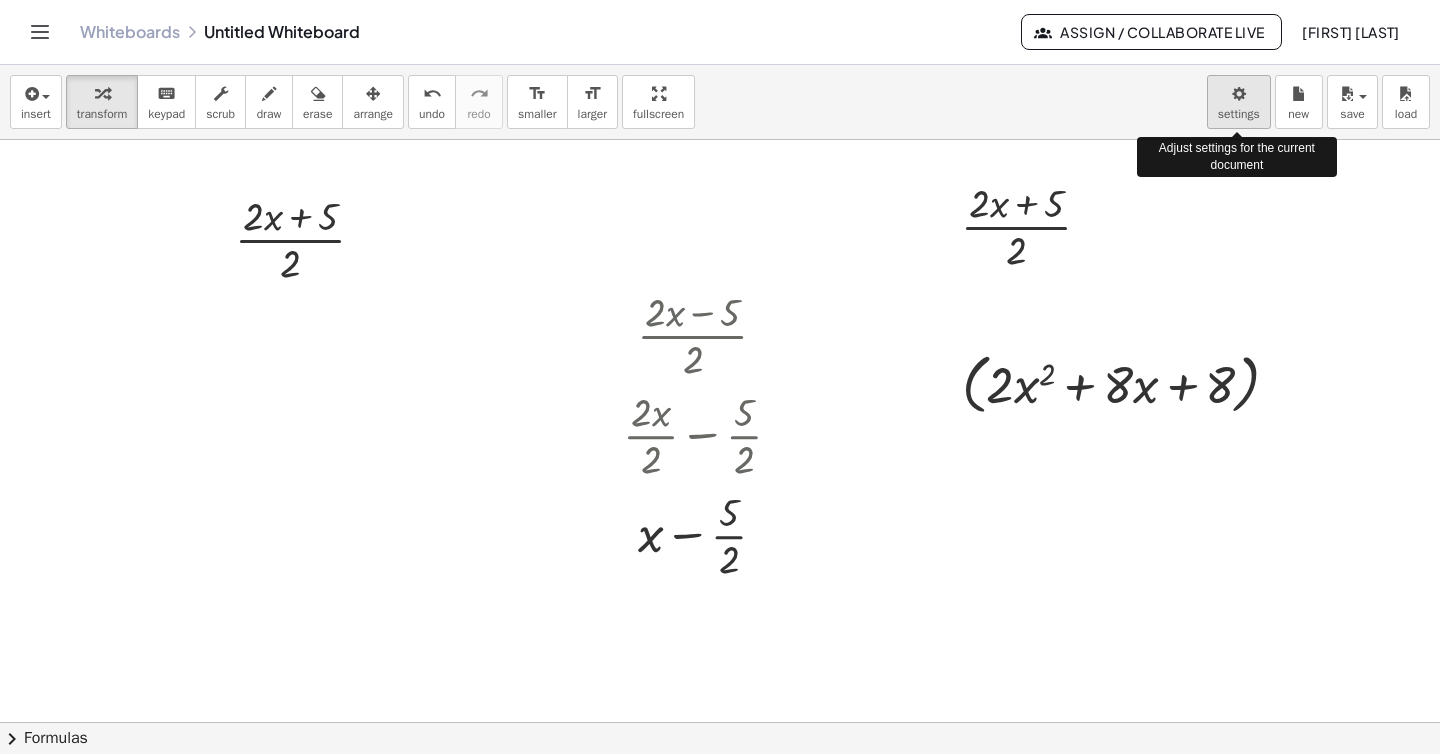 click on "Graspable Math Activities Get Started Activity Bank Assigned Work Classes Whiteboards Go Premium! Reference Account v1.28.2 | Privacy policy © 2025 | Graspable, Inc. Whiteboards Untitled Whiteboard Assign / Collaborate Live [FIRST] [LAST]   insert select one: Math Expression Function Text Youtube Video Graphing Geometry Geometry 3D transform keyboard keypad scrub draw erase arrange undo undo redo redo format_size smaller format_size larger fullscreen load   save new settings Adjust settings for the current document · ( + · 2 · x + 5 ) · 2 Transform line Copy line as LaTeX Copy derivation as LaTeX Expand new lines: On · ( + · 2 · x − 5 ) · 2 Go back to this line Copy line as LaTeX Copy derivation as LaTeX + · 2 · x · 2 − · 5 · 2 + x − · 5 · 2 · ( + · 2 · x + 5 ) · 2 Go back to this line Copy line as LaTeX Copy derivation as LaTeX ( + · 2 · x 2 + · 8 · x + 8 ) Go back to this line Copy line as LaTeX Copy derivation as LaTeX Try to double tap. × chevron_right + · a ·" at bounding box center [720, 377] 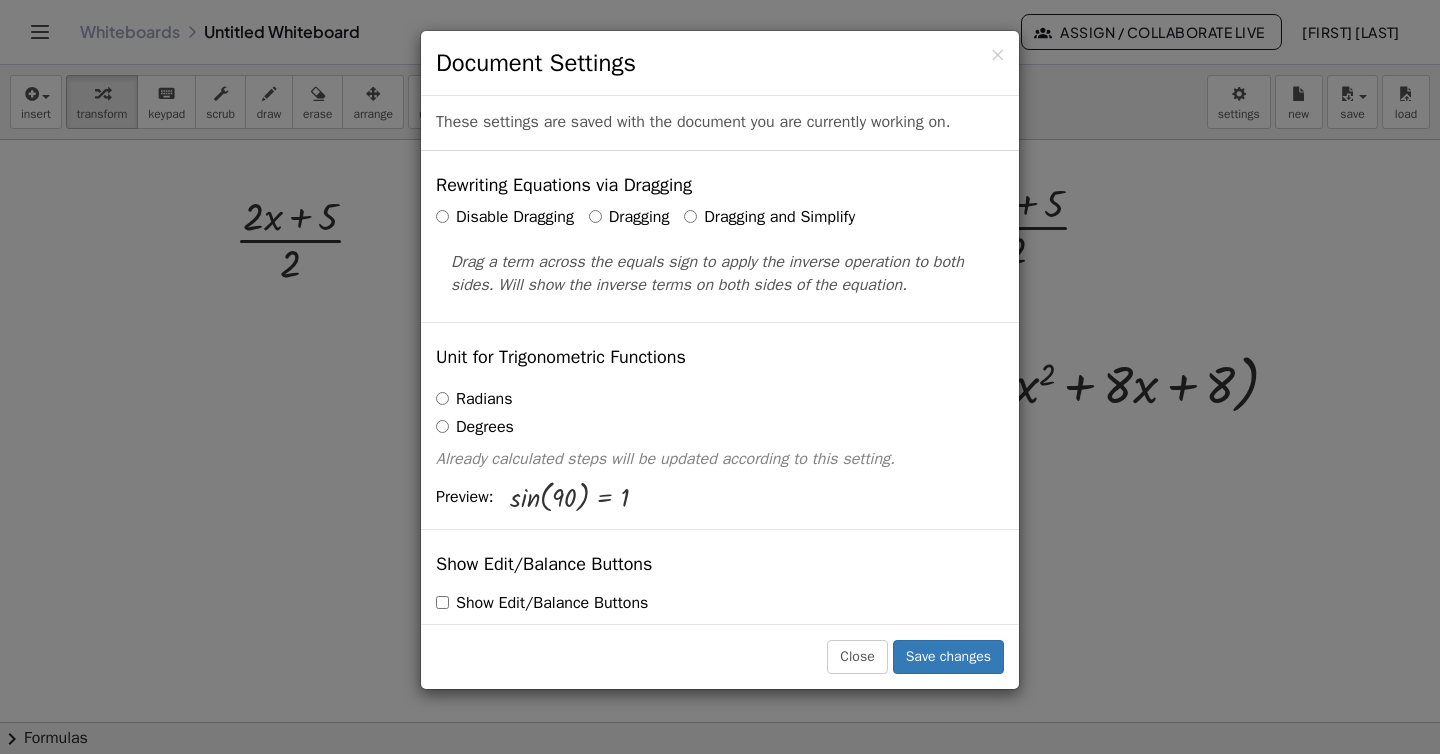 click on "Document Settings" at bounding box center (720, 63) 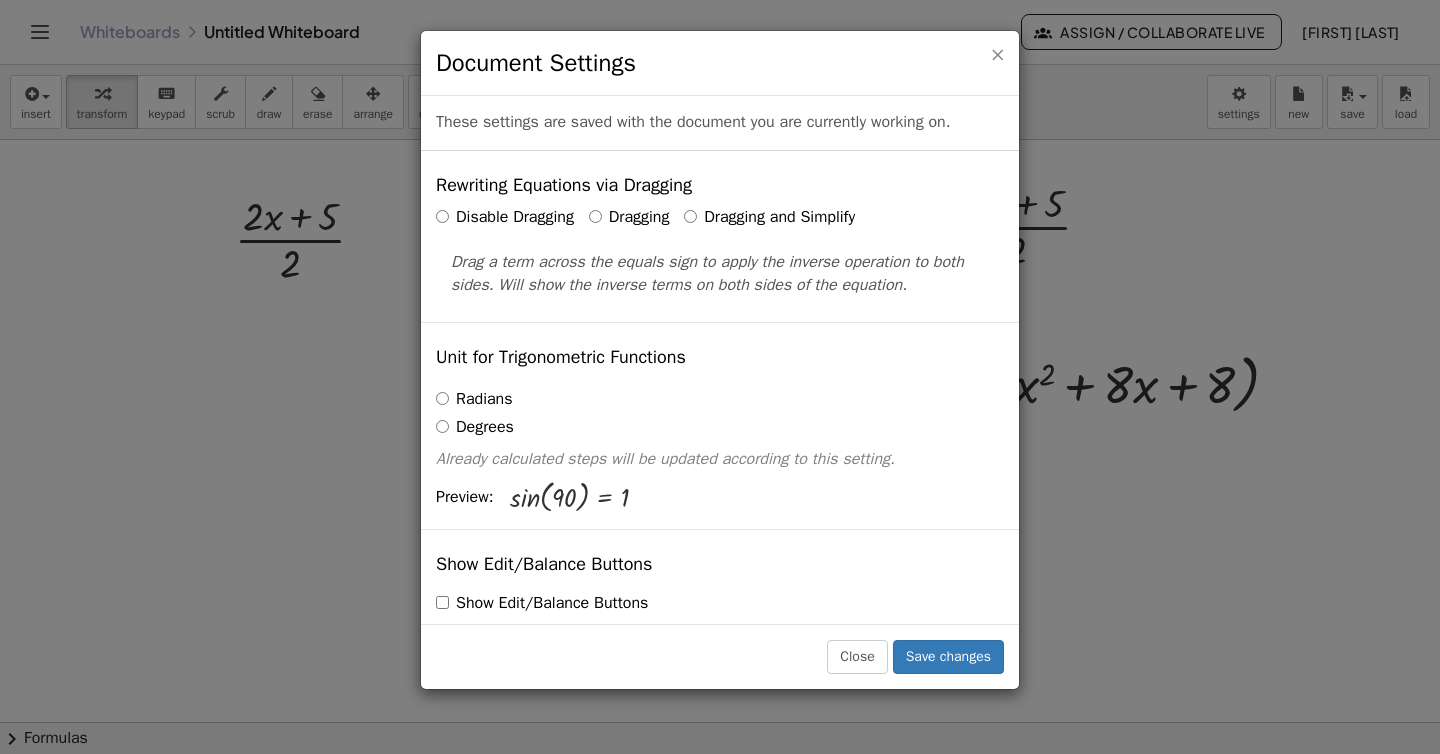 click on "×" at bounding box center [997, 54] 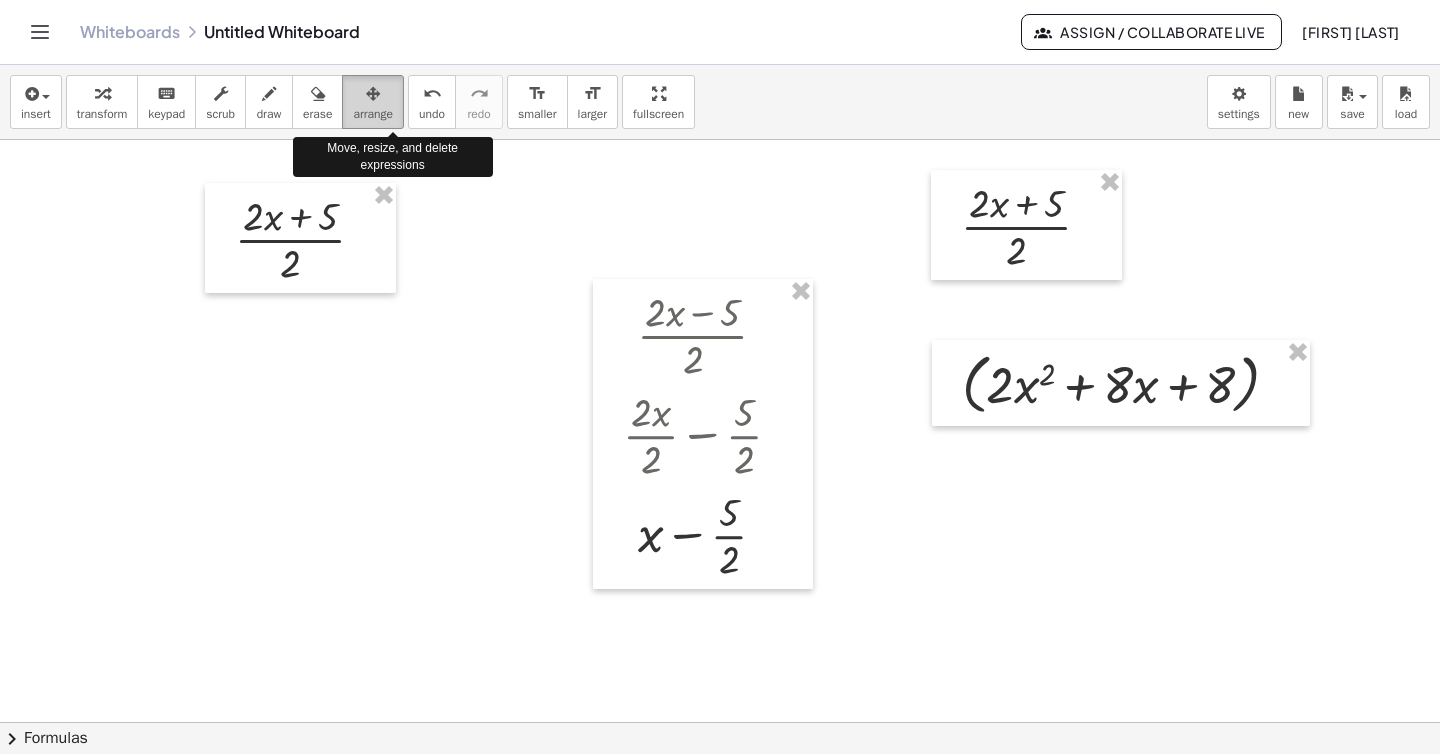 click on "arrange" at bounding box center [373, 114] 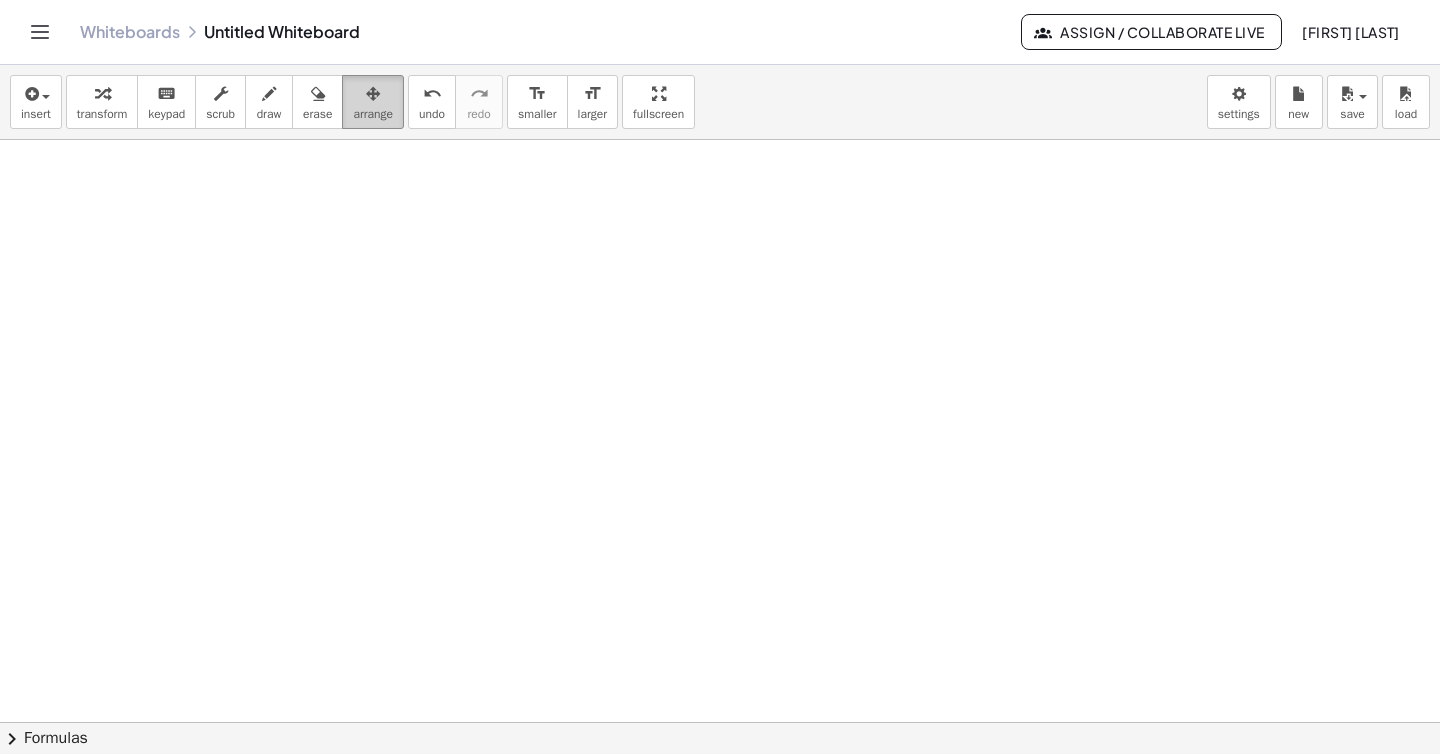 click at bounding box center [373, 94] 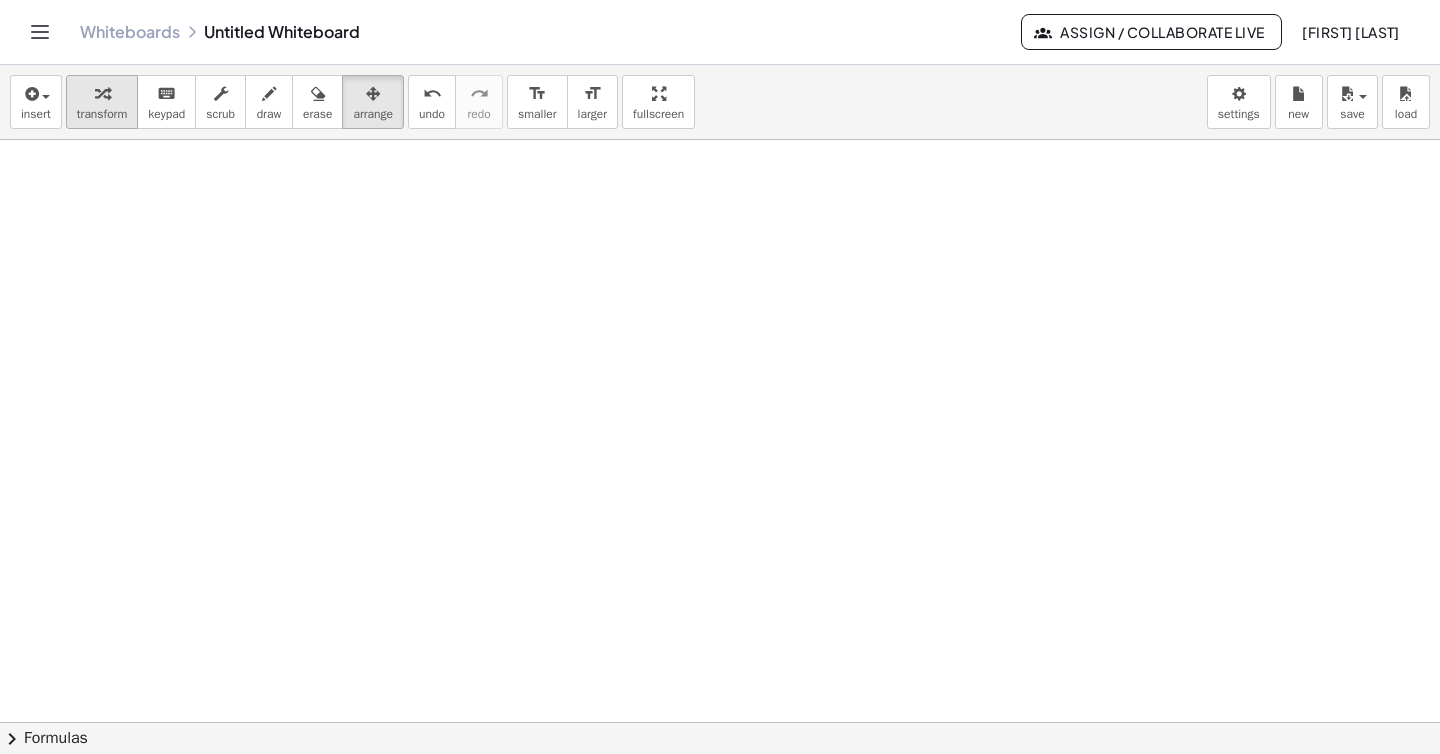 click on "transform" at bounding box center (102, 114) 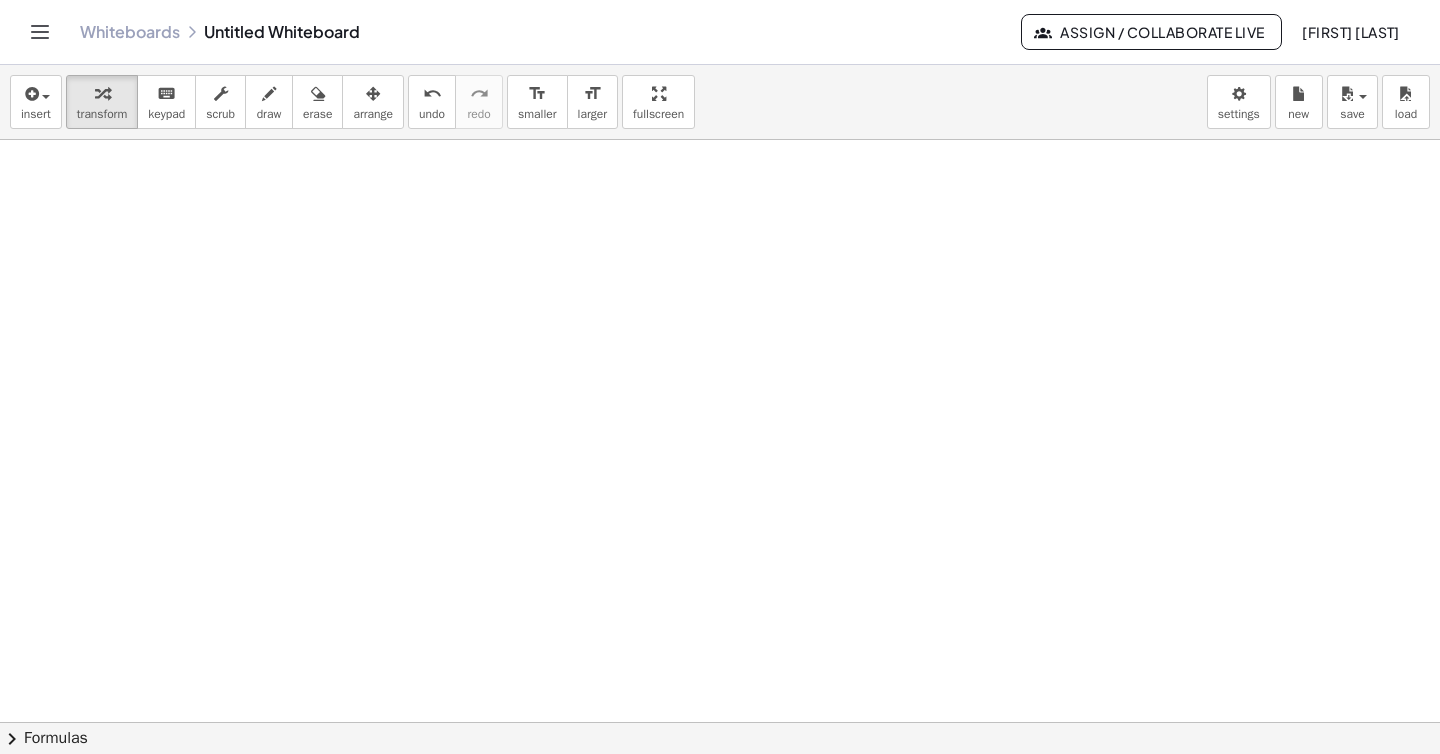 click at bounding box center (720, 722) 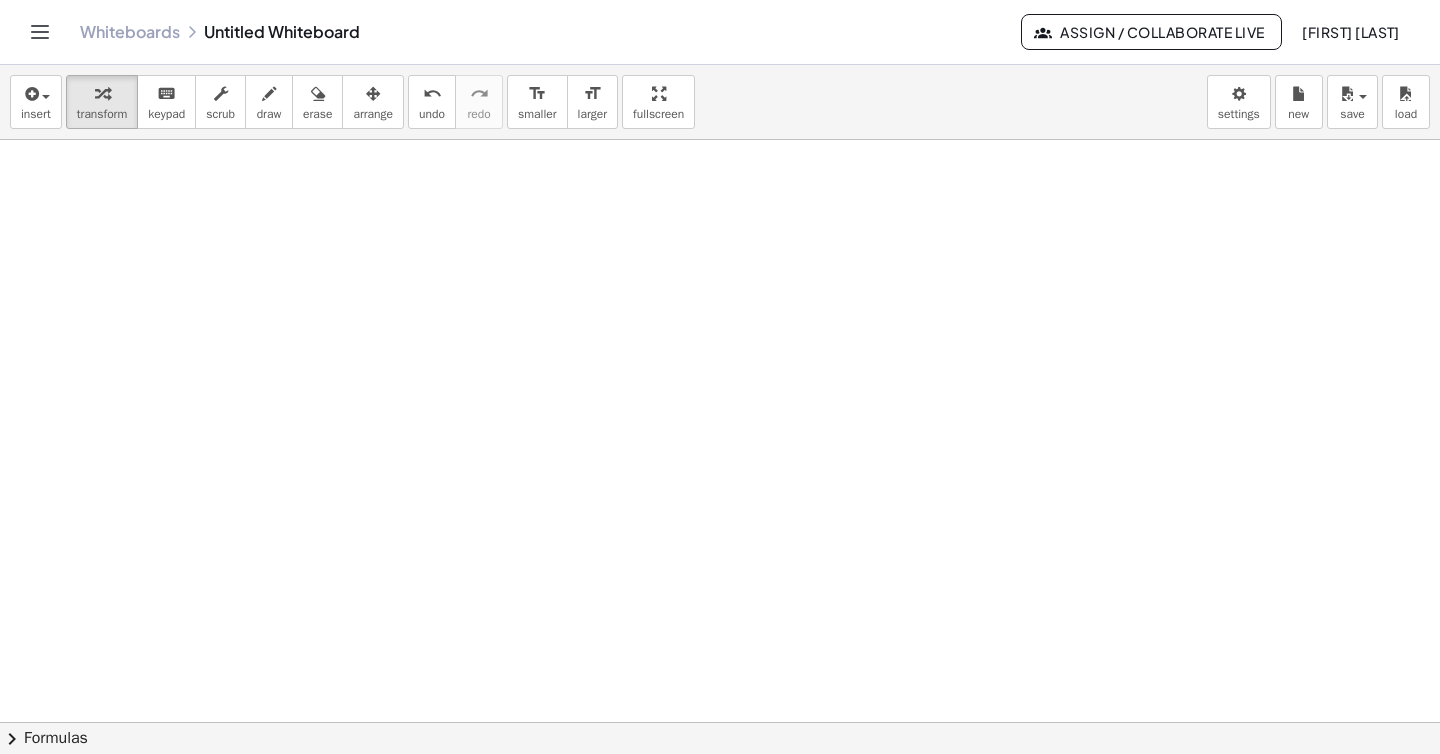 click at bounding box center [720, 722] 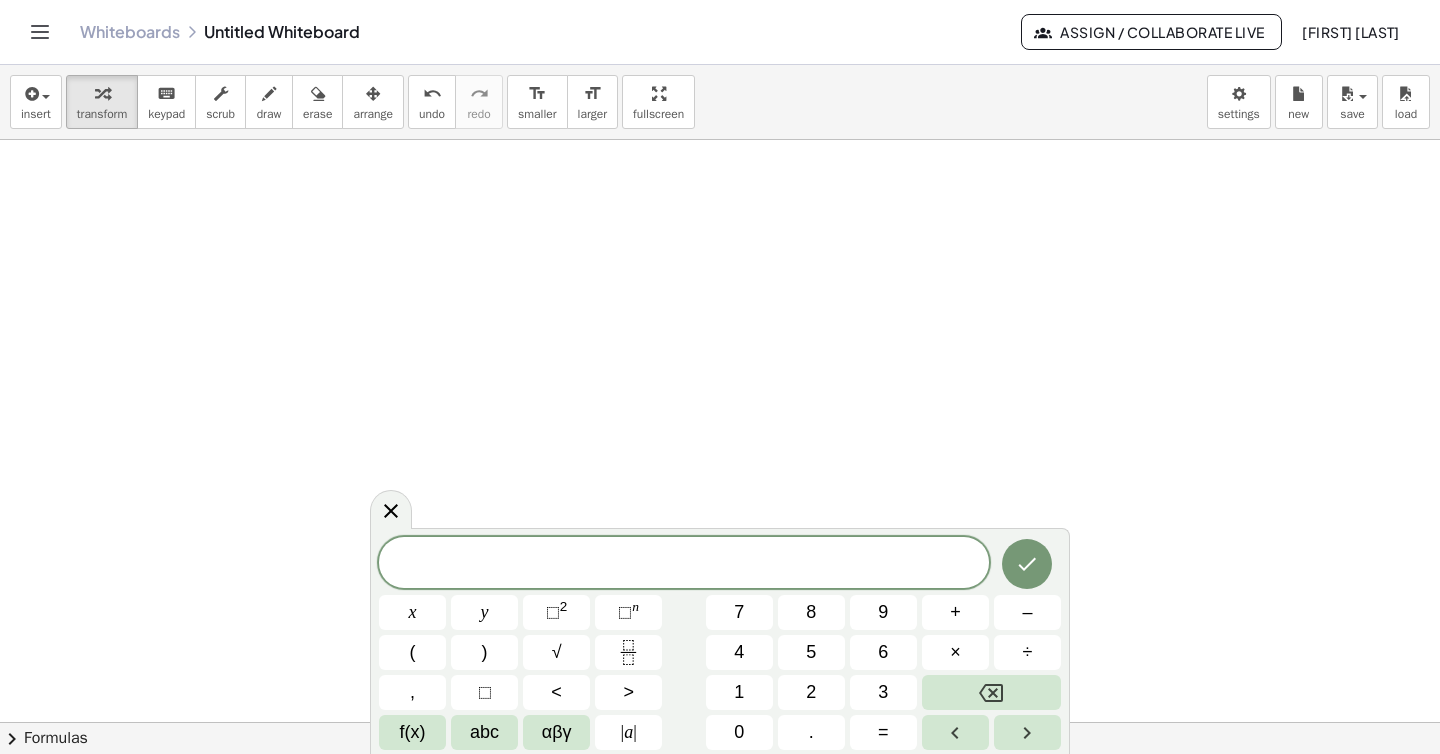 click on "chevron_right  Formulas" 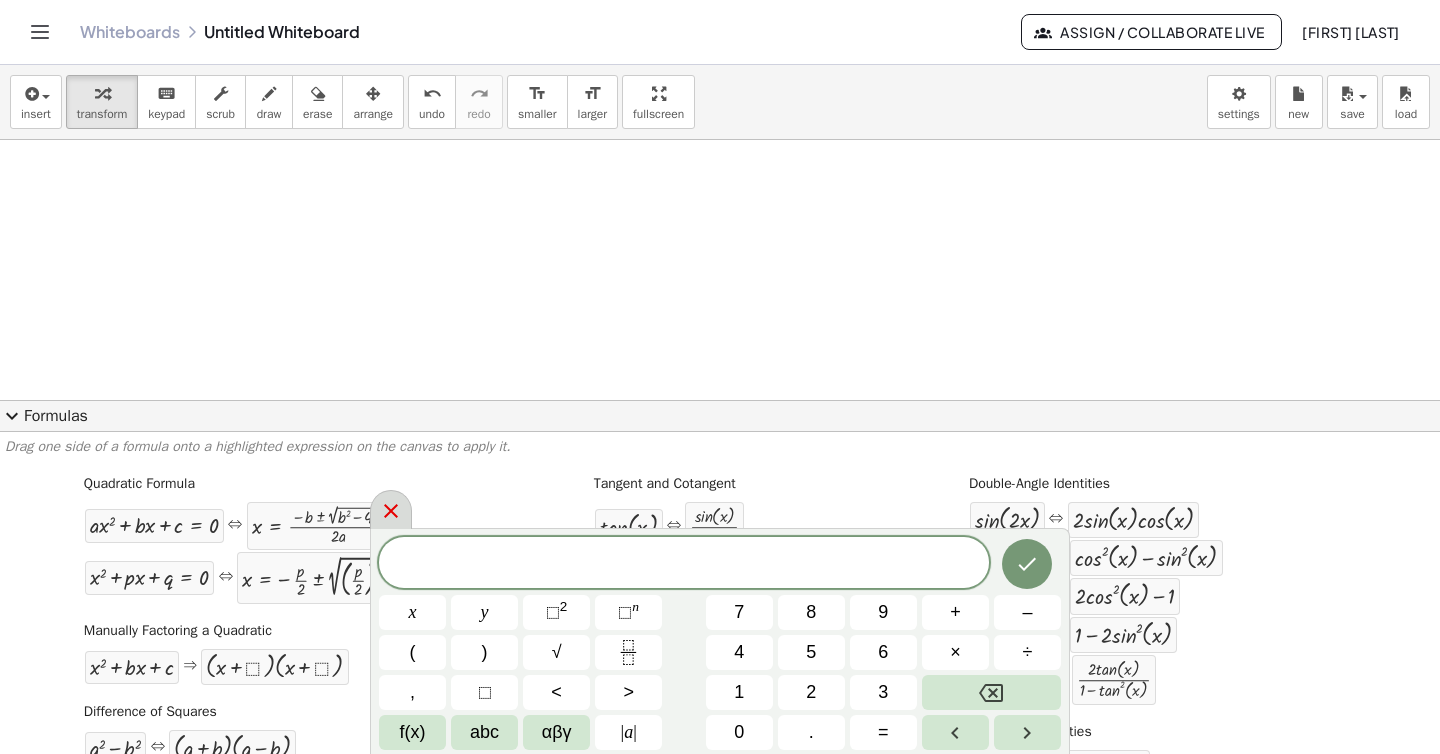 click 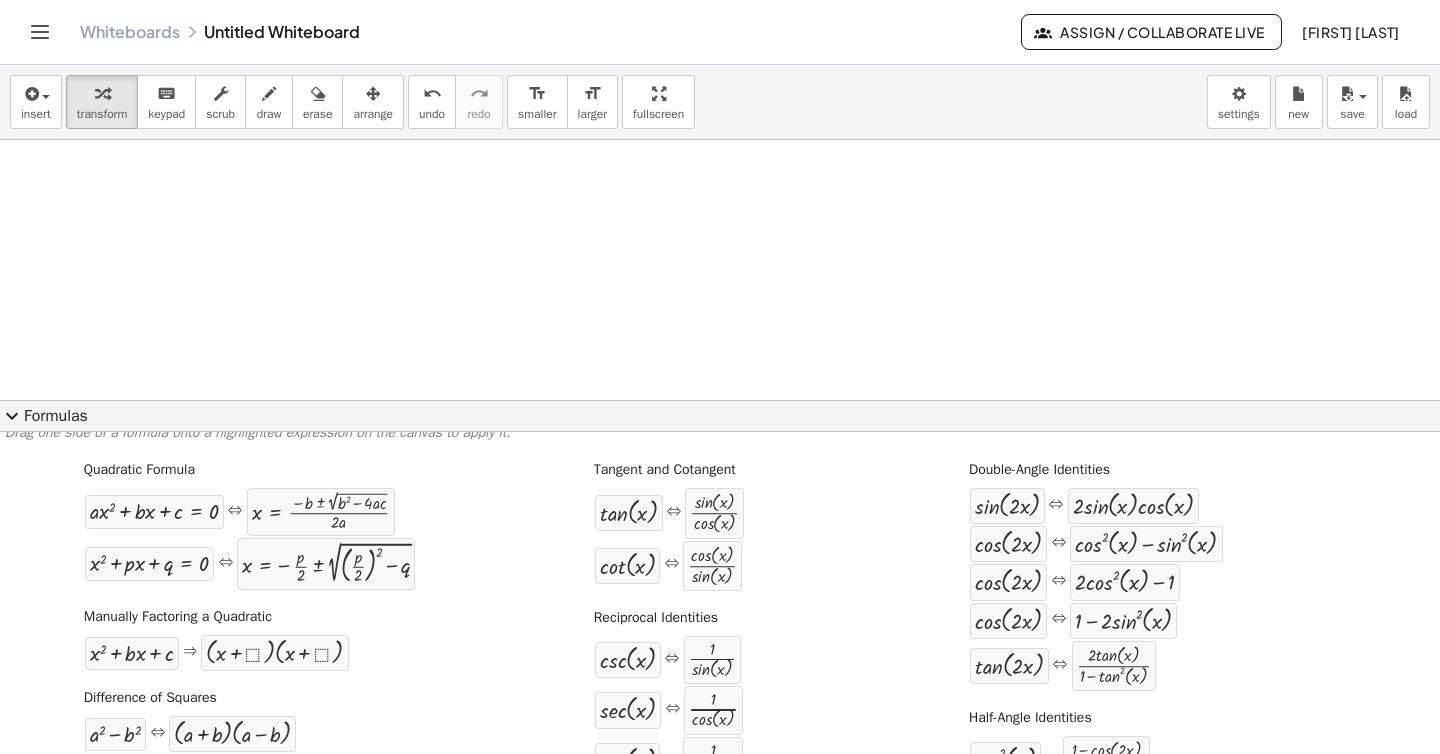 scroll, scrollTop: 0, scrollLeft: 0, axis: both 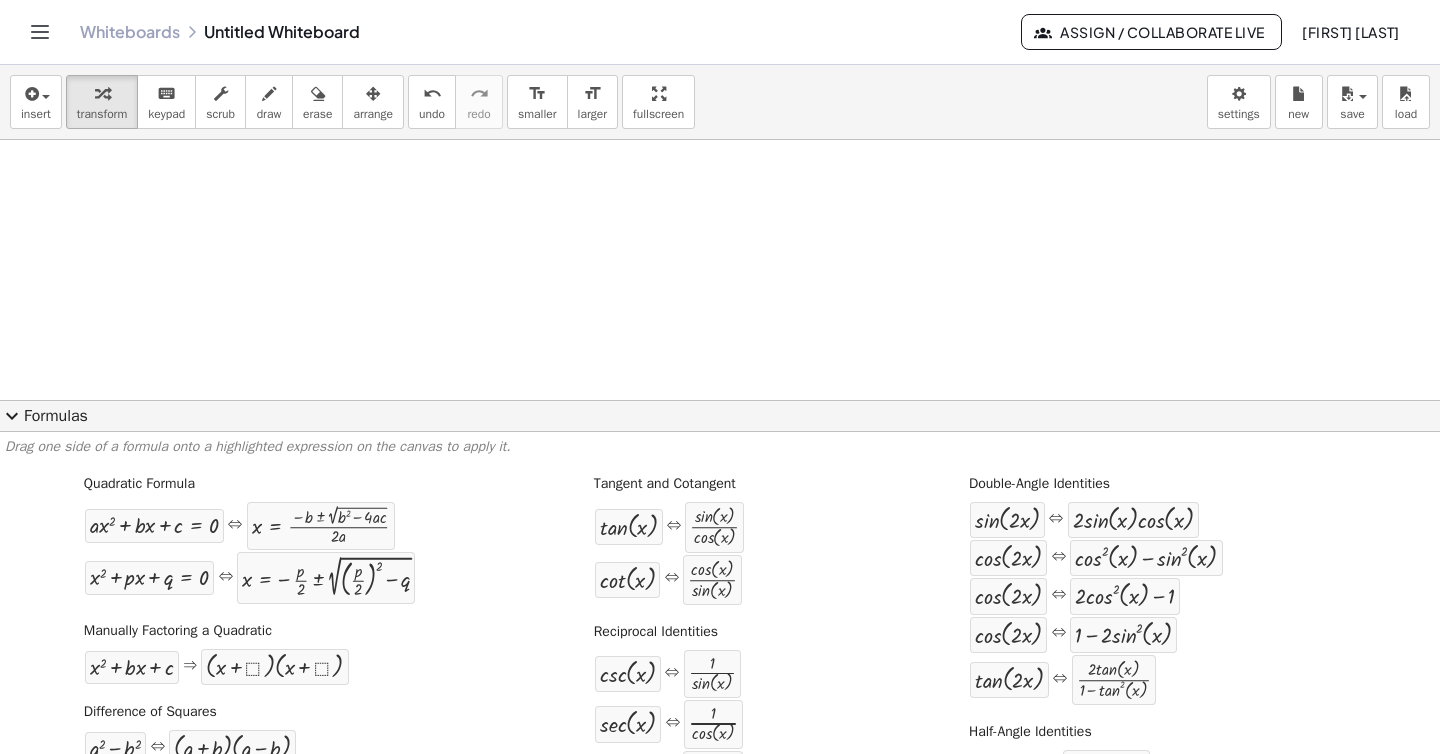 click on "expand_more  Formulas" 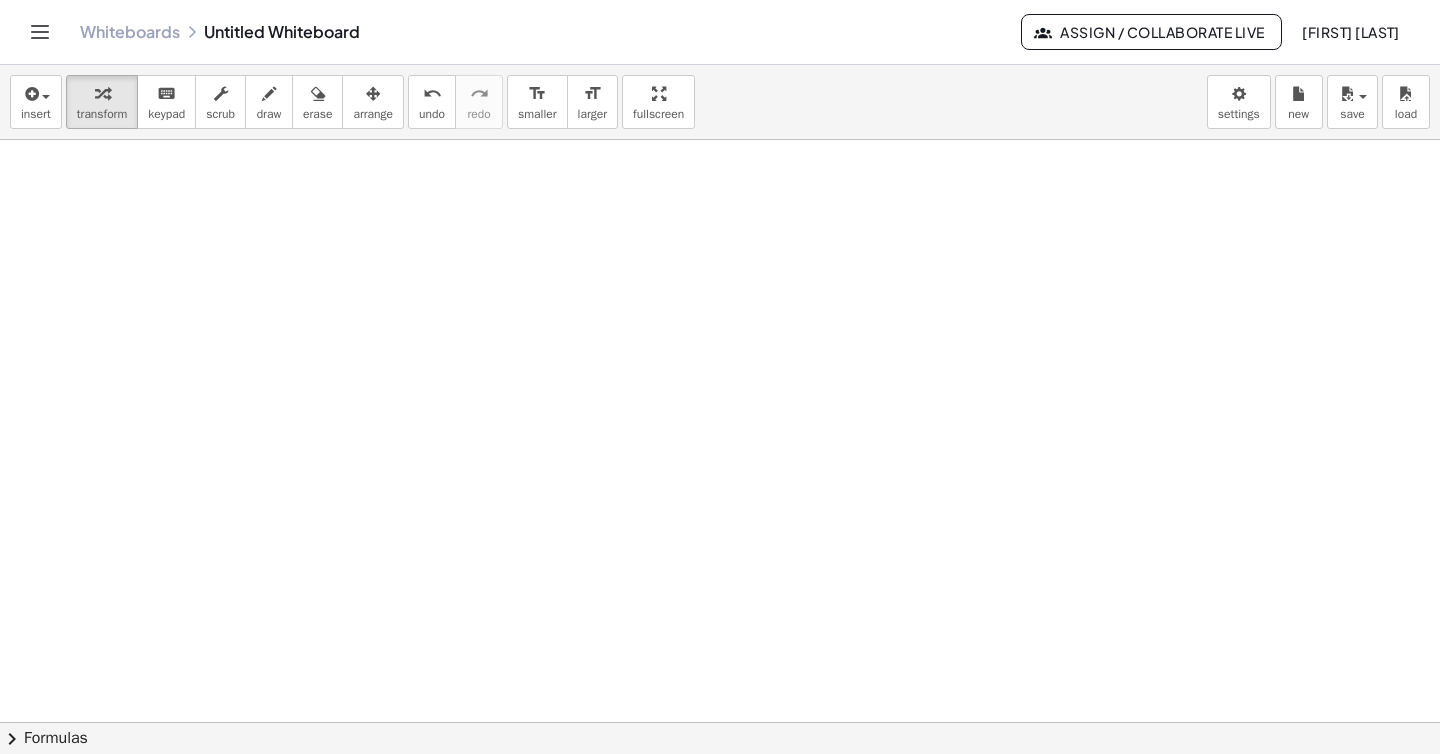 click at bounding box center (720, 722) 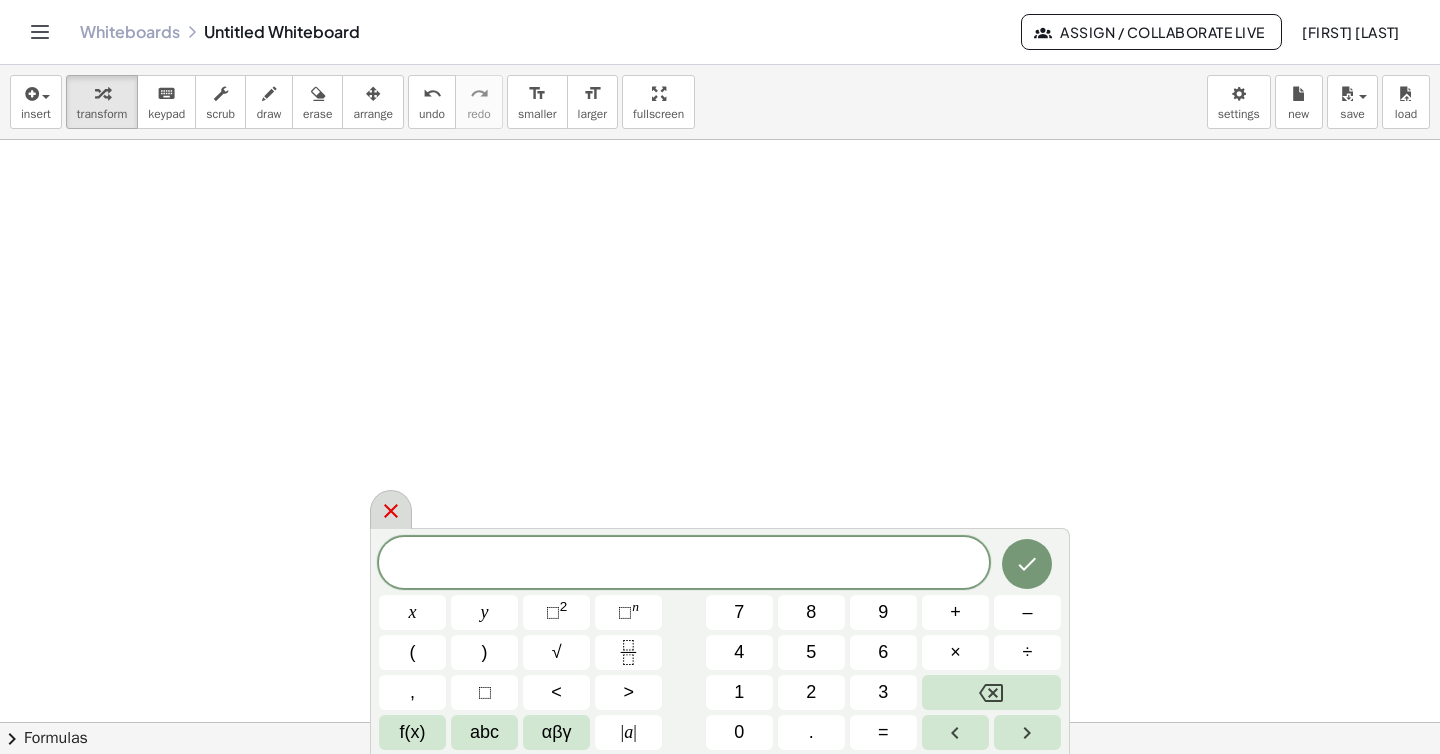 click at bounding box center (391, 509) 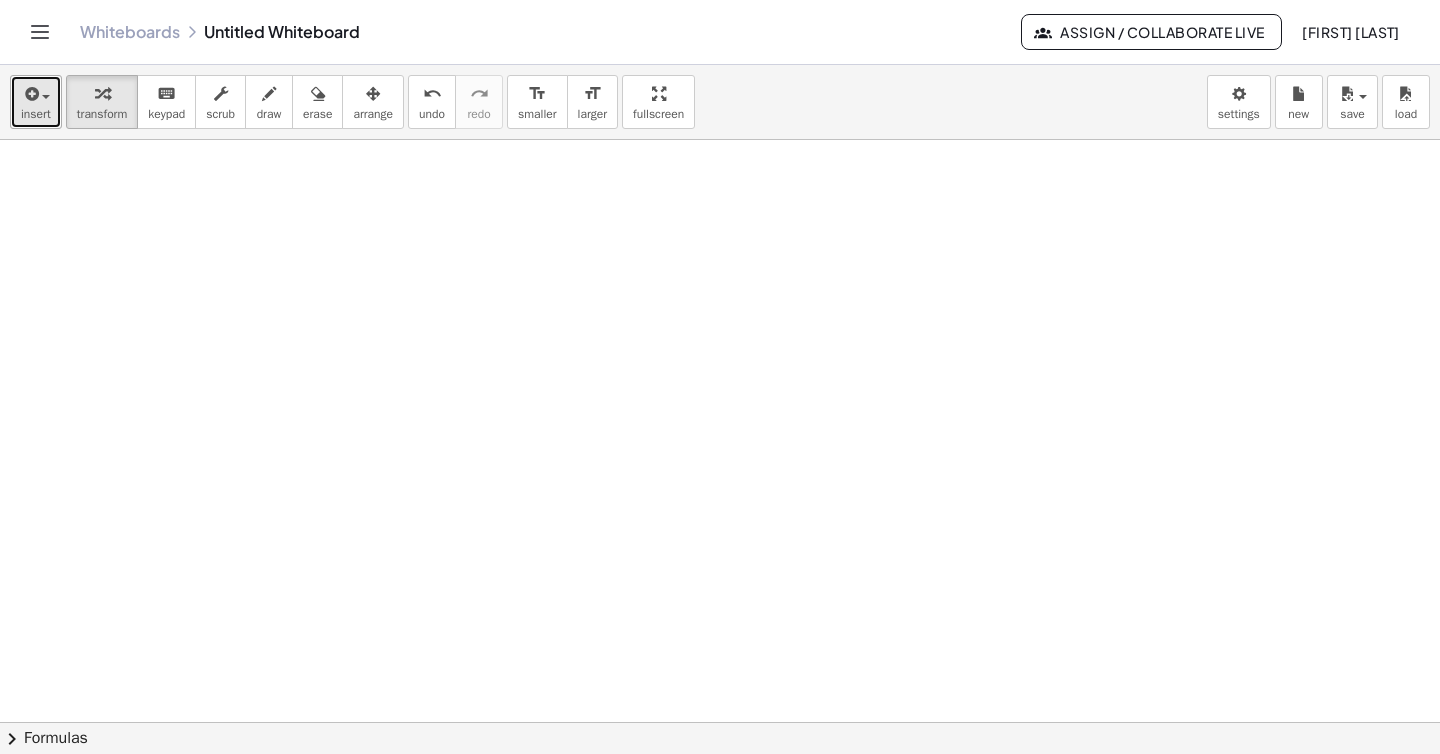 click on "insert" at bounding box center (36, 102) 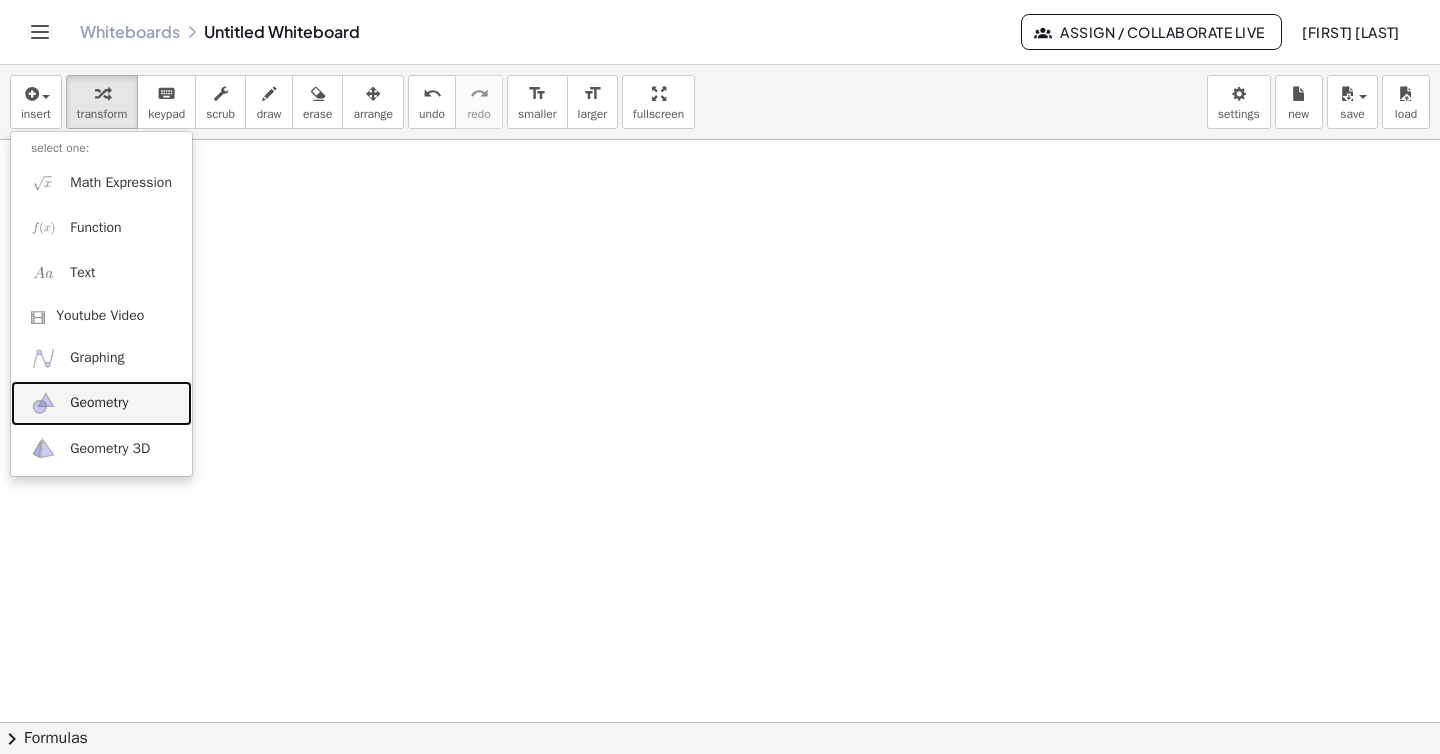 click on "Geometry" at bounding box center [101, 403] 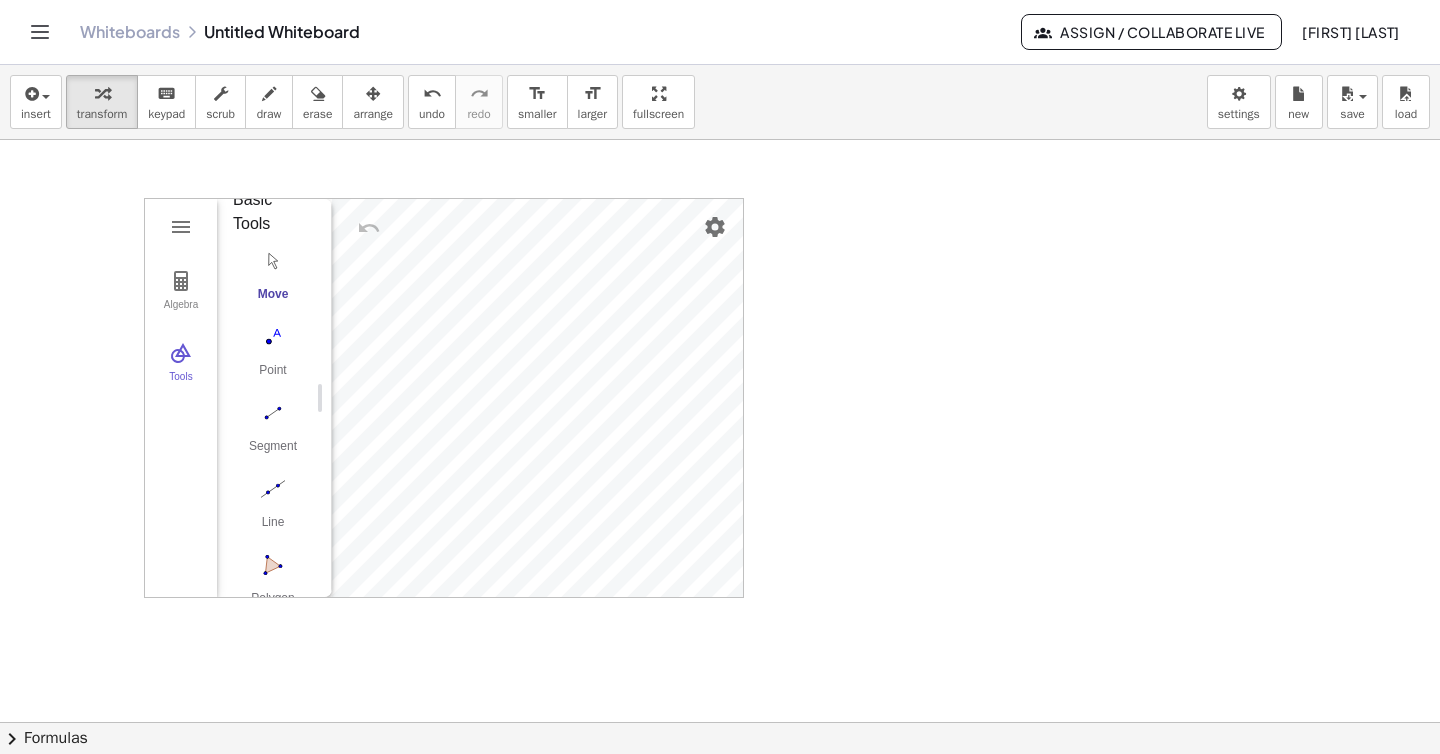scroll, scrollTop: 32, scrollLeft: 0, axis: vertical 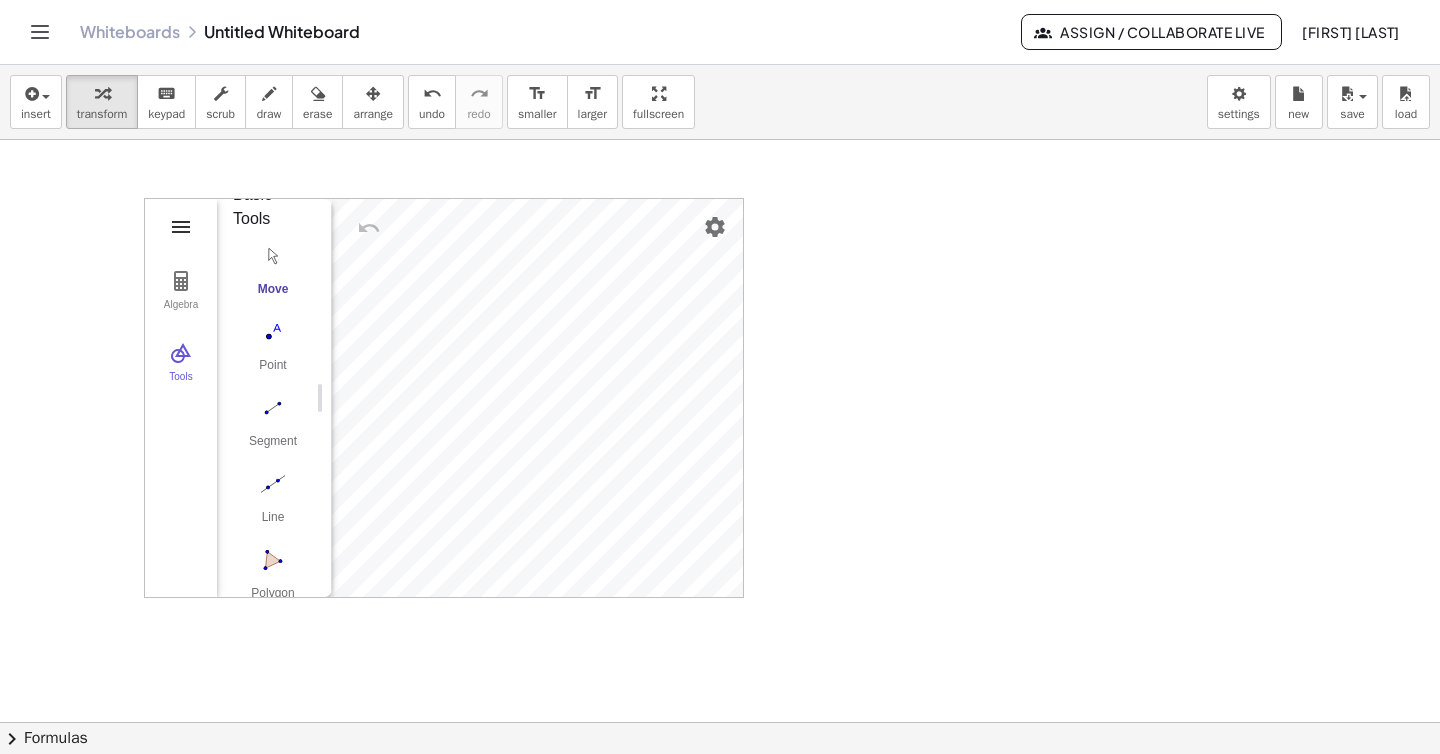 click at bounding box center (181, 227) 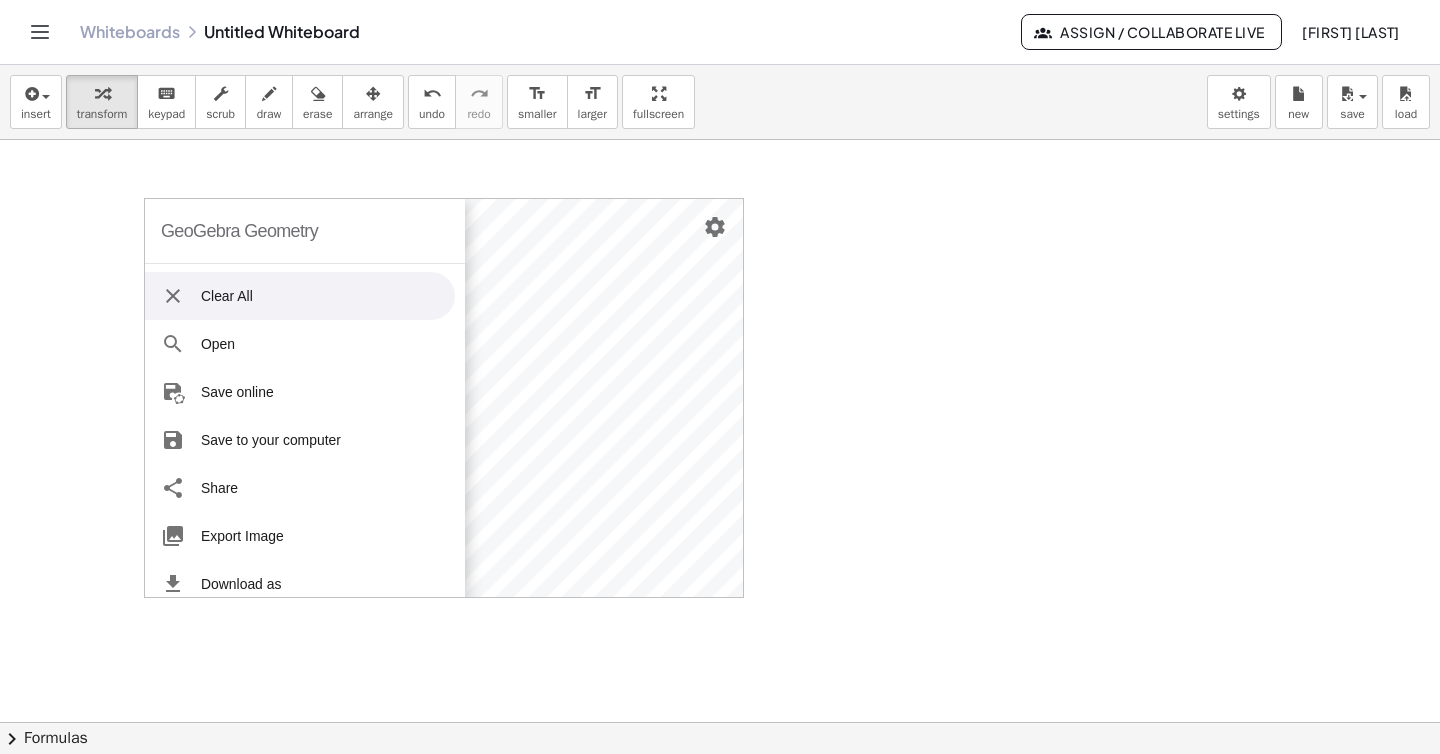 click on "Clear All" at bounding box center [300, 296] 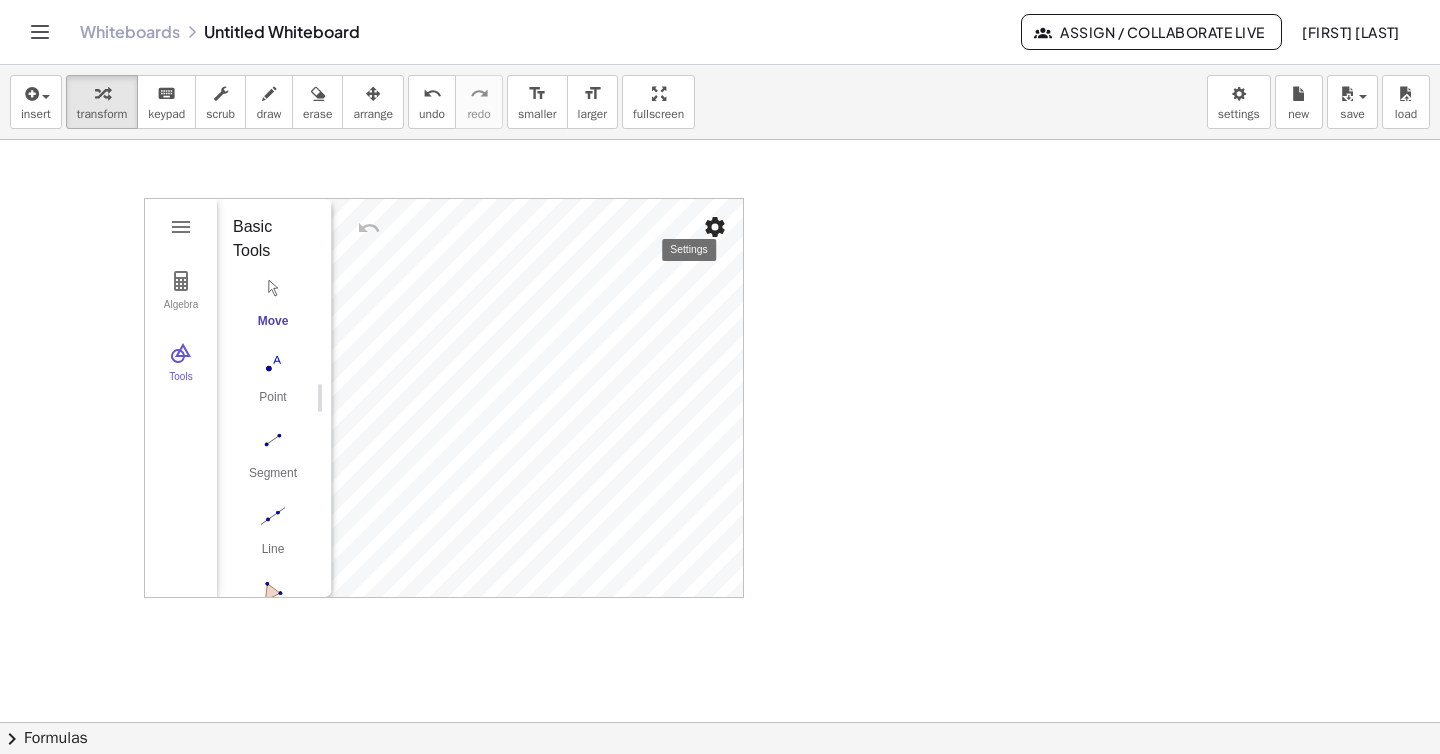 click at bounding box center [715, 227] 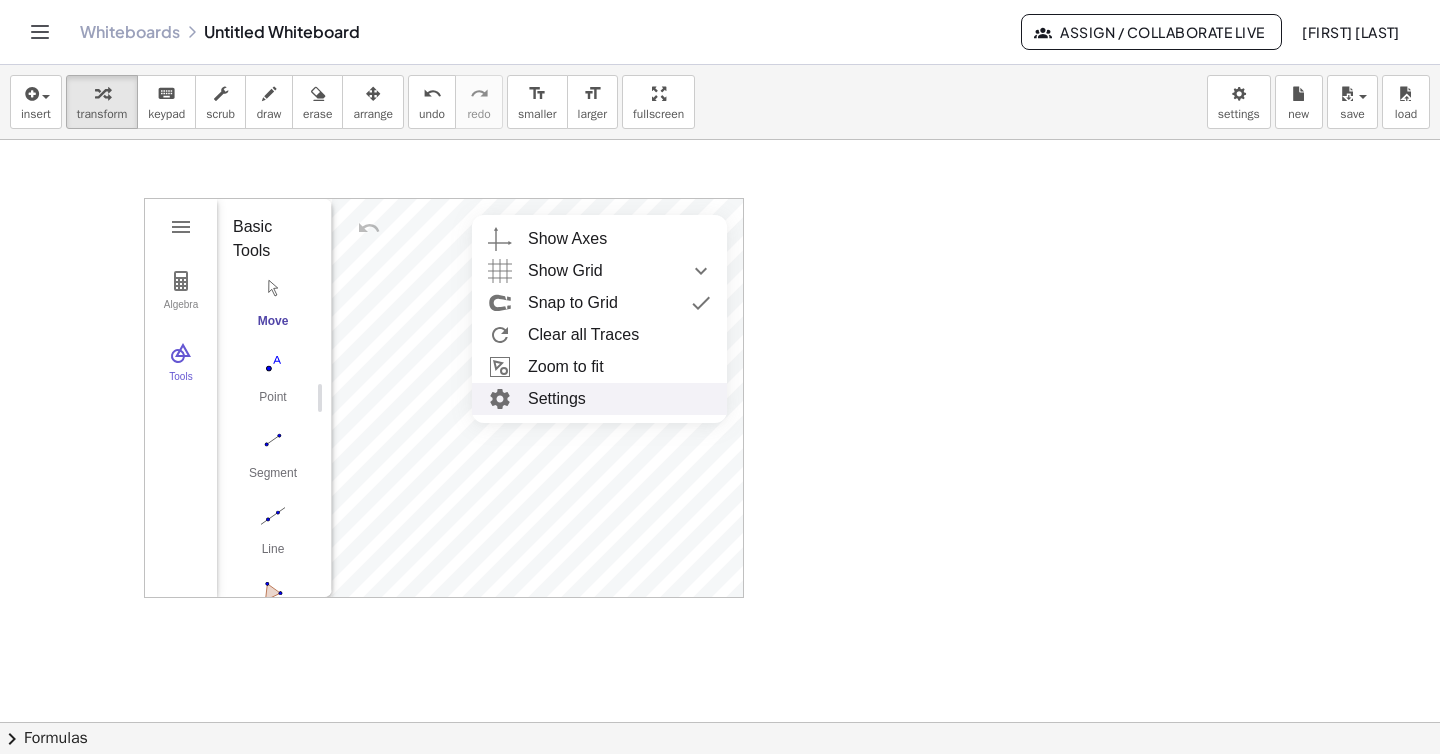 click at bounding box center [720, 722] 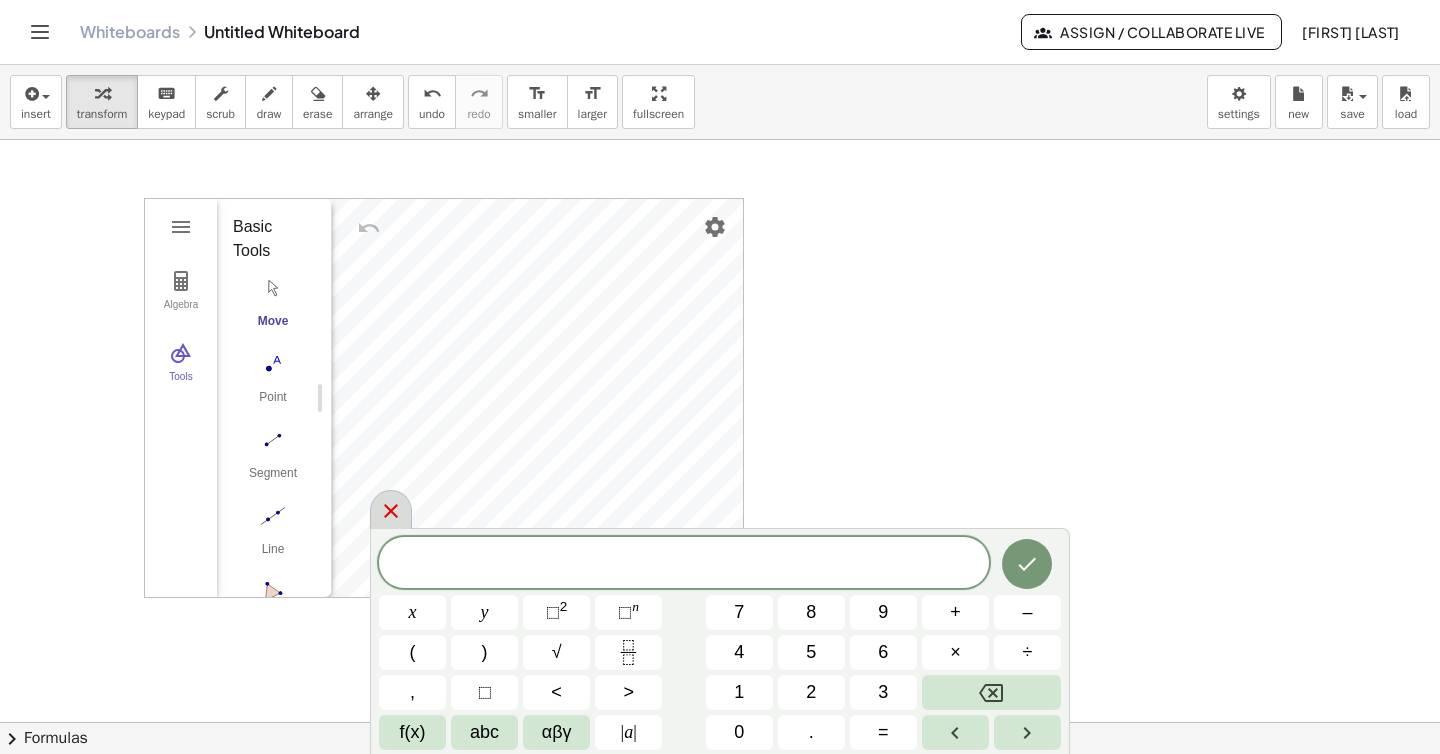 click 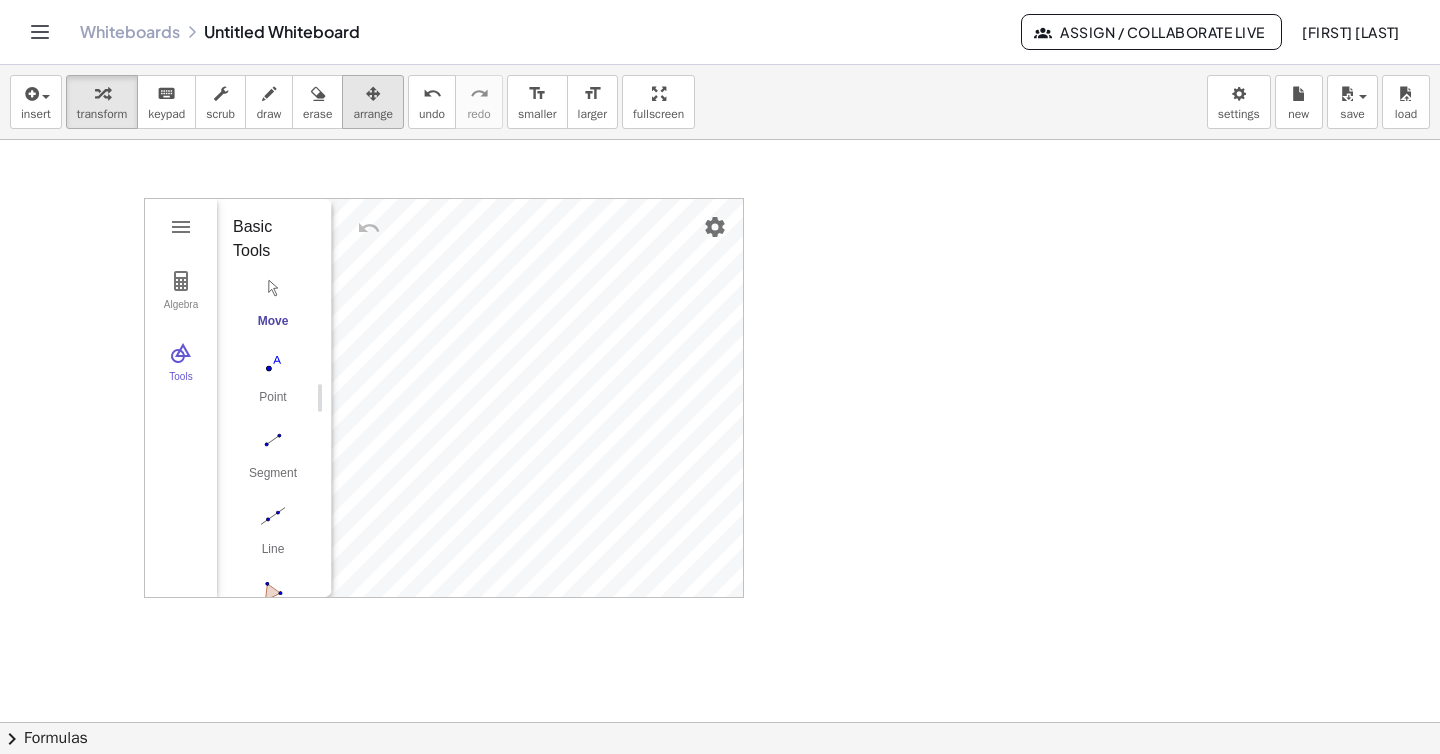 click at bounding box center (373, 94) 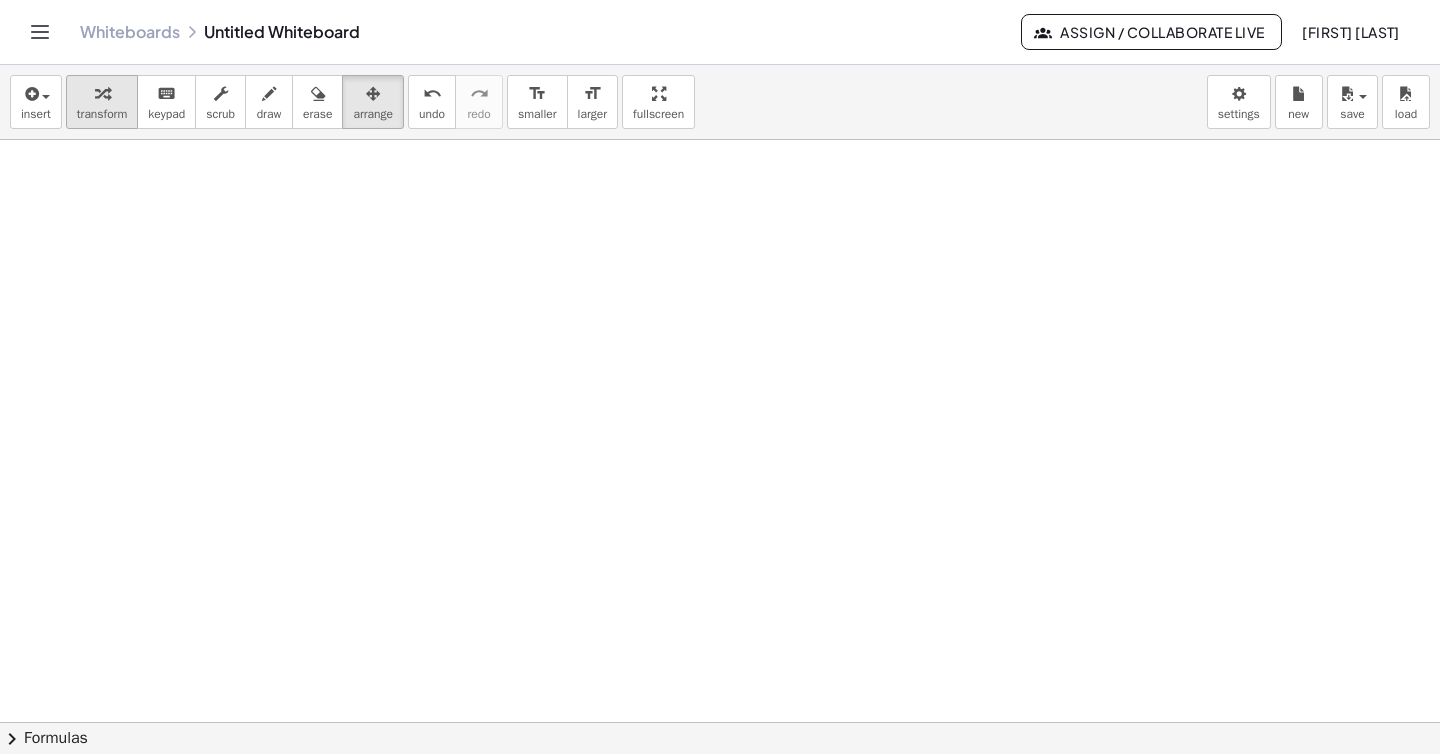 click at bounding box center (102, 93) 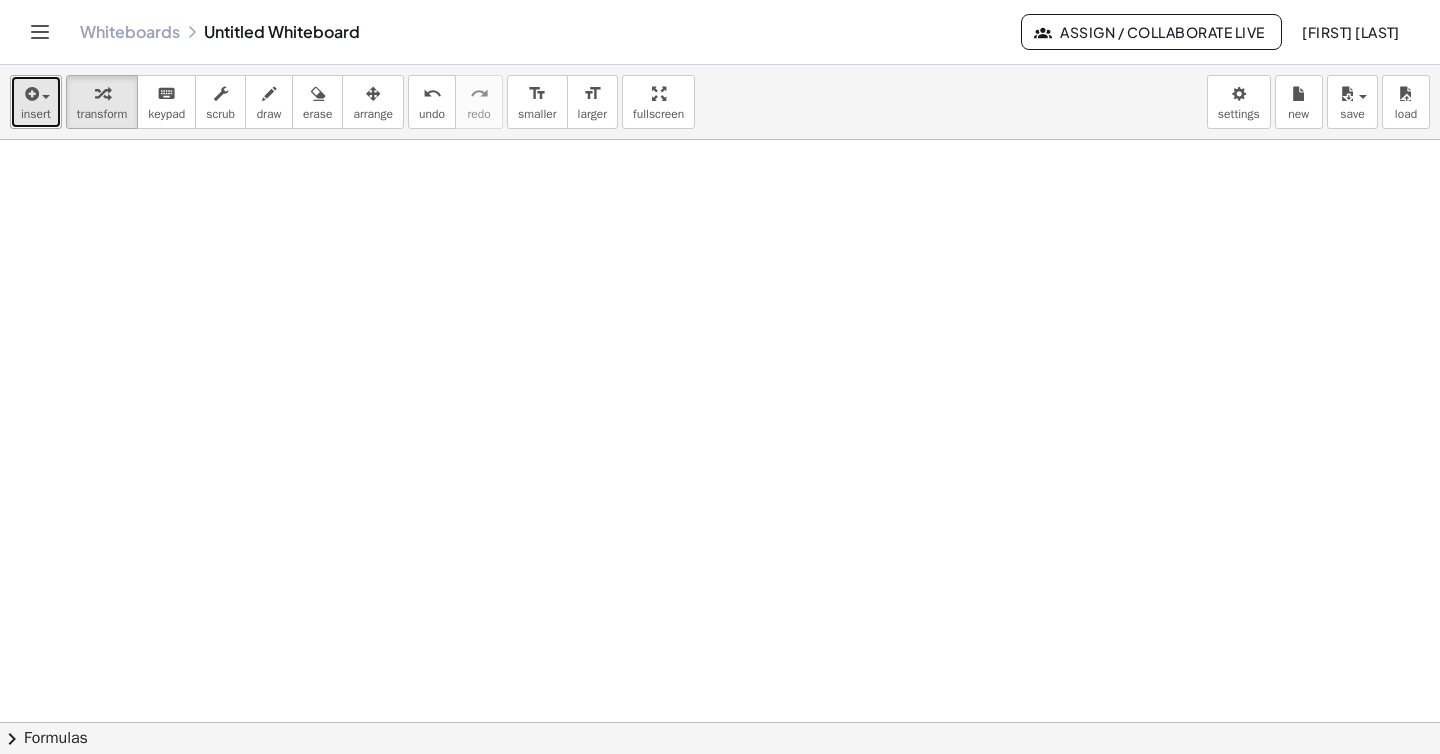 click at bounding box center (30, 94) 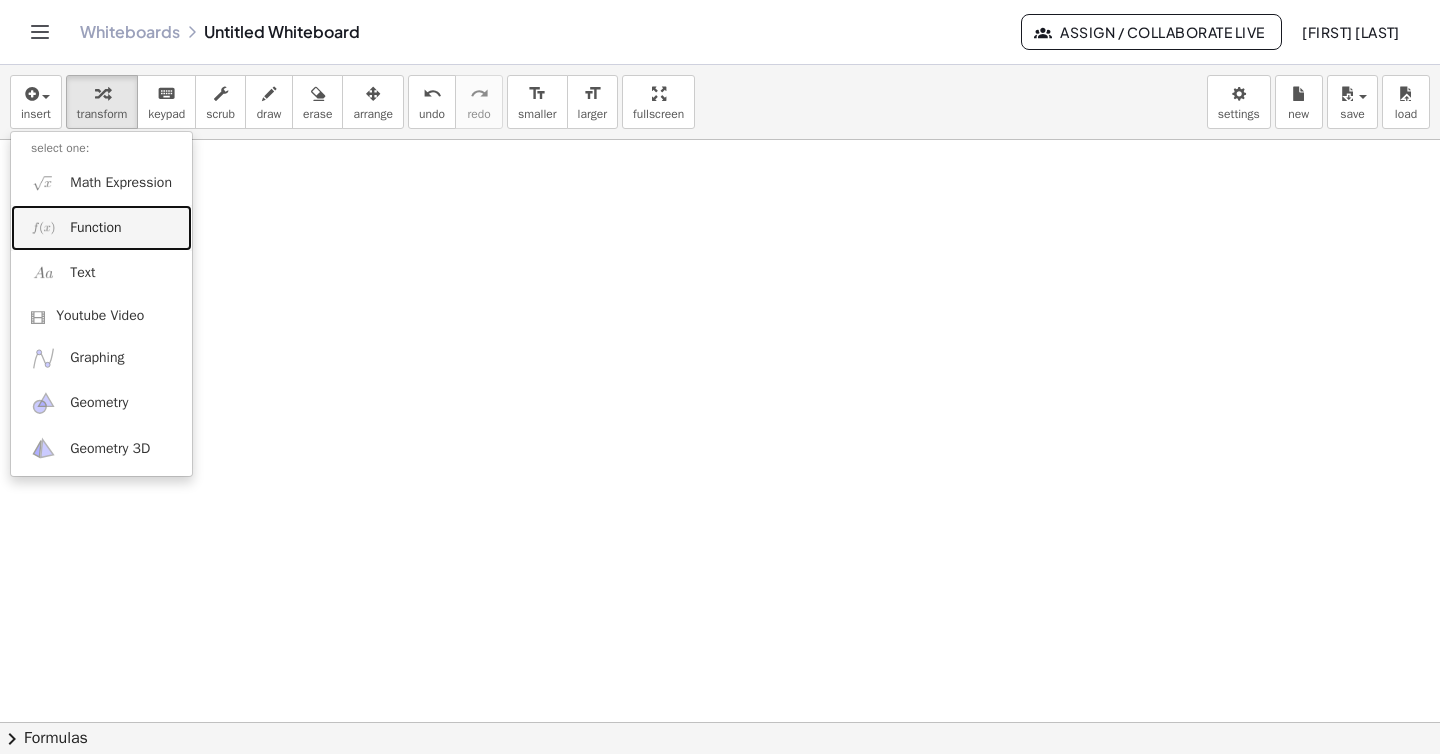 click on "Function" at bounding box center [95, 228] 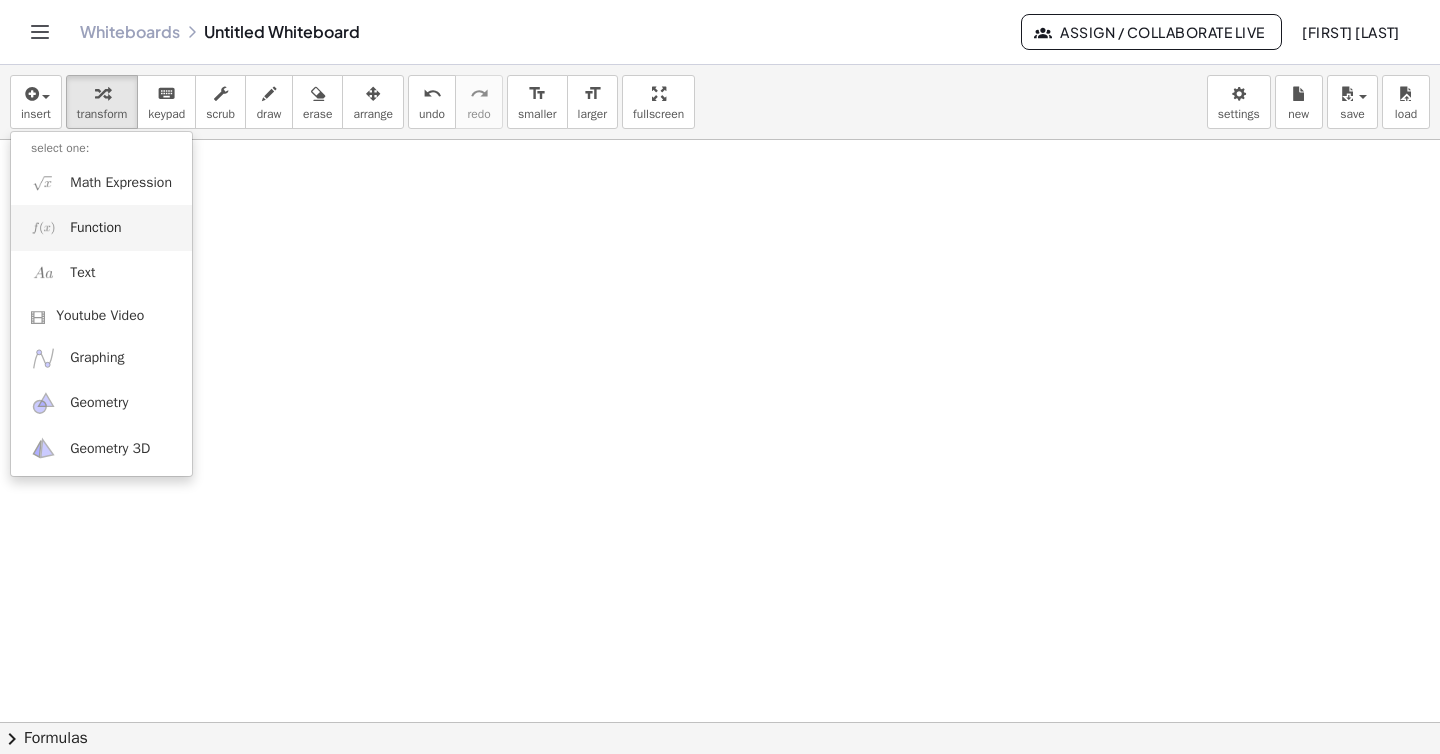type on "*" 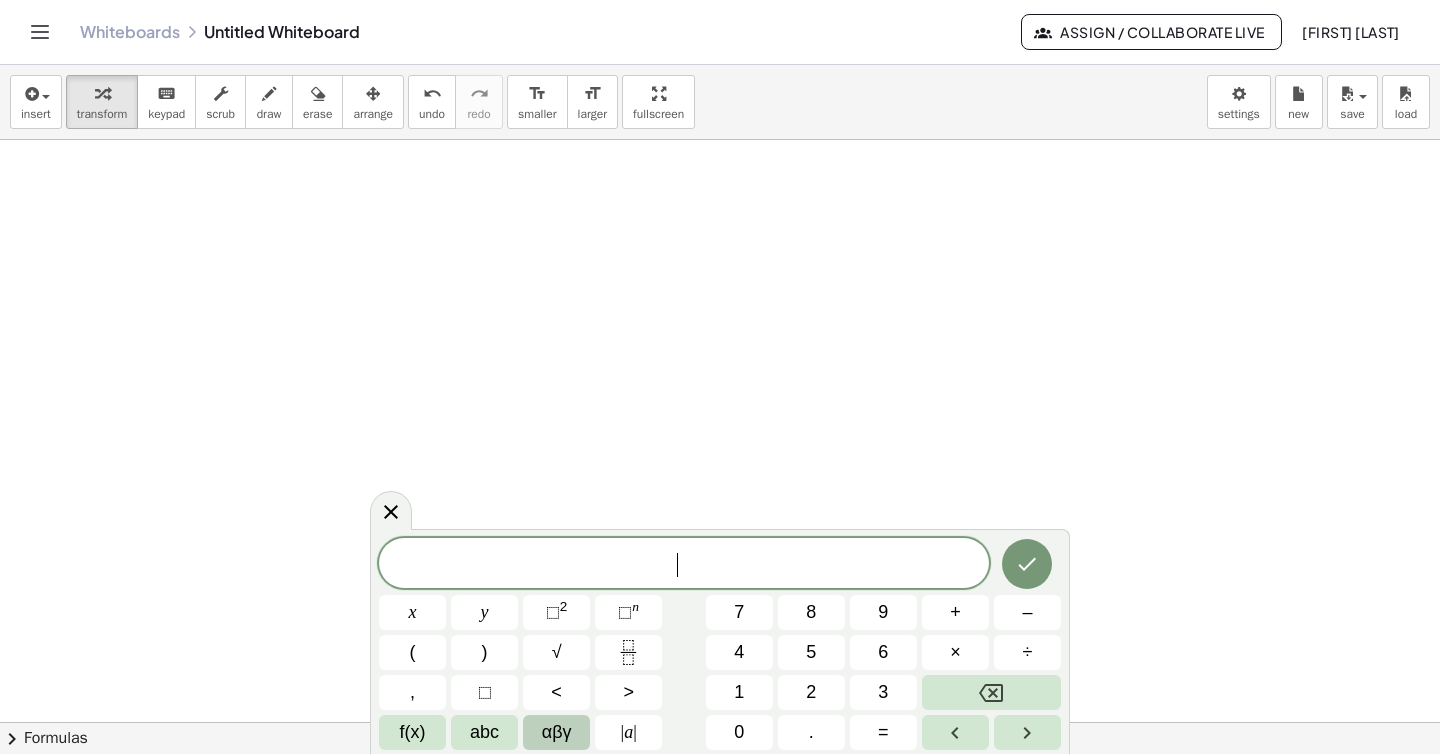 click on "αβγ" at bounding box center (557, 732) 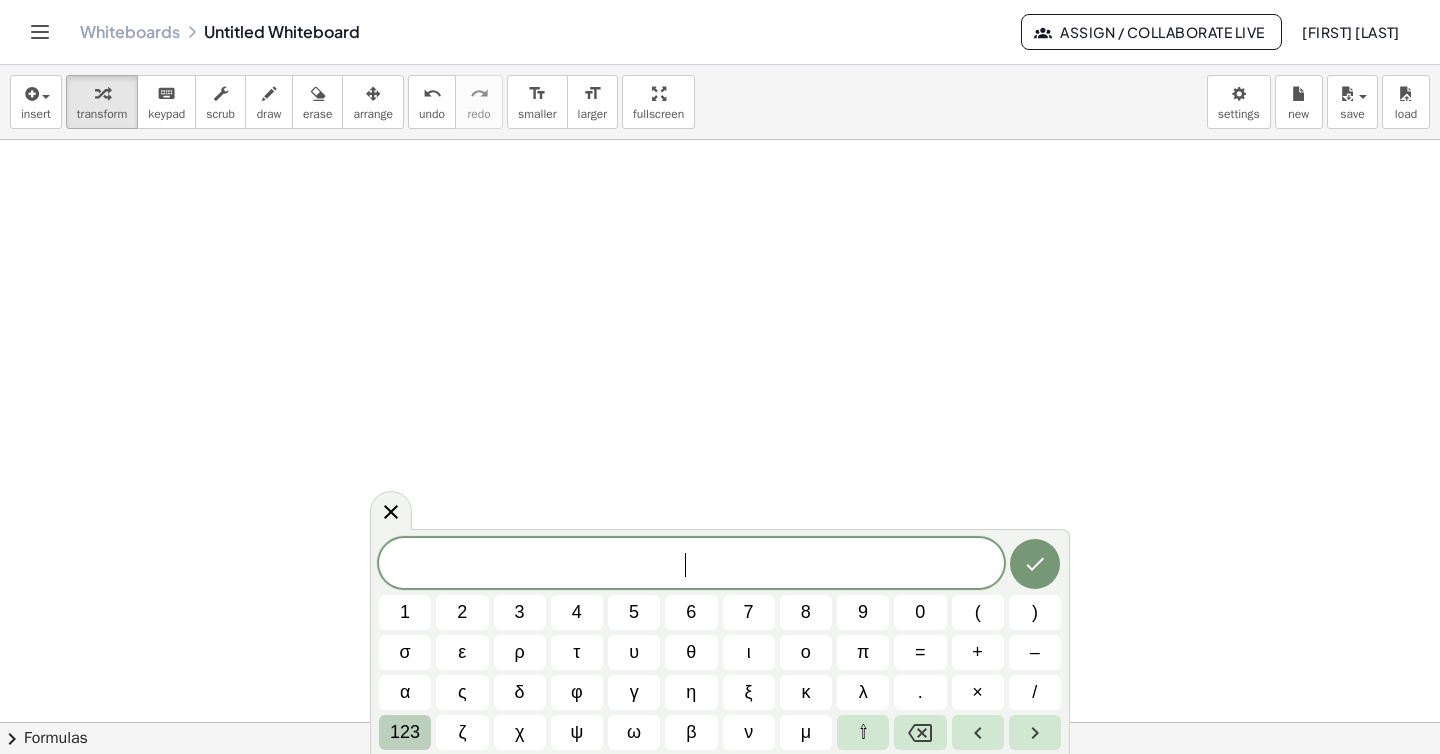 click on "123" at bounding box center [405, 732] 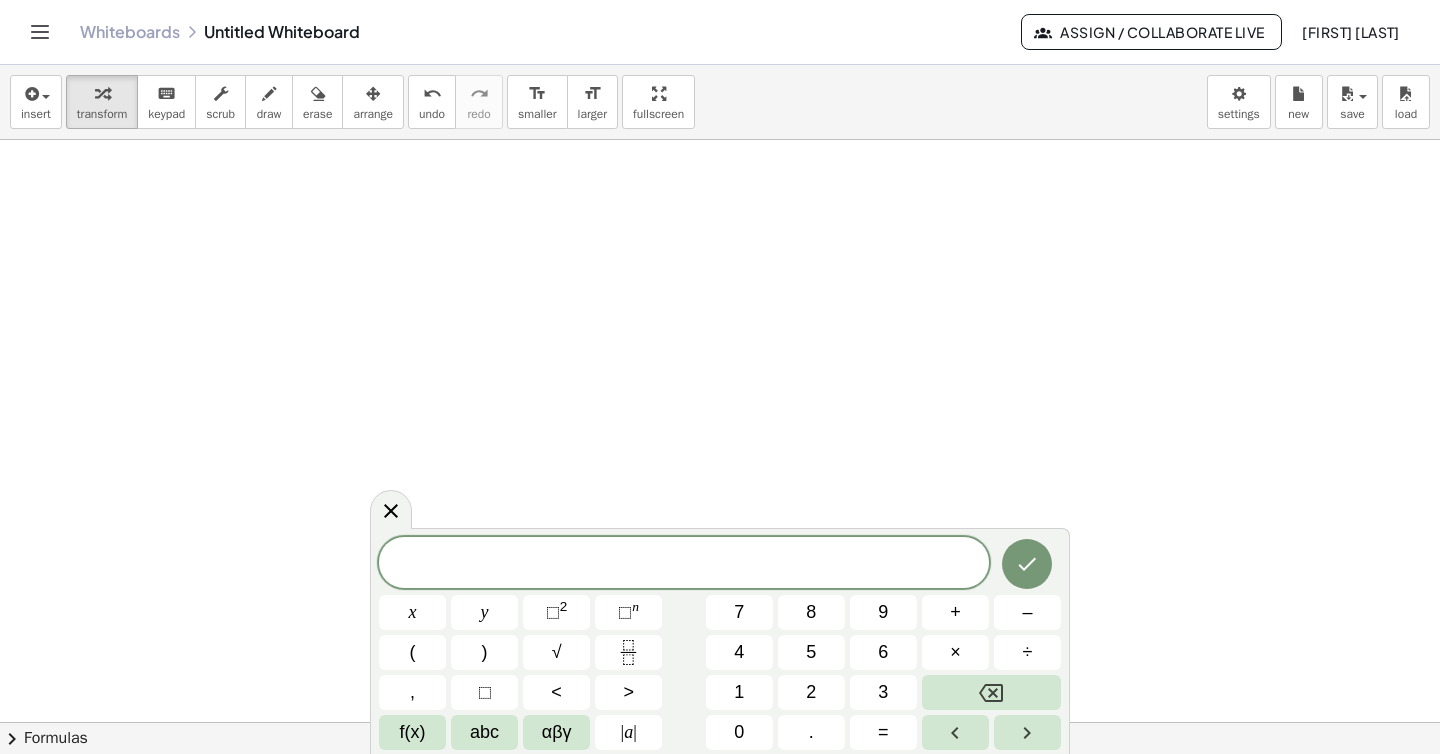 click on "chevron_right  Formulas" 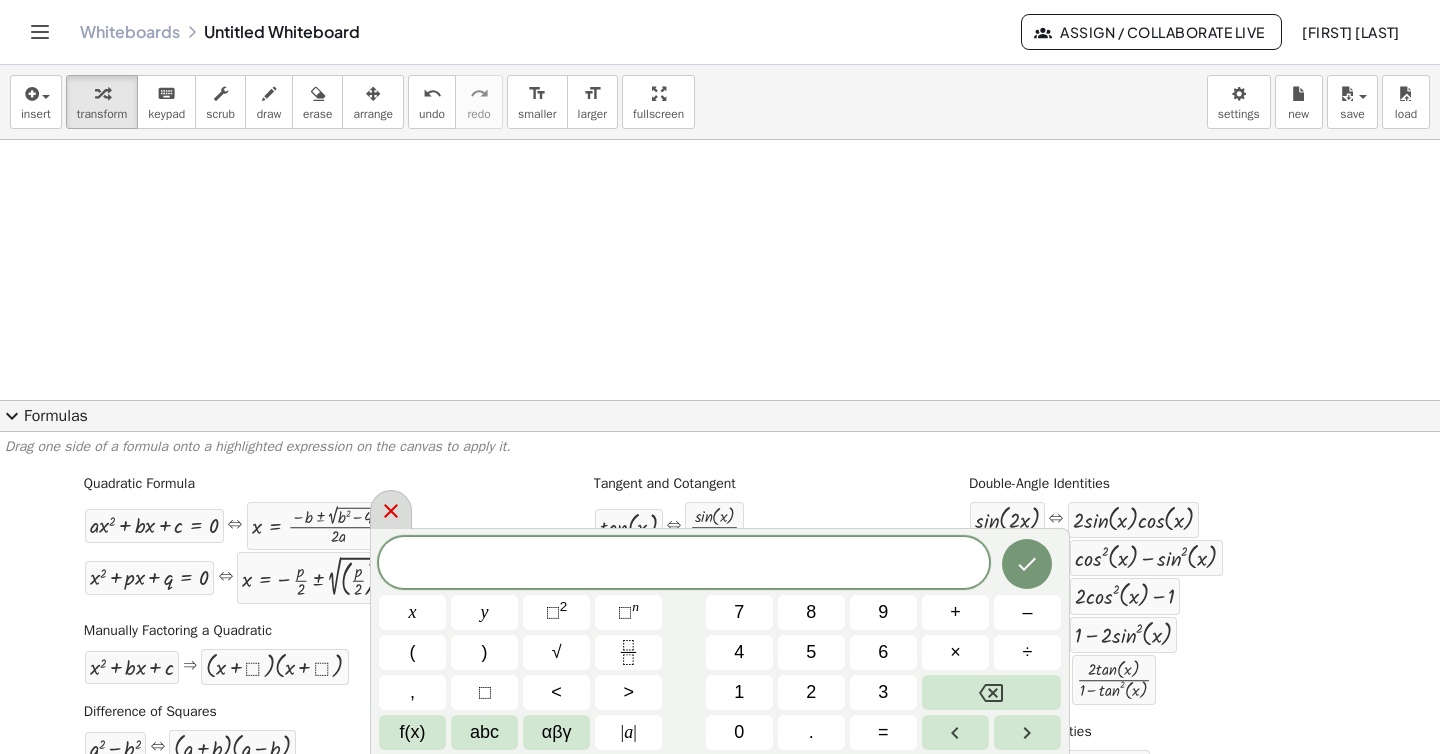 click 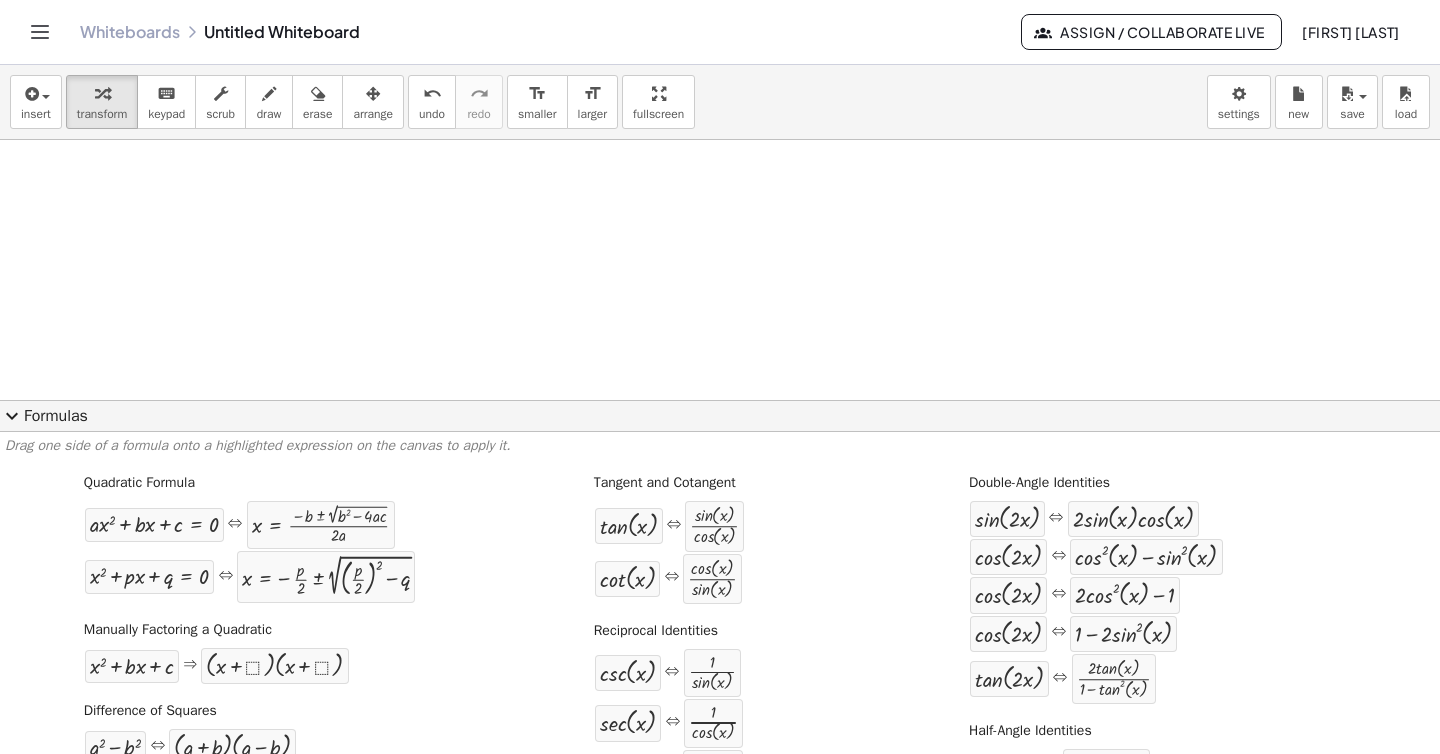 scroll, scrollTop: 0, scrollLeft: 0, axis: both 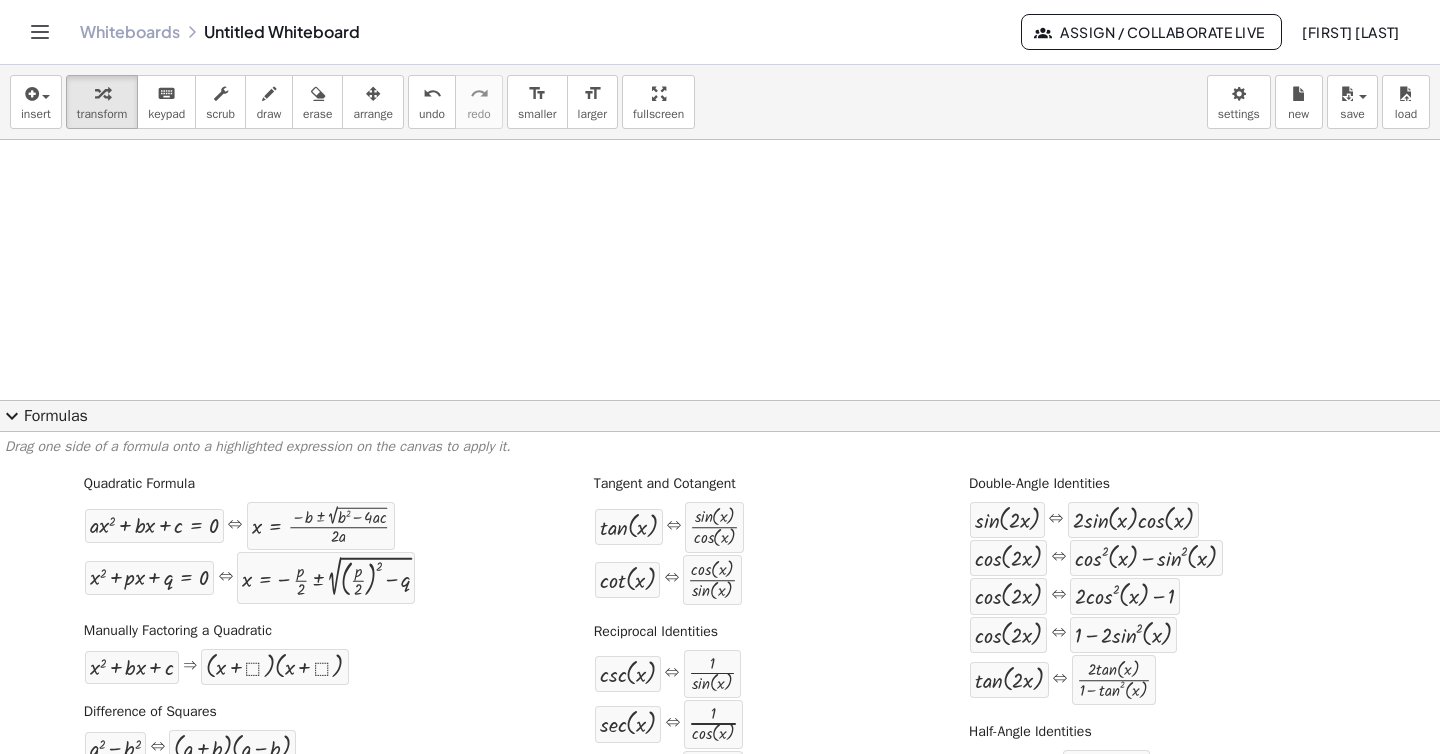 click on "expand_more  Formulas" 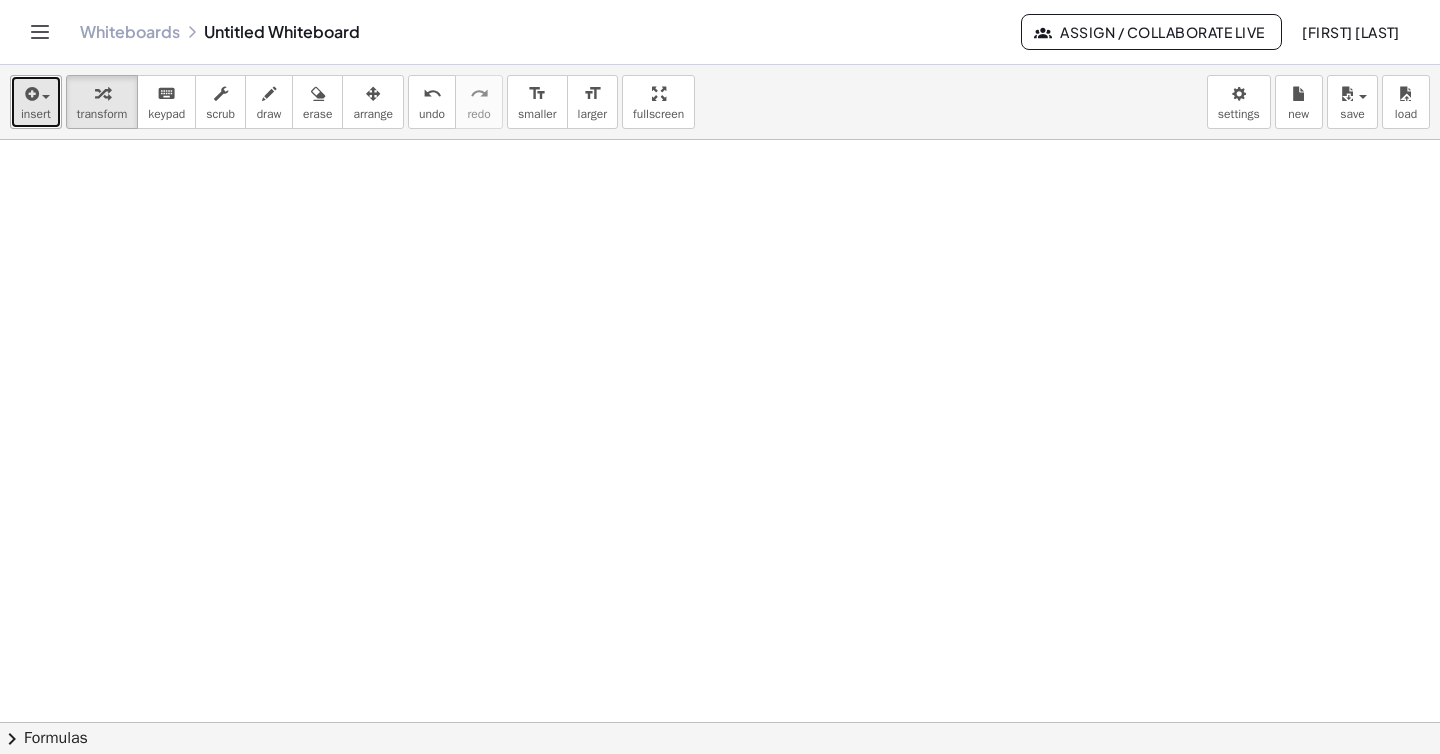 click on "insert" at bounding box center (36, 102) 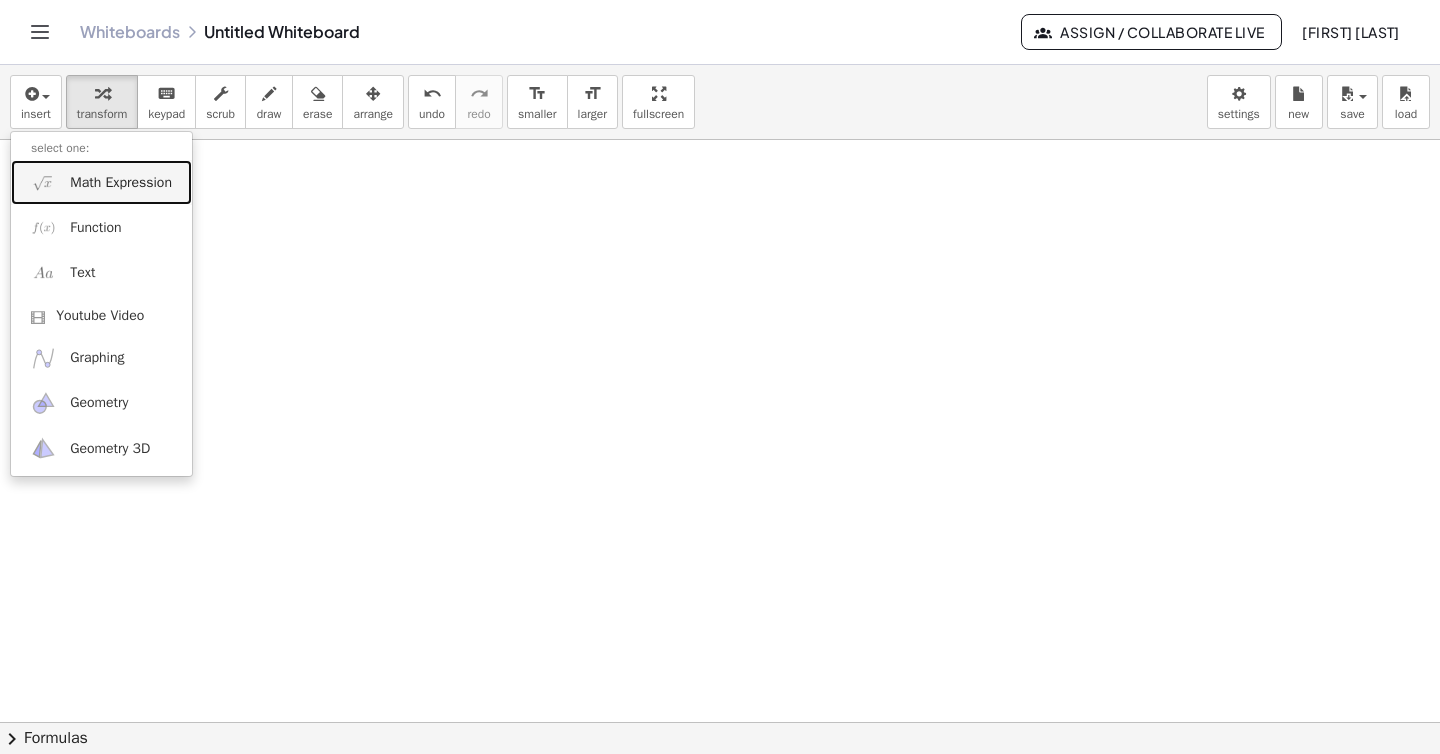 click on "Math Expression" at bounding box center [121, 183] 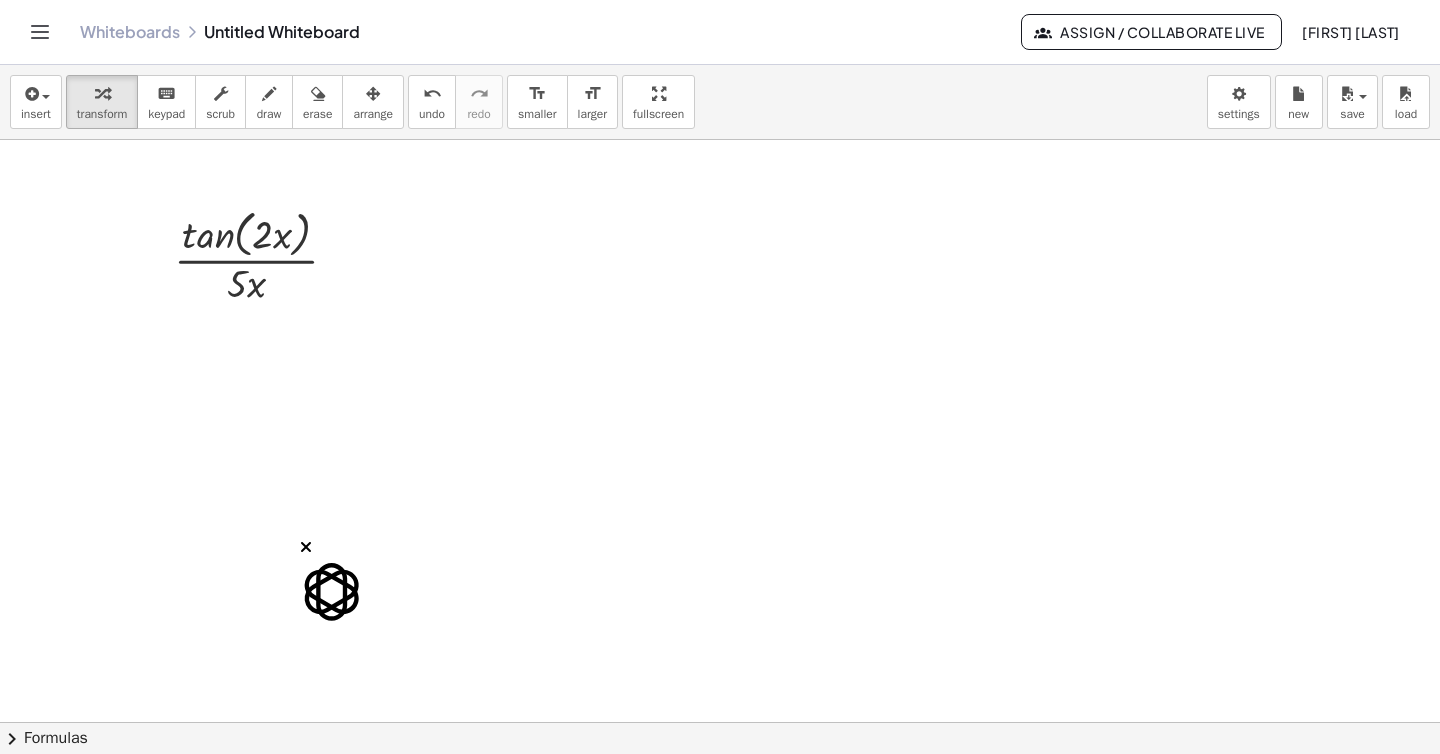 click 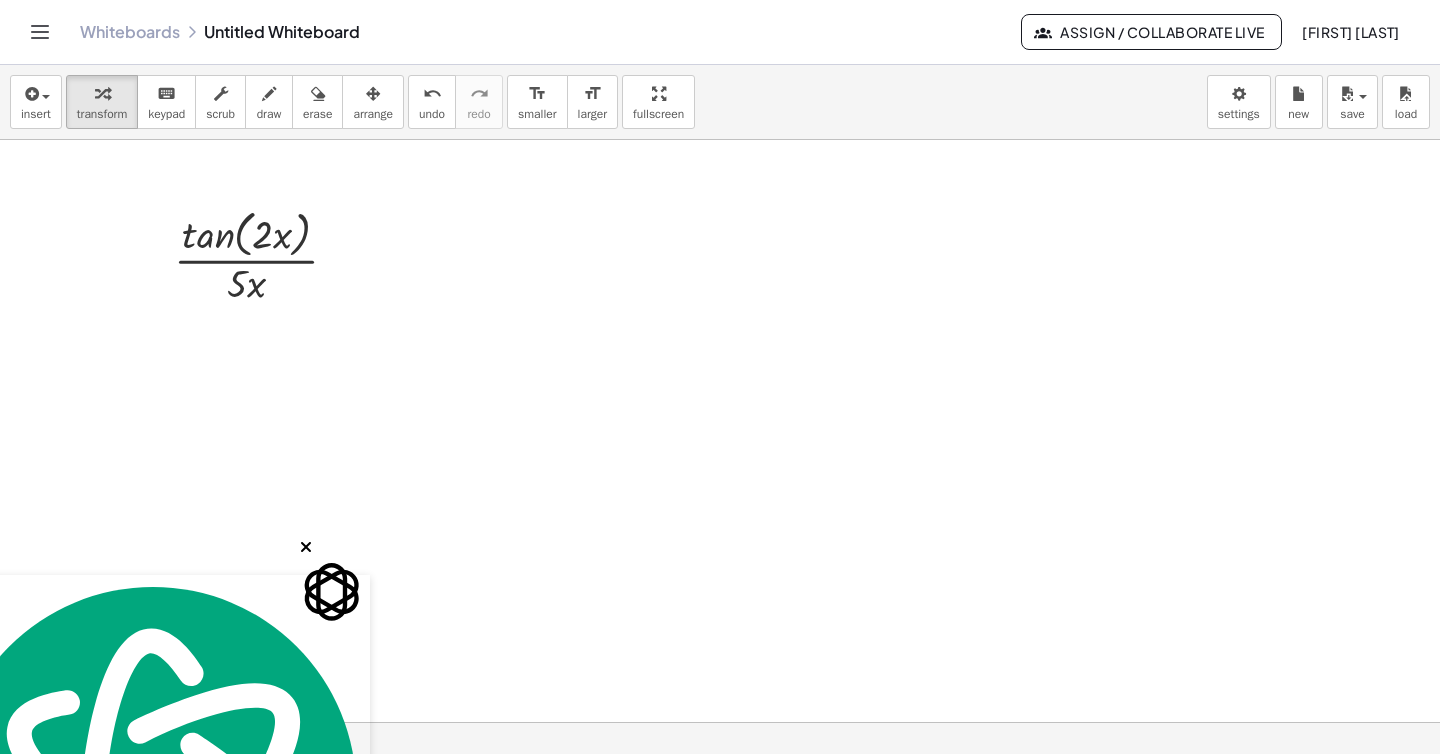 click 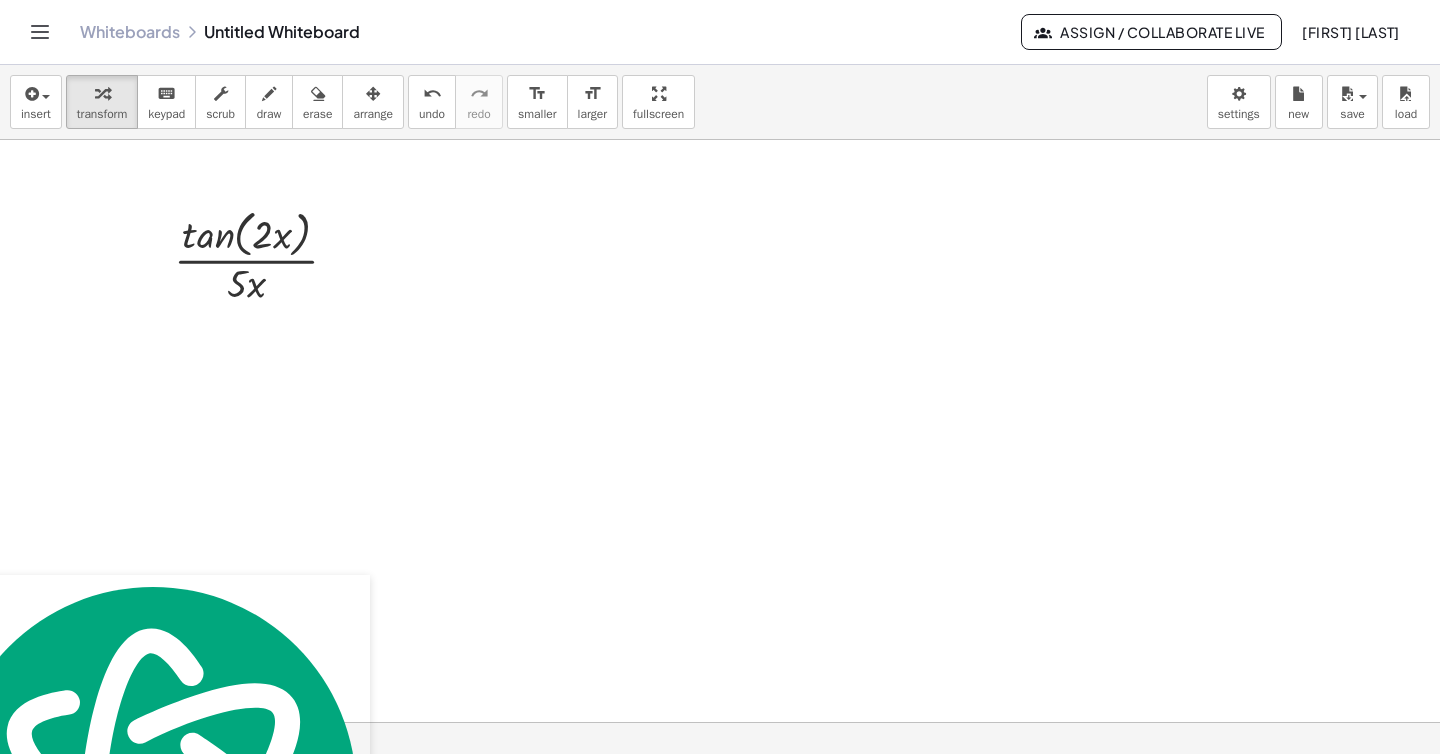 click at bounding box center [720, 722] 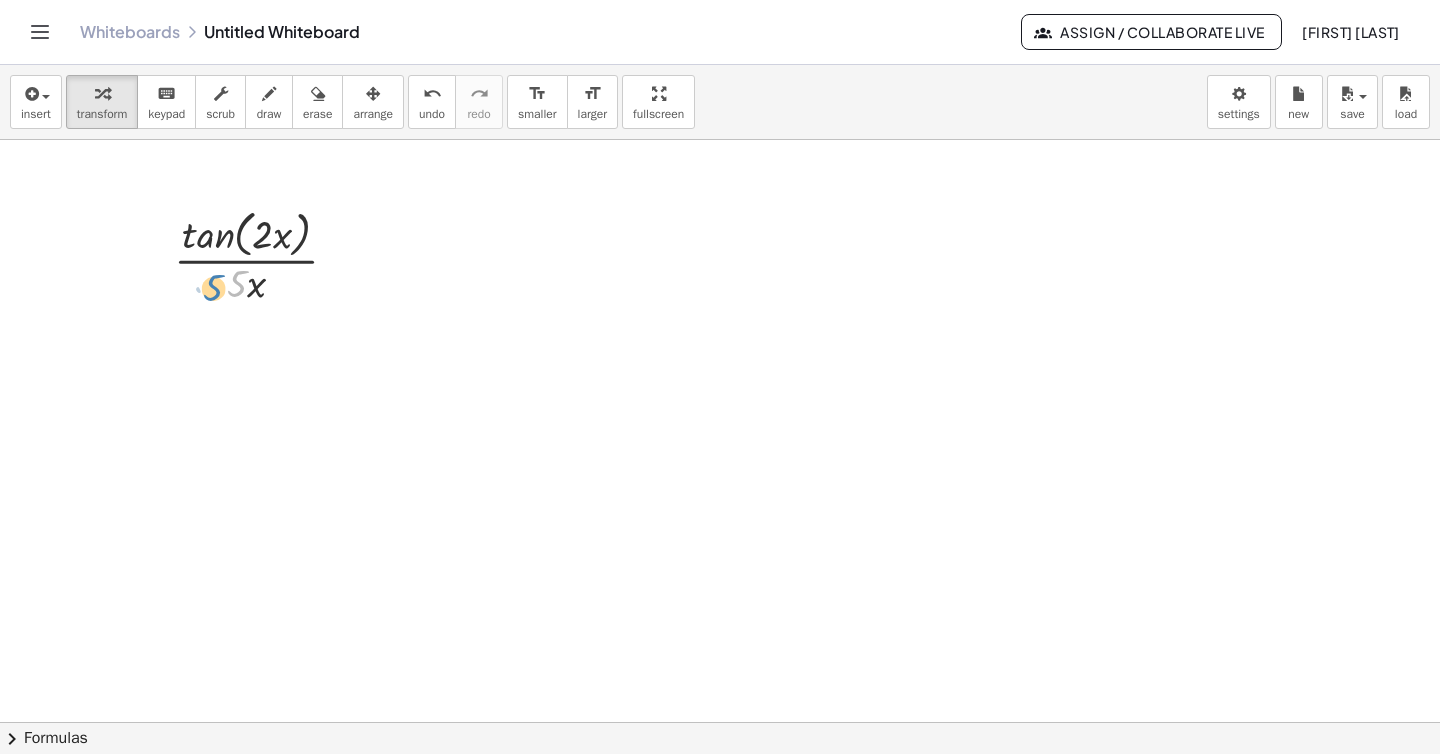 drag, startPoint x: 240, startPoint y: 281, endPoint x: 216, endPoint y: 285, distance: 24.33105 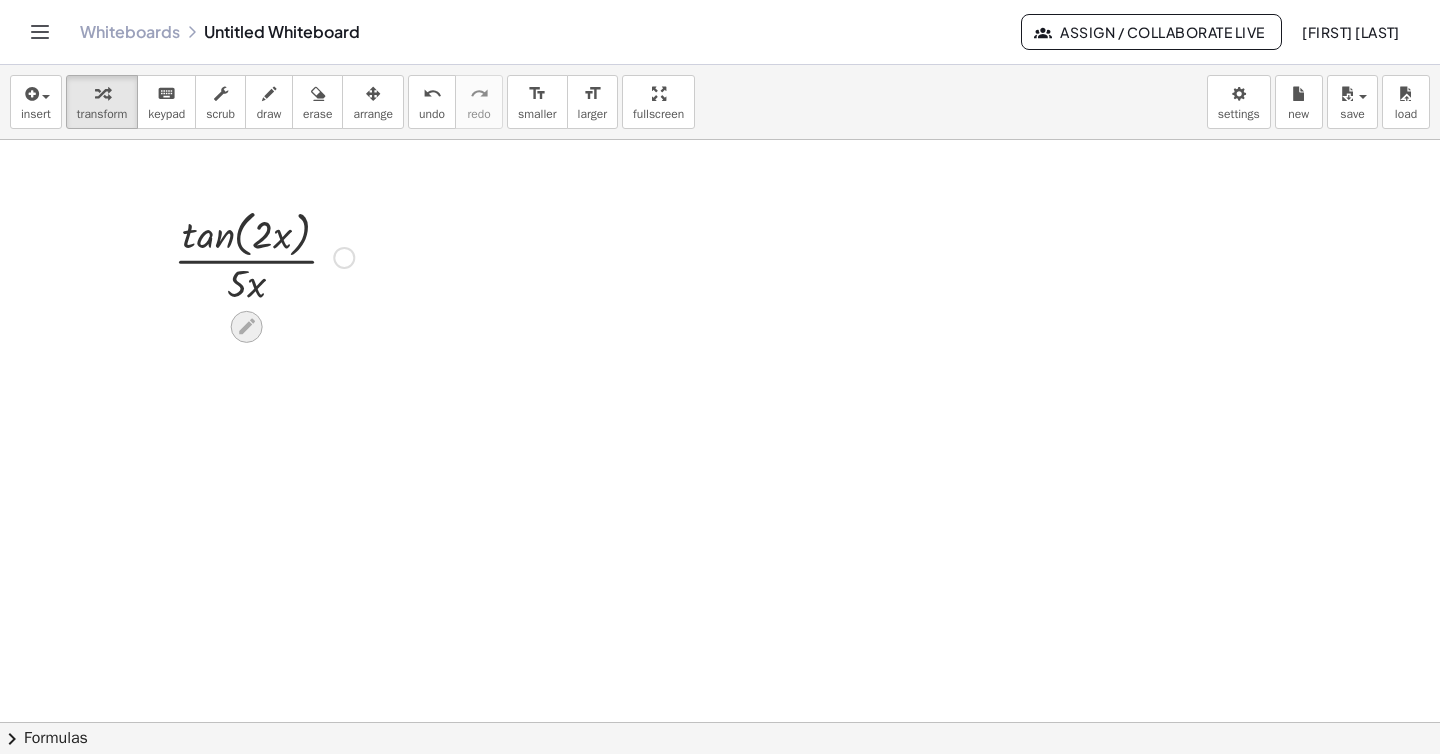 click 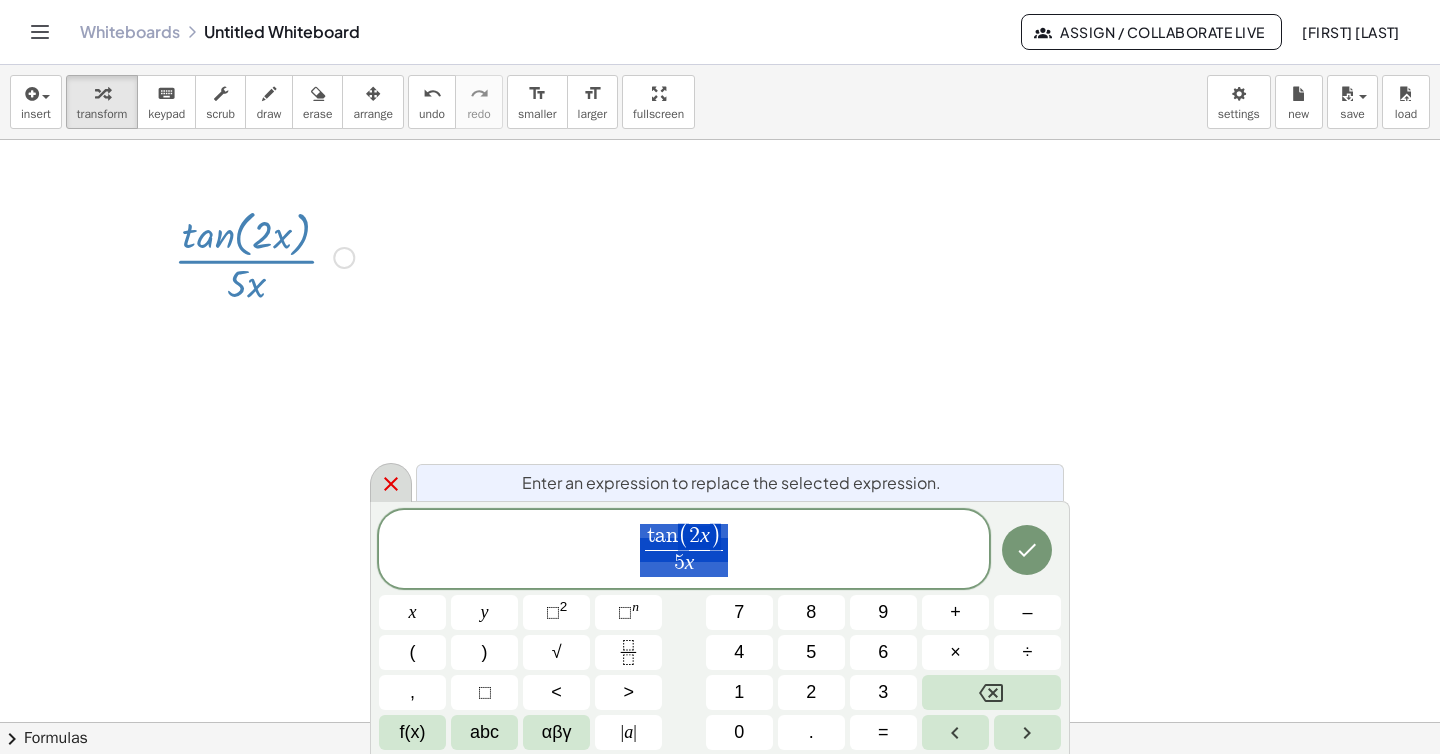 click 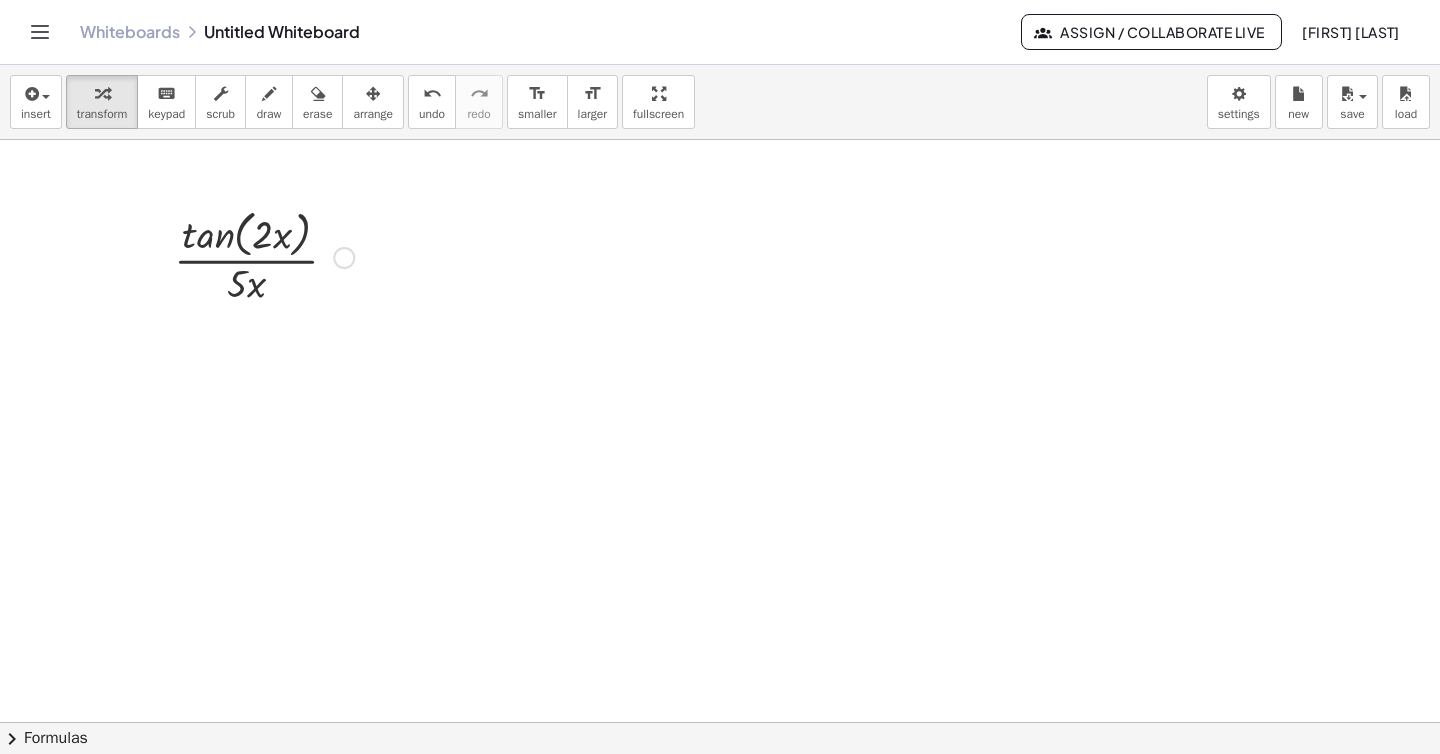 click at bounding box center (264, 256) 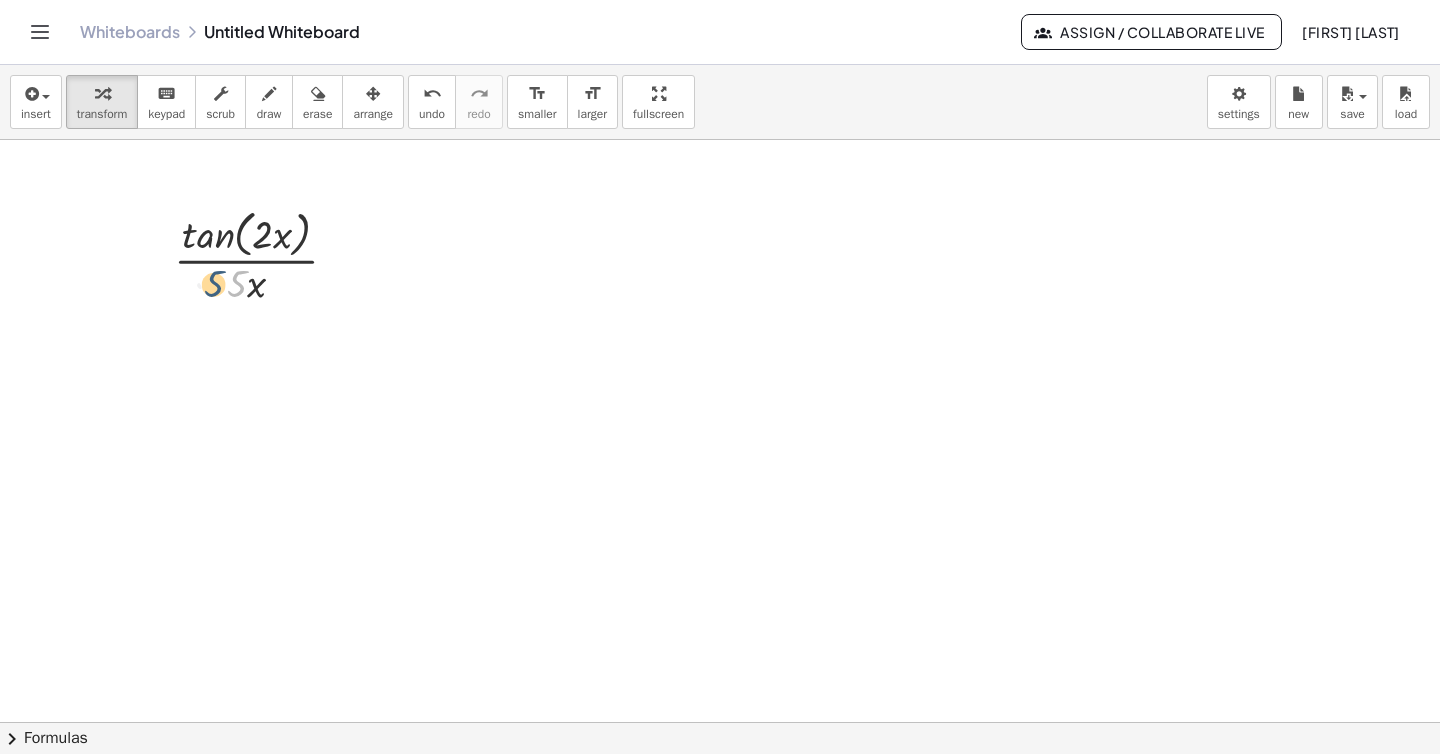 drag, startPoint x: 235, startPoint y: 289, endPoint x: 211, endPoint y: 288, distance: 24.020824 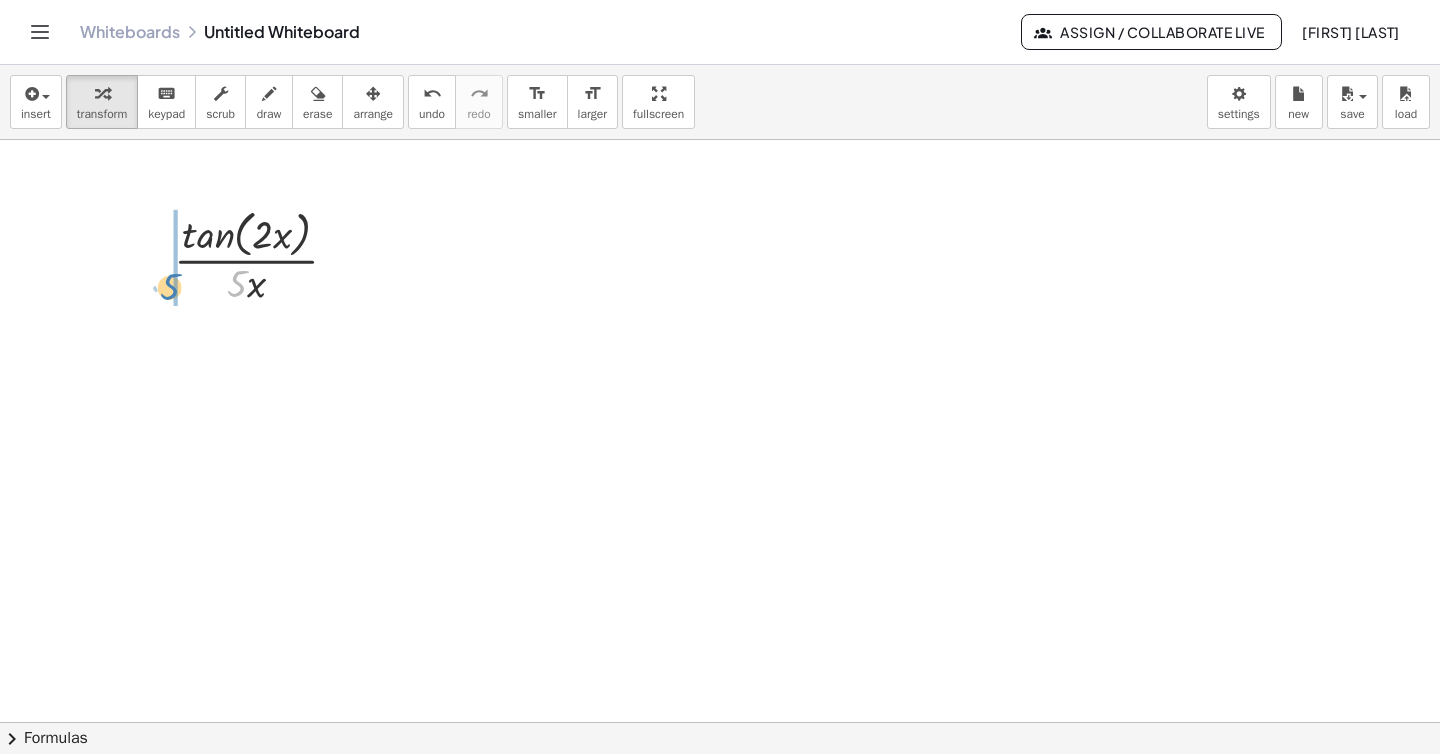 drag, startPoint x: 233, startPoint y: 286, endPoint x: 166, endPoint y: 289, distance: 67.06713 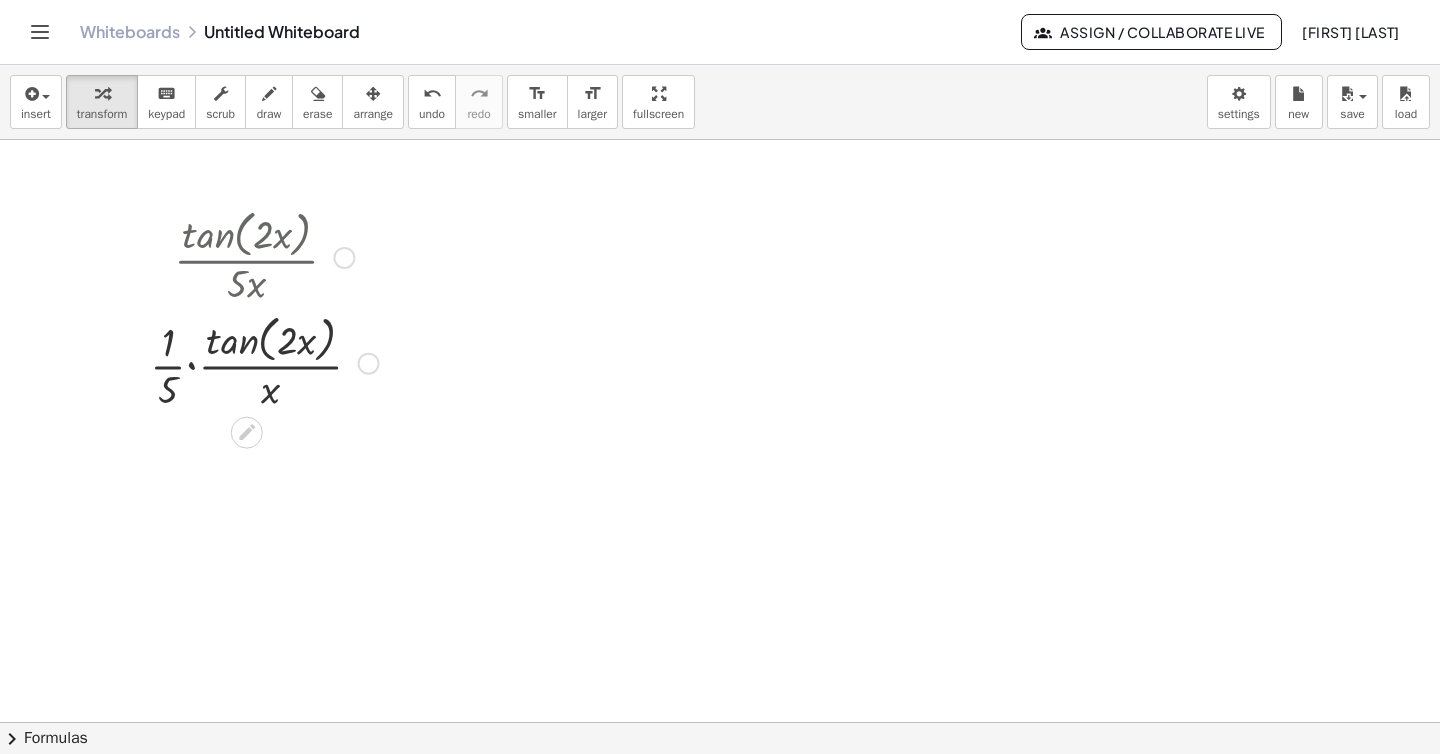click at bounding box center (264, 362) 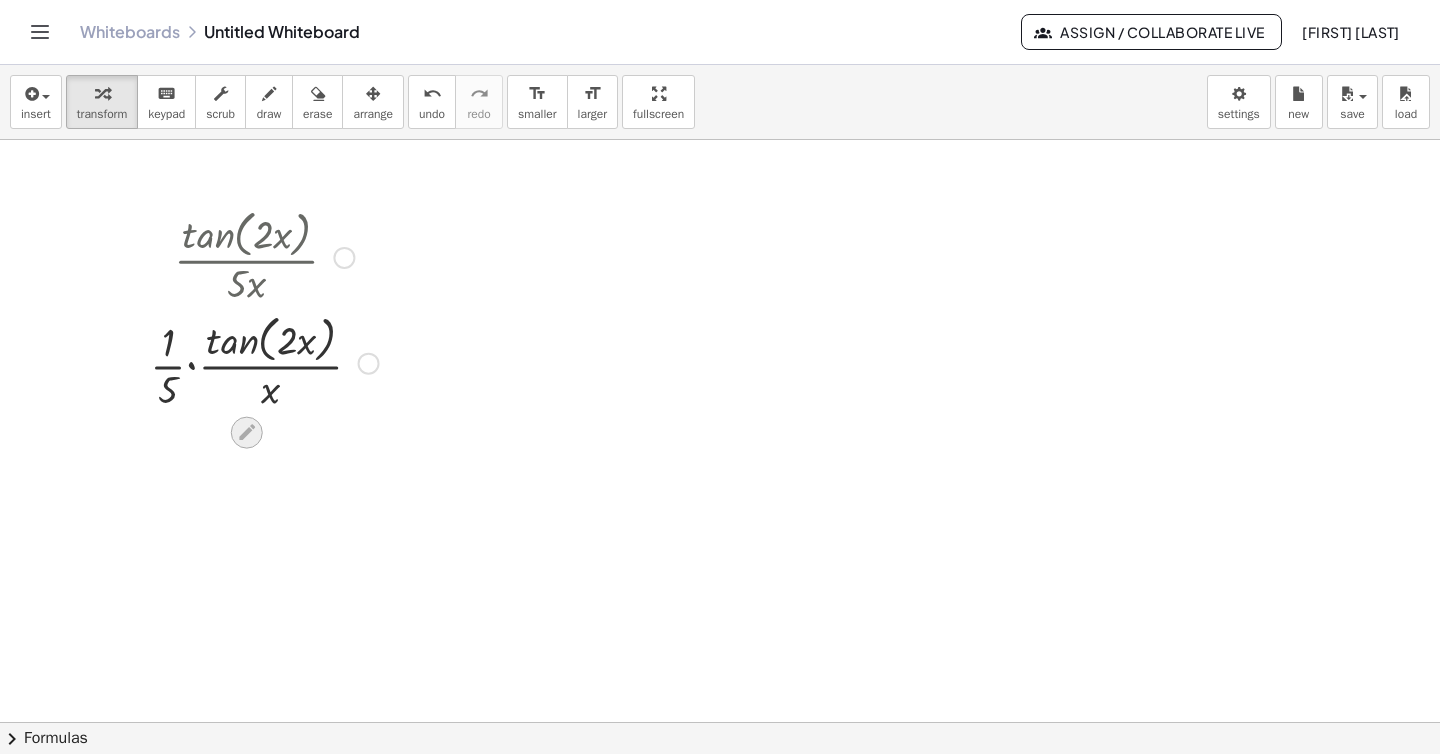 click 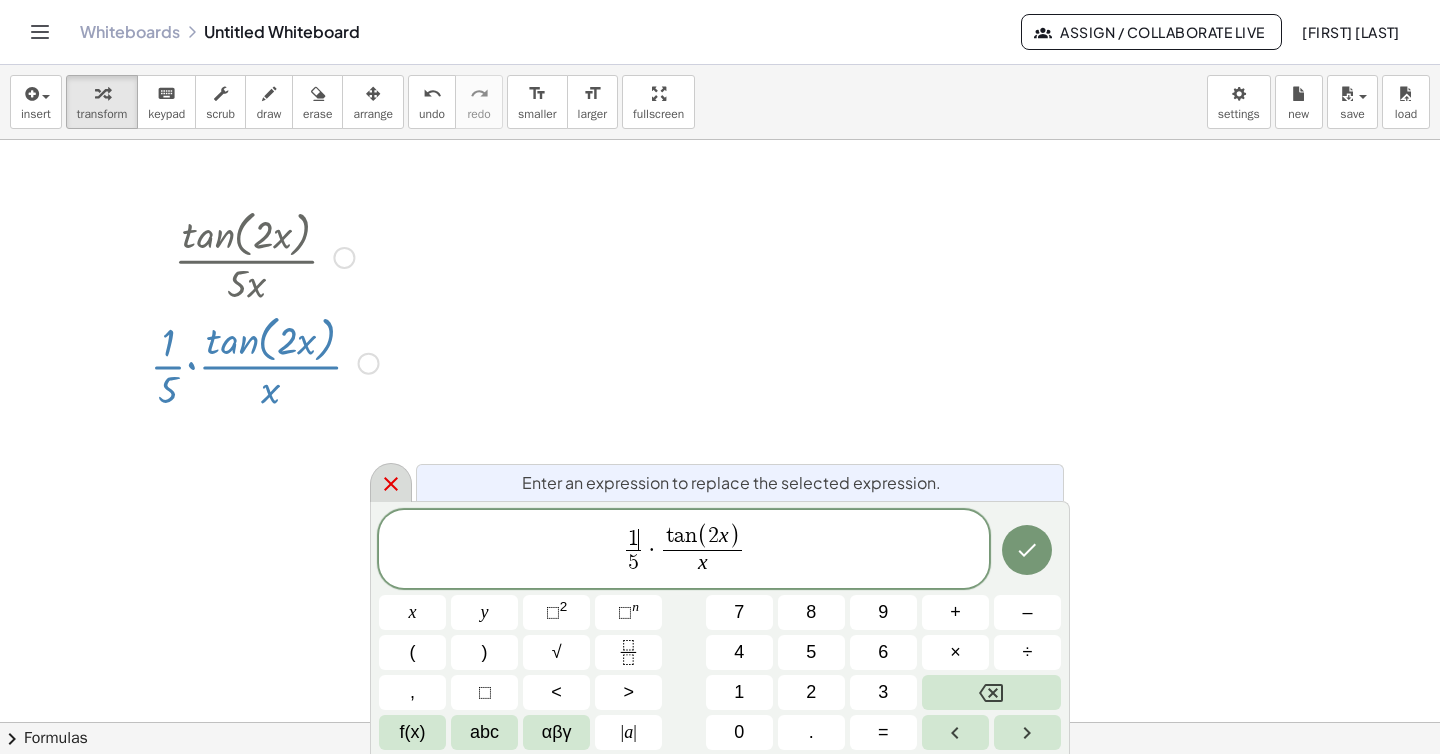 click at bounding box center (391, 482) 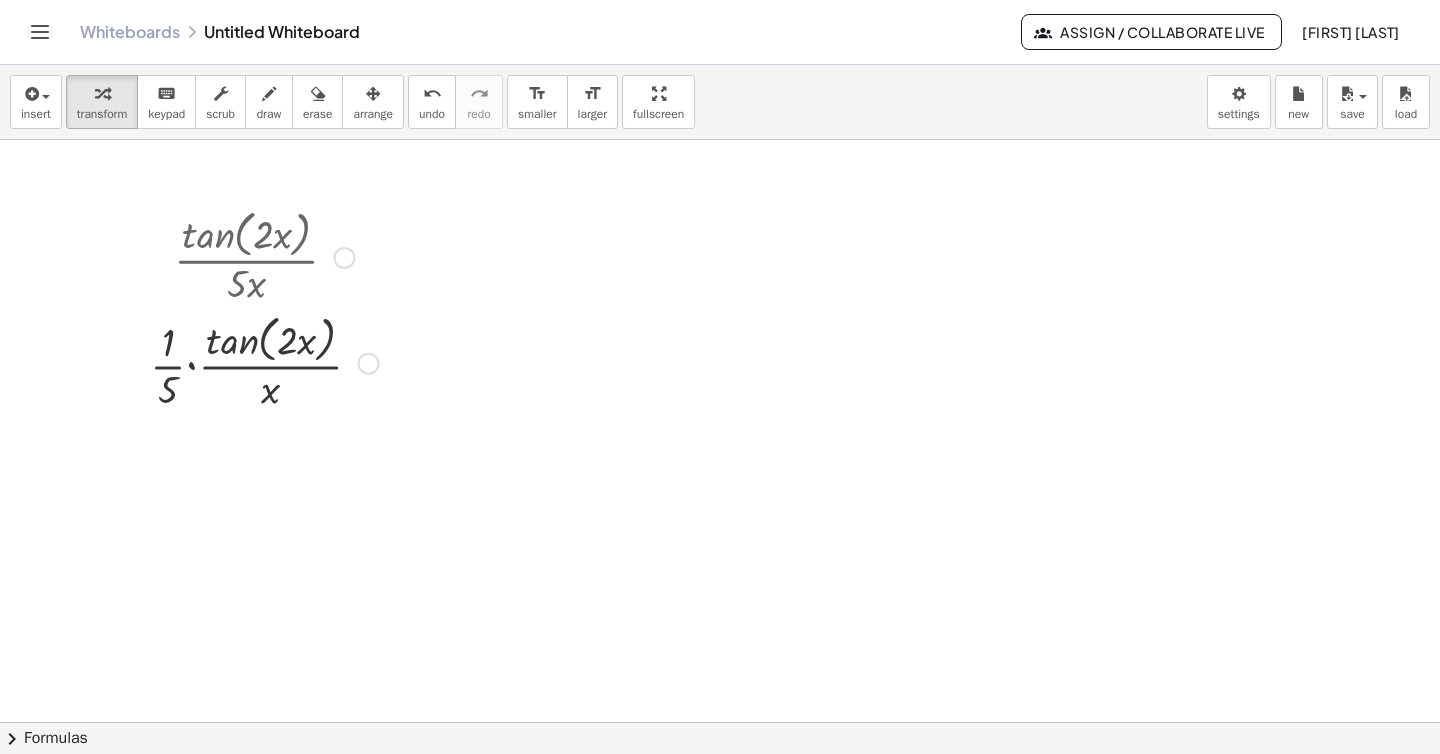 click at bounding box center (369, 364) 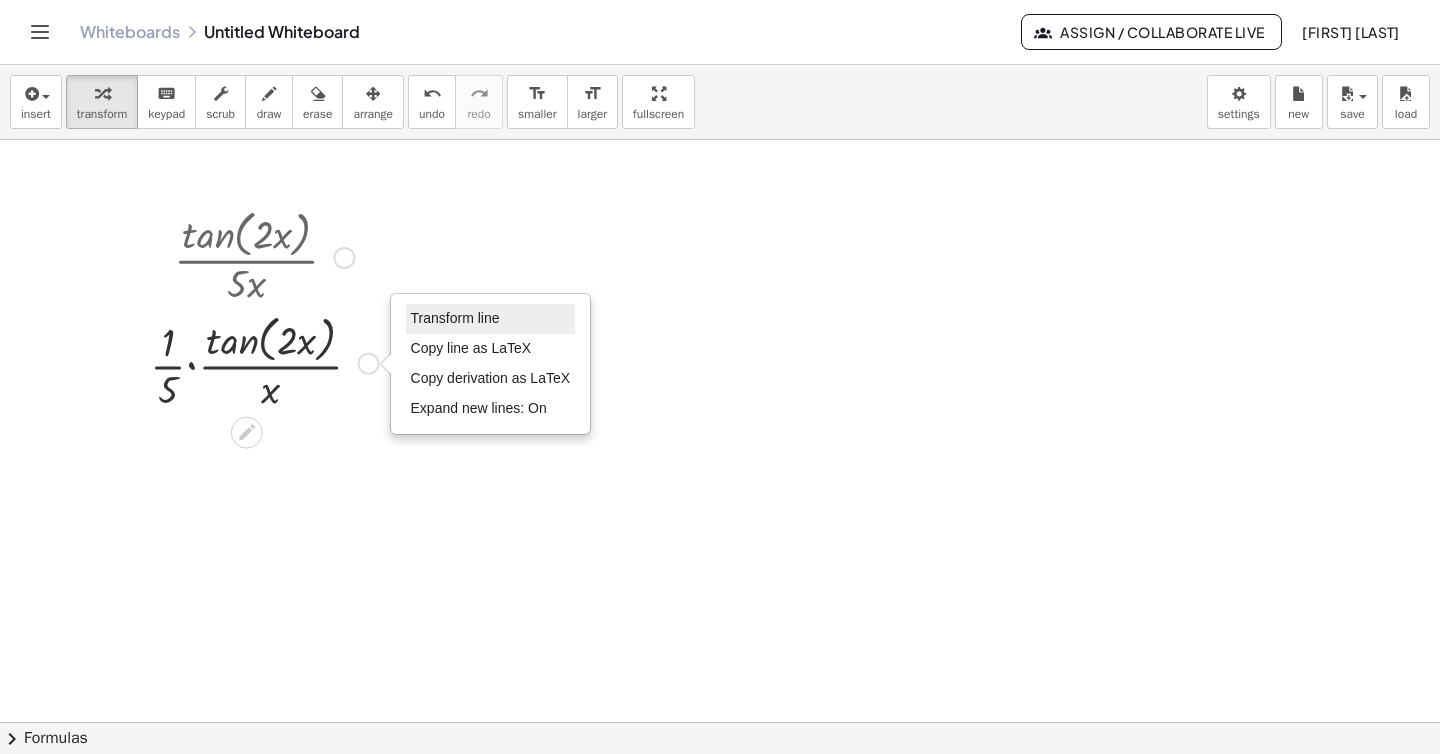 click on "Transform line" at bounding box center (455, 318) 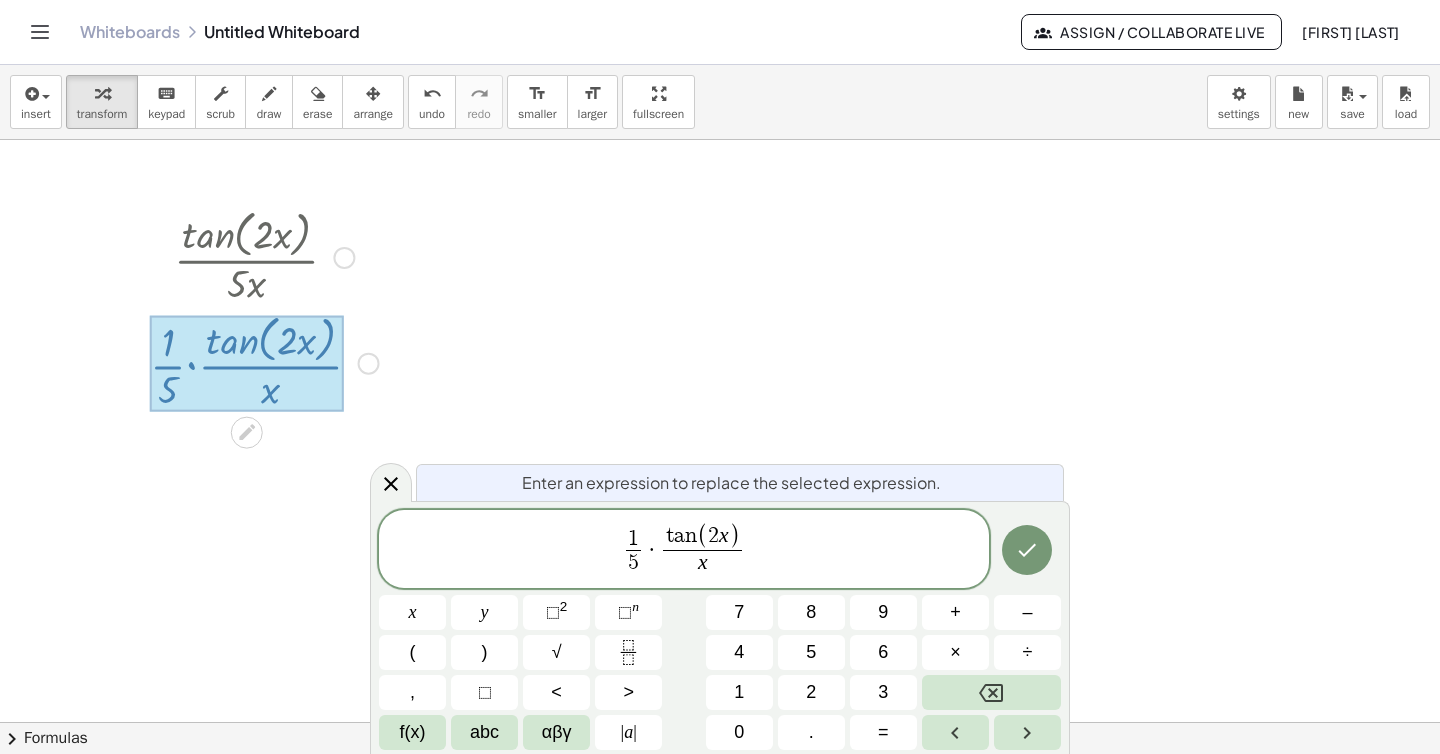 click on "x" at bounding box center [702, 563] 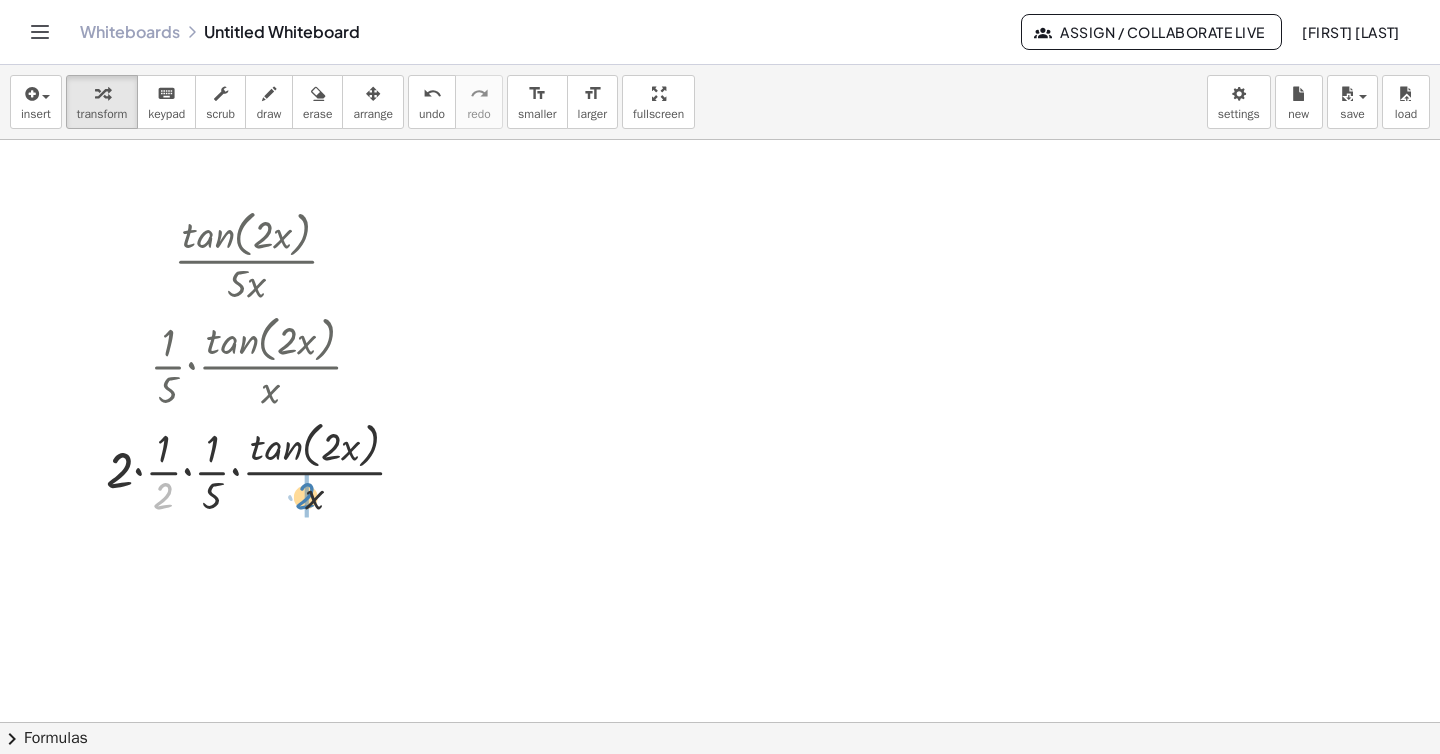 drag, startPoint x: 164, startPoint y: 494, endPoint x: 305, endPoint y: 495, distance: 141.00354 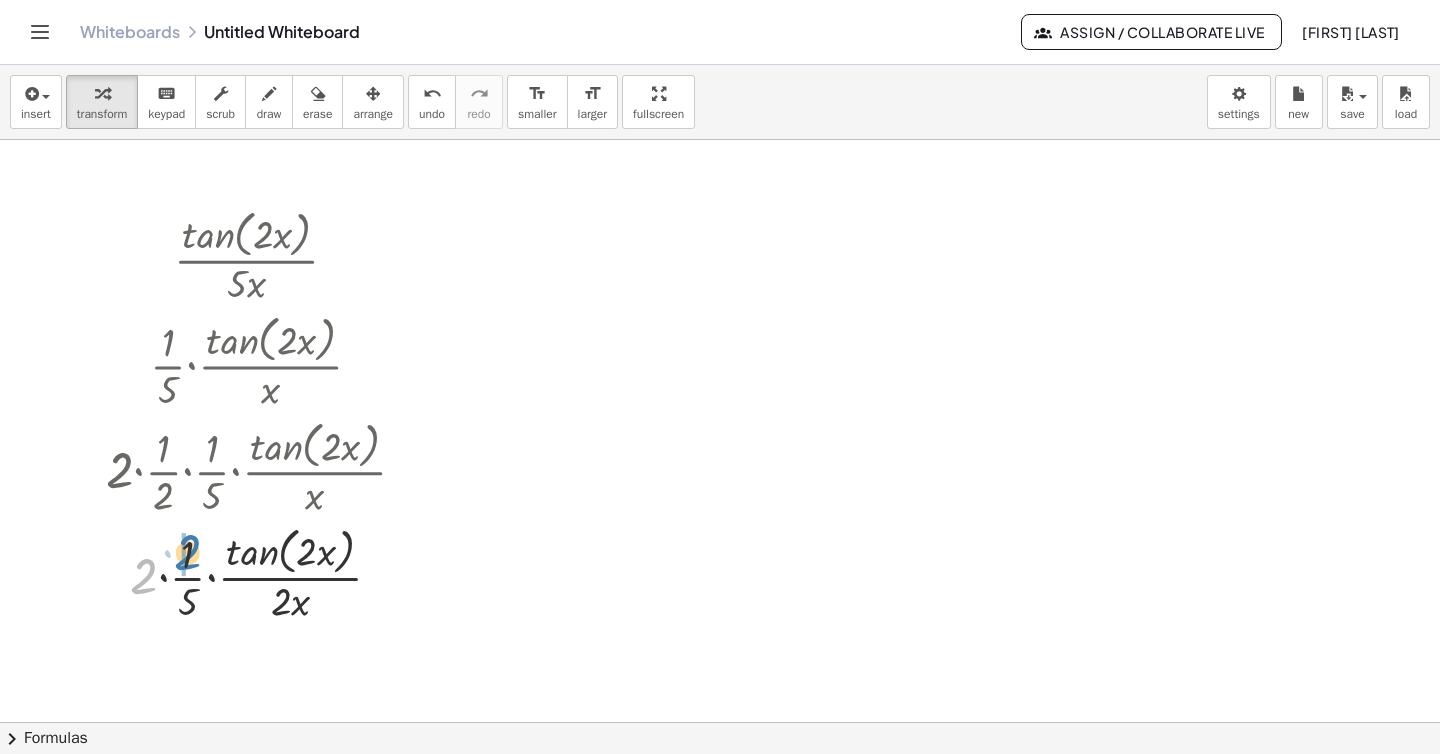 drag, startPoint x: 142, startPoint y: 577, endPoint x: 187, endPoint y: 553, distance: 51 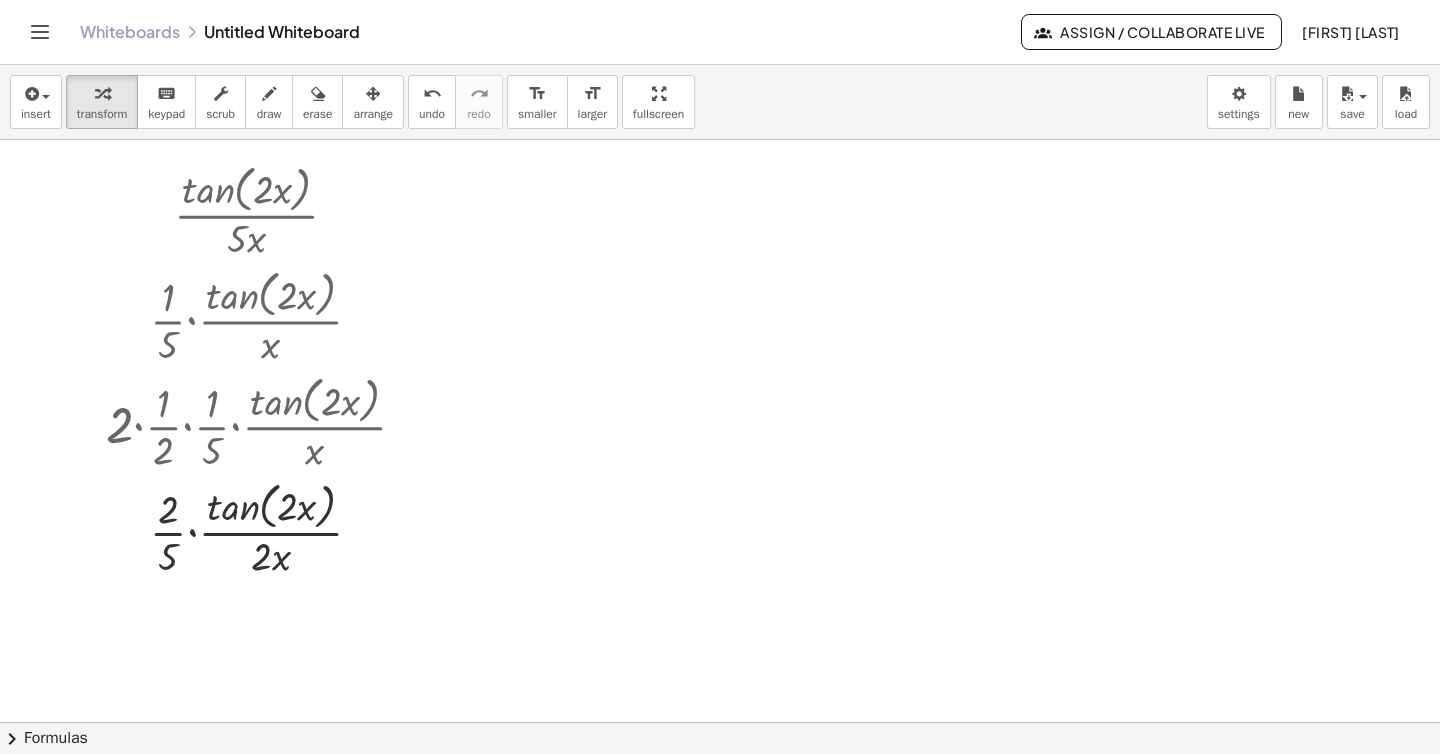 scroll, scrollTop: 44, scrollLeft: 0, axis: vertical 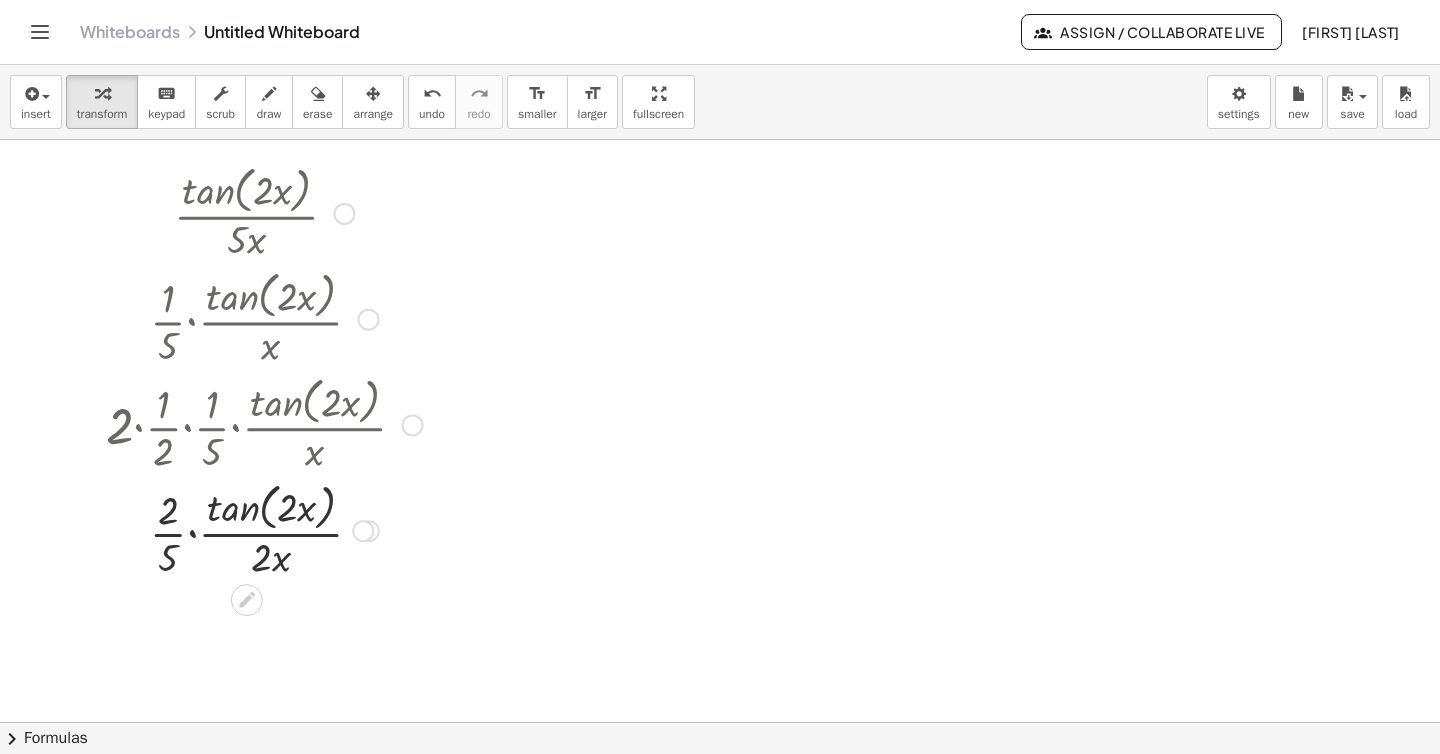 click at bounding box center (264, 212) 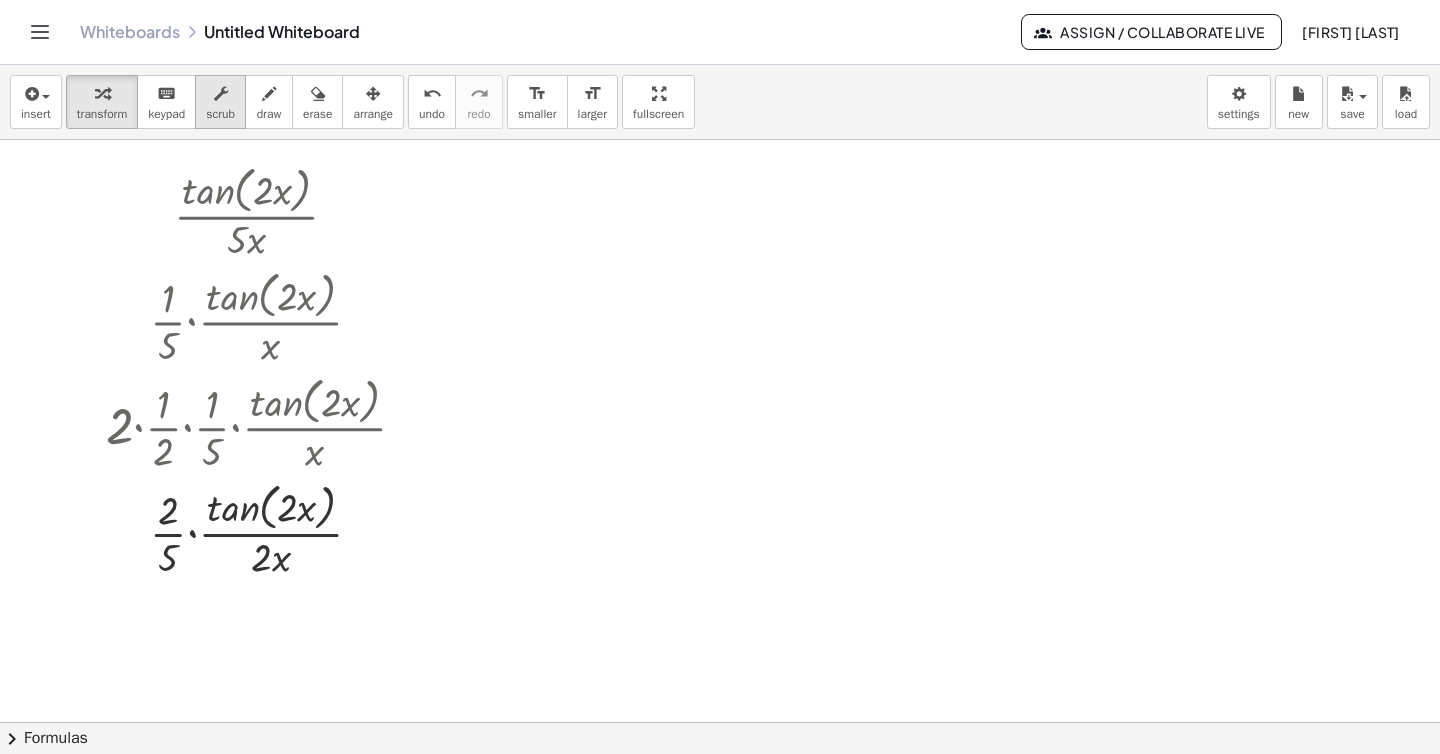 click on "scrub" at bounding box center [220, 114] 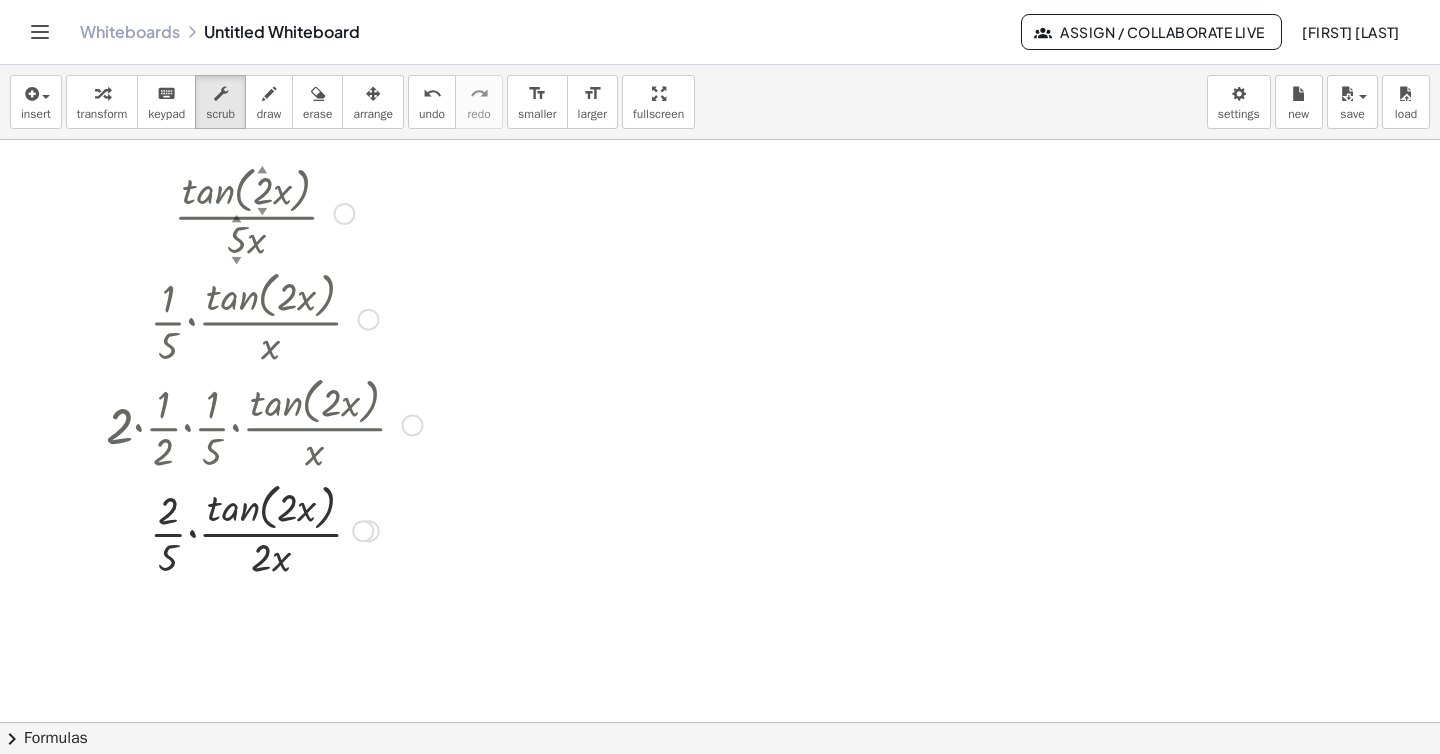 click at bounding box center (264, 212) 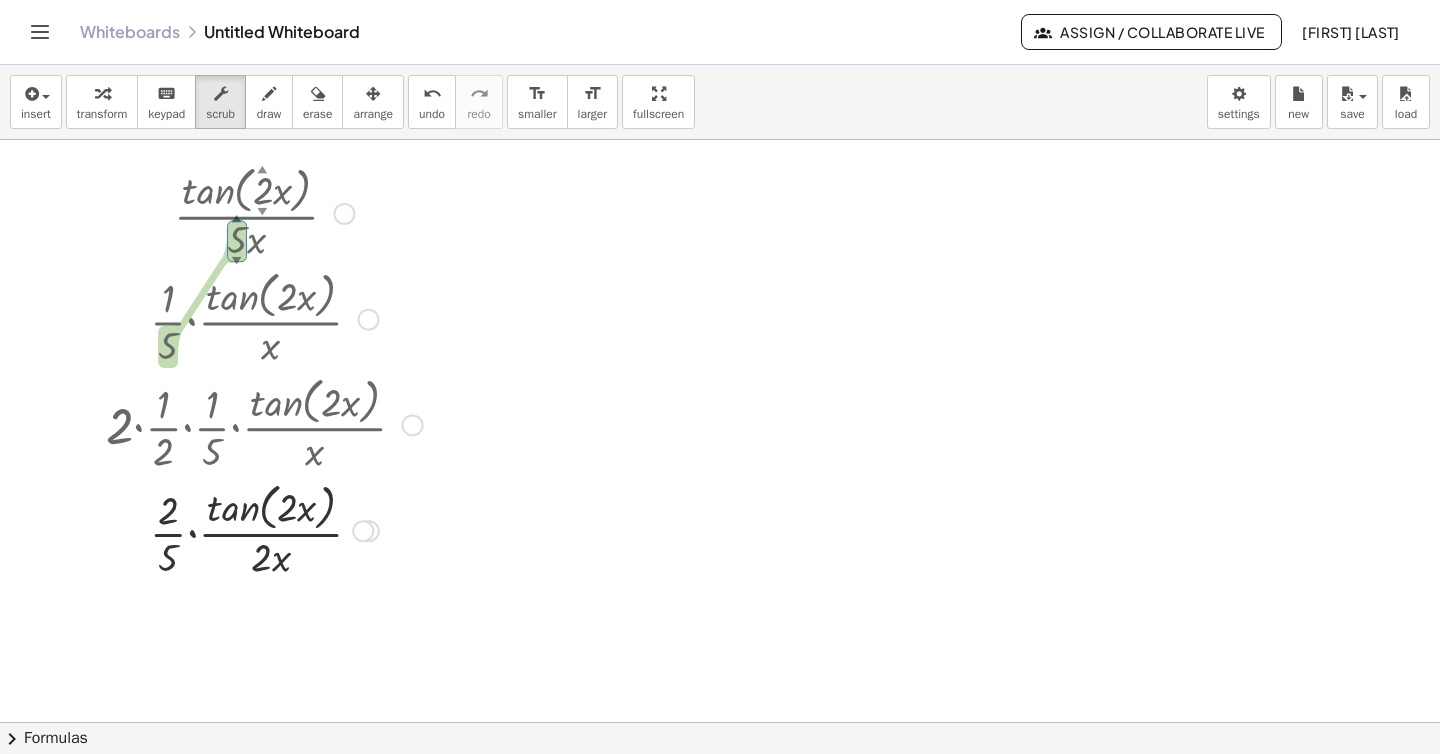 click at bounding box center (264, 424) 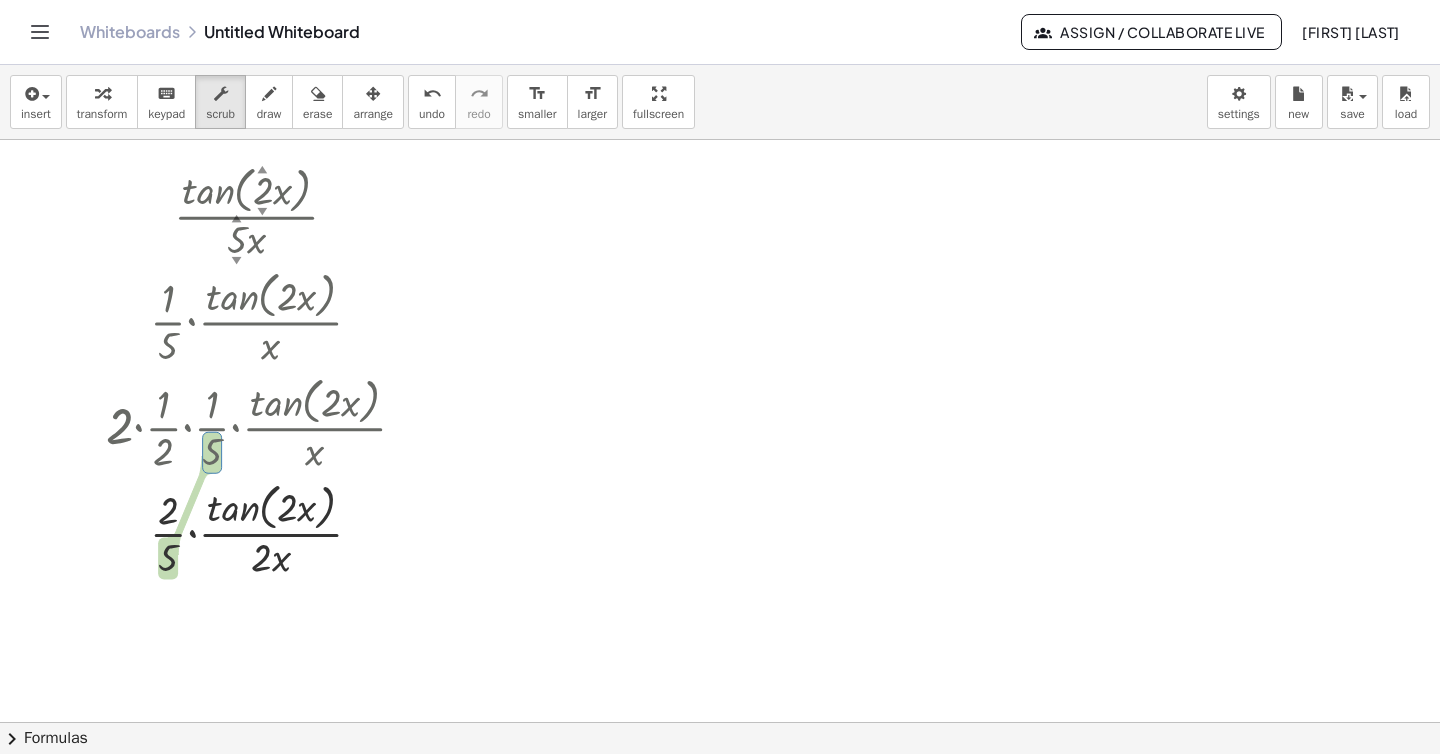 click at bounding box center (720, 678) 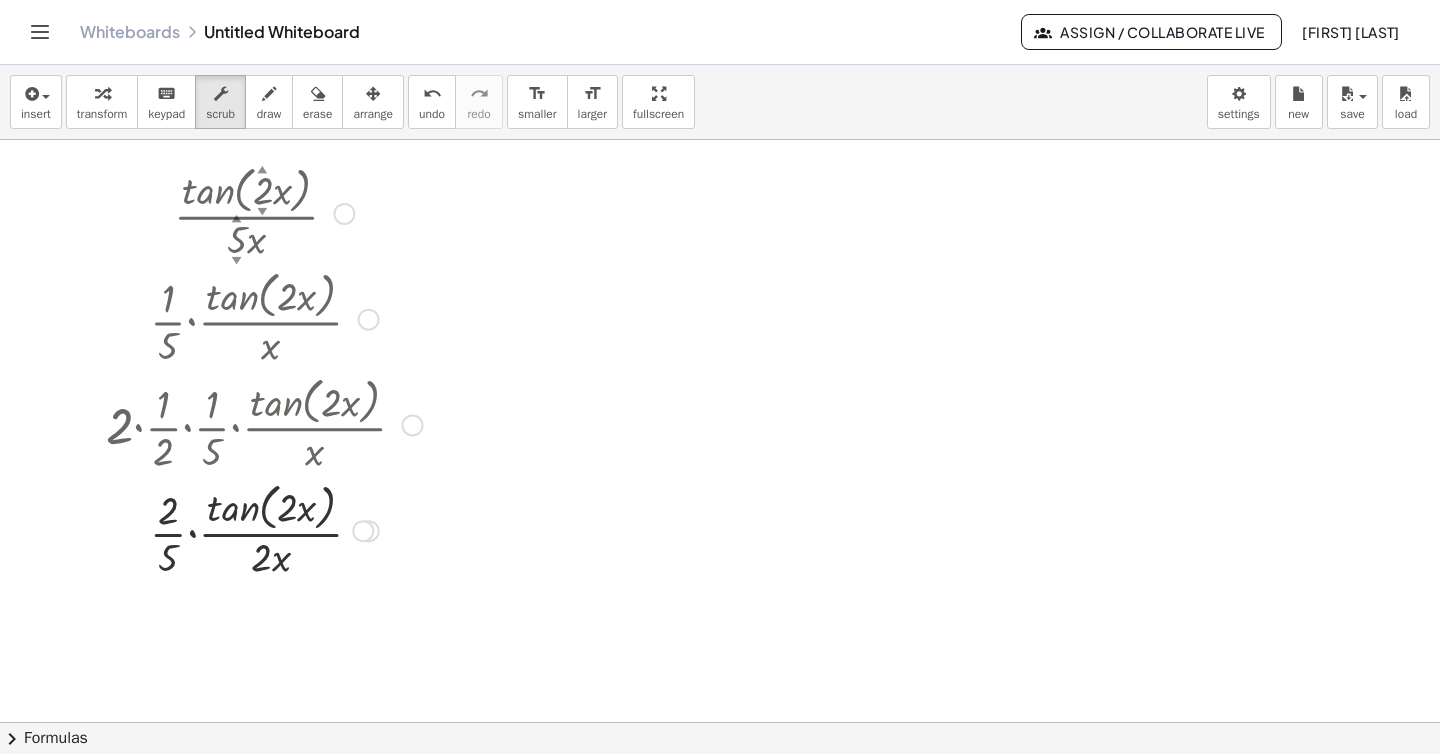 click at bounding box center (264, 529) 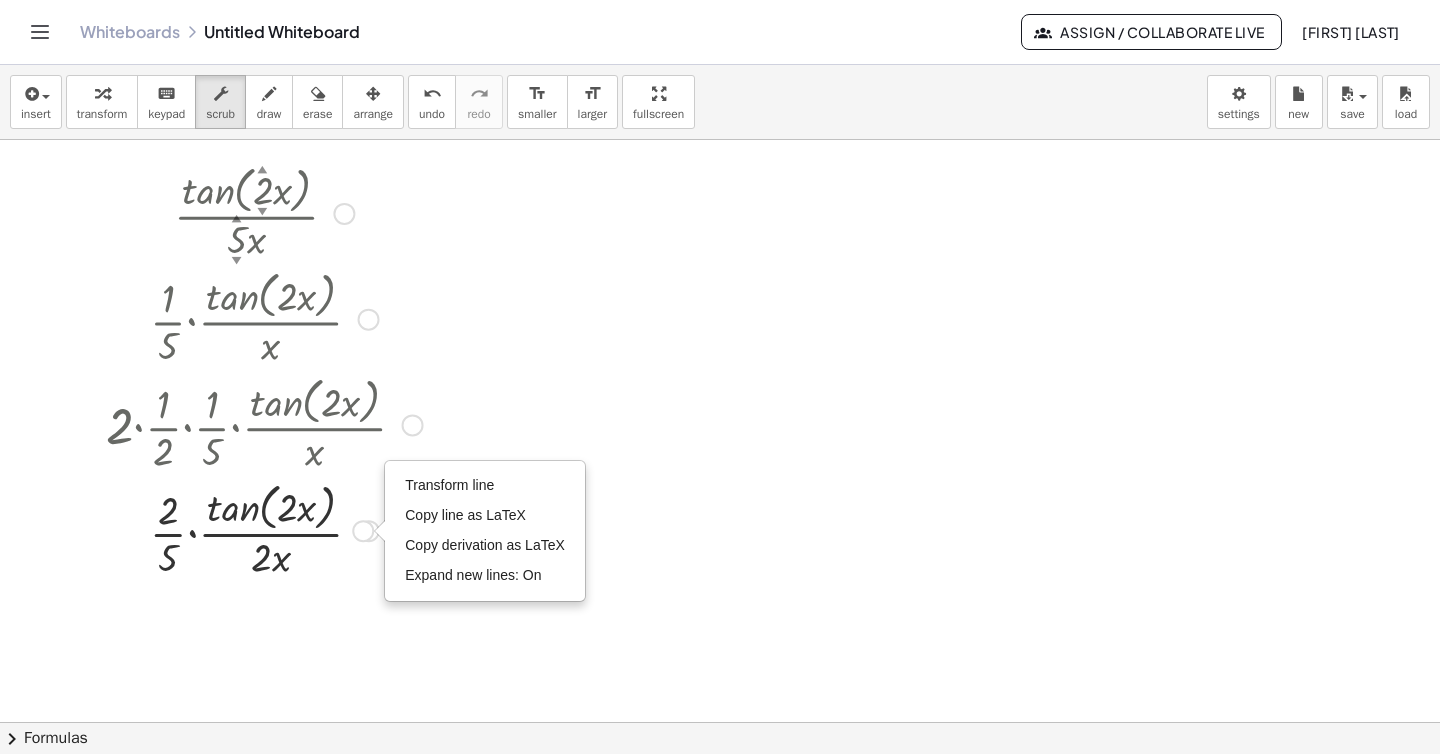 click at bounding box center (264, 529) 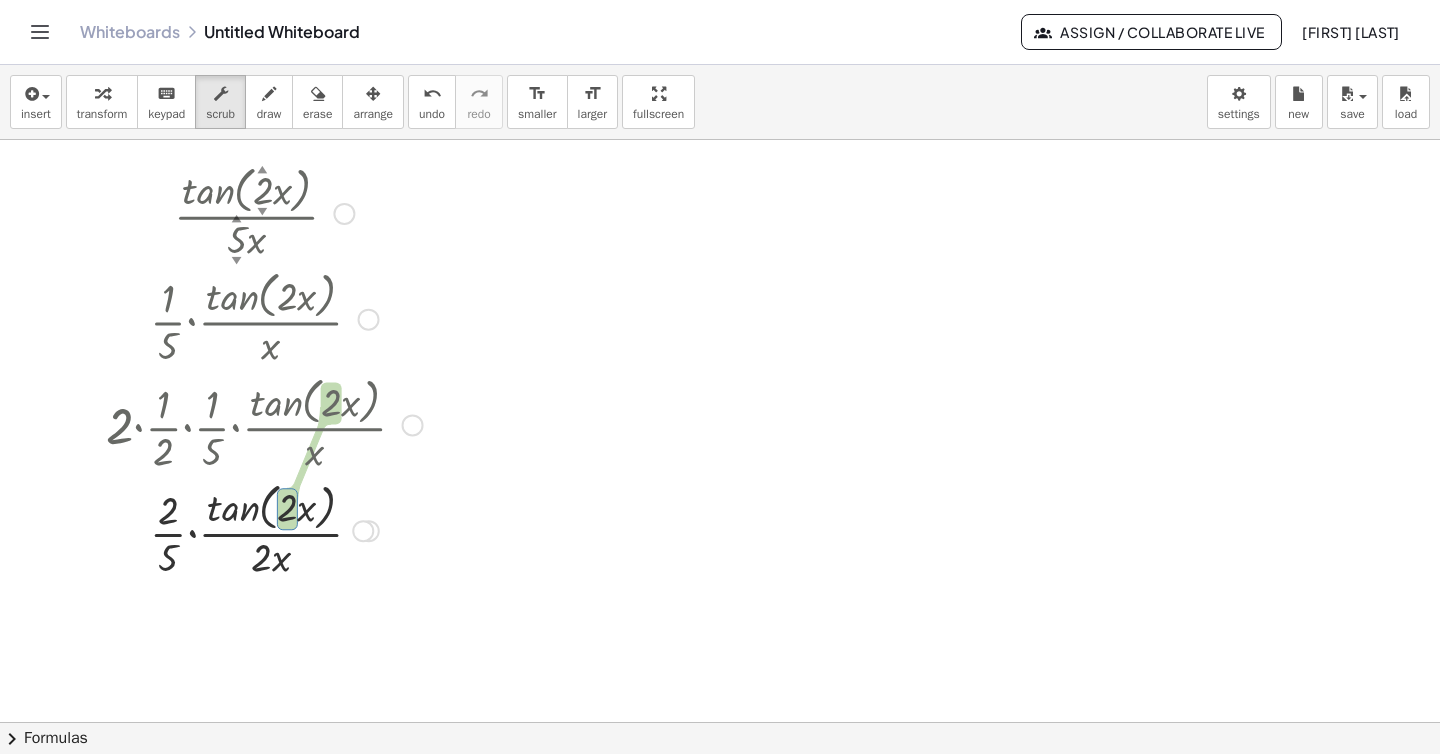 click at bounding box center [264, 529] 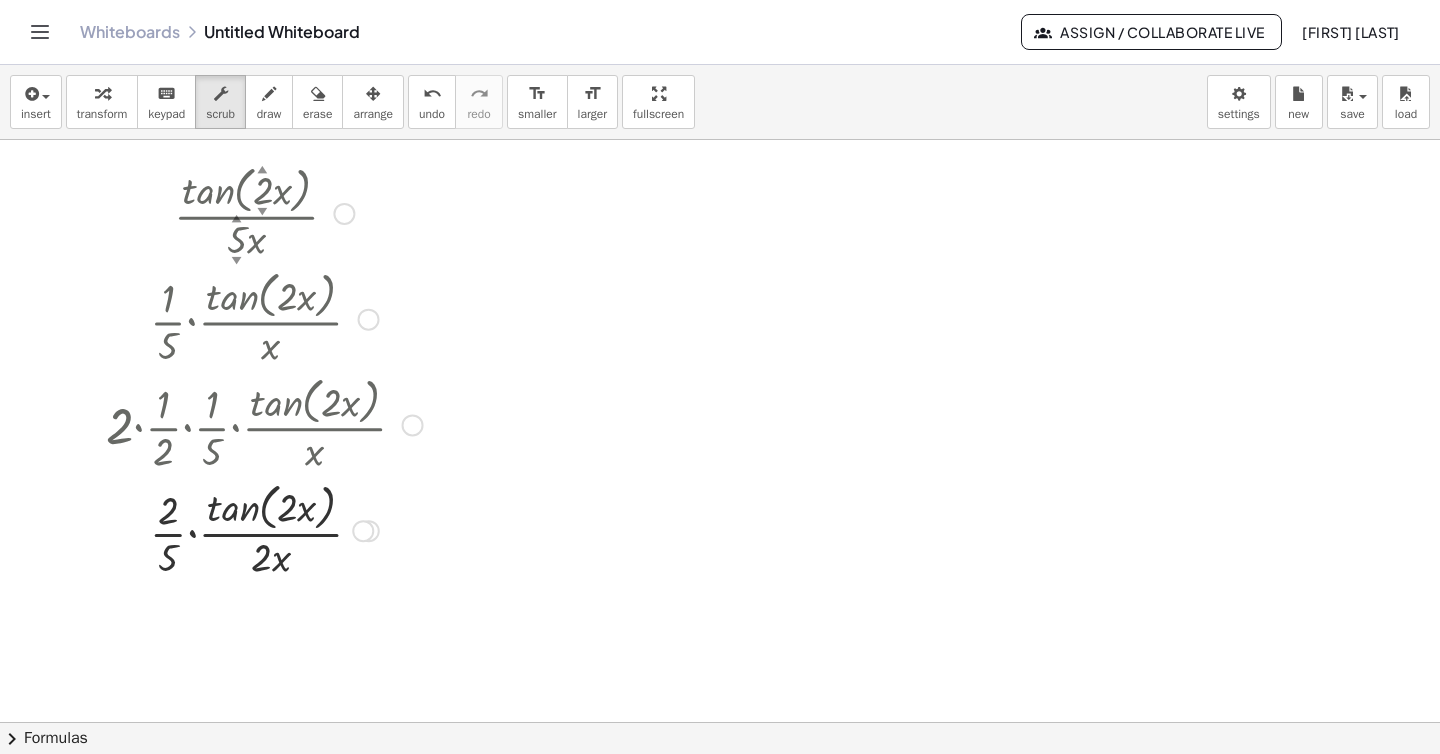 click at bounding box center (264, 529) 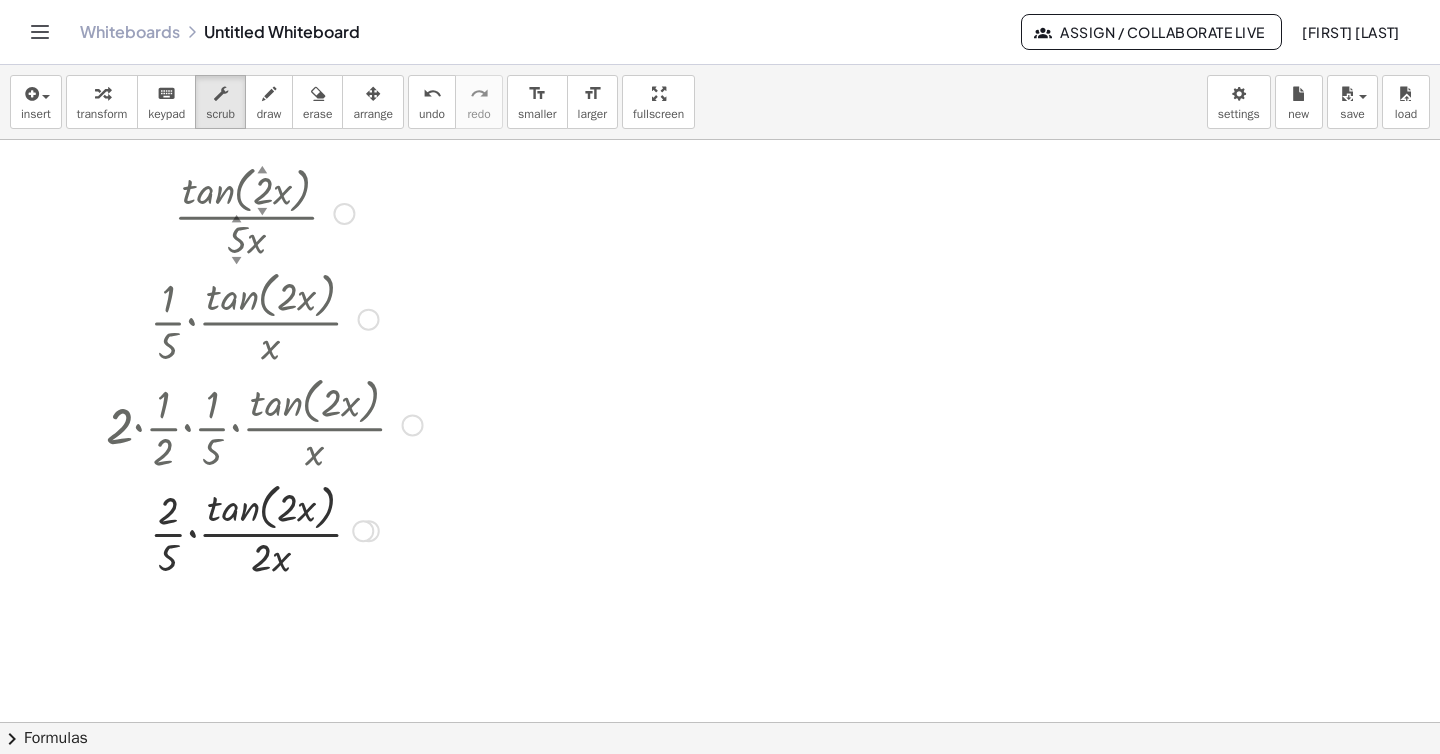 click on "Transform line Copy line as LaTeX Copy derivation as LaTeX Expand new lines: On" at bounding box center (363, 531) 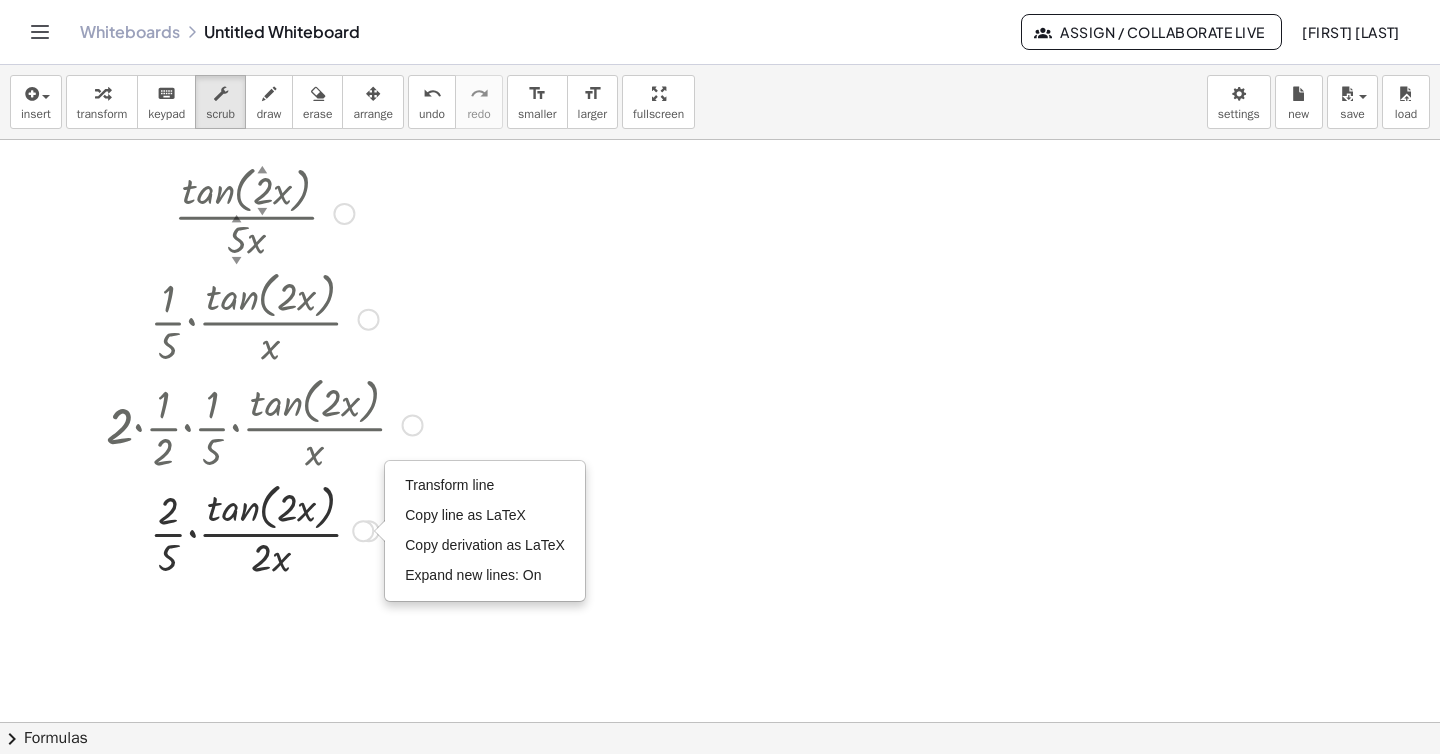 click at bounding box center (264, 529) 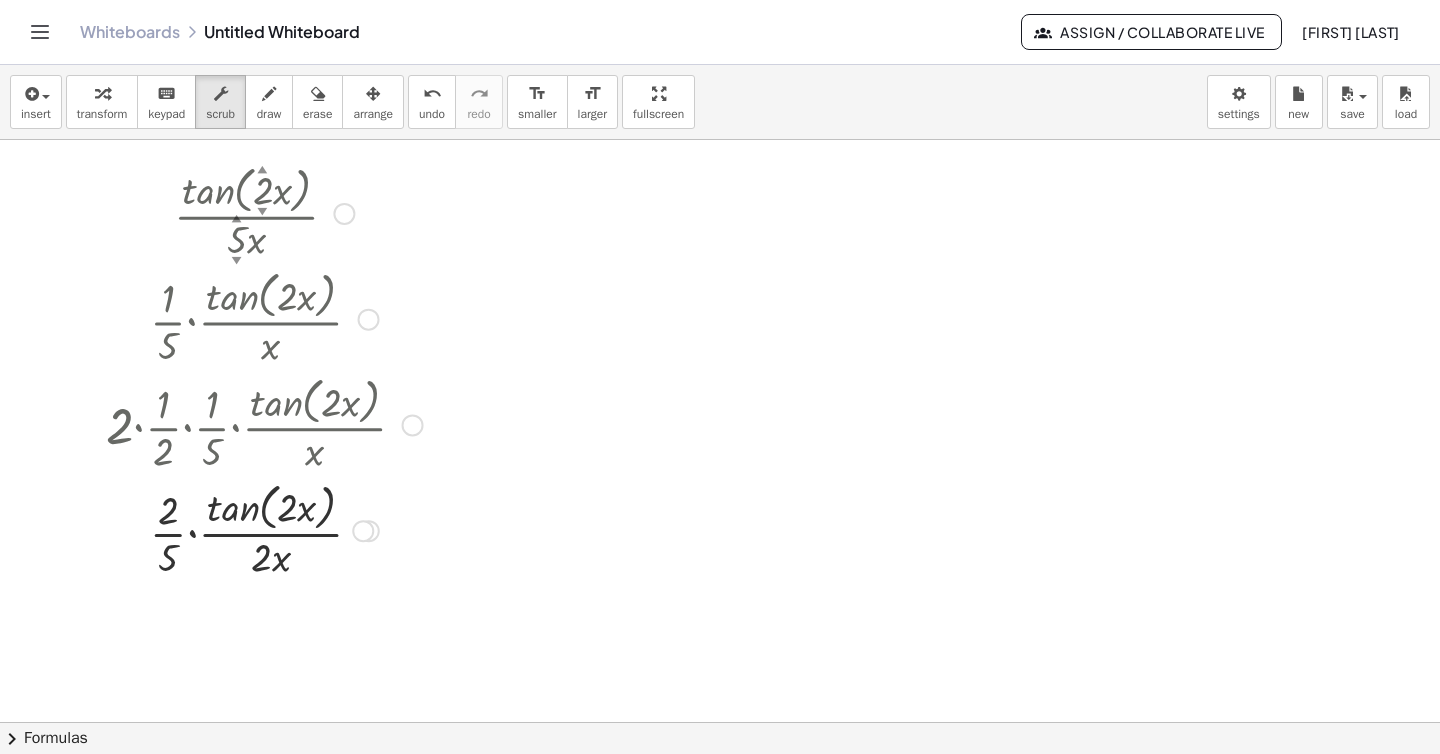 click on "Transform line Copy line as LaTeX Copy derivation as LaTeX Expand new lines: On" at bounding box center [363, 531] 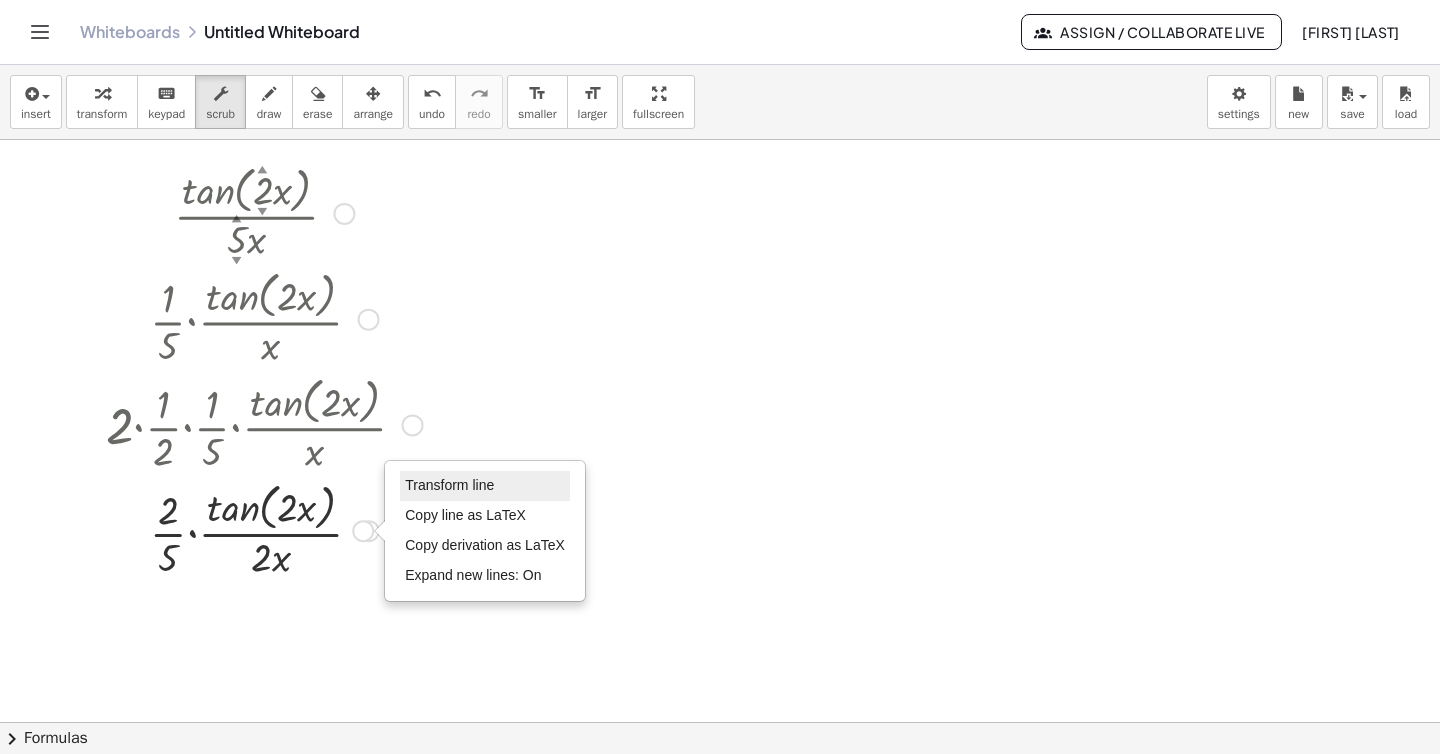 click on "Transform line" at bounding box center (449, 485) 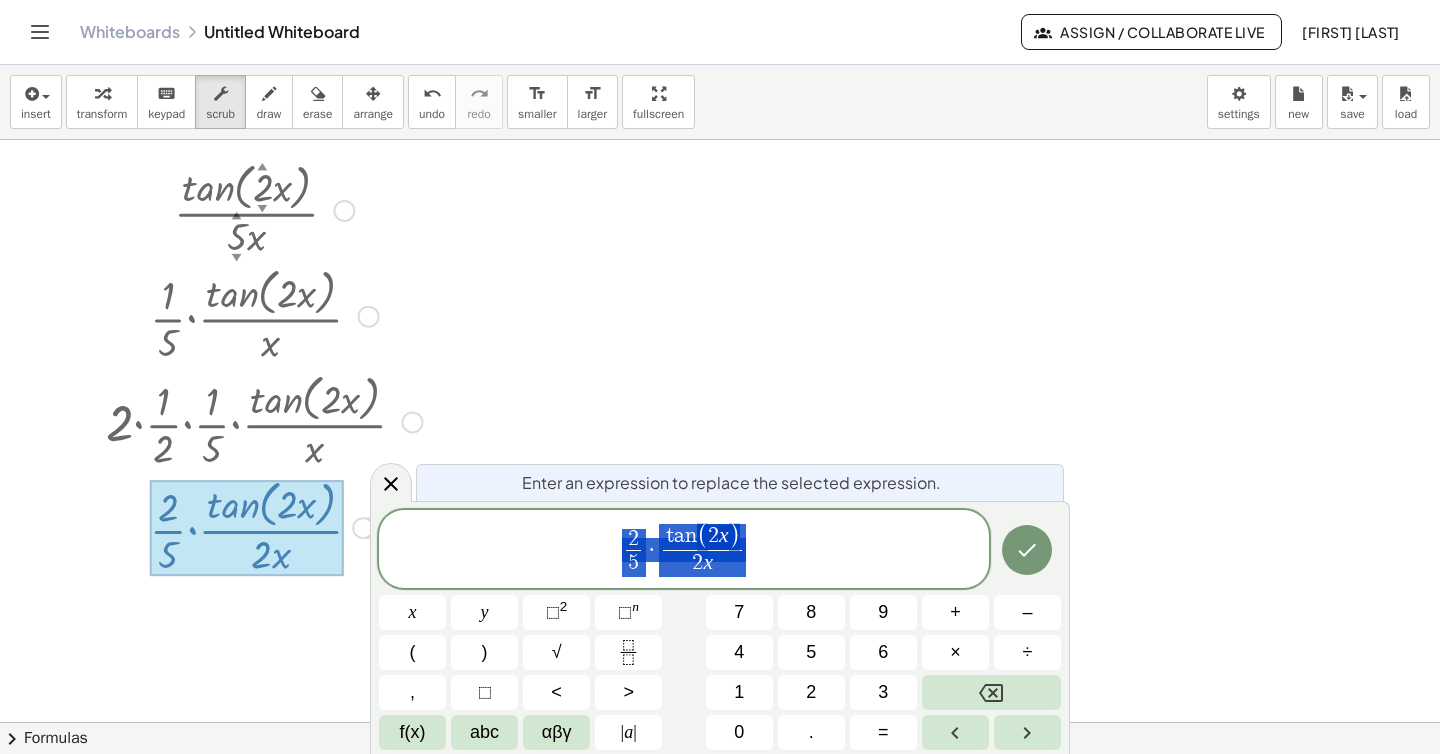 scroll, scrollTop: 48, scrollLeft: 0, axis: vertical 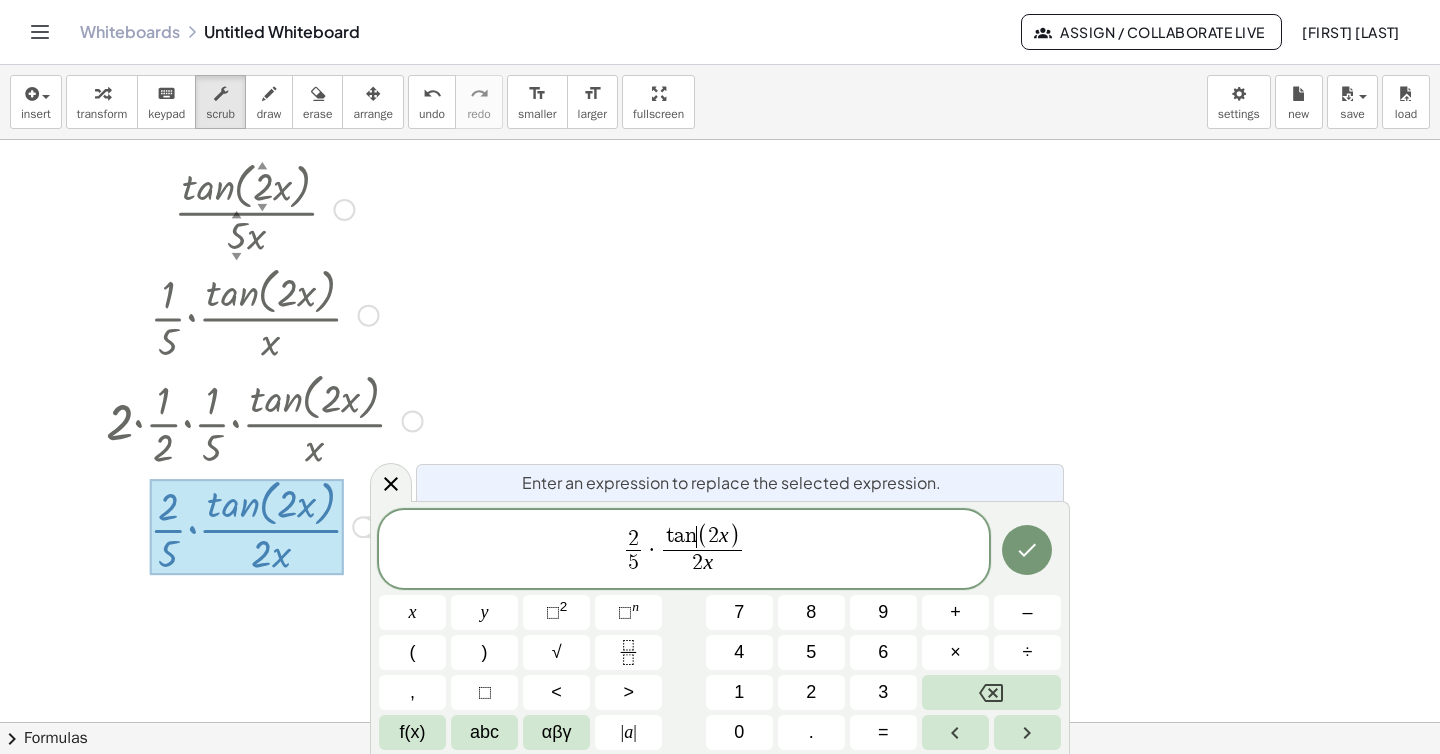 click on "n" at bounding box center (691, 536) 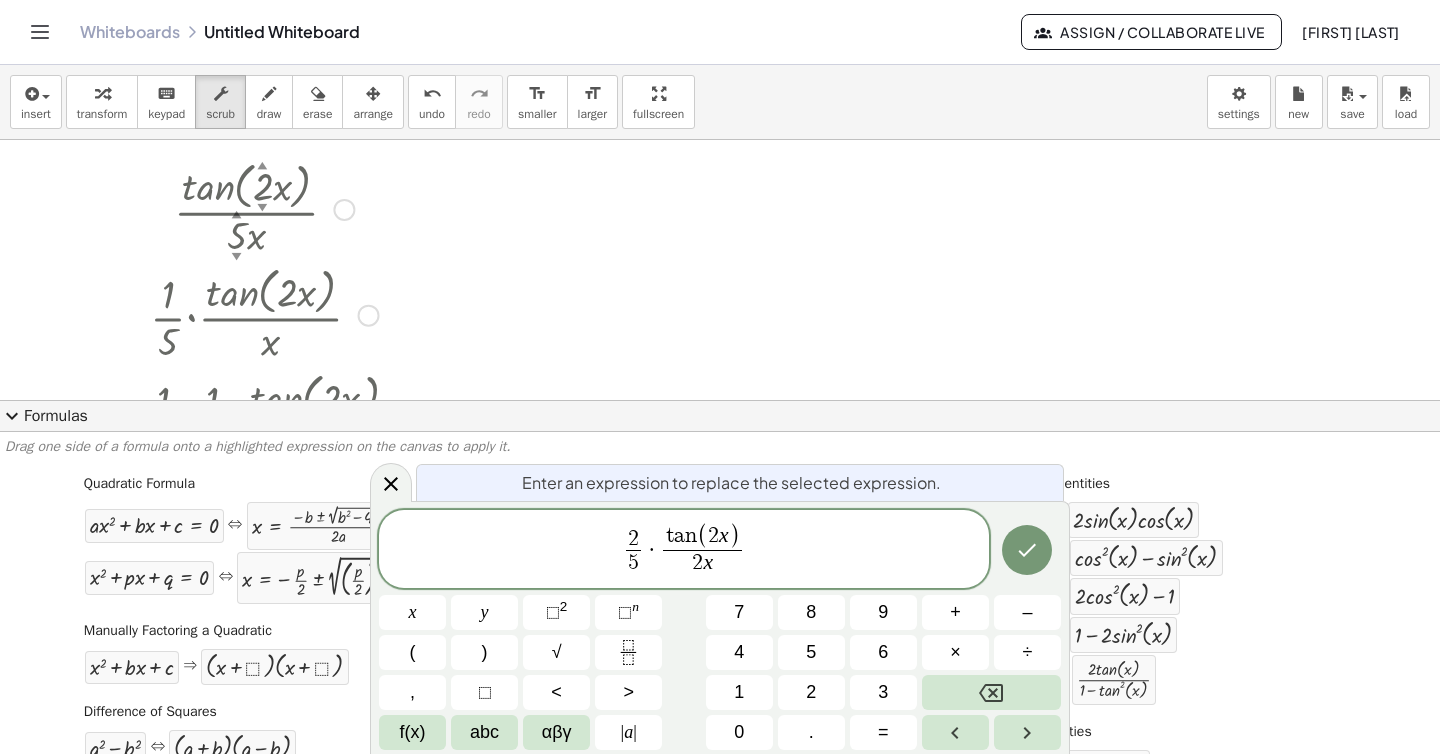 click on "expand_more" at bounding box center (12, 416) 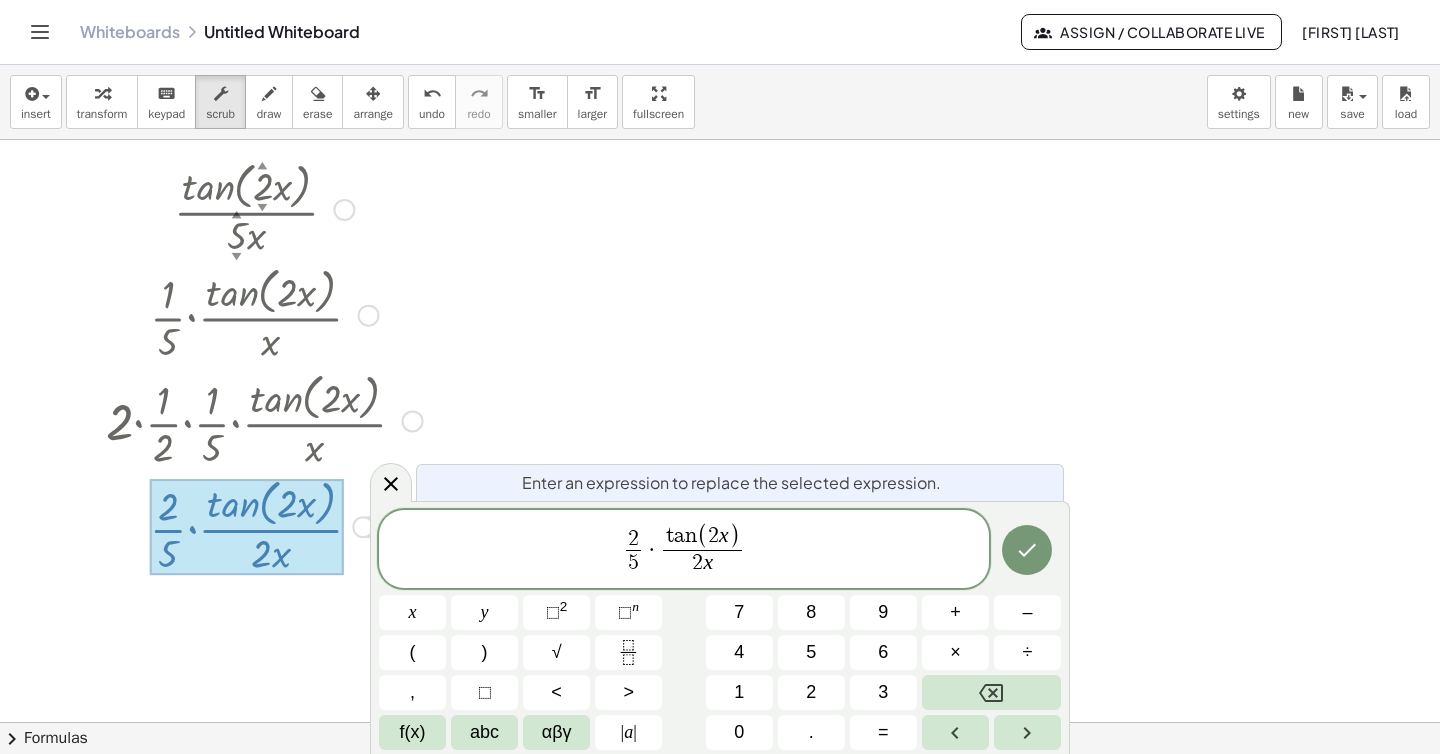 click on "n" at bounding box center (691, 536) 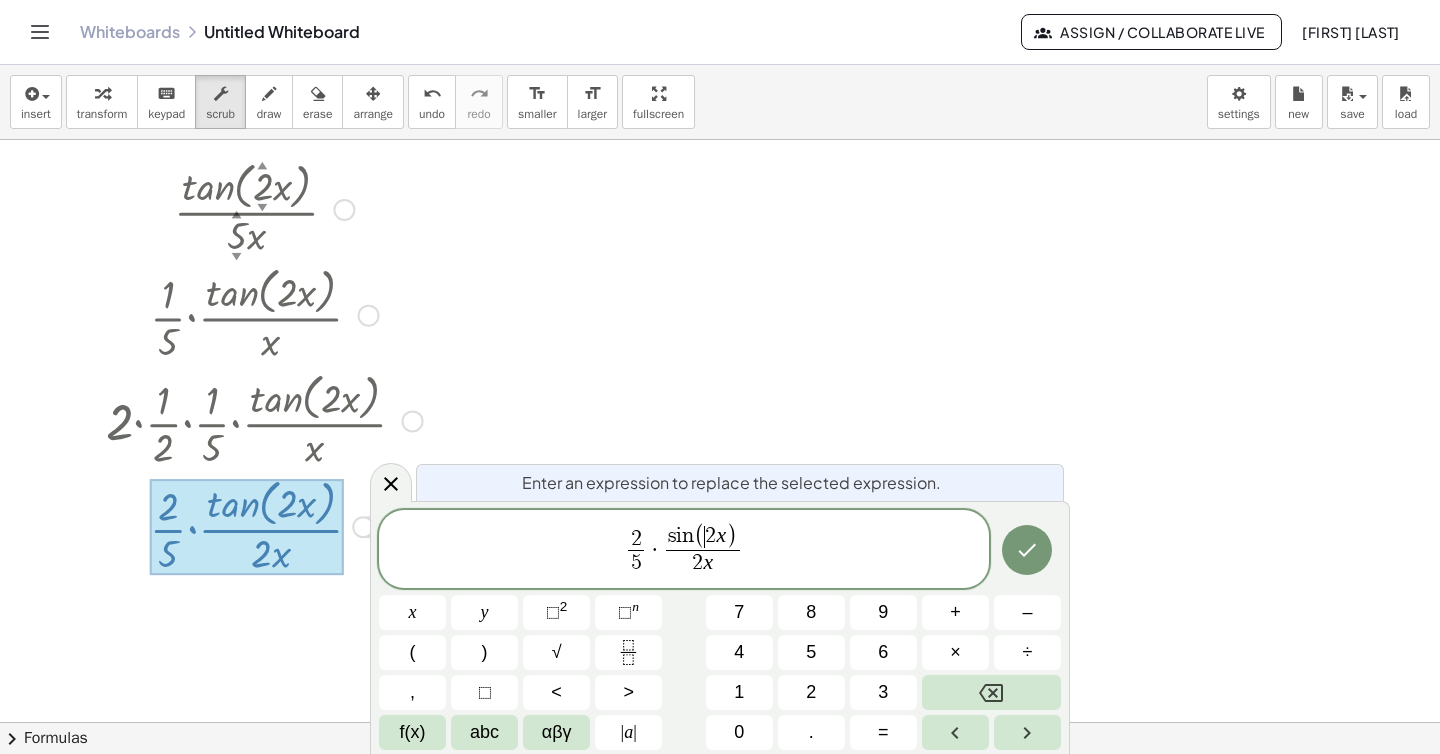 click on ")" at bounding box center (731, 537) 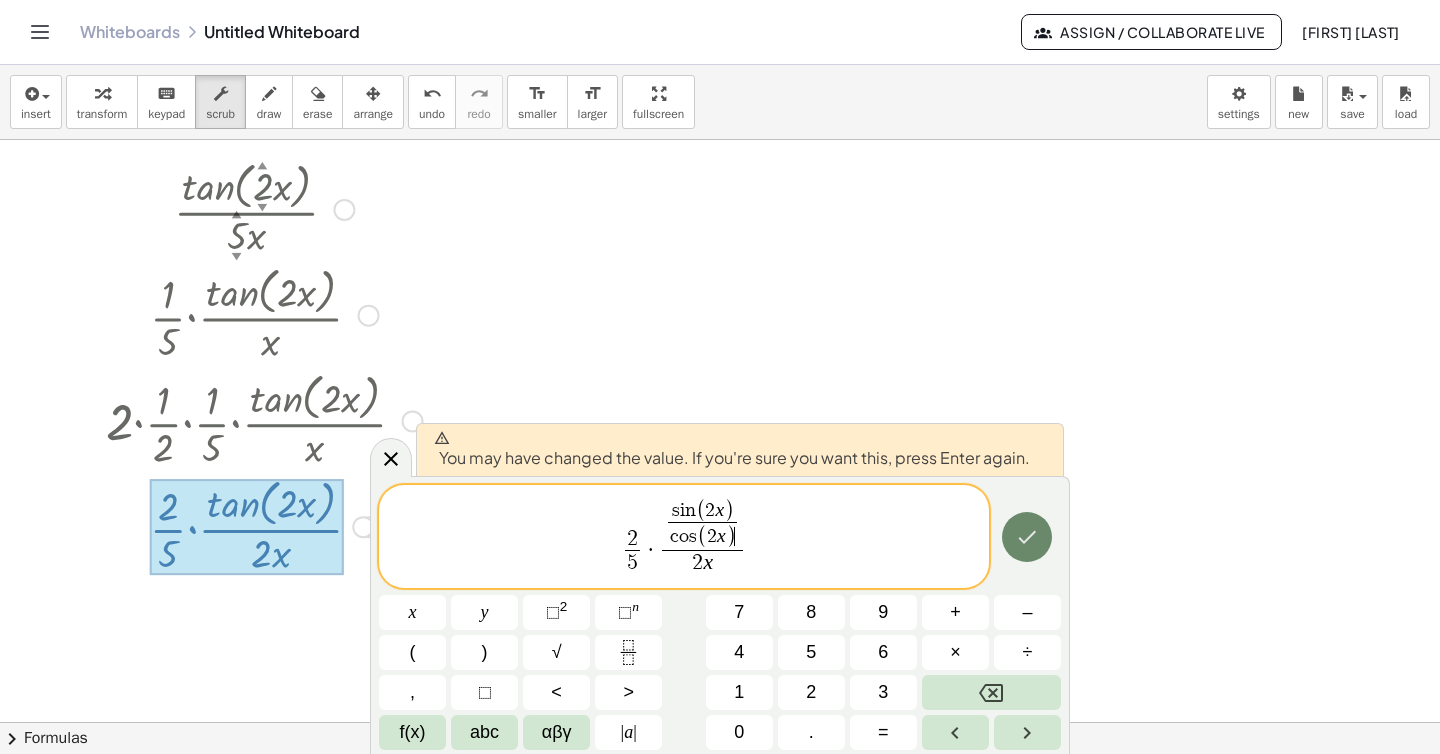 click 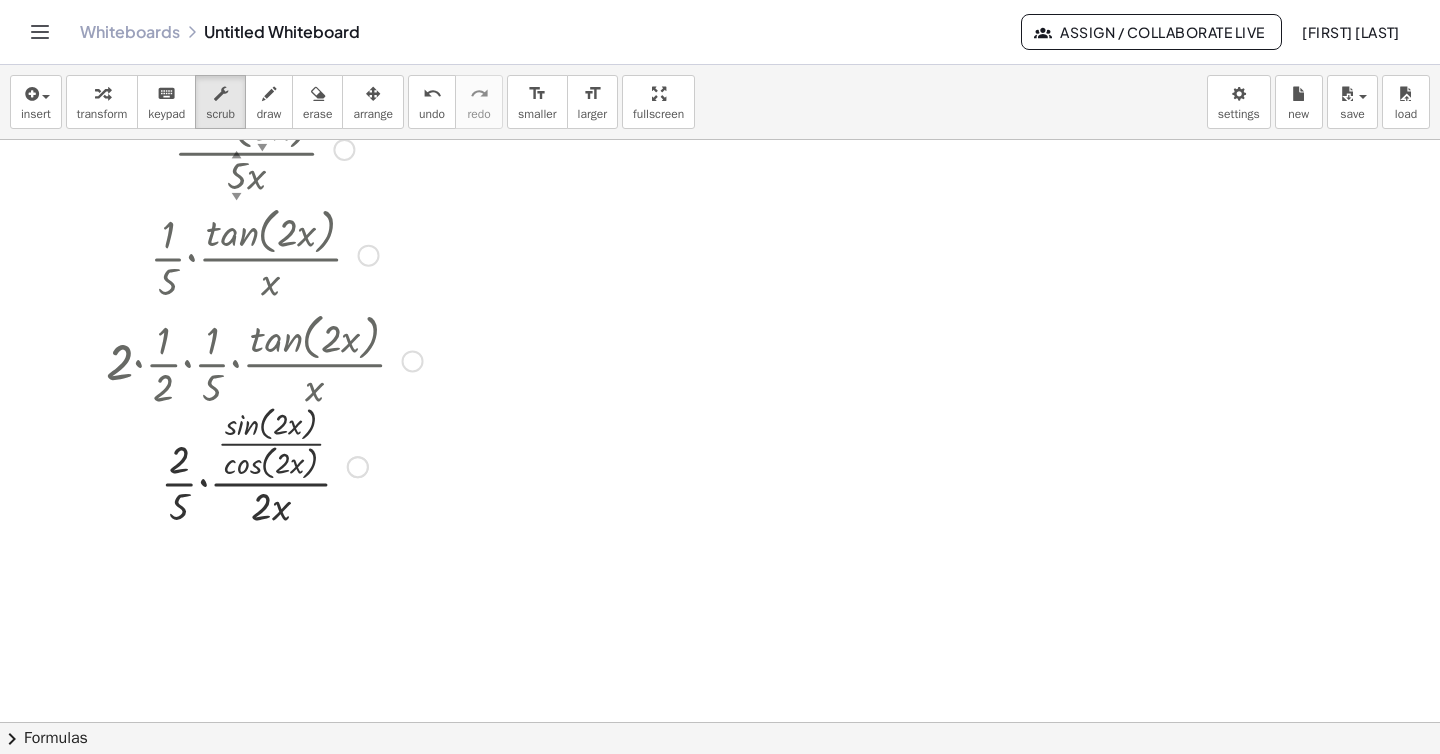 scroll, scrollTop: 105, scrollLeft: 0, axis: vertical 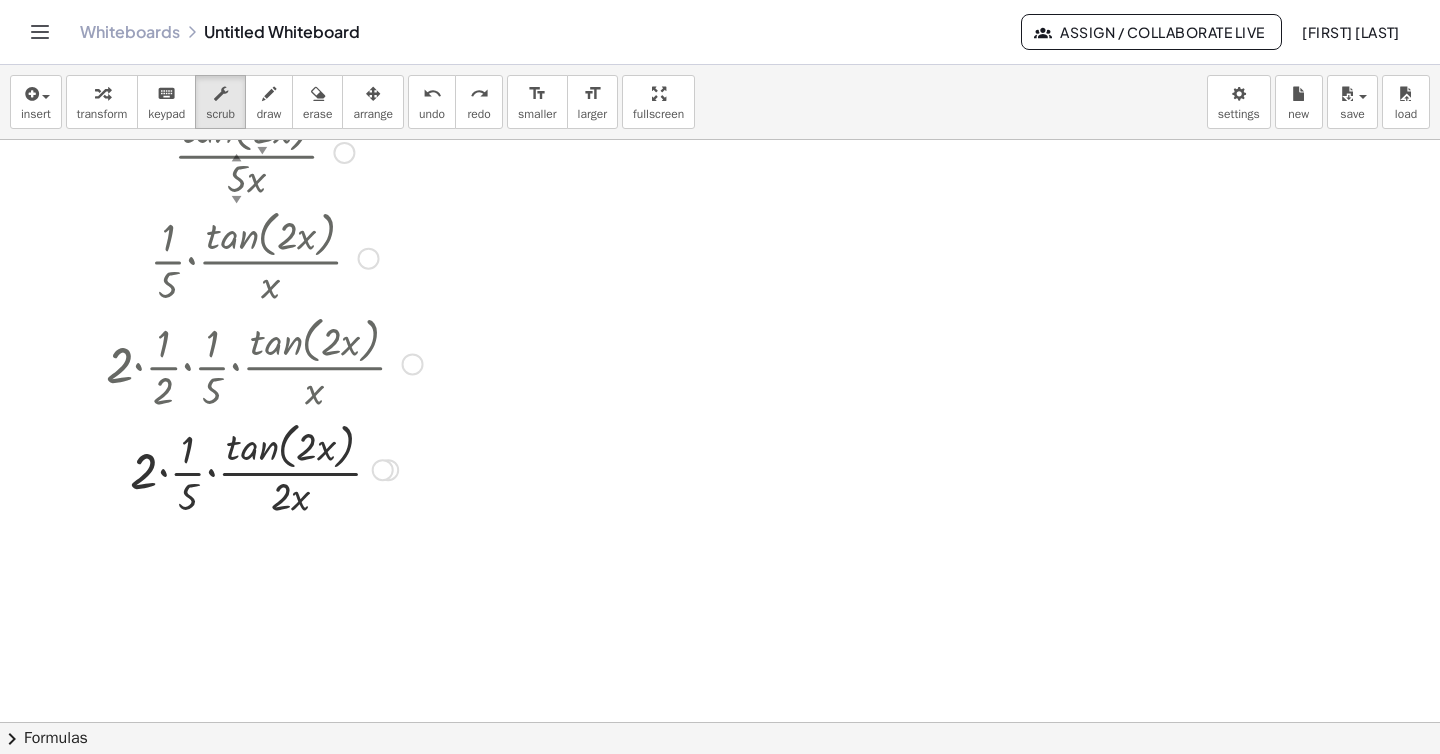 click at bounding box center (388, 470) 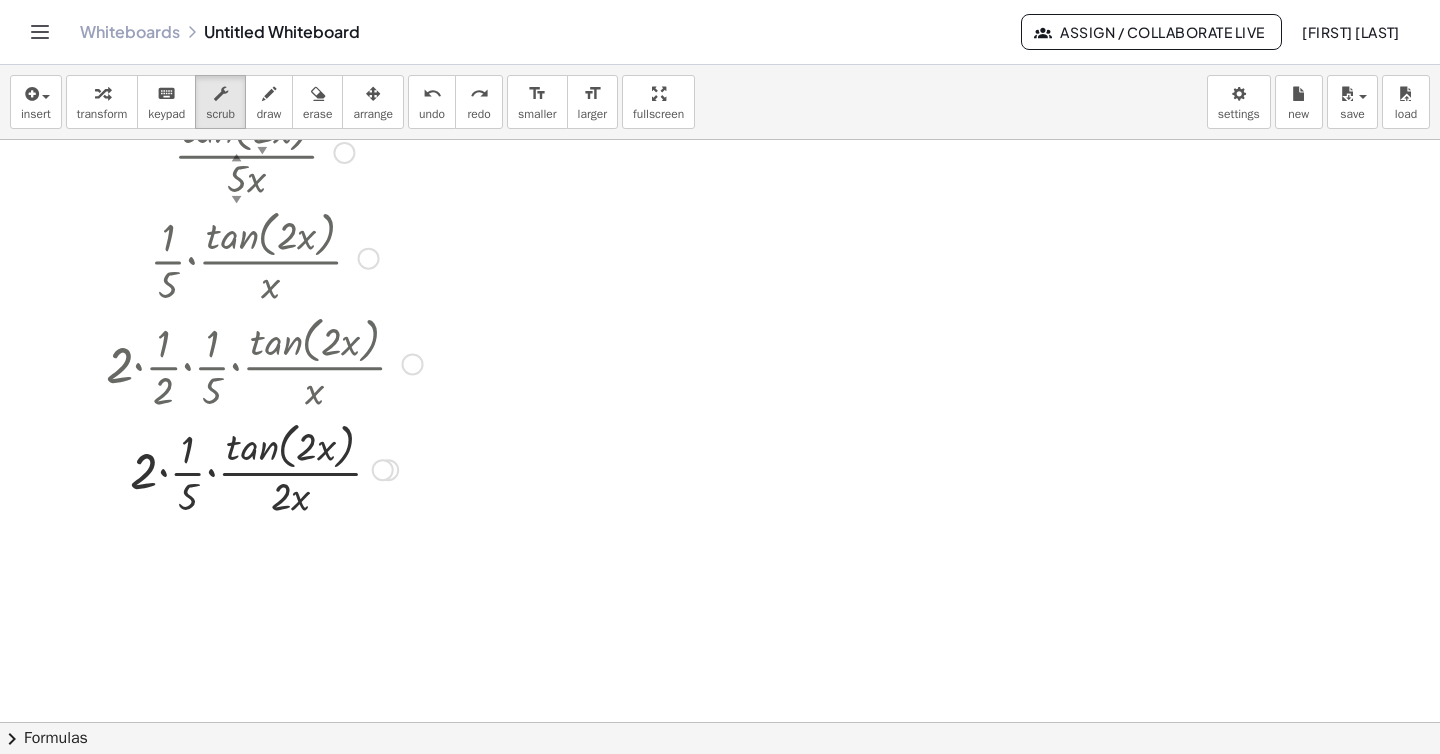 click at bounding box center (388, 470) 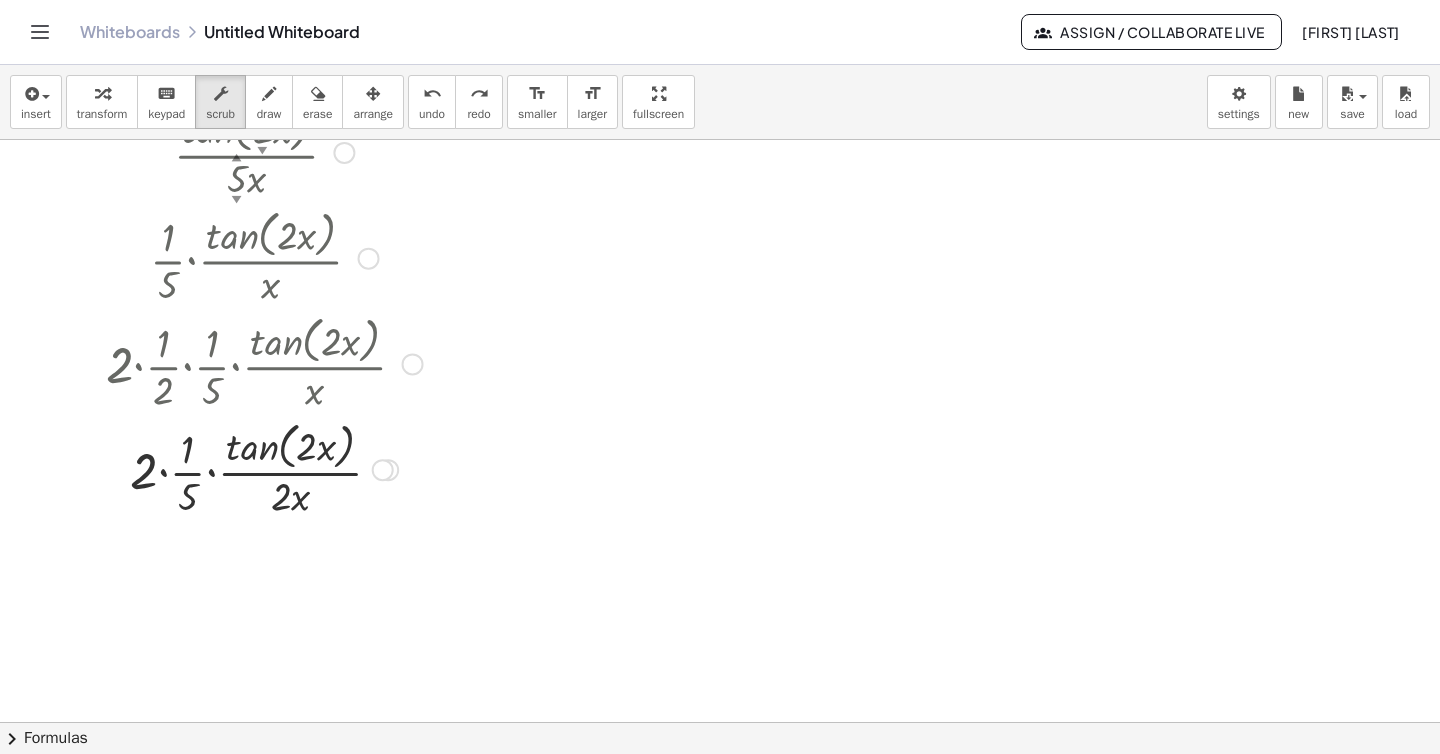 click on "Transform line Copy line as LaTeX Copy derivation as LaTeX Expand new lines: On" at bounding box center [383, 470] 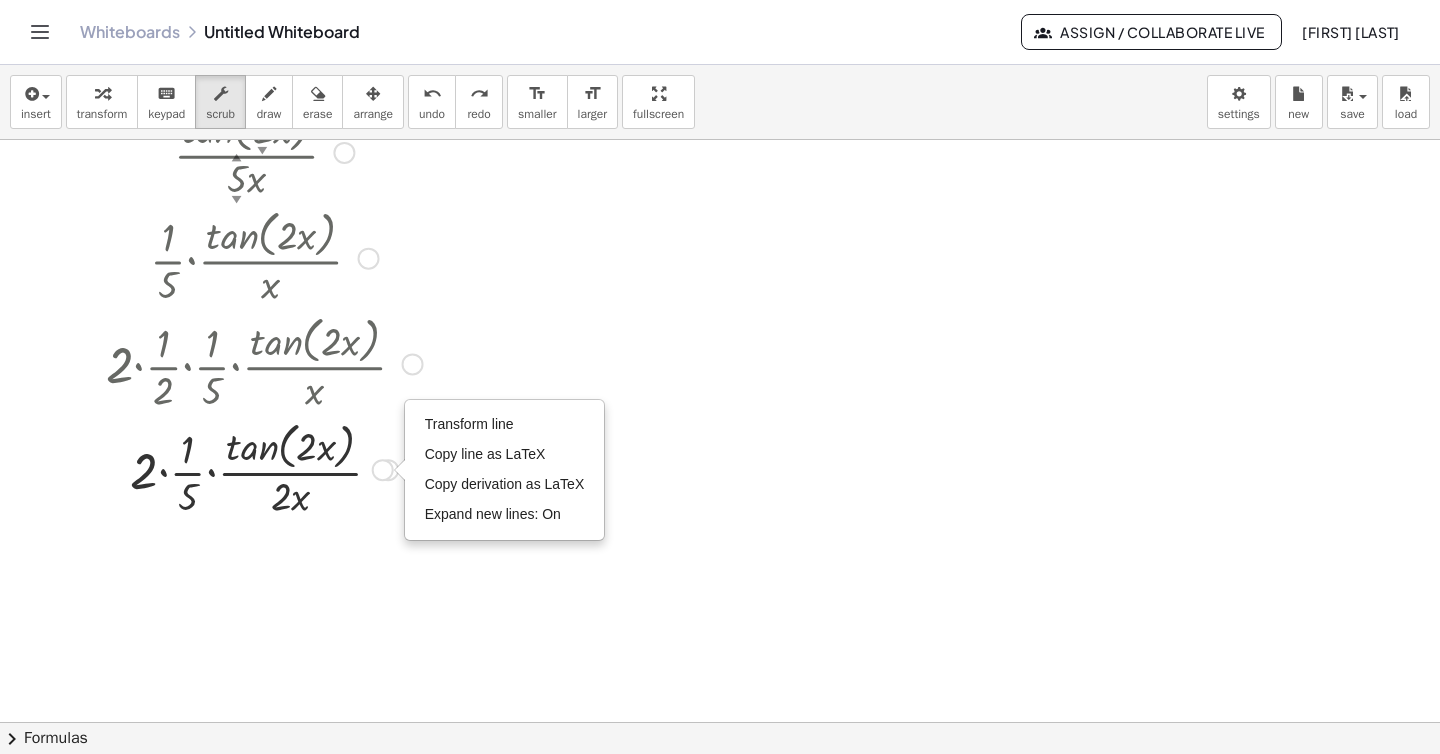 click on "Transform line Copy line as LaTeX Copy derivation as LaTeX Expand new lines: On" at bounding box center [383, 470] 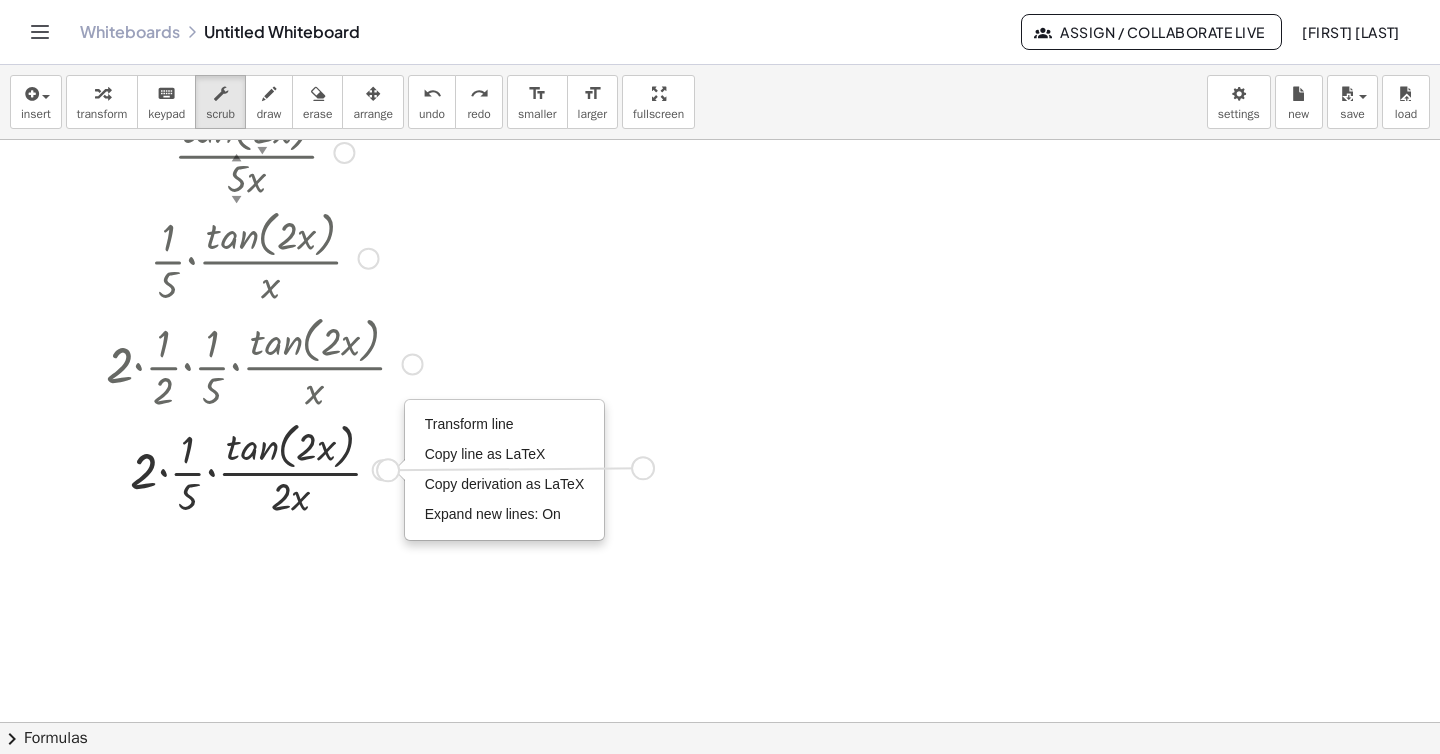 drag, startPoint x: 384, startPoint y: 468, endPoint x: 644, endPoint y: 467, distance: 260.00192 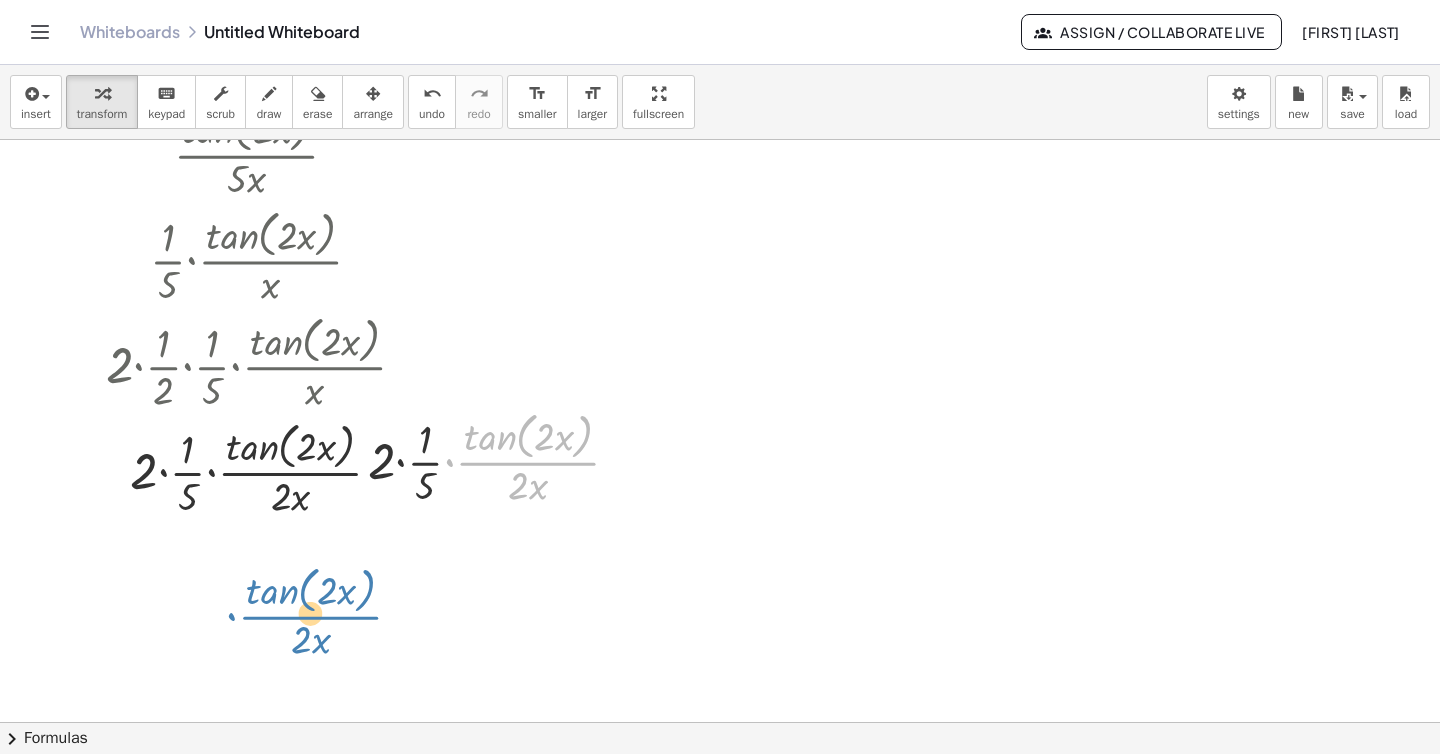 drag, startPoint x: 551, startPoint y: 464, endPoint x: 250, endPoint y: 621, distance: 339.4849 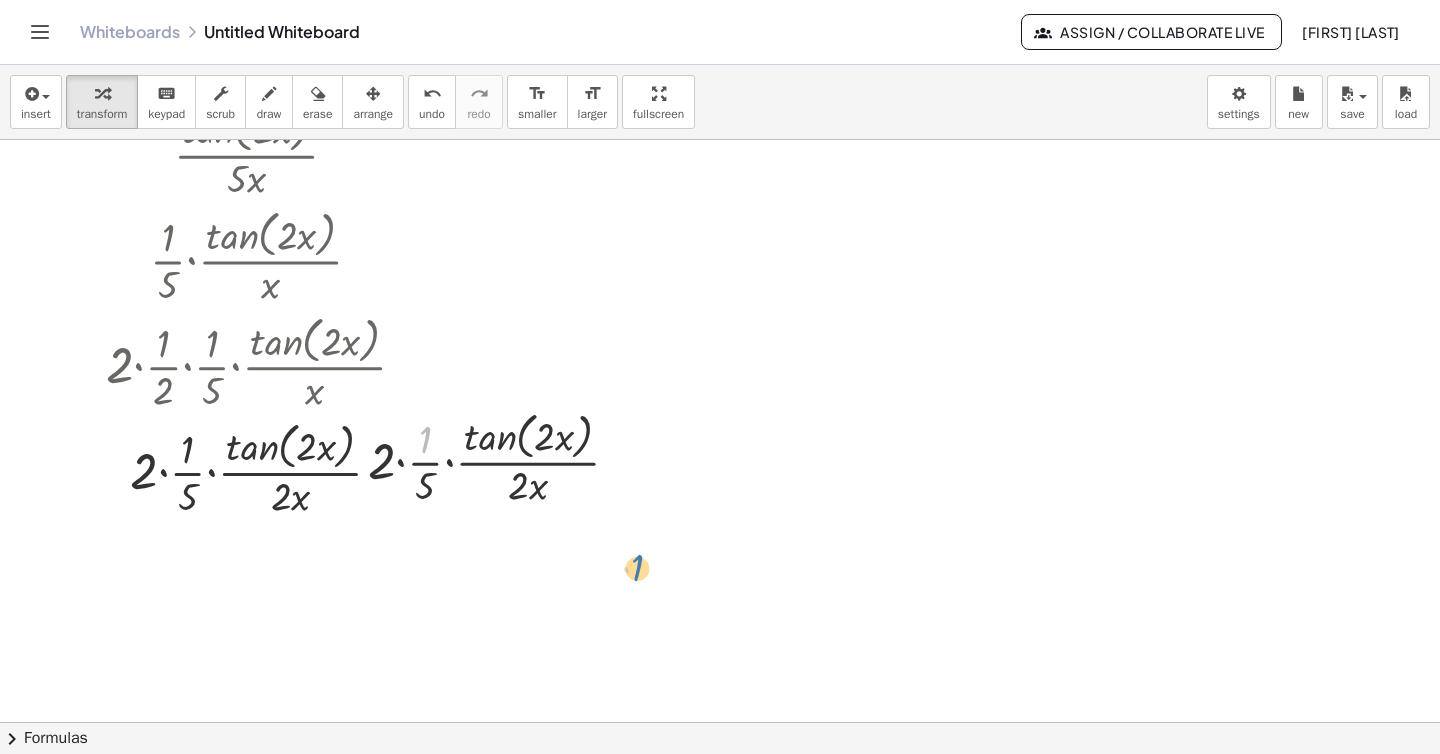 drag, startPoint x: 384, startPoint y: 408, endPoint x: 615, endPoint y: 541, distance: 266.55206 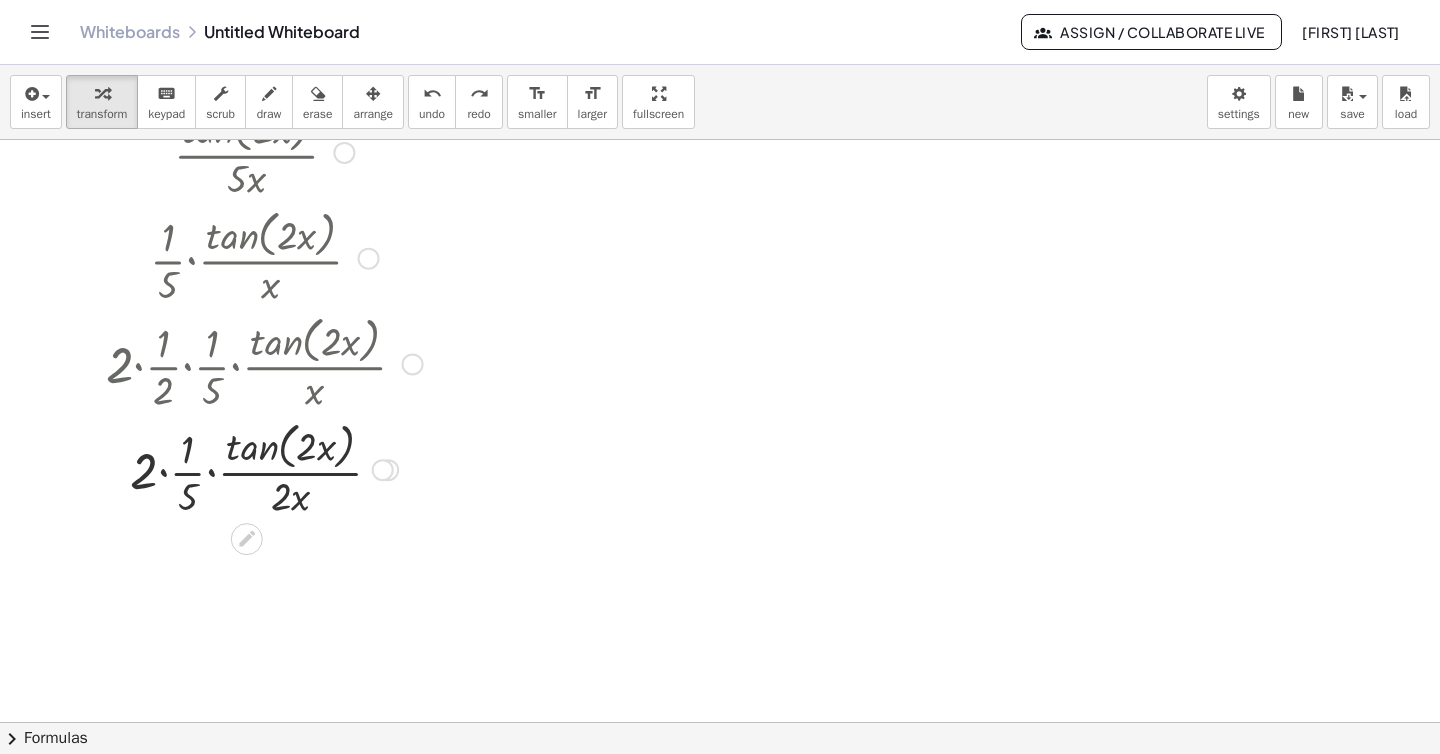 click at bounding box center [264, 468] 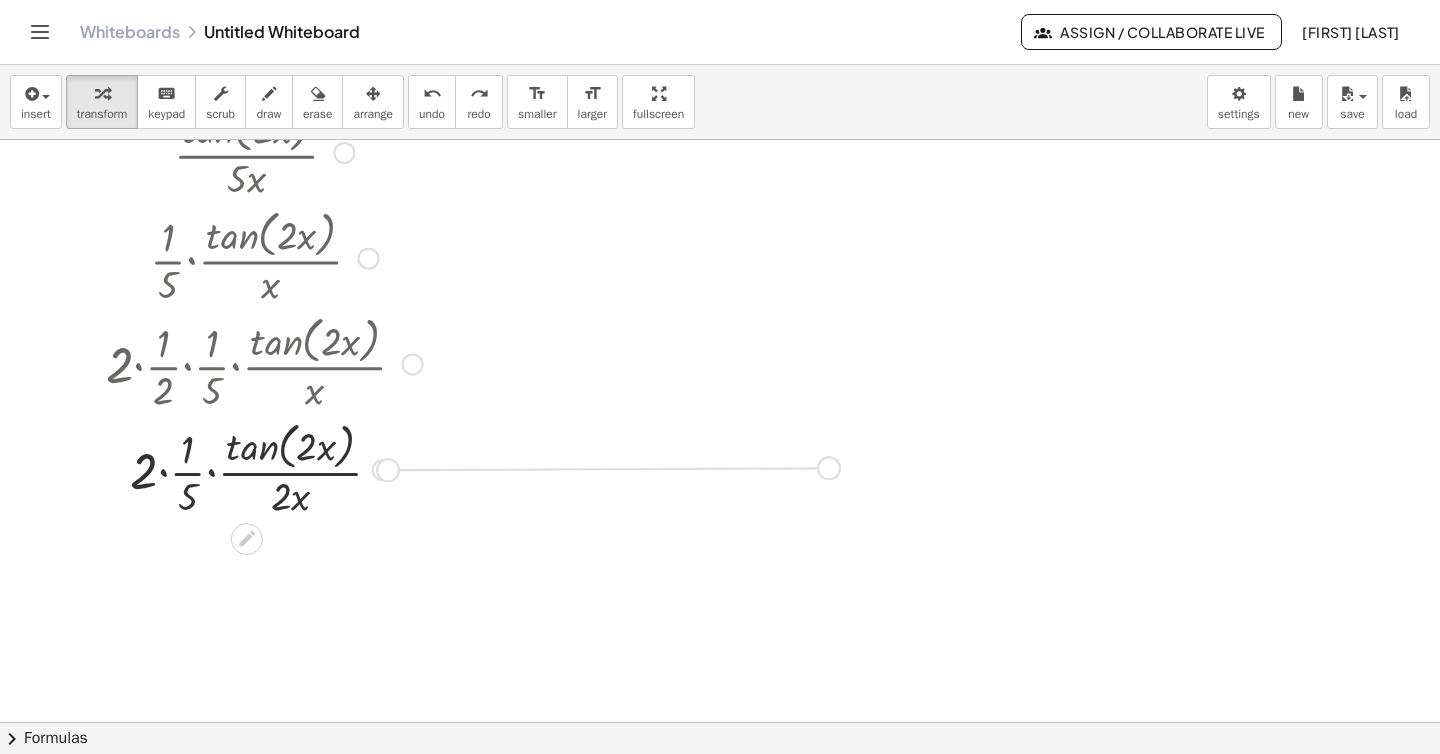 drag, startPoint x: 388, startPoint y: 469, endPoint x: 872, endPoint y: 465, distance: 484.01654 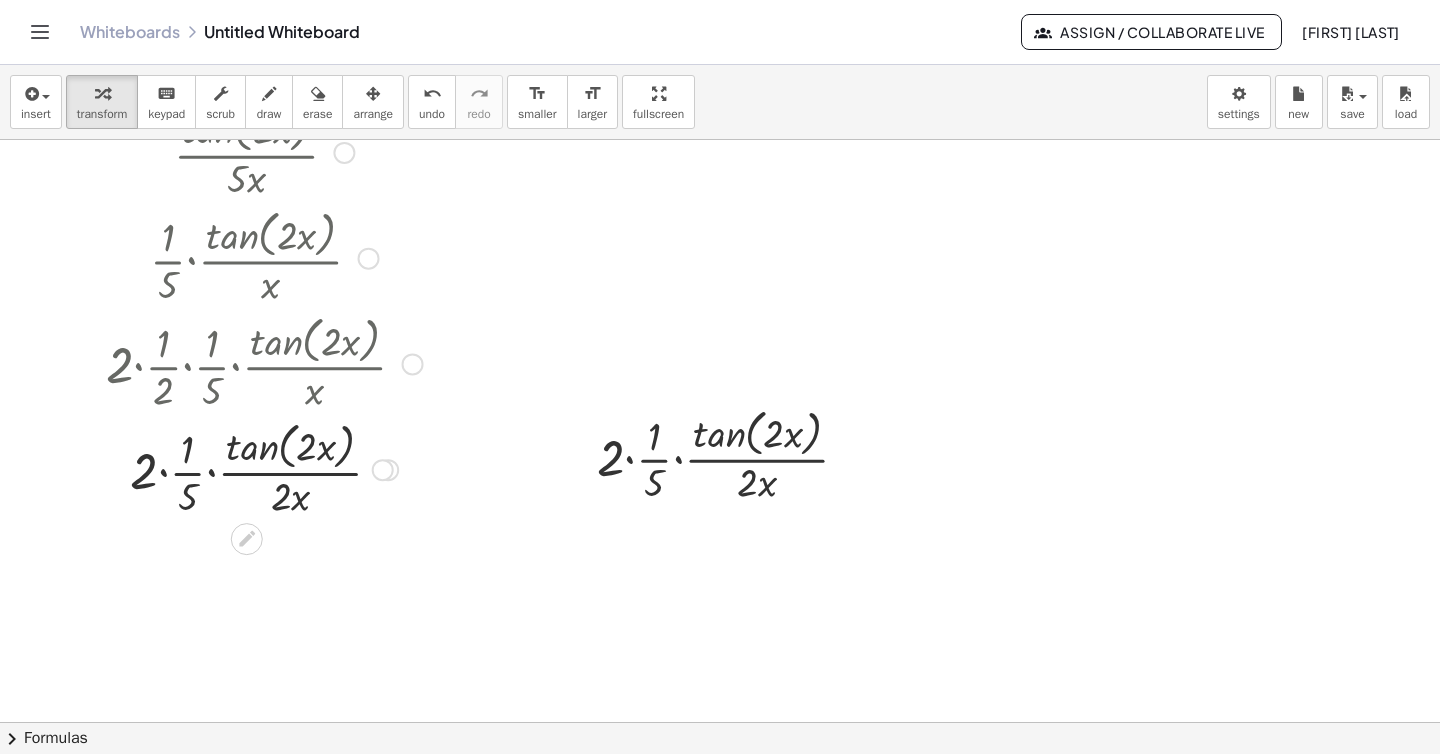 click at bounding box center (264, 468) 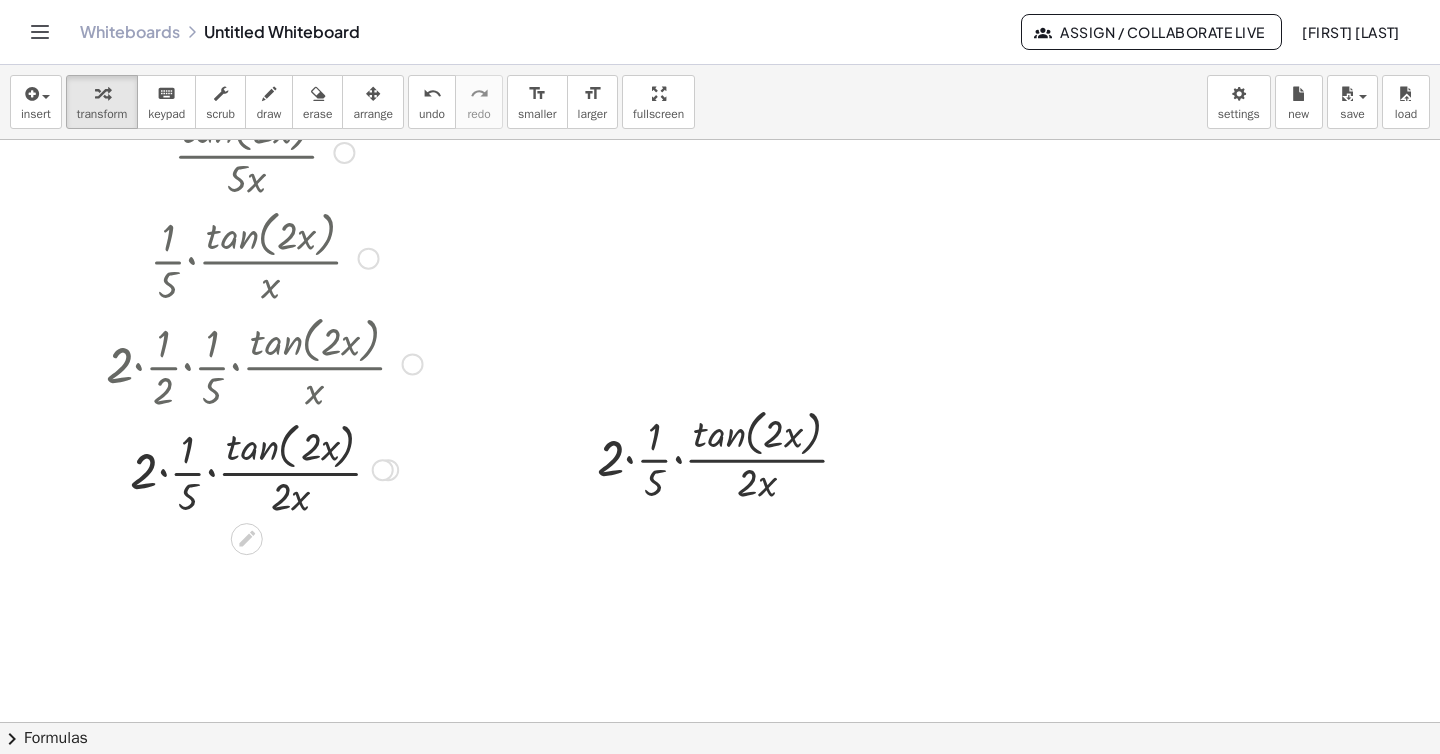 click at bounding box center [264, 468] 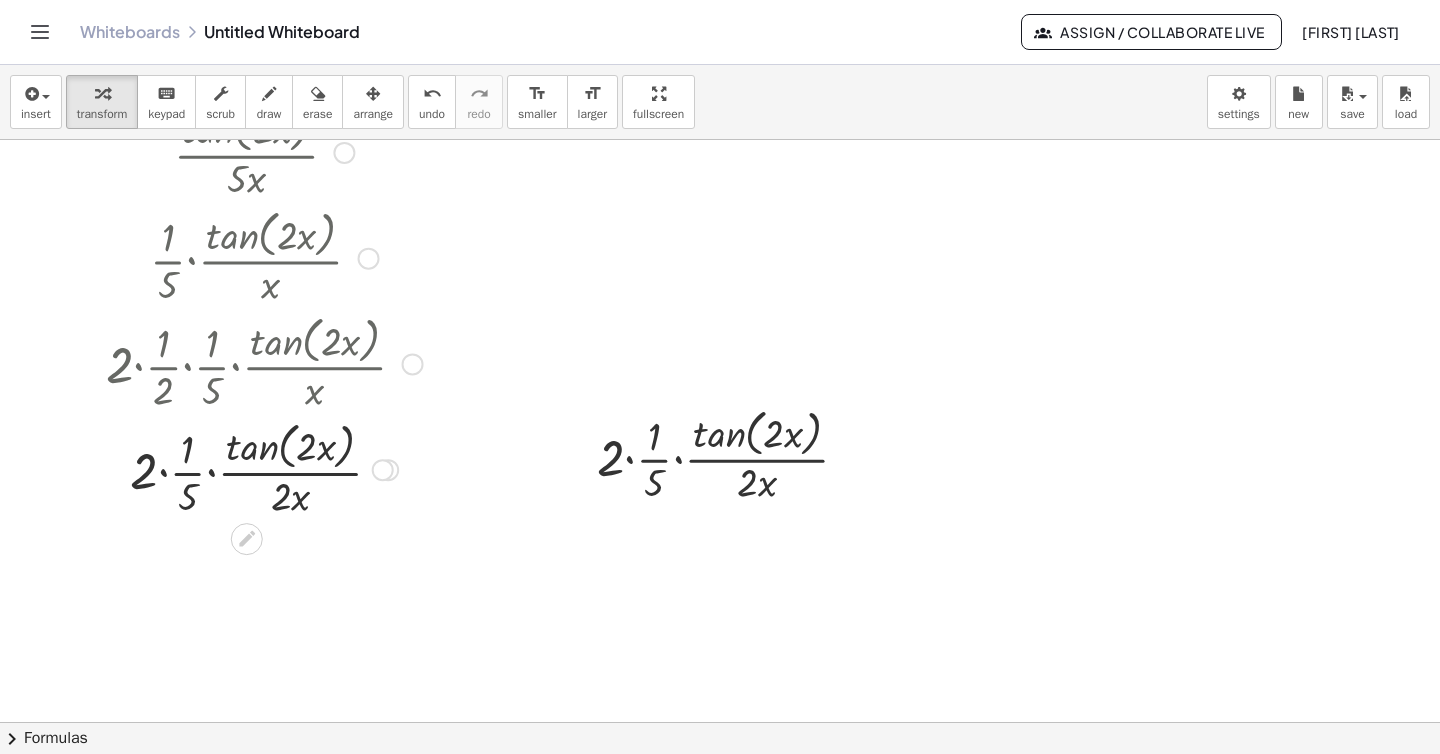 click at bounding box center [264, 468] 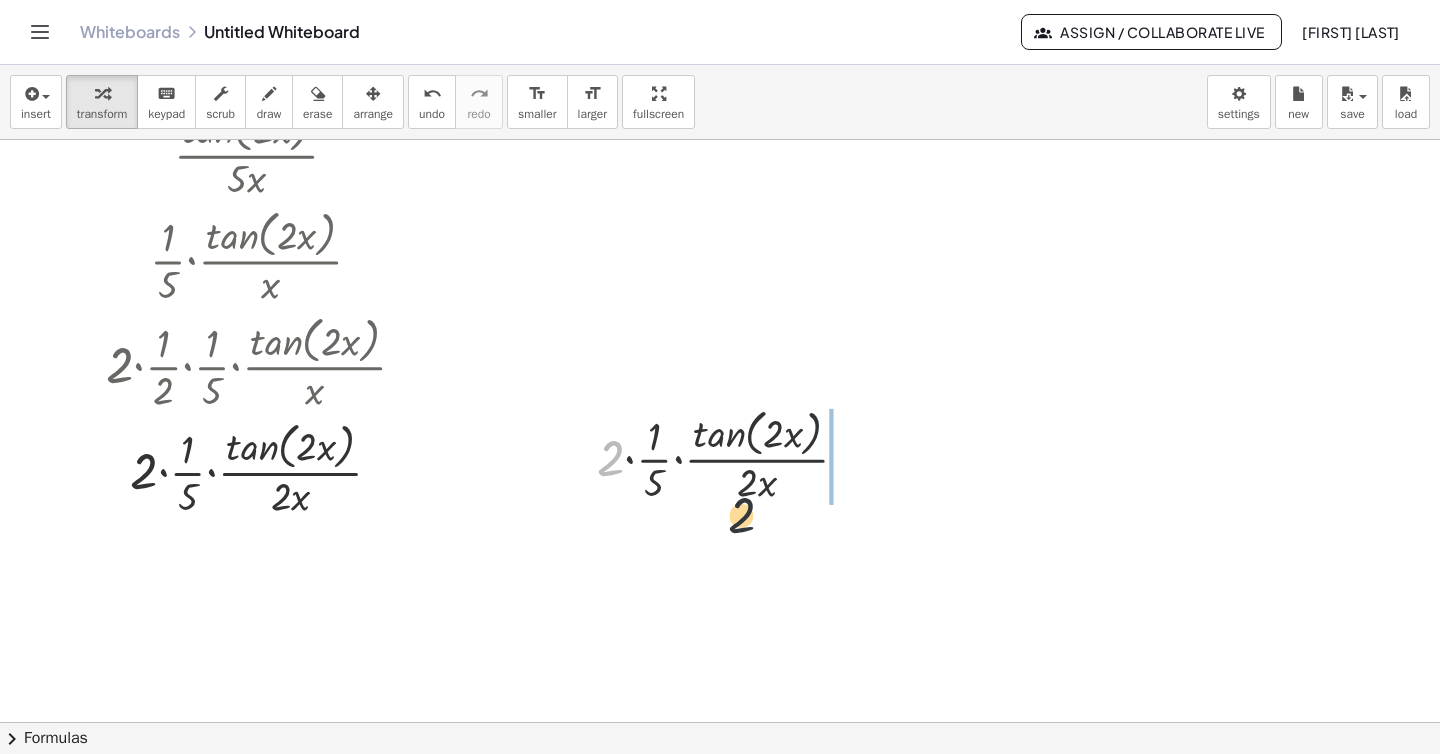 drag, startPoint x: 608, startPoint y: 405, endPoint x: 838, endPoint y: 507, distance: 251.60286 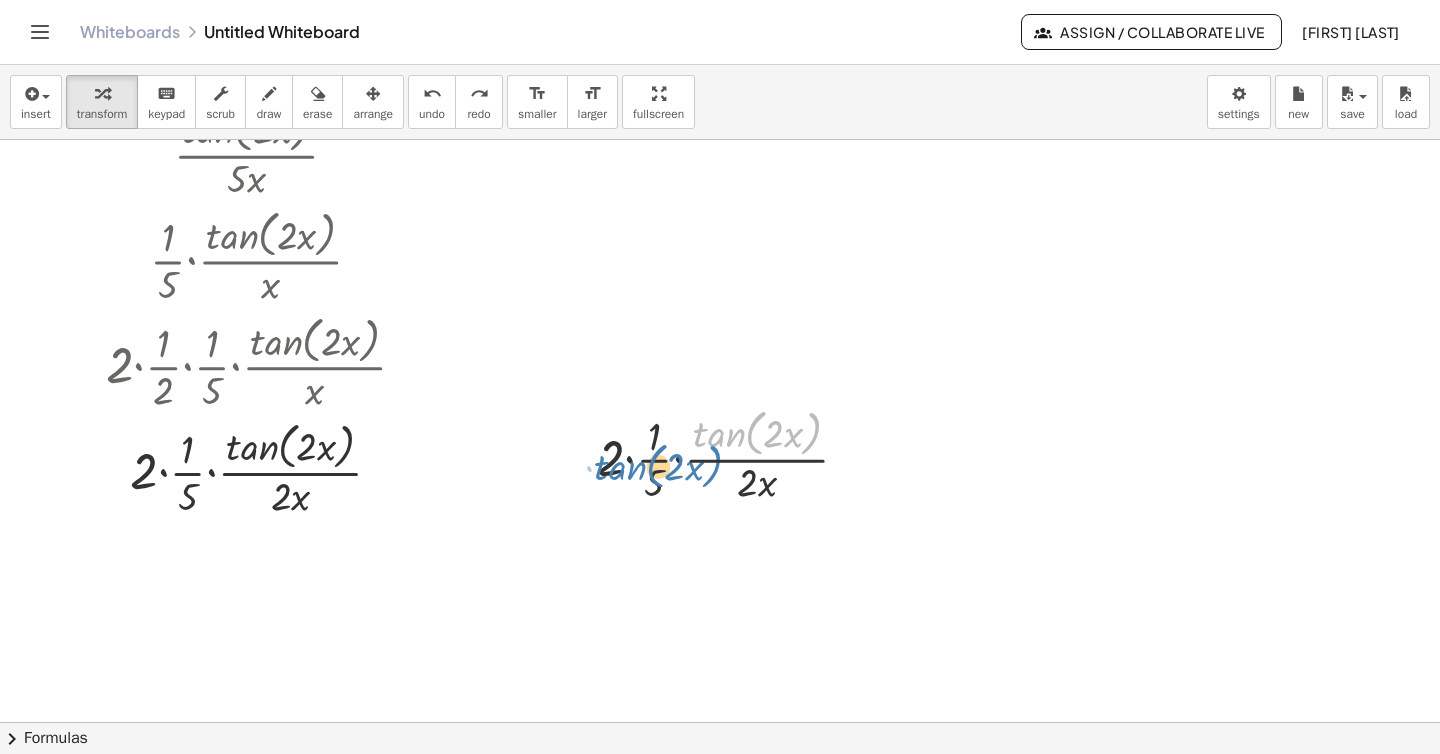 drag, startPoint x: 760, startPoint y: 443, endPoint x: 748, endPoint y: 449, distance: 13.416408 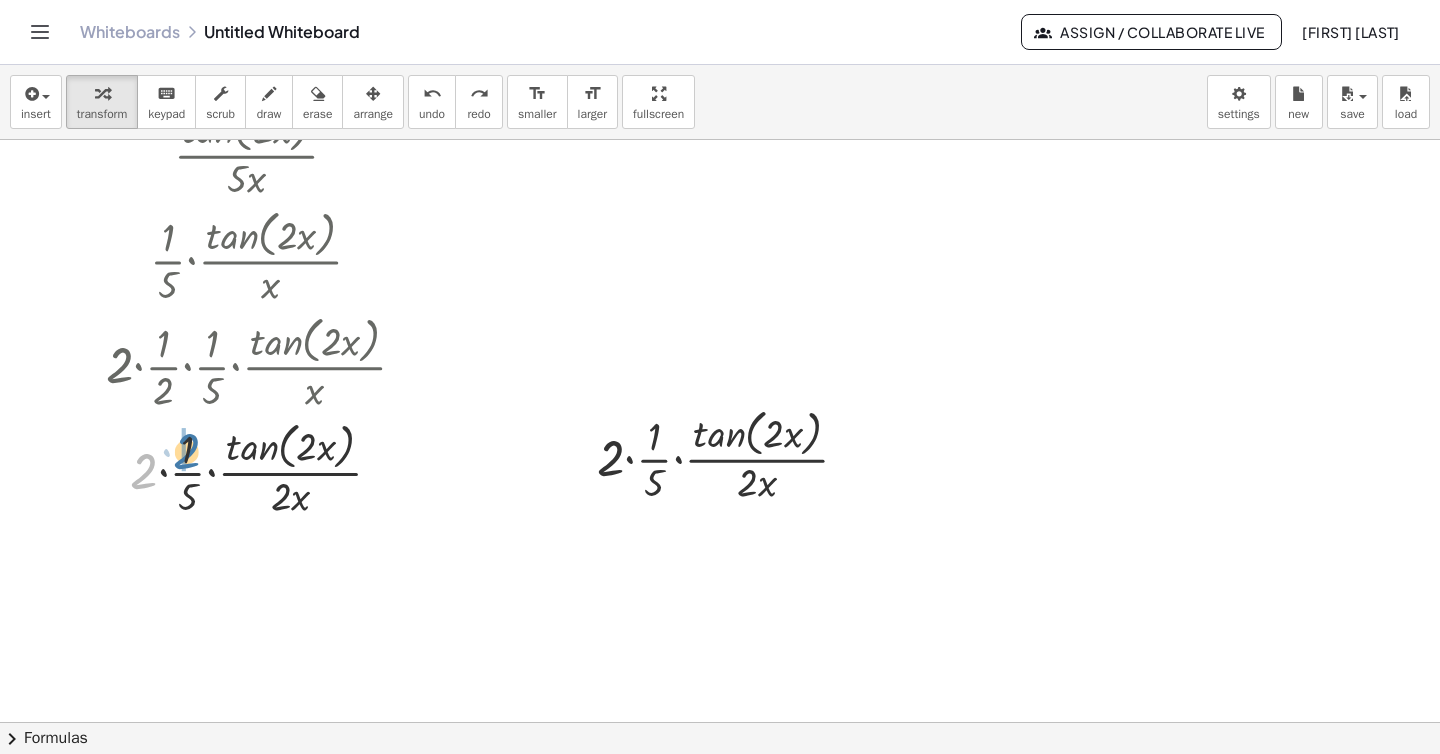 drag, startPoint x: 139, startPoint y: 473, endPoint x: 183, endPoint y: 452, distance: 48.754486 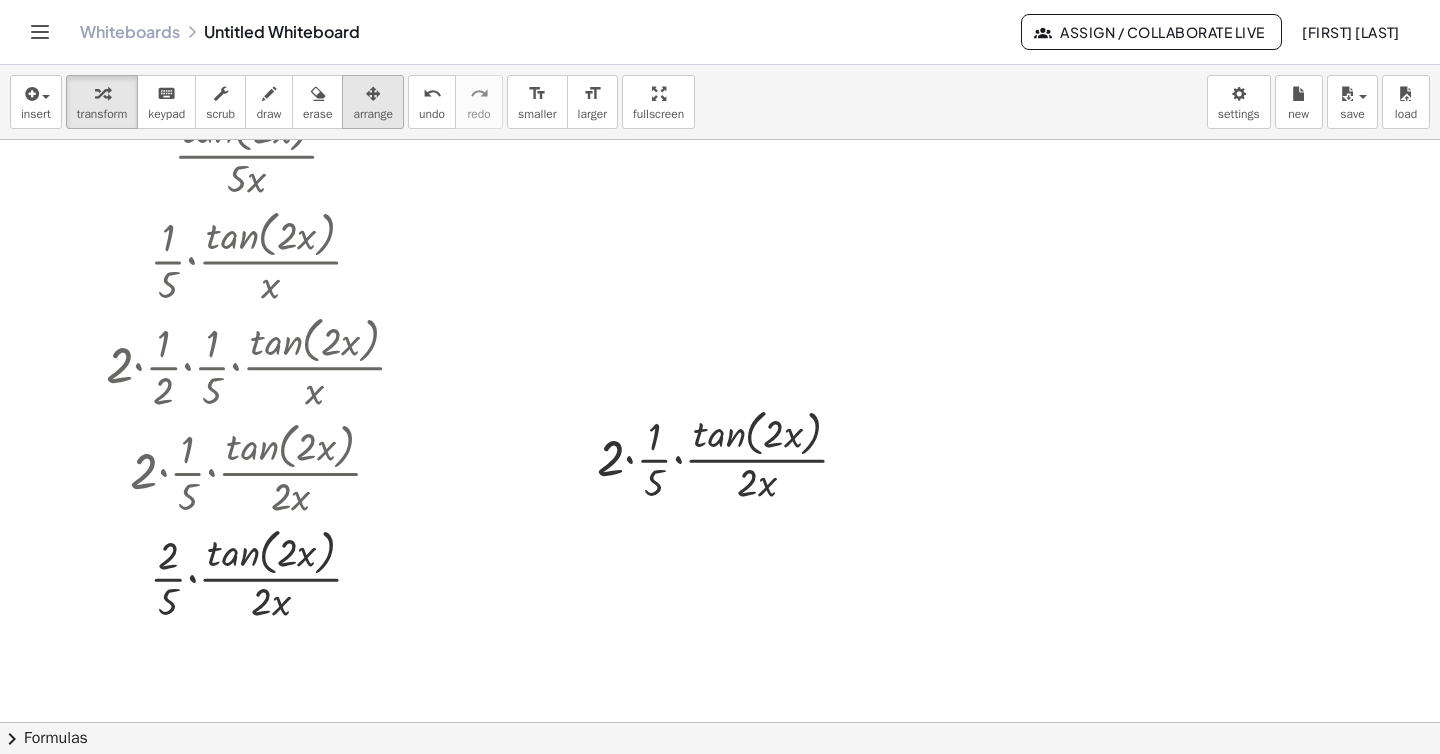 click on "arrange" at bounding box center [373, 114] 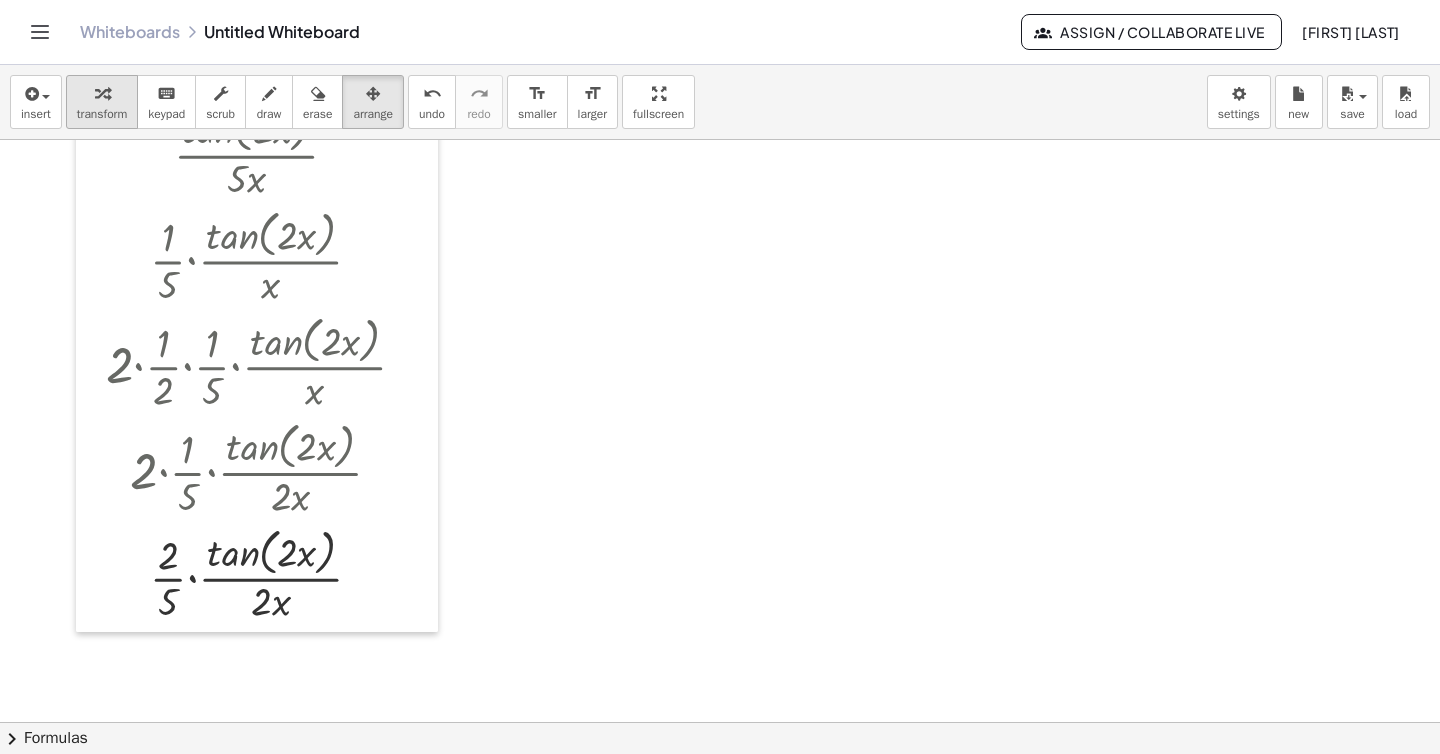 click on "transform" at bounding box center (102, 114) 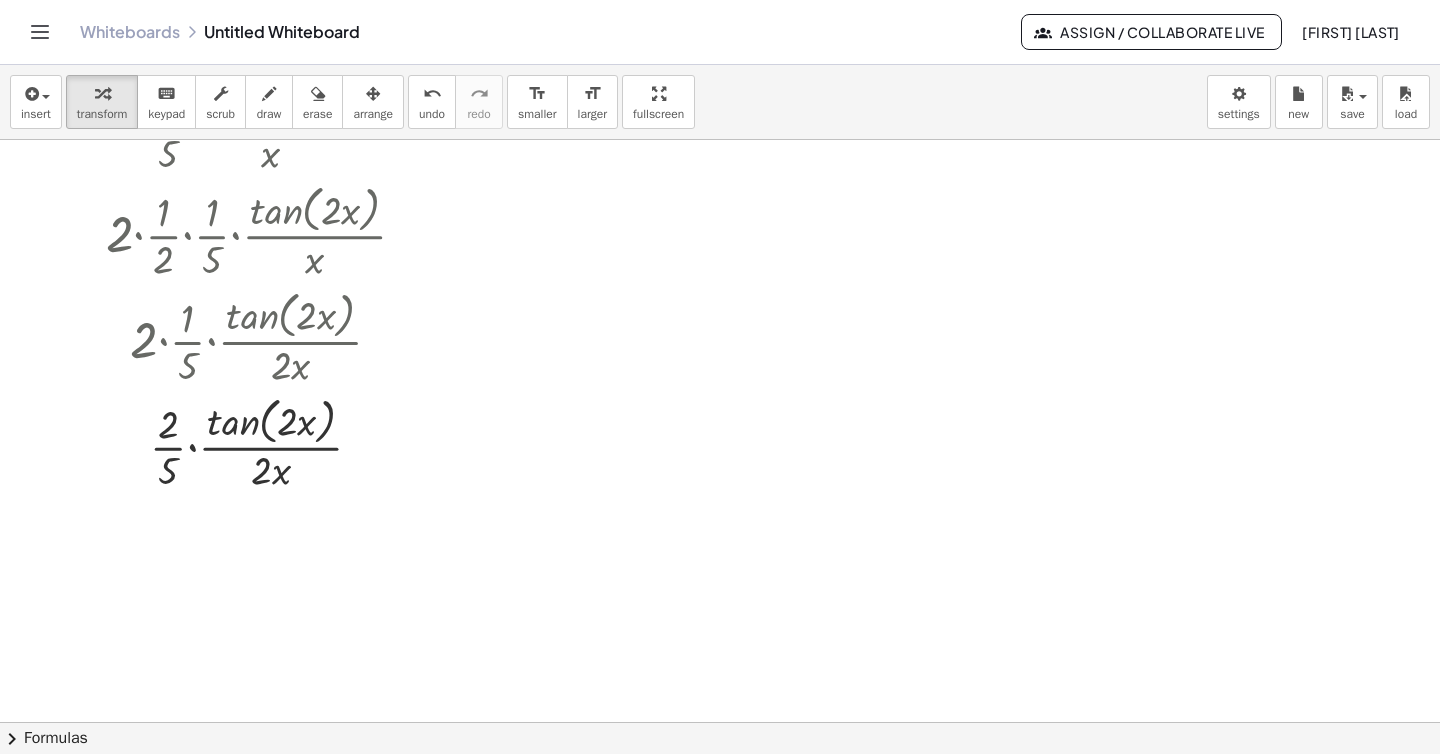 scroll, scrollTop: 265, scrollLeft: 0, axis: vertical 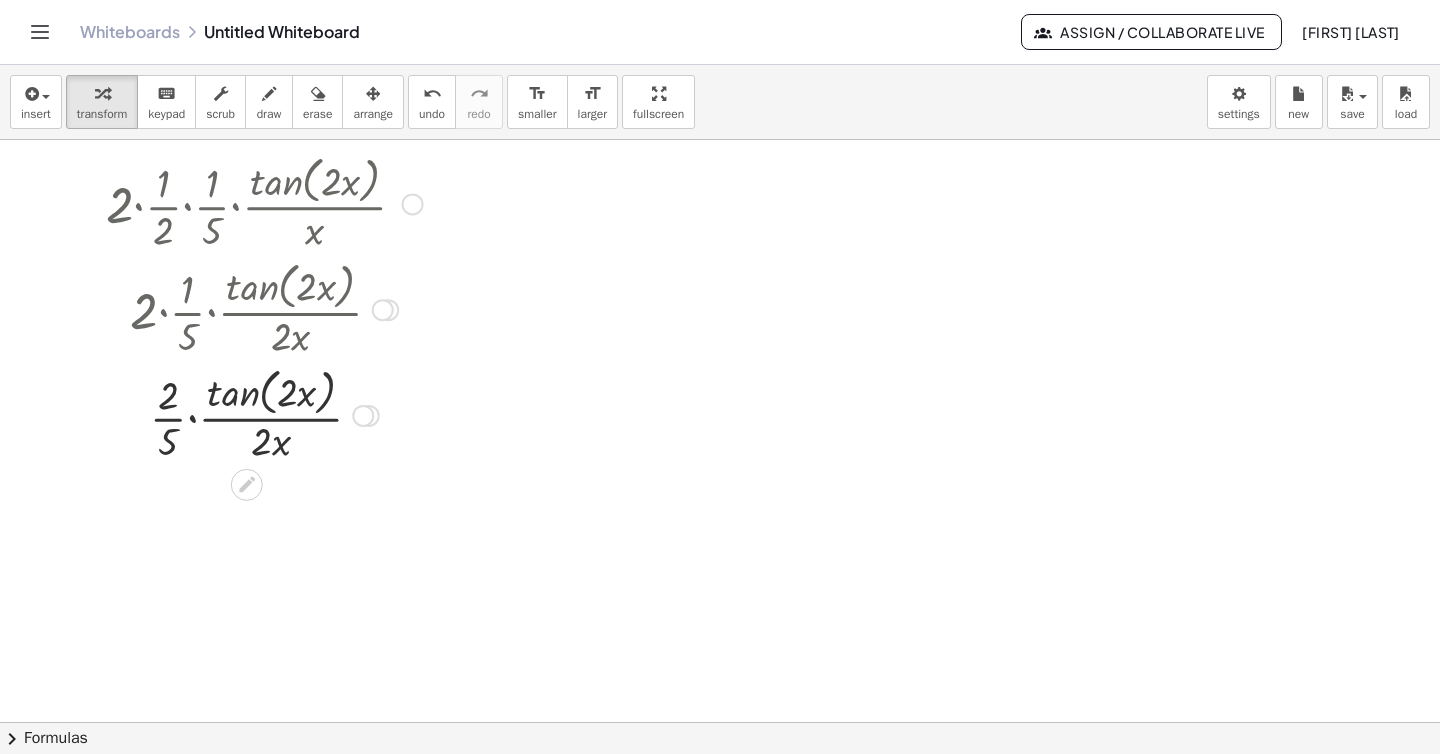 click at bounding box center [264, 414] 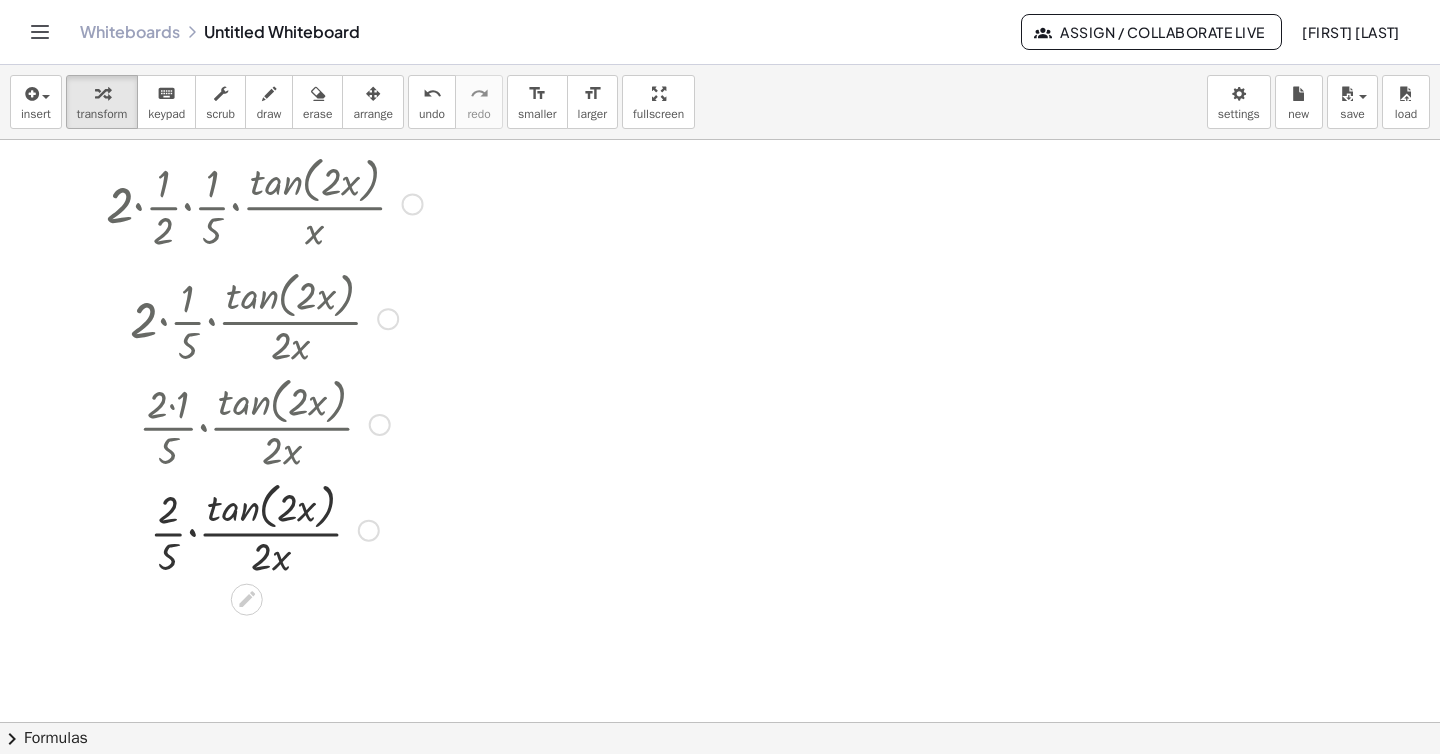 drag, startPoint x: 366, startPoint y: 414, endPoint x: 369, endPoint y: 537, distance: 123.03658 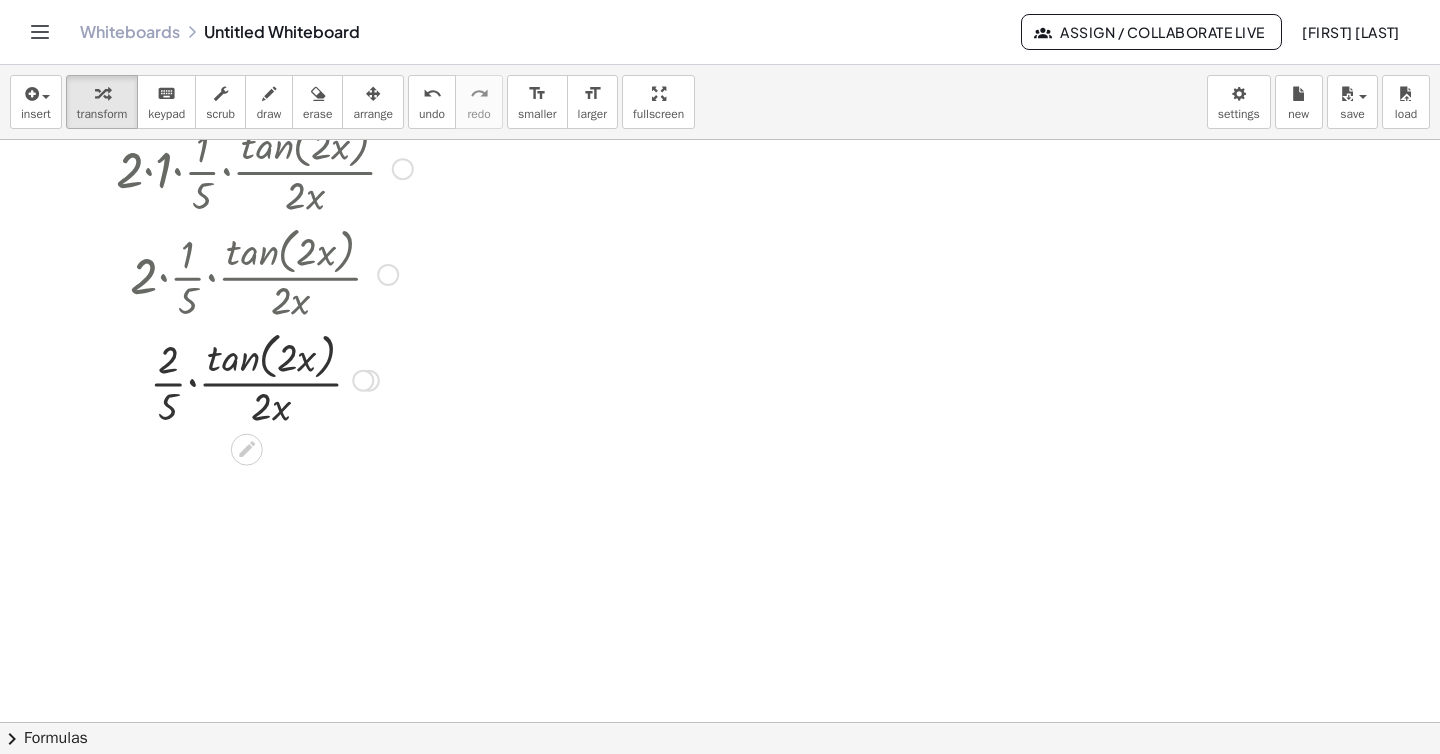scroll, scrollTop: 413, scrollLeft: 0, axis: vertical 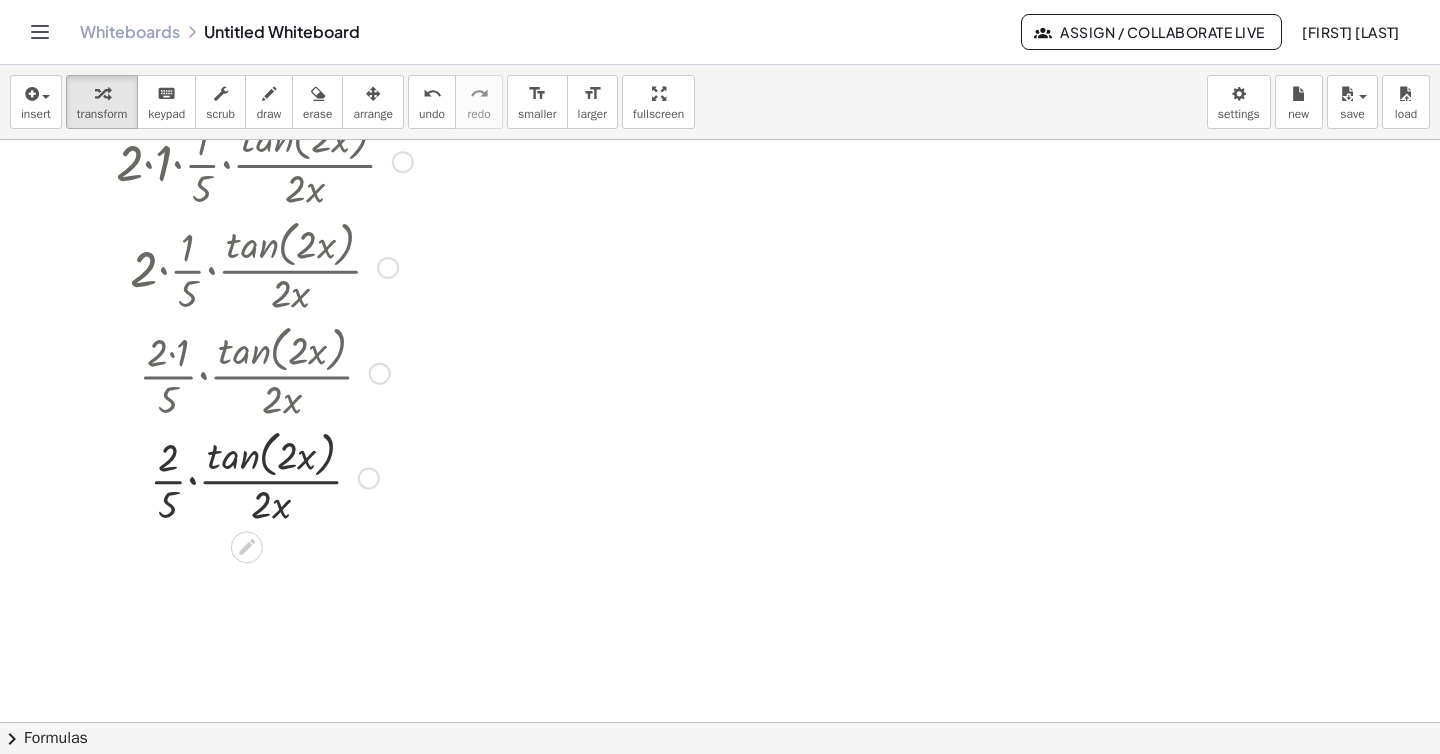 drag, startPoint x: 370, startPoint y: 376, endPoint x: 371, endPoint y: 533, distance: 157.00319 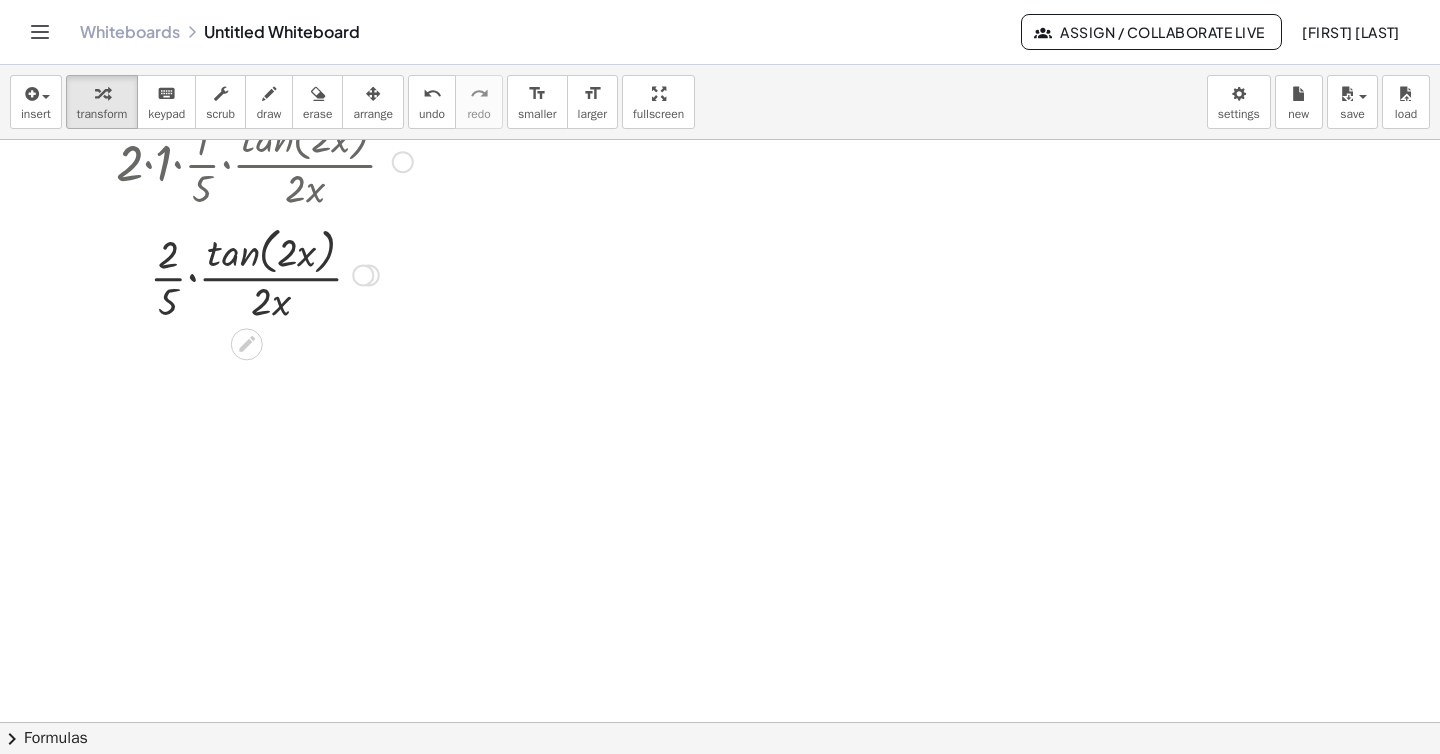 drag, startPoint x: 373, startPoint y: 478, endPoint x: 373, endPoint y: 267, distance: 211 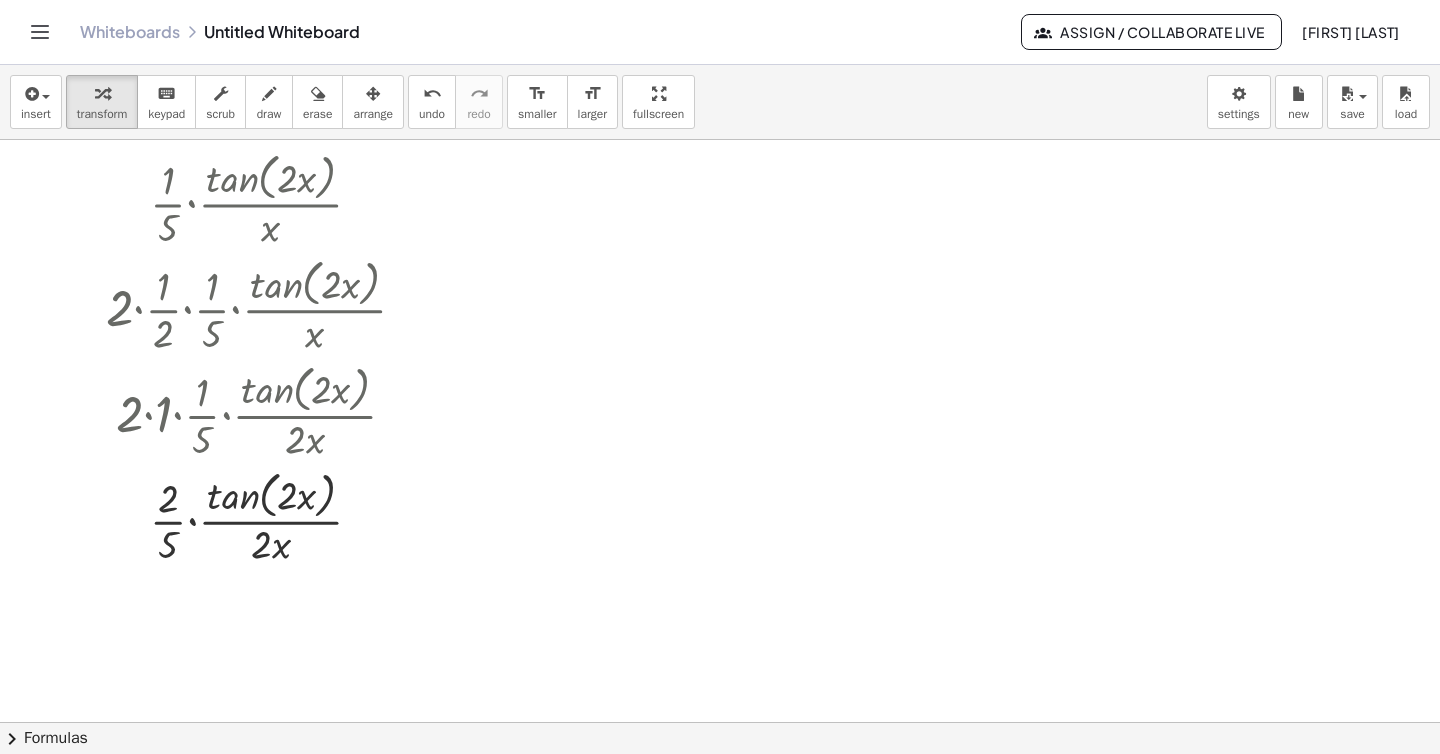 scroll, scrollTop: 161, scrollLeft: 0, axis: vertical 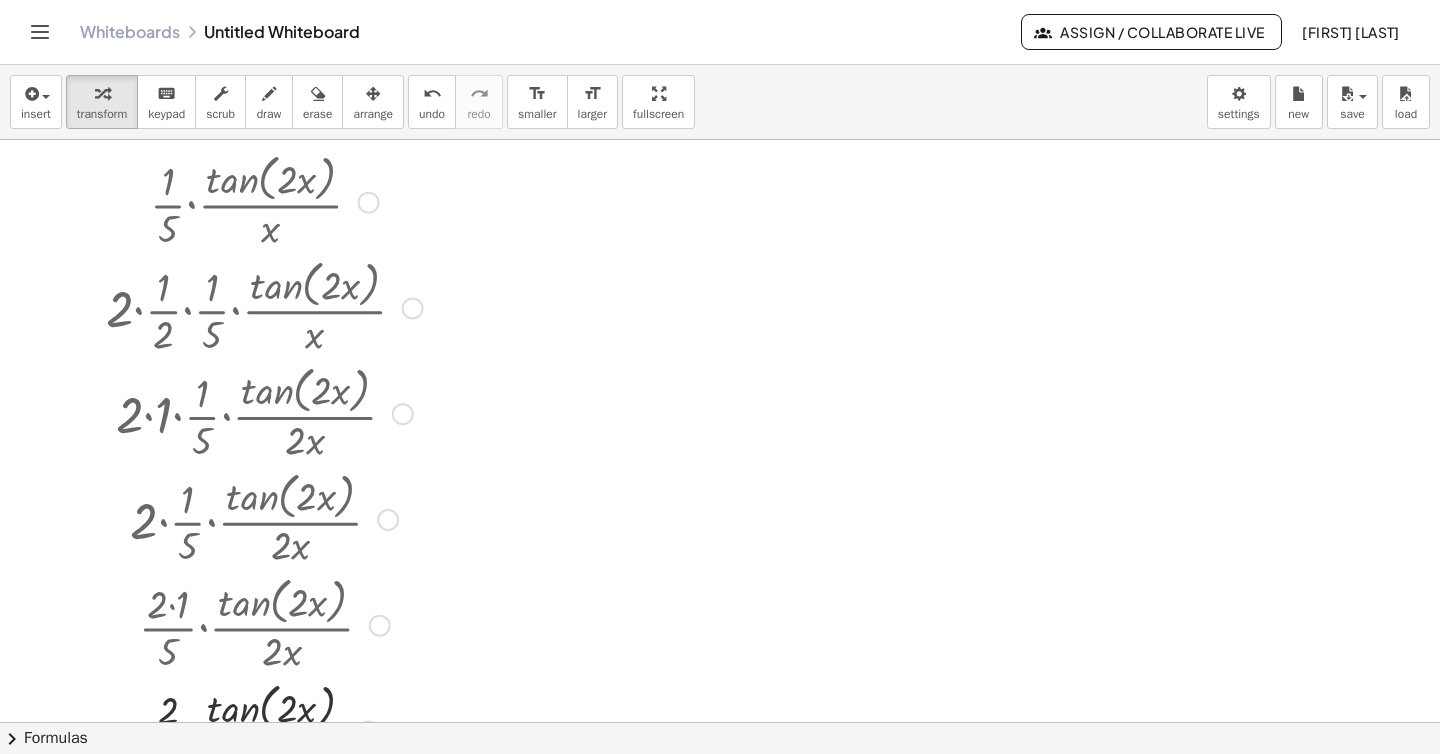drag, startPoint x: 362, startPoint y: 516, endPoint x: 382, endPoint y: 753, distance: 237.84239 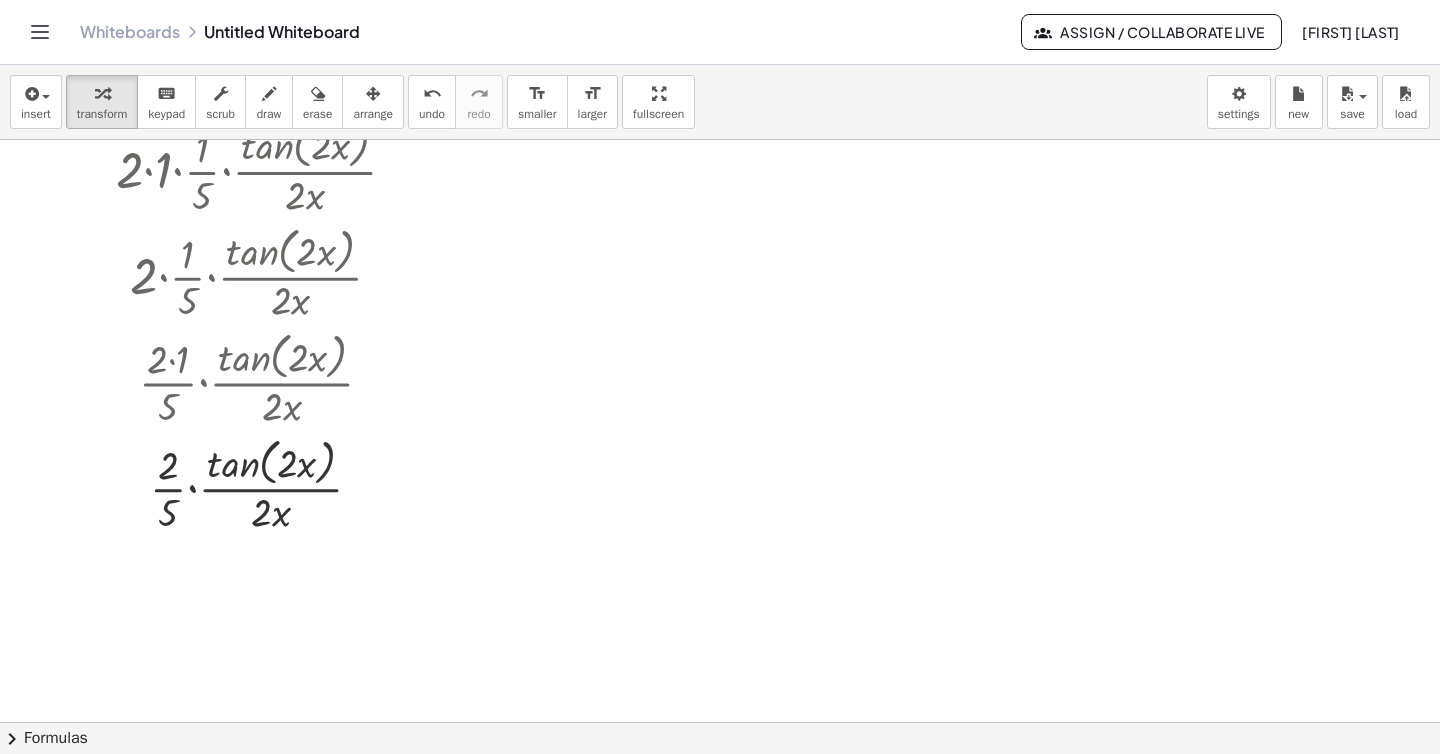 scroll, scrollTop: 445, scrollLeft: 0, axis: vertical 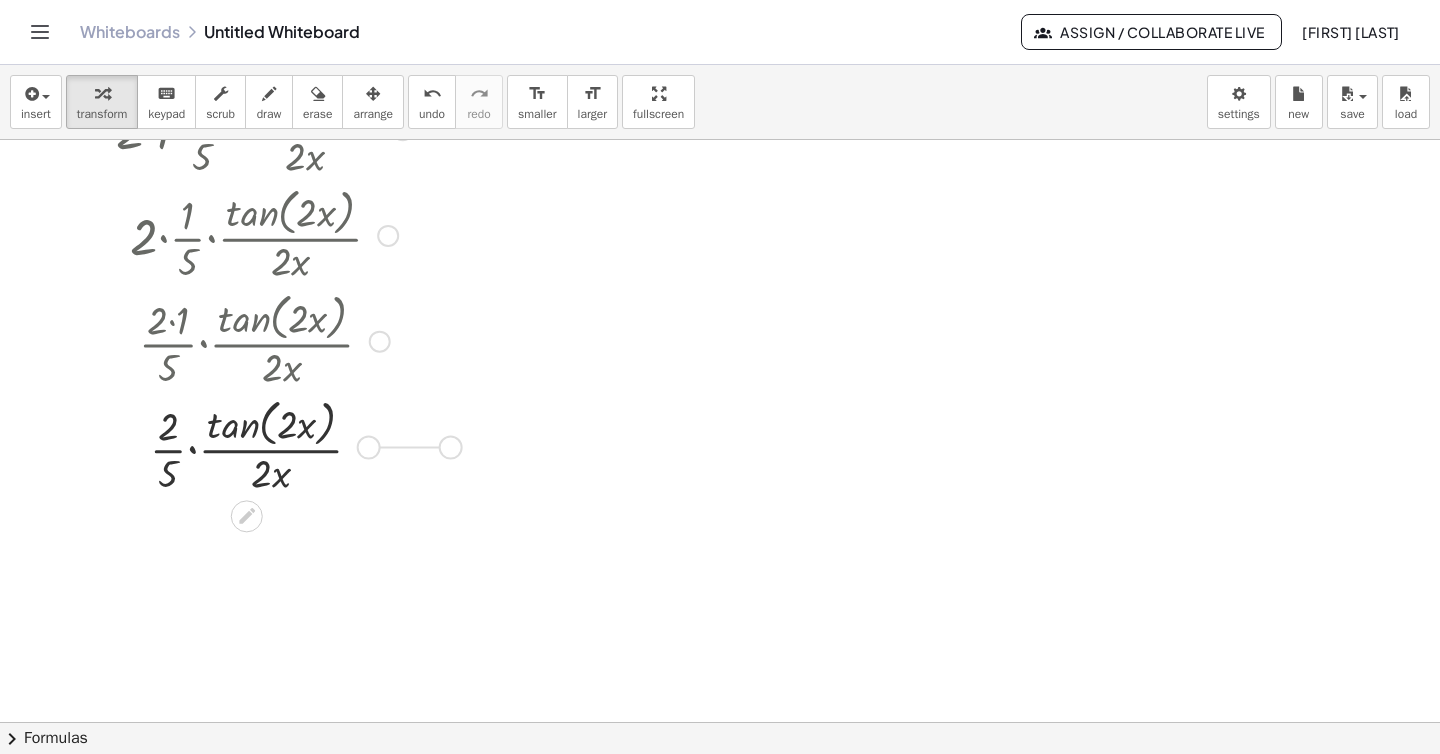 drag, startPoint x: 374, startPoint y: 448, endPoint x: 521, endPoint y: 448, distance: 147 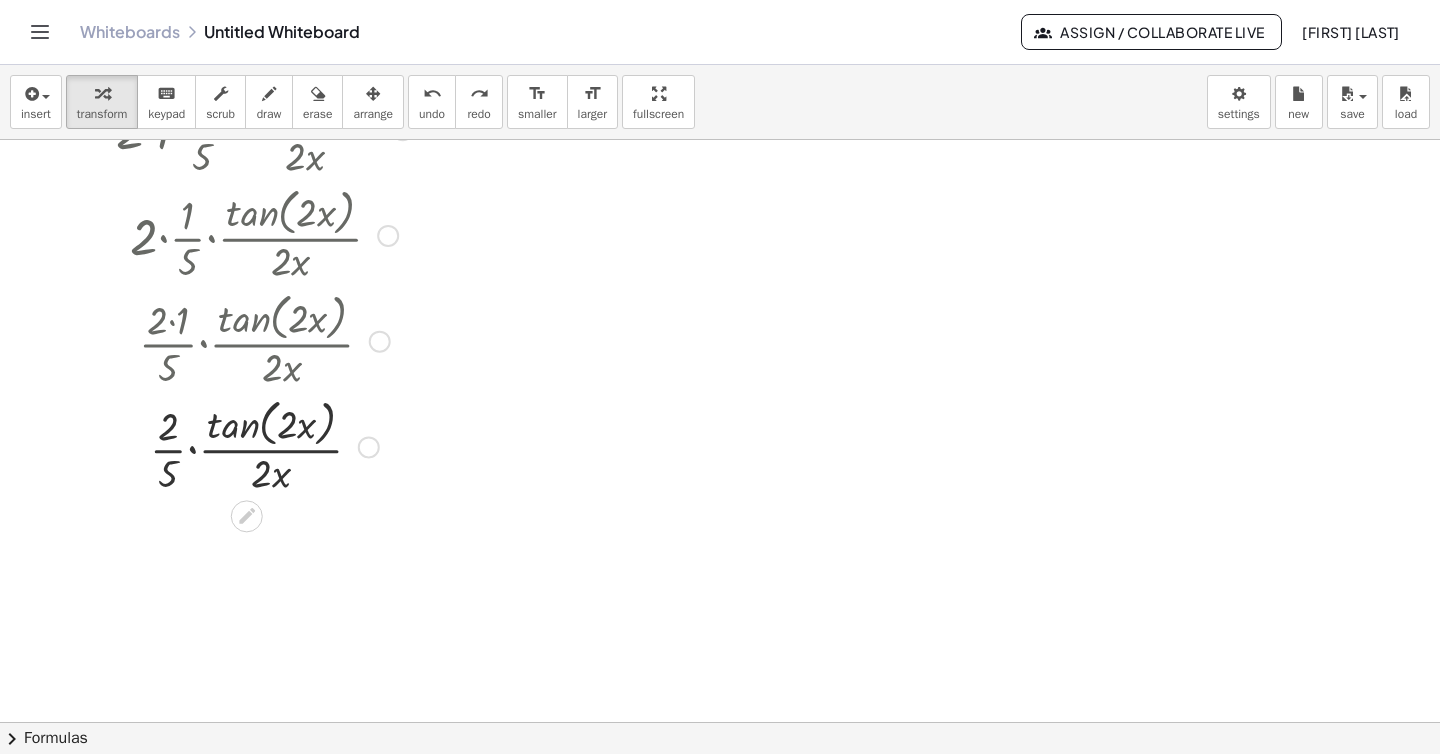 drag, startPoint x: 372, startPoint y: 444, endPoint x: 760, endPoint y: 444, distance: 388 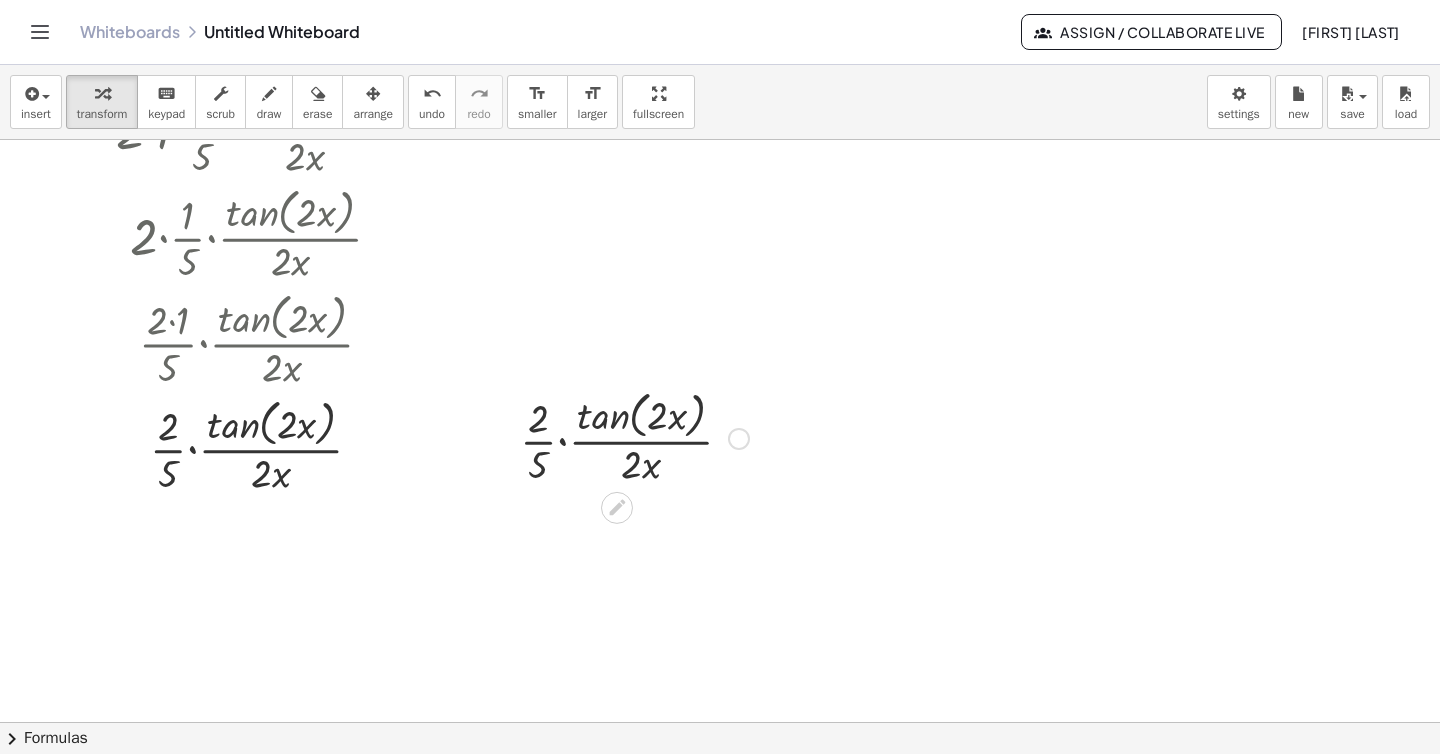 click at bounding box center [634, 437] 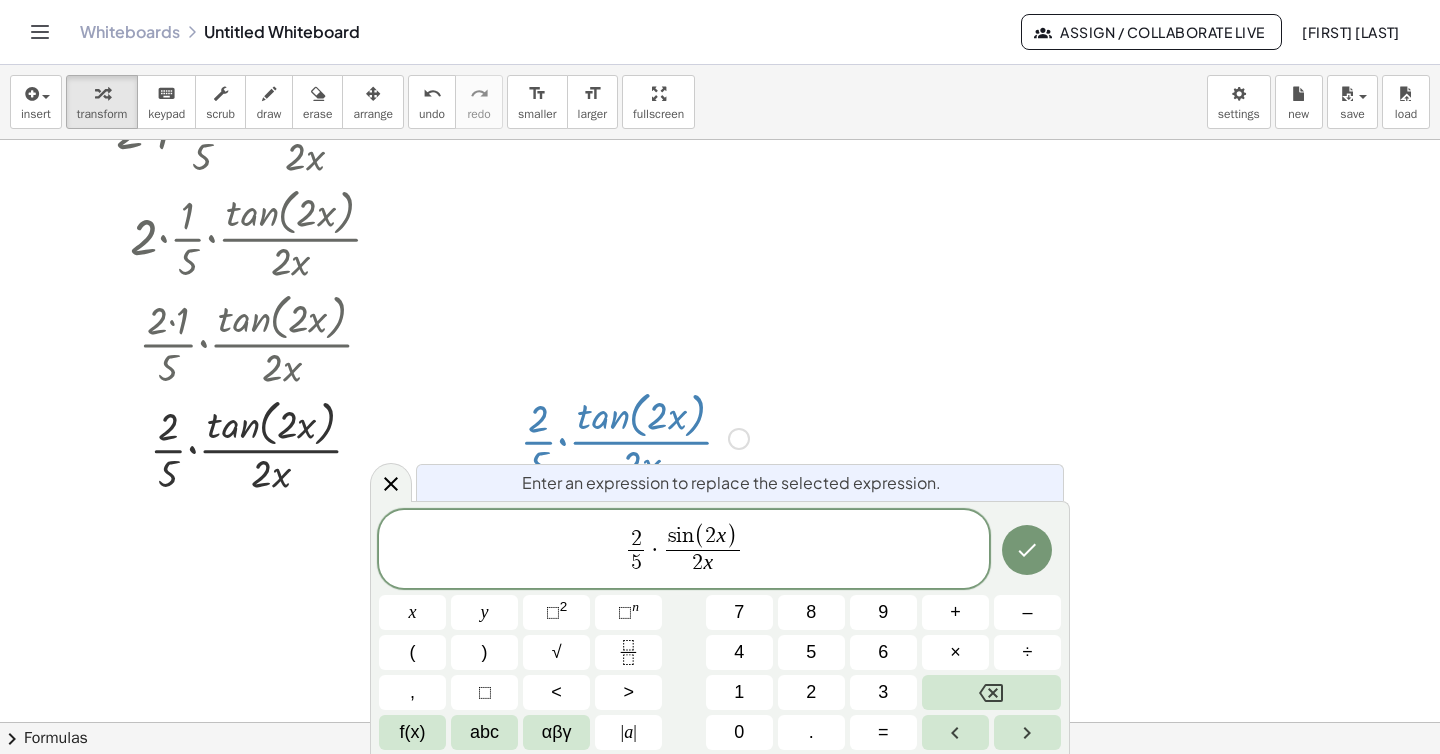 click on "s i n ​ ( 2 x )" at bounding box center (703, 537) 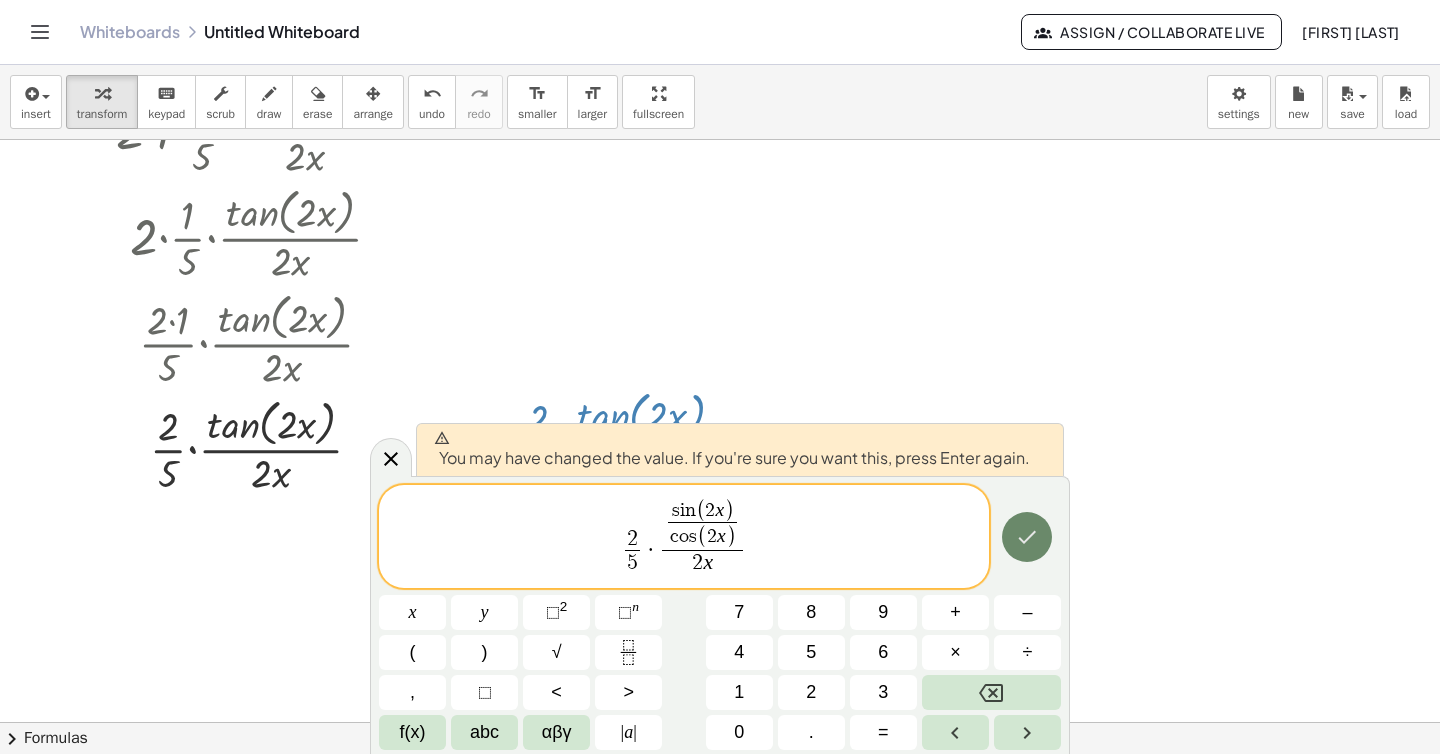 click at bounding box center (1027, 537) 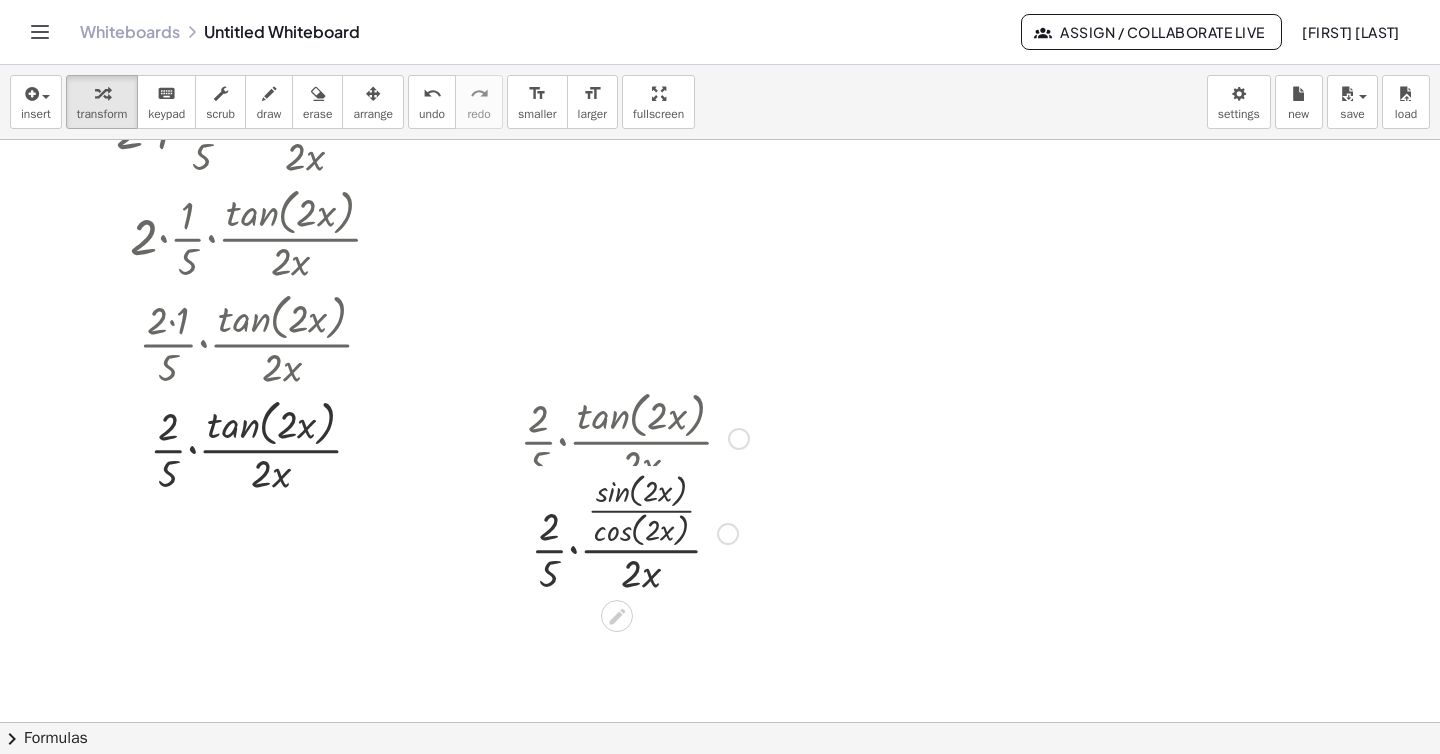 click at bounding box center [728, 534] 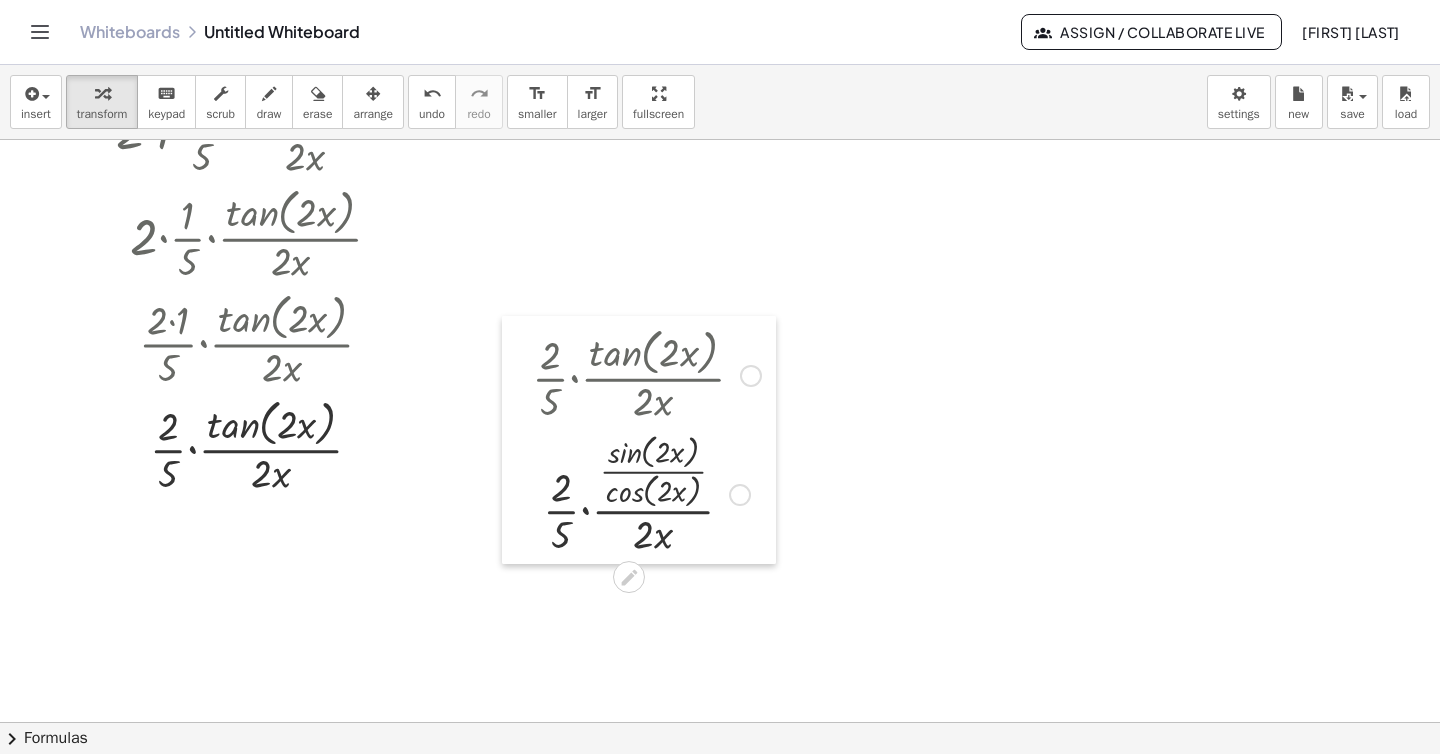 drag, startPoint x: 489, startPoint y: 383, endPoint x: 501, endPoint y: 320, distance: 64.132675 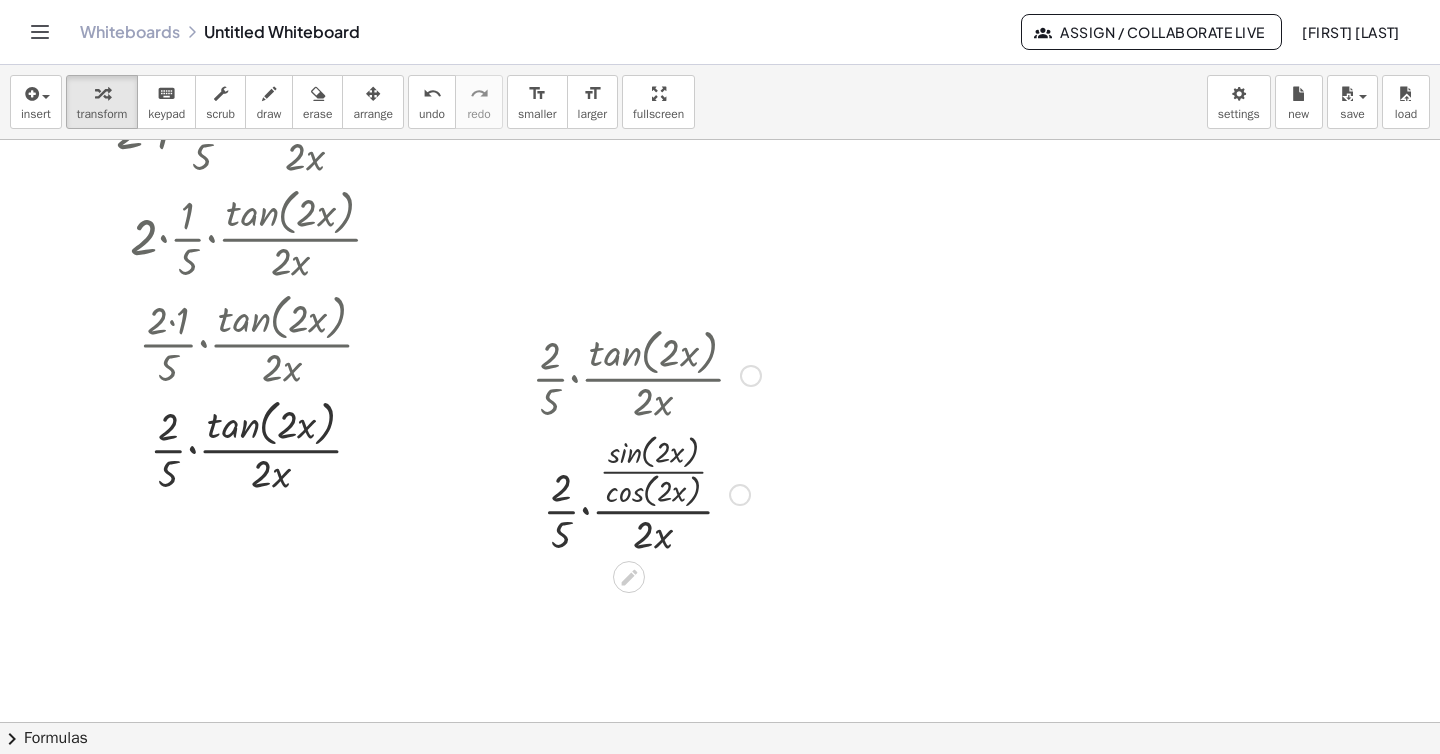 click at bounding box center (646, 374) 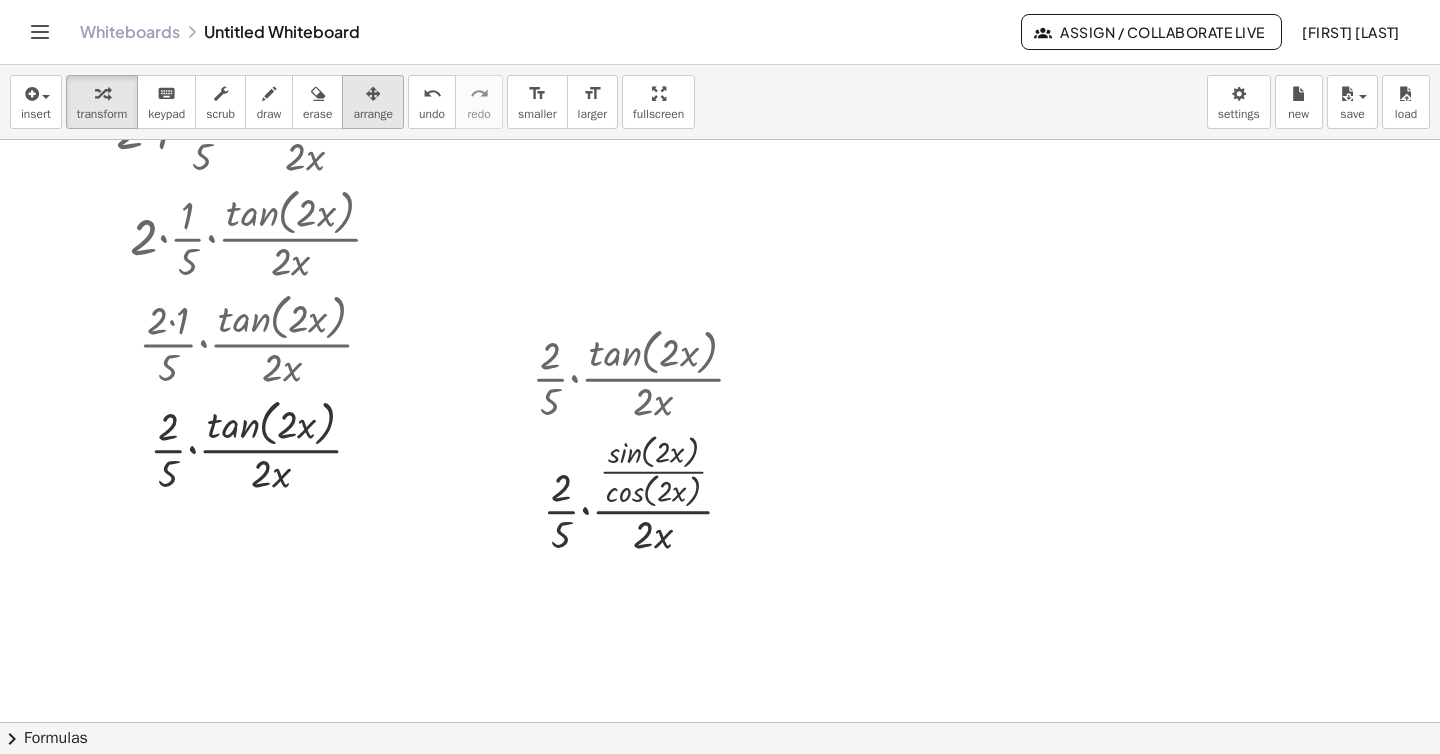 click on "arrange" at bounding box center [373, 114] 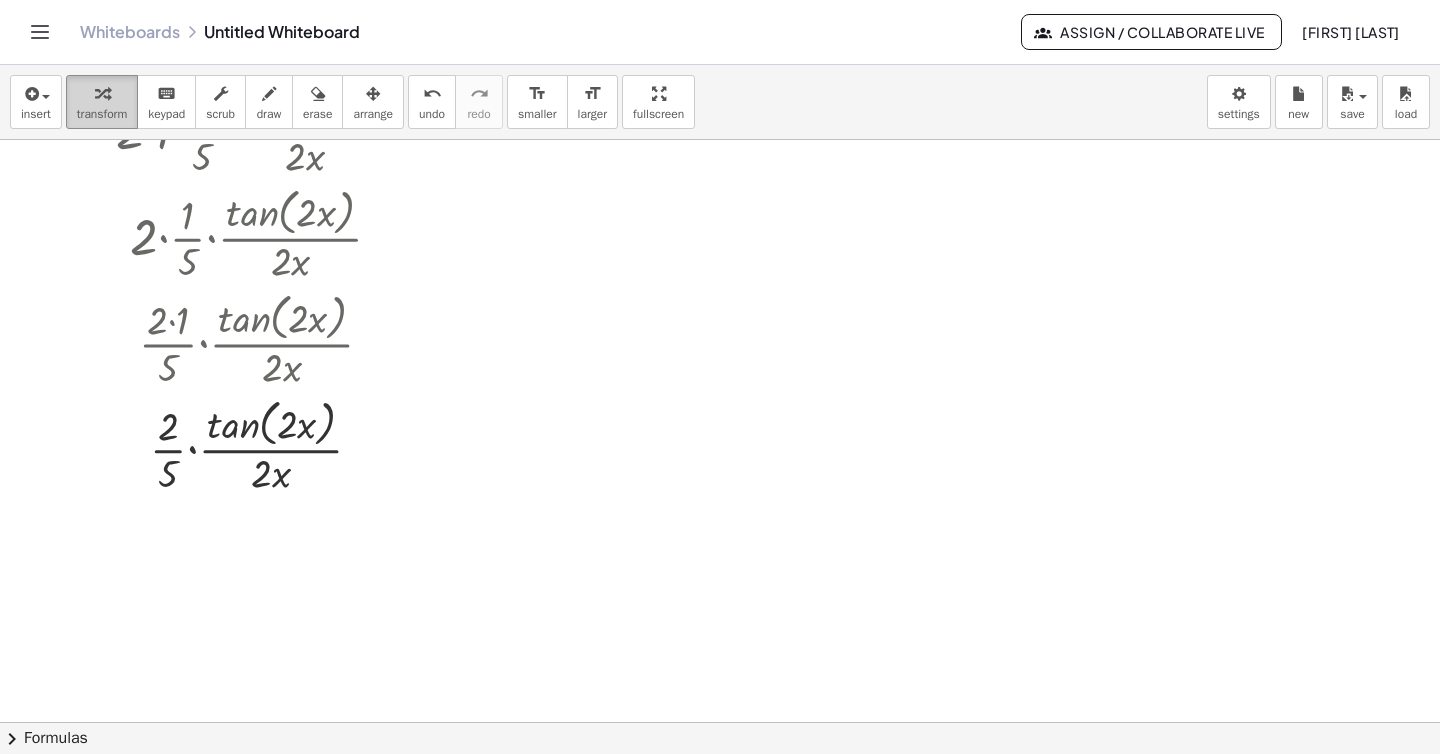 click on "transform" at bounding box center [102, 114] 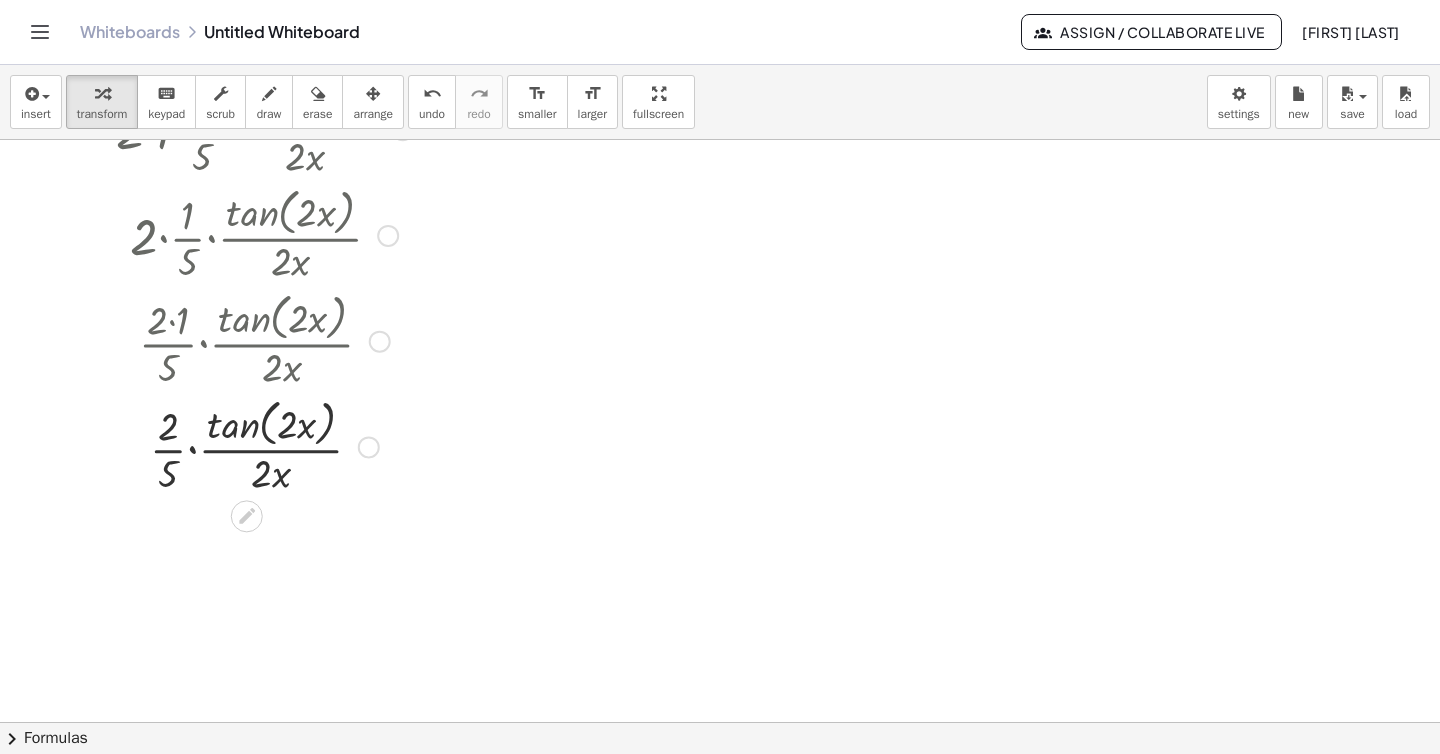 click at bounding box center [264, 446] 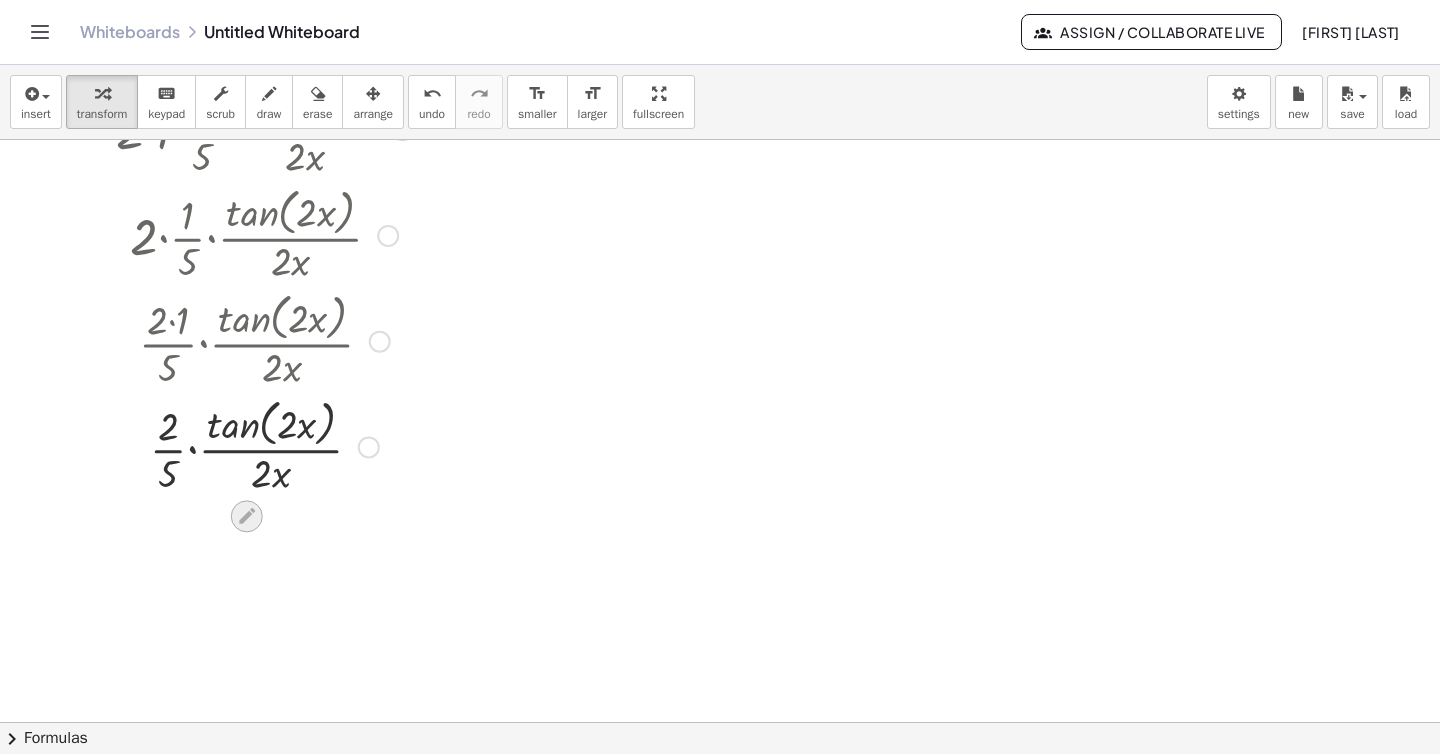 click 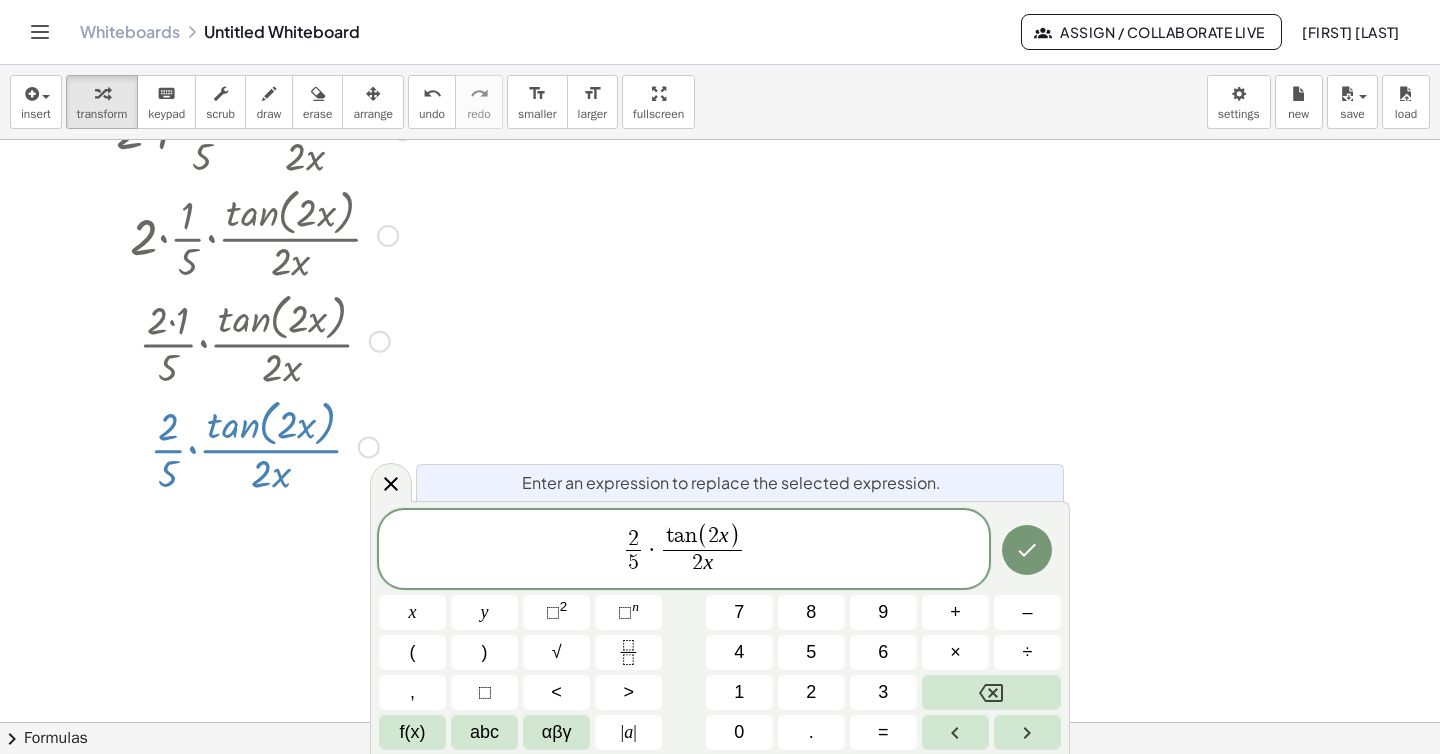 click on "(" at bounding box center (702, 537) 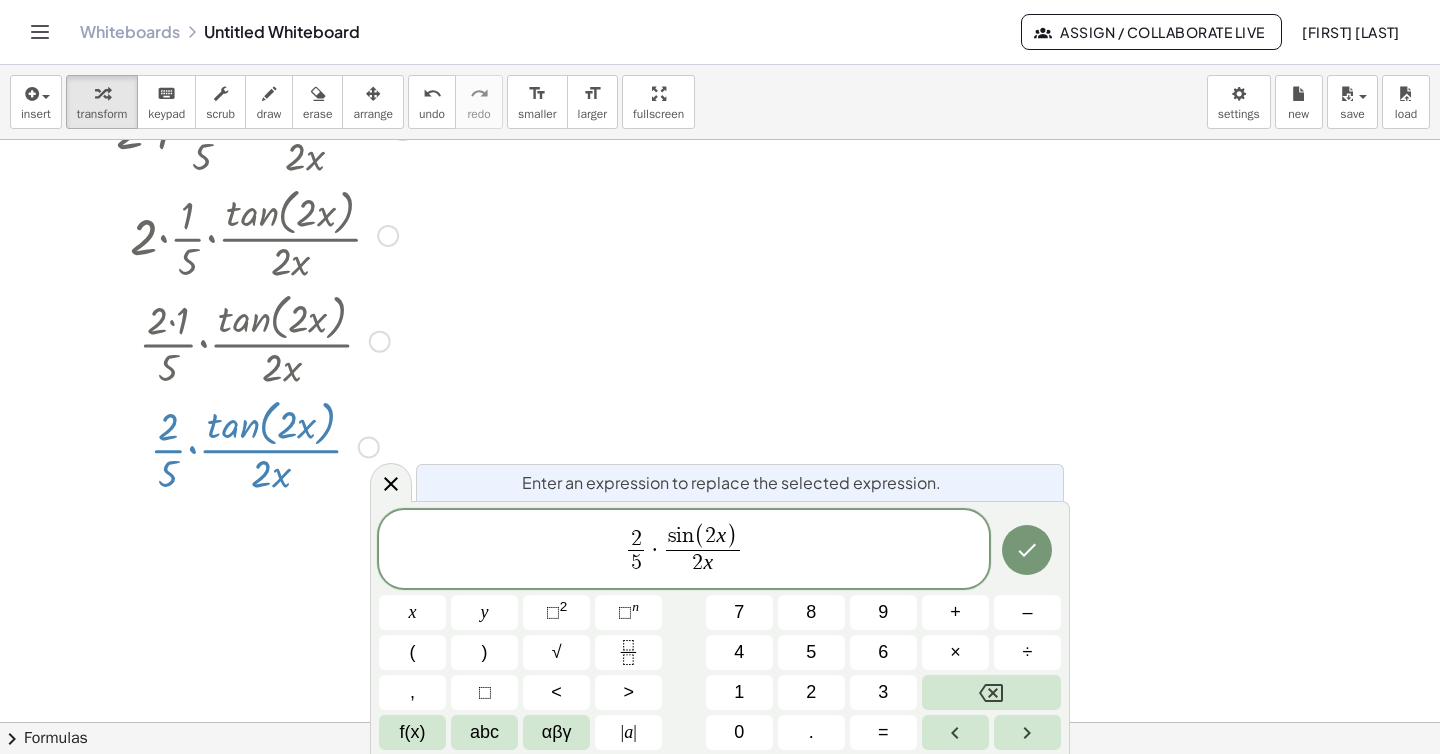 click on "s i n ​ ( 2 x )" at bounding box center [703, 537] 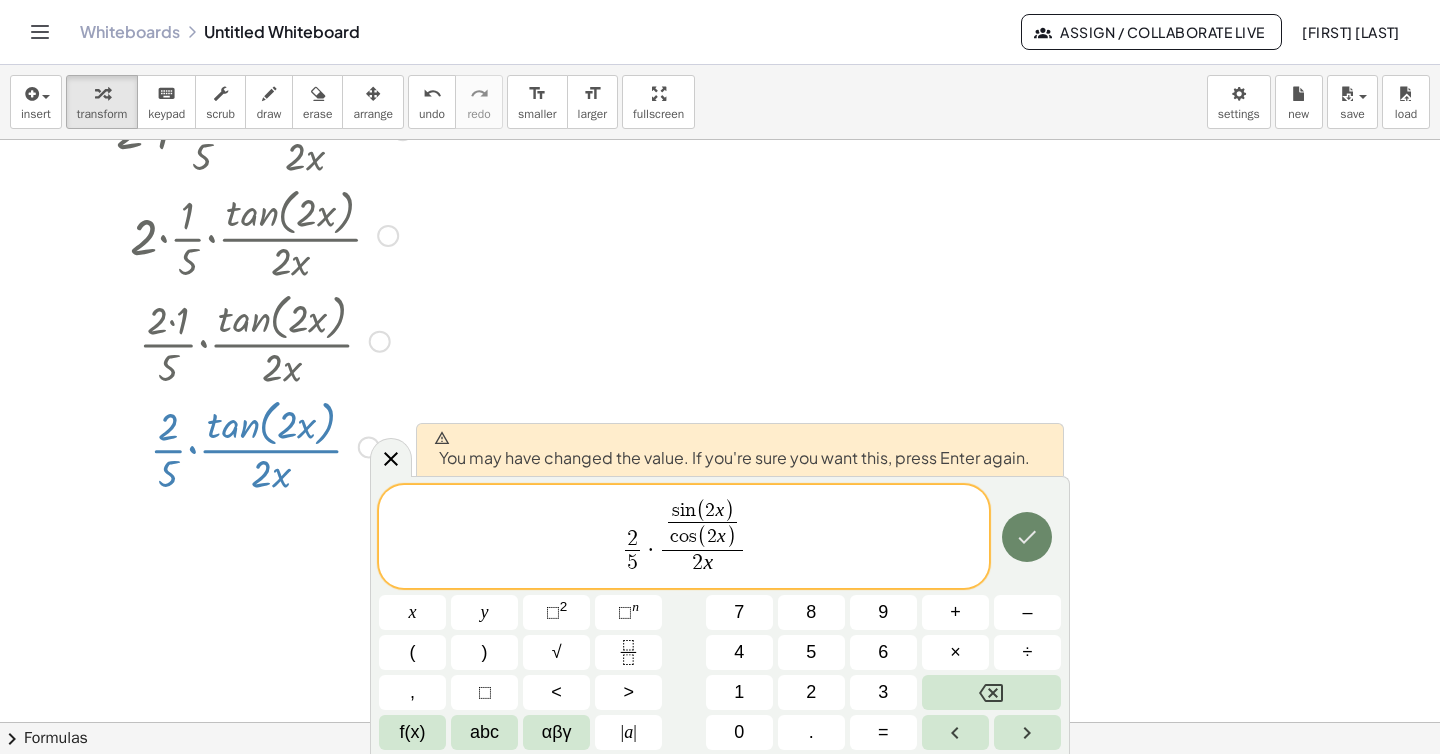 click 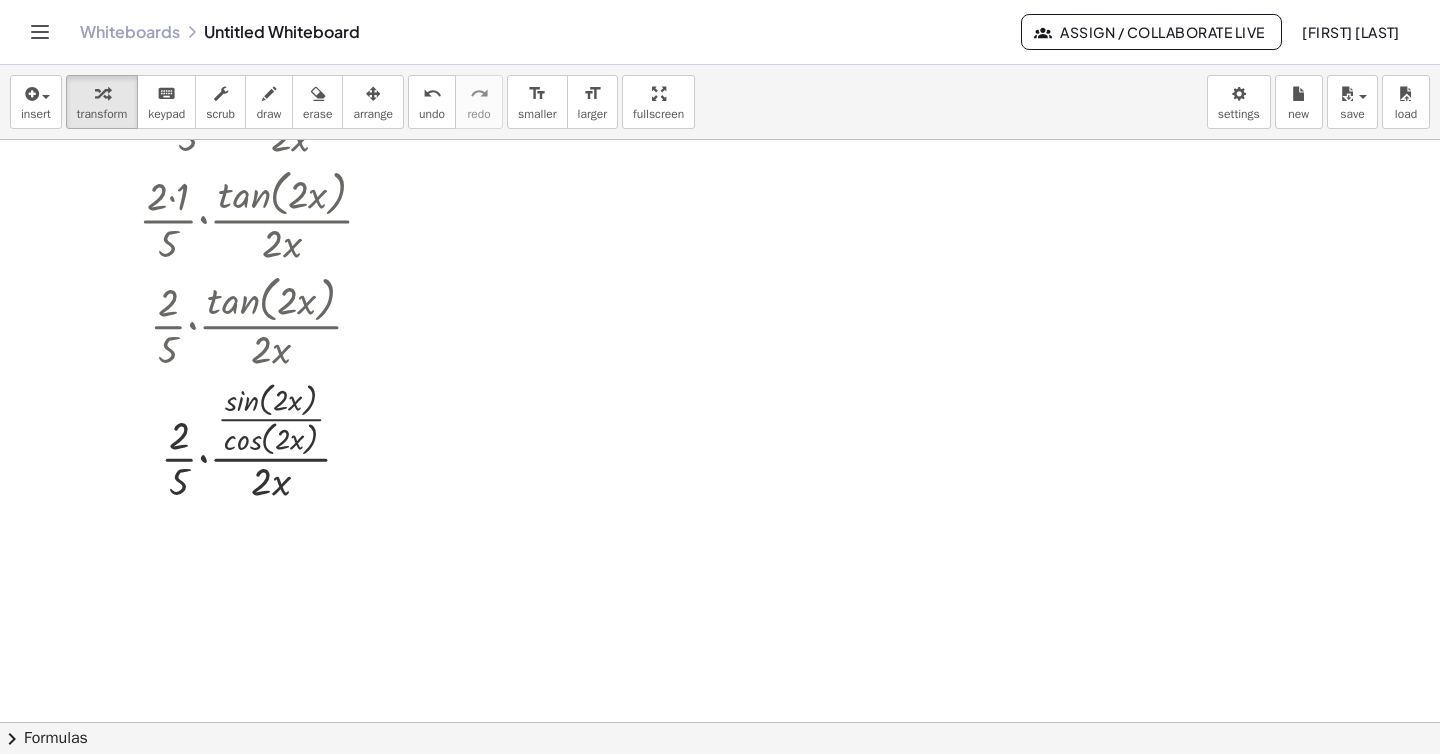 scroll, scrollTop: 573, scrollLeft: 0, axis: vertical 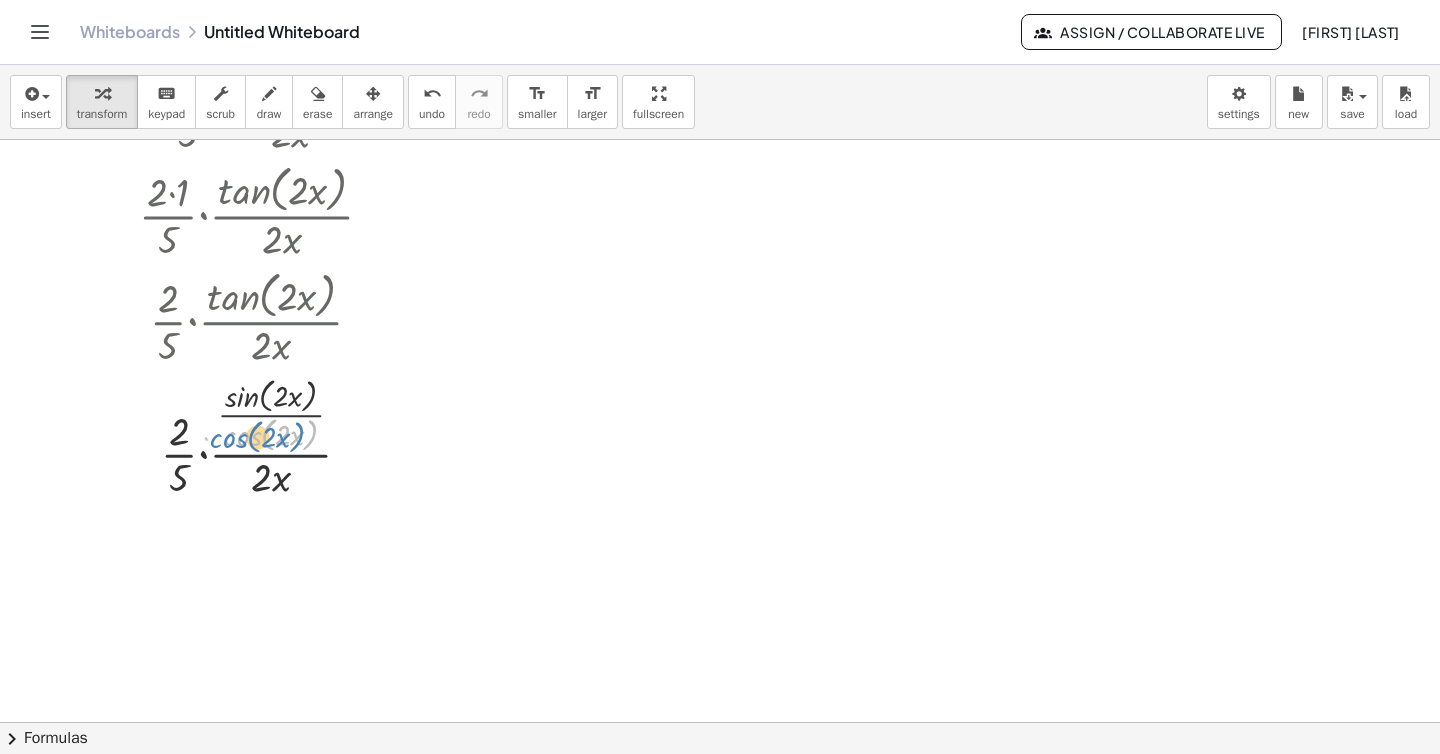 click at bounding box center (264, 436) 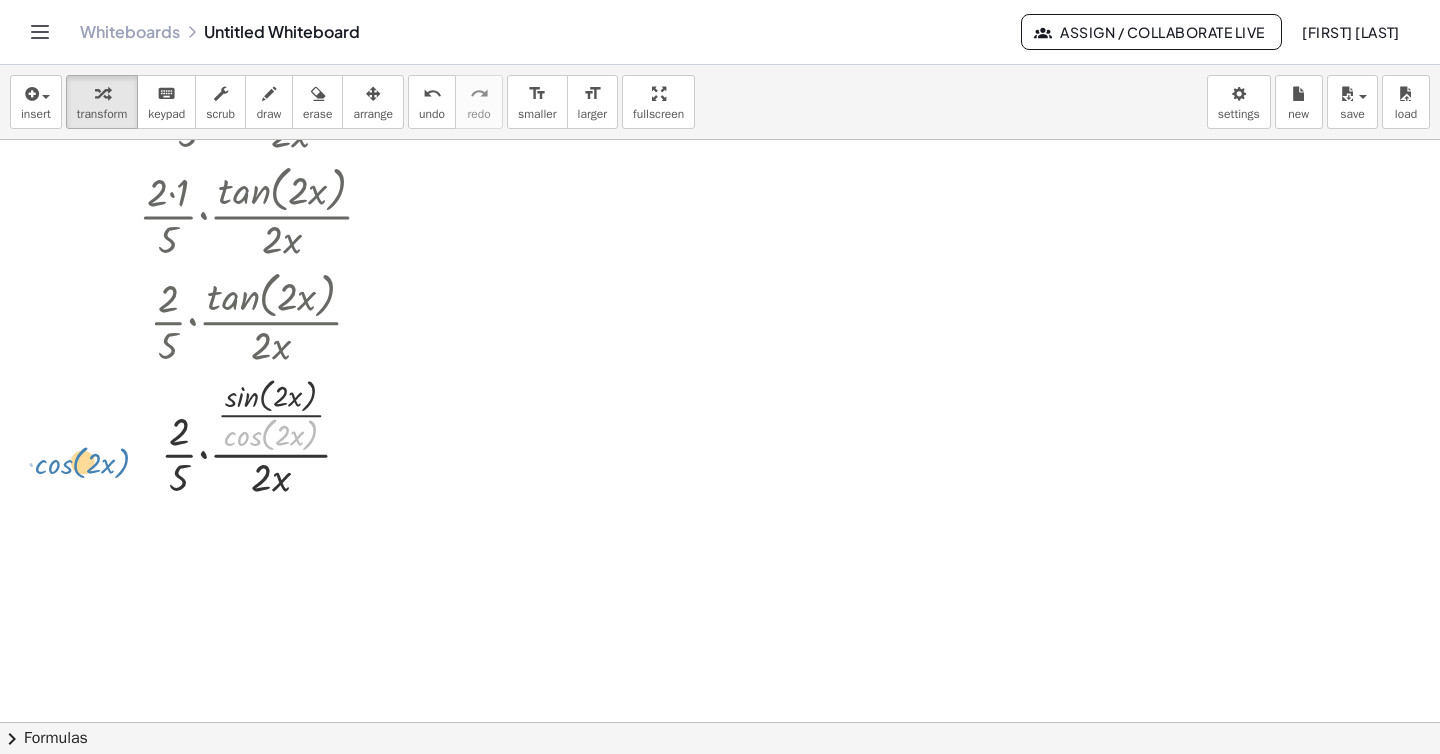 drag, startPoint x: 257, startPoint y: 436, endPoint x: 72, endPoint y: 464, distance: 187.10692 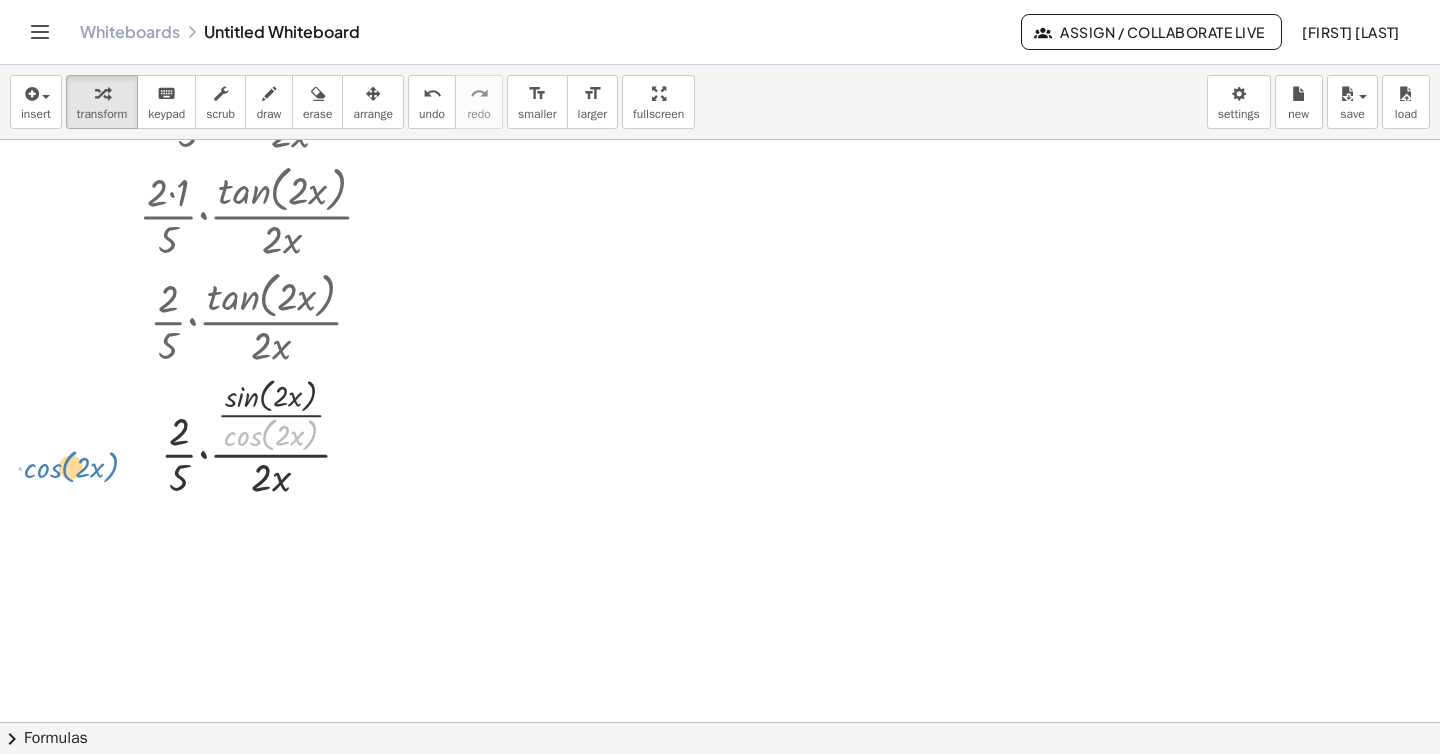 drag, startPoint x: 259, startPoint y: 433, endPoint x: 58, endPoint y: 465, distance: 203.53133 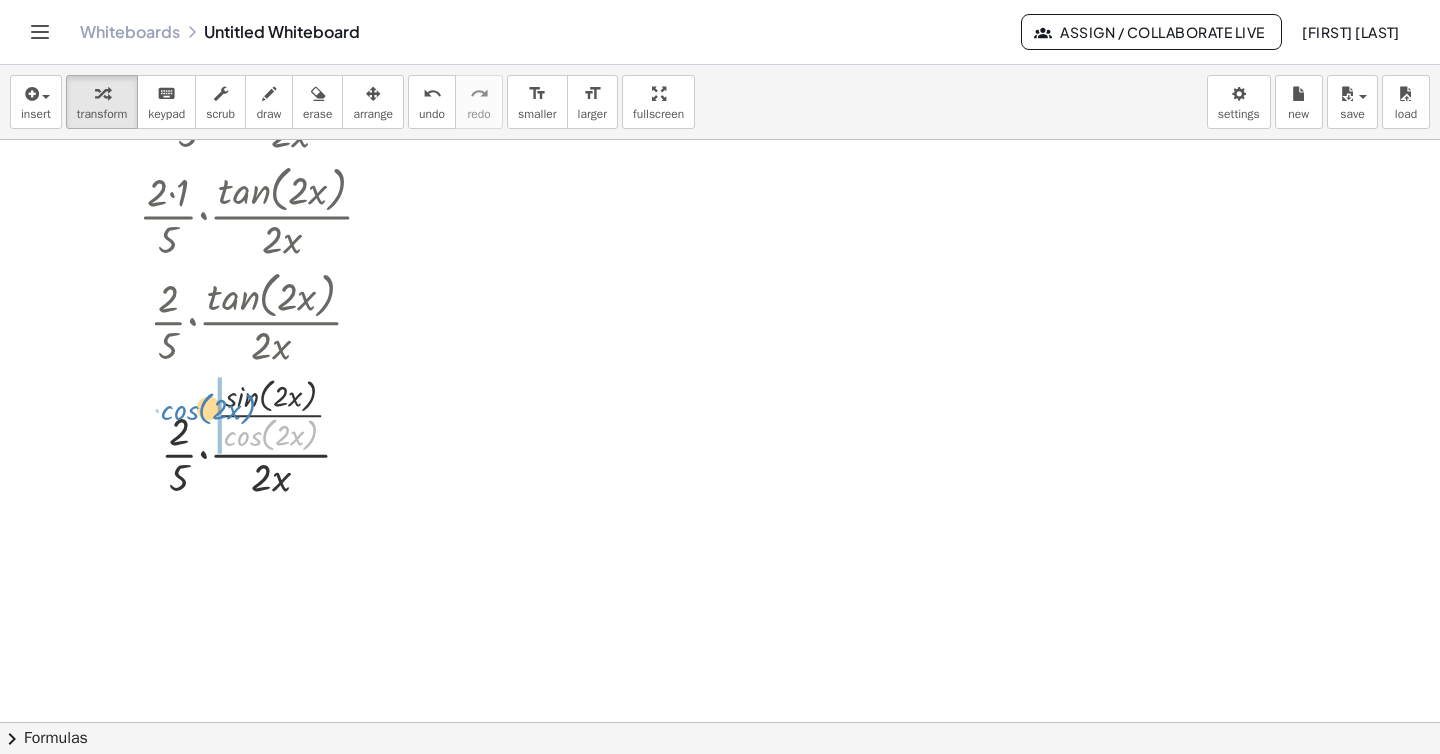 drag, startPoint x: 256, startPoint y: 441, endPoint x: 193, endPoint y: 415, distance: 68.154236 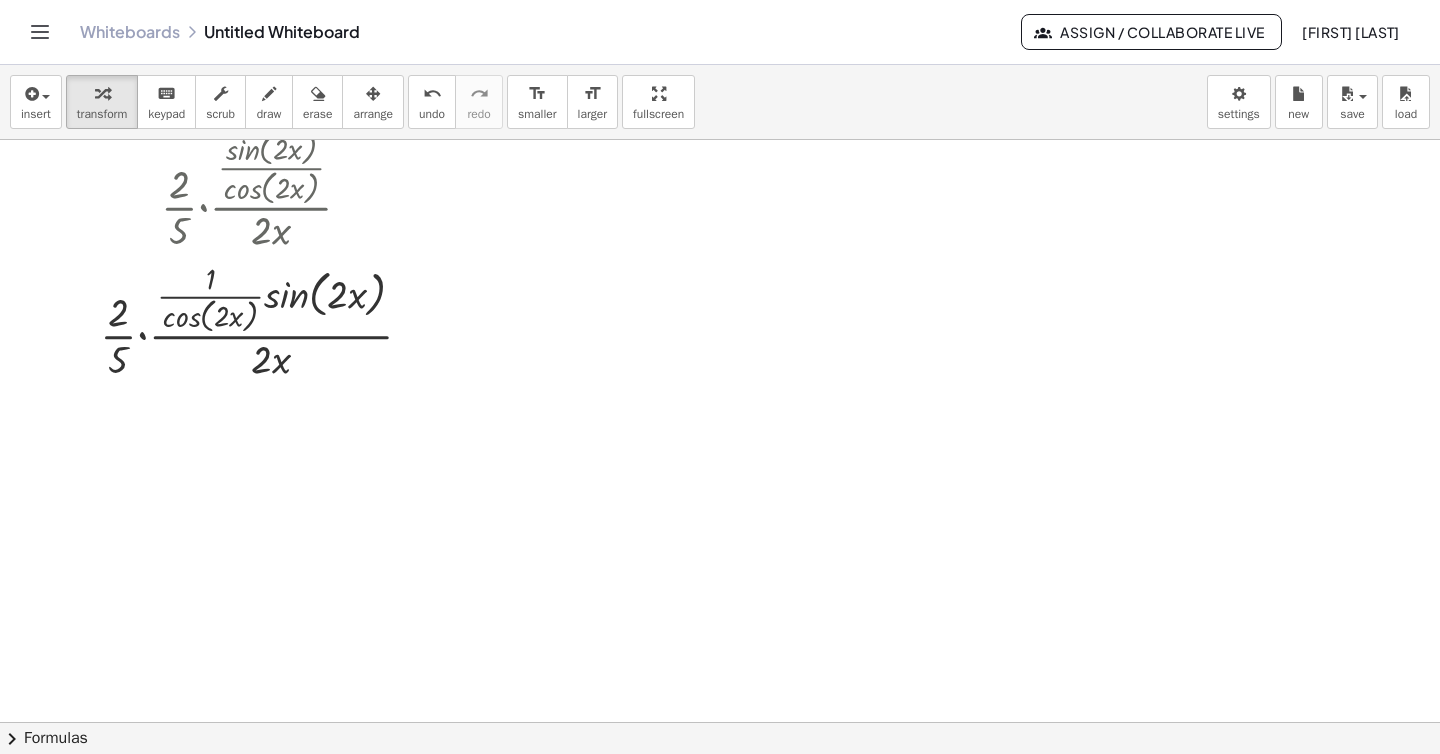 scroll, scrollTop: 765, scrollLeft: 0, axis: vertical 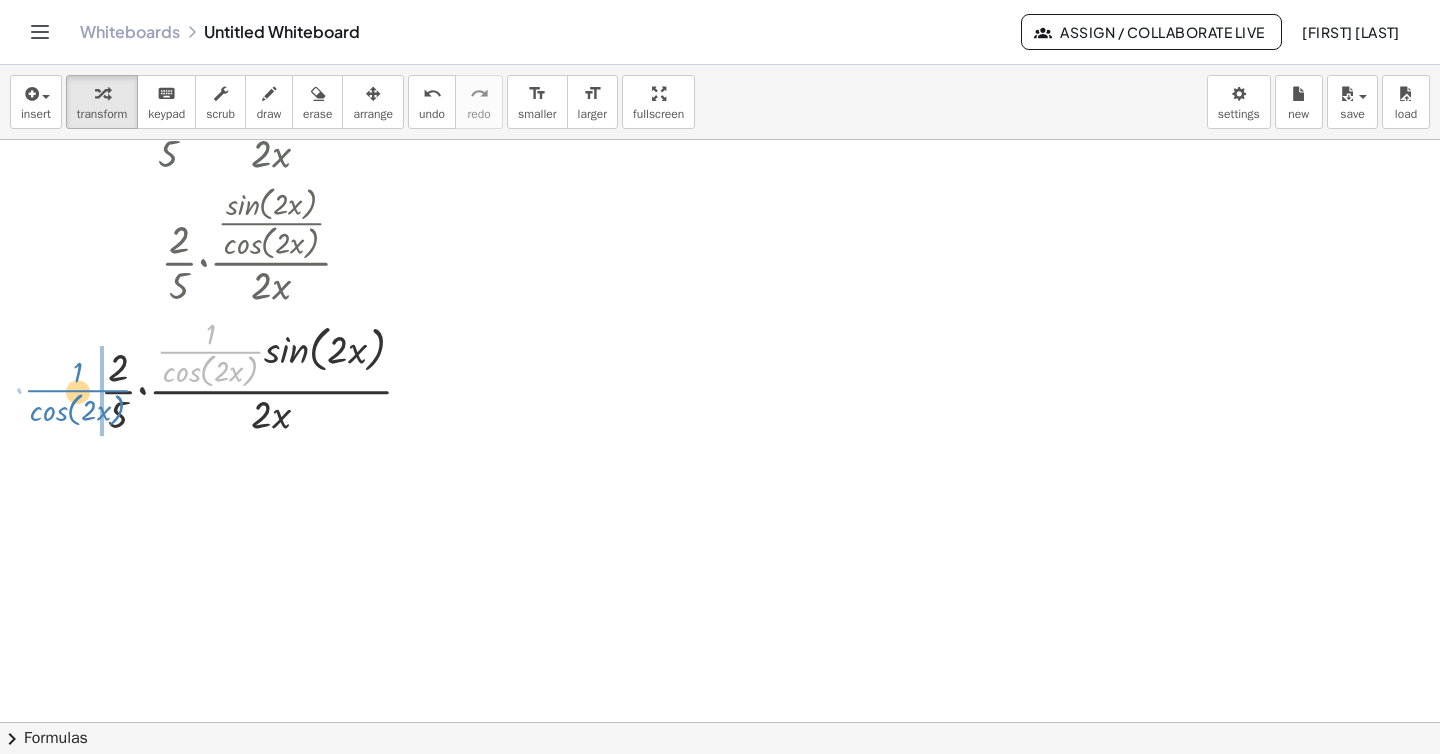 drag, startPoint x: 209, startPoint y: 355, endPoint x: 76, endPoint y: 394, distance: 138.60014 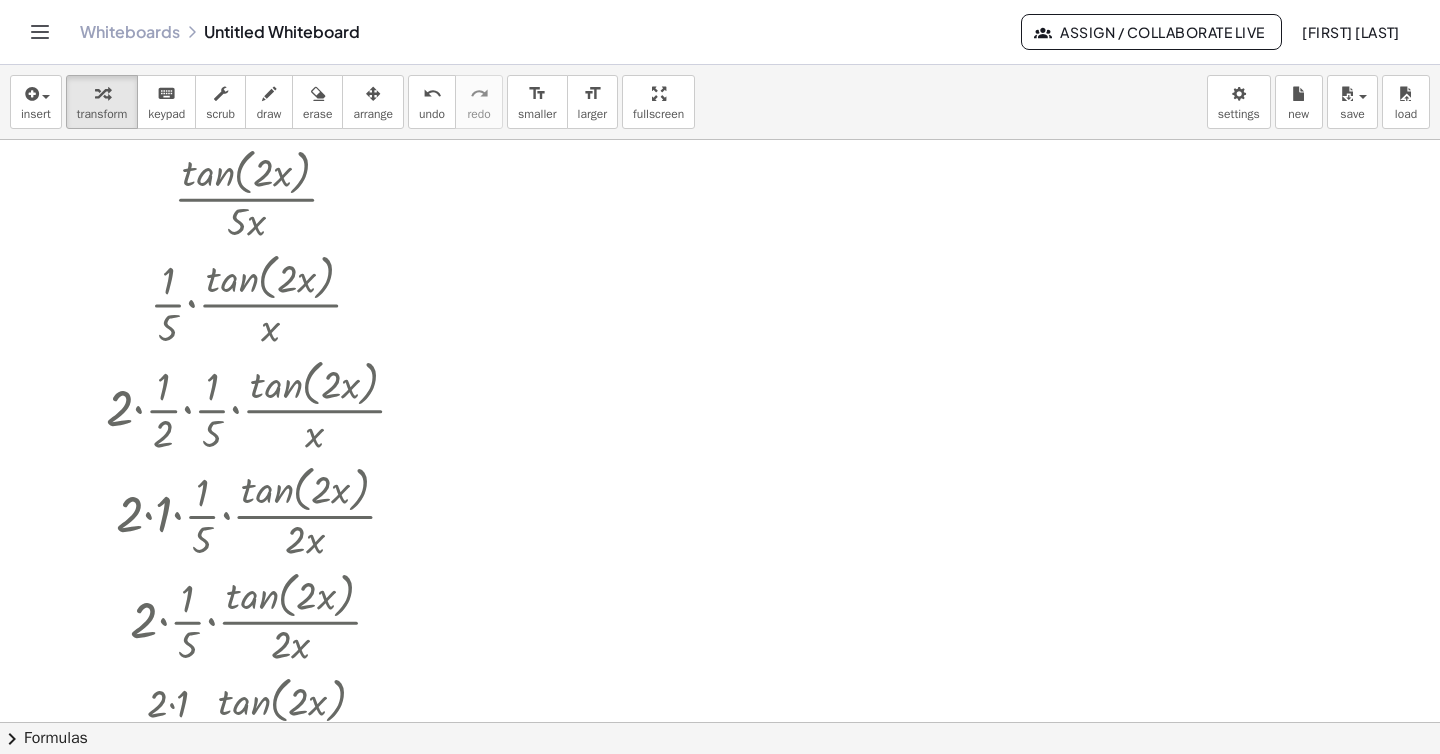 scroll, scrollTop: 0, scrollLeft: 0, axis: both 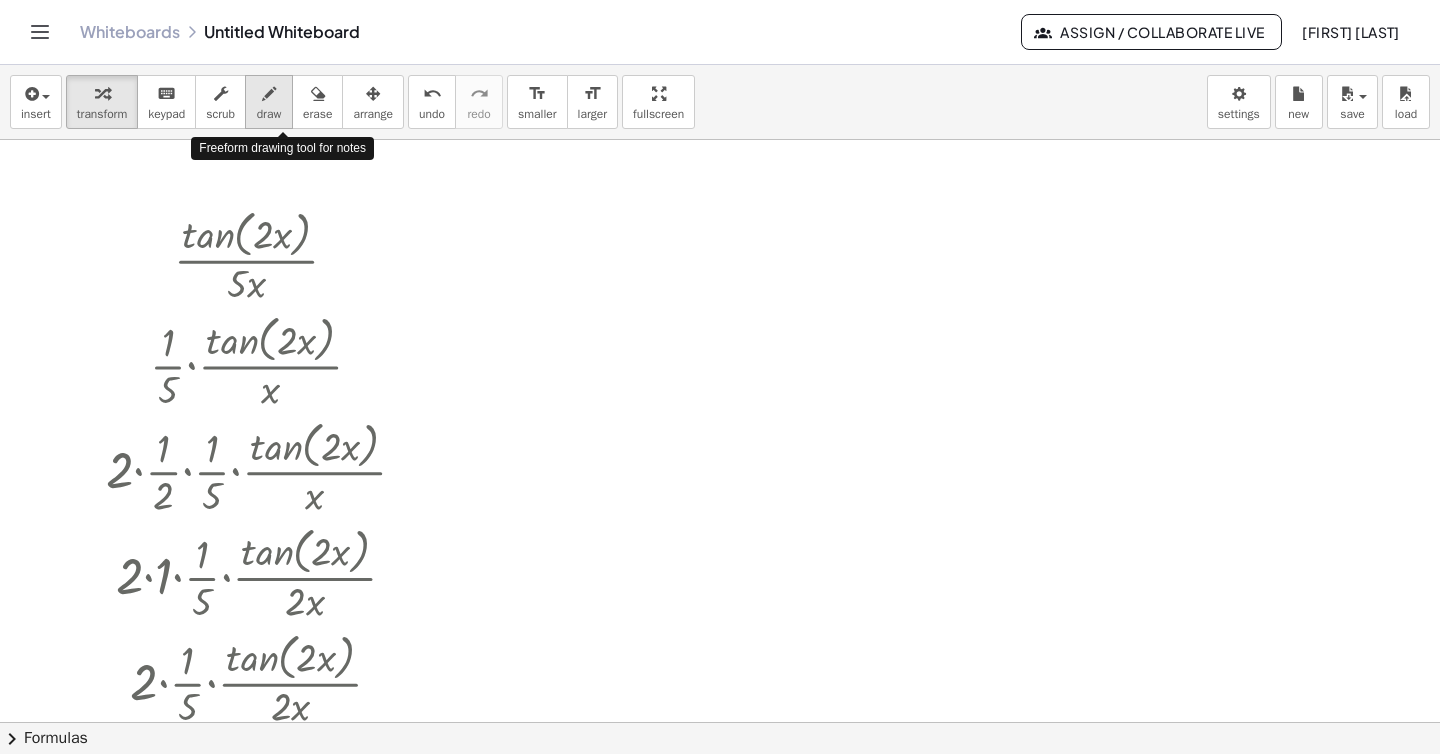 click at bounding box center [269, 94] 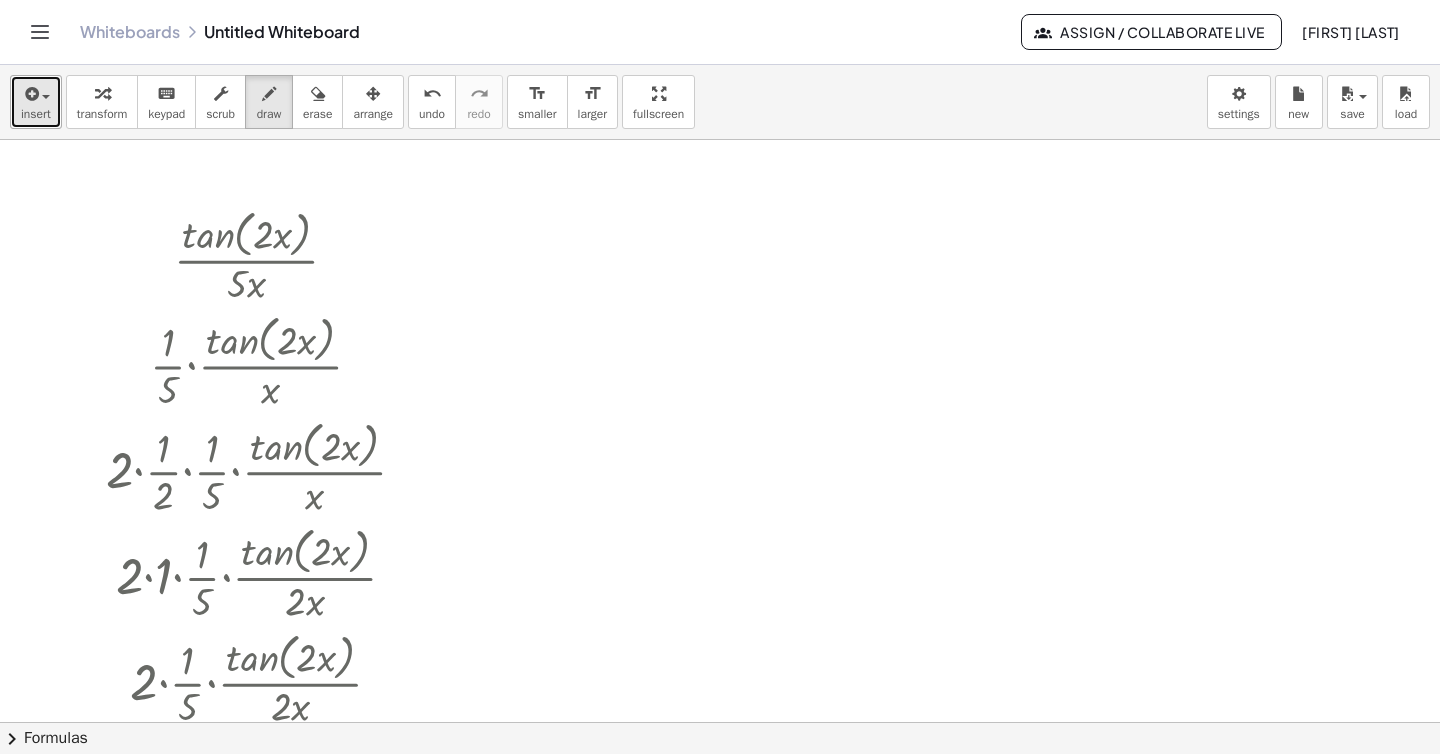 click on "insert" at bounding box center [36, 114] 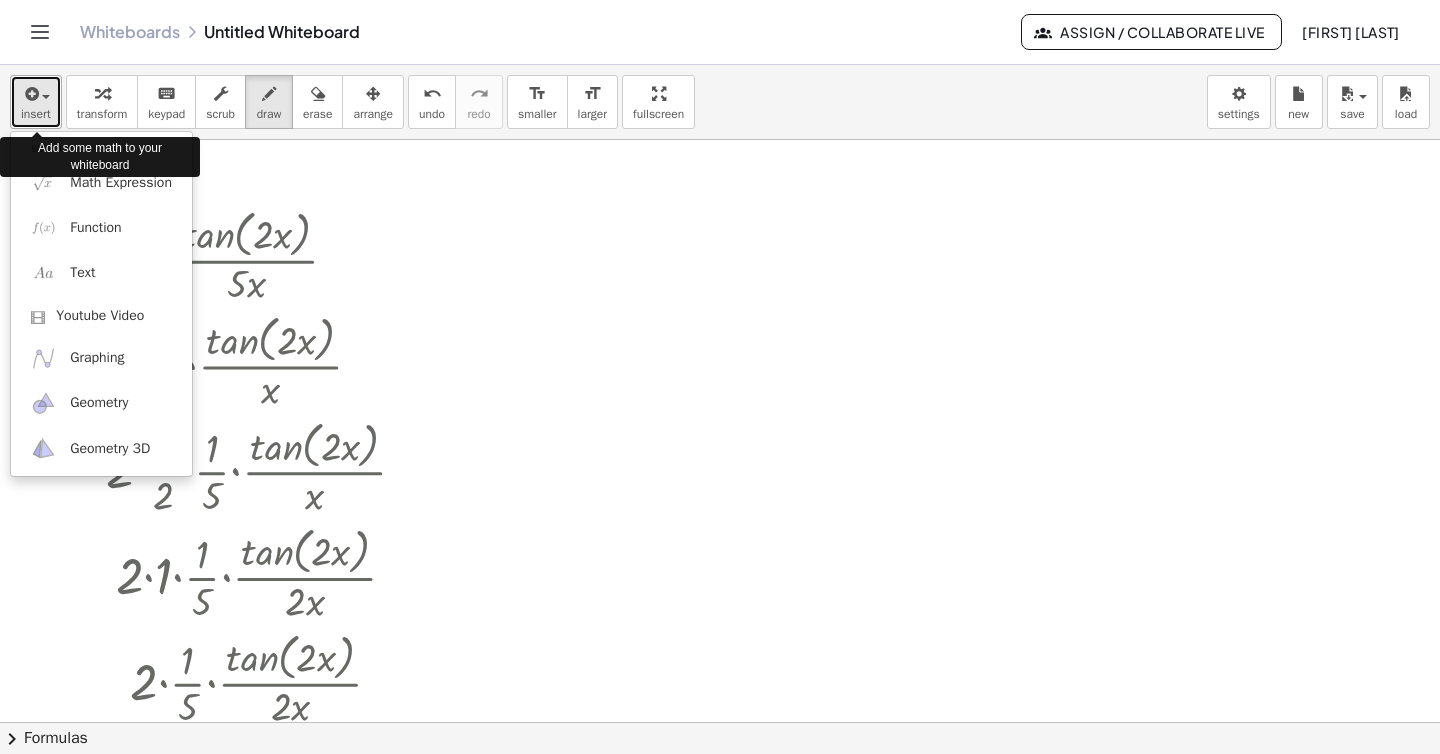 click on "insert" at bounding box center [36, 114] 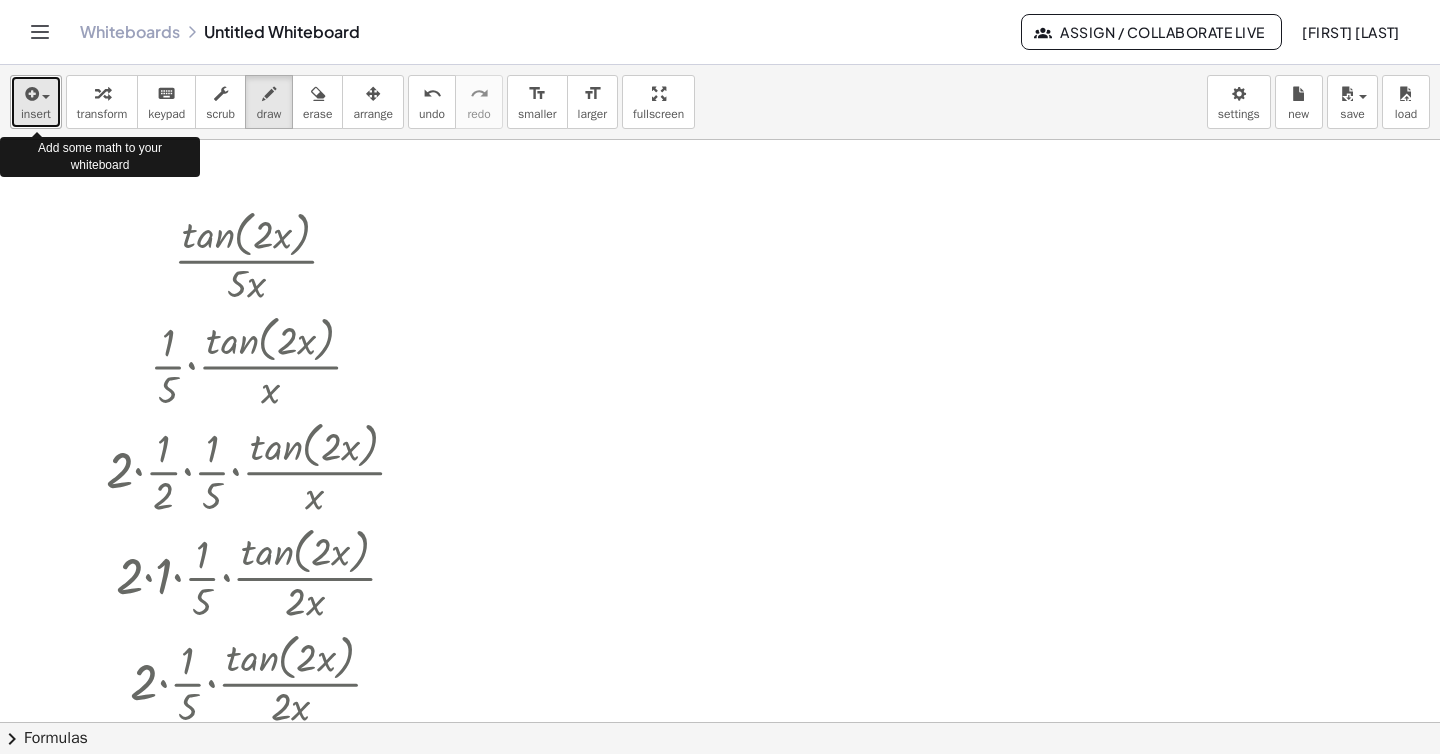 click on "insert" at bounding box center [36, 114] 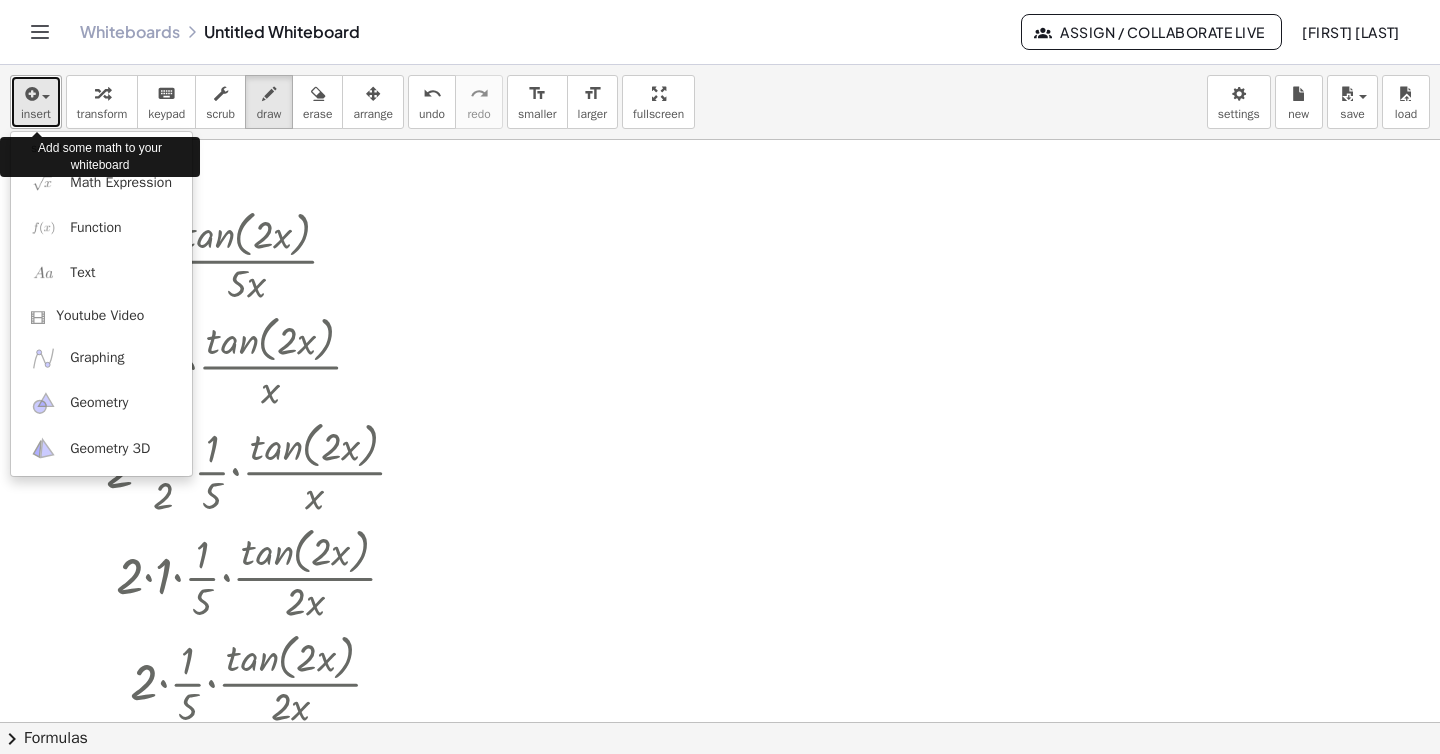 click on "insert" at bounding box center (36, 114) 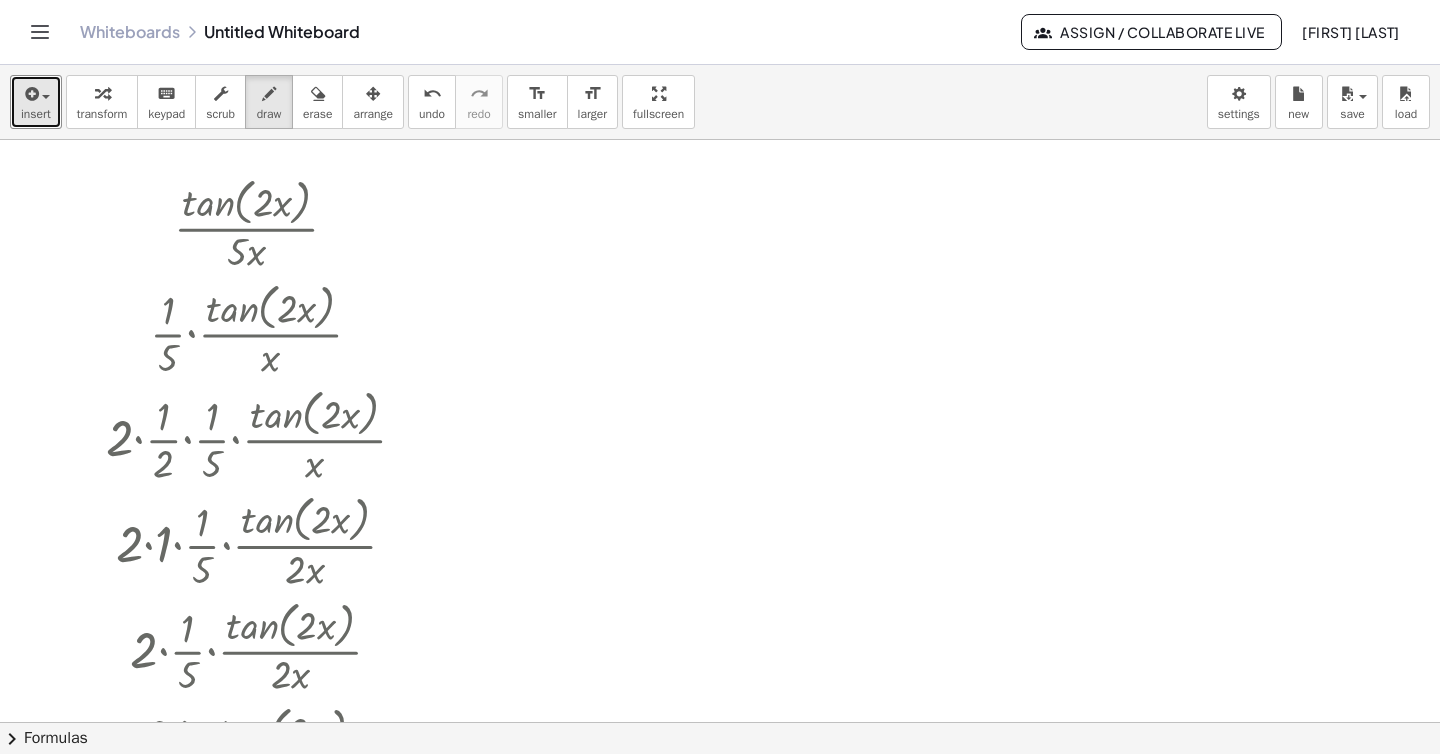 scroll, scrollTop: 103, scrollLeft: 0, axis: vertical 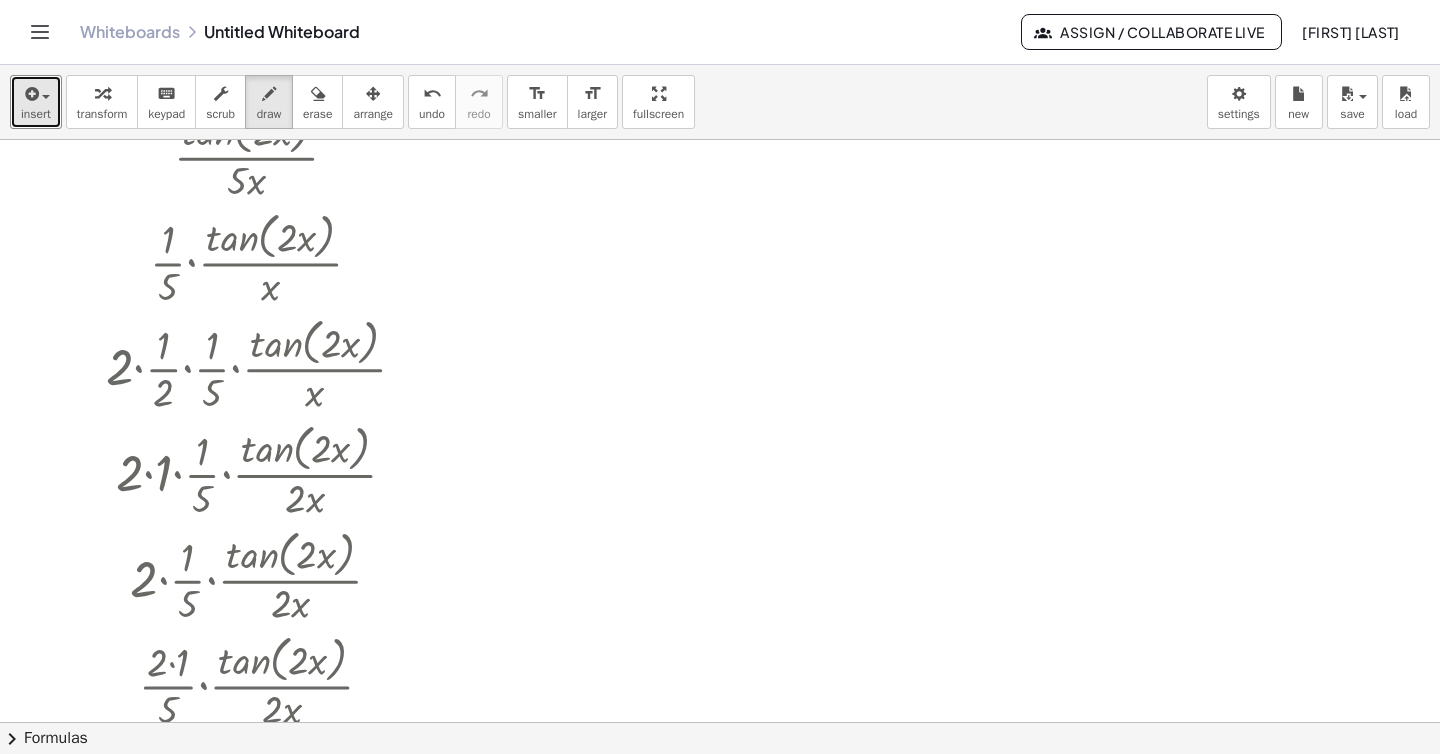 click at bounding box center [720, 619] 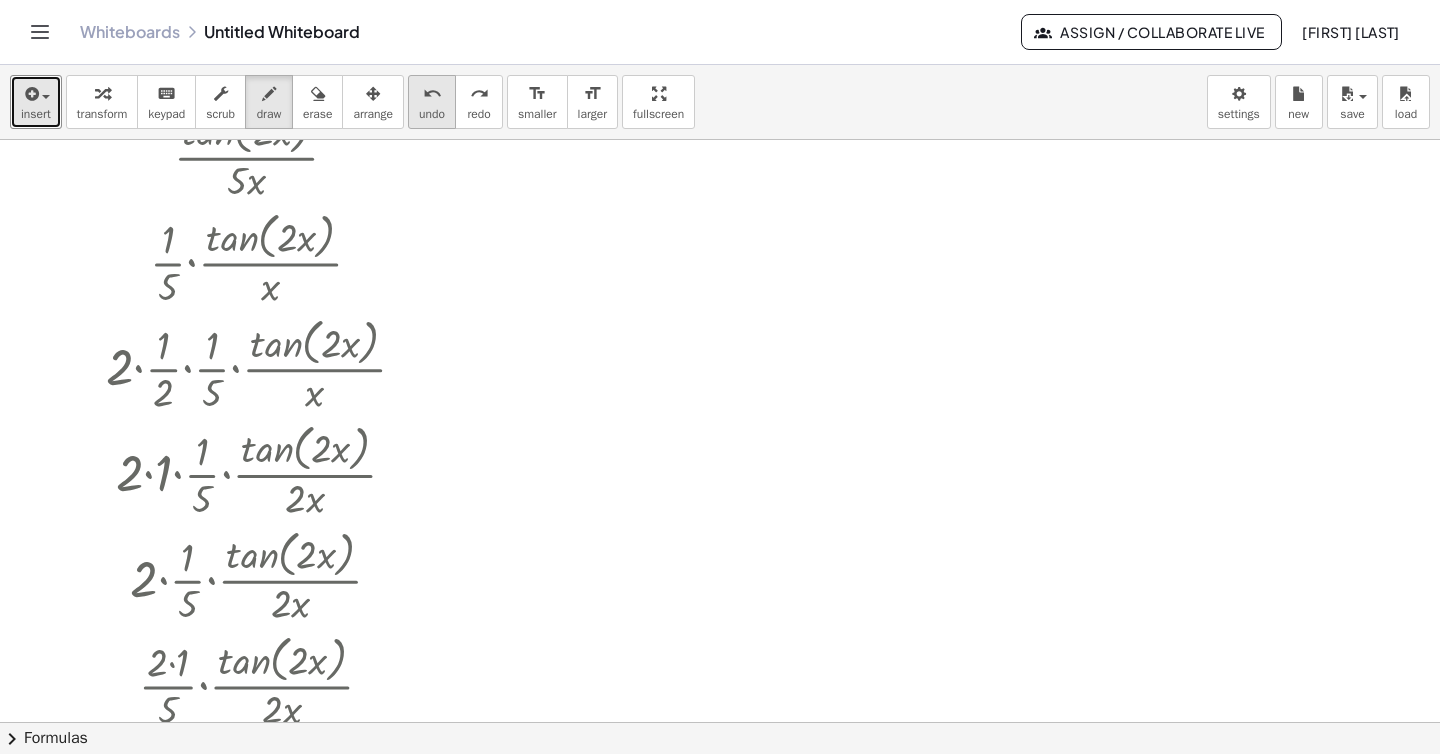 click on "undo" at bounding box center [432, 114] 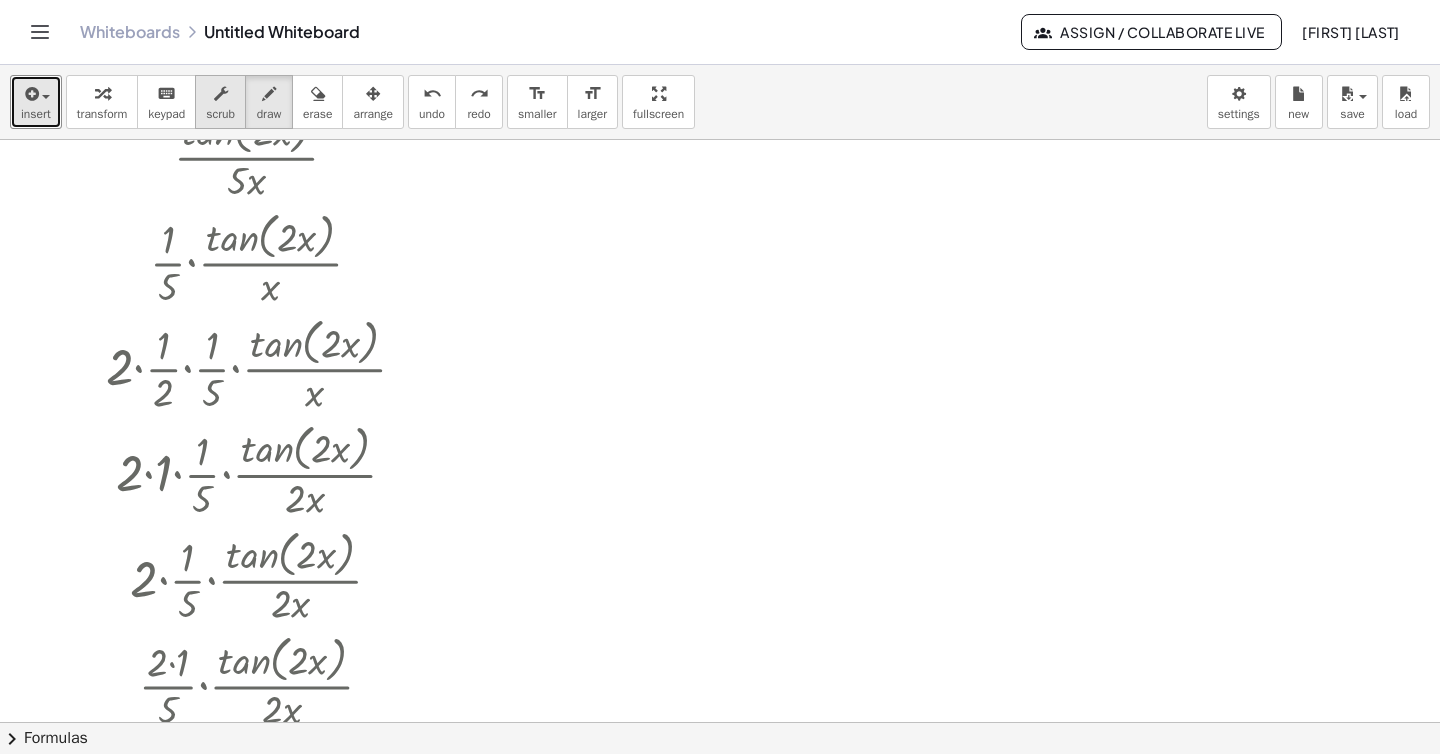click on "scrub" at bounding box center [220, 102] 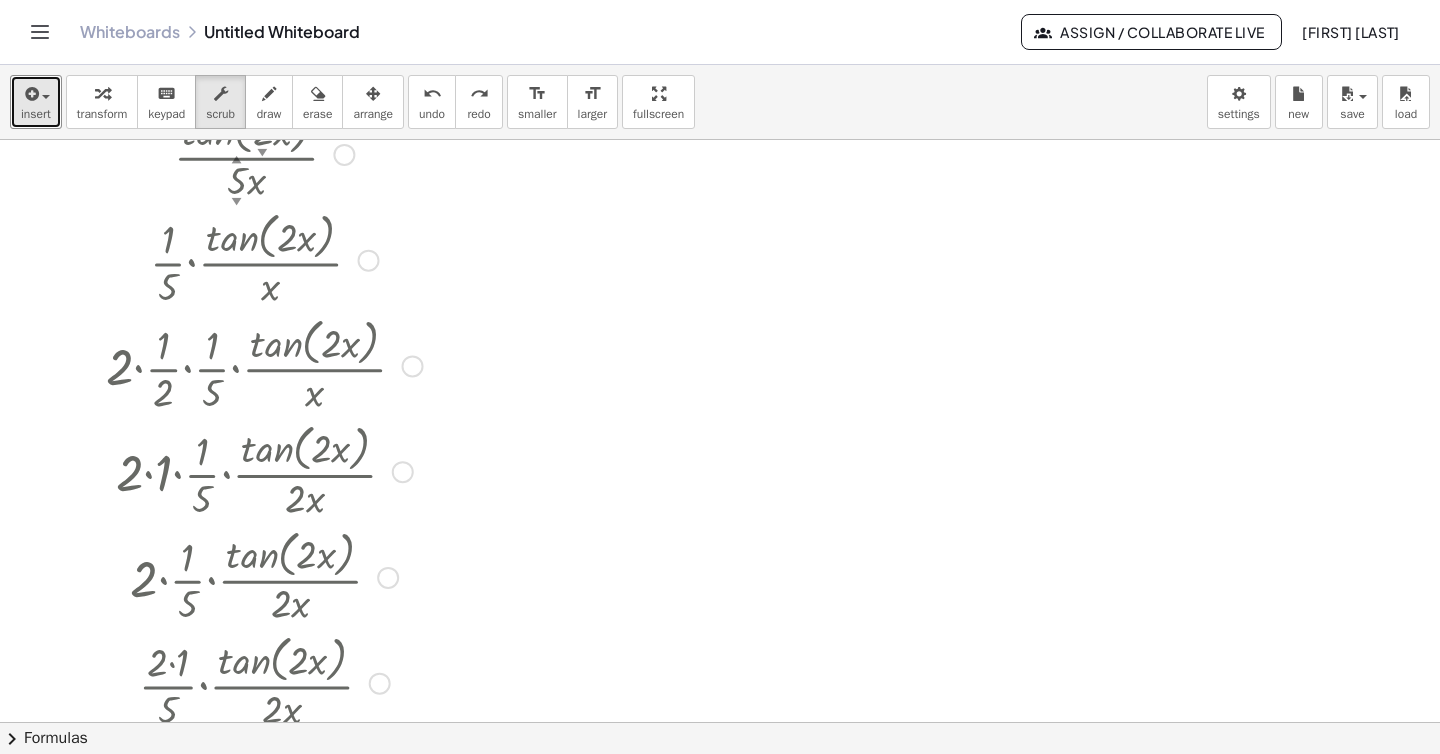click at bounding box center [264, 365] 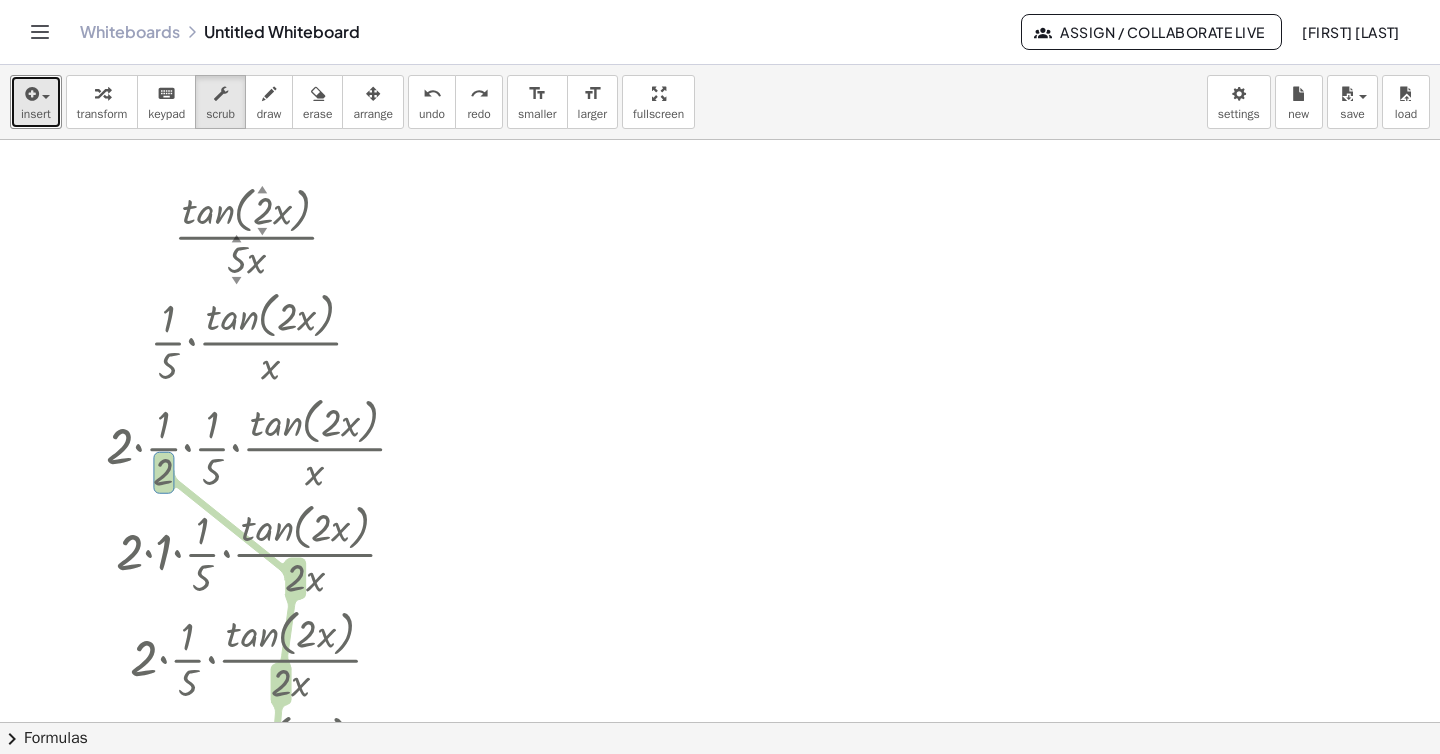 scroll, scrollTop: 23, scrollLeft: 0, axis: vertical 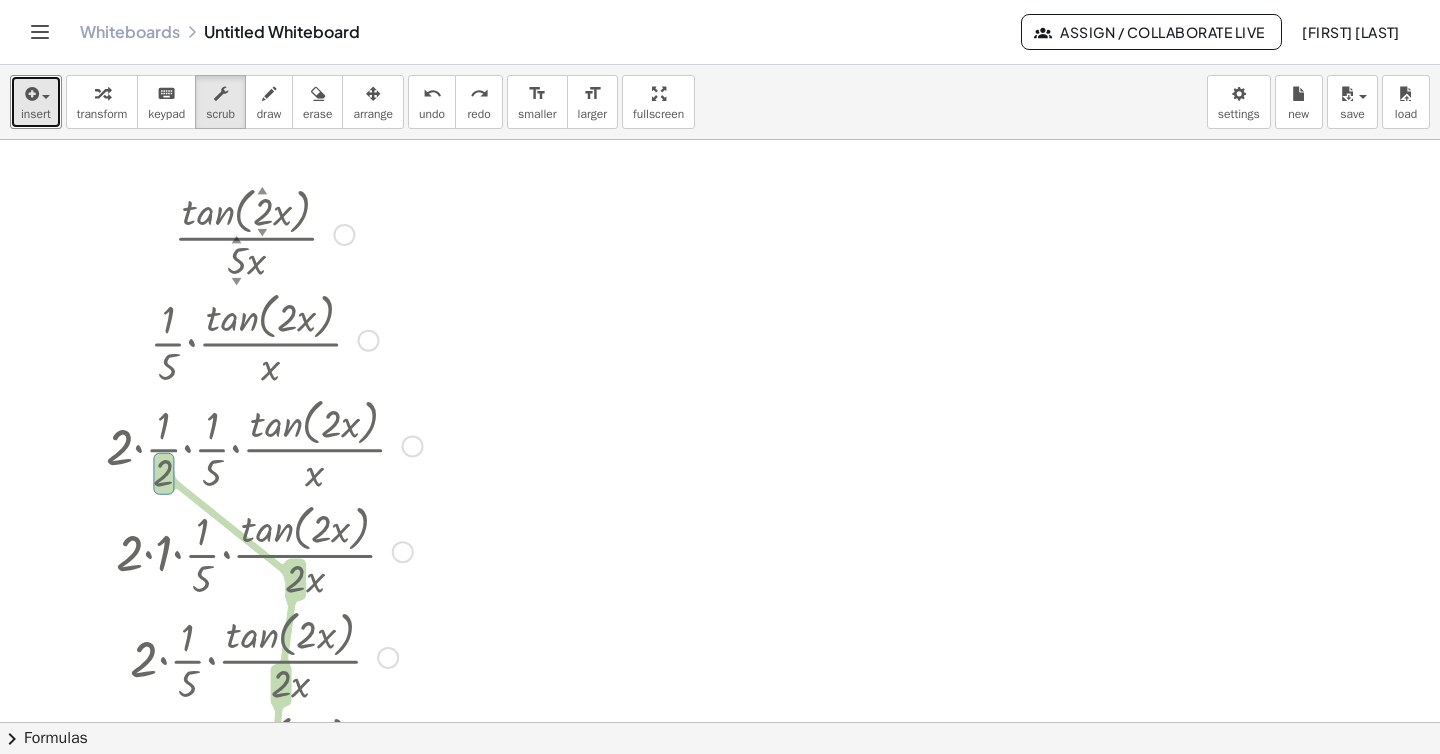 click at bounding box center [264, 233] 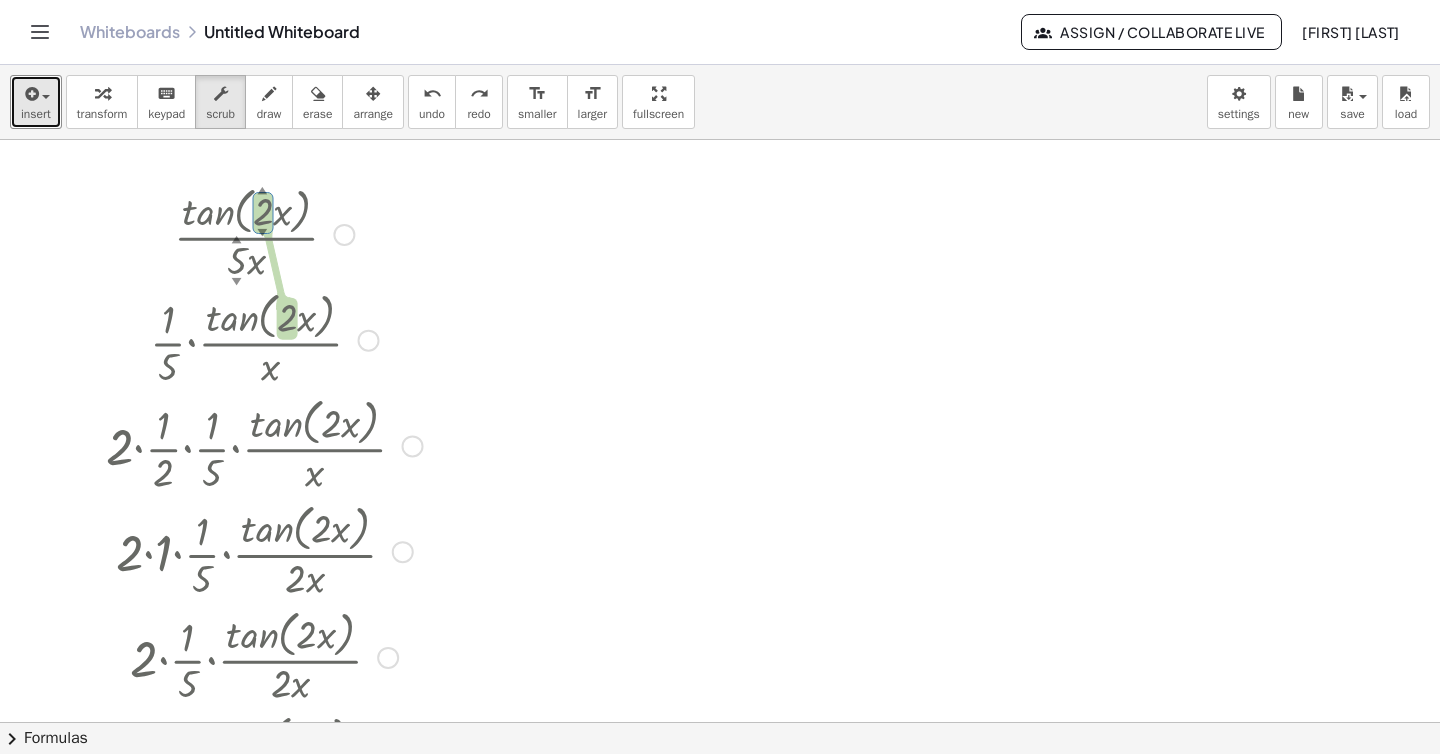 click at bounding box center [264, 445] 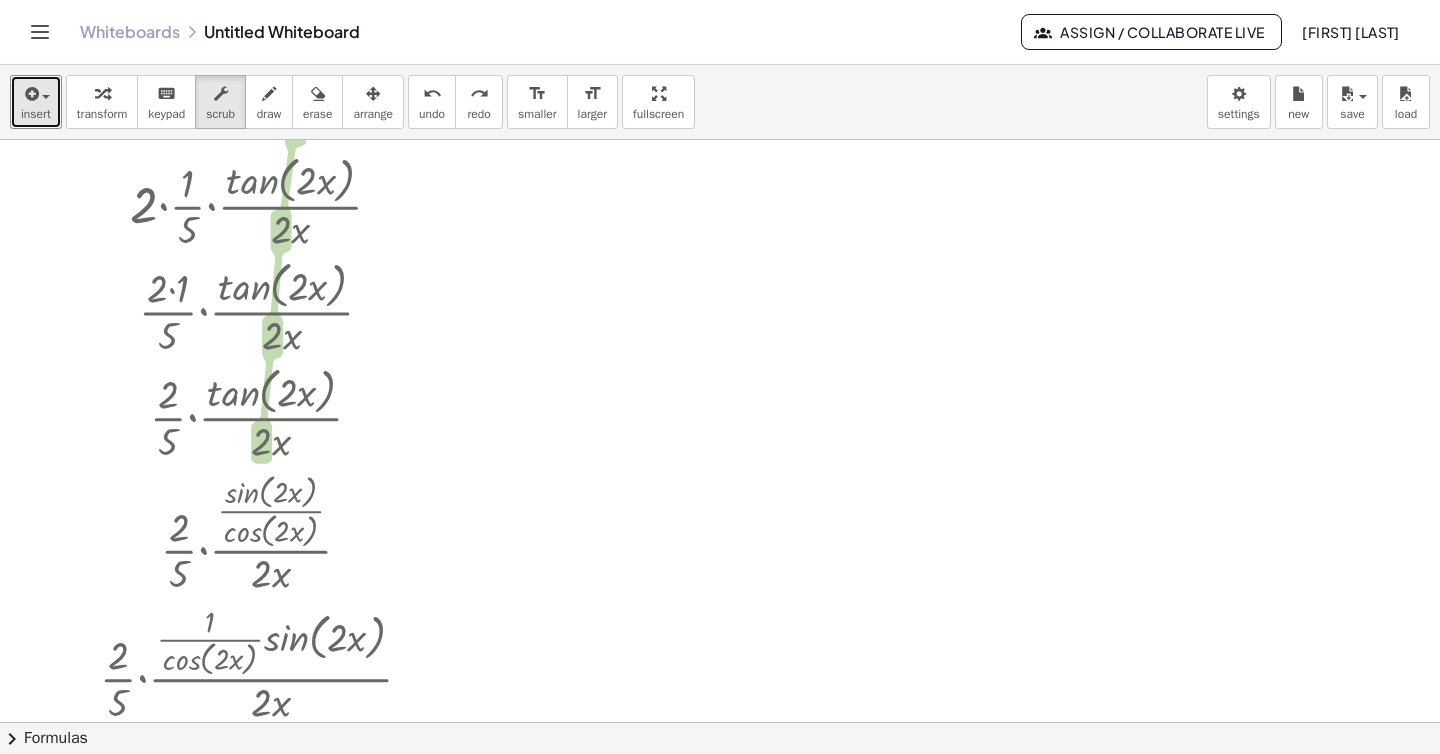 scroll, scrollTop: 527, scrollLeft: 0, axis: vertical 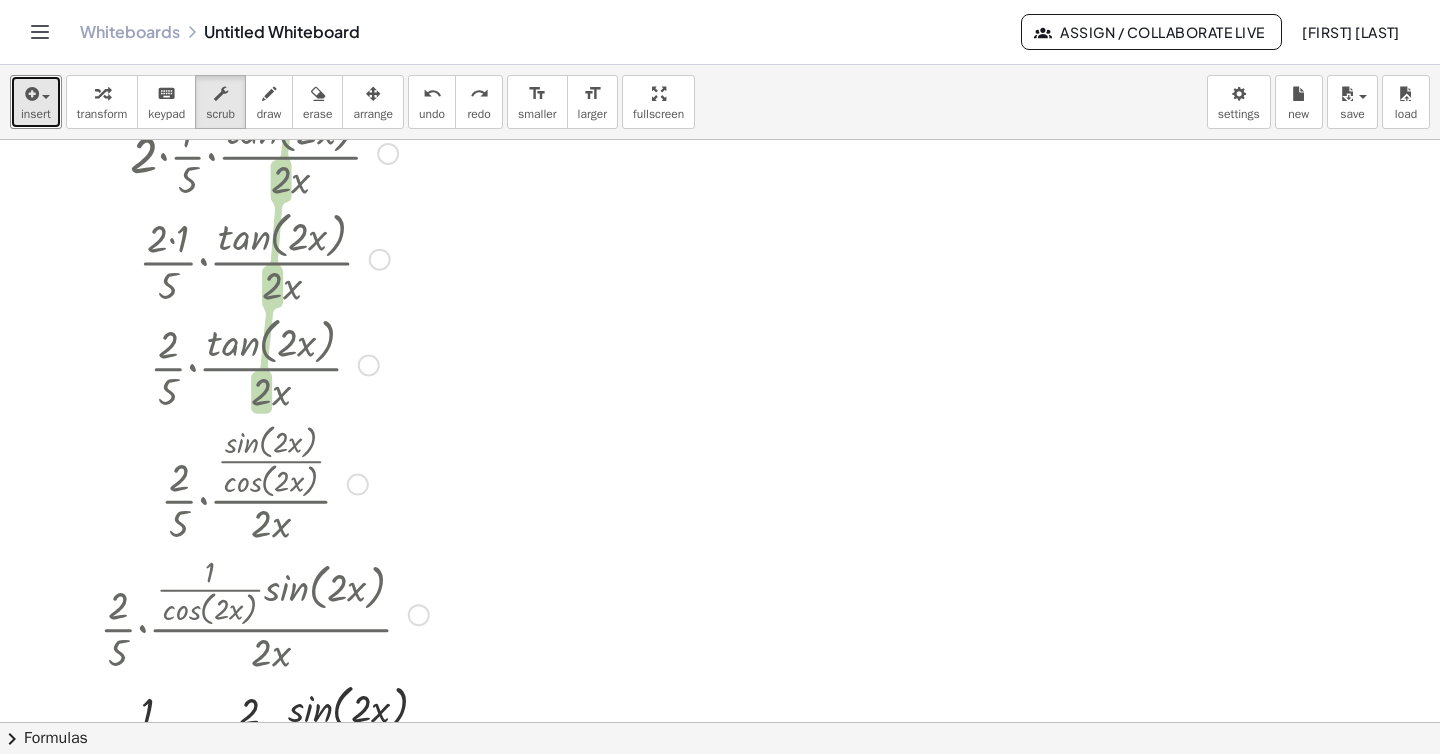 click at bounding box center (264, 482) 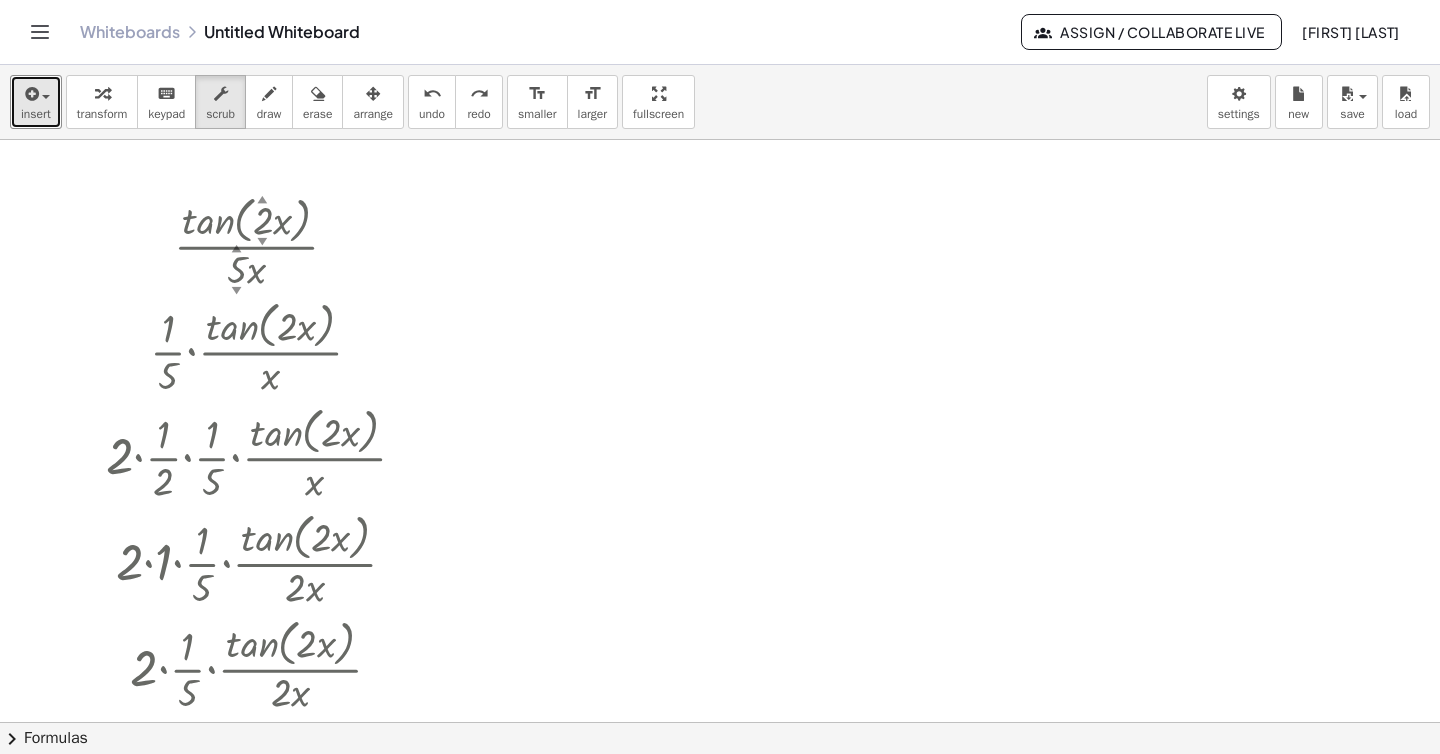 scroll, scrollTop: 0, scrollLeft: 0, axis: both 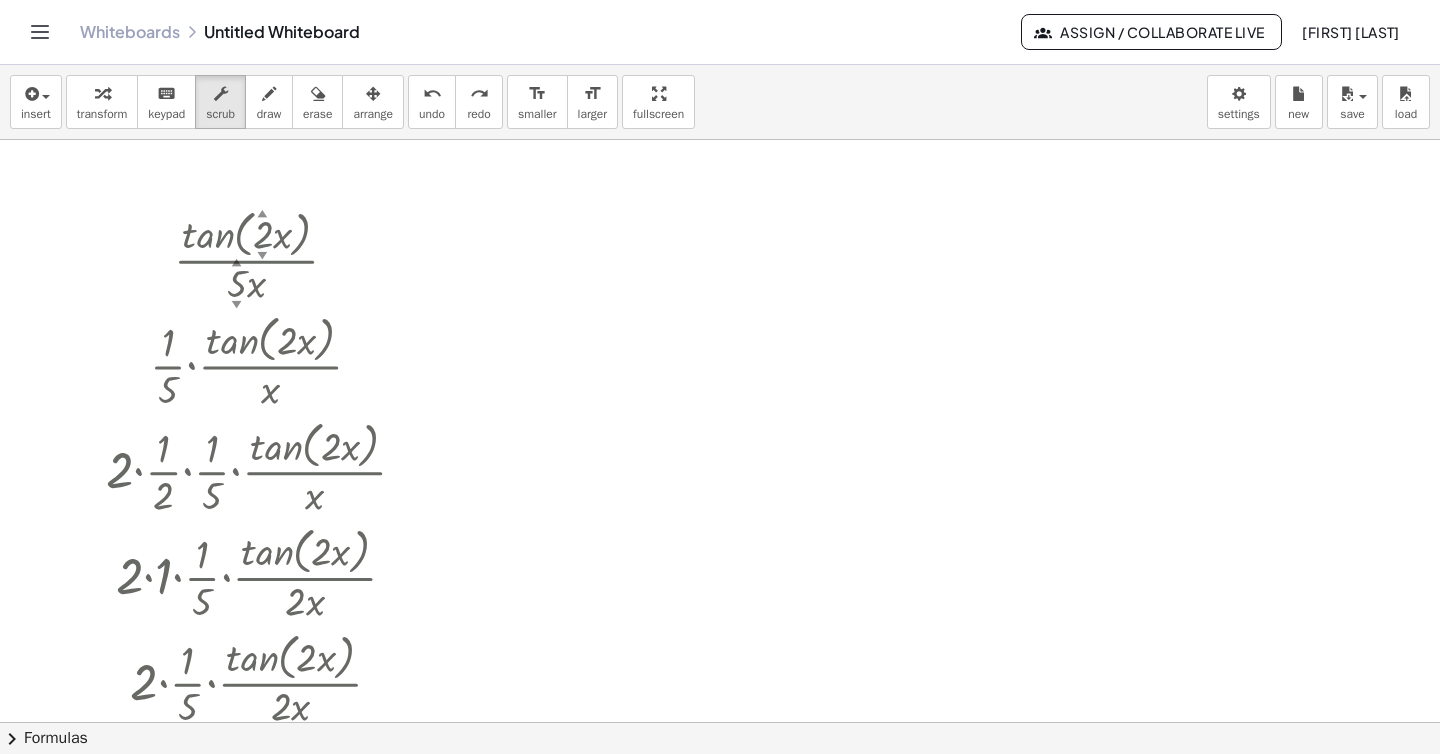 click 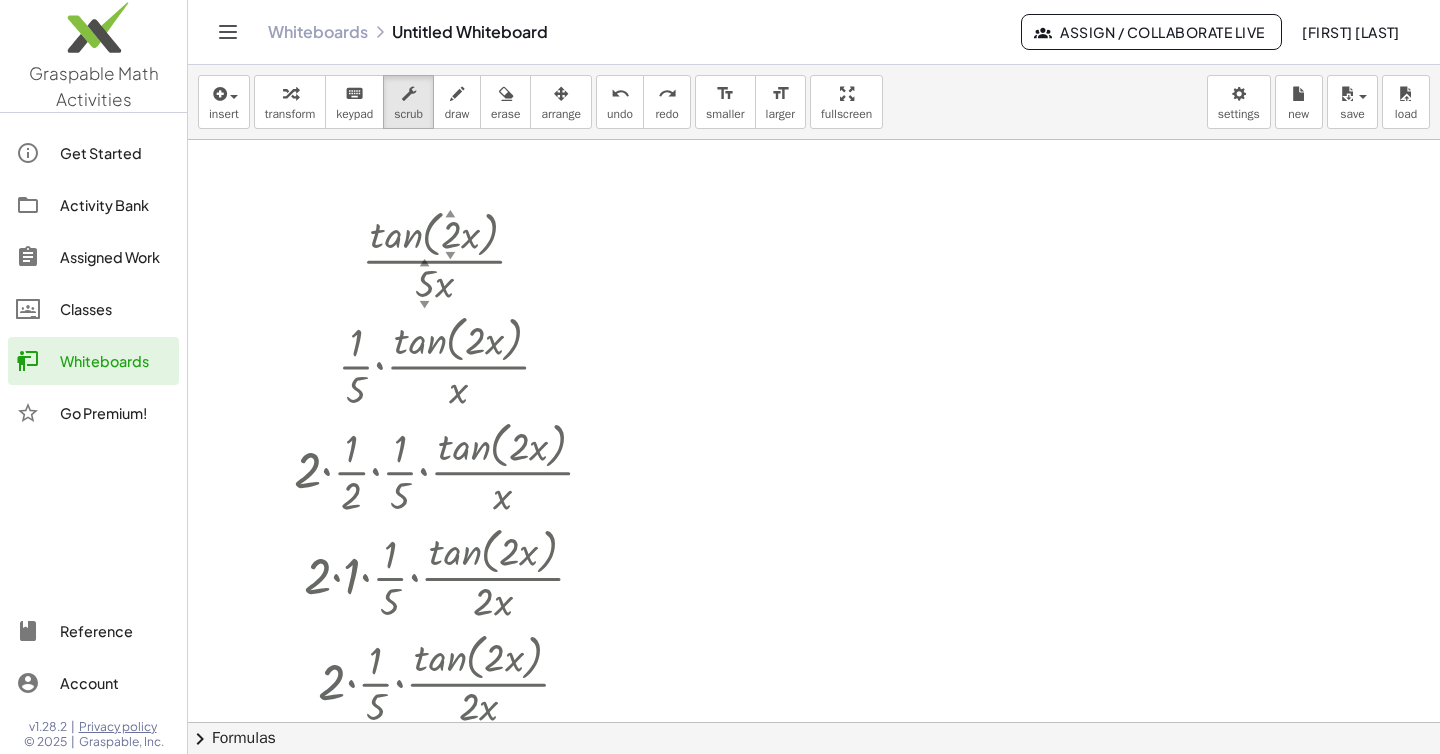 click at bounding box center [814, 722] 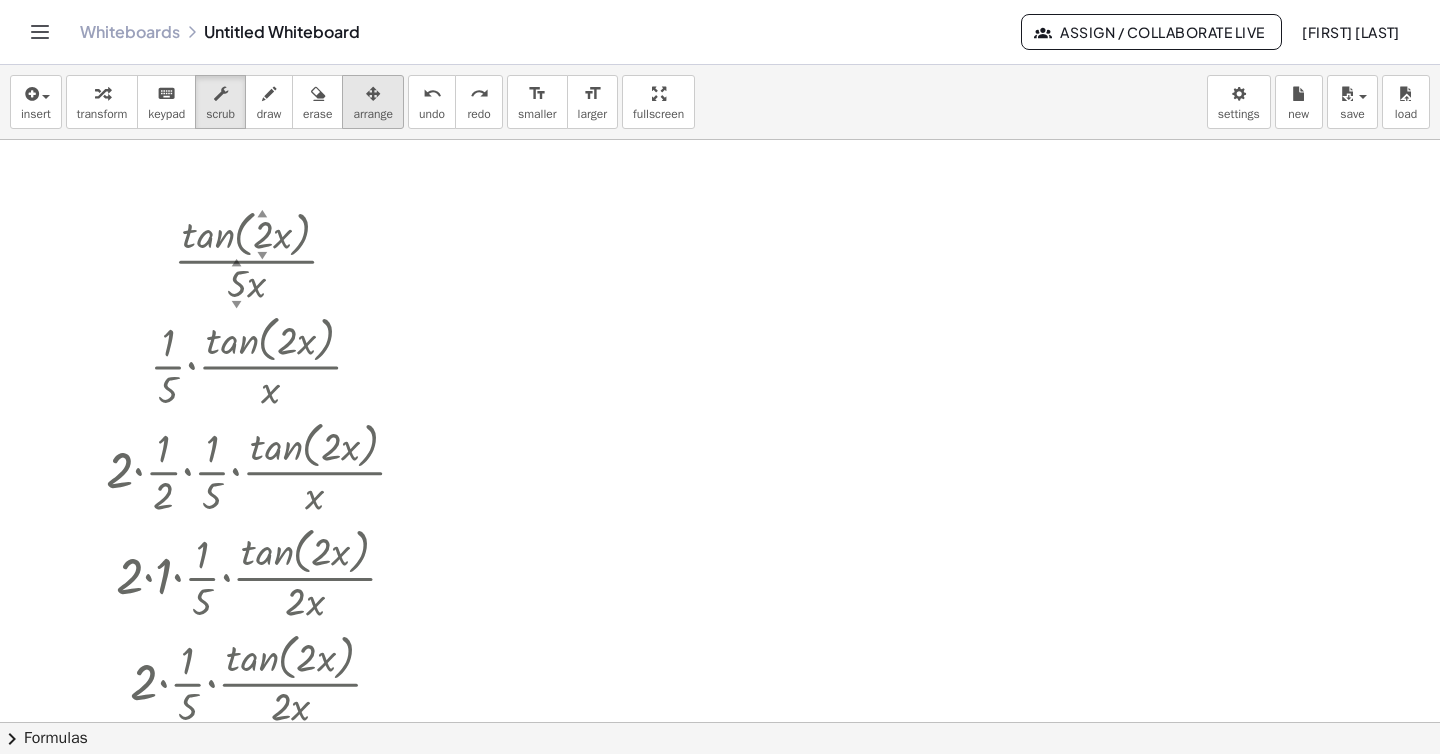 click on "arrange" at bounding box center [373, 114] 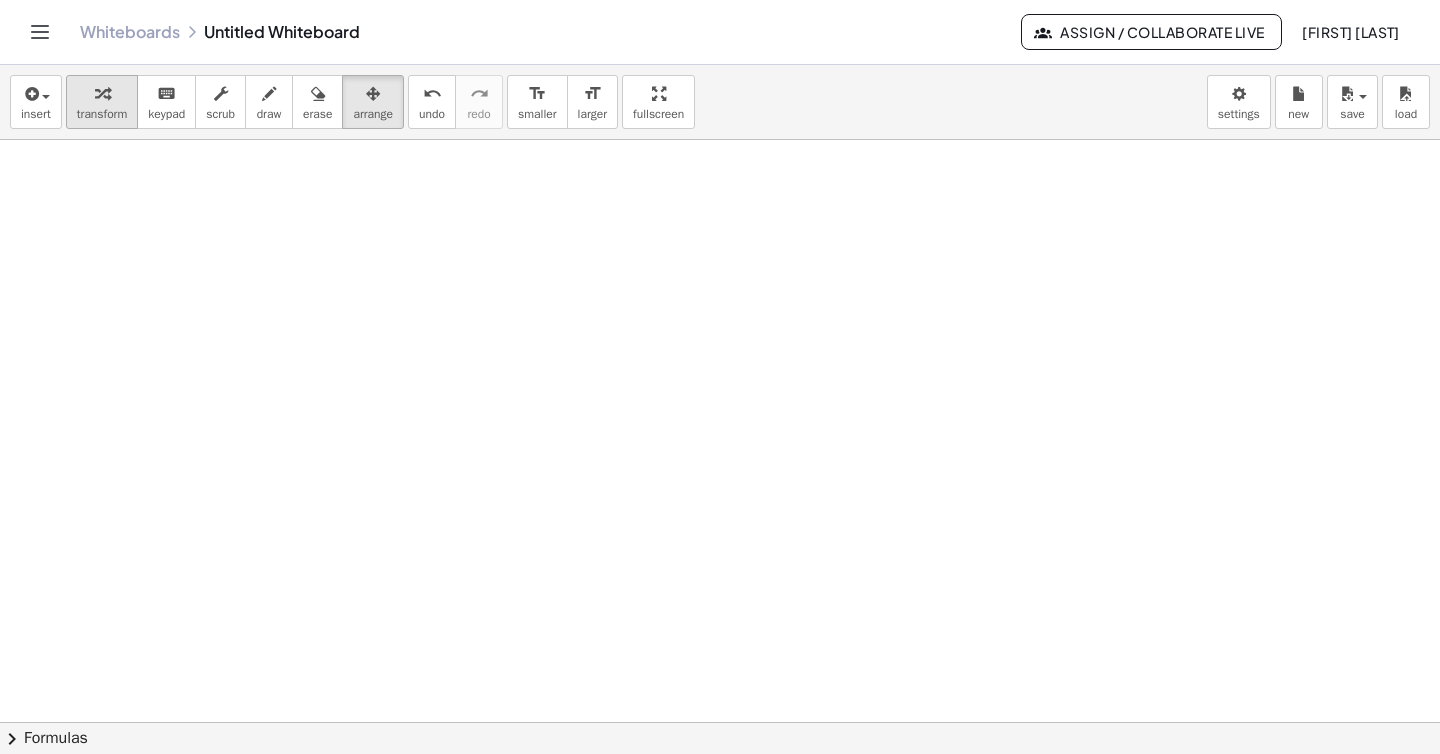 click on "transform" at bounding box center (102, 114) 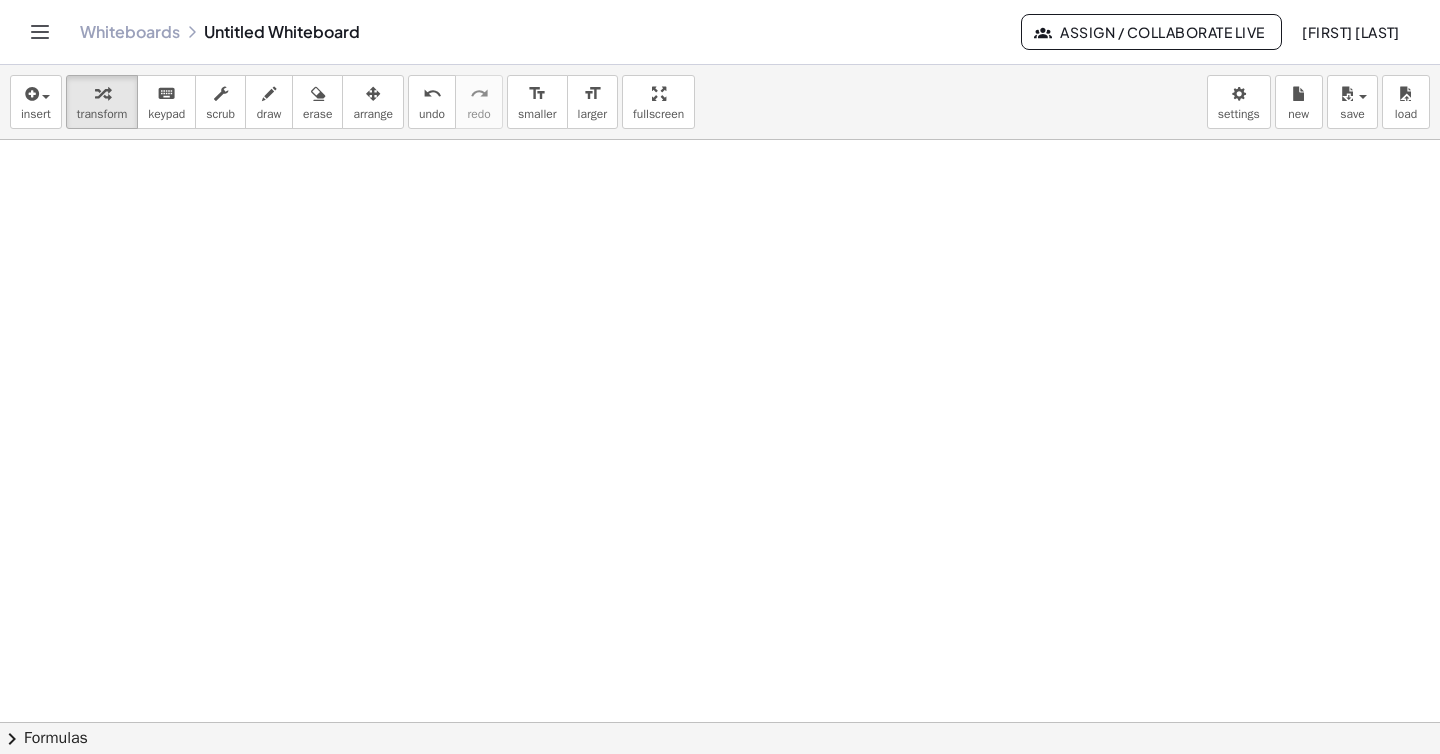 click at bounding box center (720, 722) 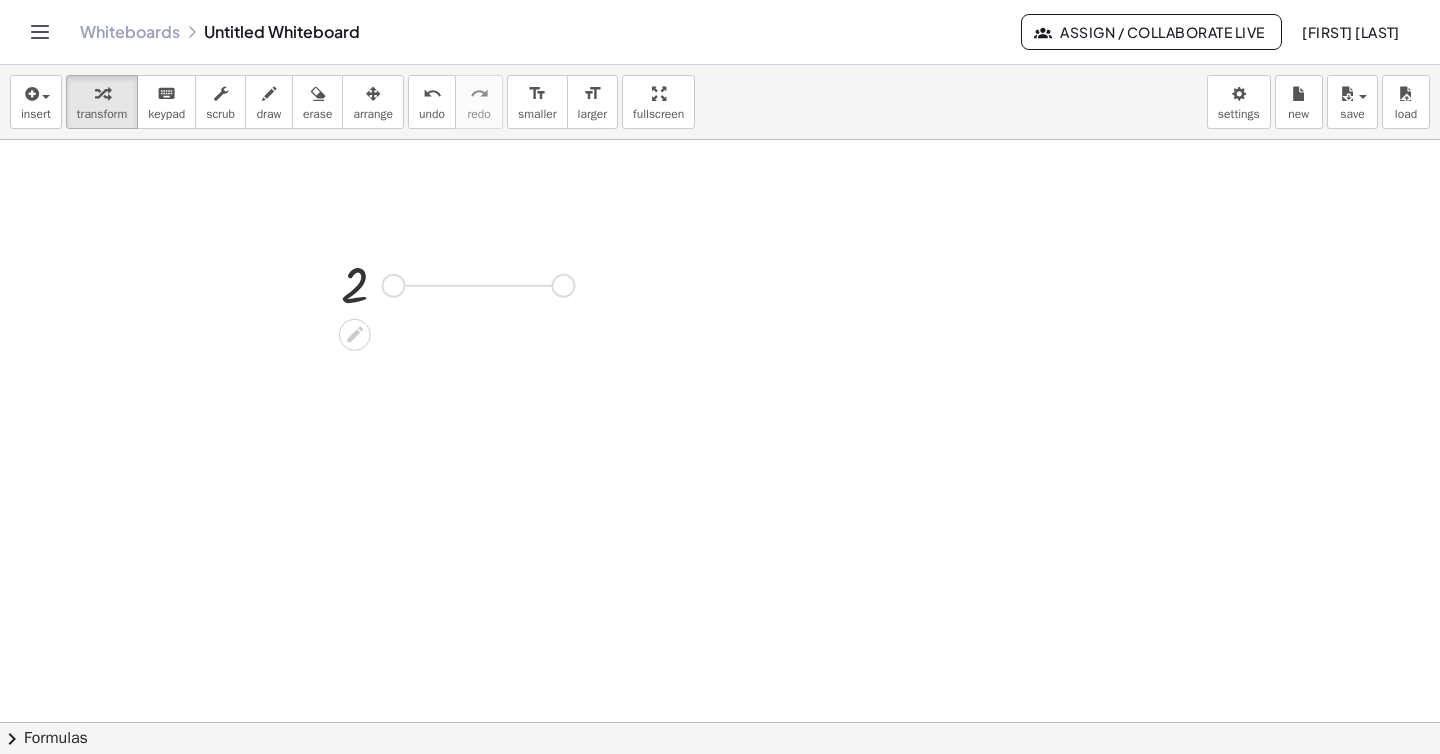 drag, startPoint x: 399, startPoint y: 283, endPoint x: 578, endPoint y: 283, distance: 179 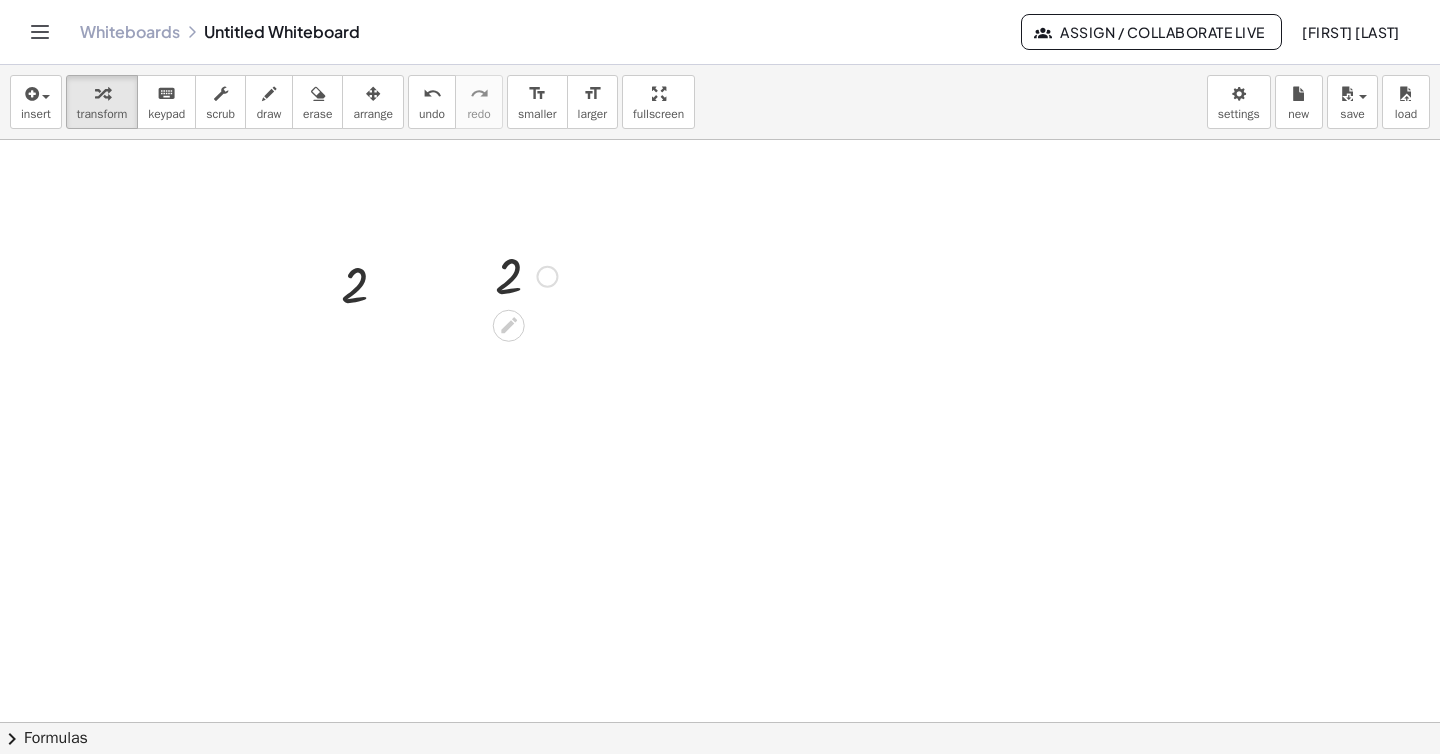 click at bounding box center [526, 275] 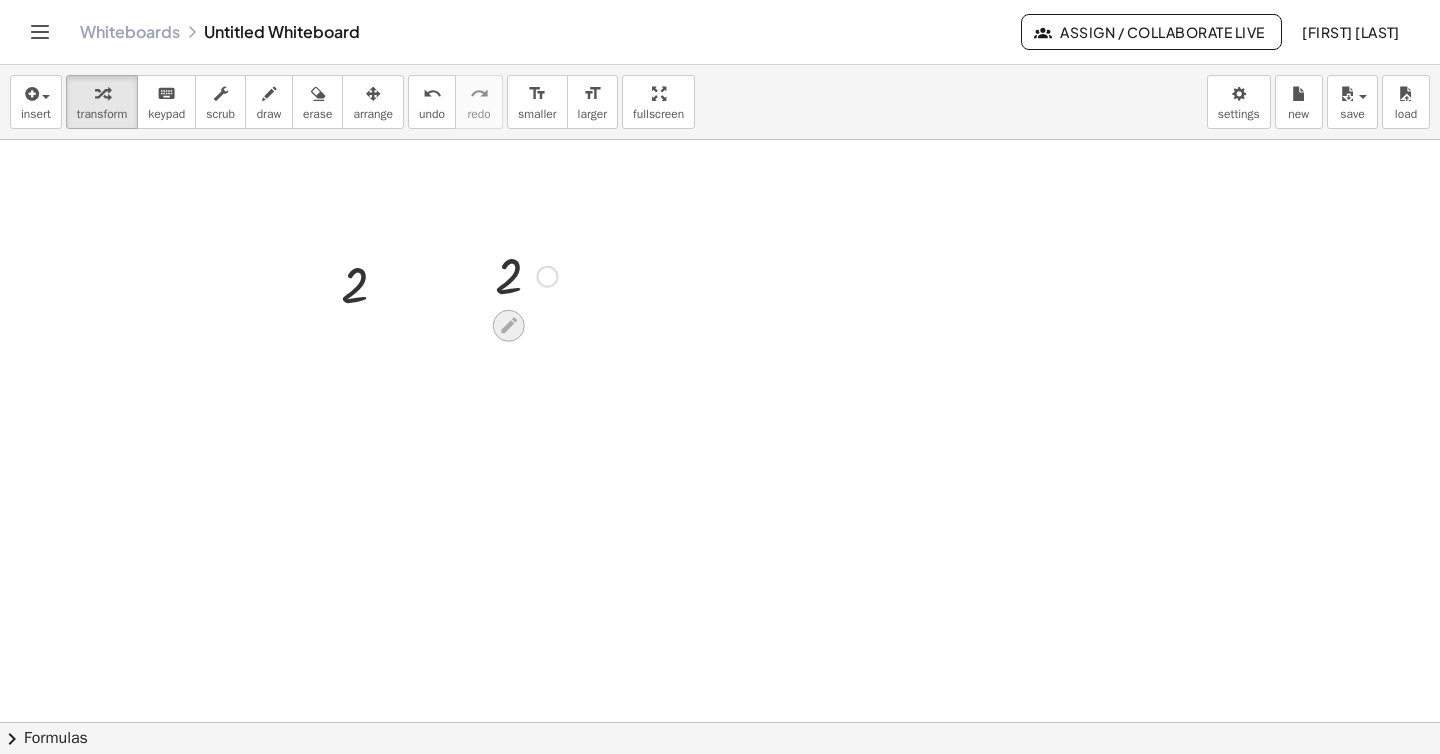 click 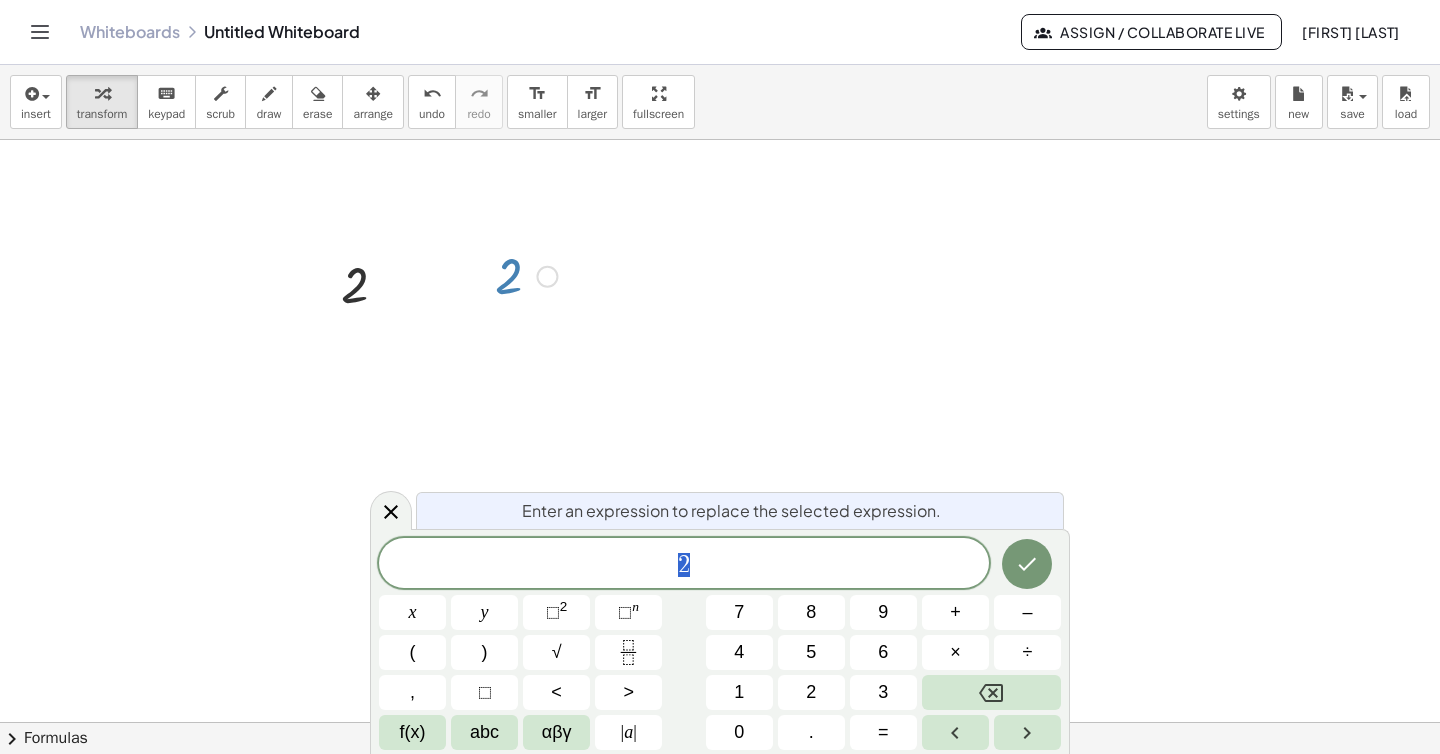 click on "2" at bounding box center (684, 565) 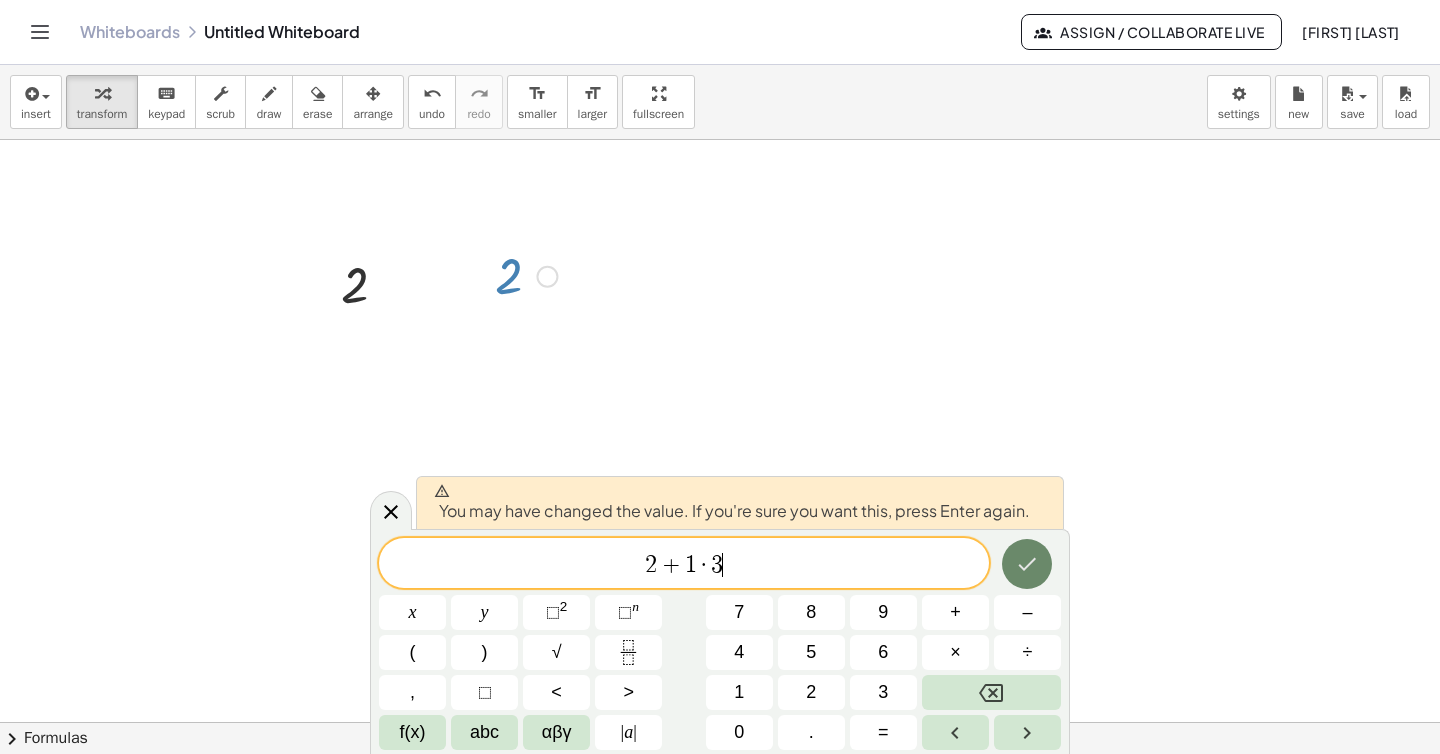 click 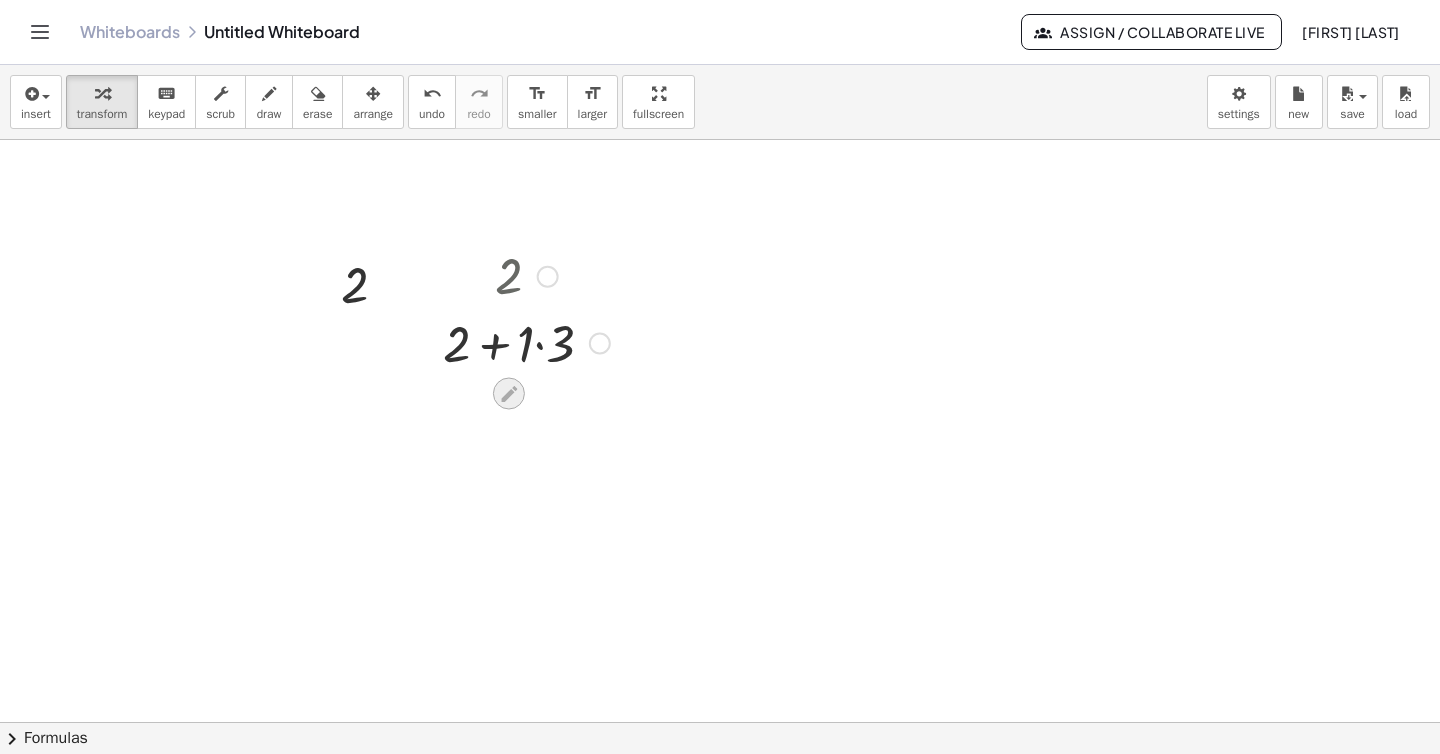 click 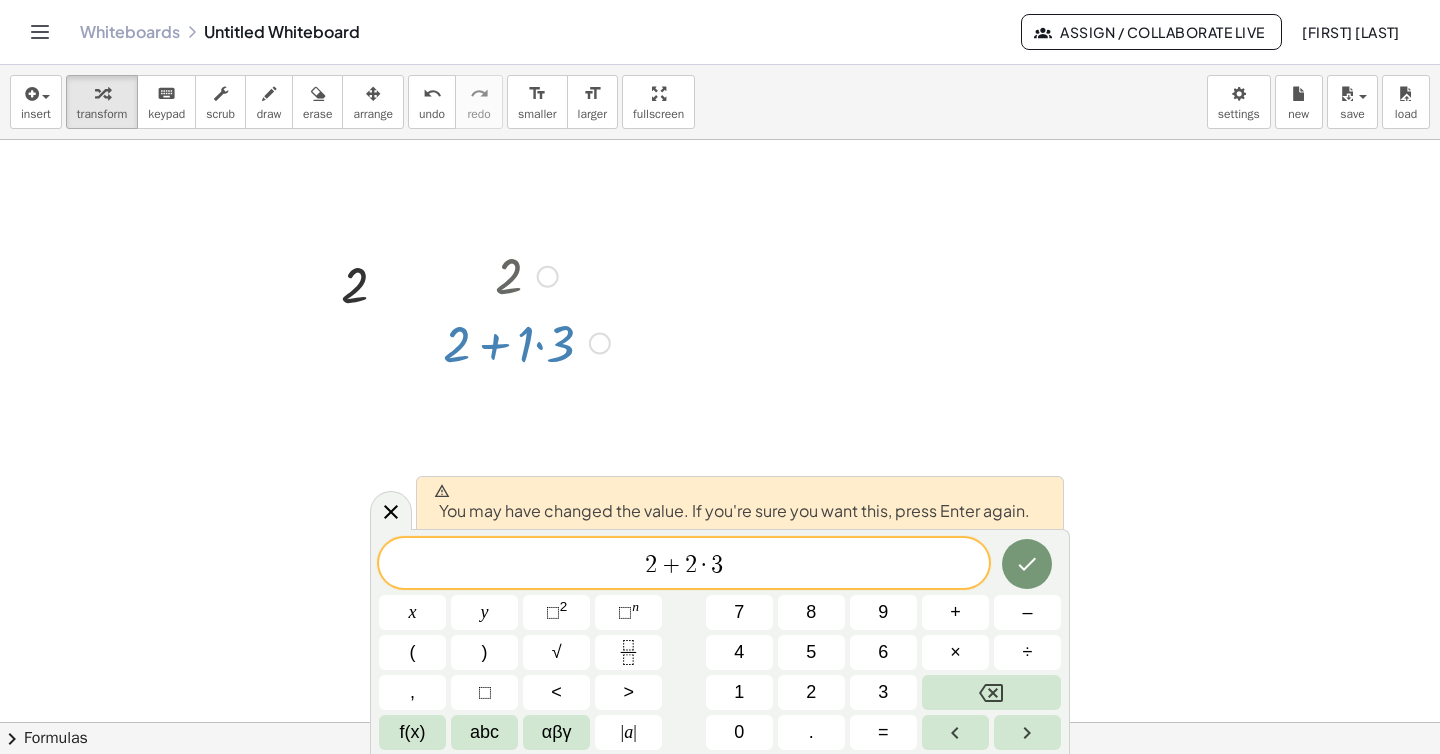 click on "You may have changed the value. If you're sure you want this, press Enter again. 2 + 2 ​ · 3 x y ⬚ 2 ⬚ n 7 8 9 + – ( ) √ 4 5 6 × ÷ , ⬚ < > 1 2 3 f(x) abc αβγ | a | 0 . =" at bounding box center [720, 641] 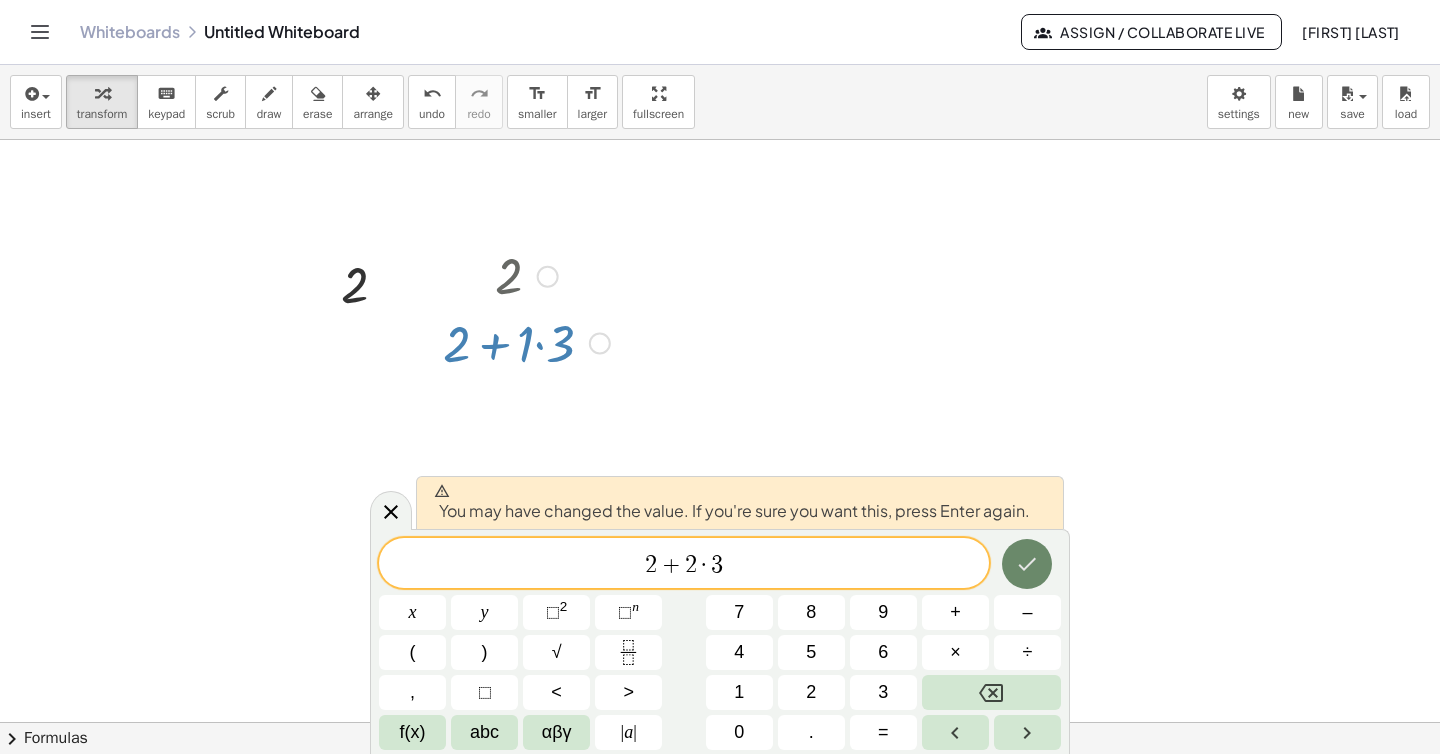 click 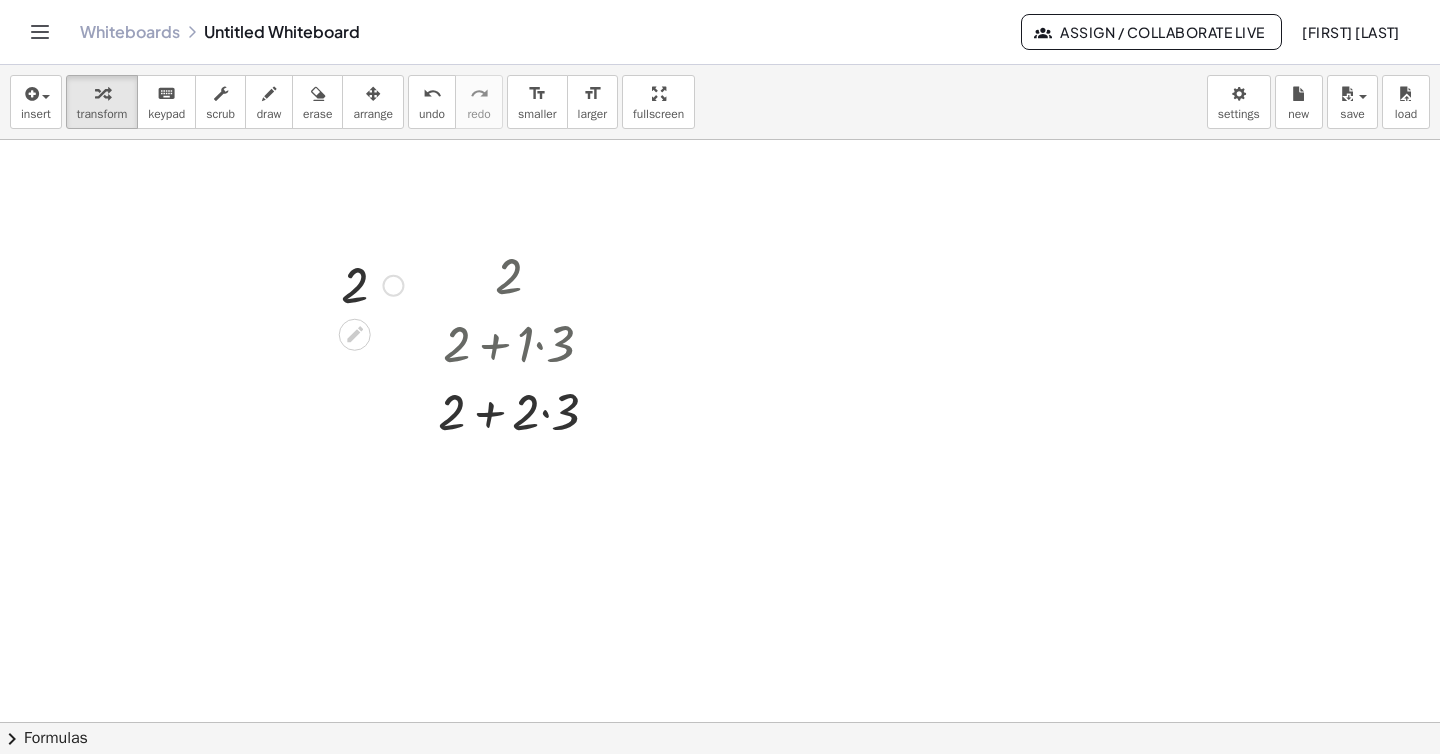 click at bounding box center [372, 284] 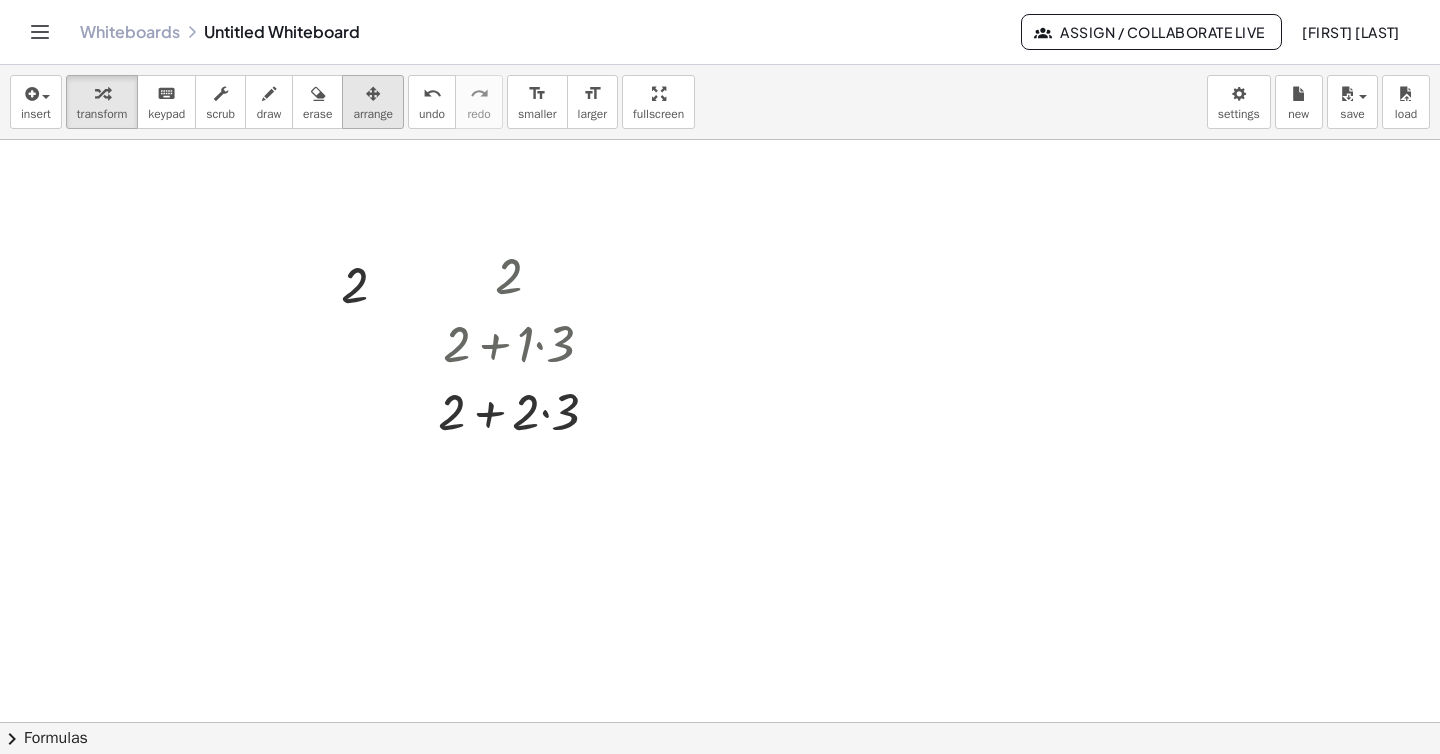 click at bounding box center (373, 93) 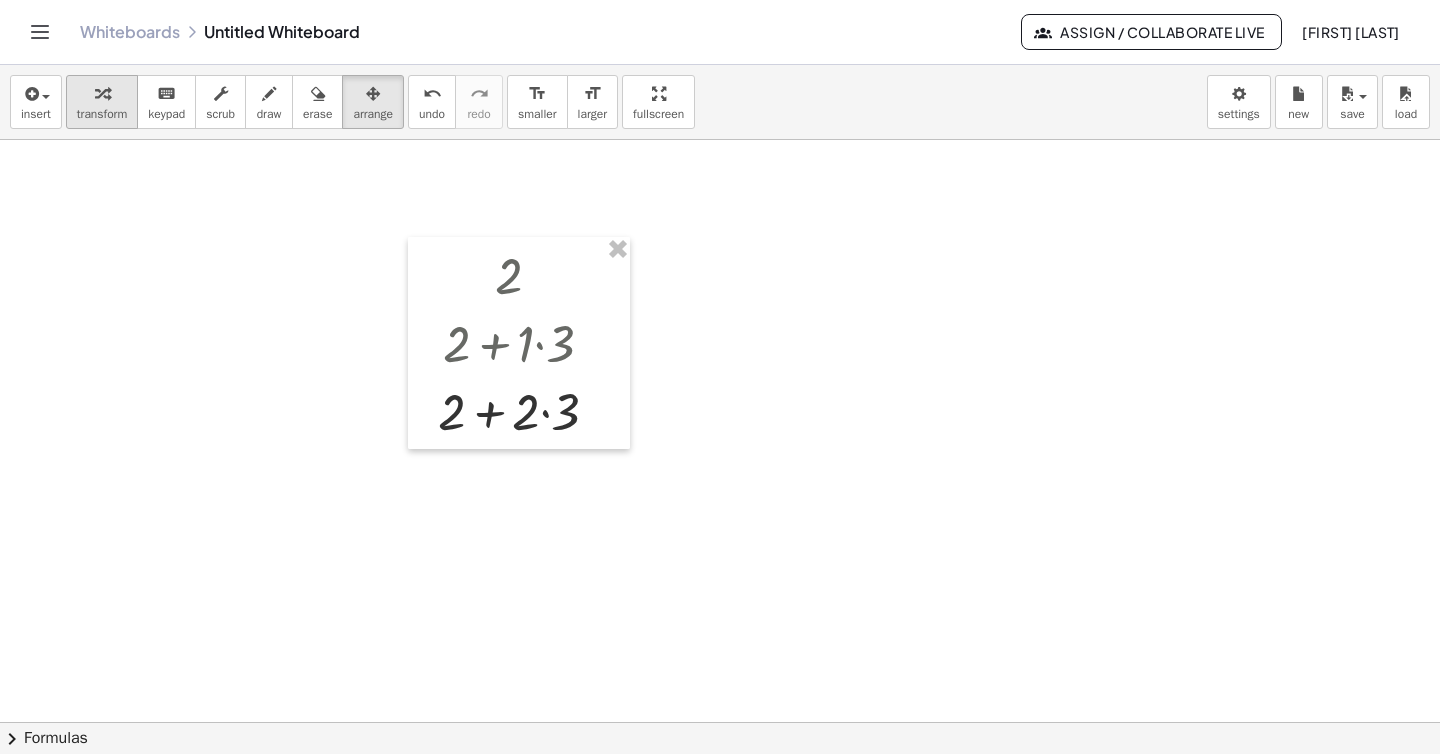 click at bounding box center [102, 94] 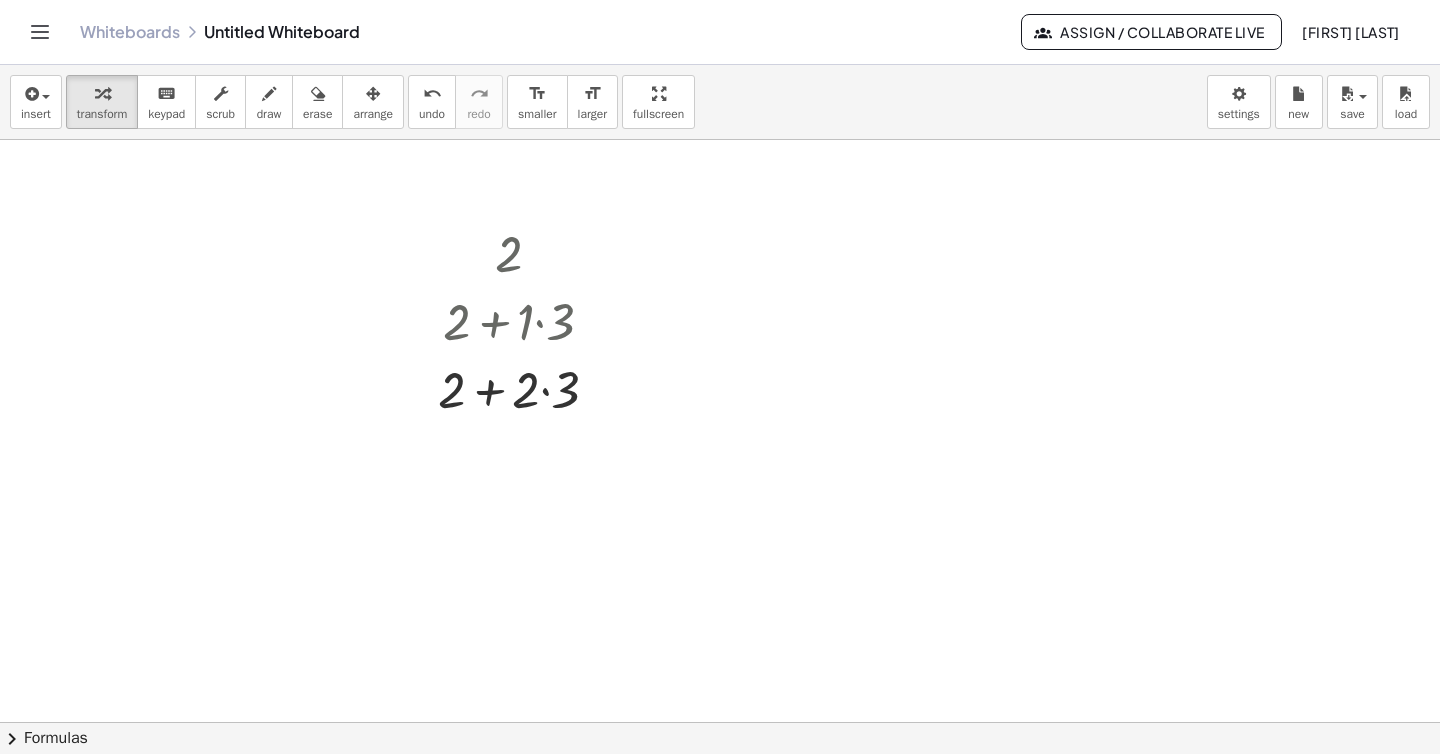 scroll, scrollTop: 24, scrollLeft: 0, axis: vertical 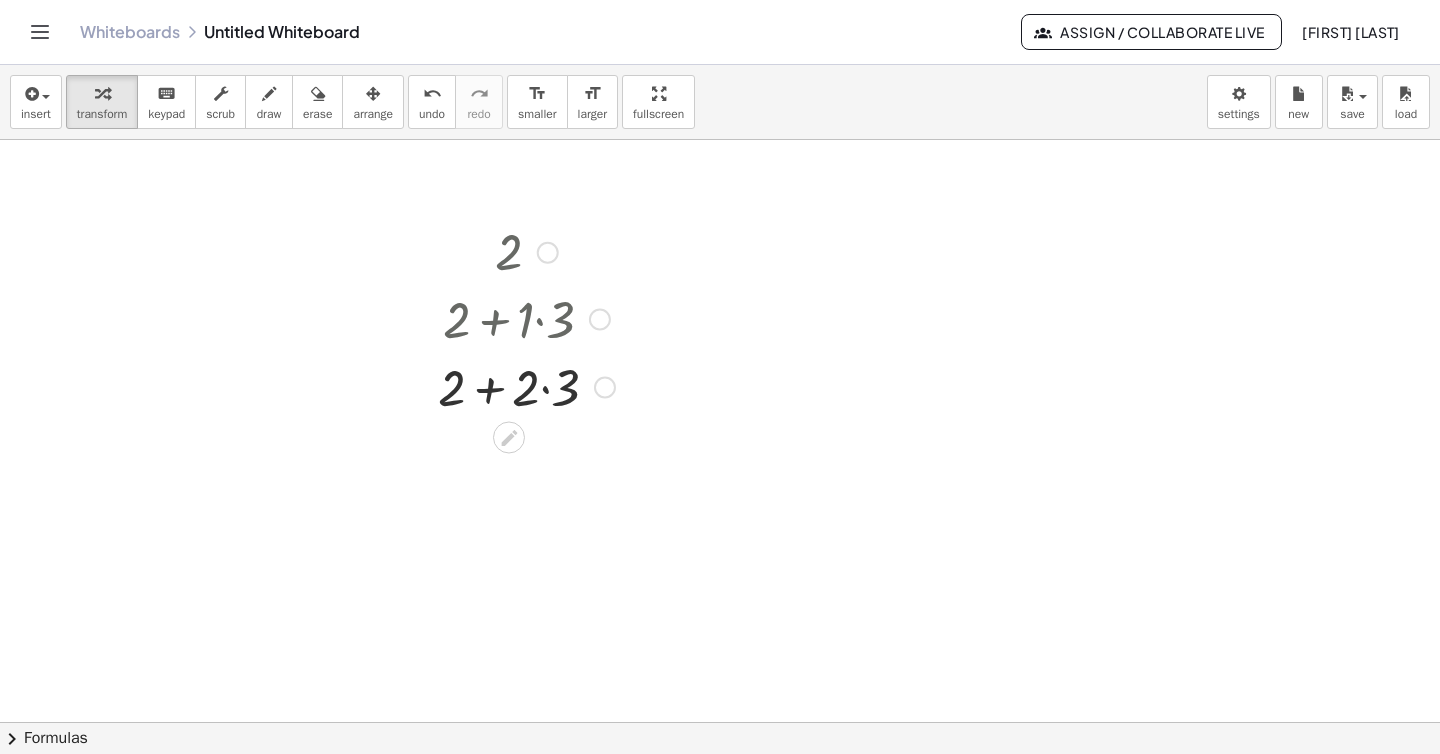 click at bounding box center (526, 318) 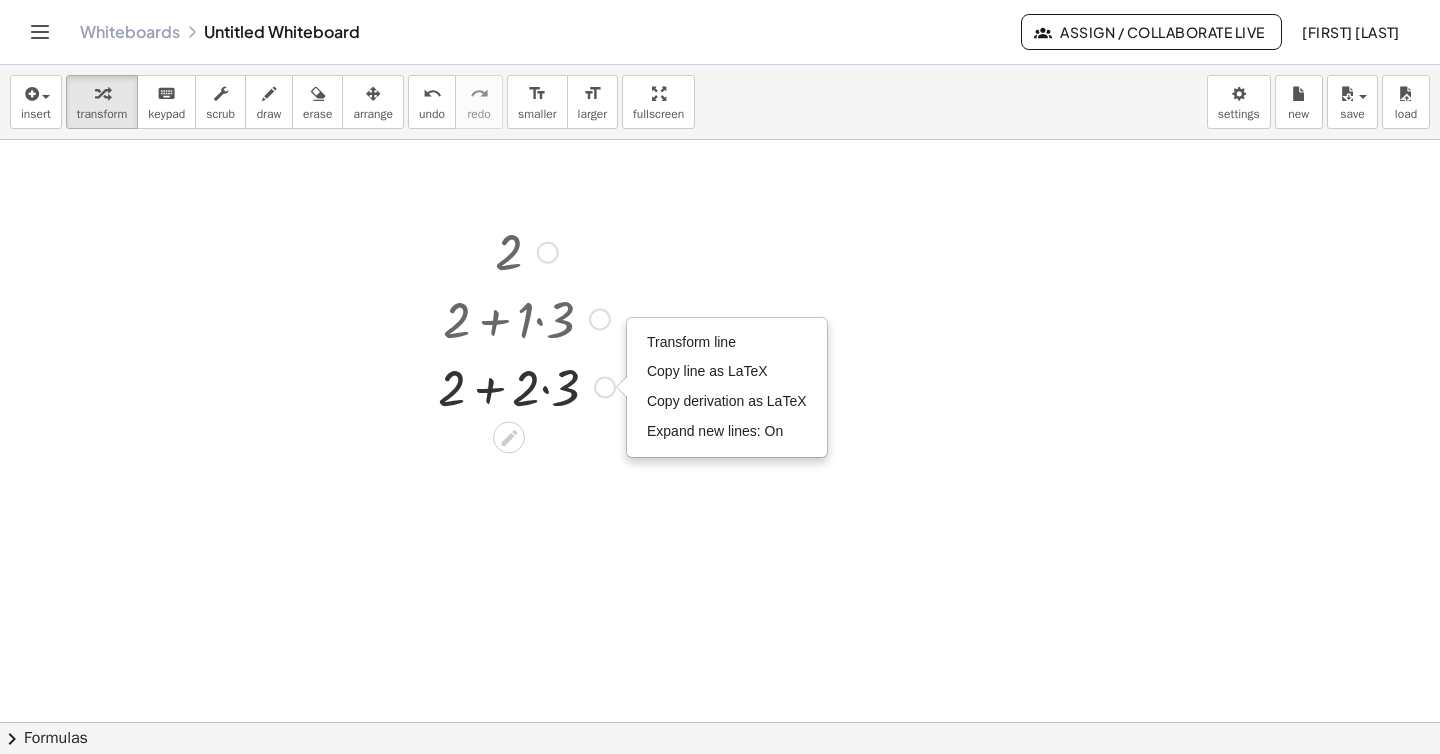 click at bounding box center (526, 386) 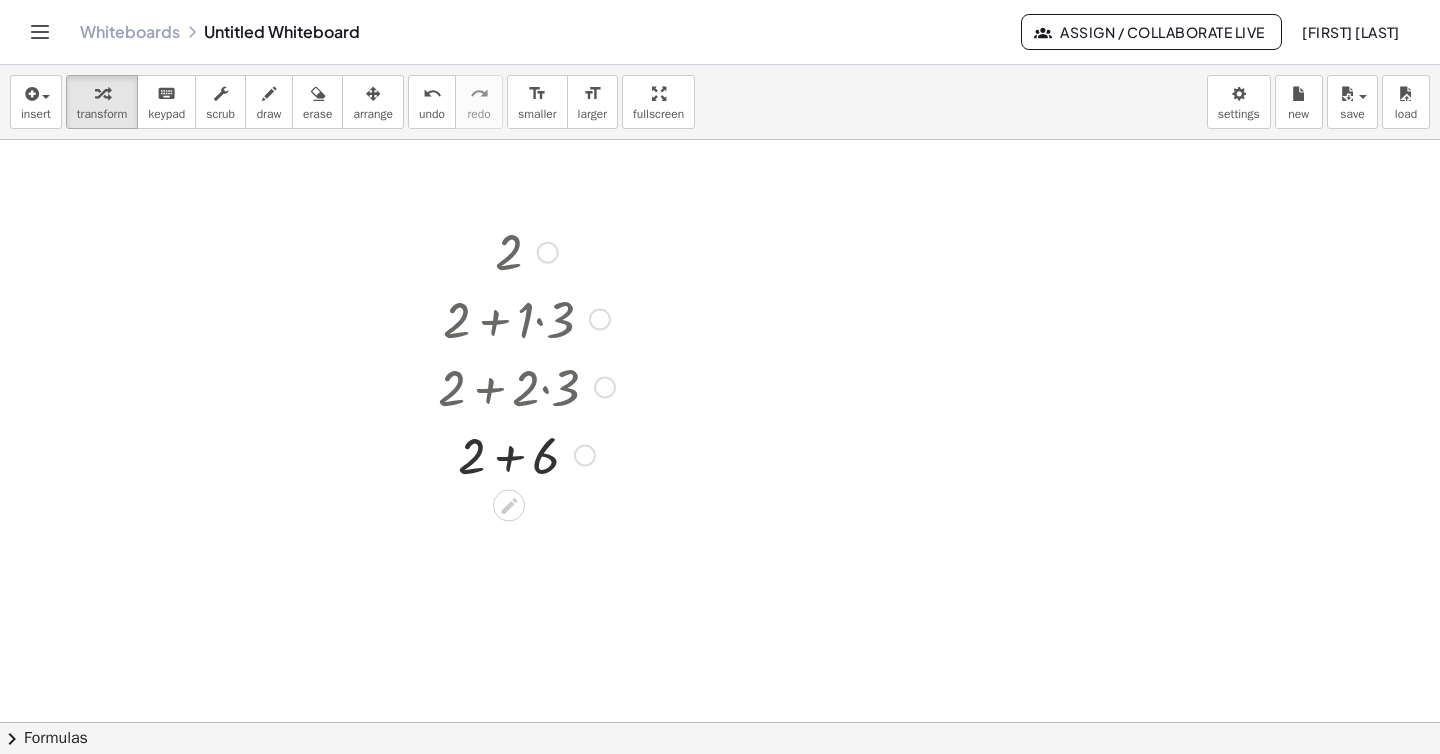 click at bounding box center [526, 454] 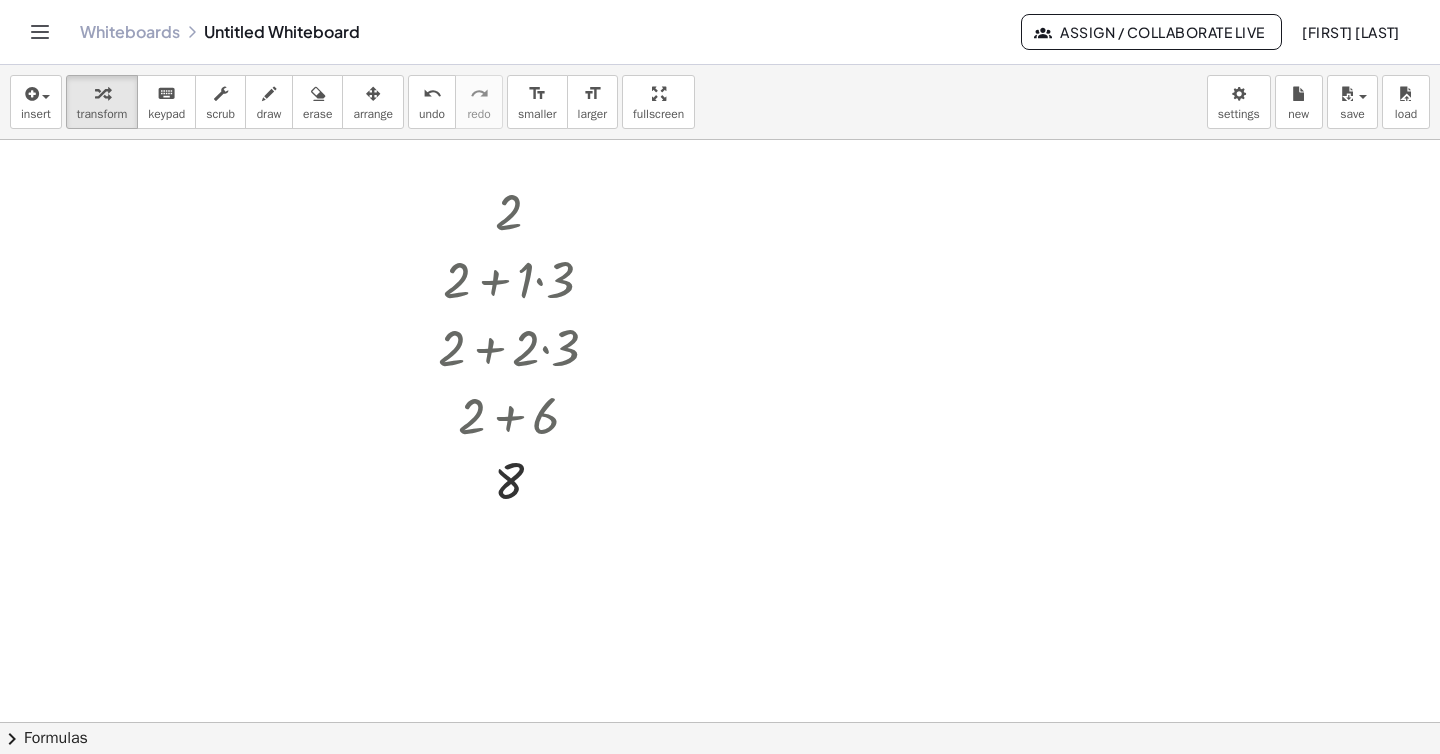 scroll, scrollTop: 72, scrollLeft: 0, axis: vertical 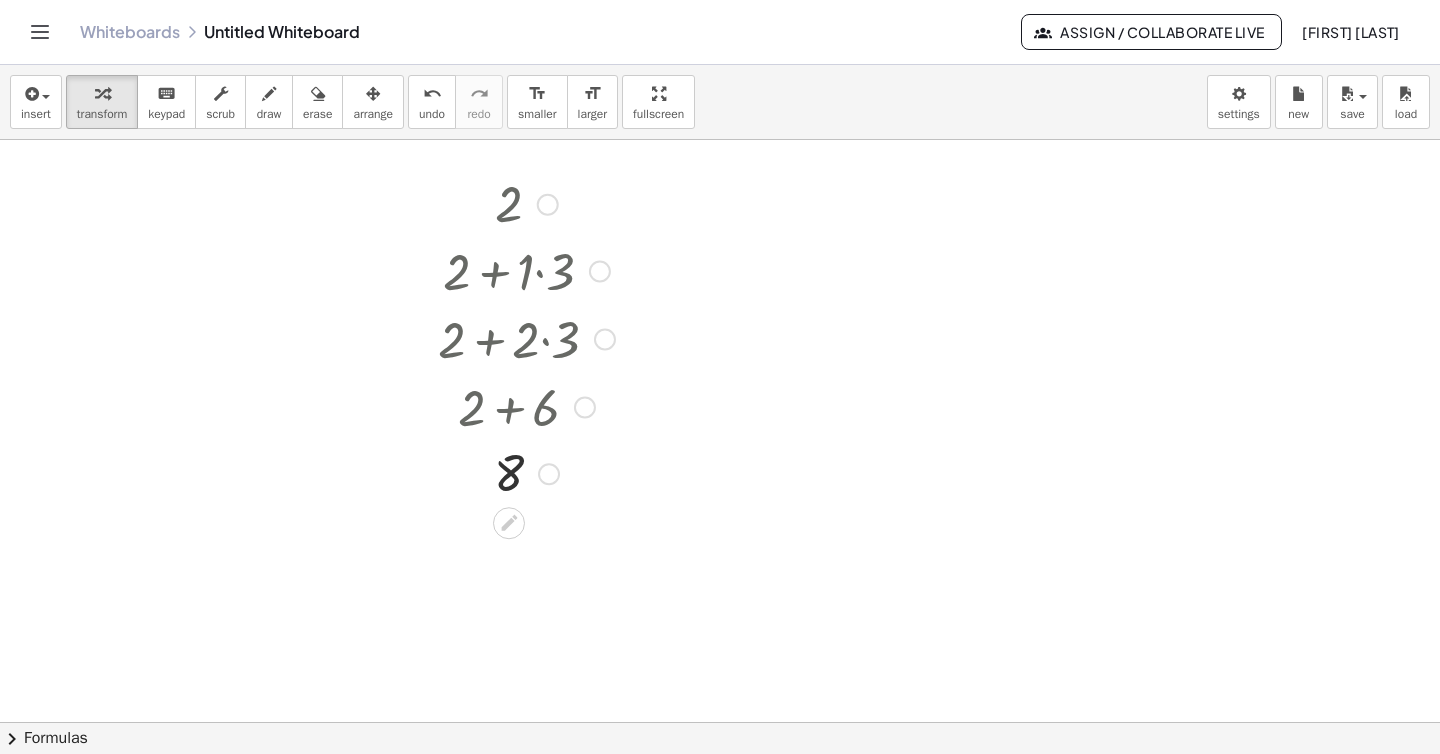 click at bounding box center [526, 338] 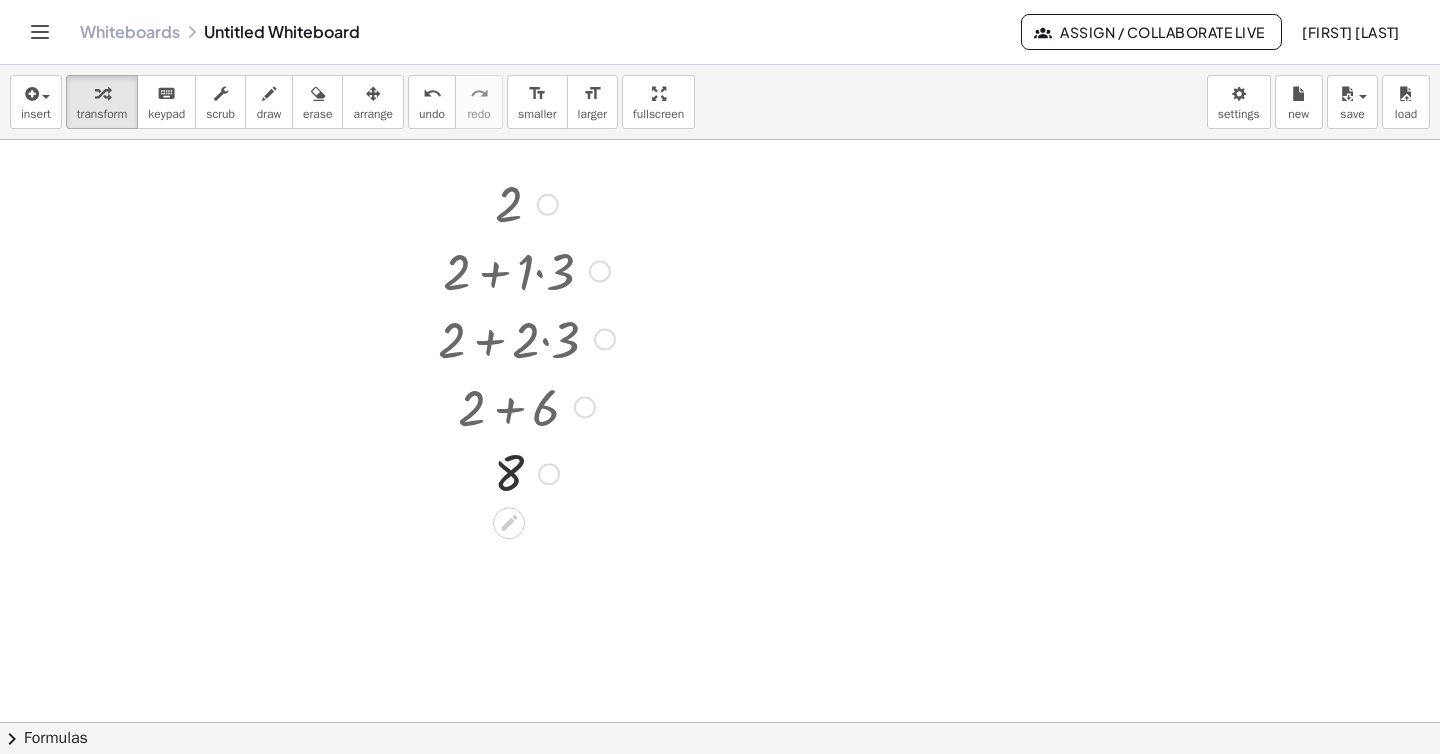 click at bounding box center [526, 473] 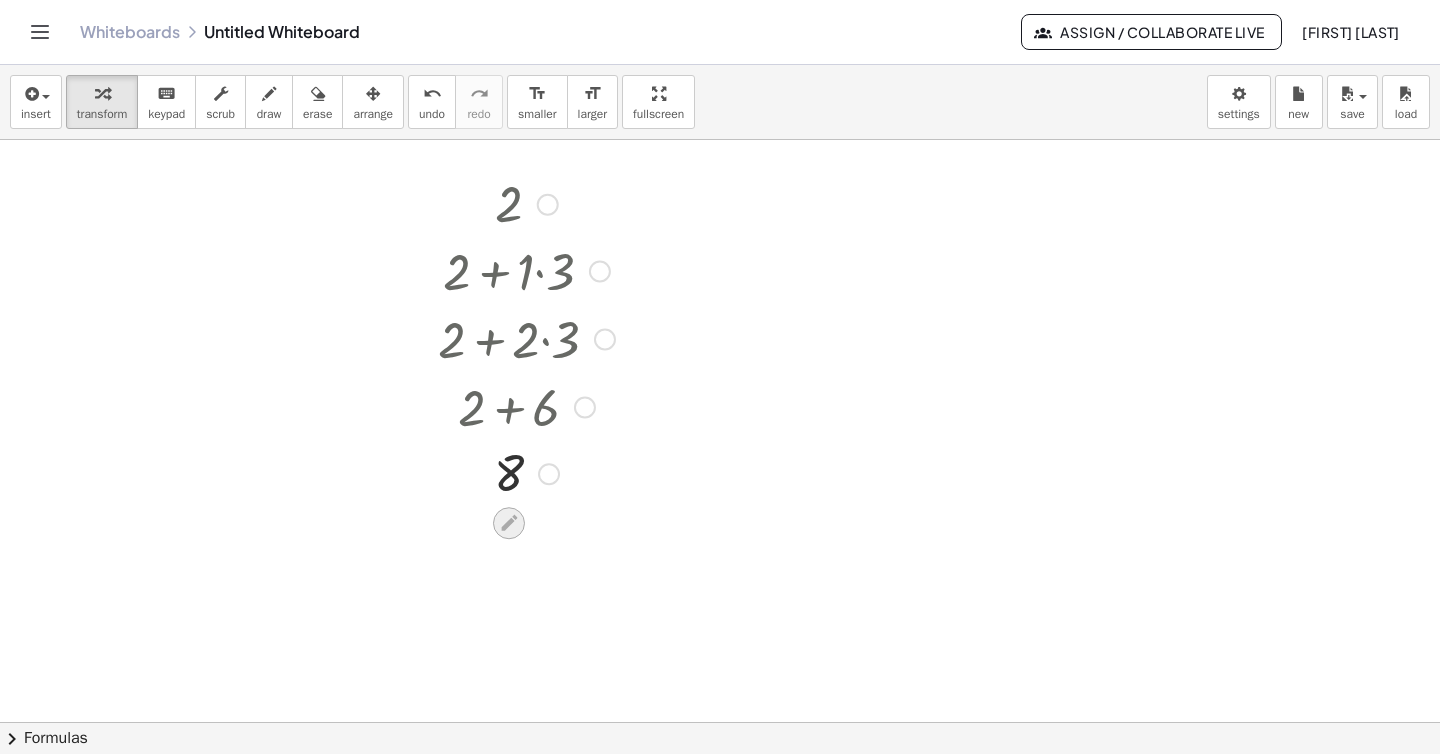 click at bounding box center [509, 523] 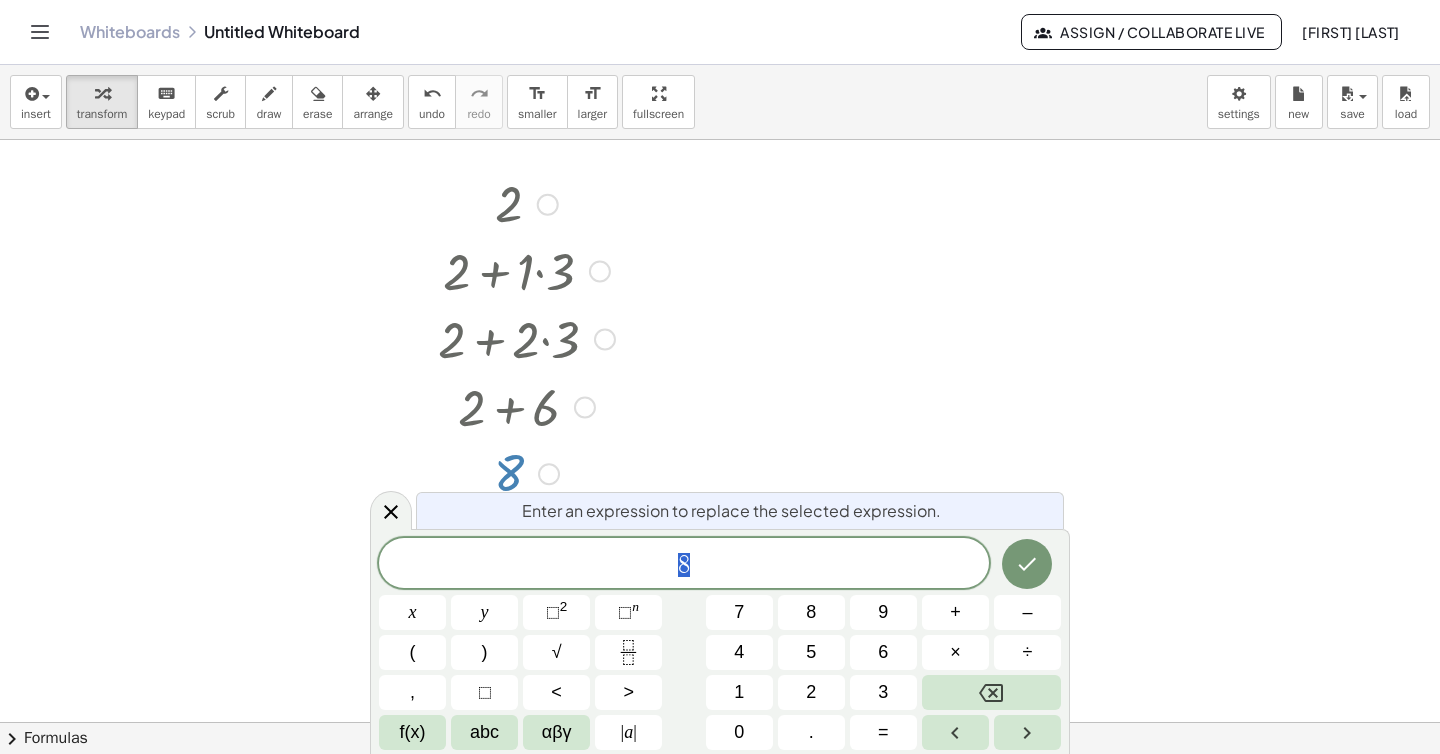 click 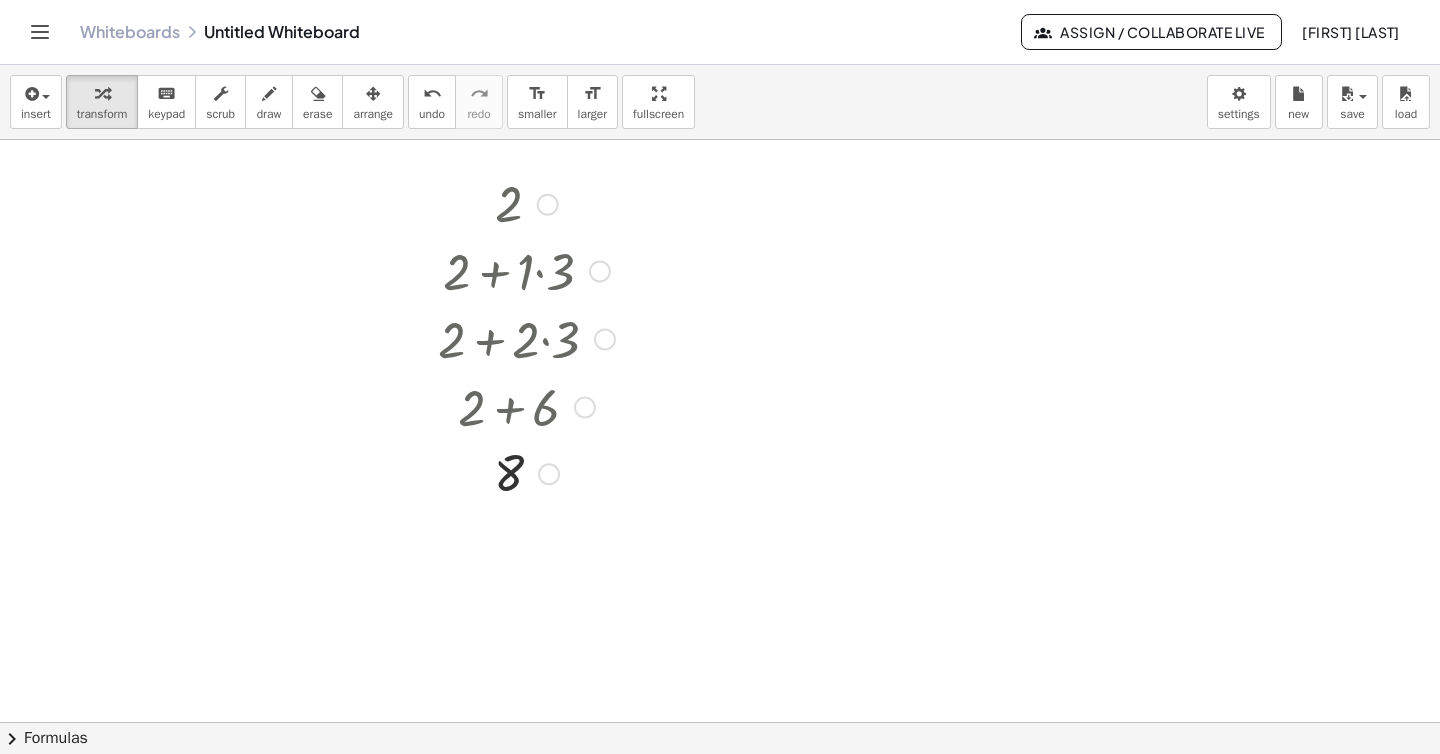 click at bounding box center (526, 203) 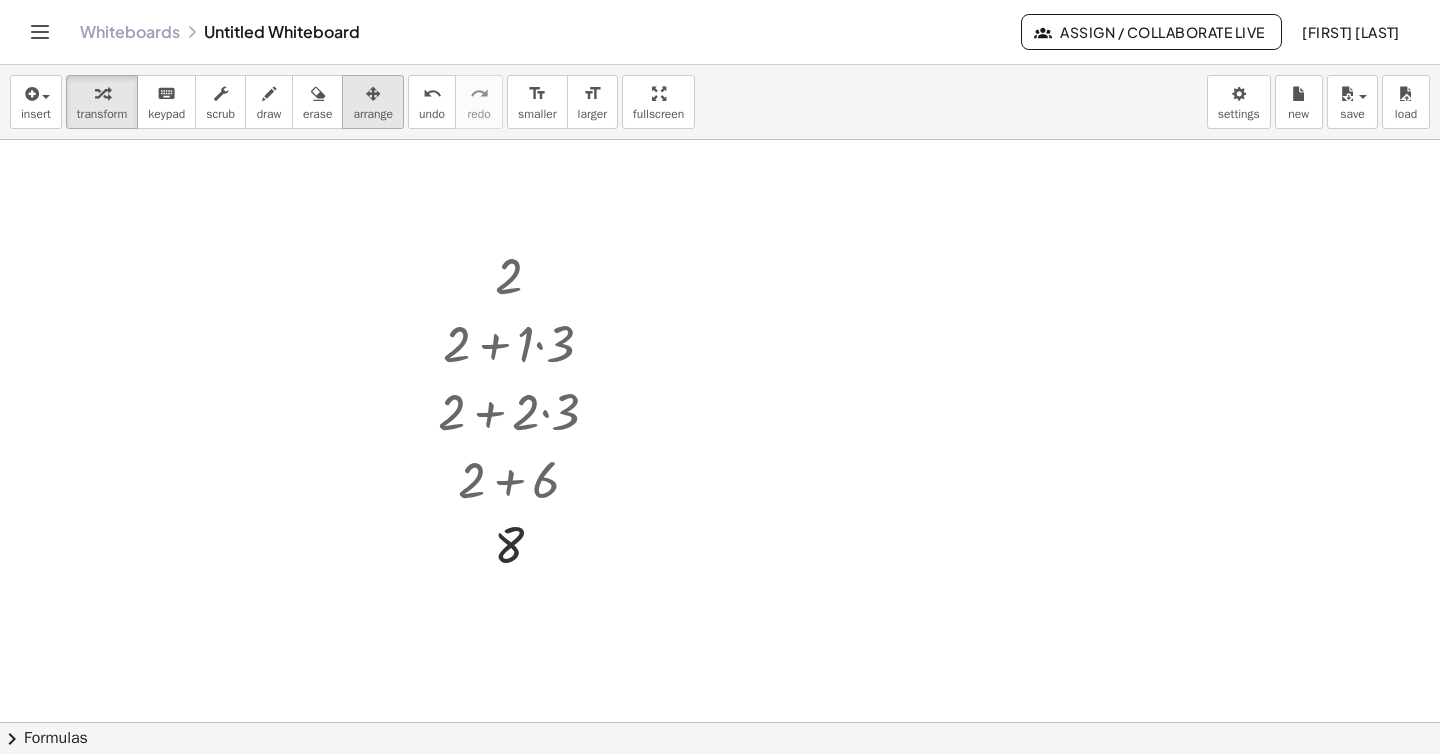 click at bounding box center [373, 94] 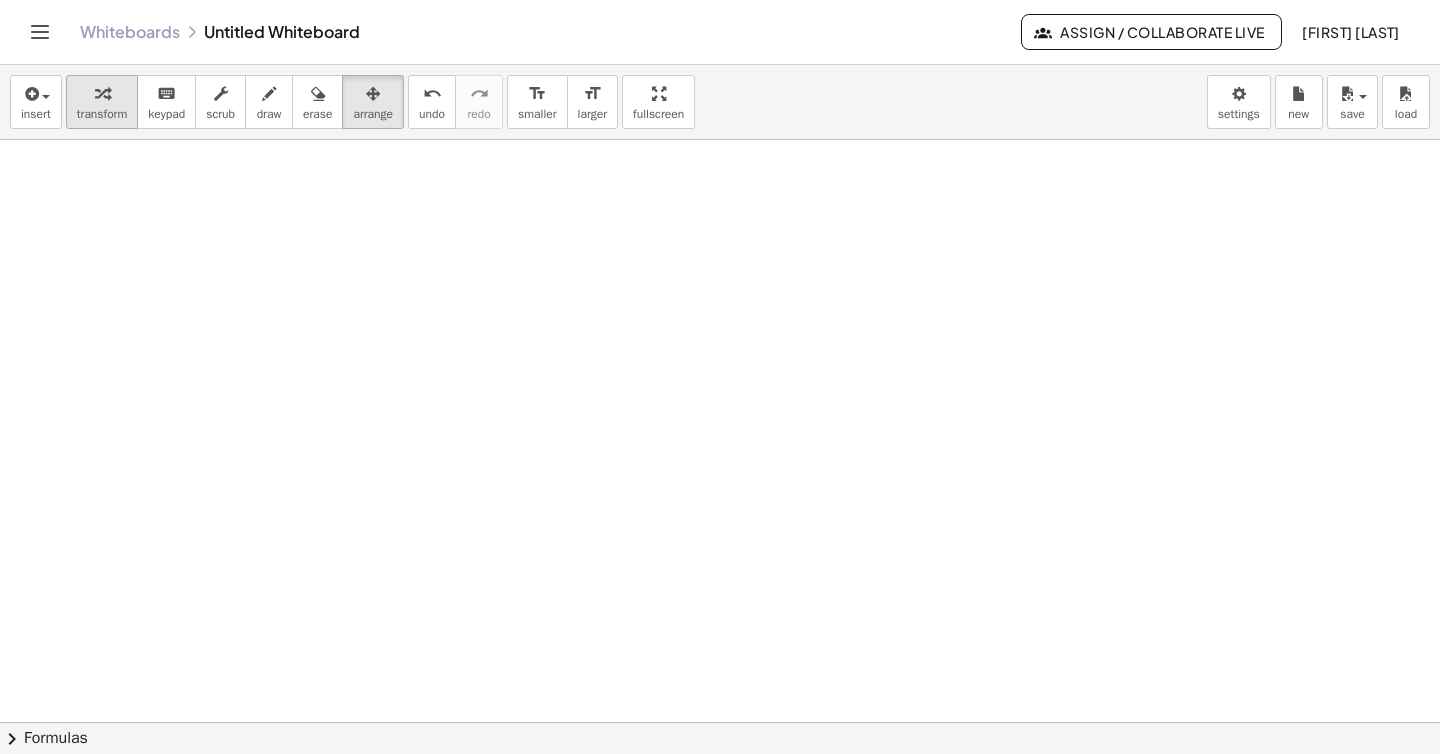 click at bounding box center (102, 93) 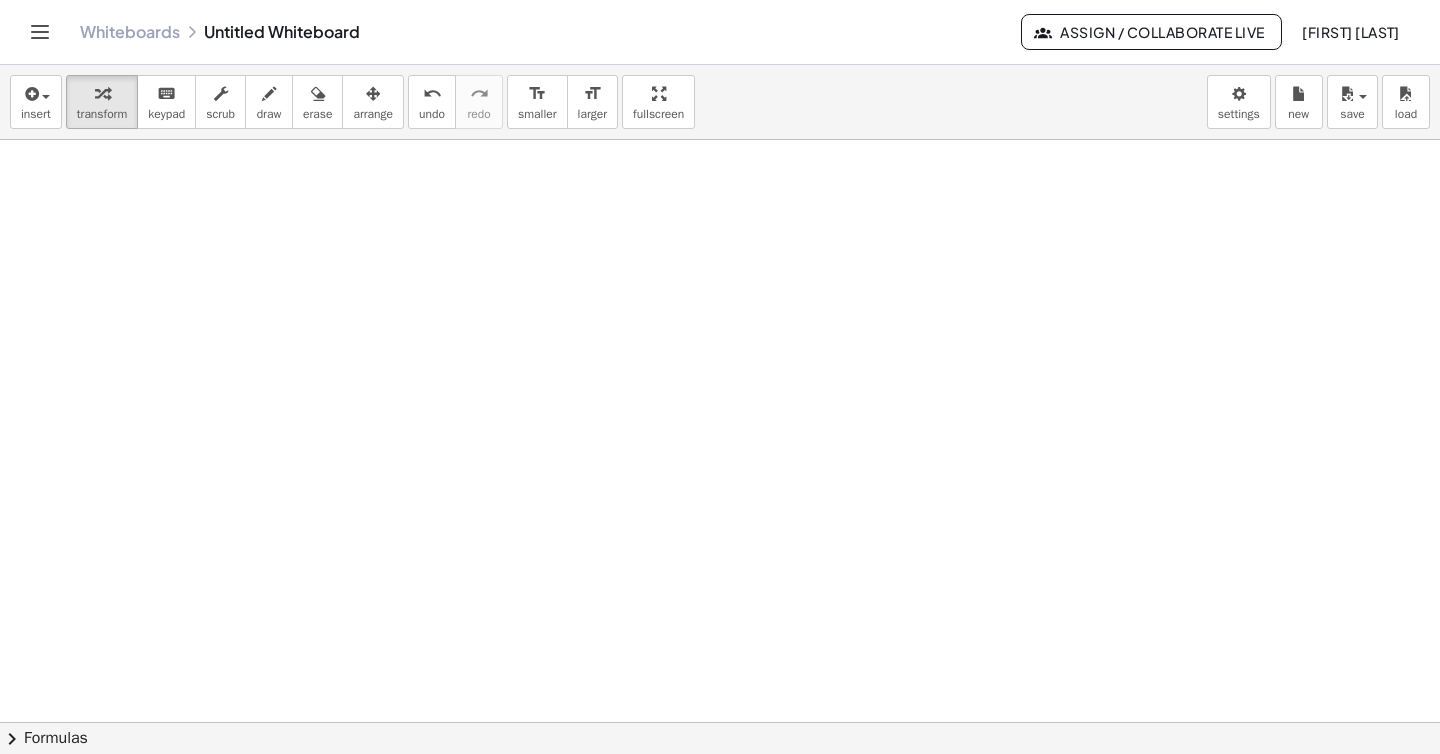 click at bounding box center (720, 722) 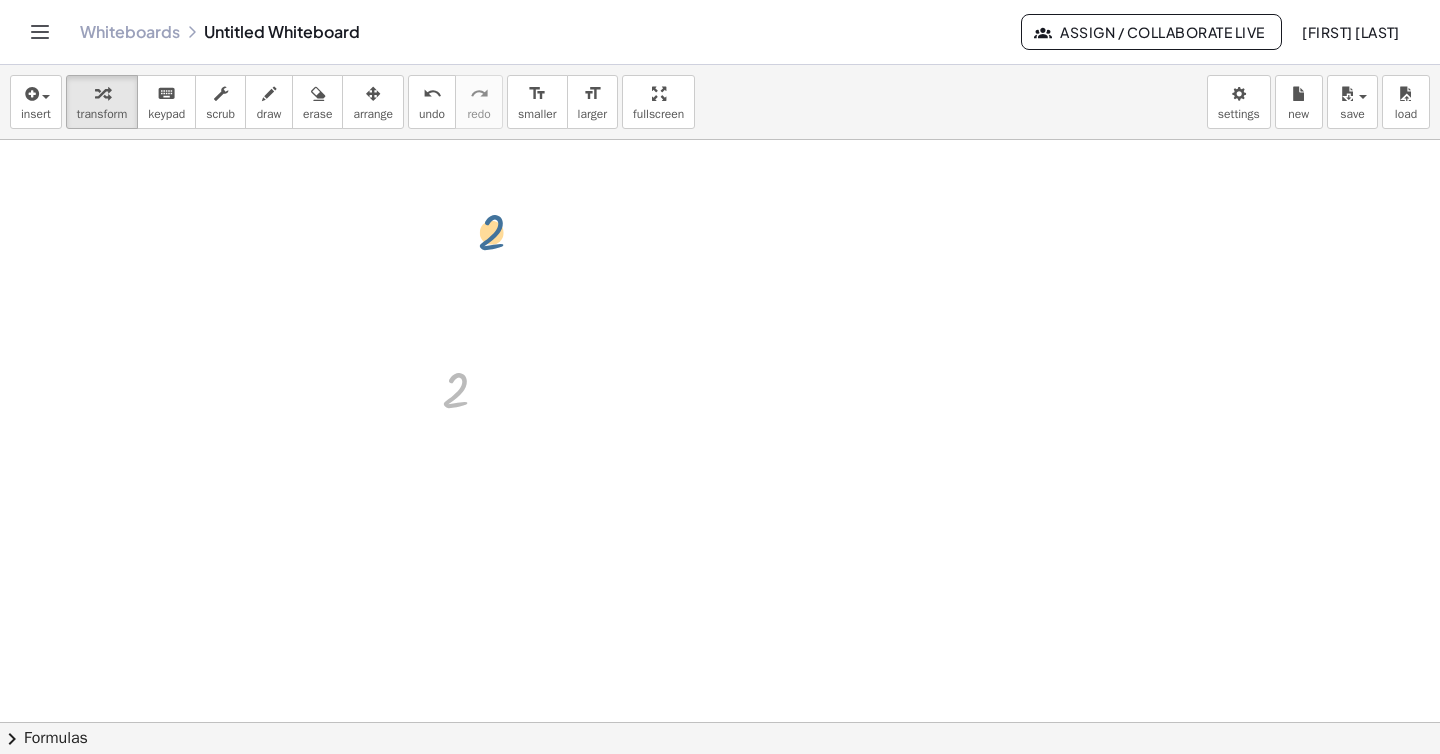 drag, startPoint x: 454, startPoint y: 393, endPoint x: 491, endPoint y: 229, distance: 168.12198 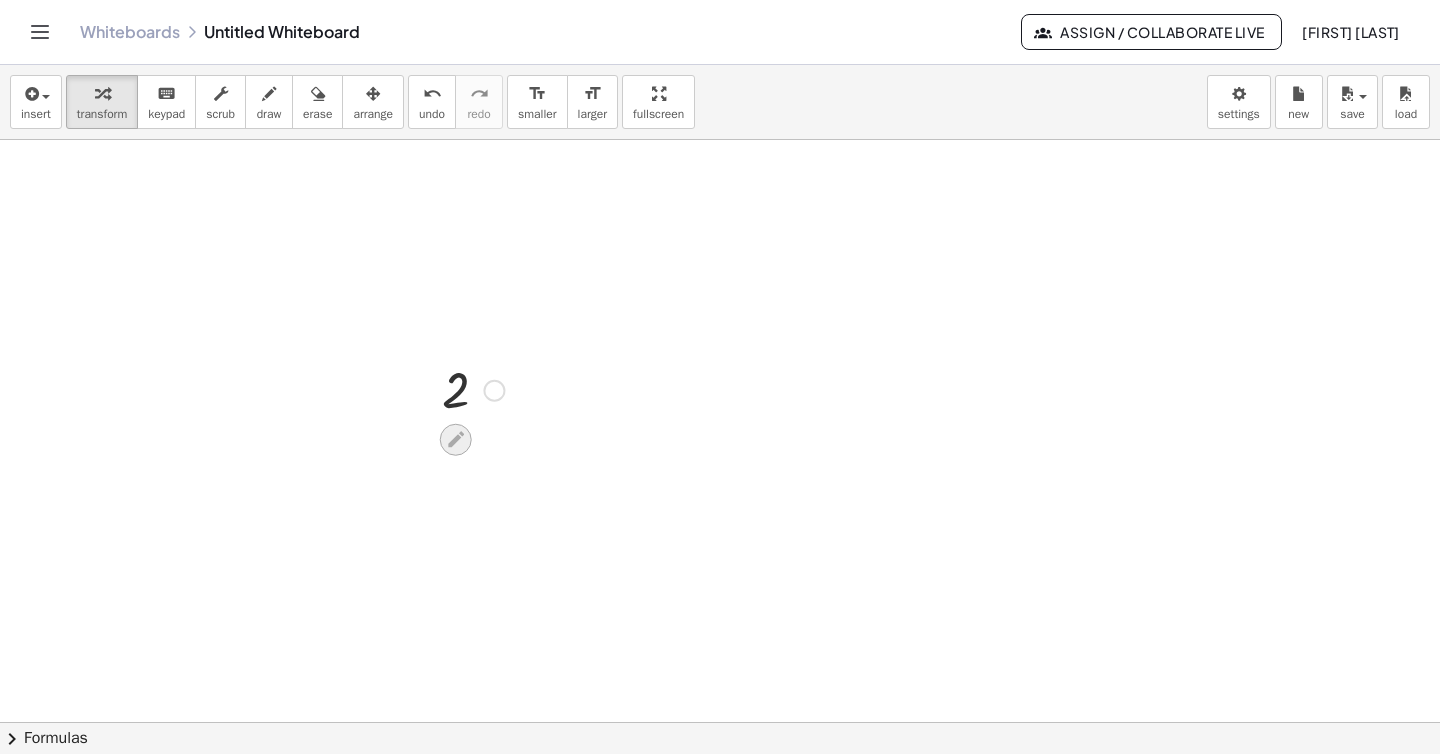 click 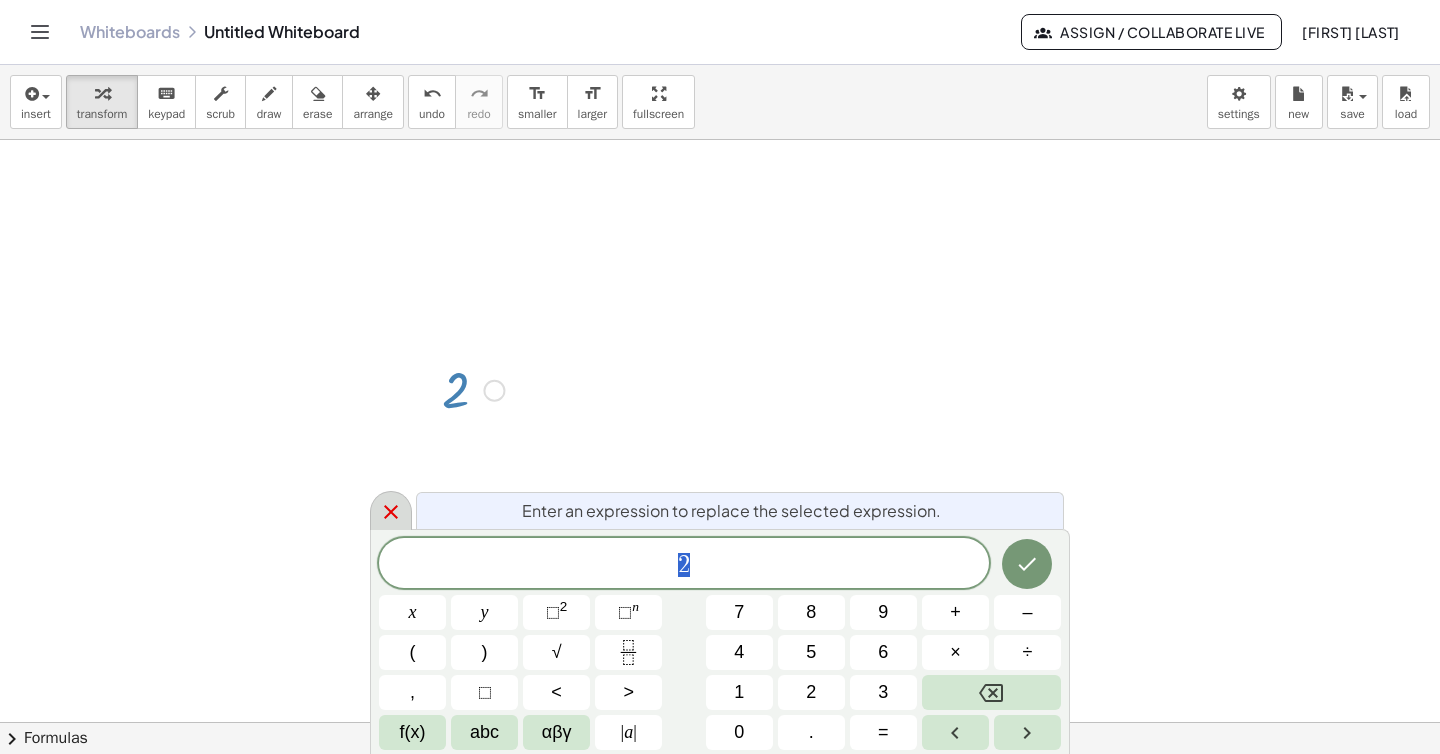 click 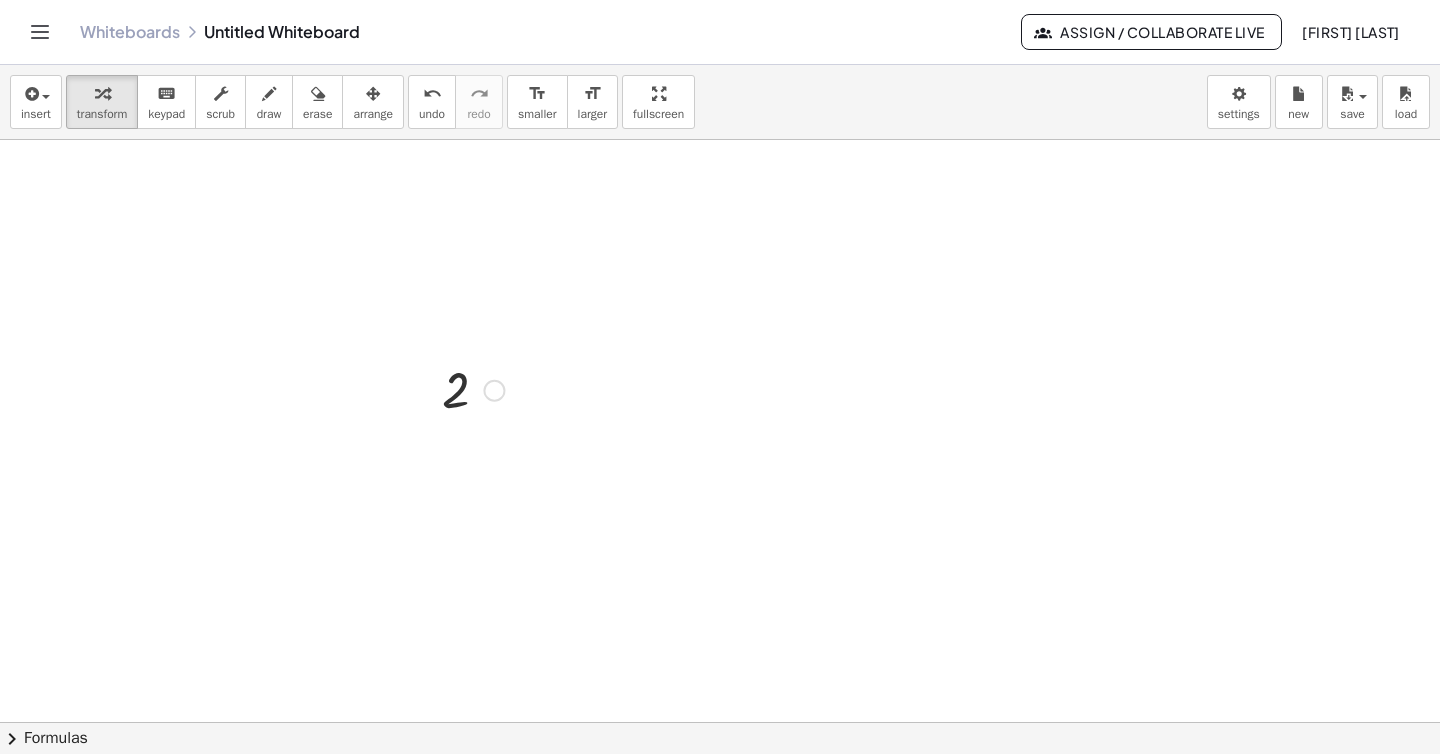 click at bounding box center [473, 389] 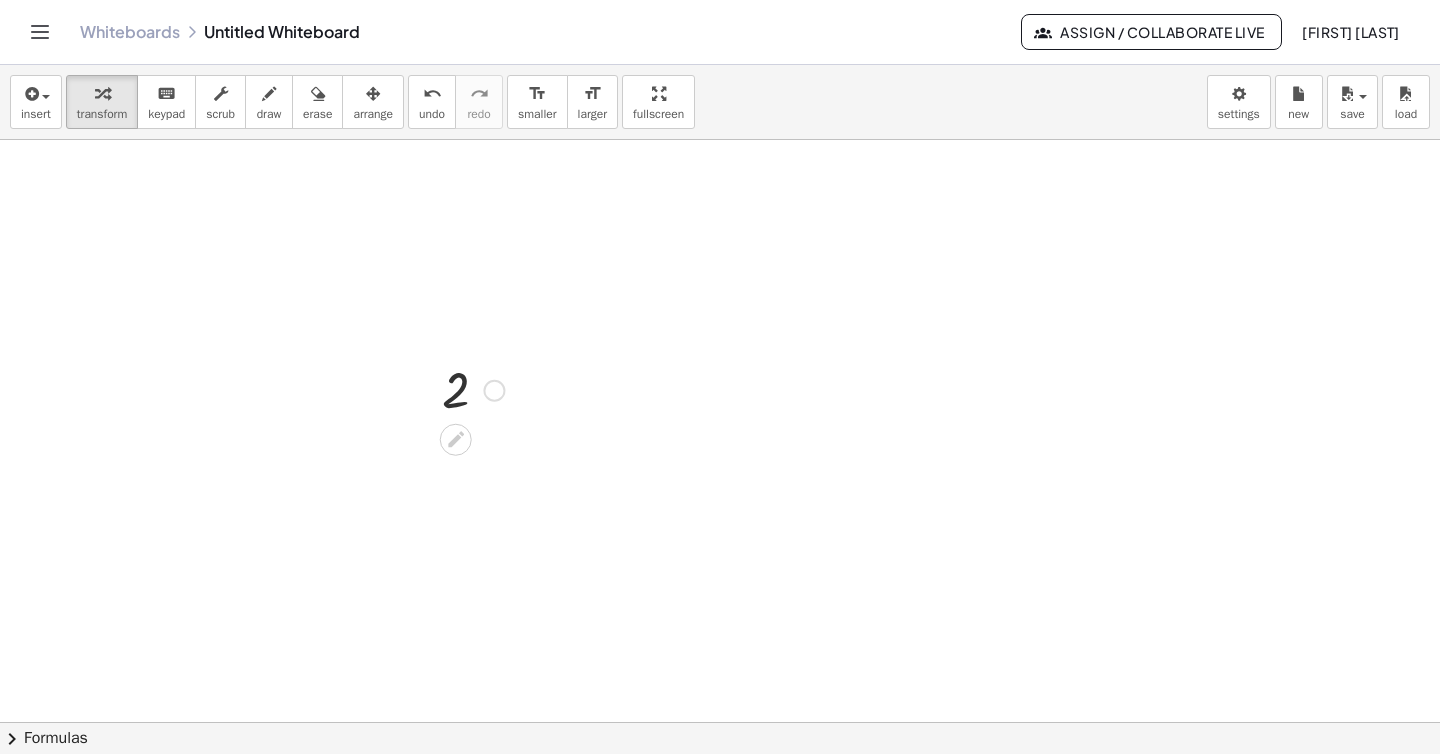 click at bounding box center (473, 389) 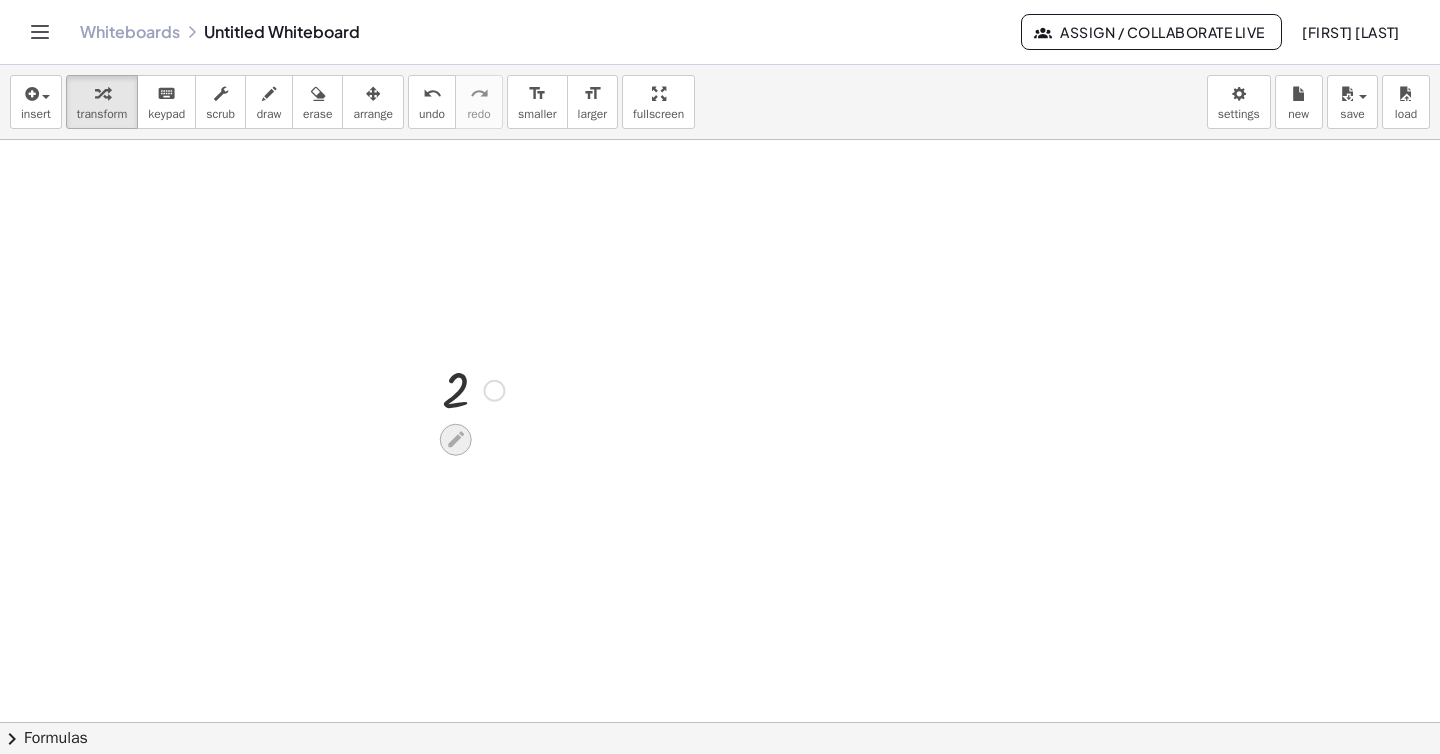 click 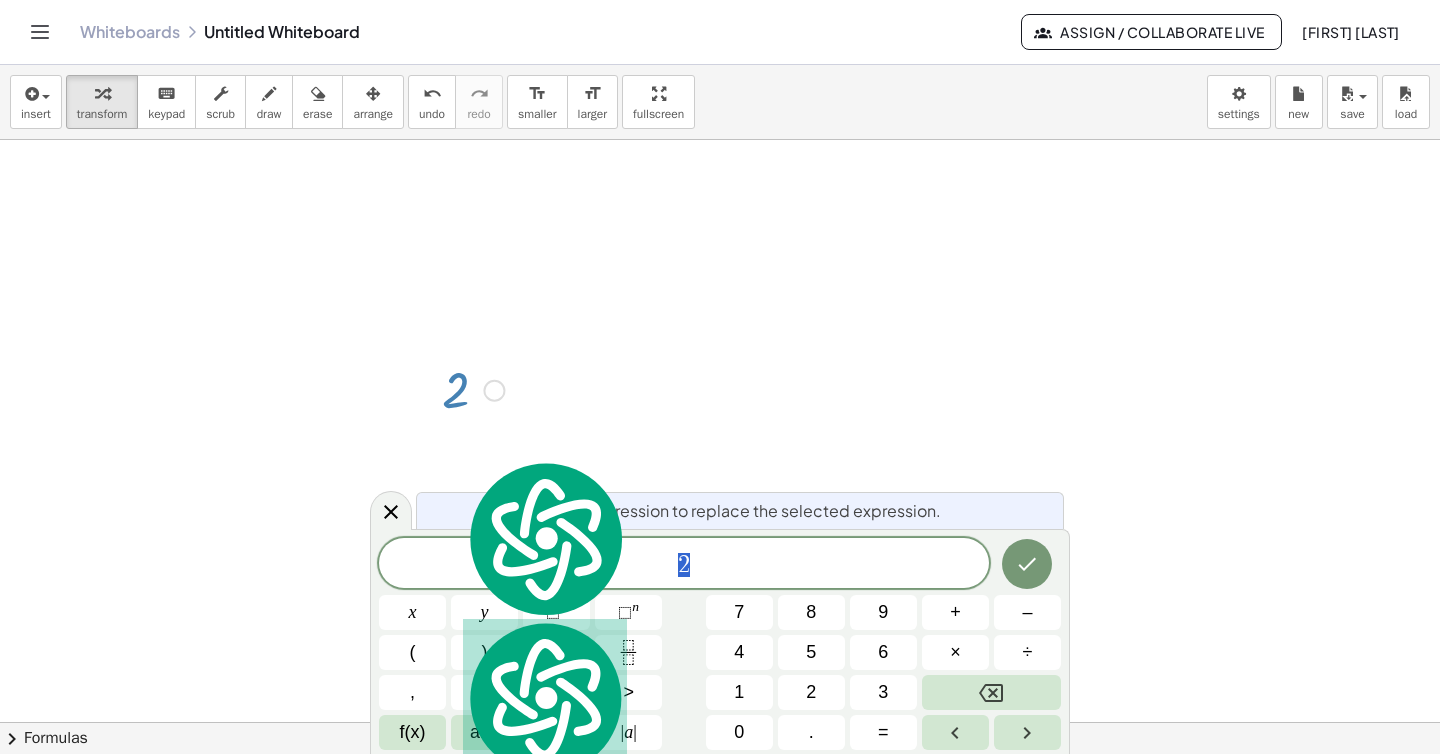 click on "2" at bounding box center (684, 565) 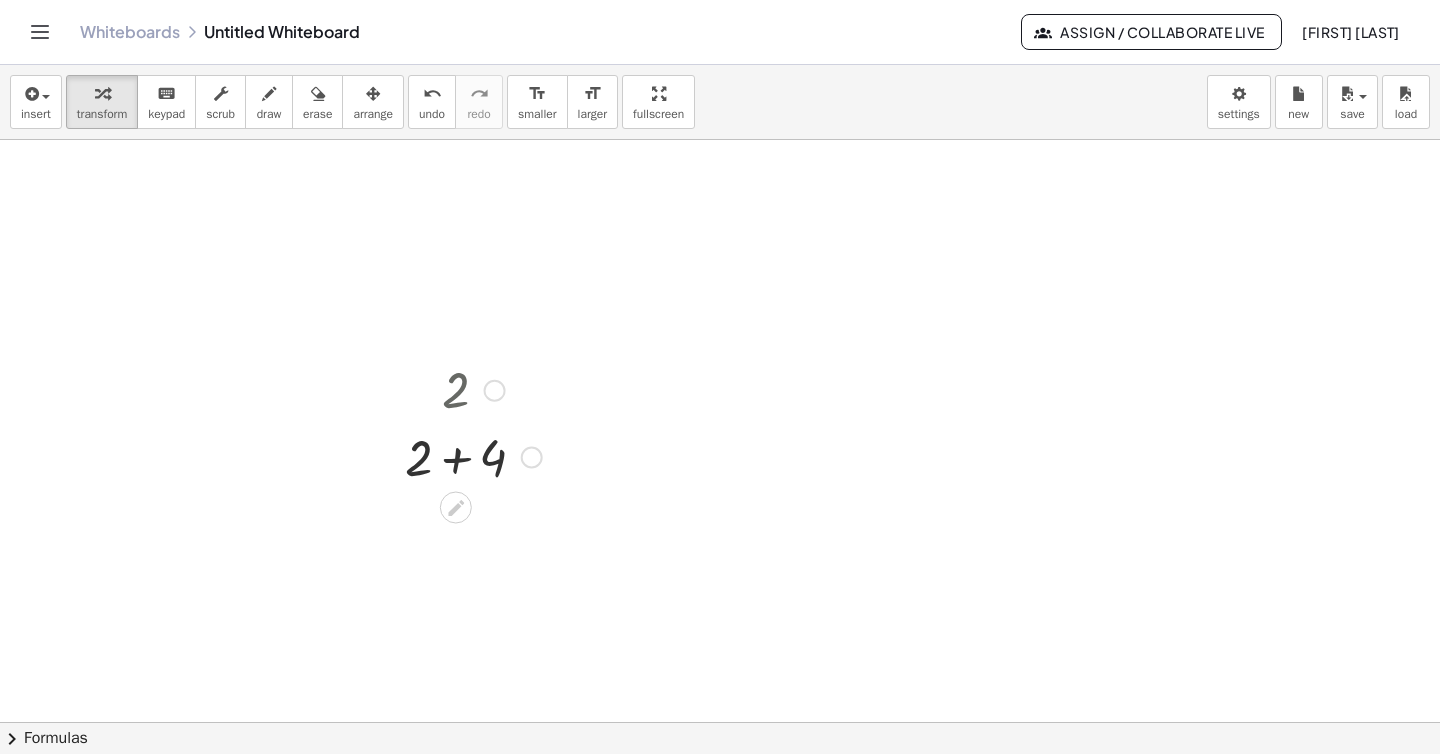 click at bounding box center [473, 456] 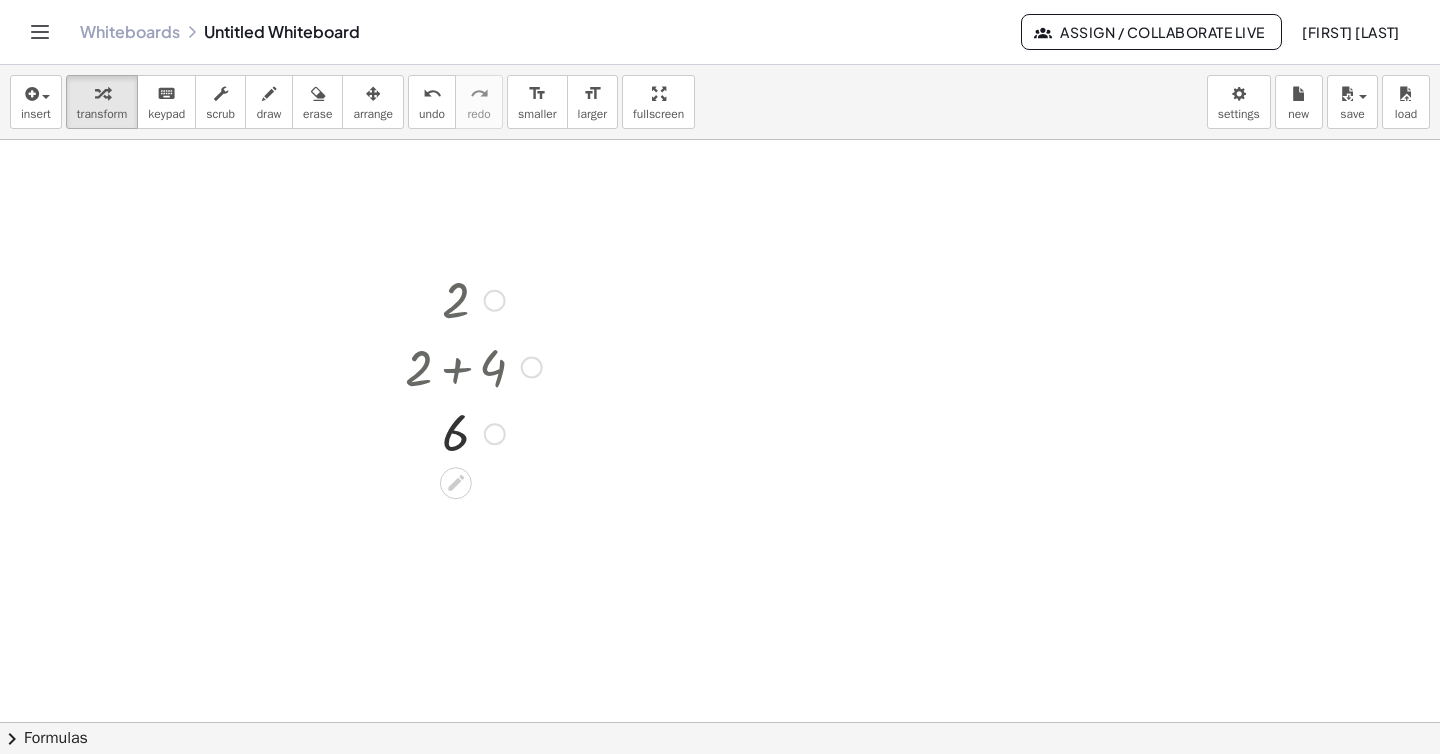 scroll, scrollTop: 117, scrollLeft: 0, axis: vertical 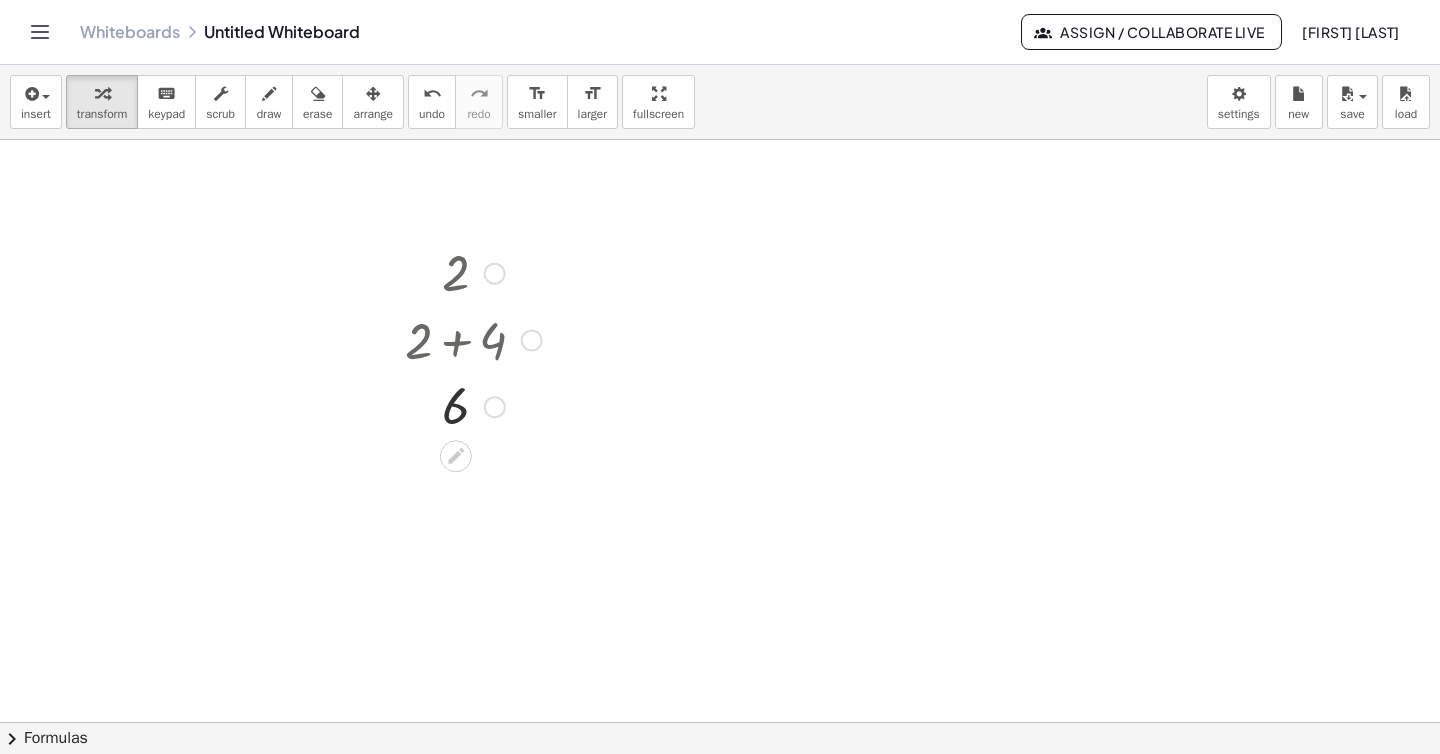 click at bounding box center [473, 339] 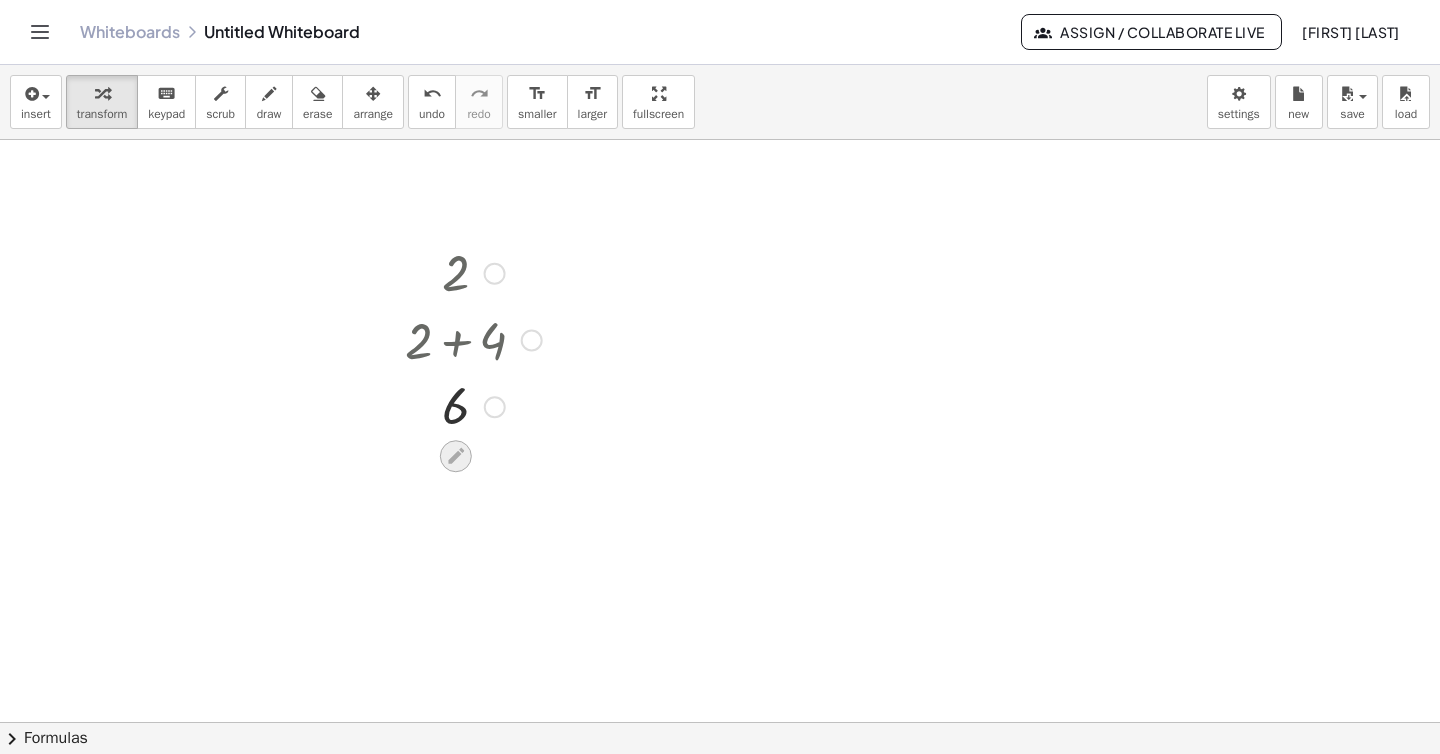 click 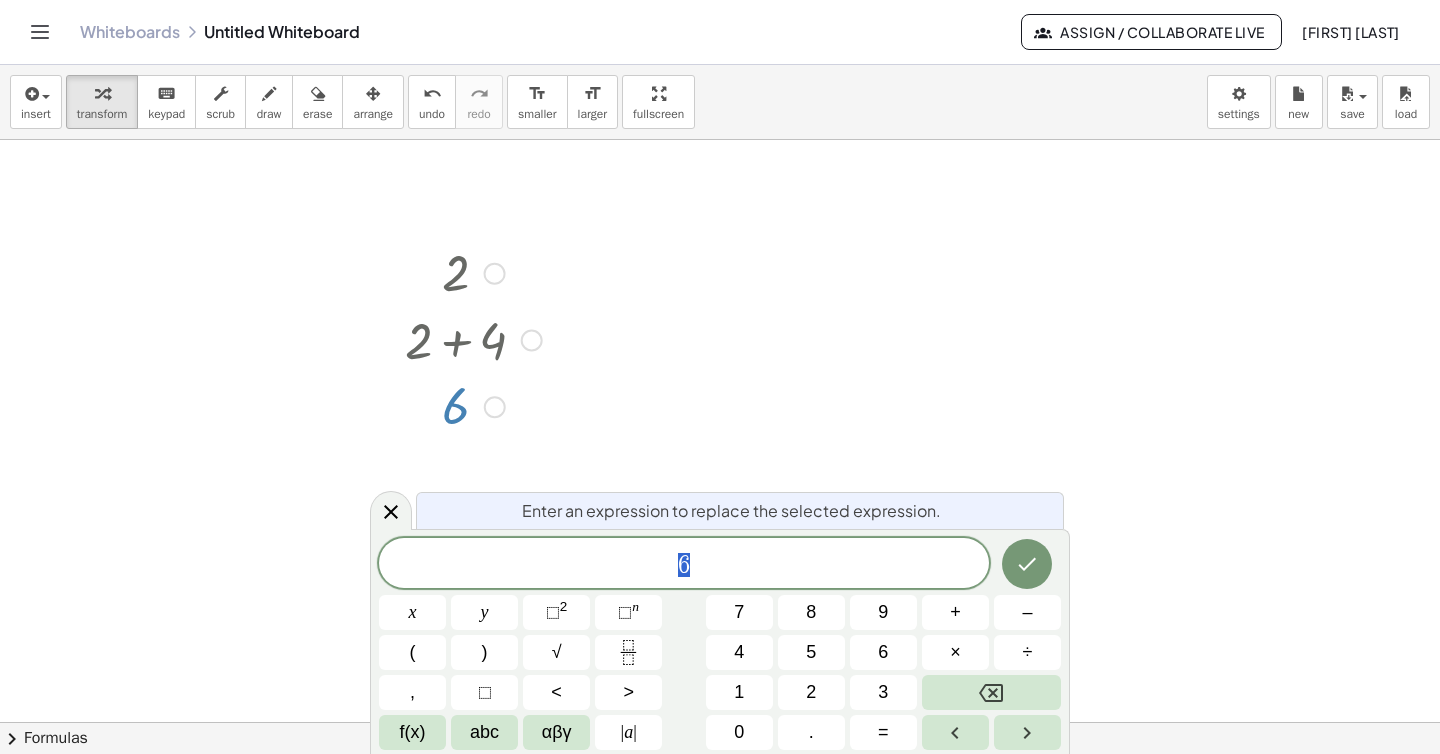 click on "6" at bounding box center (684, 565) 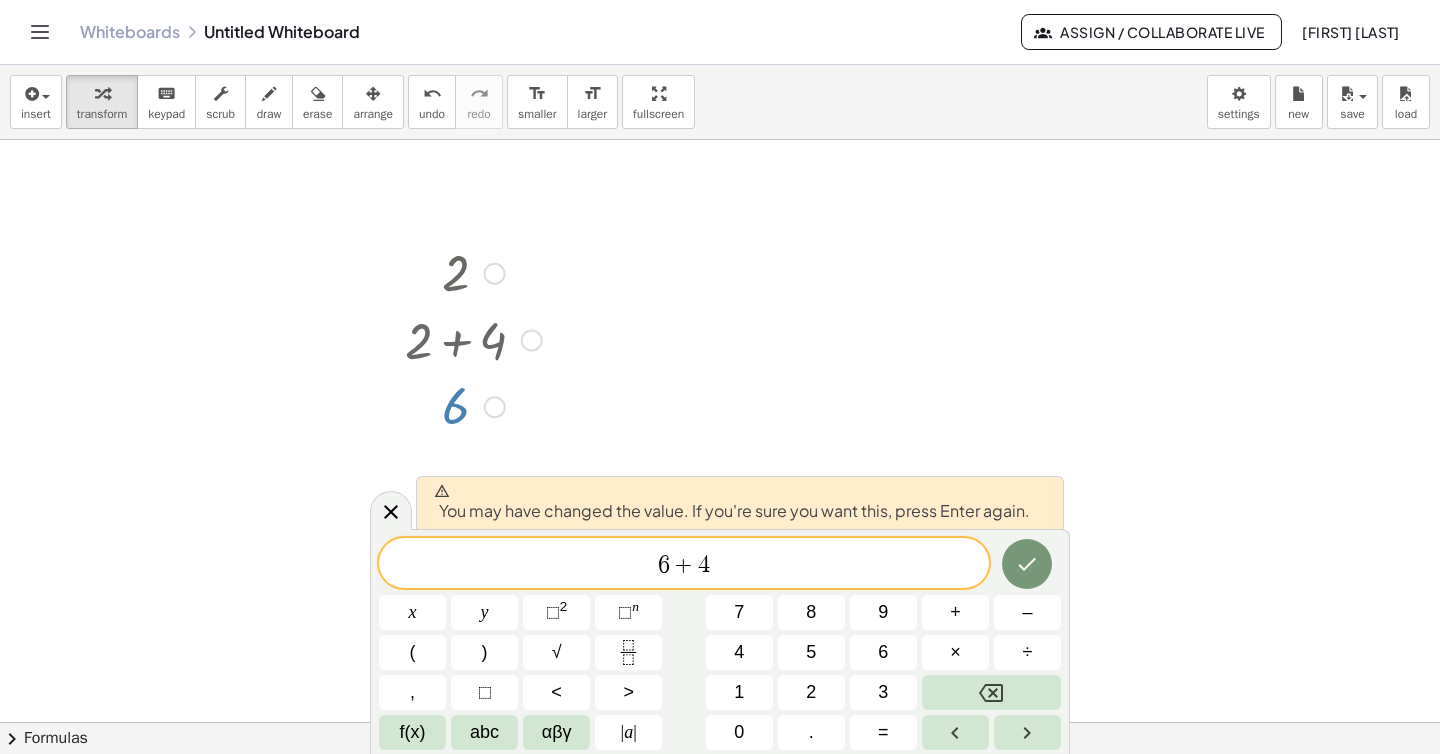 click on "6 + 4 ​" at bounding box center (684, 565) 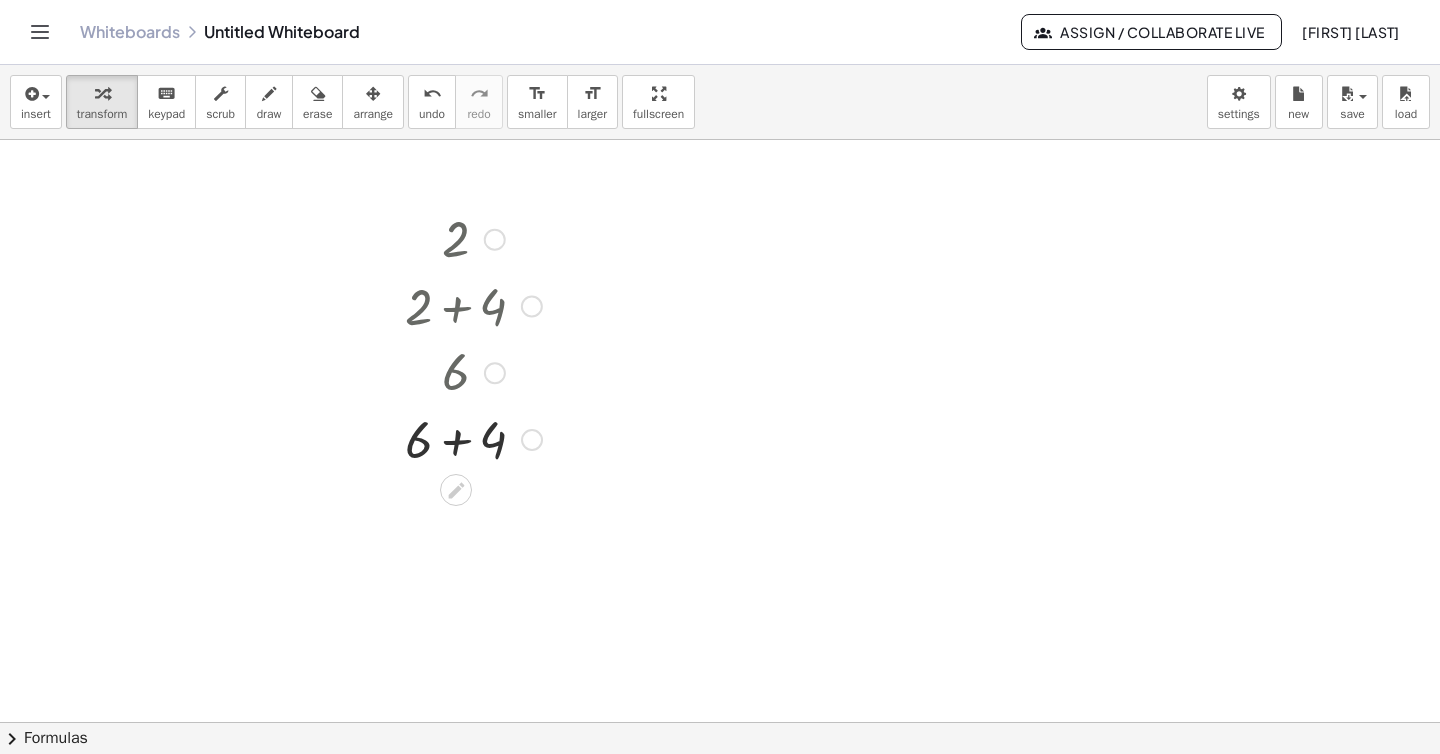 scroll, scrollTop: 159, scrollLeft: 0, axis: vertical 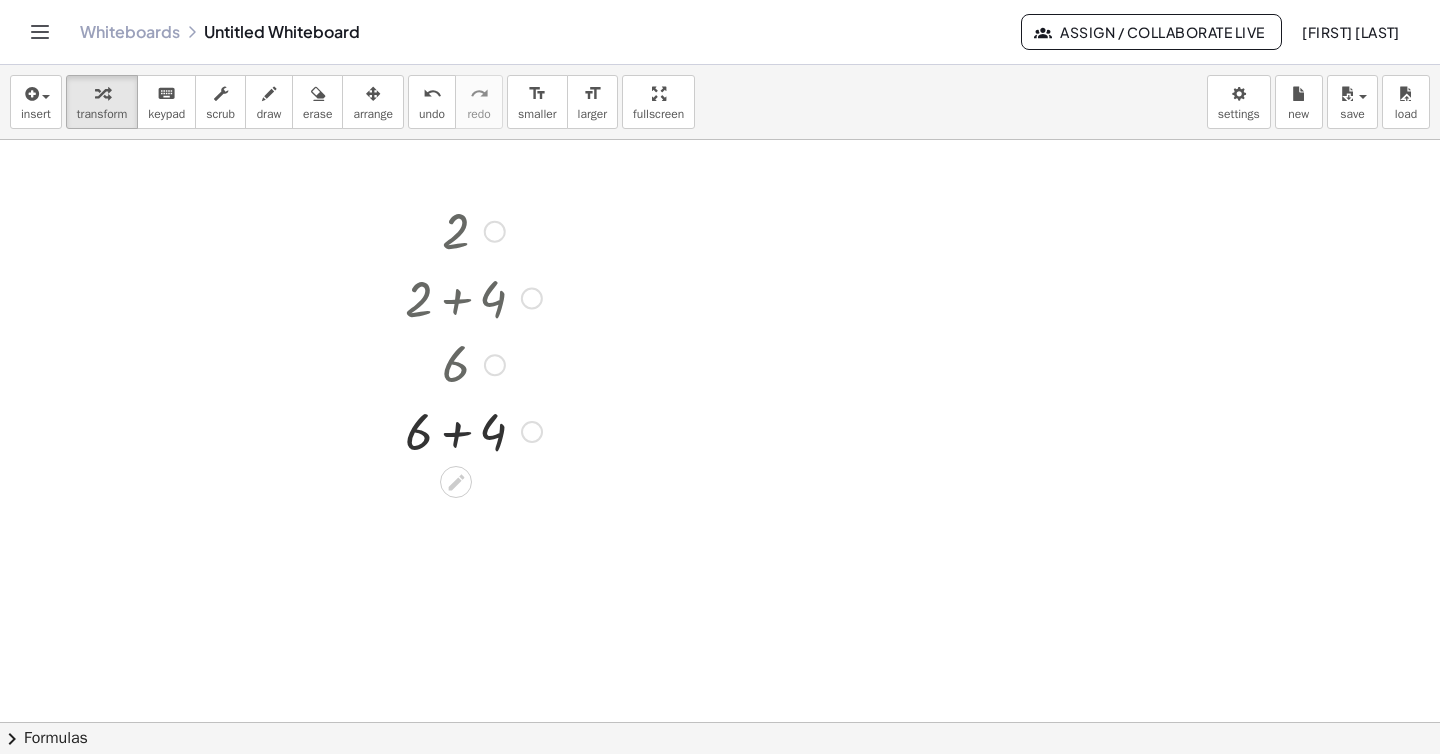 click at bounding box center [473, 430] 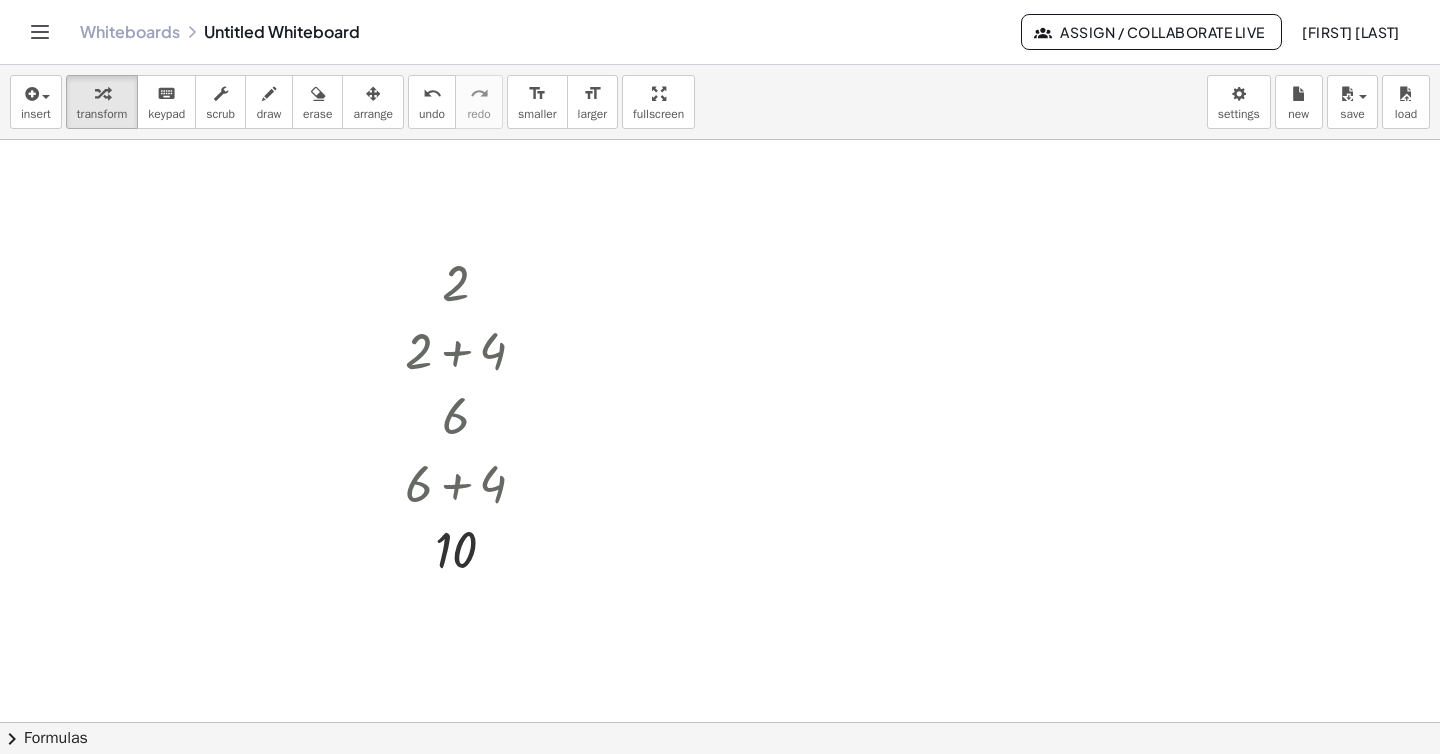 scroll, scrollTop: 100, scrollLeft: 0, axis: vertical 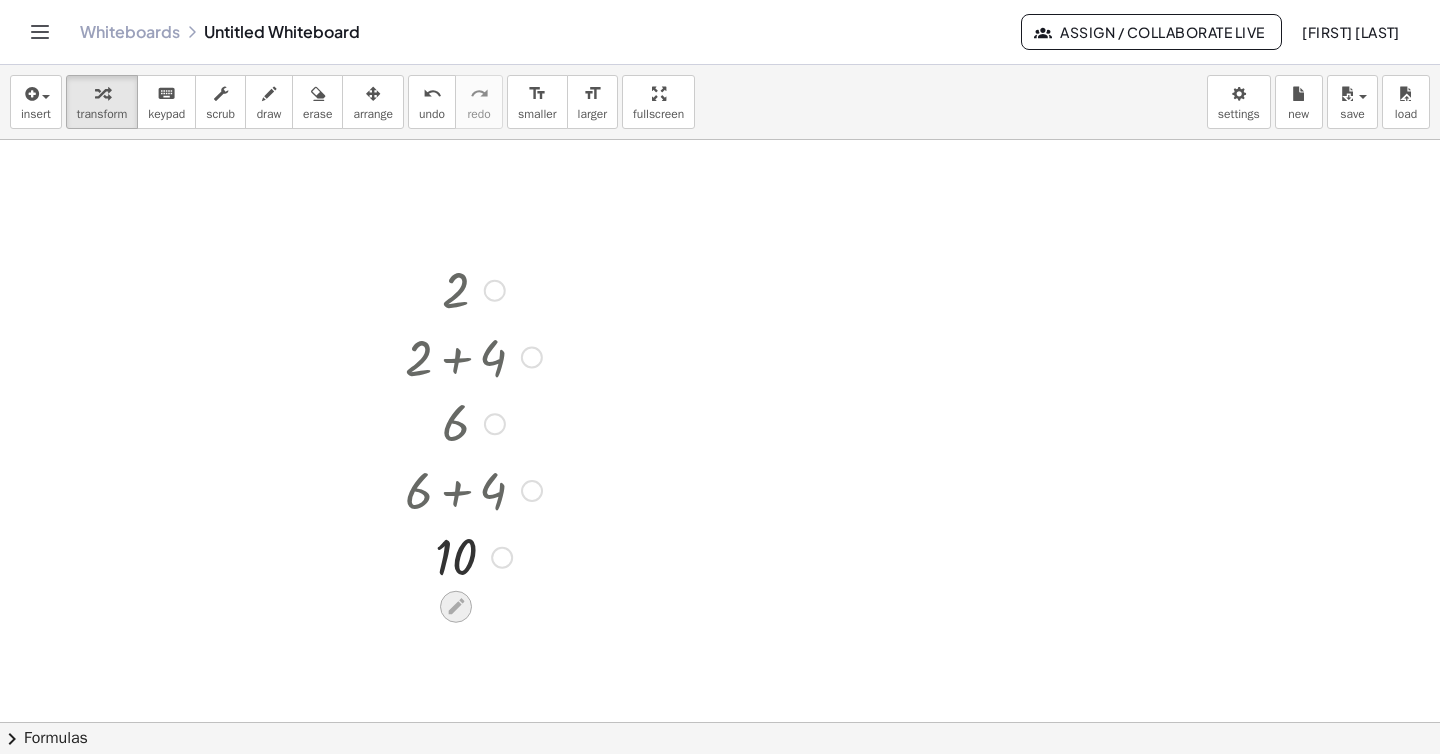 click 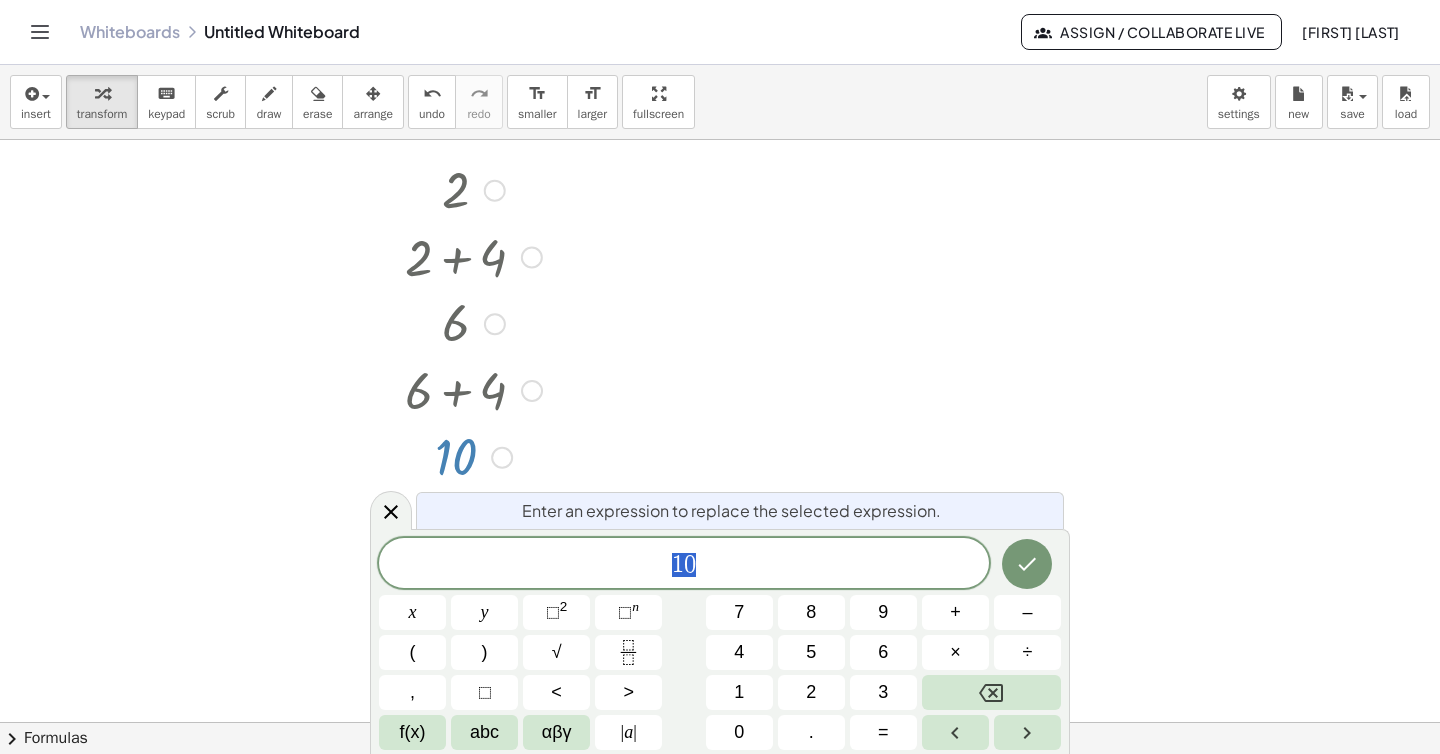 scroll, scrollTop: 201, scrollLeft: 0, axis: vertical 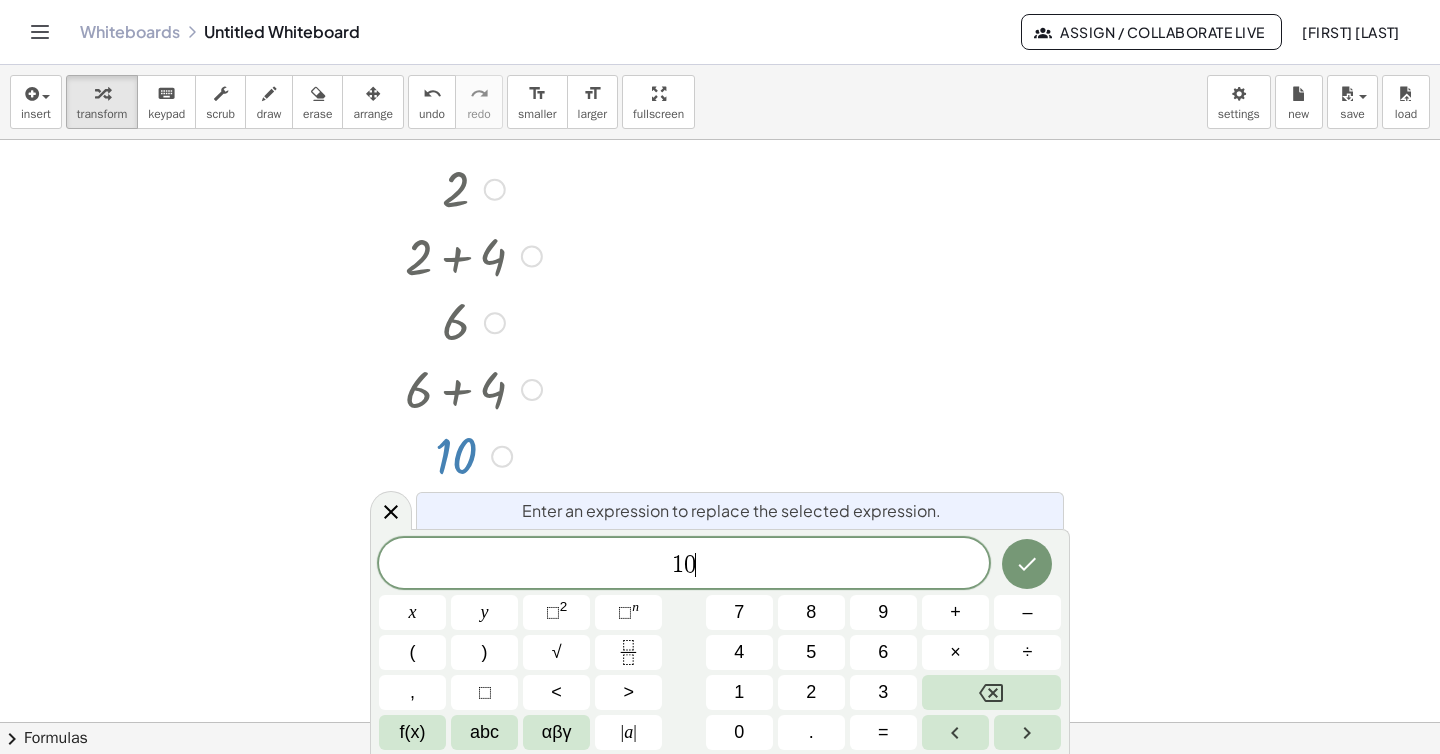 click on "1 0 ​" at bounding box center (684, 565) 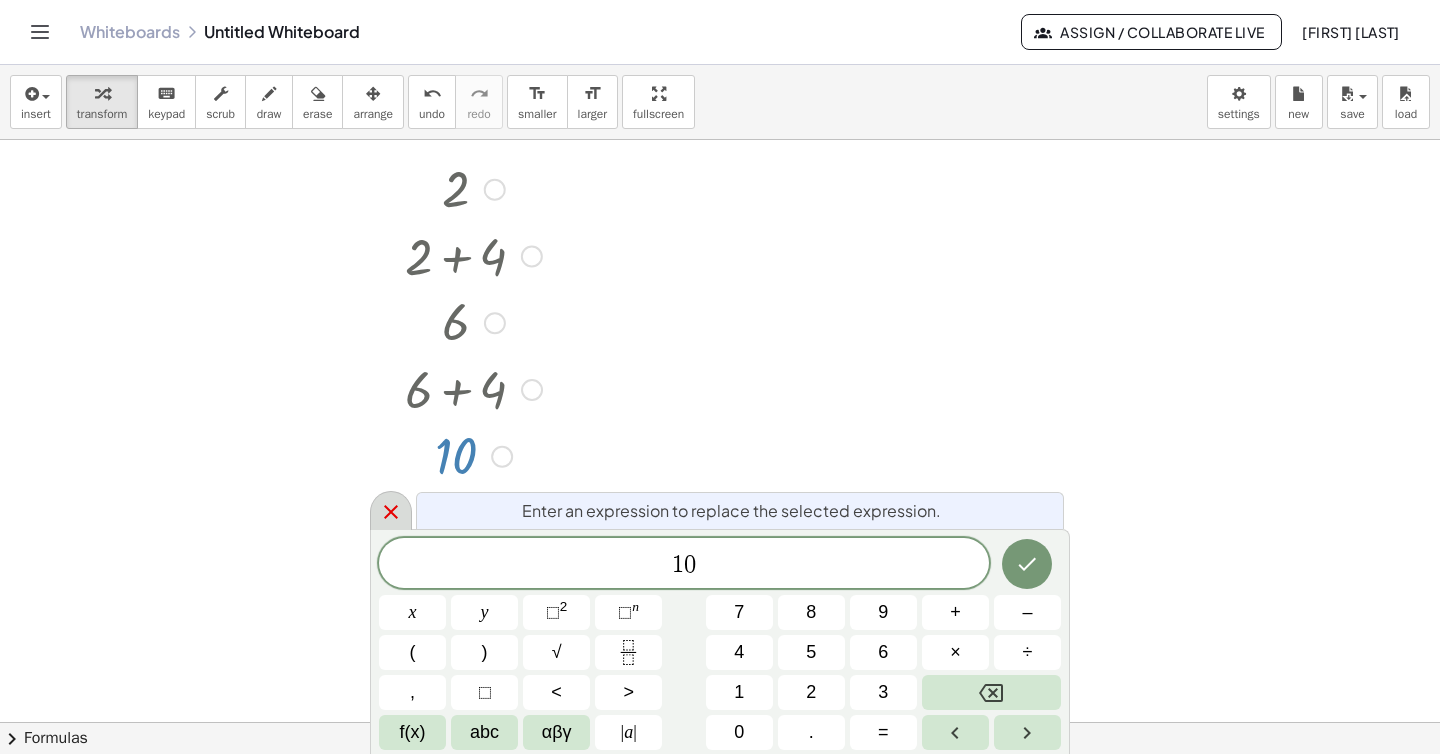 click 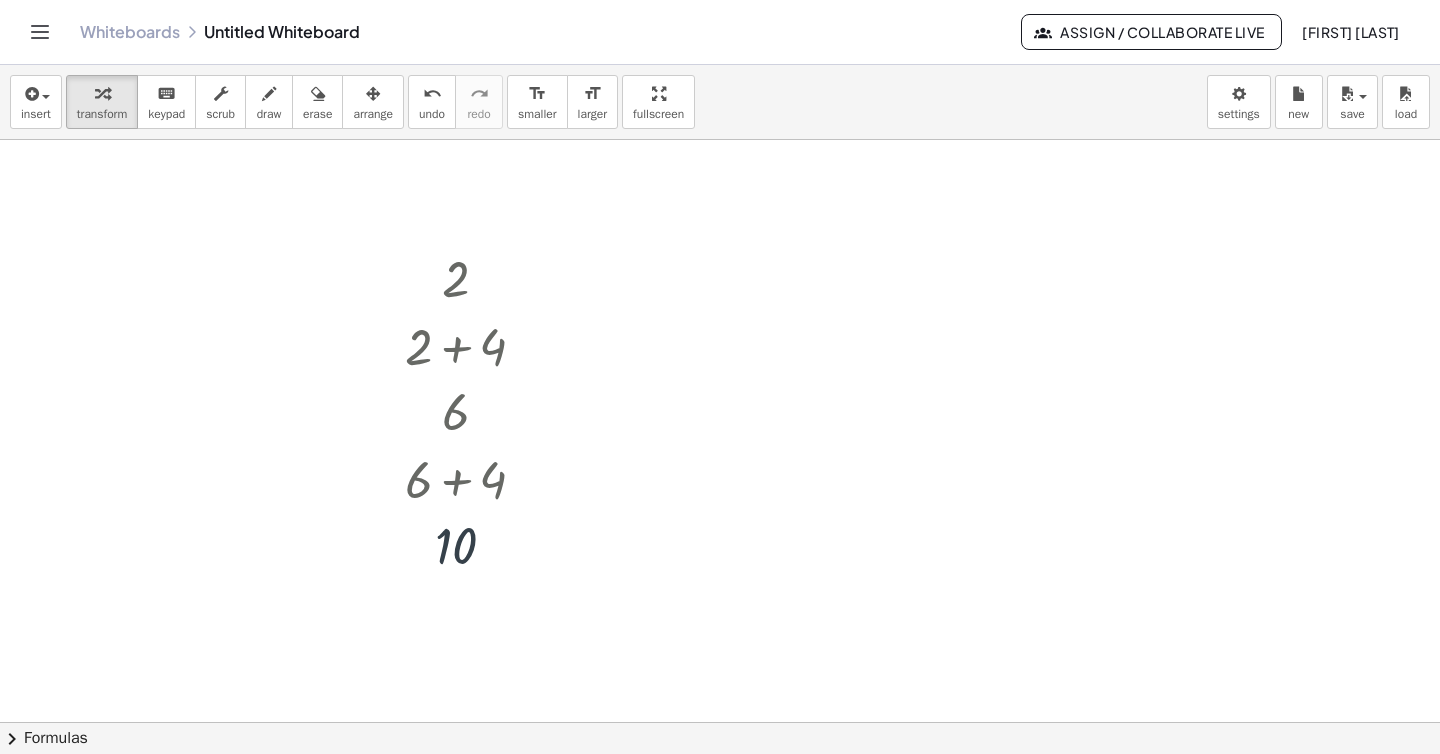 scroll, scrollTop: 100, scrollLeft: 0, axis: vertical 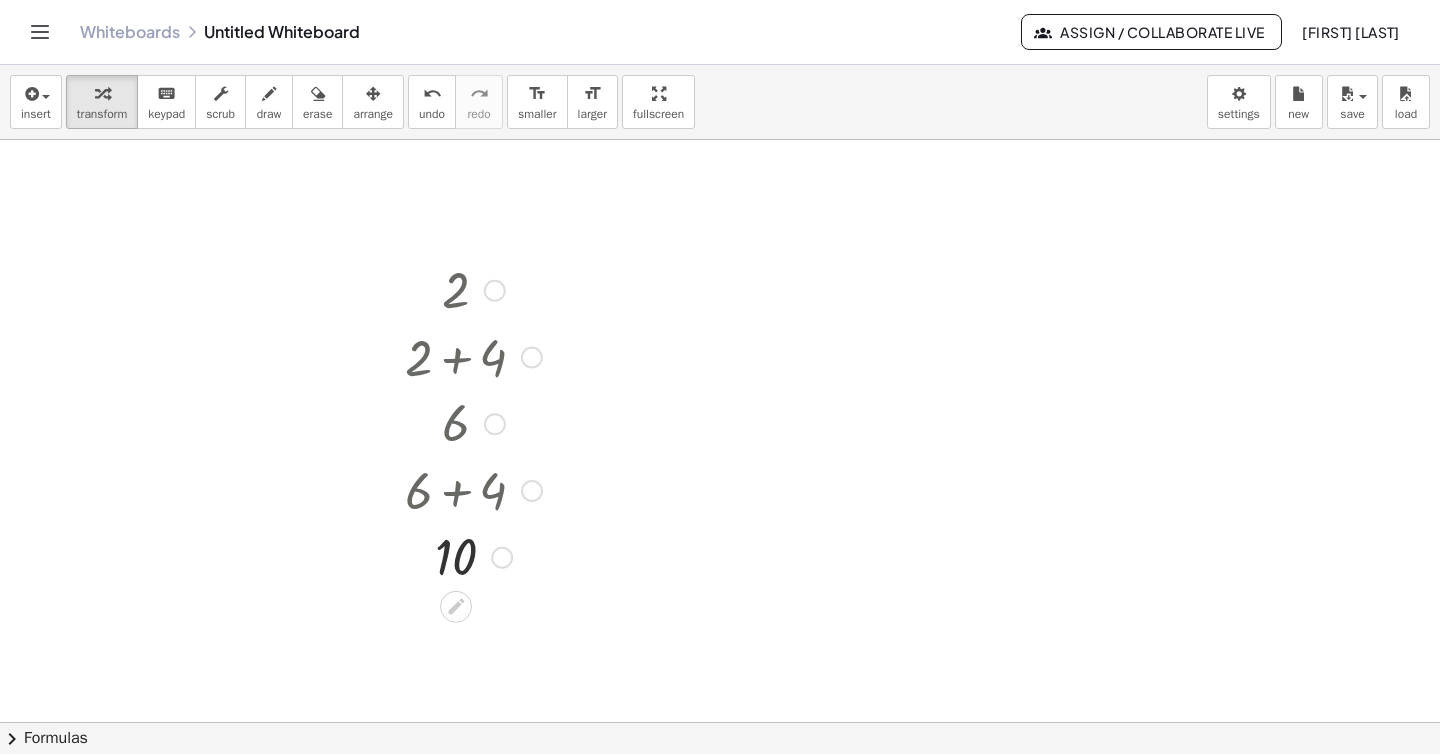 drag, startPoint x: 386, startPoint y: 246, endPoint x: 552, endPoint y: 579, distance: 372.08197 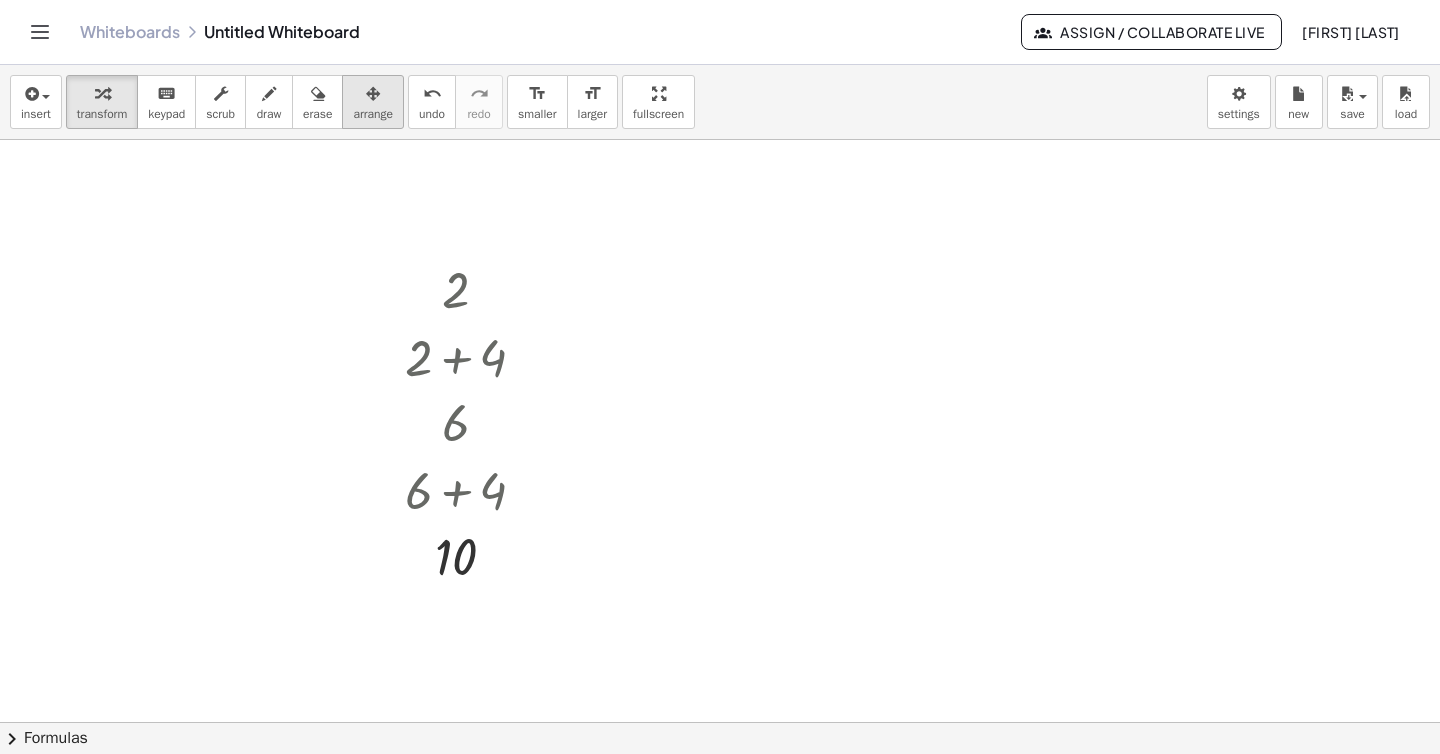 click at bounding box center (373, 94) 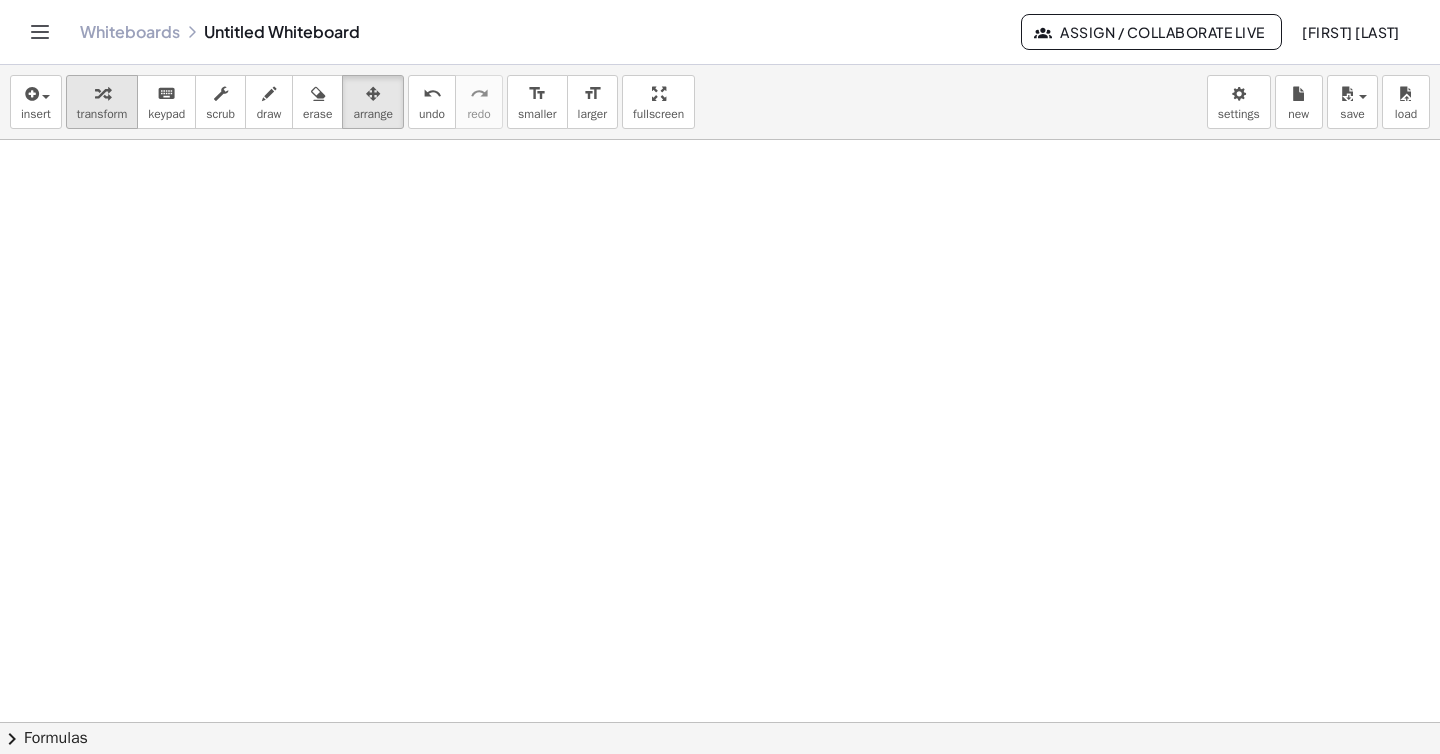 click at bounding box center [102, 93] 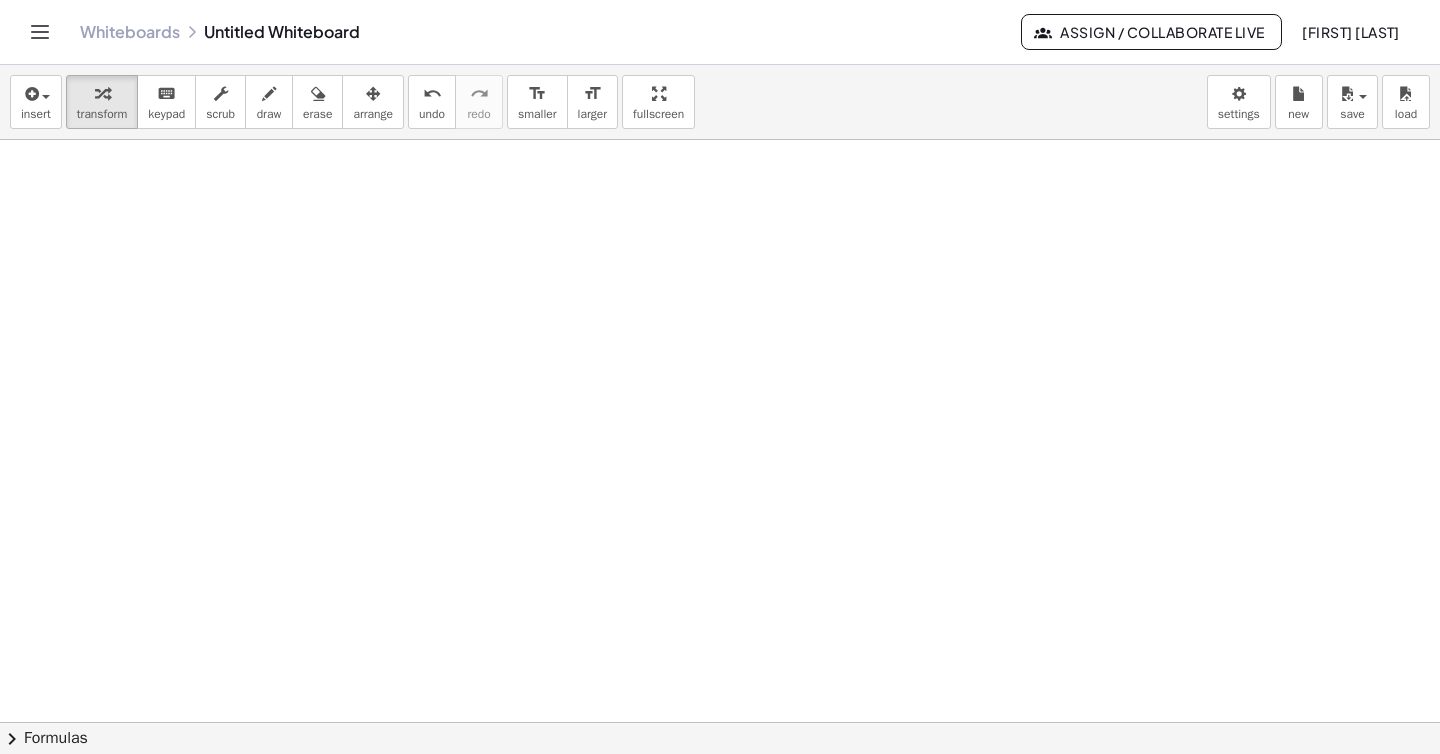 click at bounding box center (720, 622) 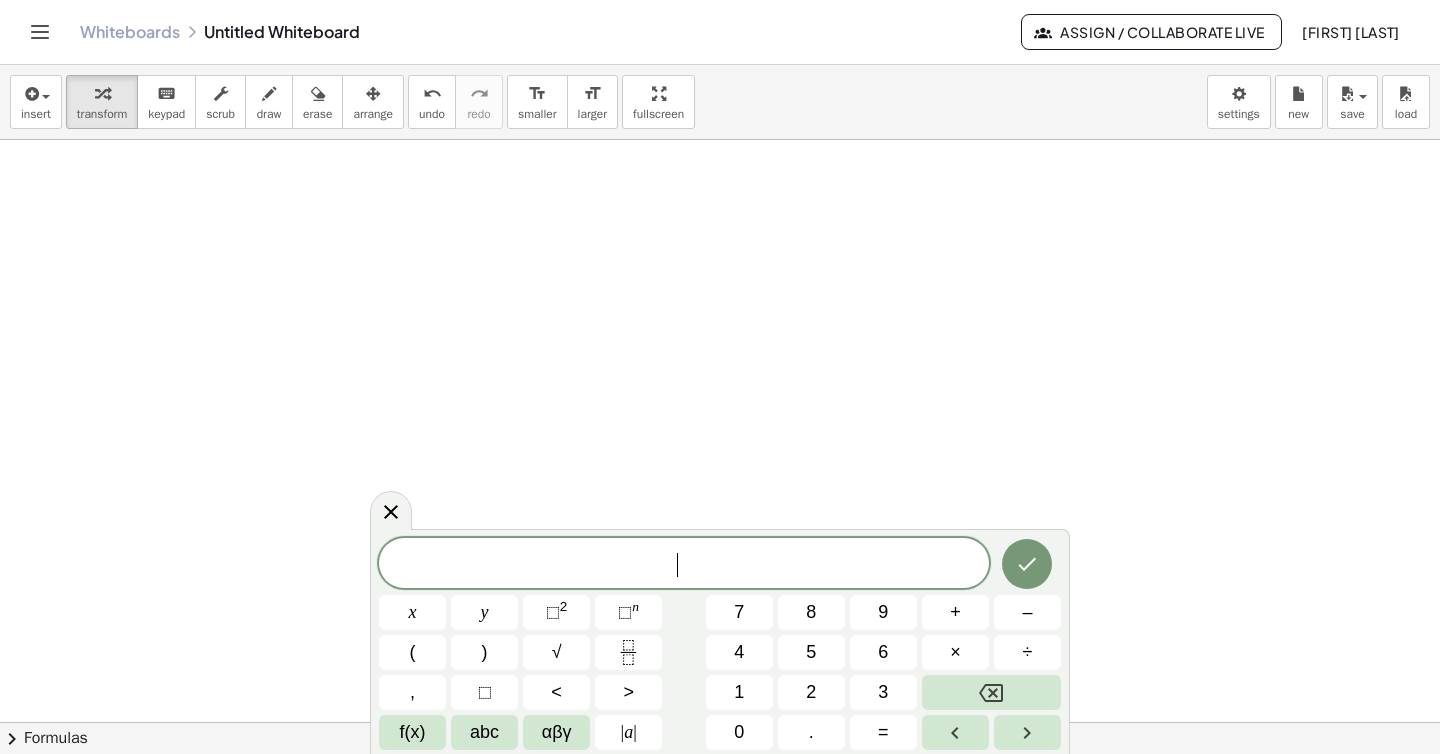 click 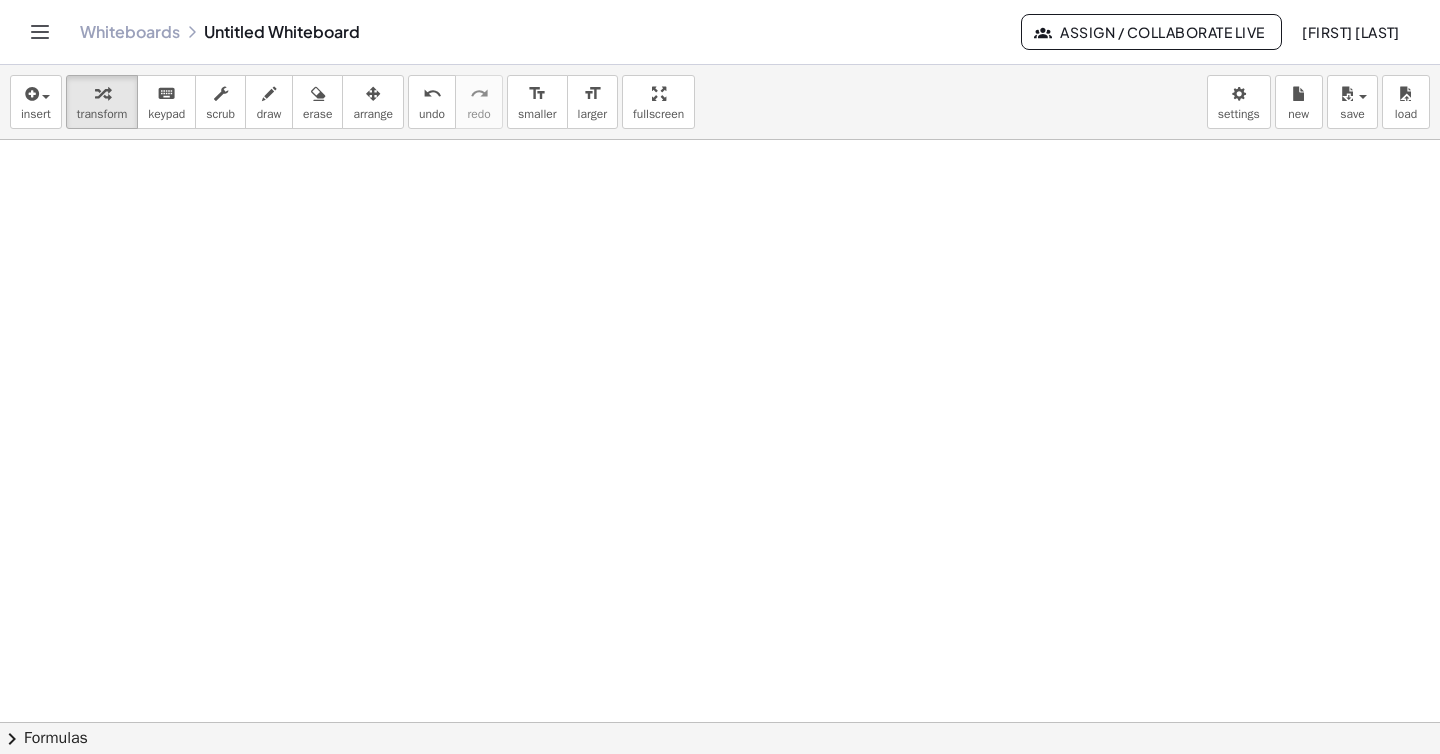 click at bounding box center [720, 622] 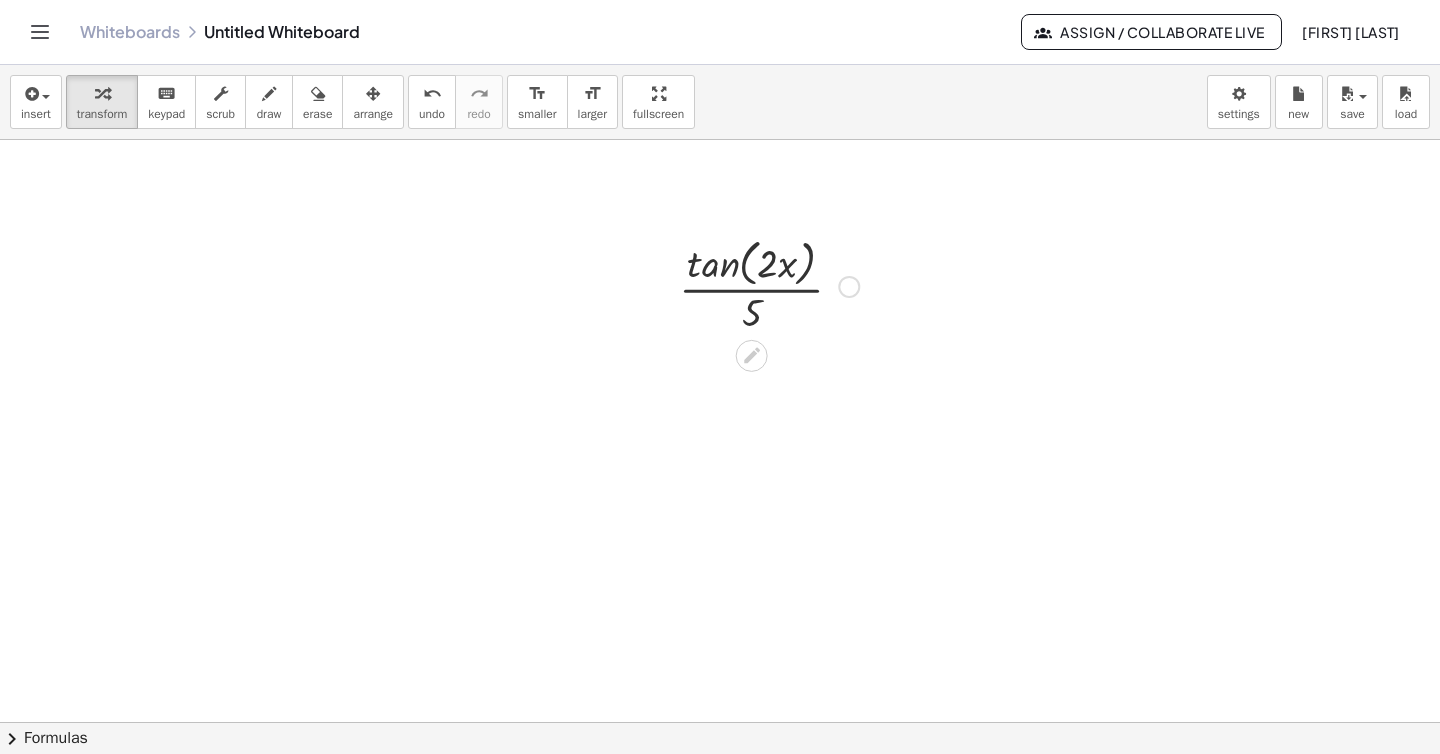 click at bounding box center [769, 285] 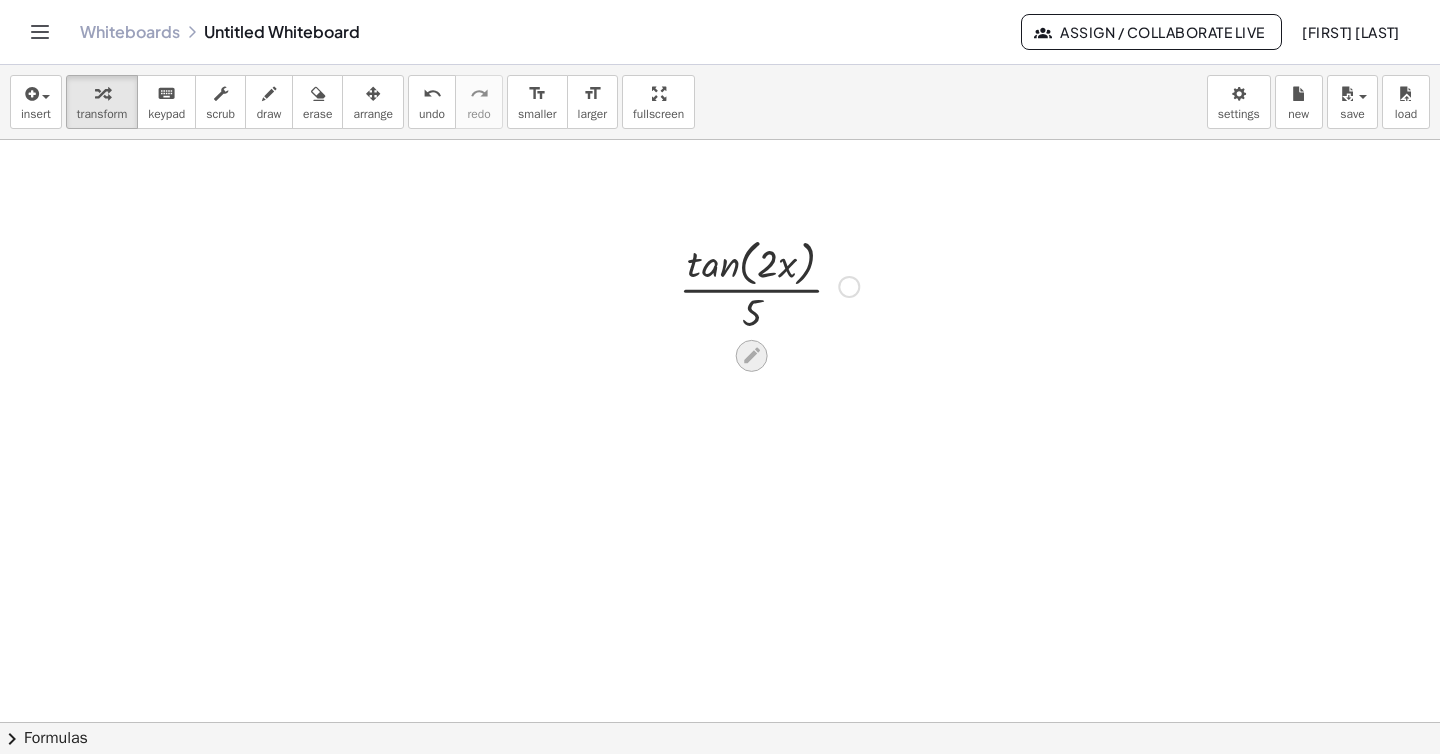 click 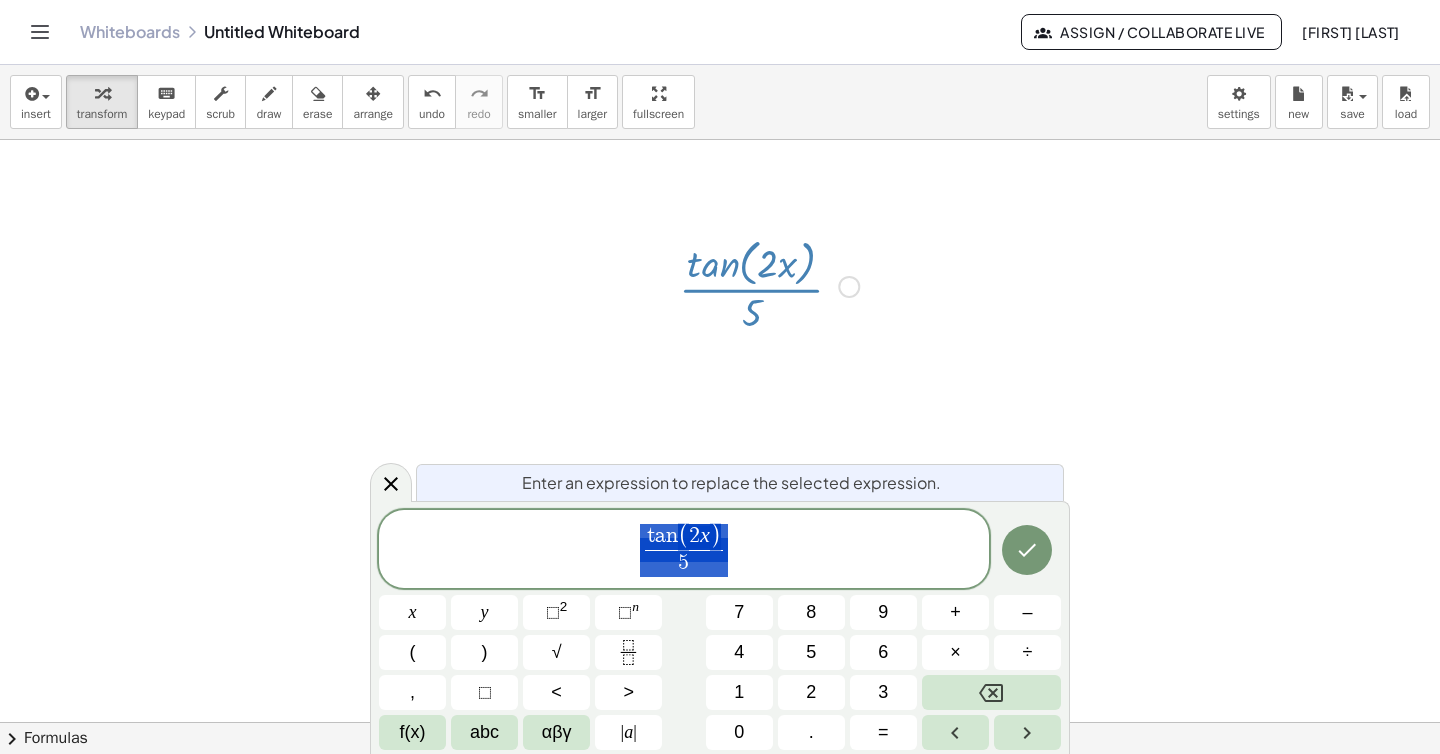 click on "t a n ( 2 x ) 5 ​" at bounding box center [684, 550] 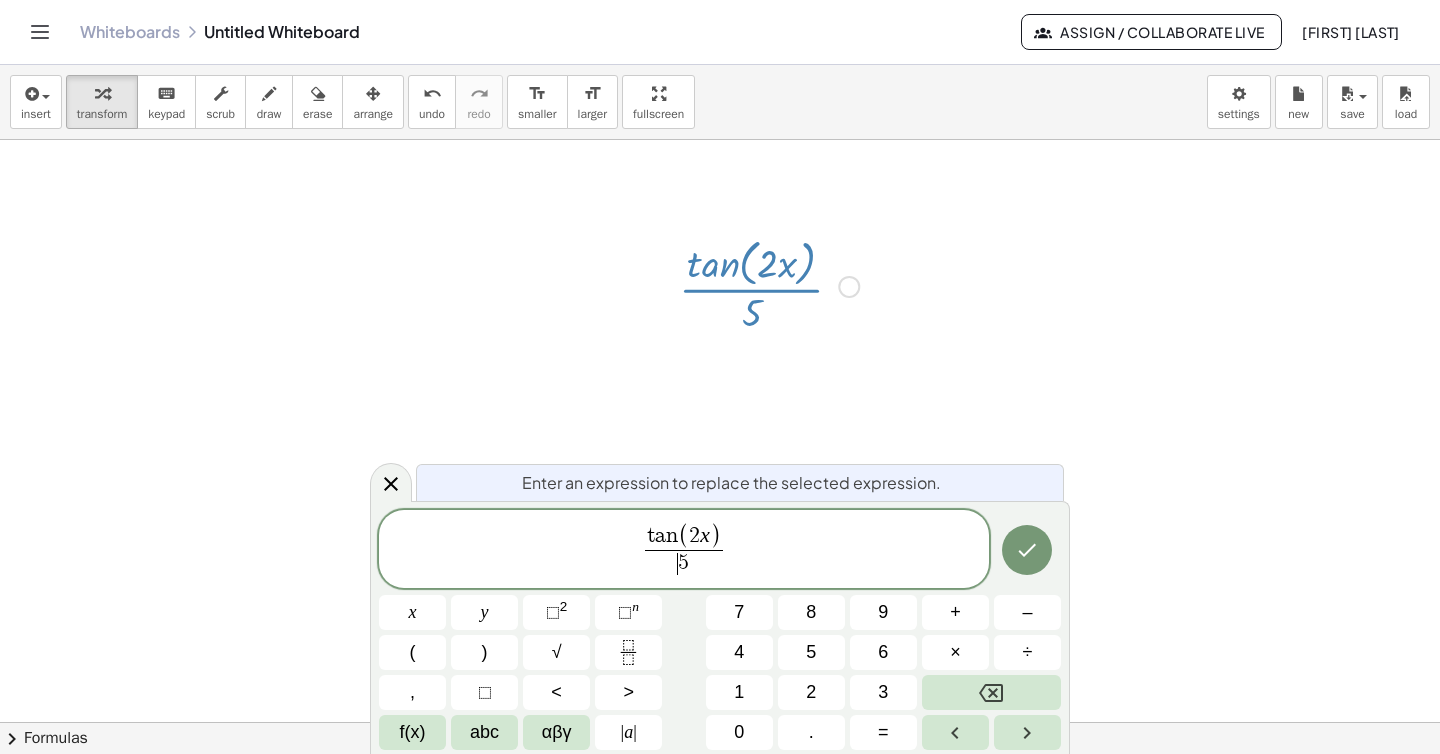 click on "5" at bounding box center (683, 563) 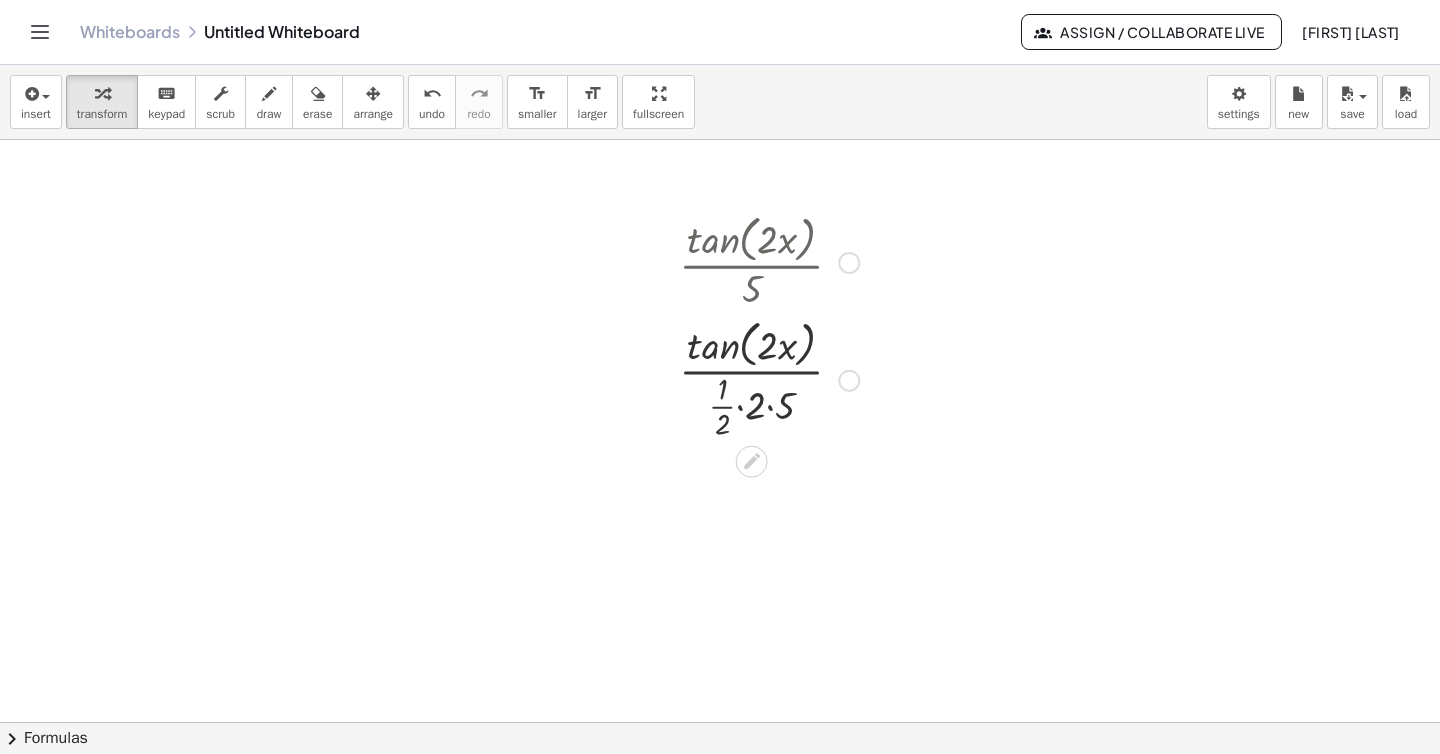 scroll, scrollTop: 106, scrollLeft: 0, axis: vertical 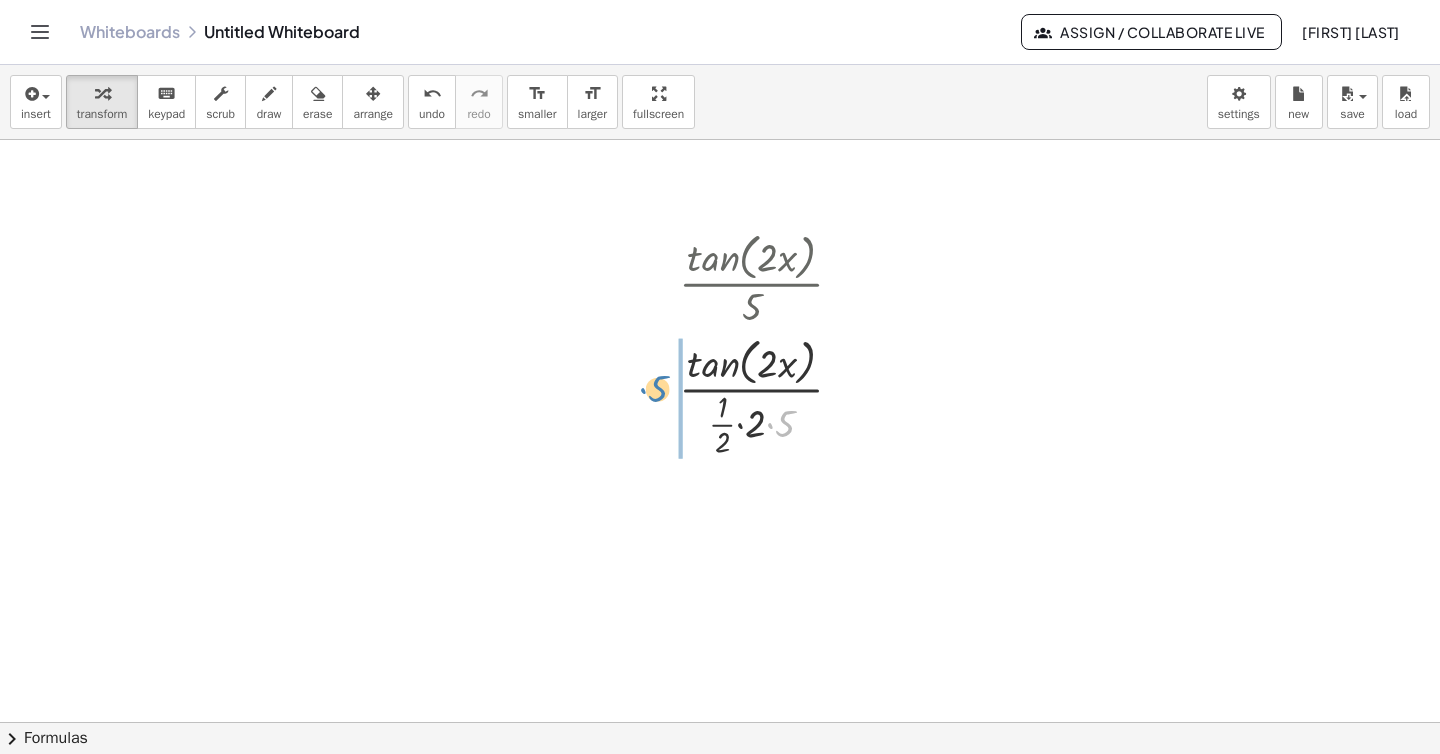 drag, startPoint x: 789, startPoint y: 426, endPoint x: 663, endPoint y: 392, distance: 130.5067 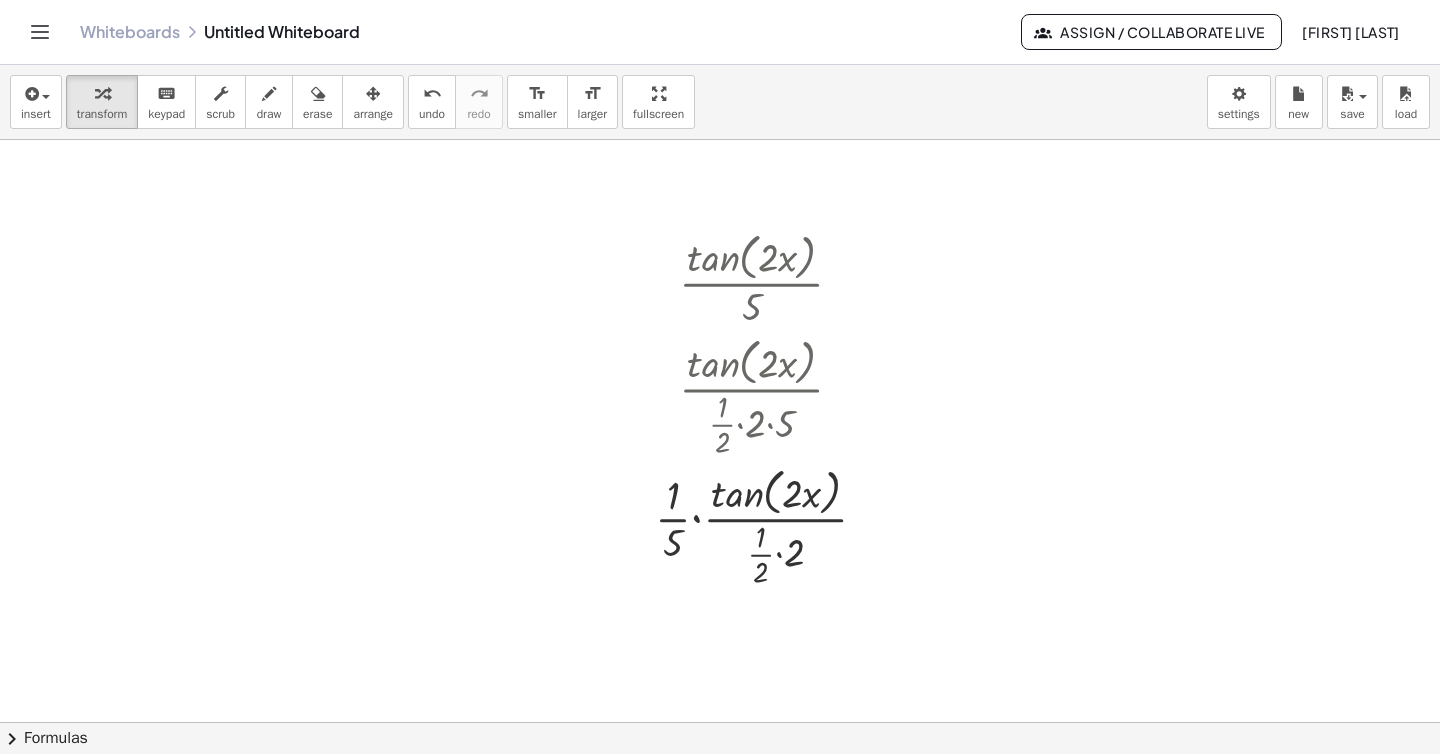 scroll, scrollTop: 159, scrollLeft: 0, axis: vertical 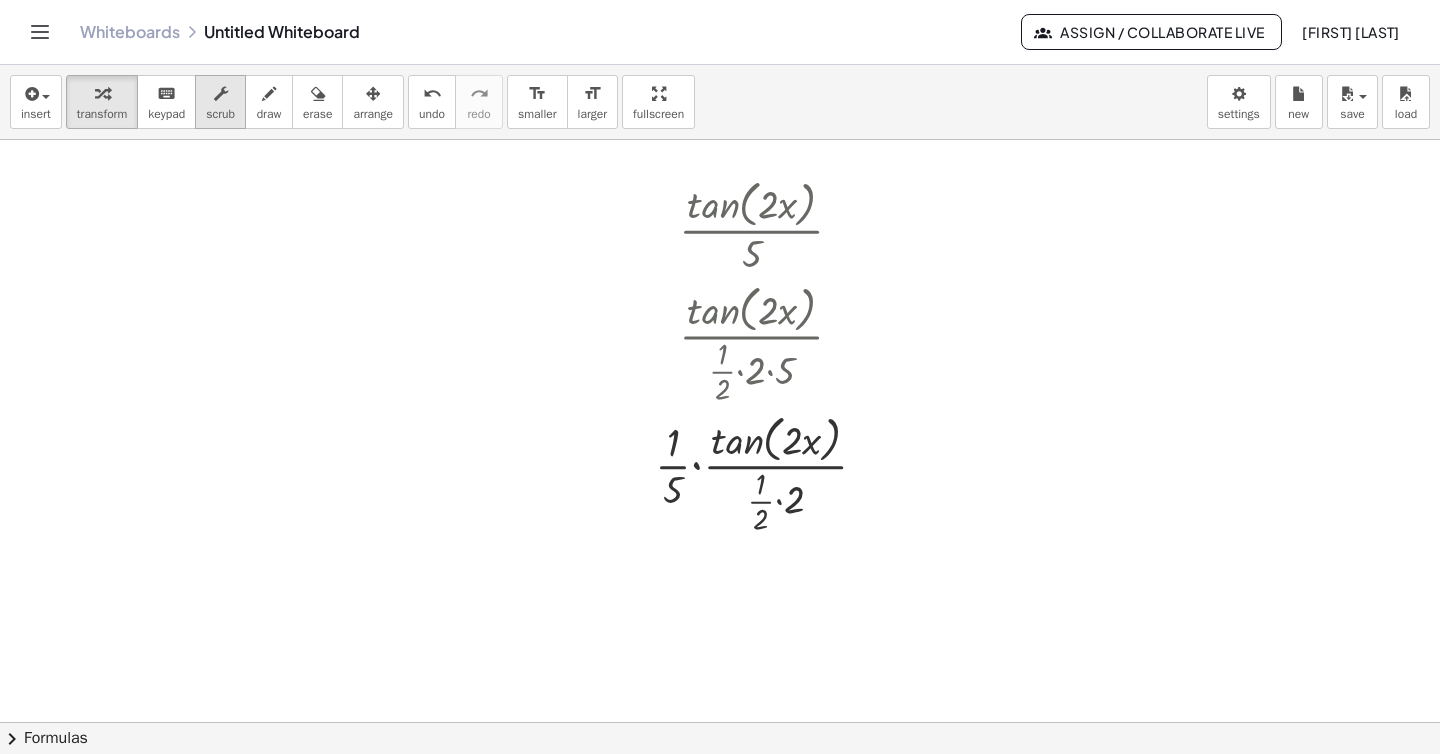 click at bounding box center (221, 94) 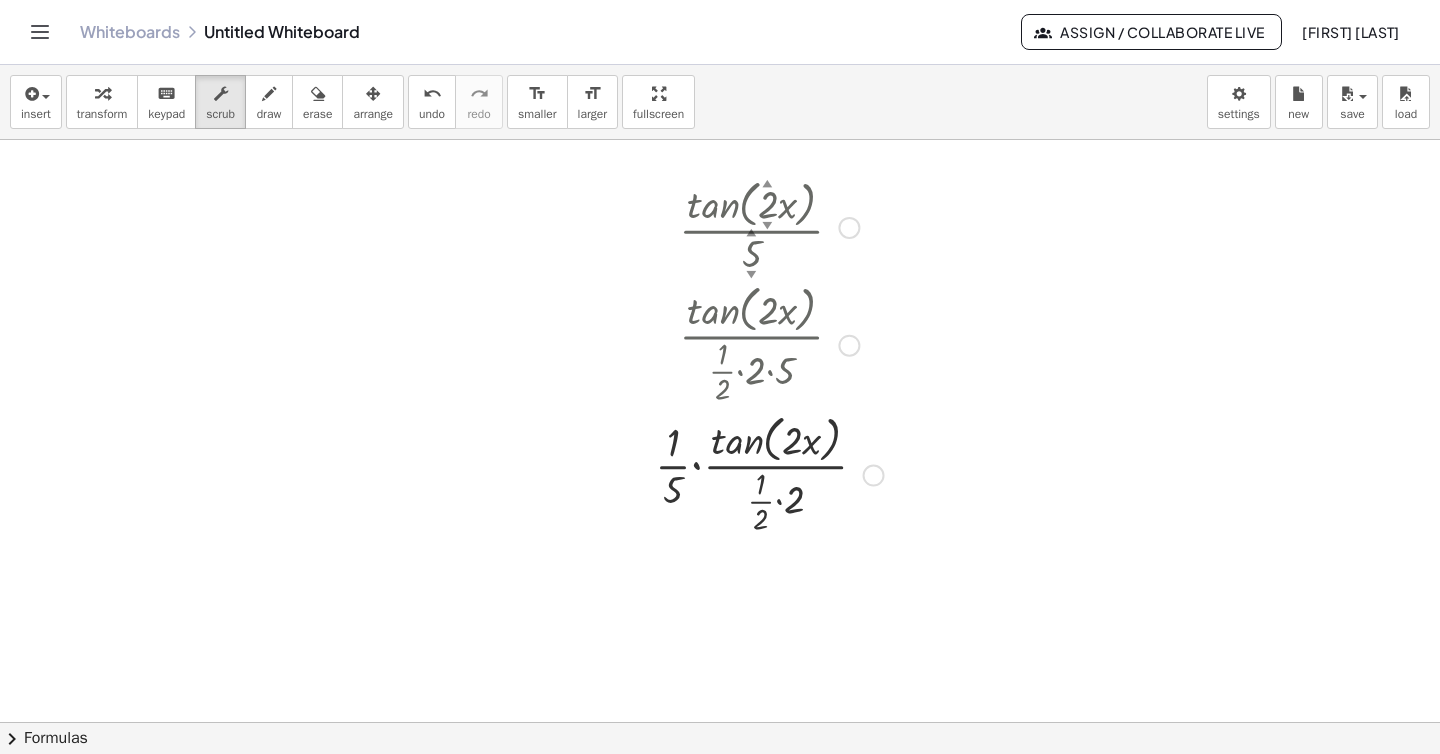 click at bounding box center (769, 226) 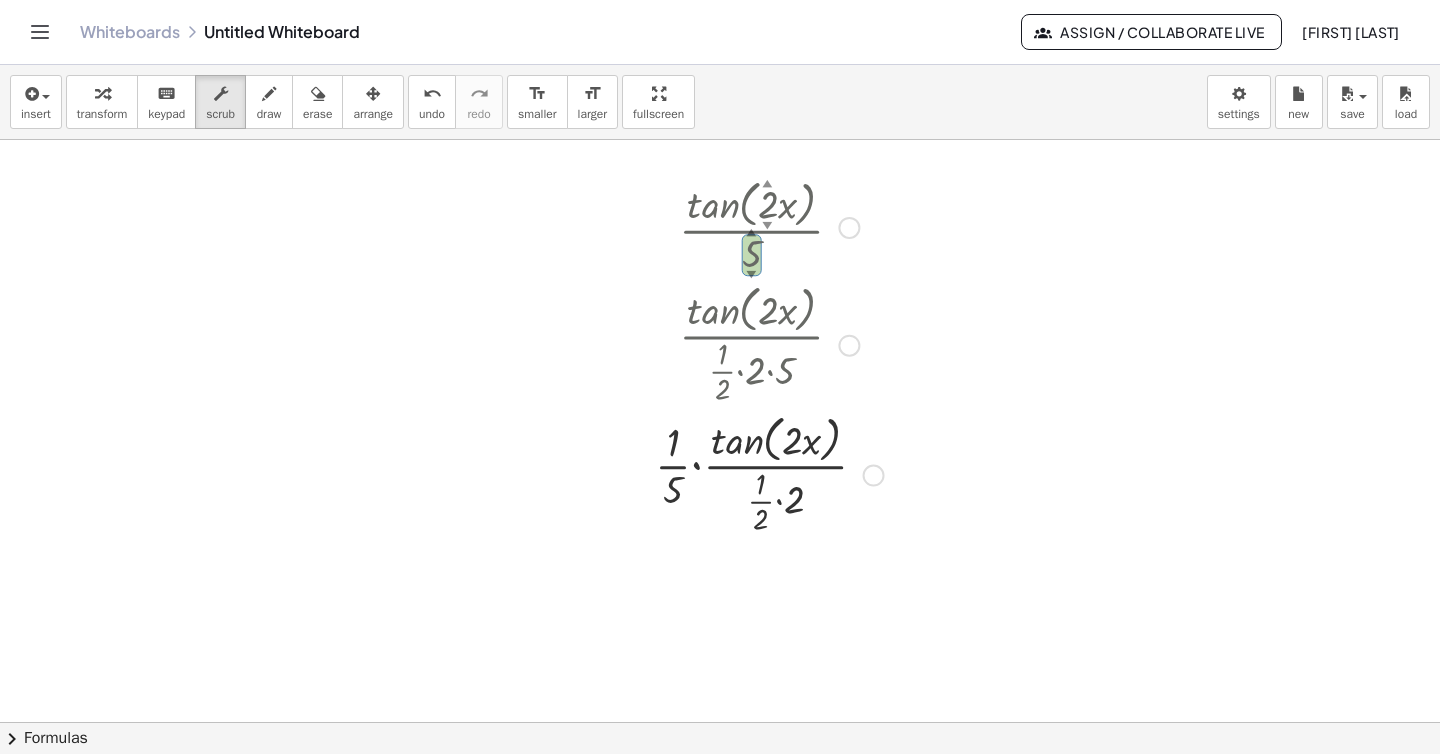click at bounding box center (769, 344) 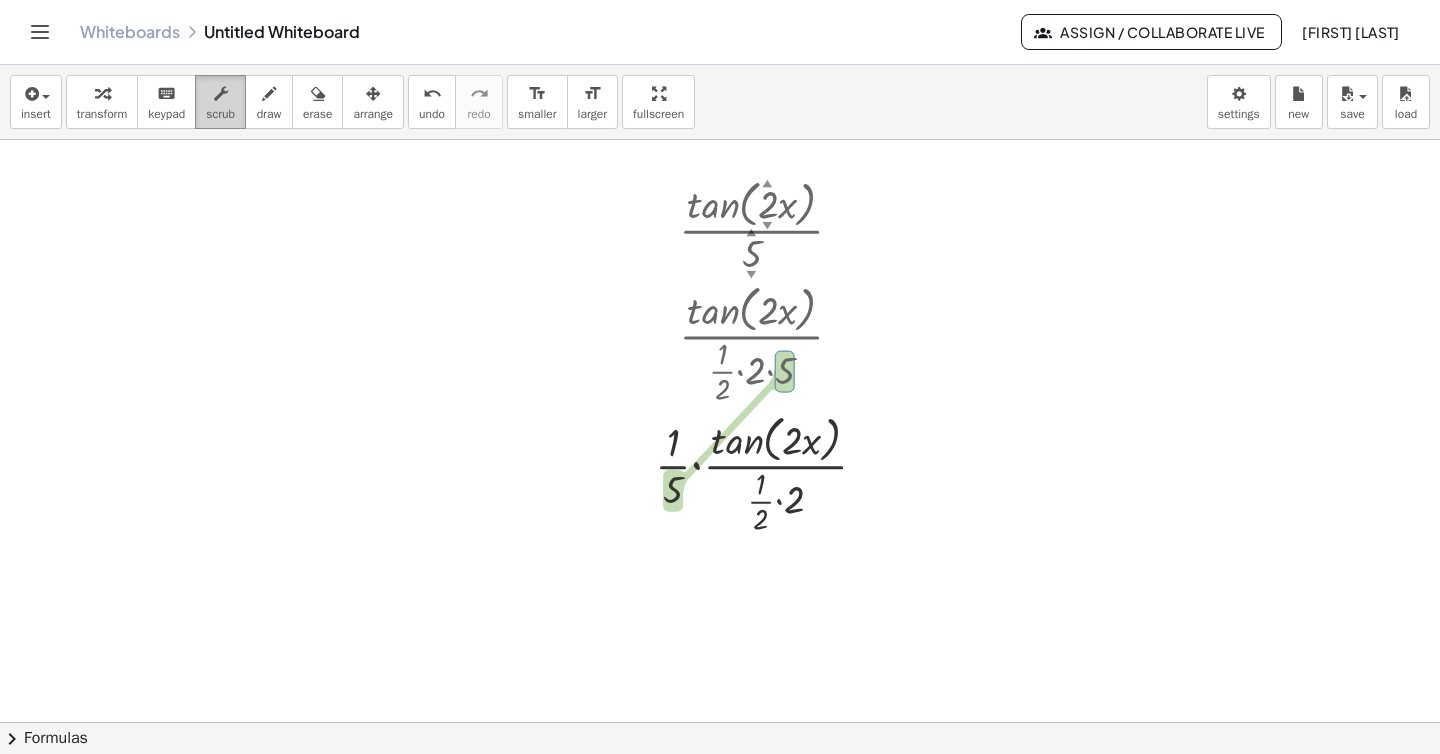 click on "scrub" at bounding box center [220, 114] 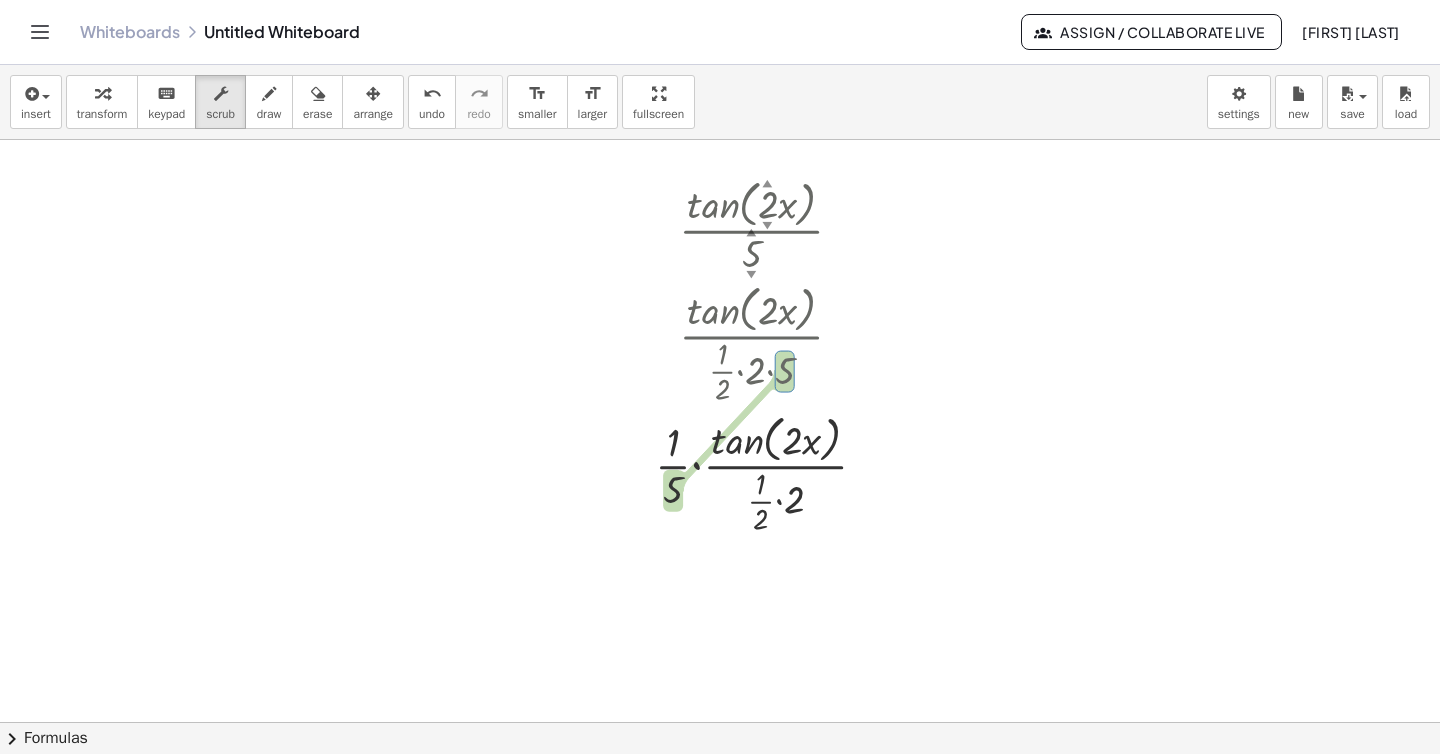 click at bounding box center (720, 563) 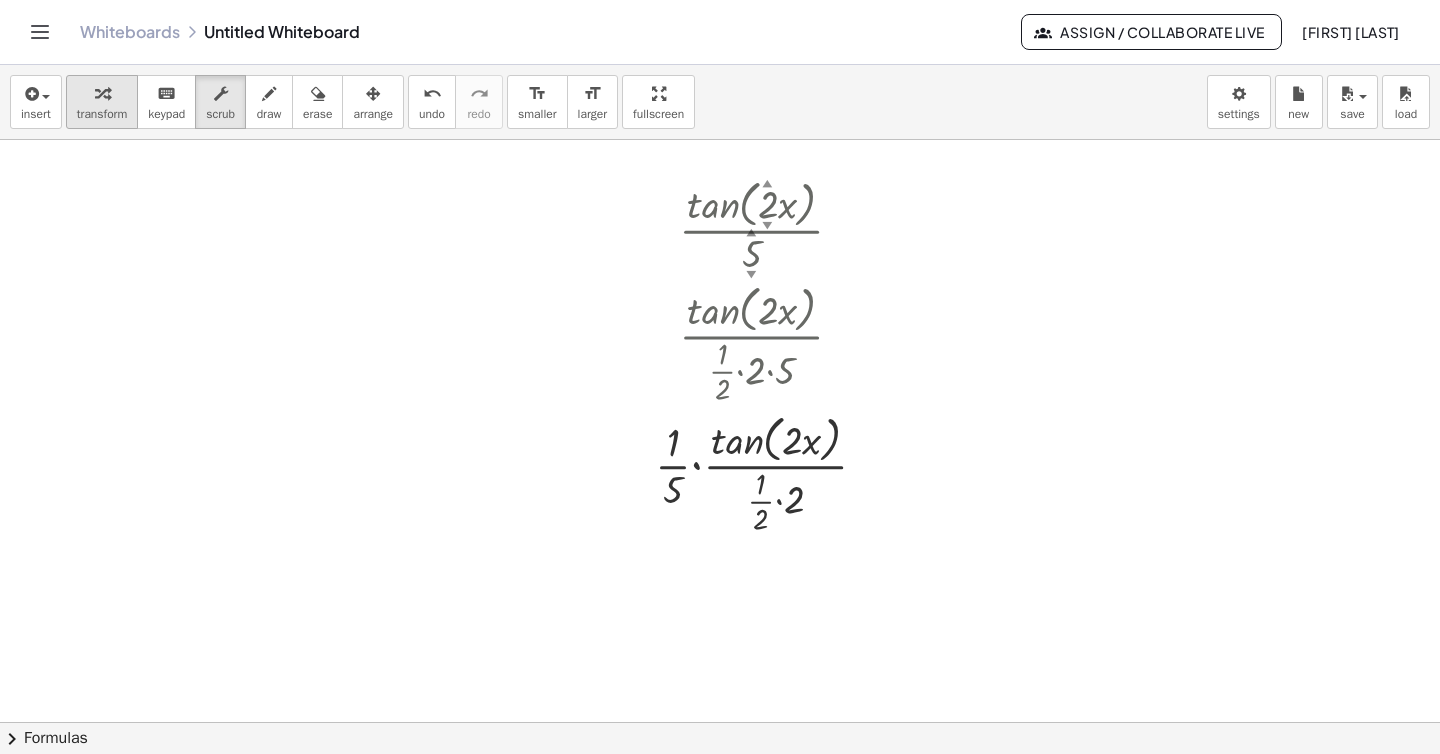 click on "transform" at bounding box center [102, 102] 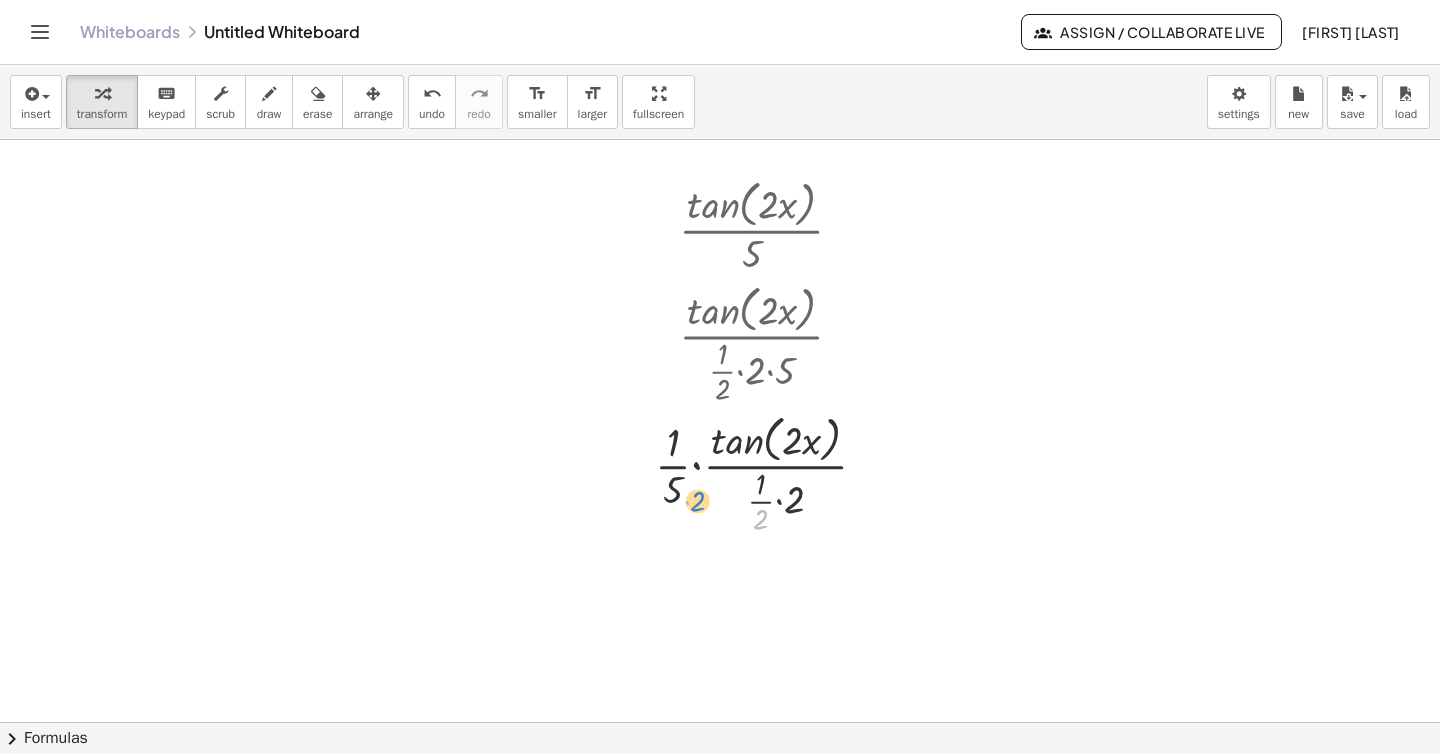 click at bounding box center [769, 474] 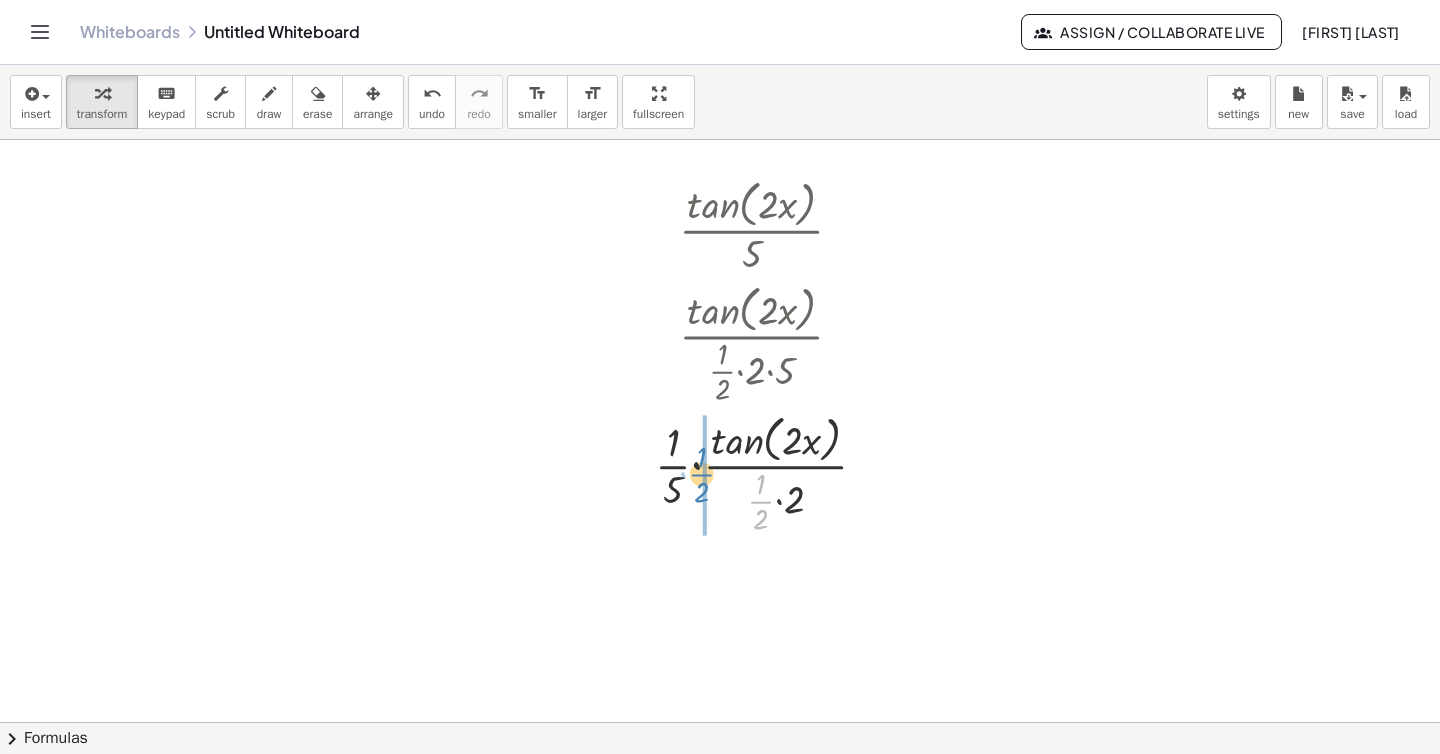 drag, startPoint x: 759, startPoint y: 505, endPoint x: 700, endPoint y: 477, distance: 65.30697 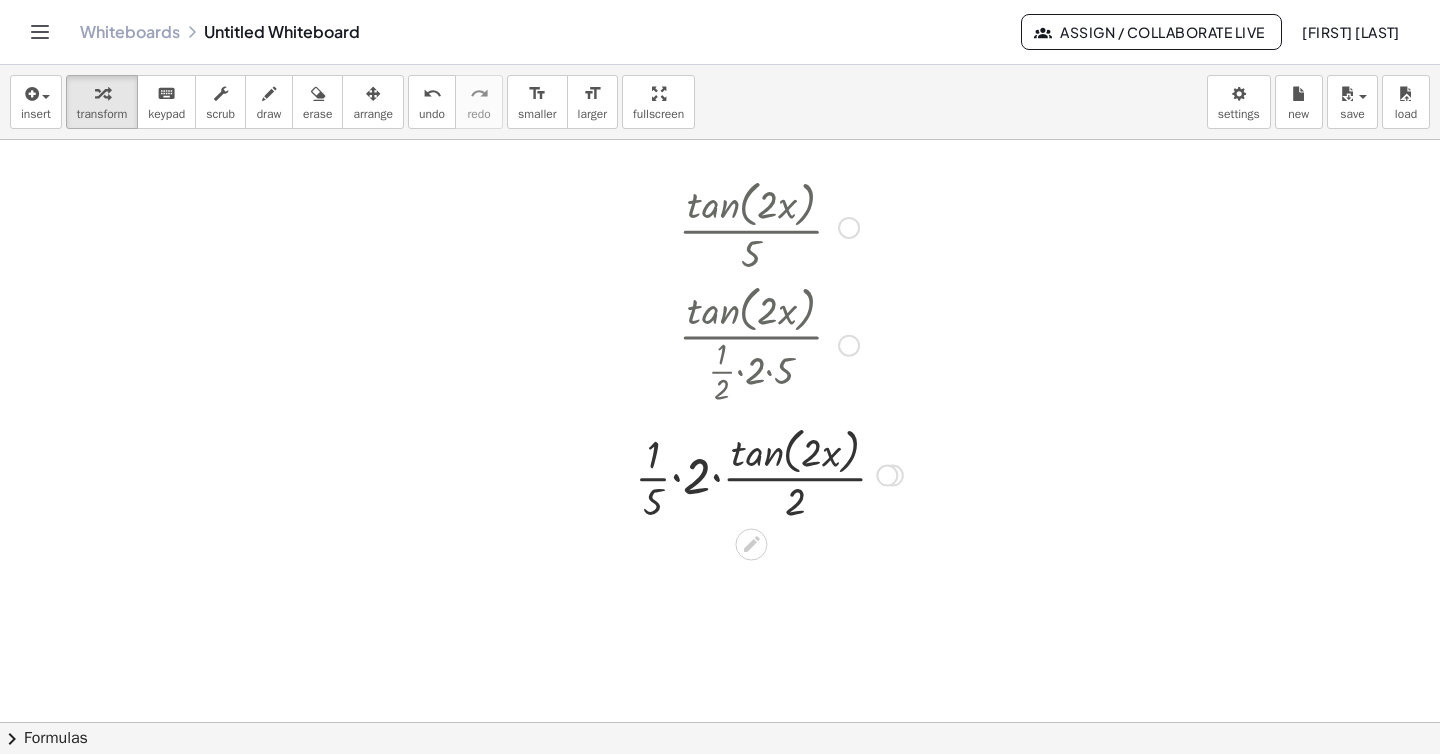 click at bounding box center (769, 344) 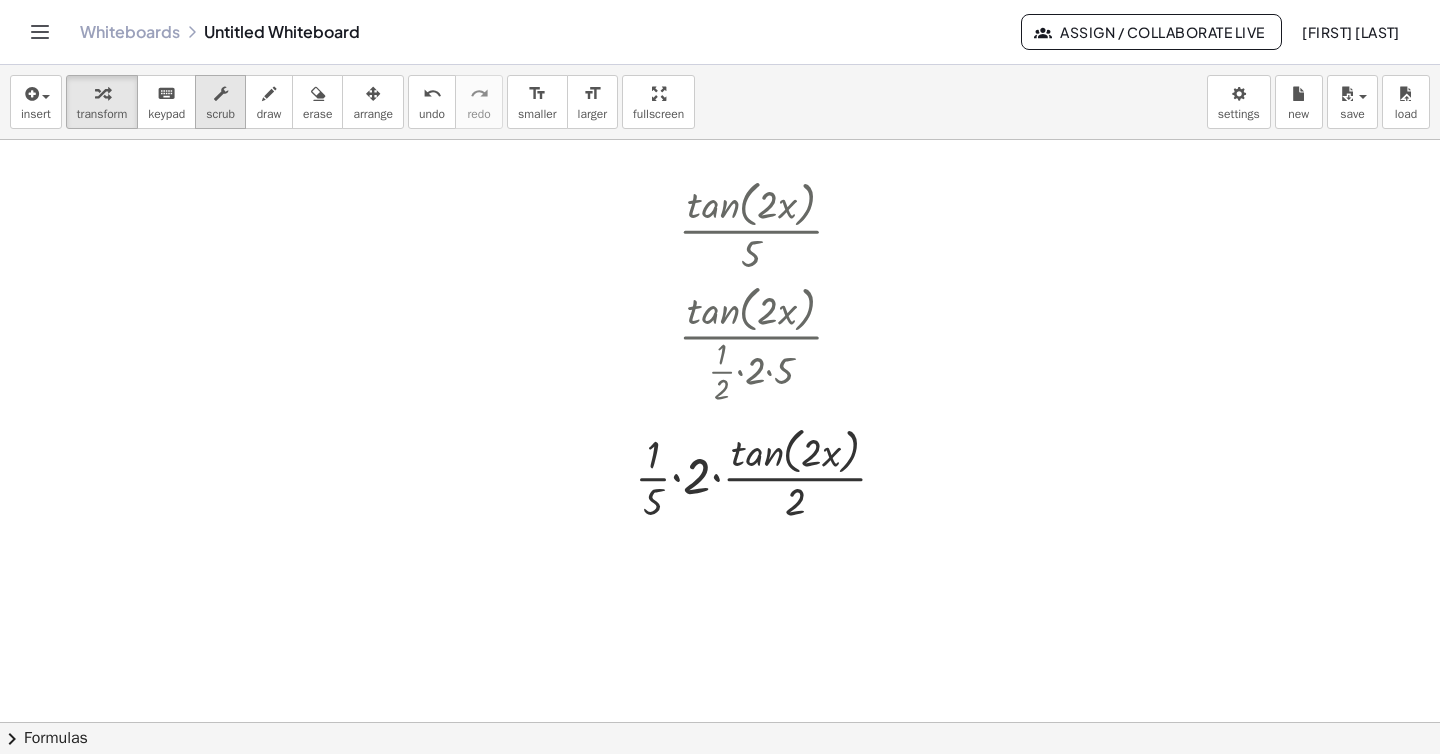 click on "scrub" at bounding box center [220, 102] 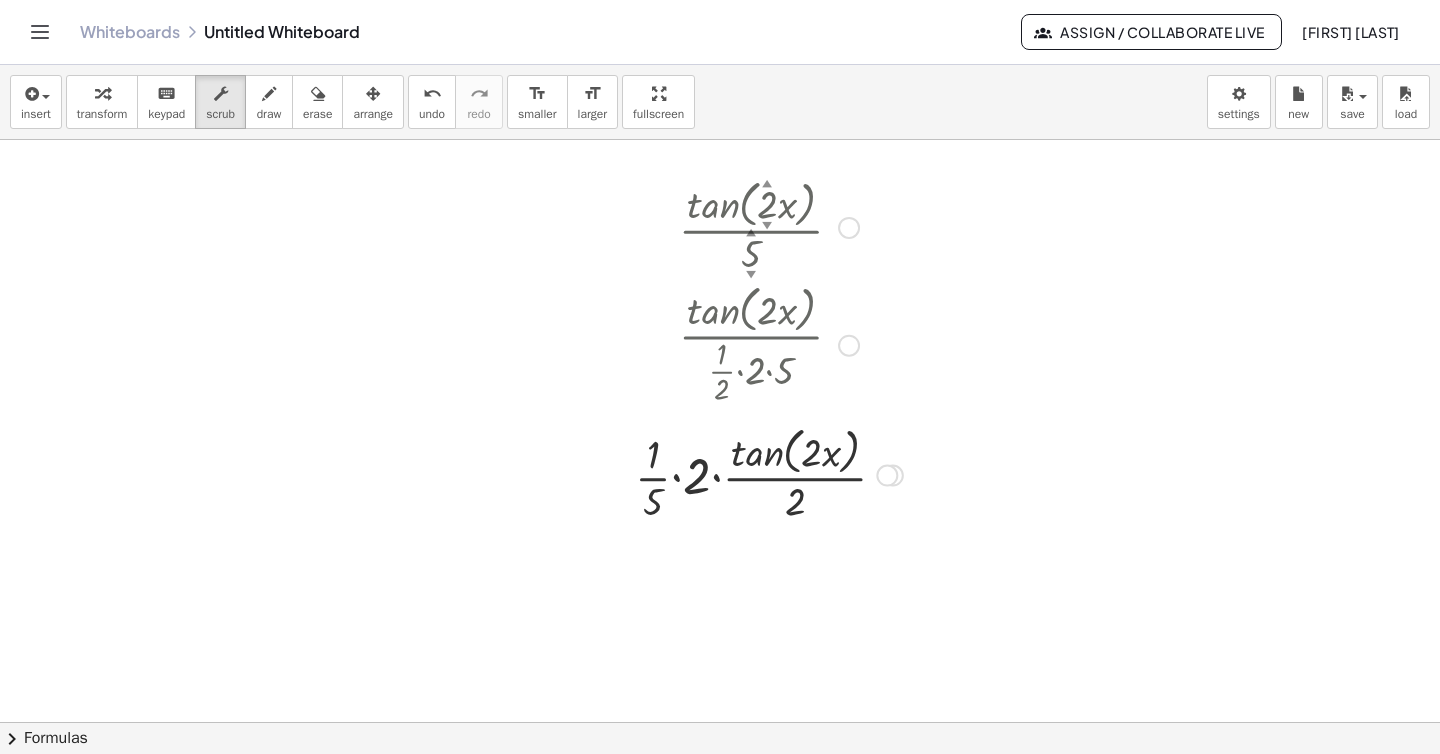 click at bounding box center (769, 344) 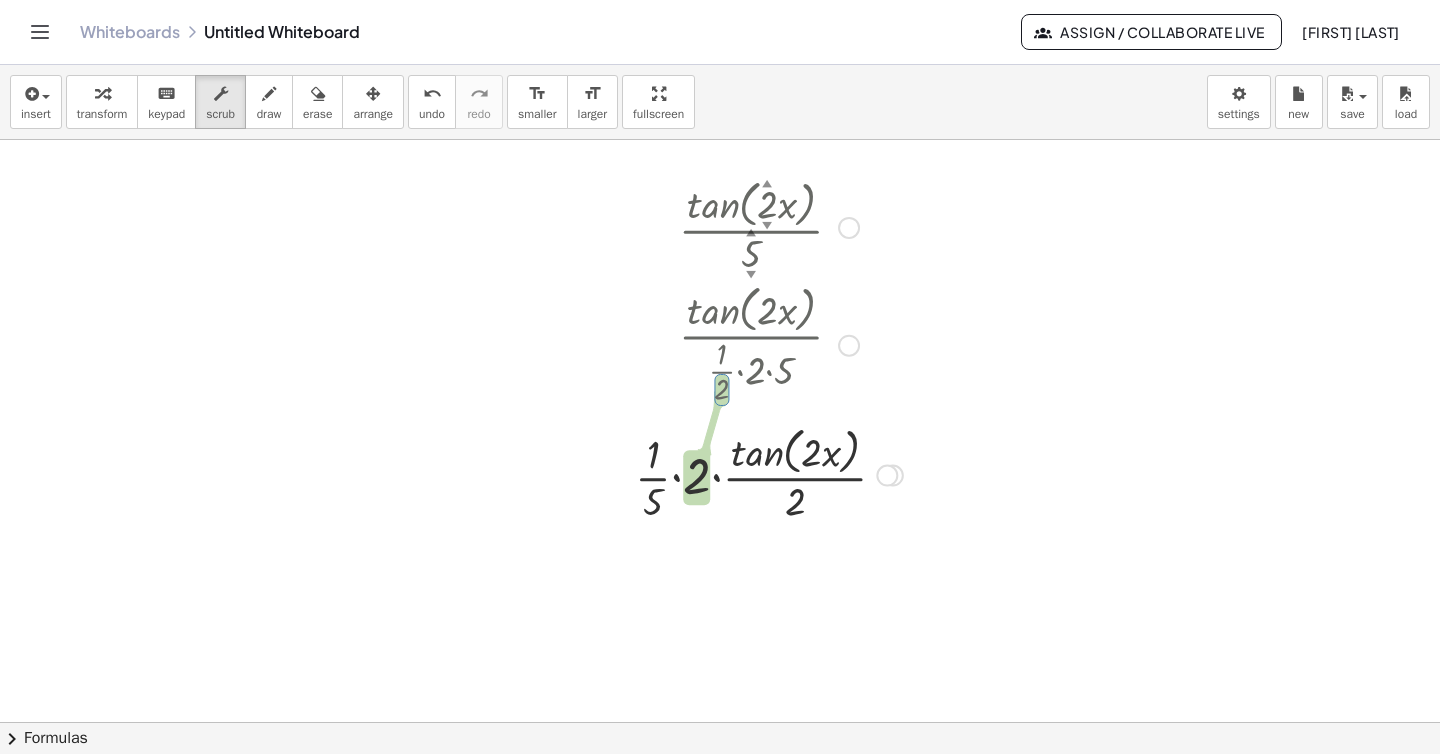 click at bounding box center [769, 344] 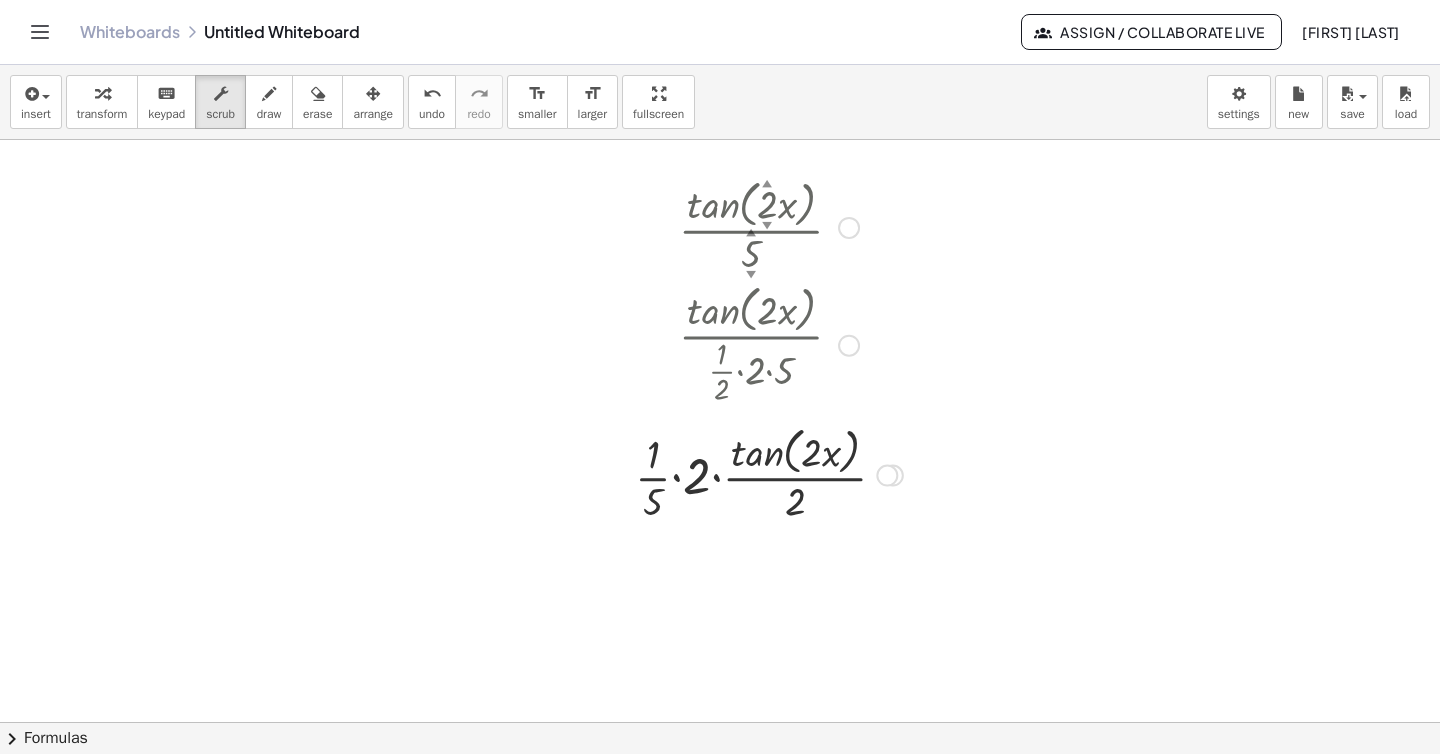 click at bounding box center [769, 344] 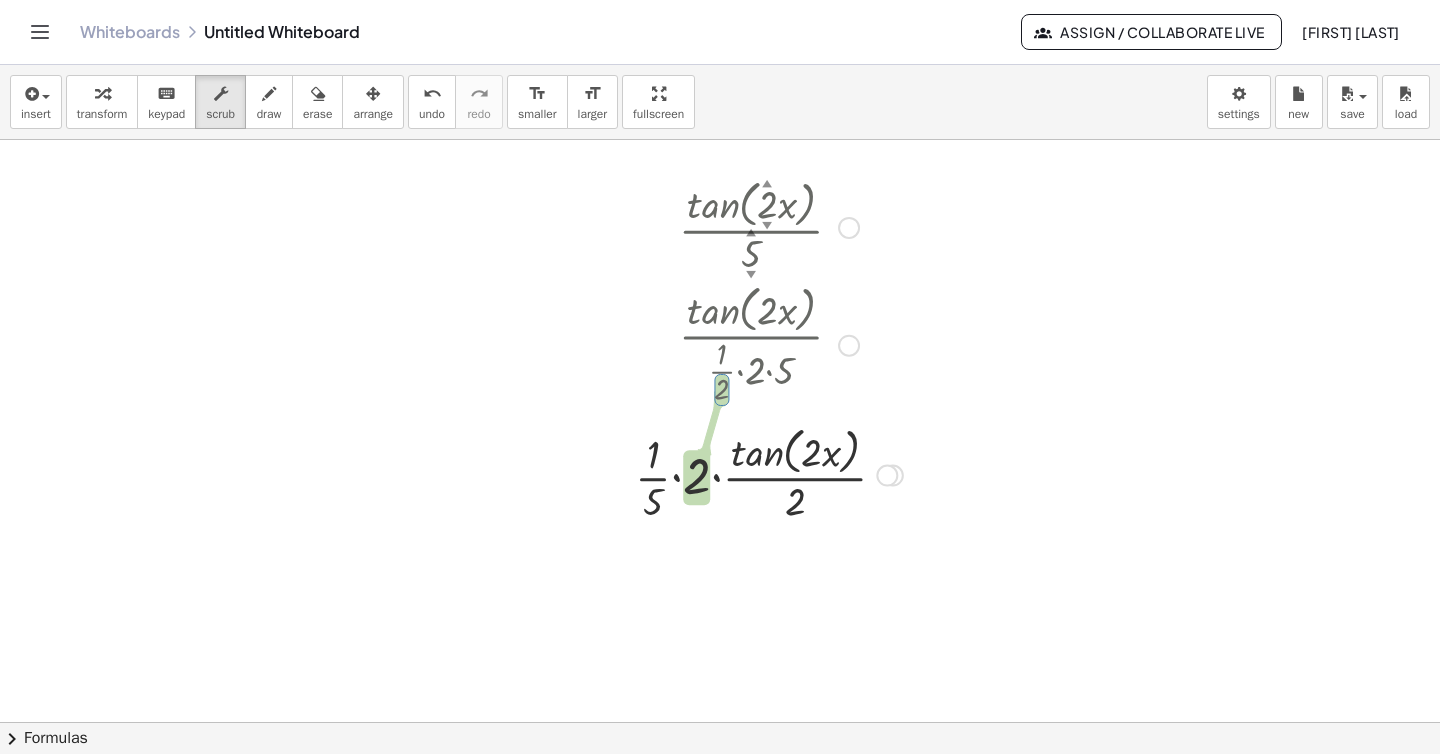 click at bounding box center [769, 226] 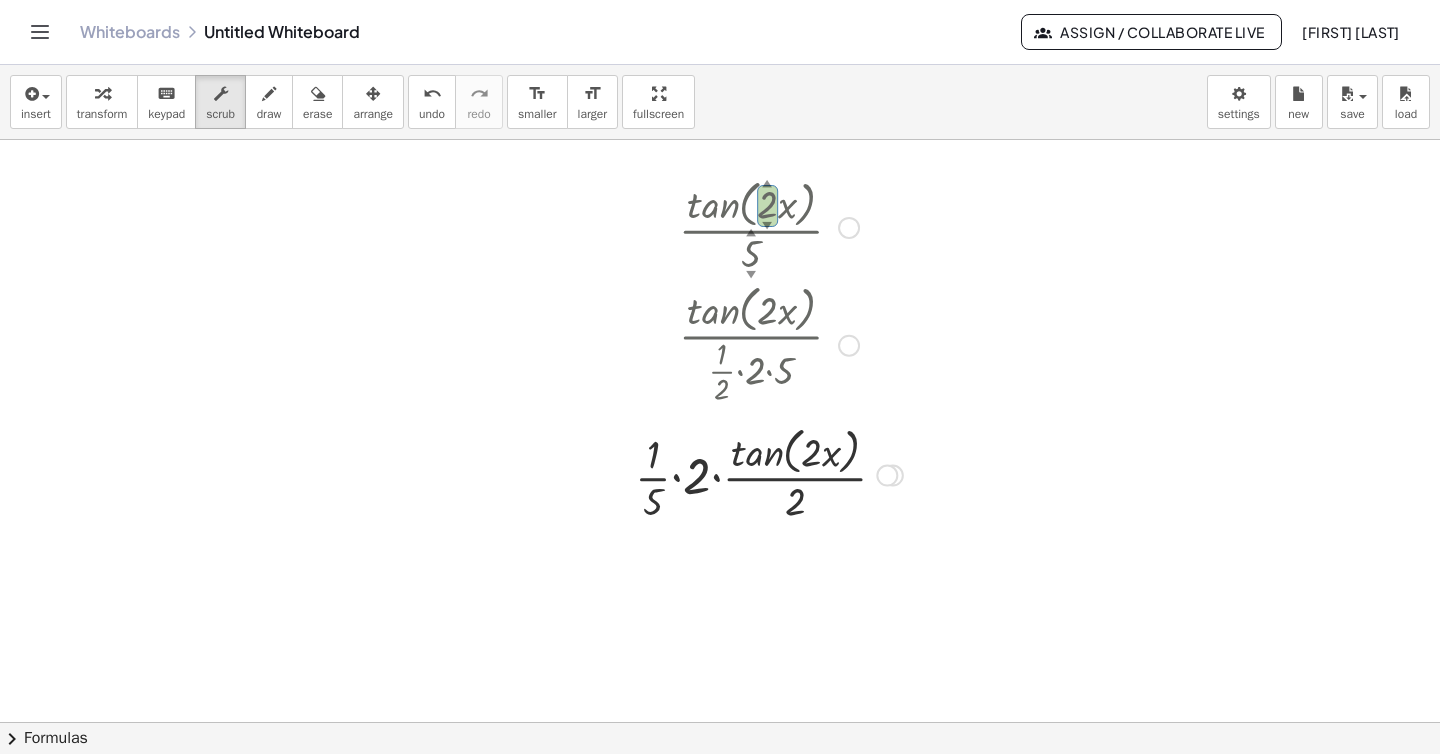 click at bounding box center (769, 226) 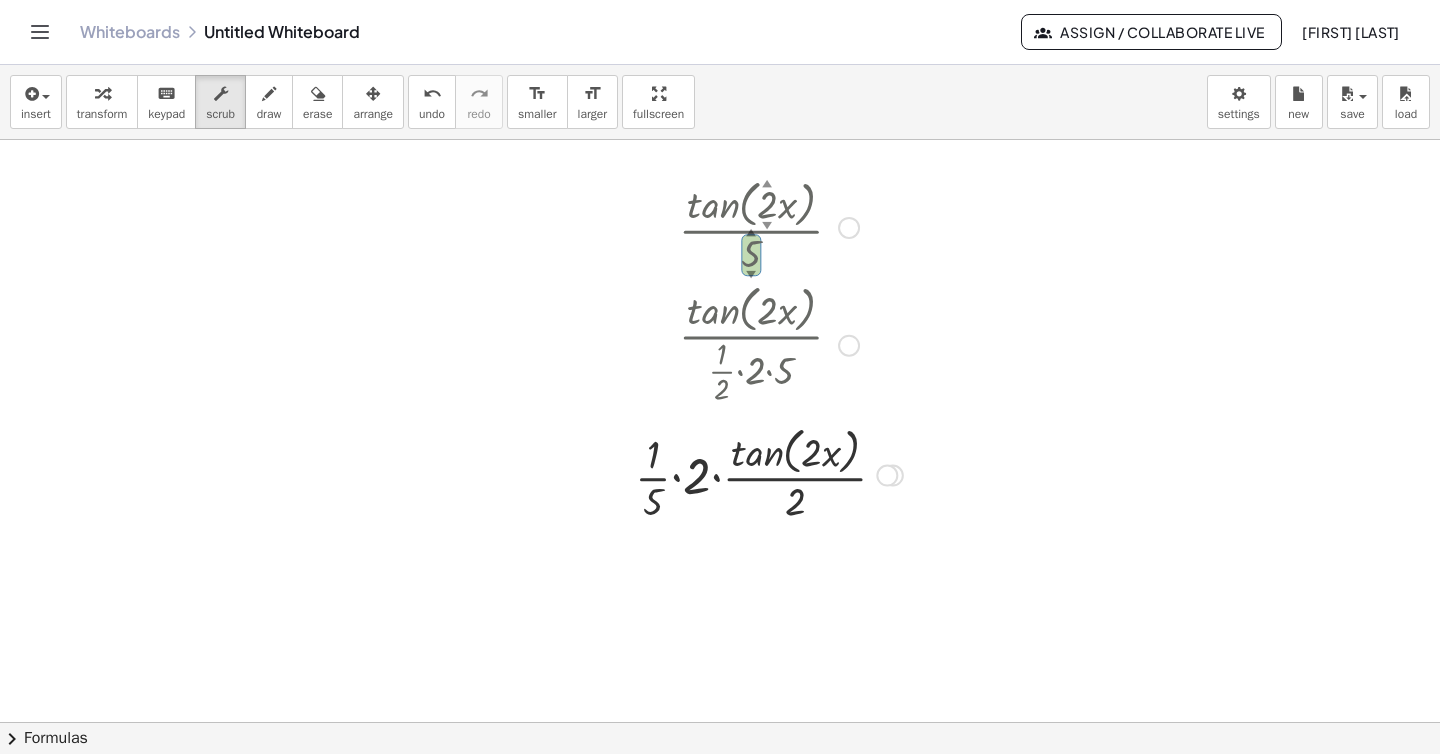 click at bounding box center [769, 344] 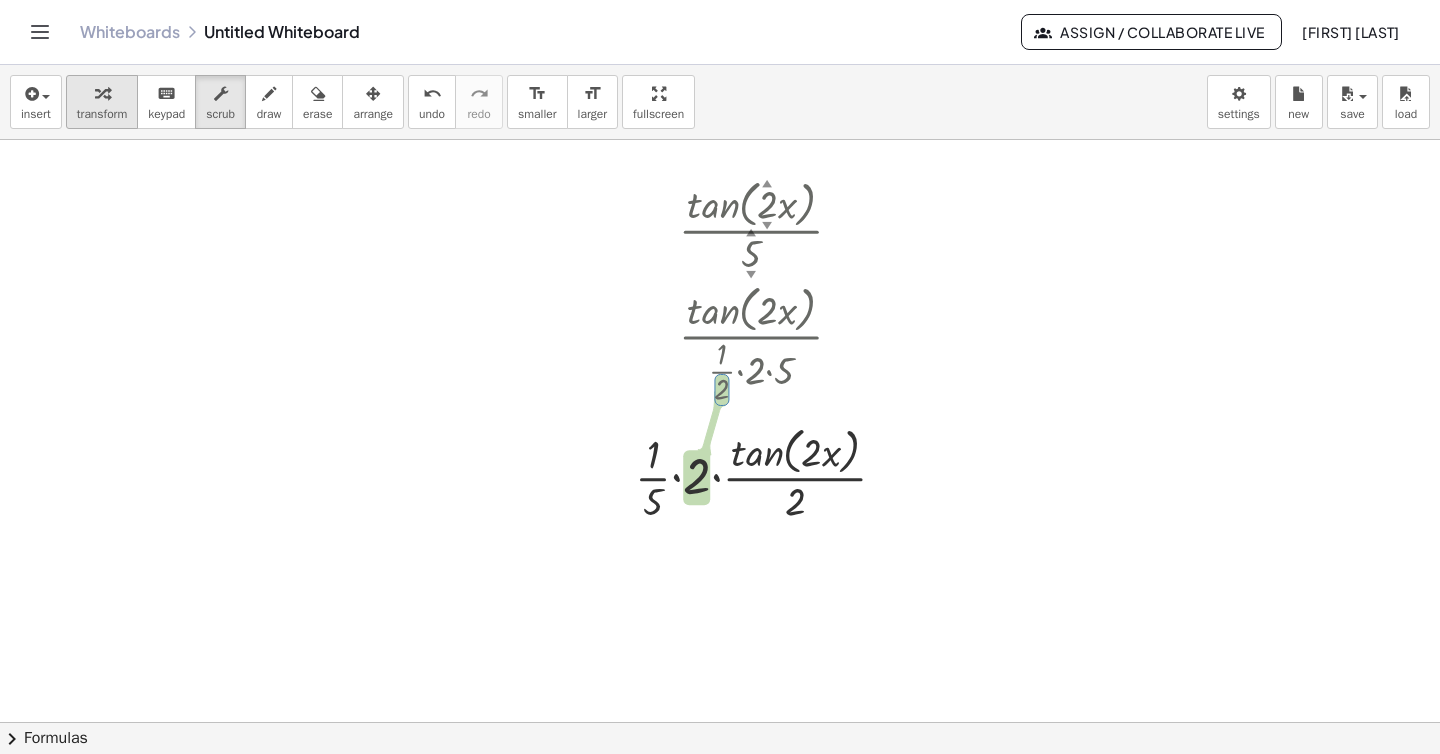 click on "transform" at bounding box center [102, 114] 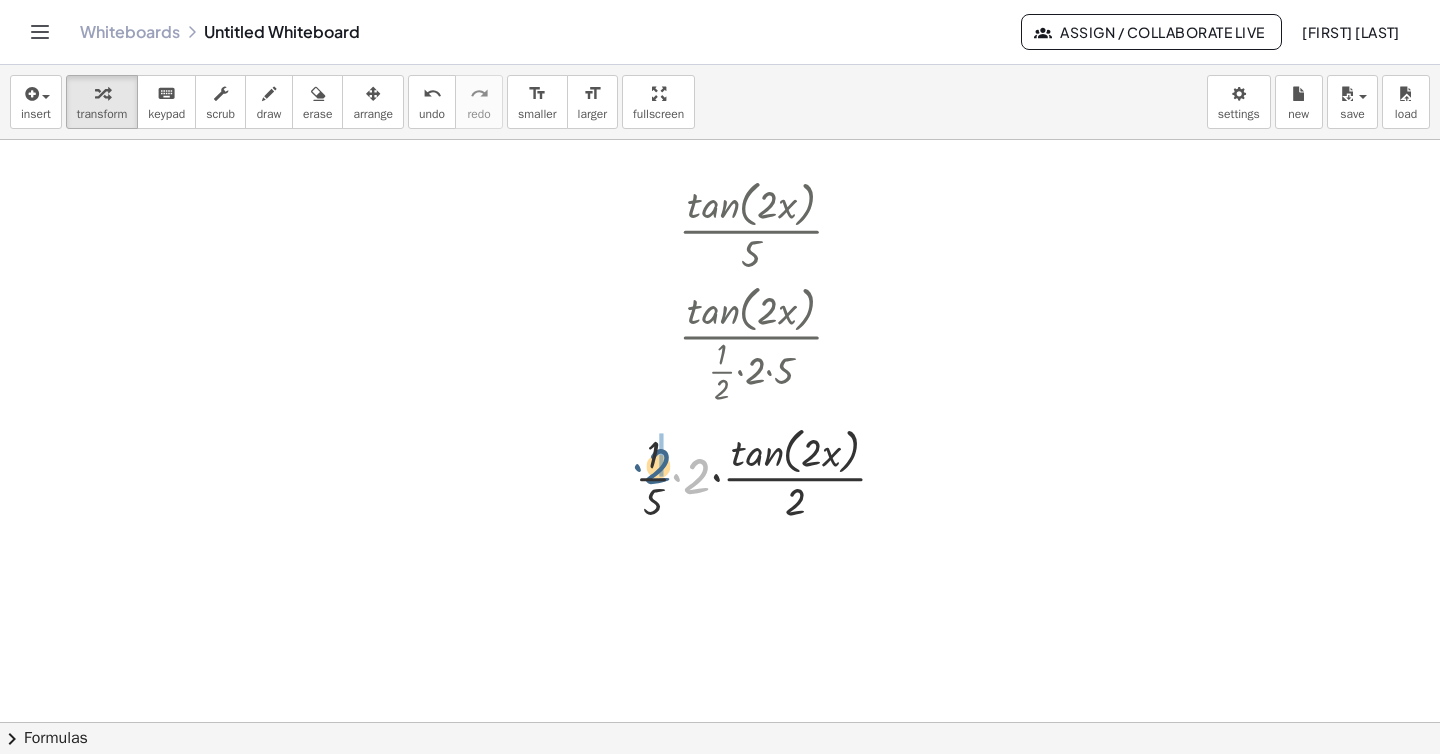 drag, startPoint x: 698, startPoint y: 474, endPoint x: 659, endPoint y: 462, distance: 40.804413 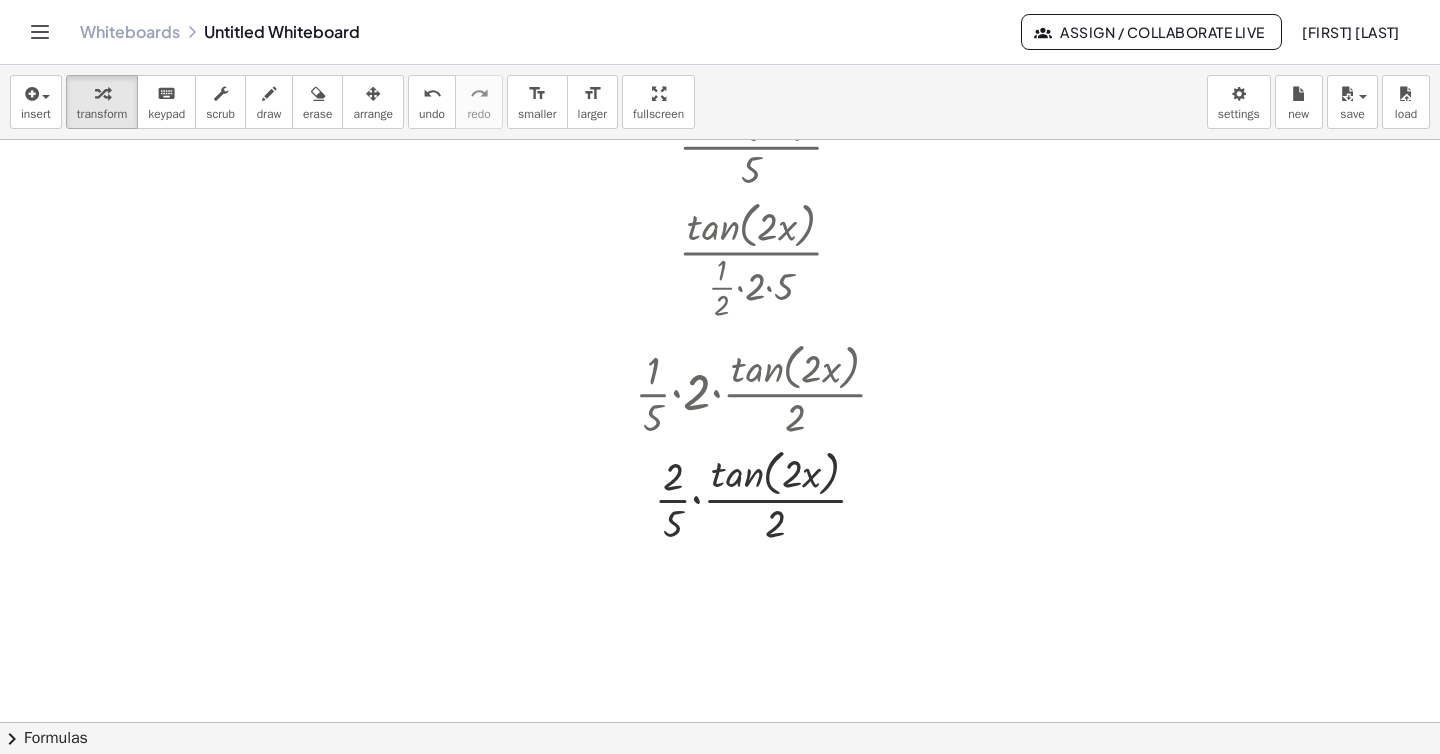 scroll, scrollTop: 244, scrollLeft: 0, axis: vertical 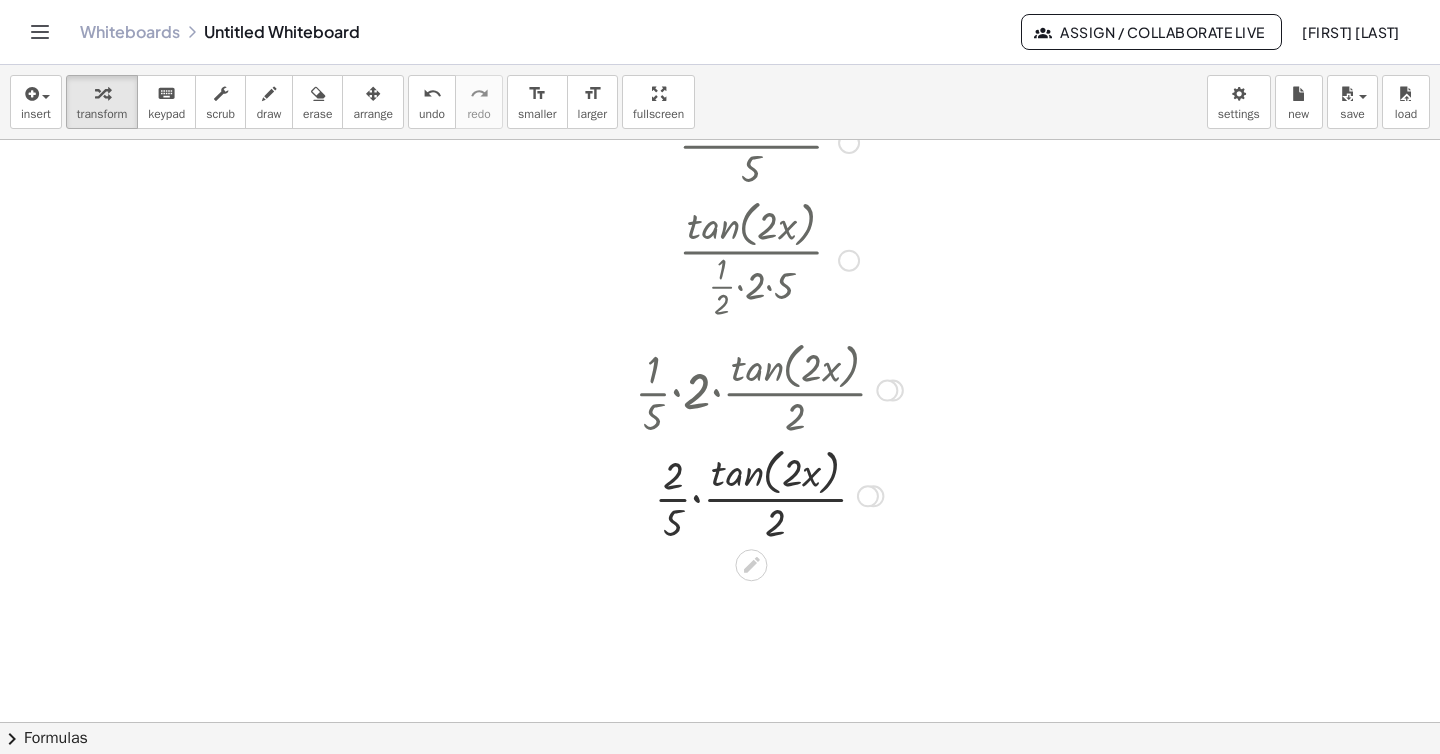 click at bounding box center [769, 259] 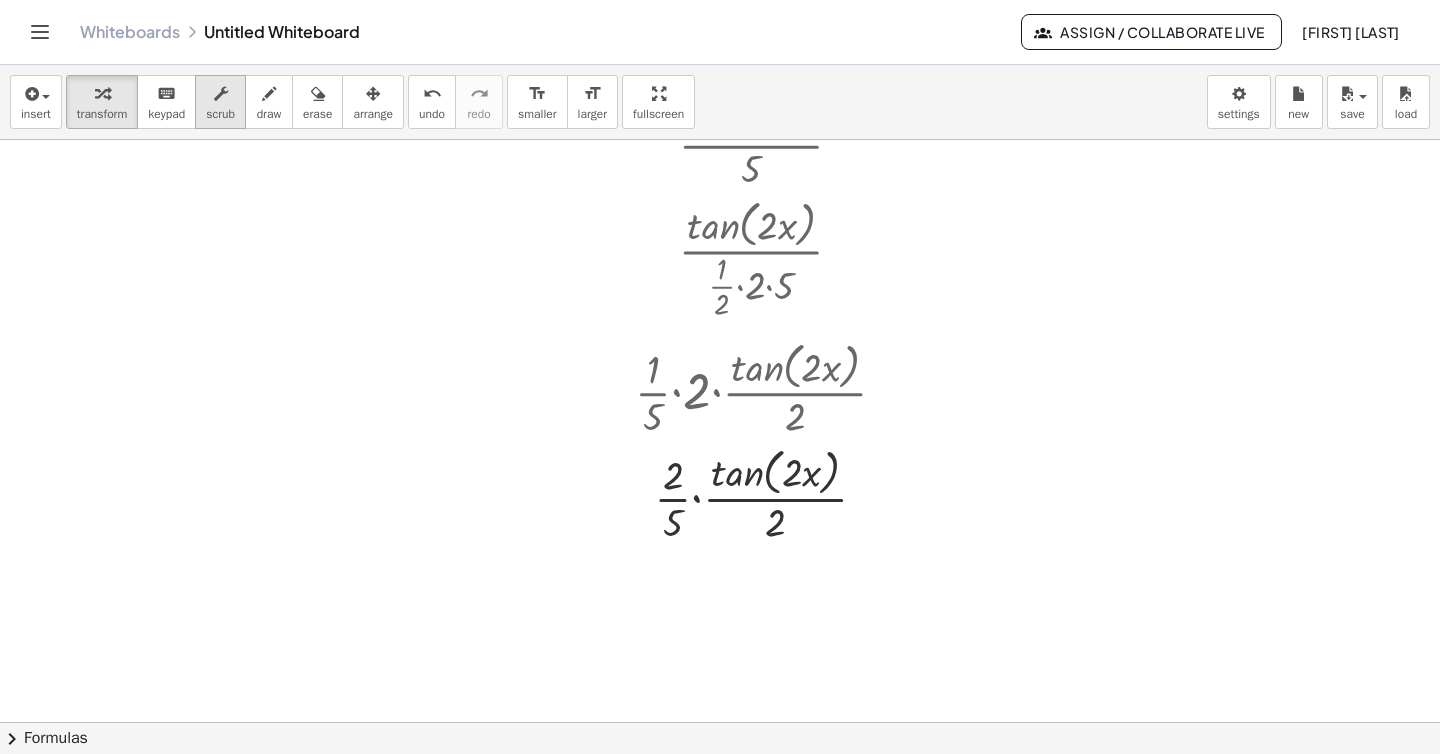 click on "scrub" at bounding box center [220, 114] 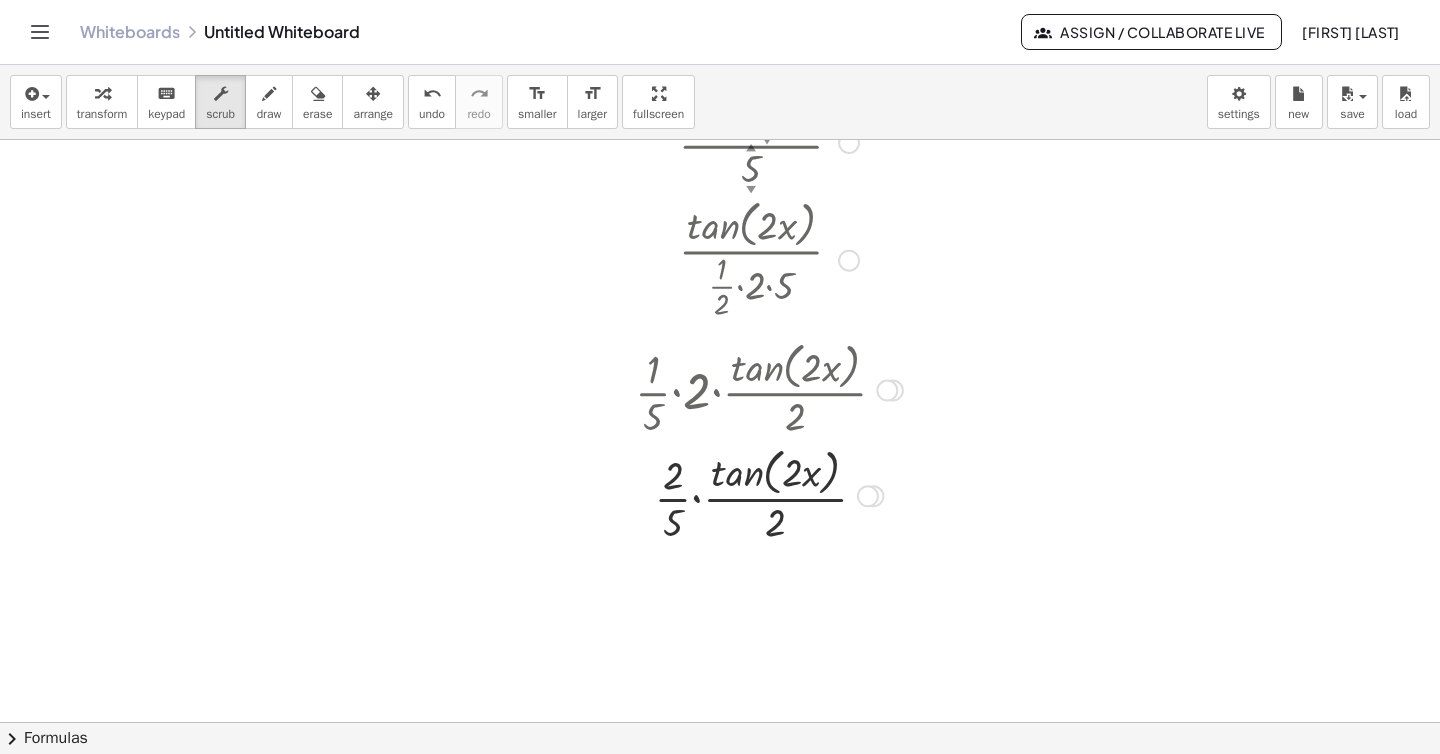 click at bounding box center [769, 259] 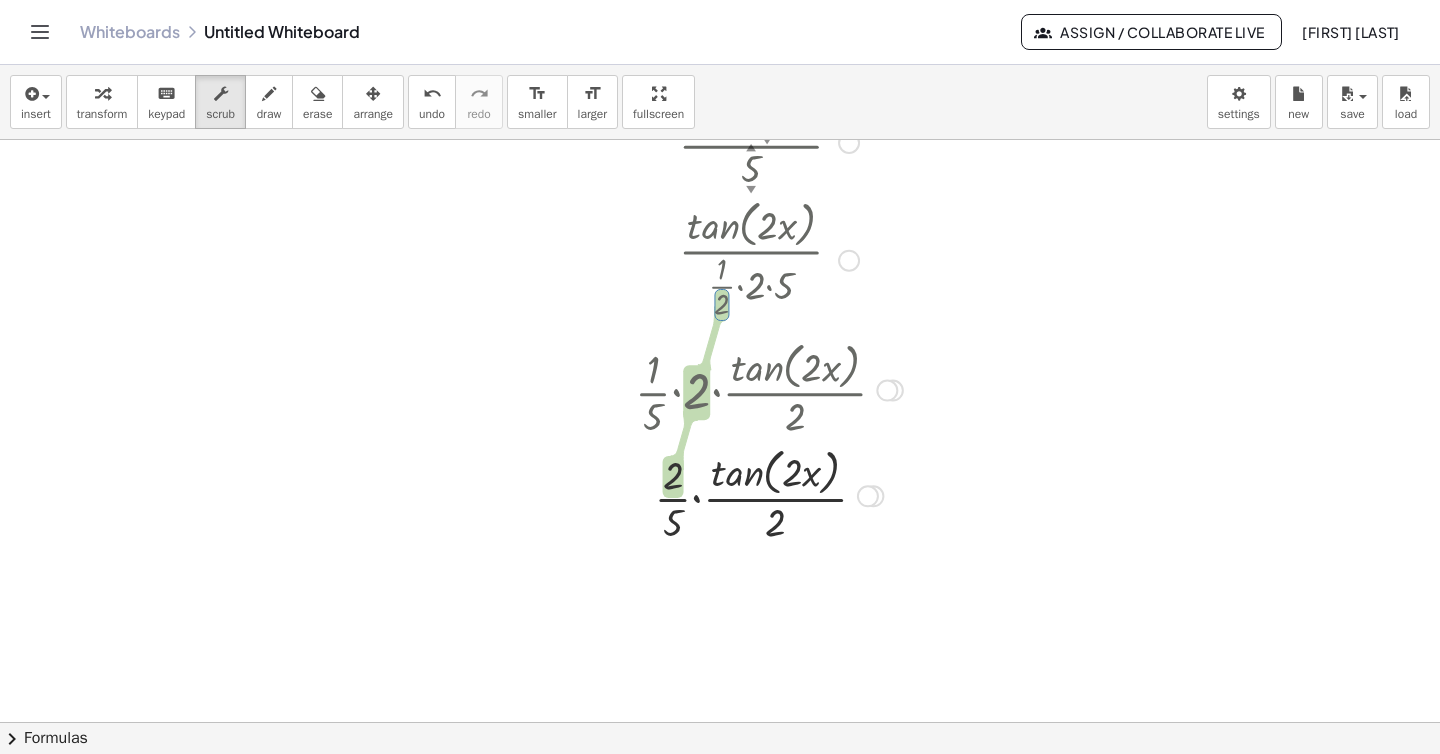 click at bounding box center (769, 259) 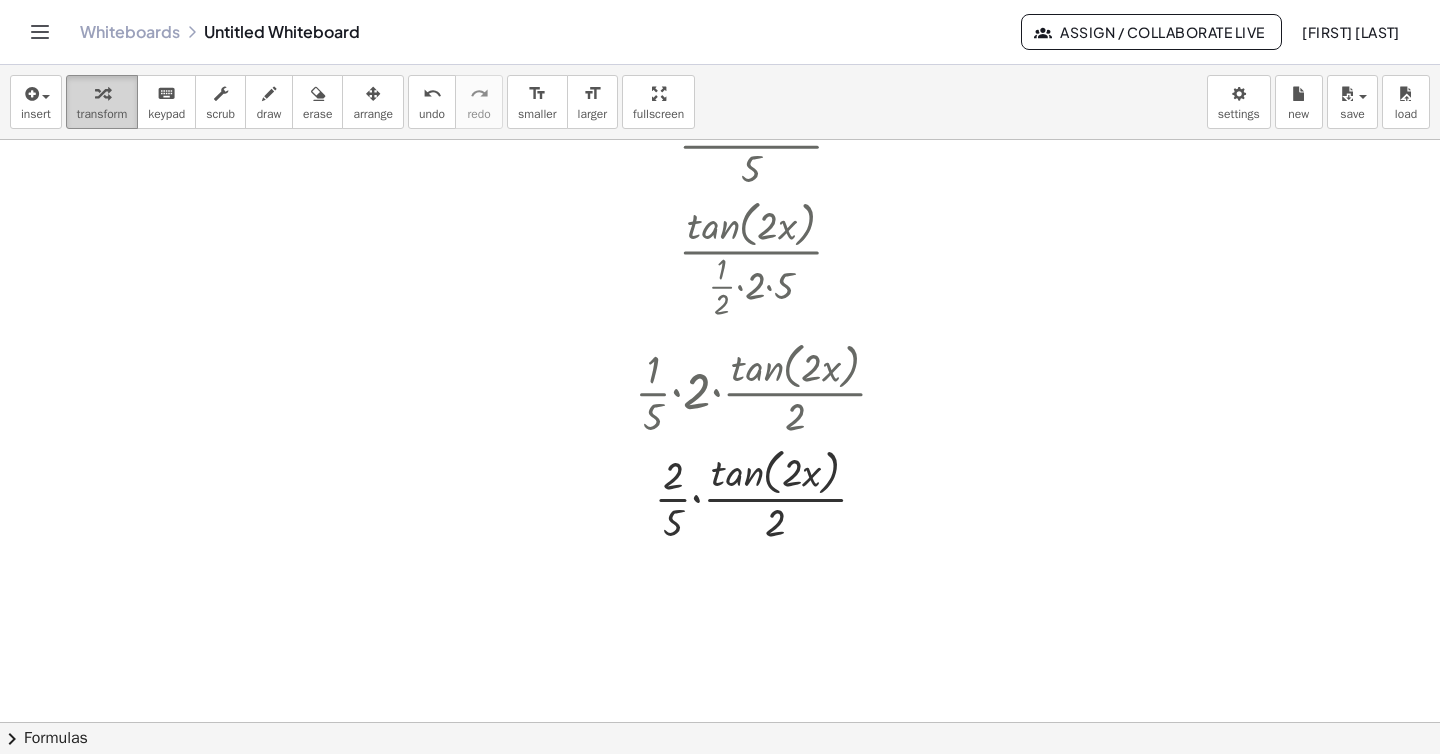 click on "transform" at bounding box center (102, 102) 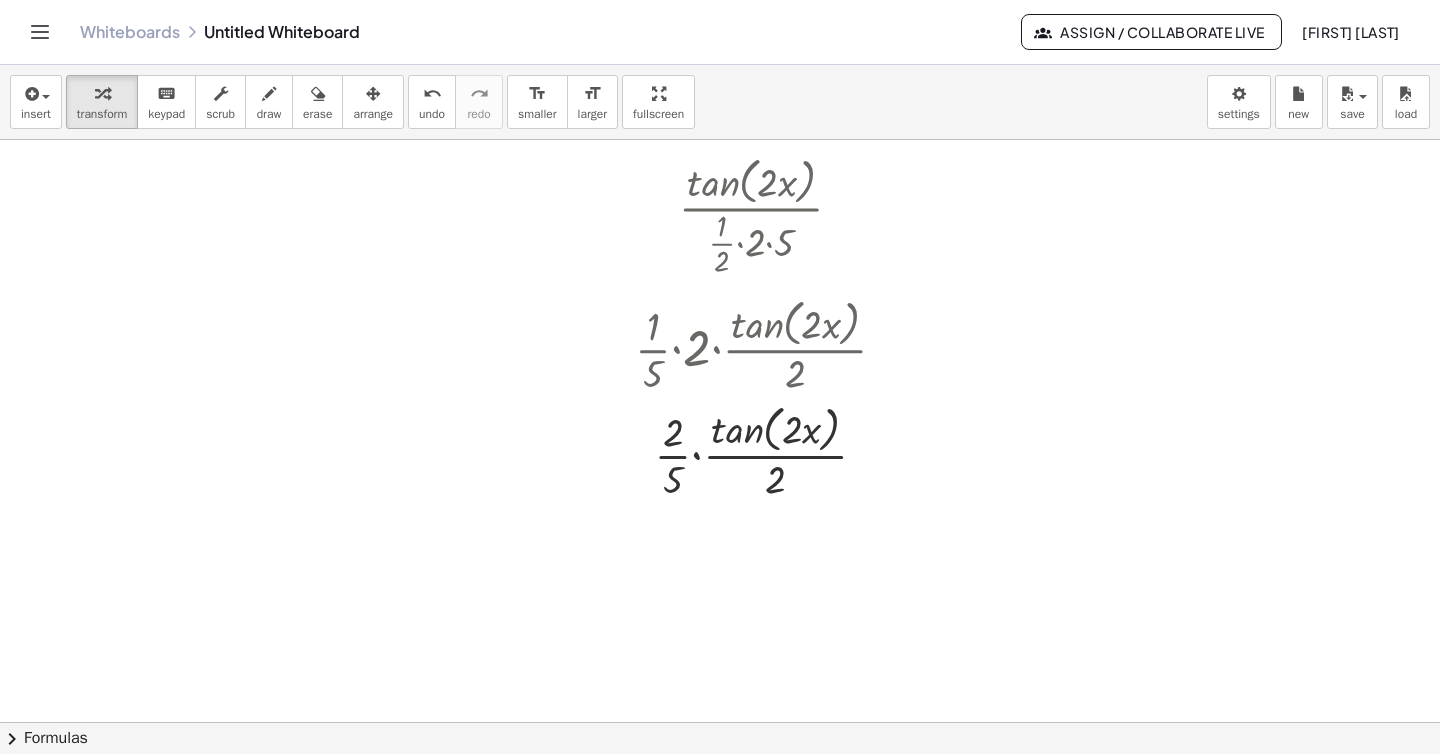 scroll, scrollTop: 288, scrollLeft: 0, axis: vertical 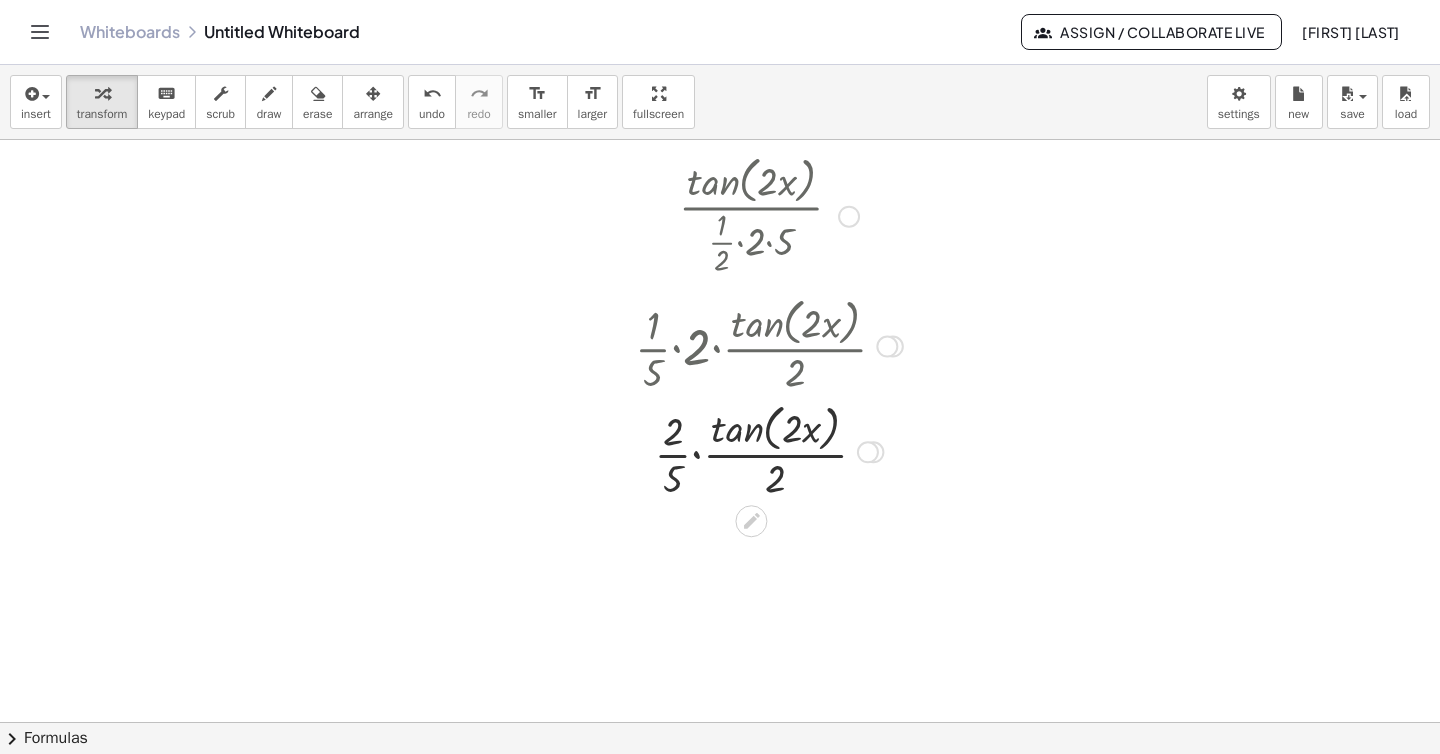 click 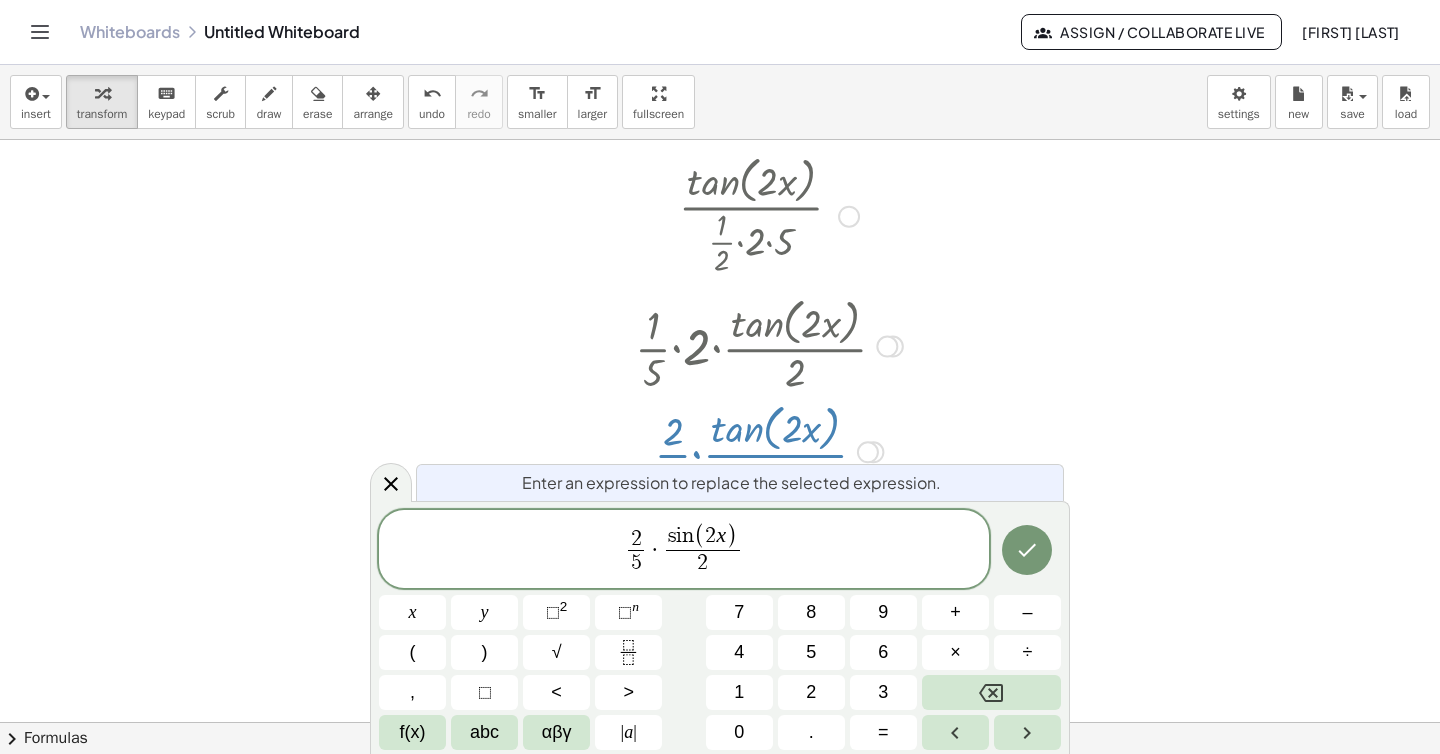 click on "s i n ​ ( 2 x ) 2 ​" at bounding box center (703, 550) 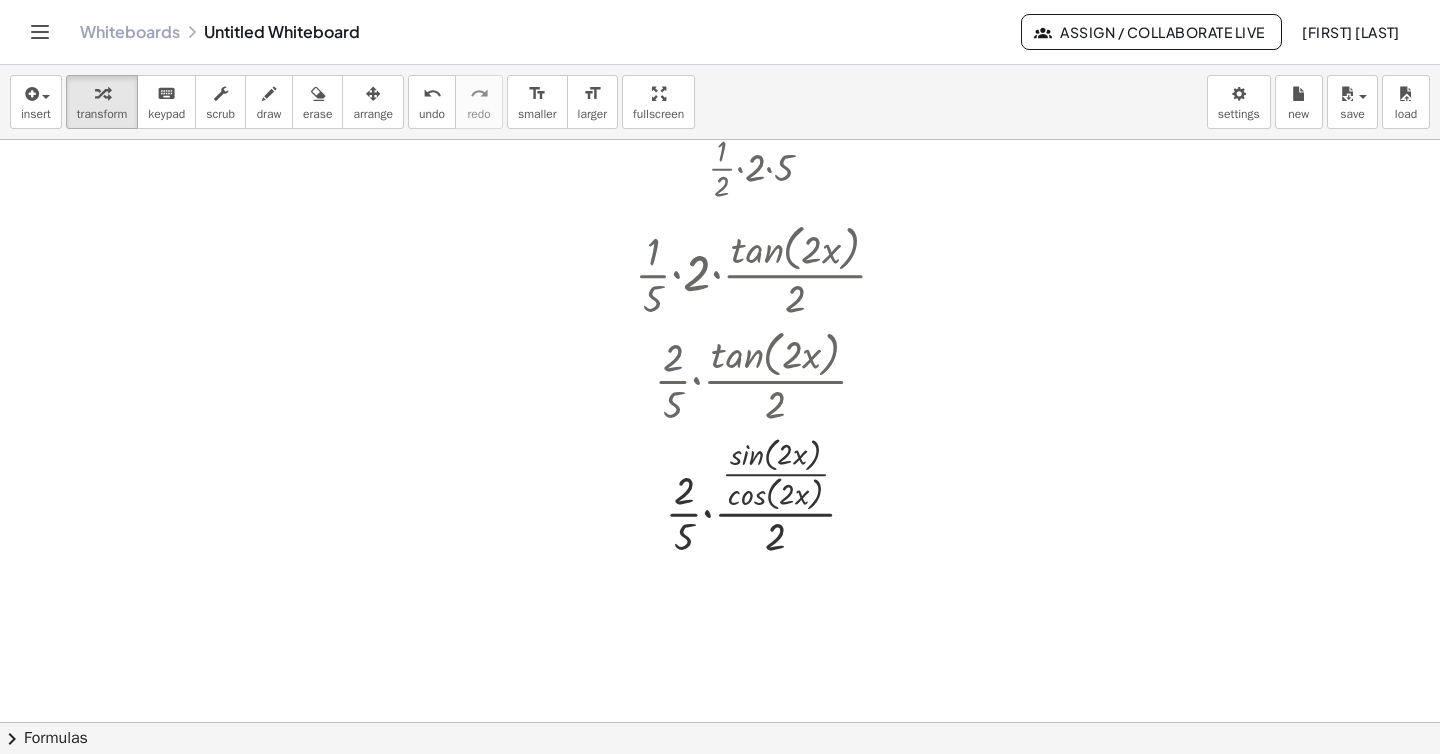 scroll, scrollTop: 359, scrollLeft: 0, axis: vertical 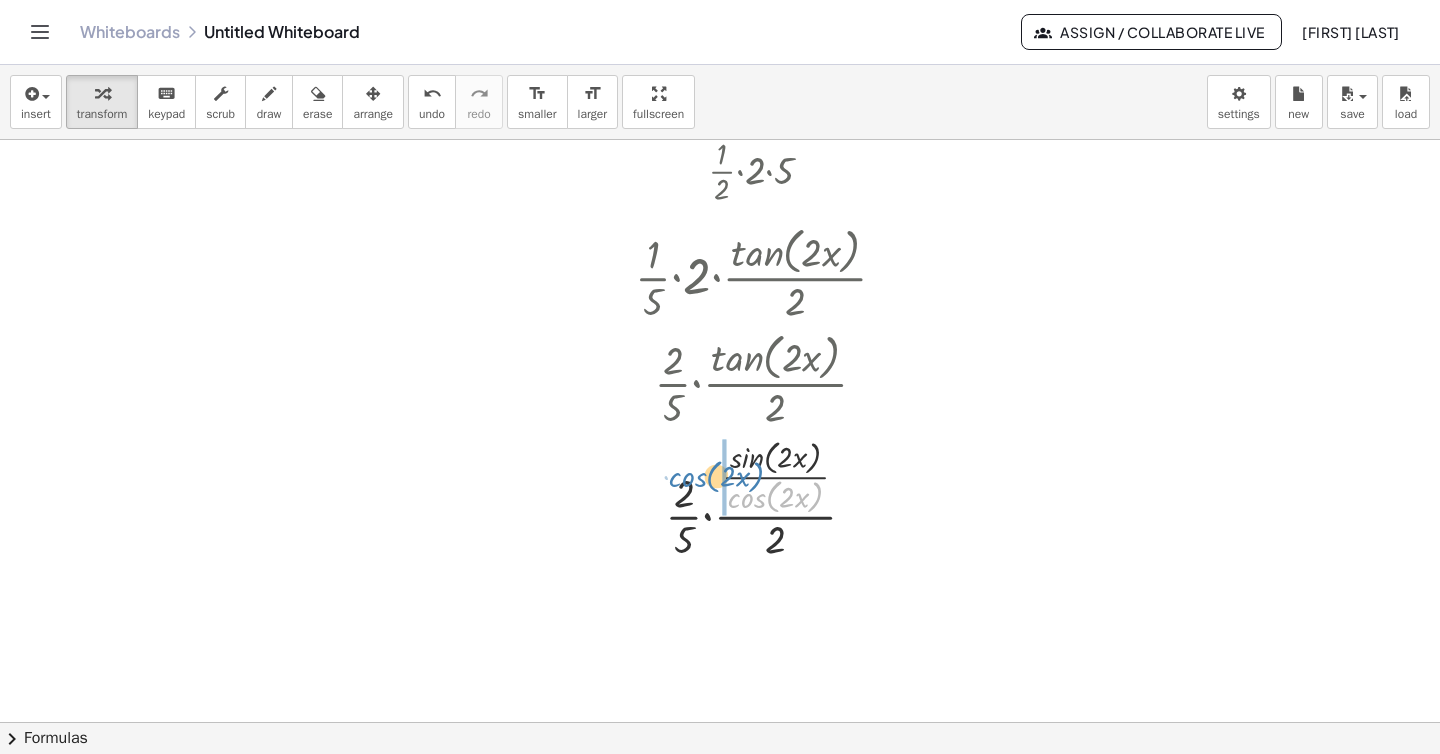 drag, startPoint x: 759, startPoint y: 504, endPoint x: 699, endPoint y: 484, distance: 63.245552 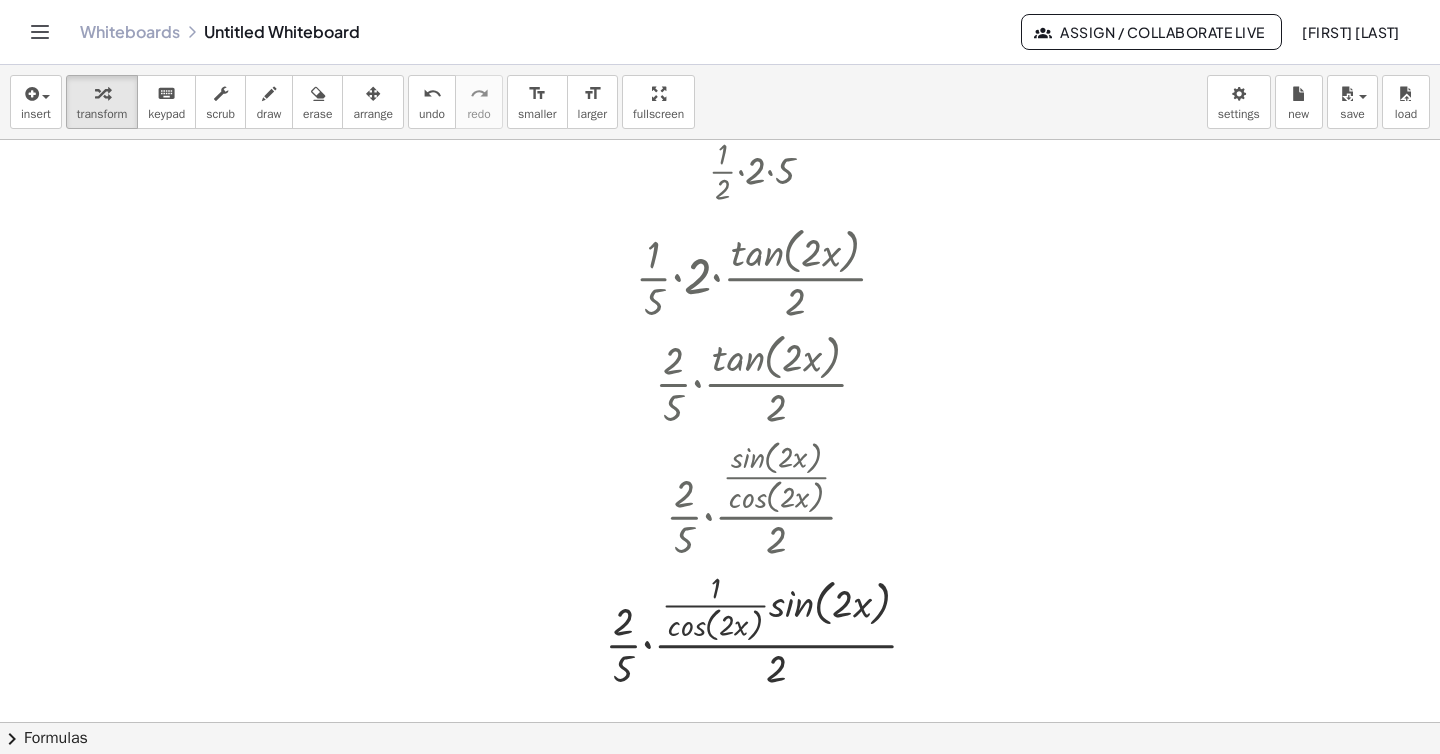 scroll, scrollTop: 528, scrollLeft: 0, axis: vertical 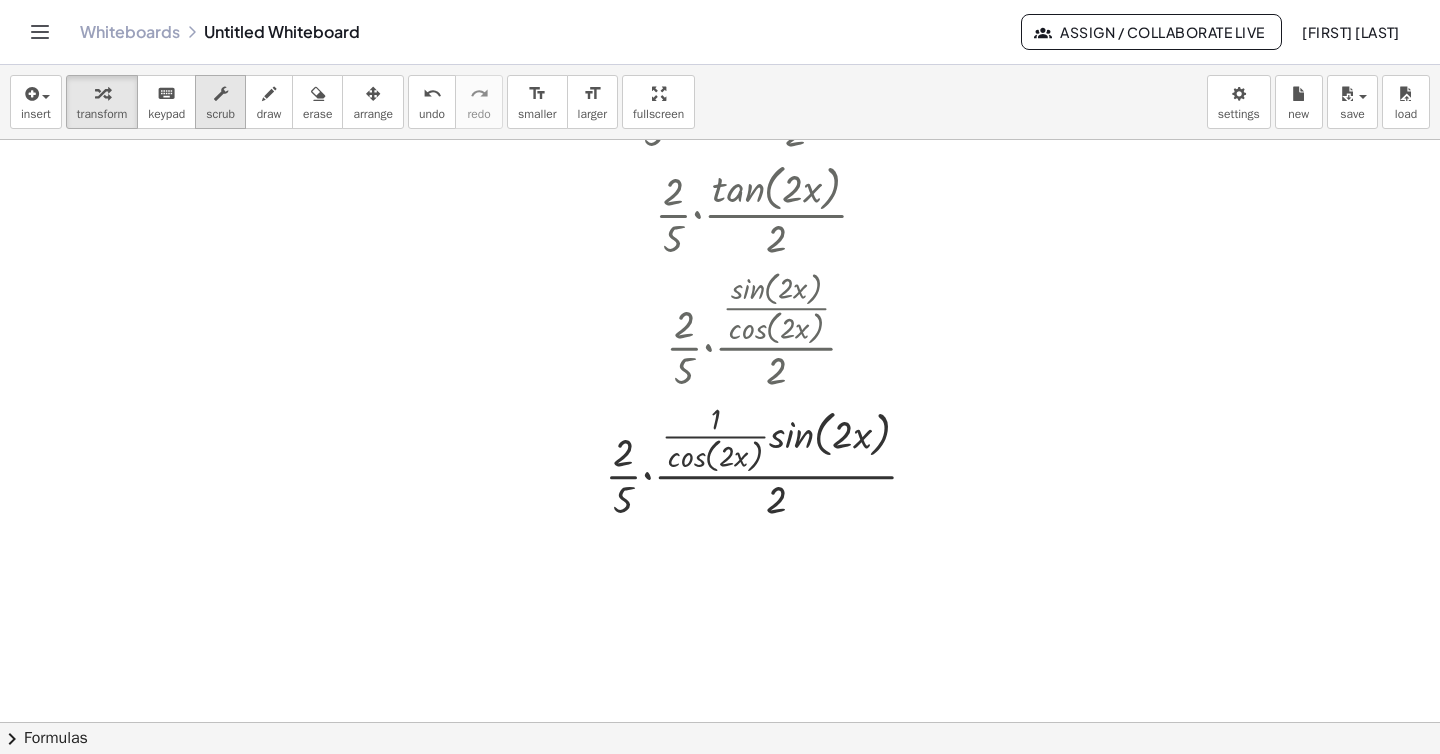 click on "scrub" at bounding box center [220, 114] 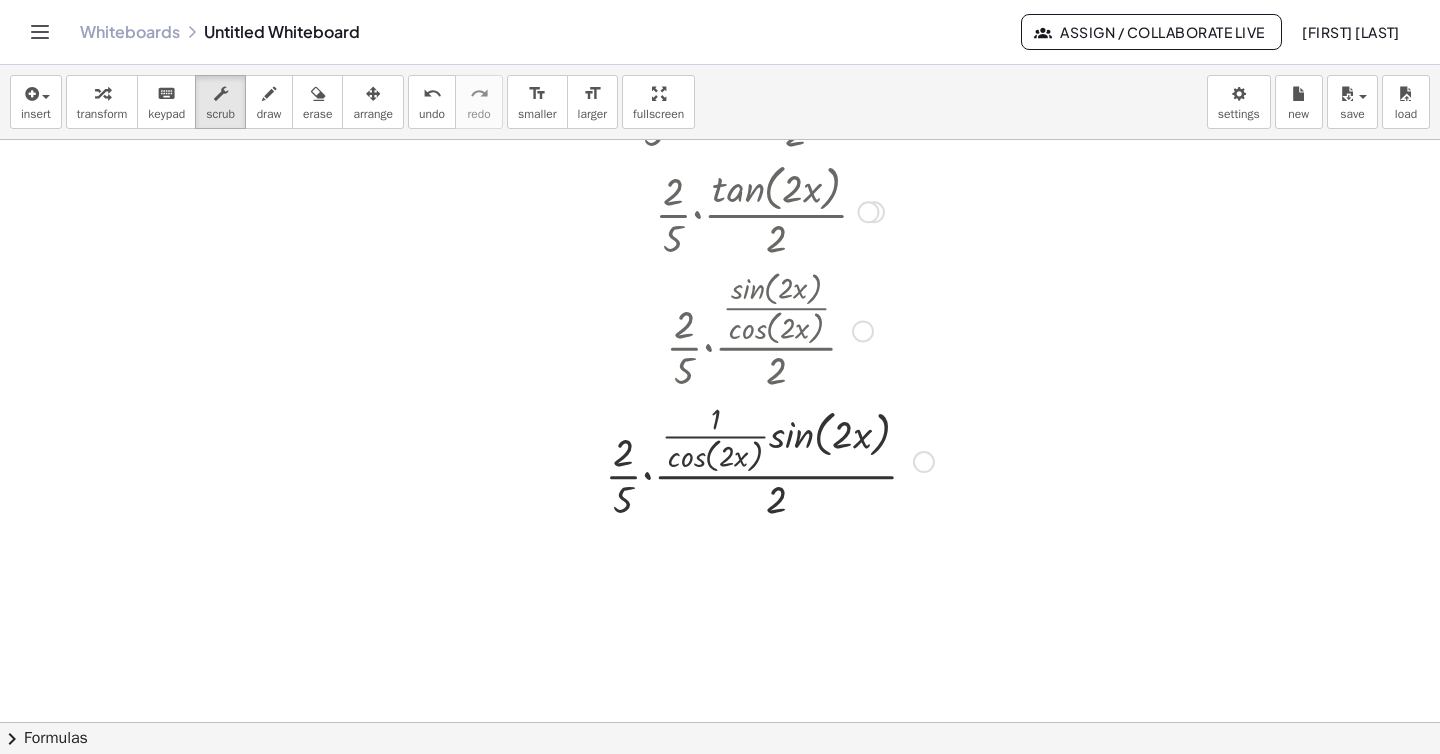 click at bounding box center [769, 329] 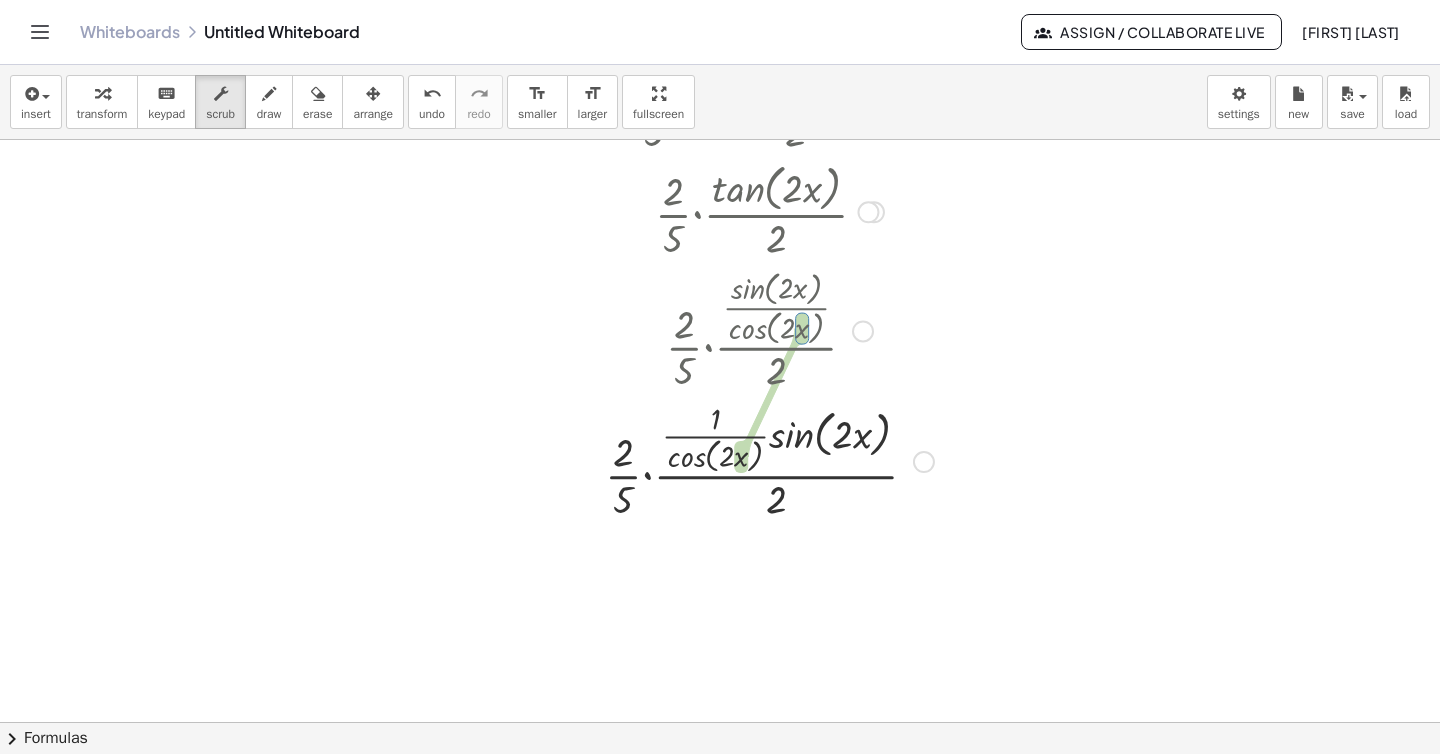 click at bounding box center (769, 329) 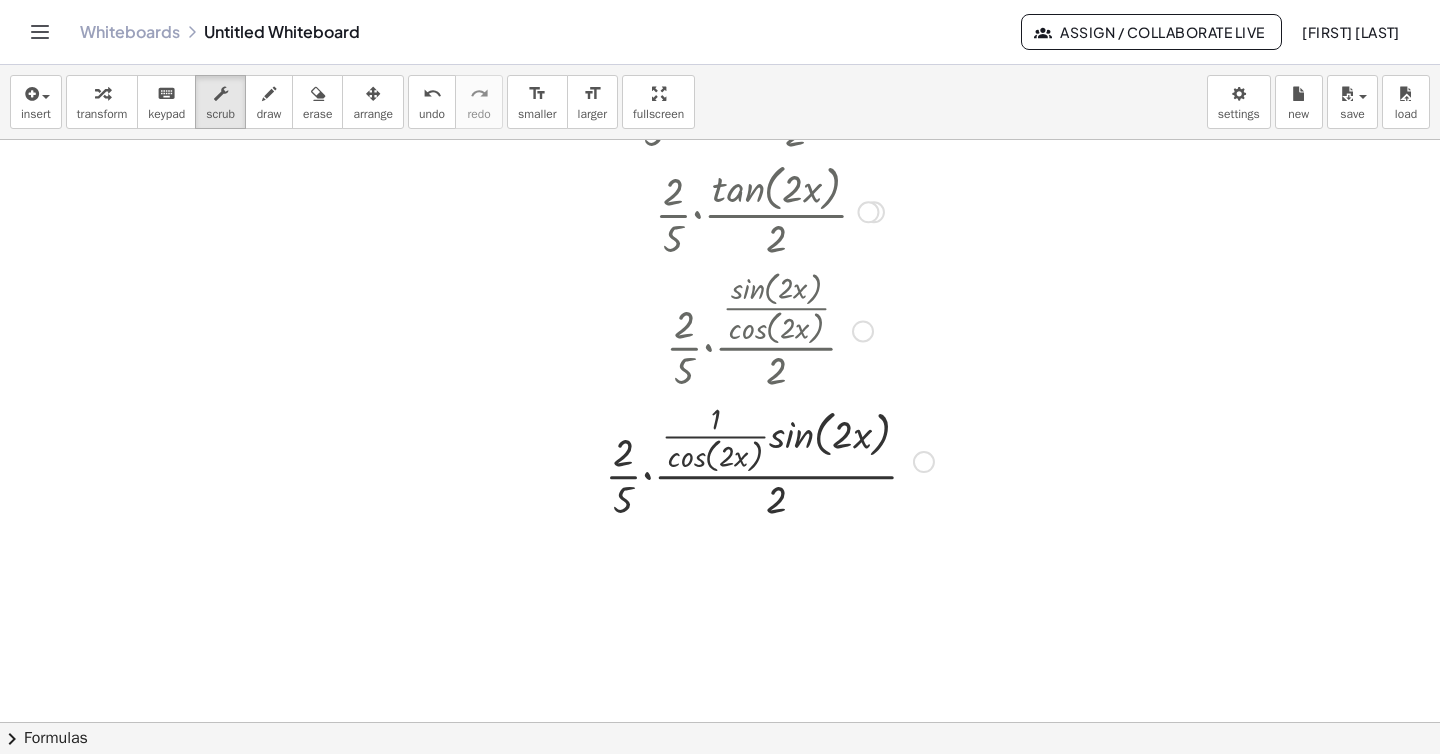 click at bounding box center [769, 329] 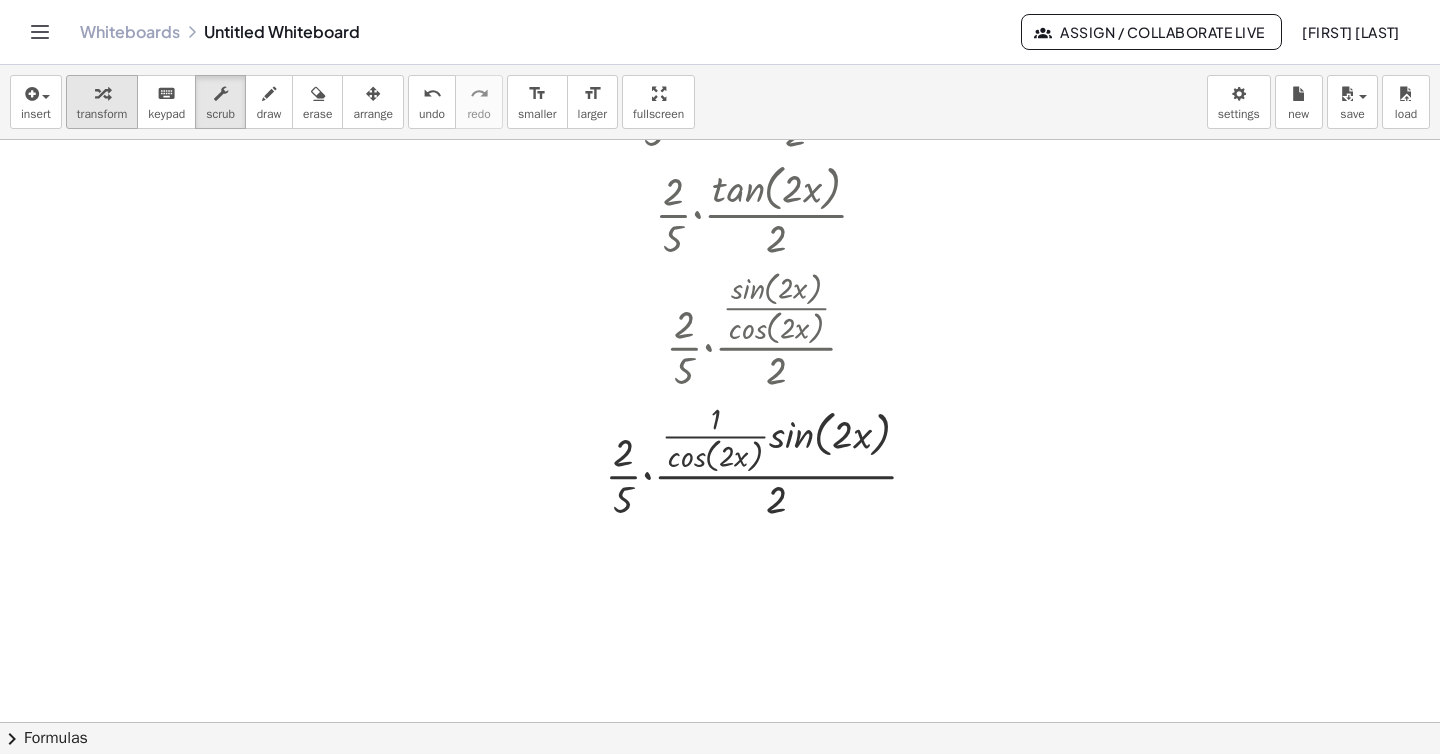 click at bounding box center [102, 93] 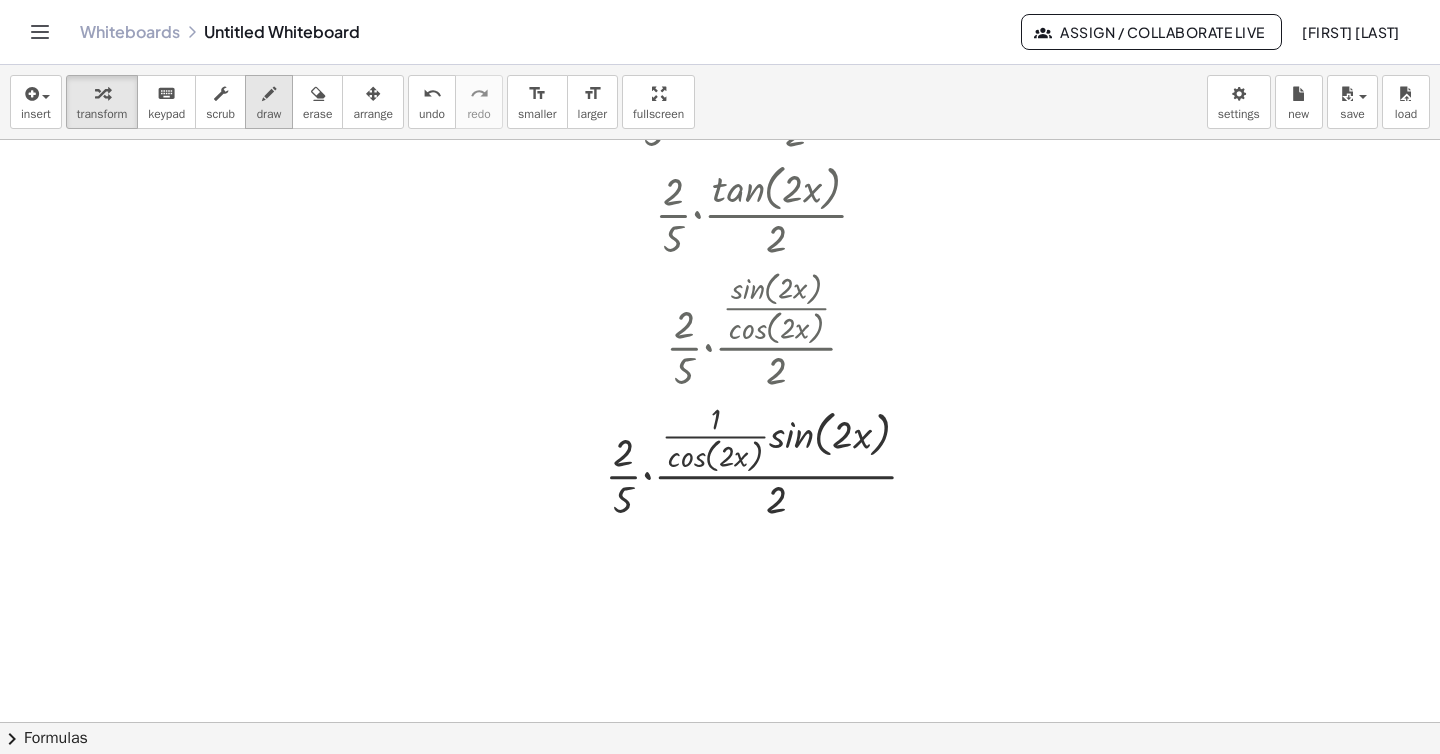 click on "draw" at bounding box center (269, 114) 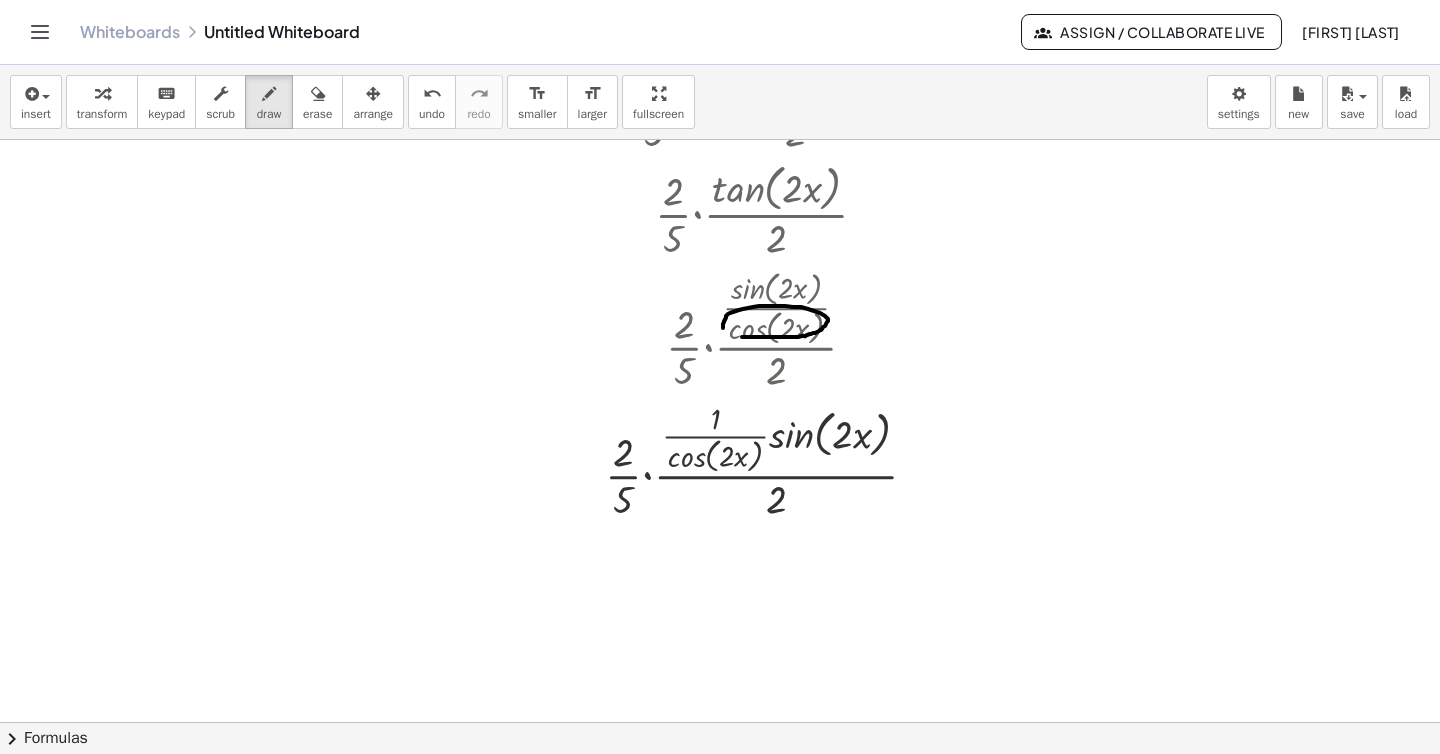 click at bounding box center (720, 194) 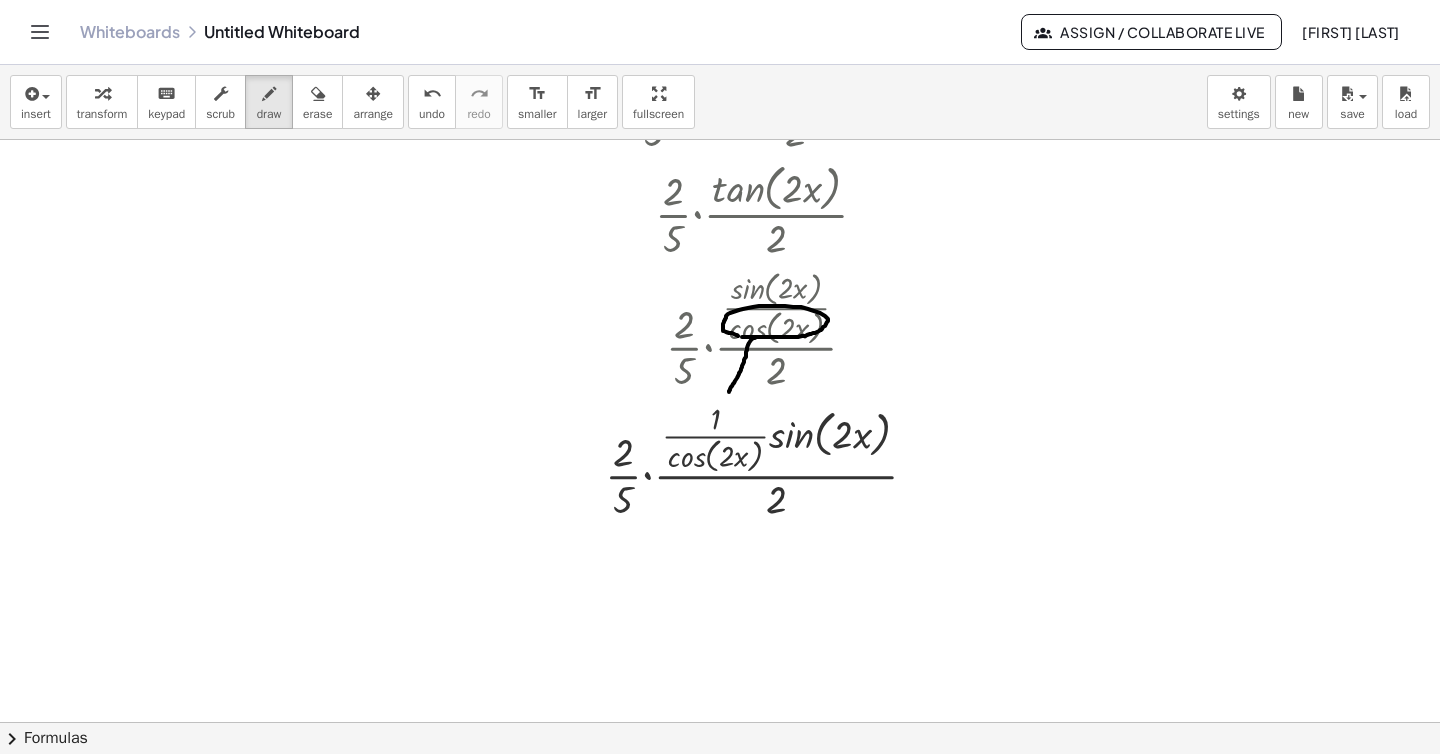 drag, startPoint x: 755, startPoint y: 338, endPoint x: 729, endPoint y: 392, distance: 59.933296 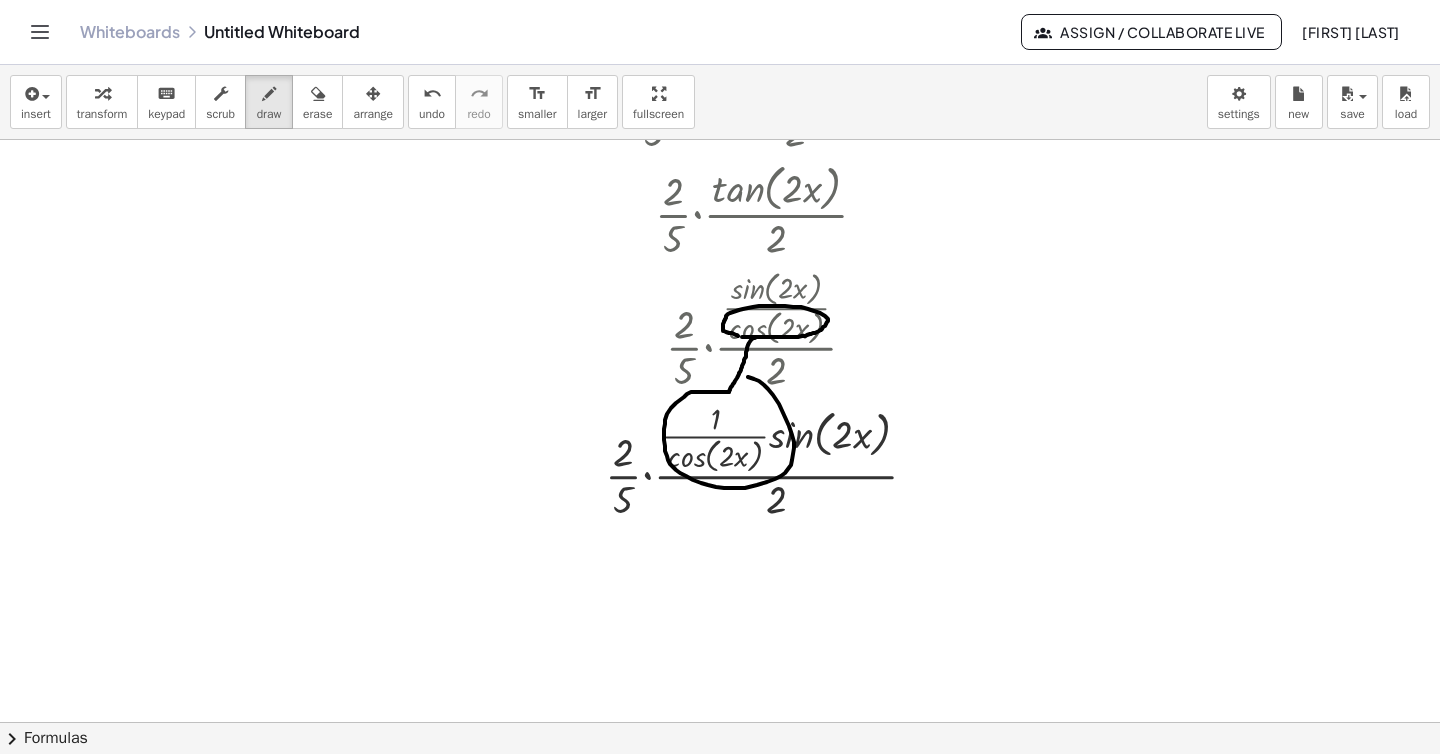 drag, startPoint x: 729, startPoint y: 392, endPoint x: 725, endPoint y: 375, distance: 17.464249 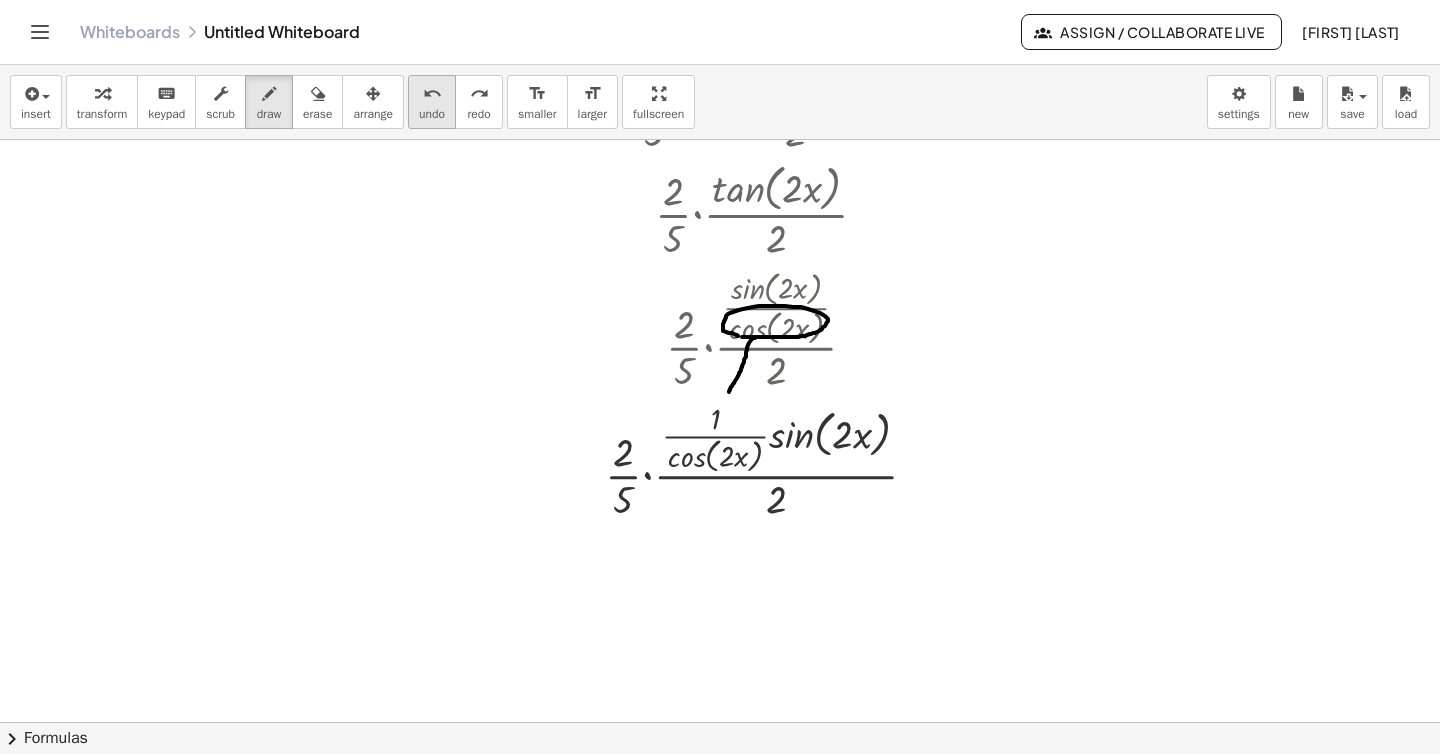 click on "undo undo" at bounding box center [432, 102] 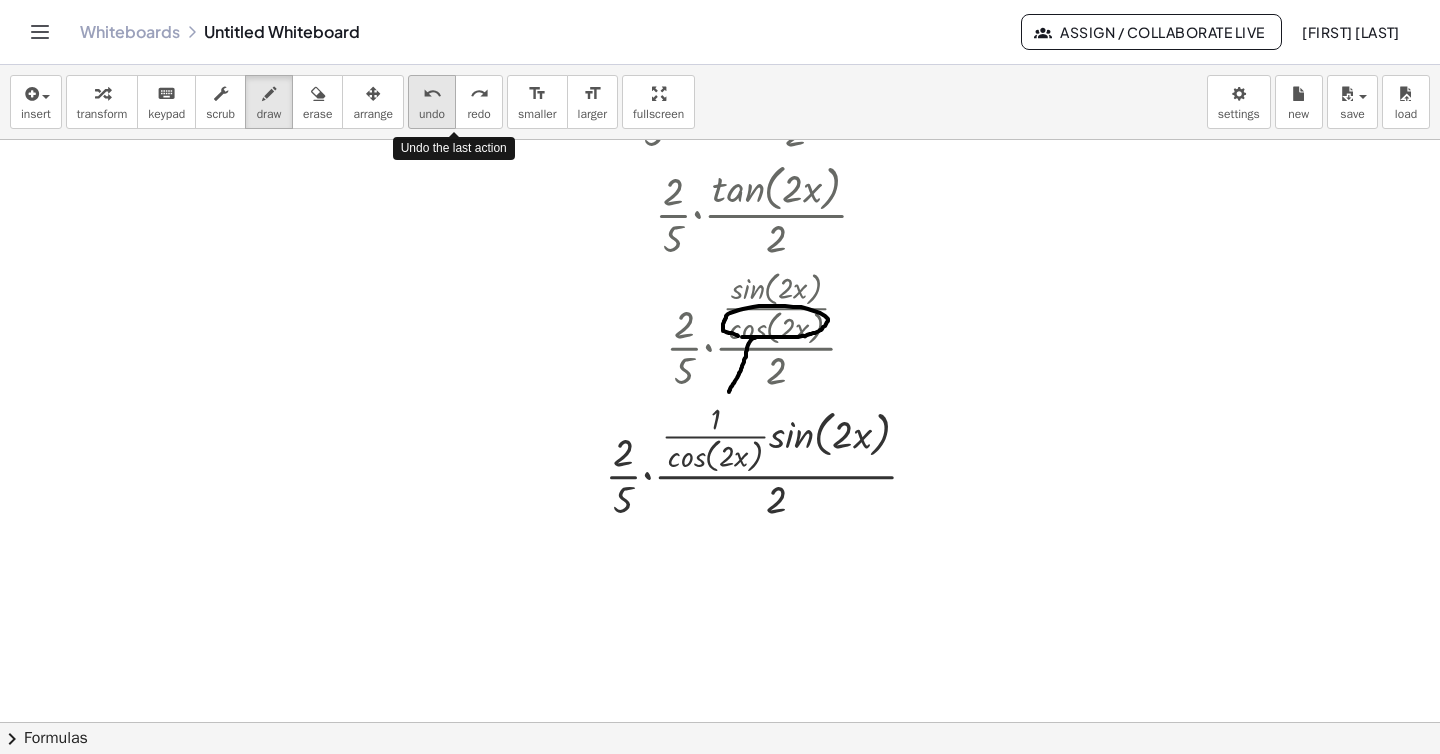 click on "undo undo" at bounding box center [432, 102] 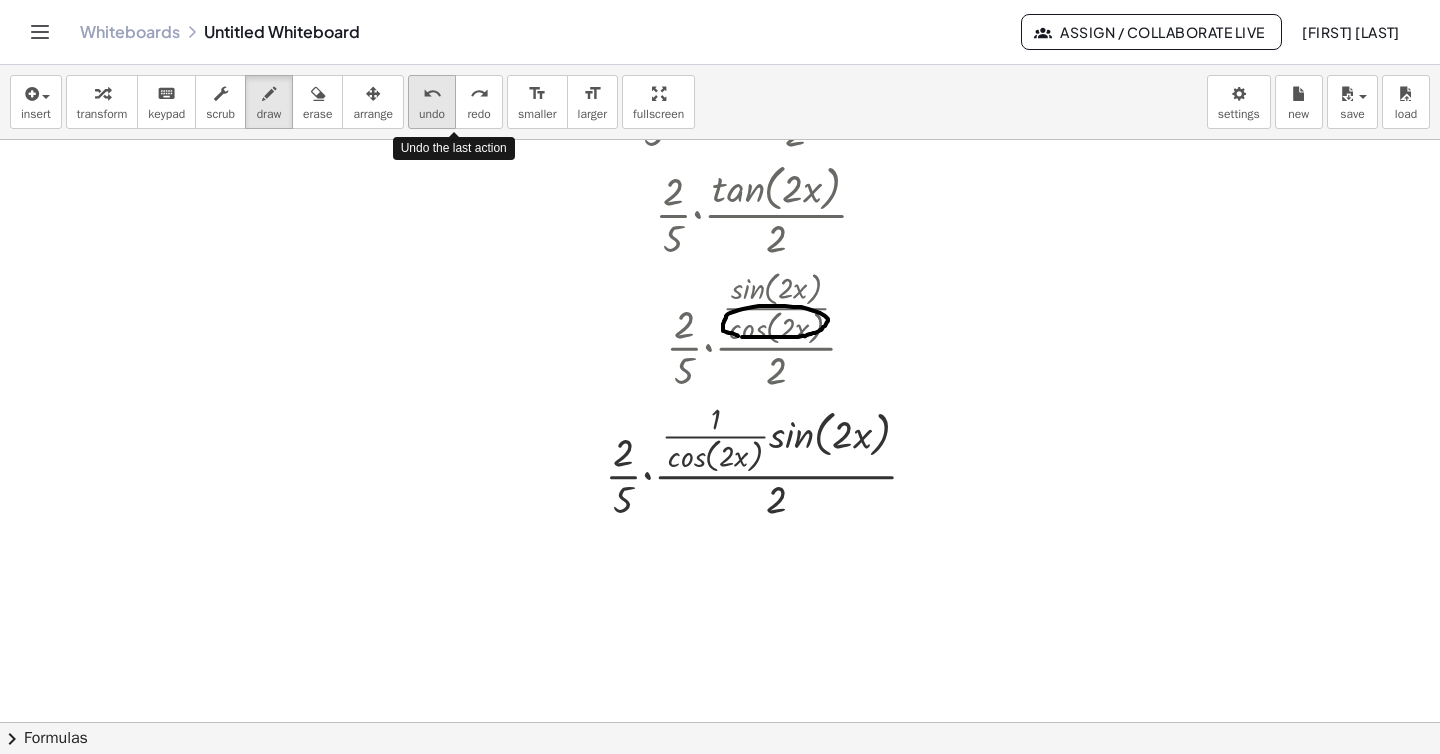 click on "undo" at bounding box center (432, 114) 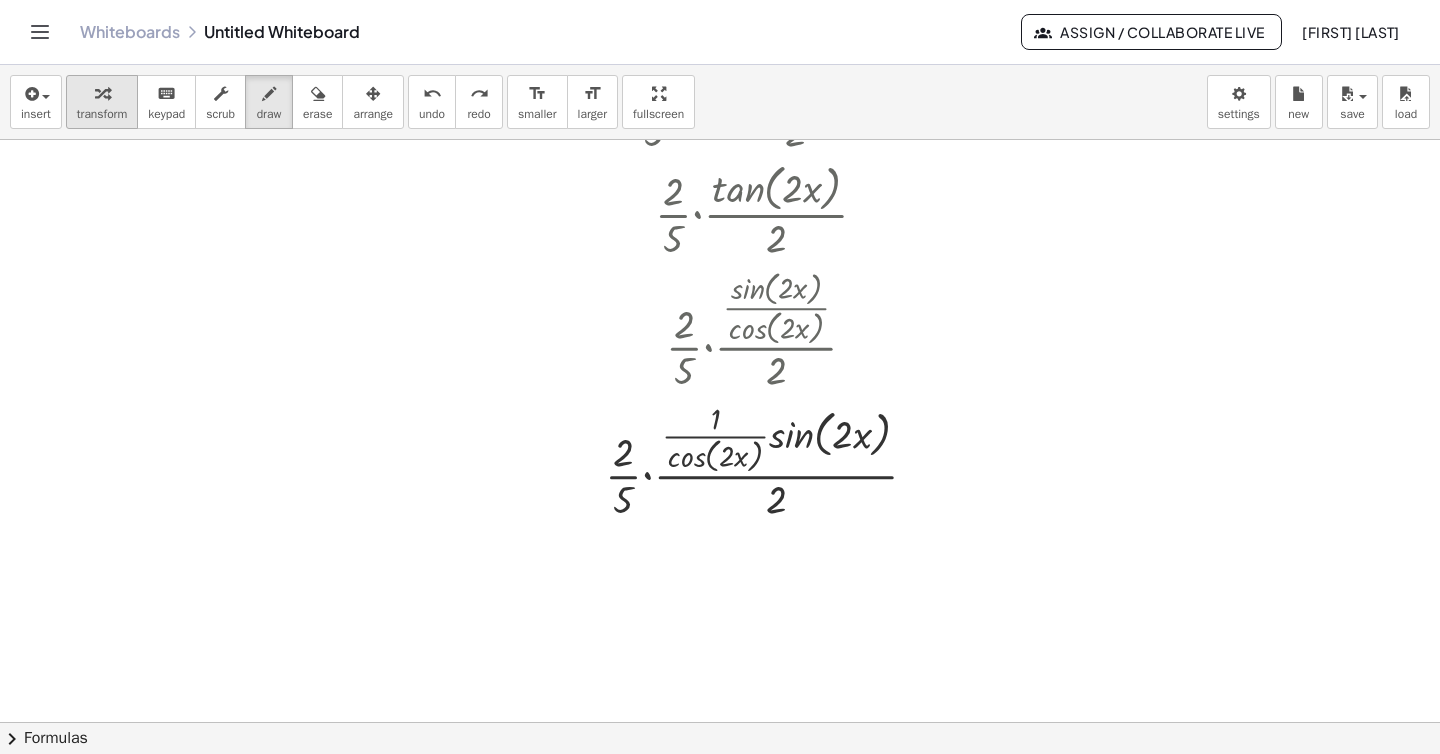 click on "transform" at bounding box center [102, 102] 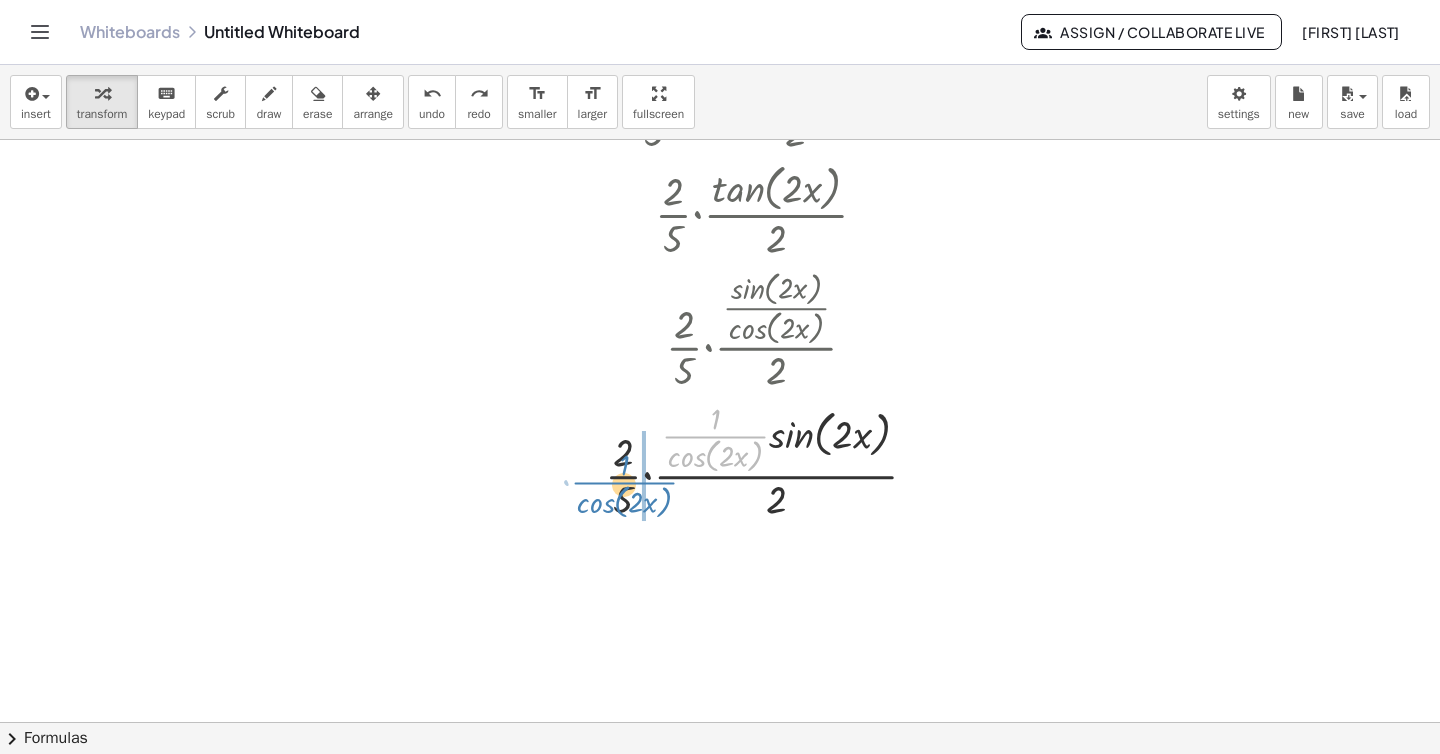 drag, startPoint x: 716, startPoint y: 438, endPoint x: 625, endPoint y: 484, distance: 101.96568 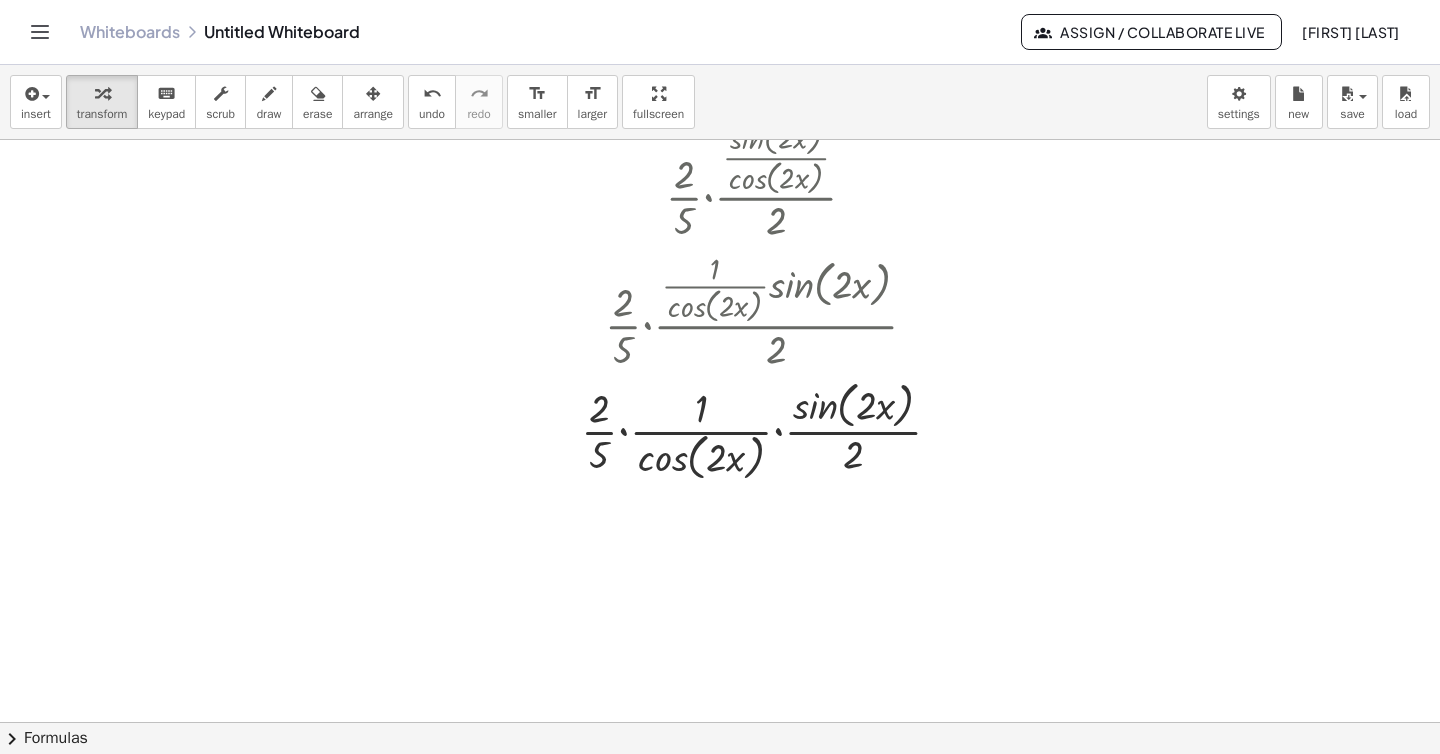 scroll, scrollTop: 473, scrollLeft: 0, axis: vertical 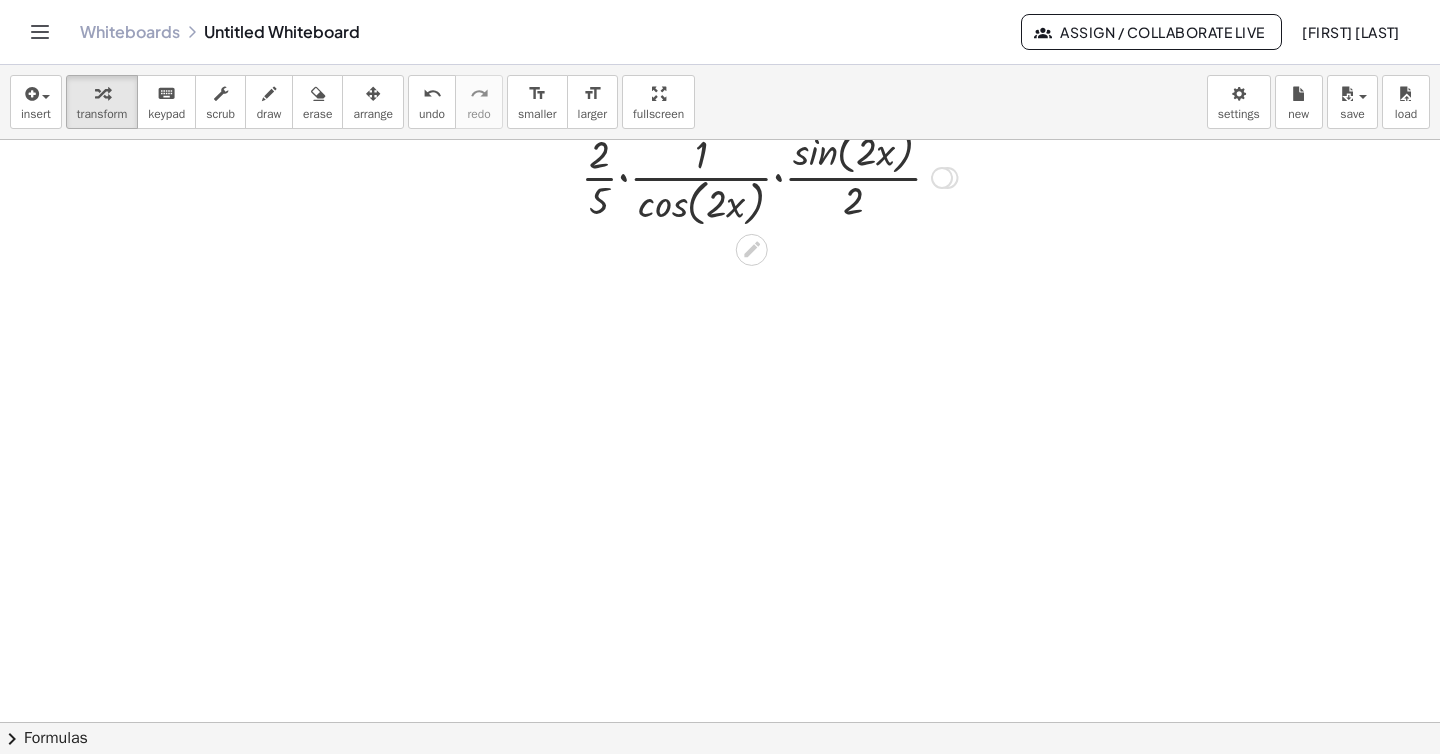 drag, startPoint x: 944, startPoint y: 640, endPoint x: 934, endPoint y: 171, distance: 469.1066 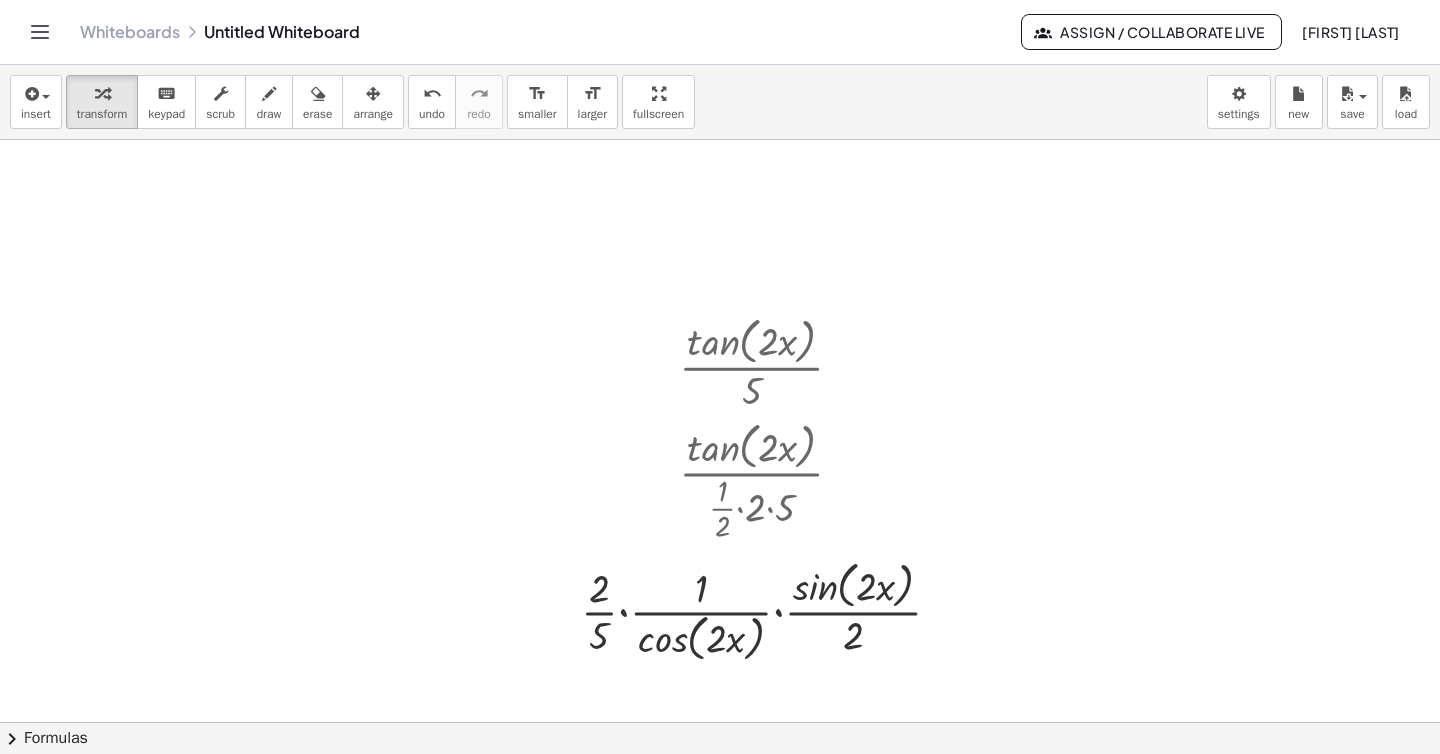 scroll, scrollTop: 3, scrollLeft: 0, axis: vertical 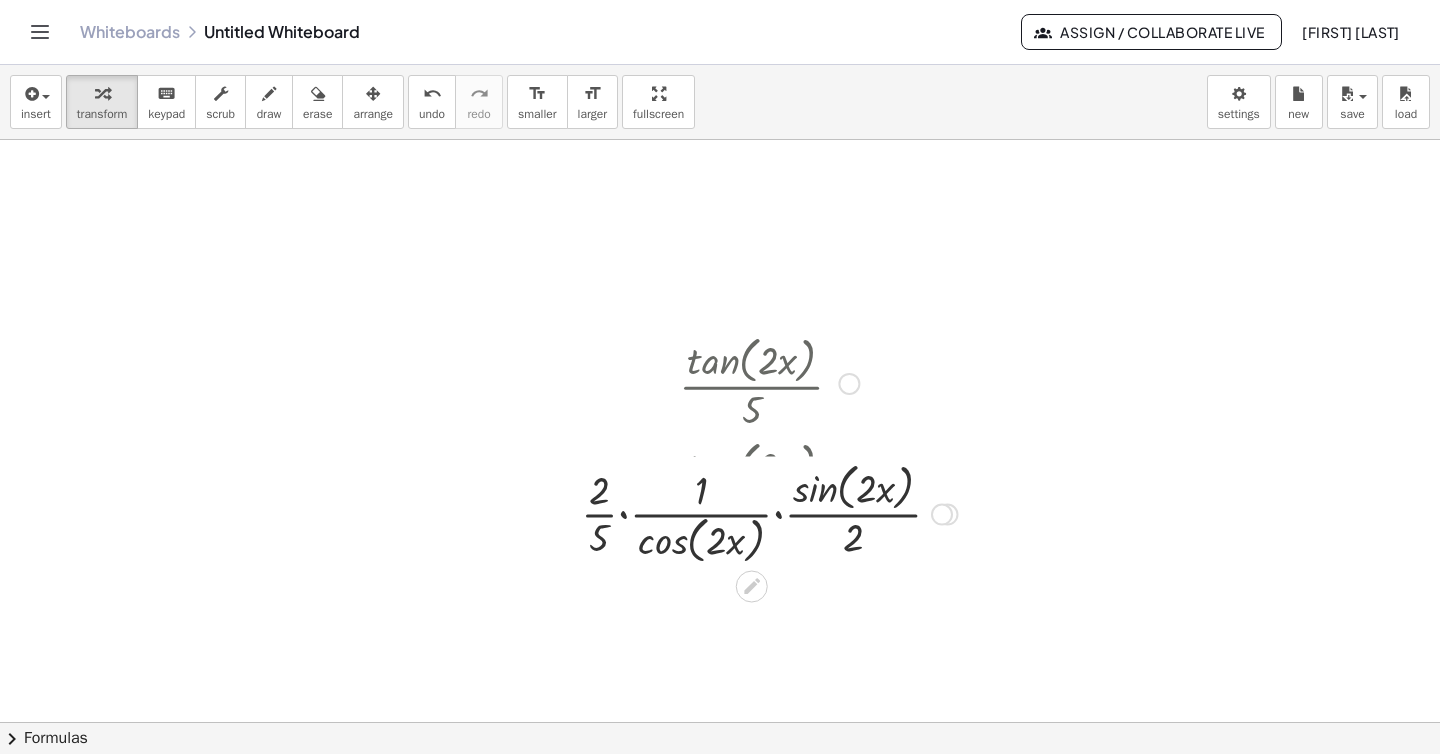 drag, startPoint x: 945, startPoint y: 632, endPoint x: 937, endPoint y: 509, distance: 123.25989 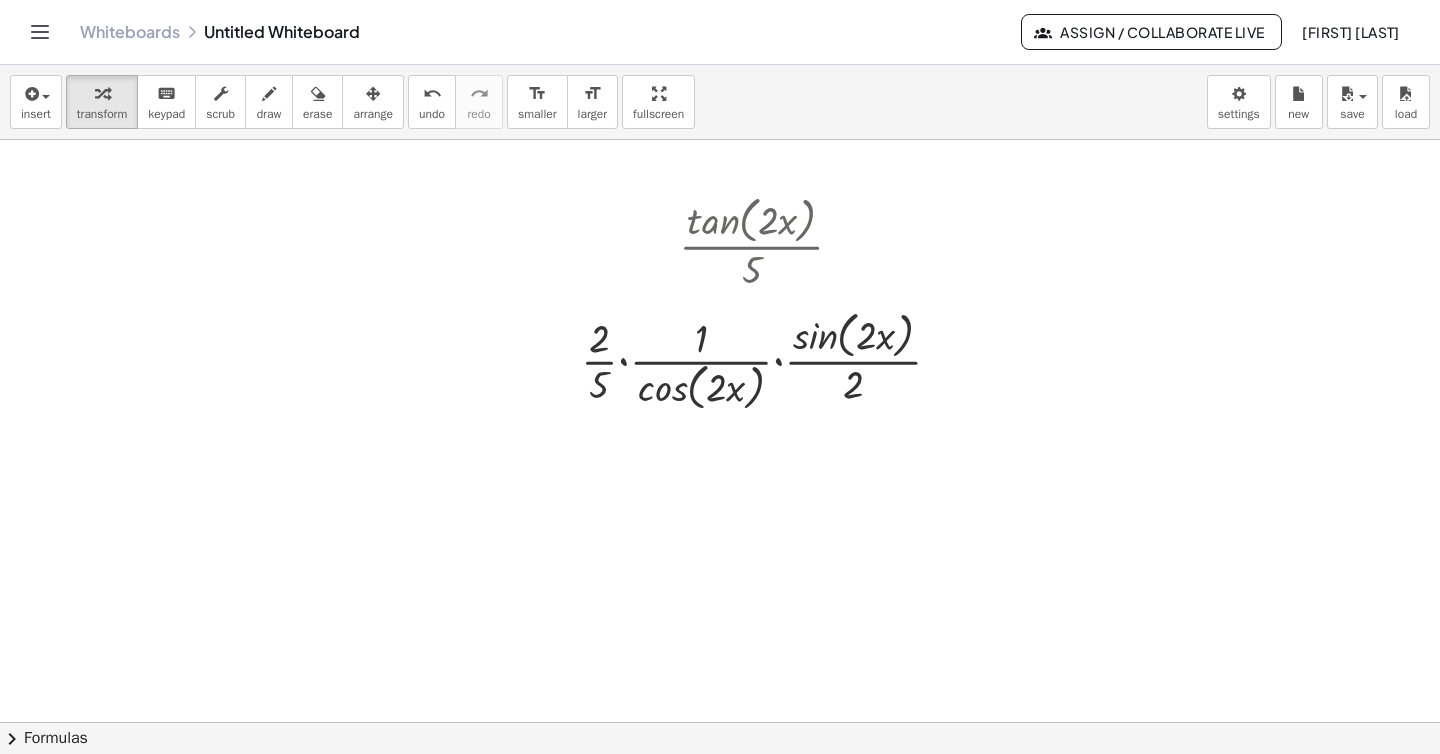 scroll, scrollTop: 145, scrollLeft: 0, axis: vertical 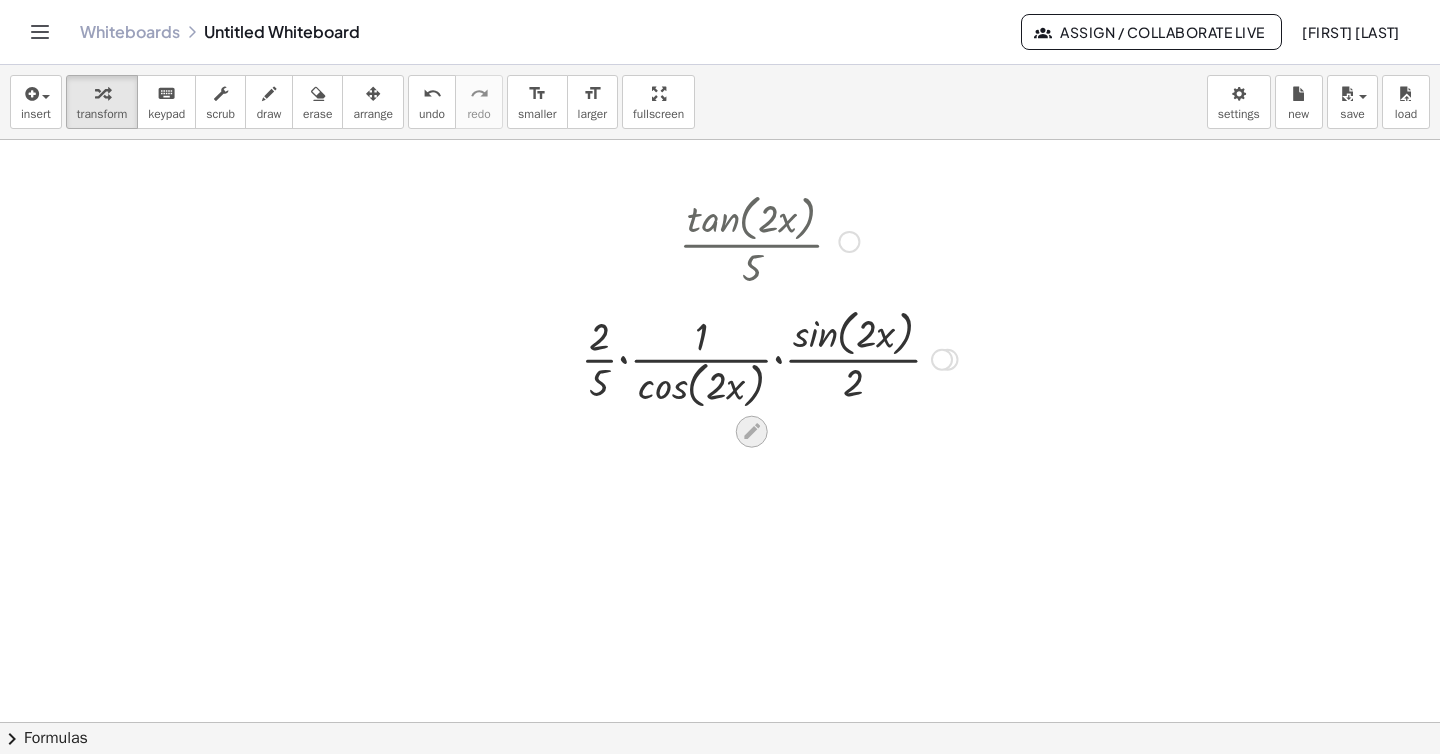 click 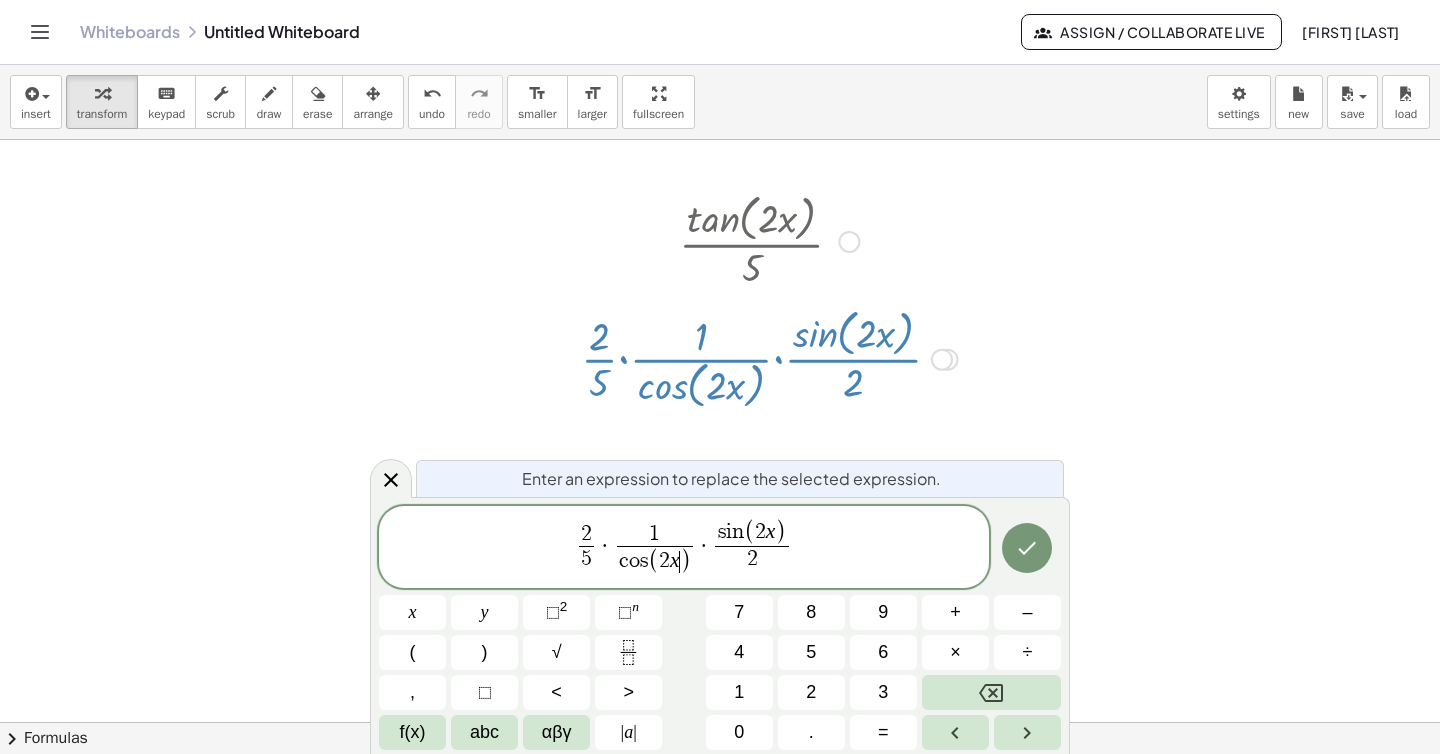 click on ")" at bounding box center (685, 562) 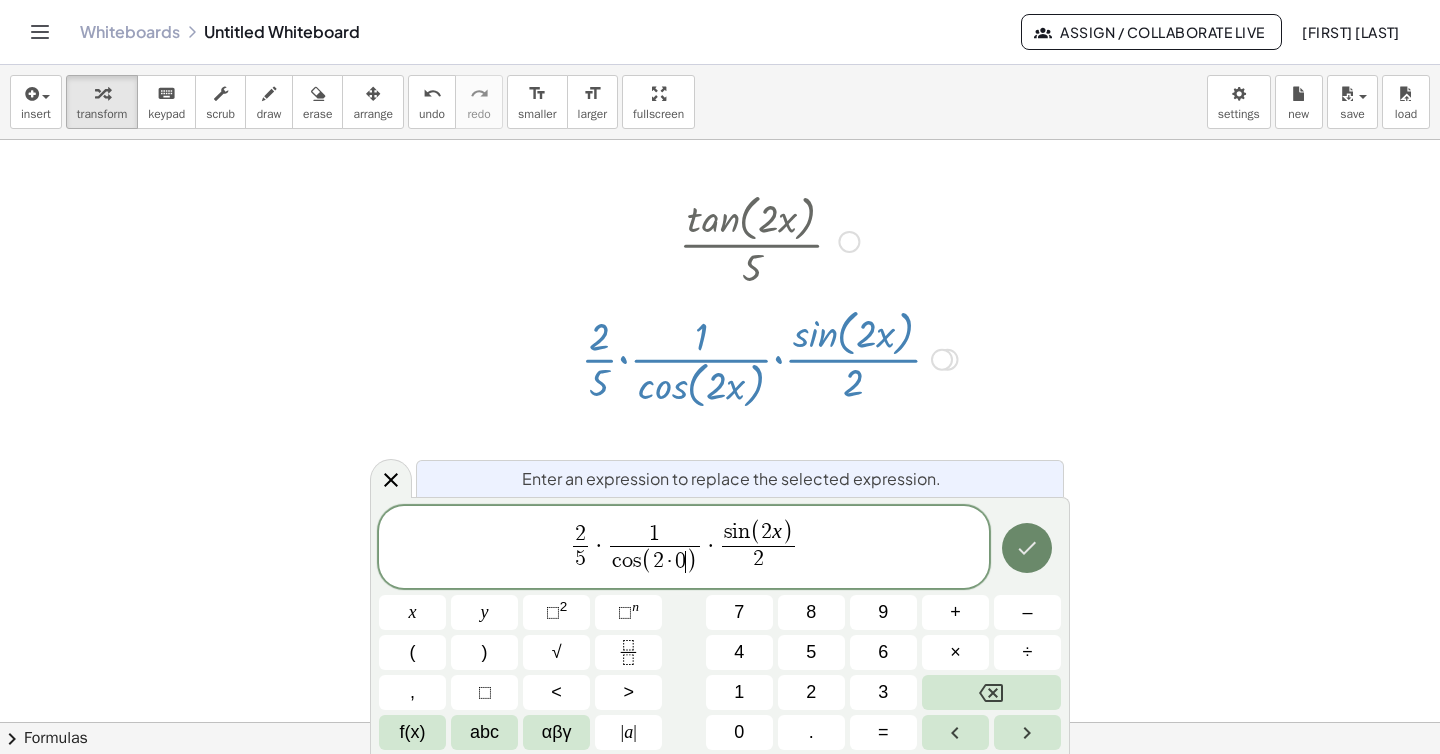 click 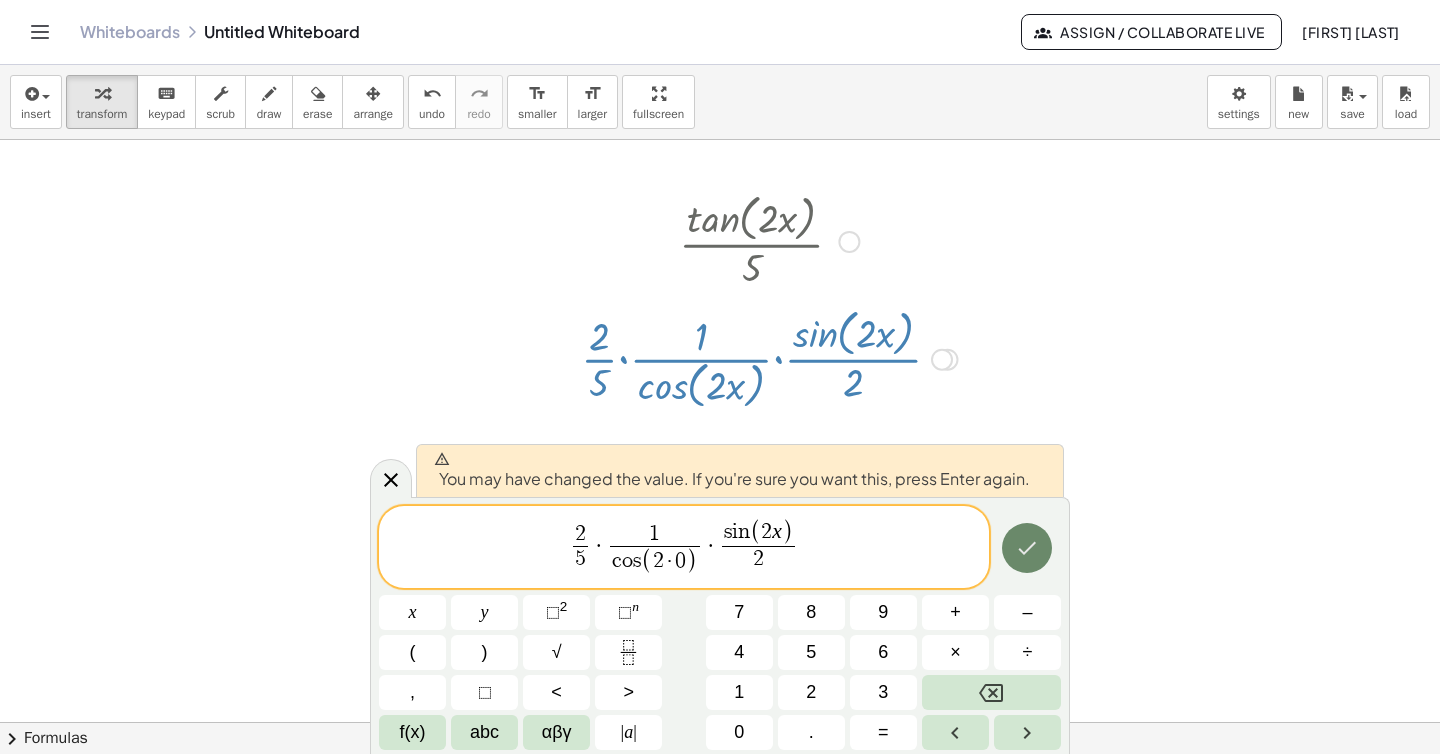 click 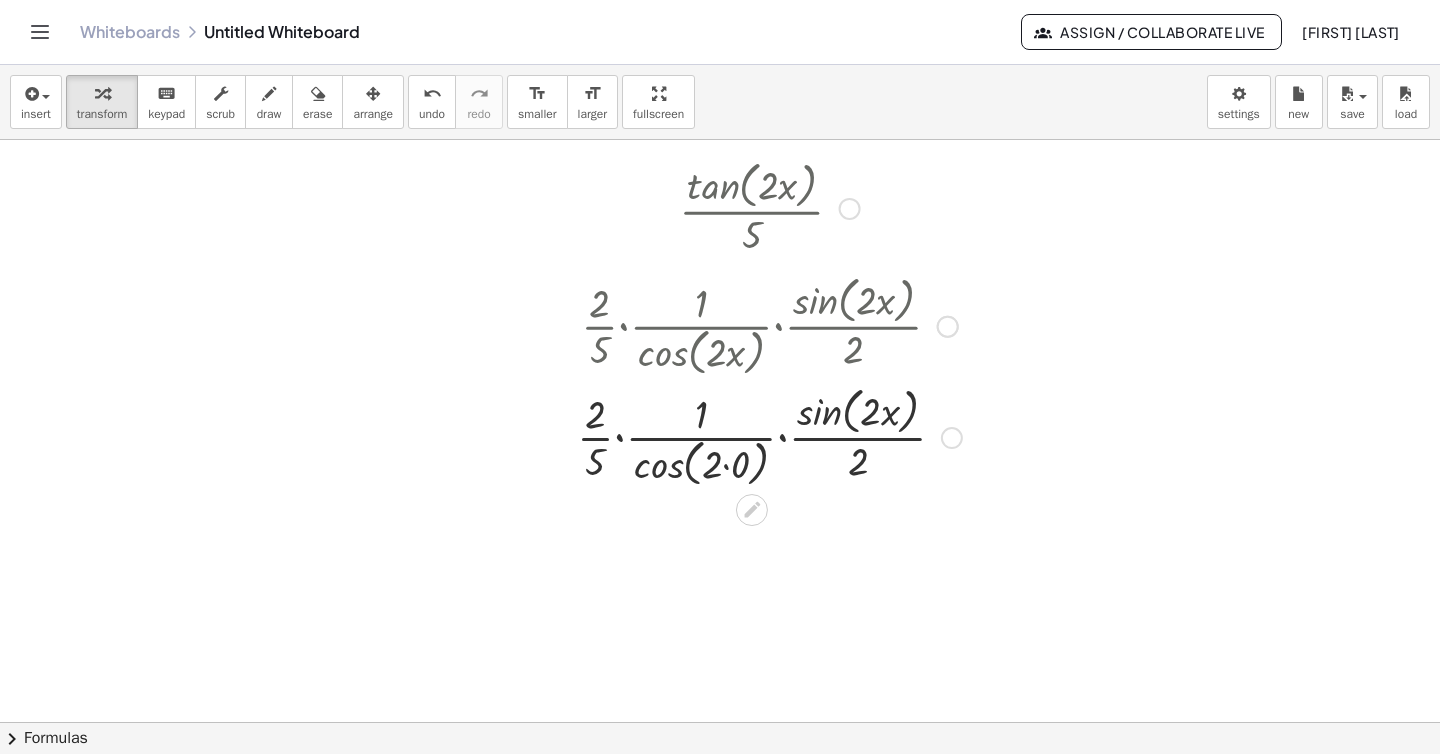 scroll, scrollTop: 179, scrollLeft: 0, axis: vertical 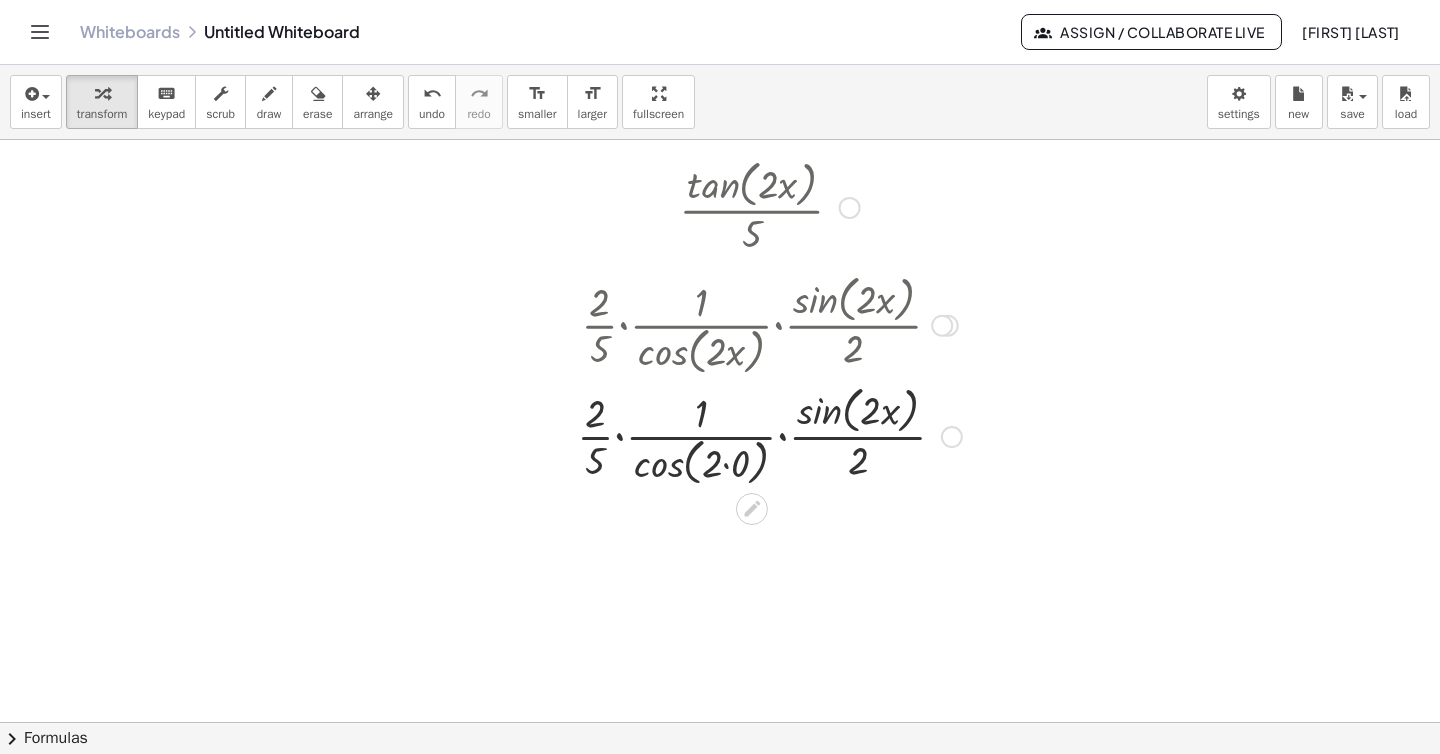 click at bounding box center [769, 434] 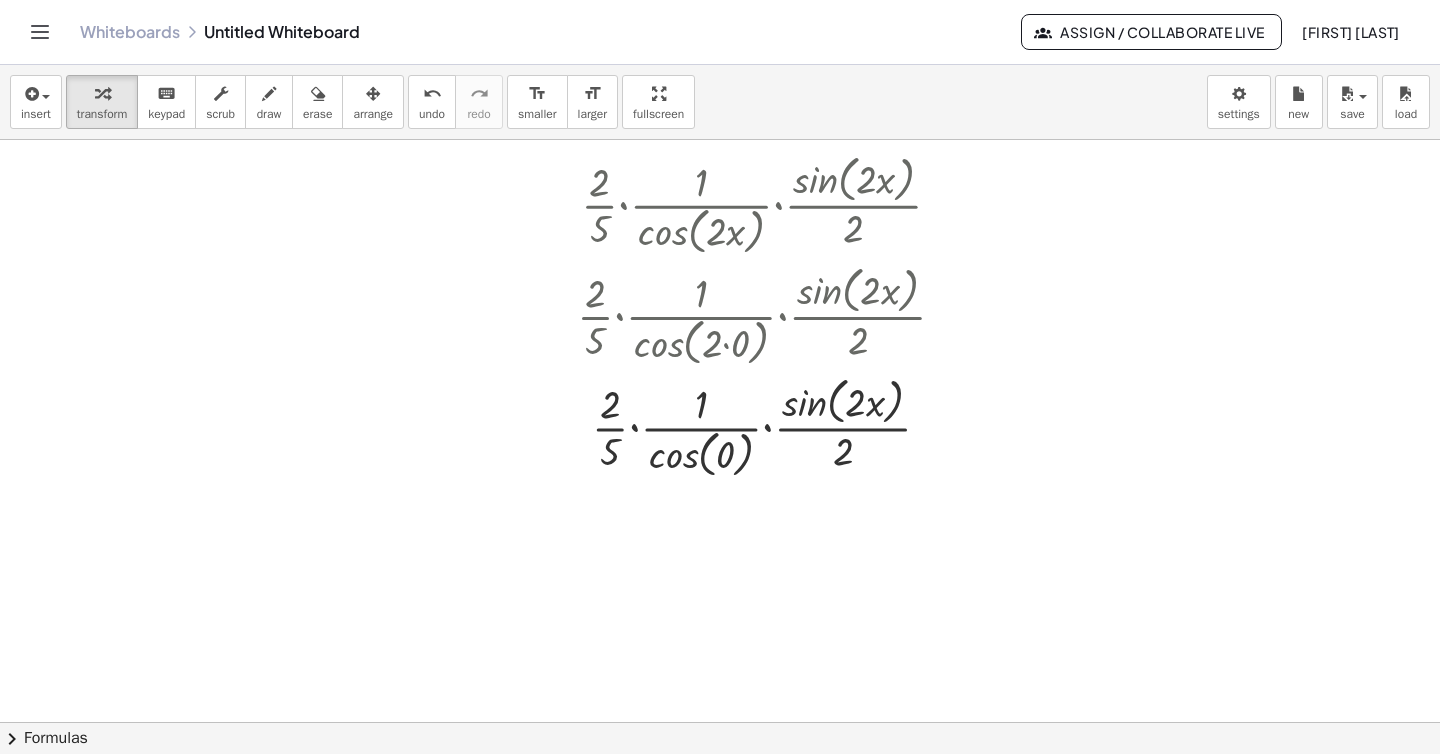 scroll, scrollTop: 346, scrollLeft: 0, axis: vertical 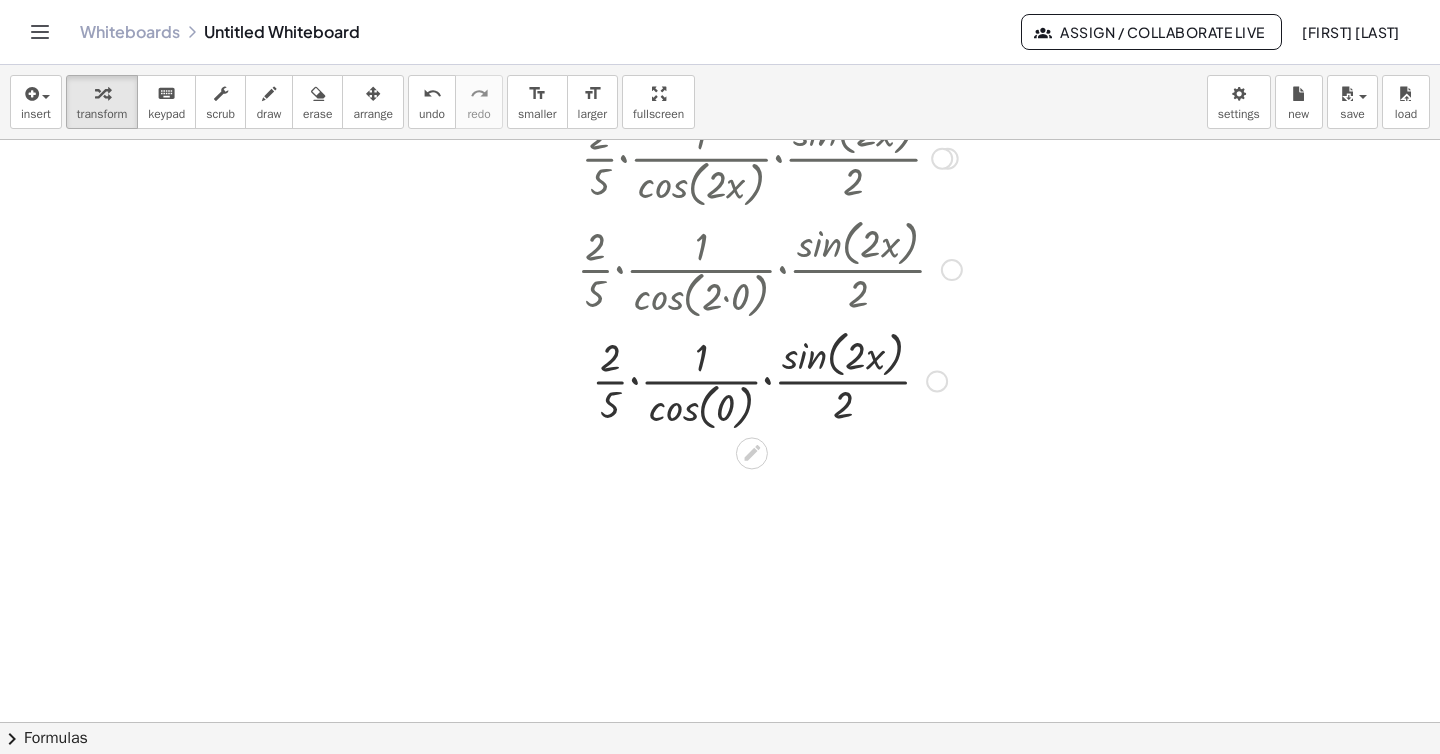 click at bounding box center (769, 379) 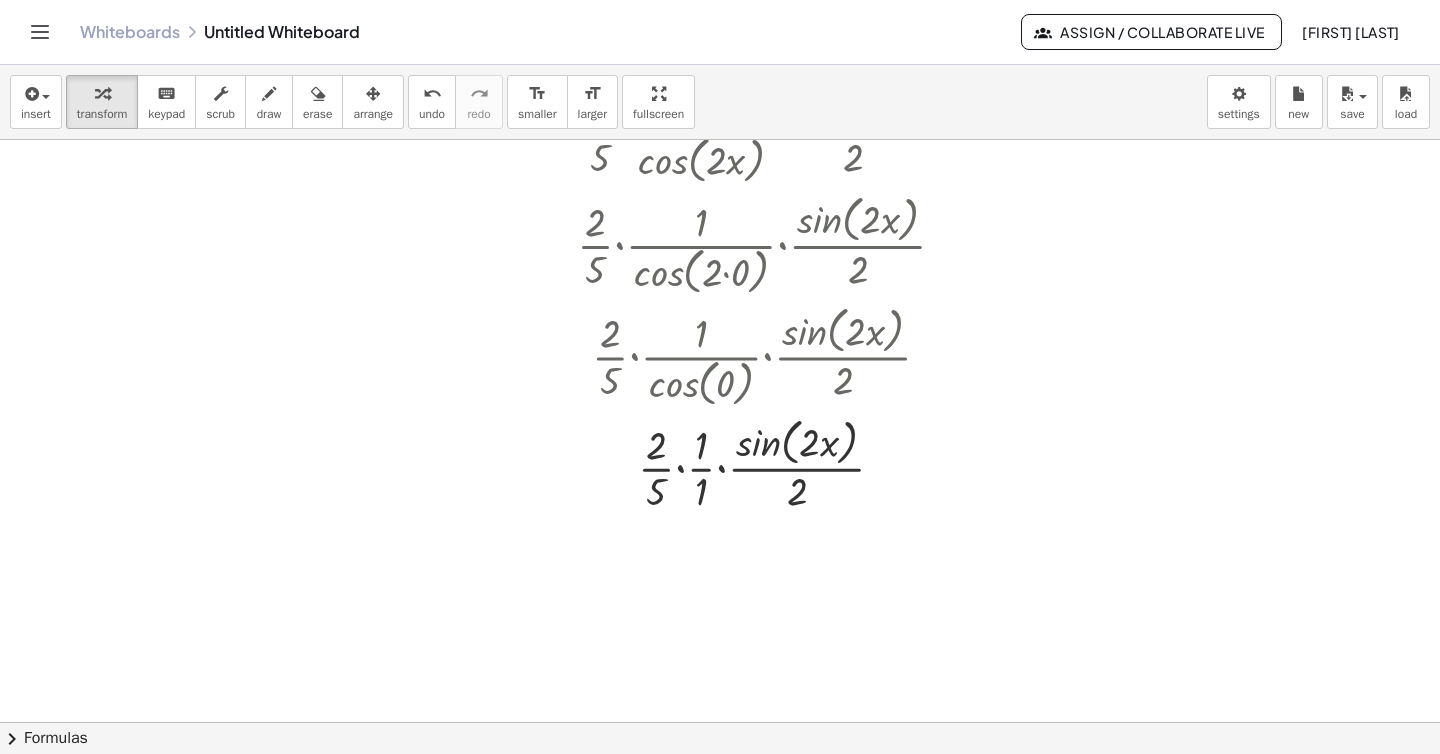 scroll, scrollTop: 372, scrollLeft: 0, axis: vertical 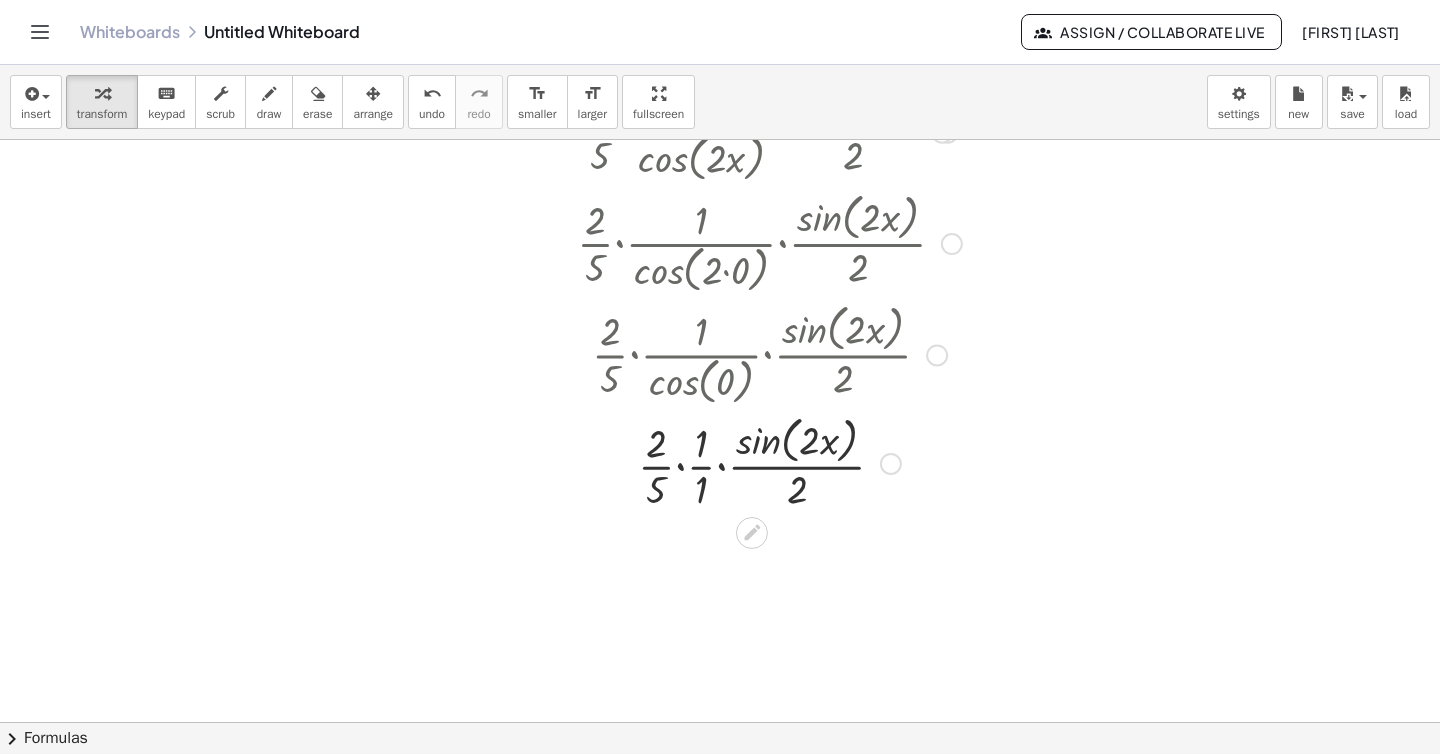 click at bounding box center (769, 462) 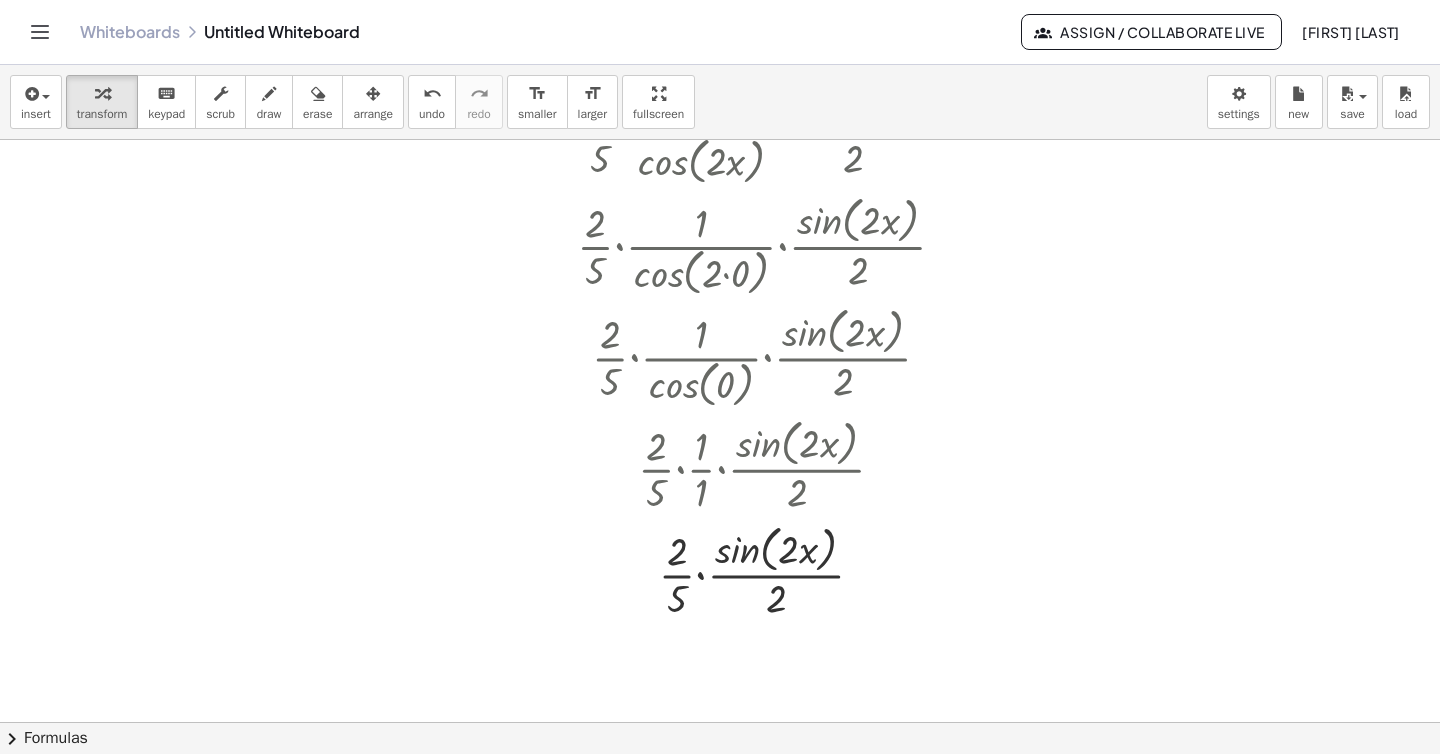 scroll, scrollTop: 320, scrollLeft: 0, axis: vertical 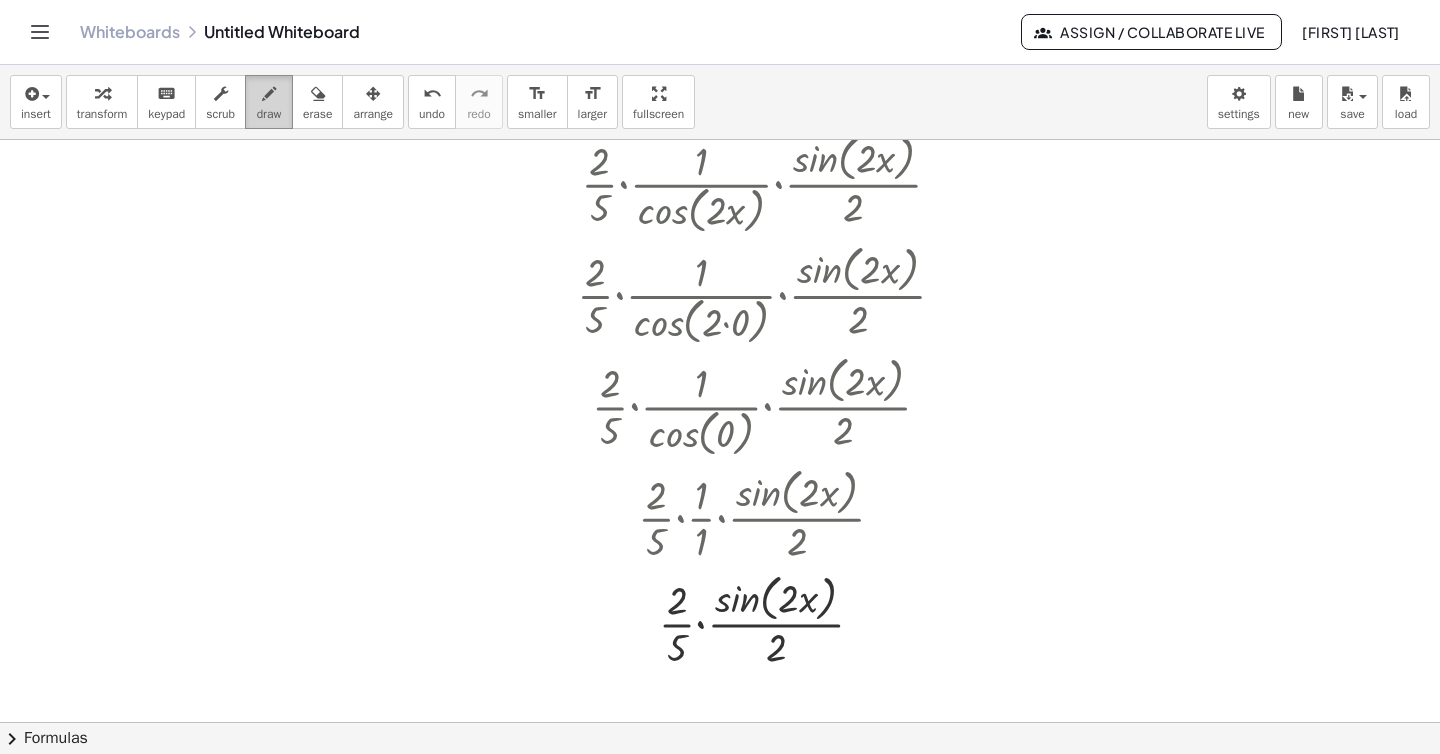 click on "draw" at bounding box center [269, 114] 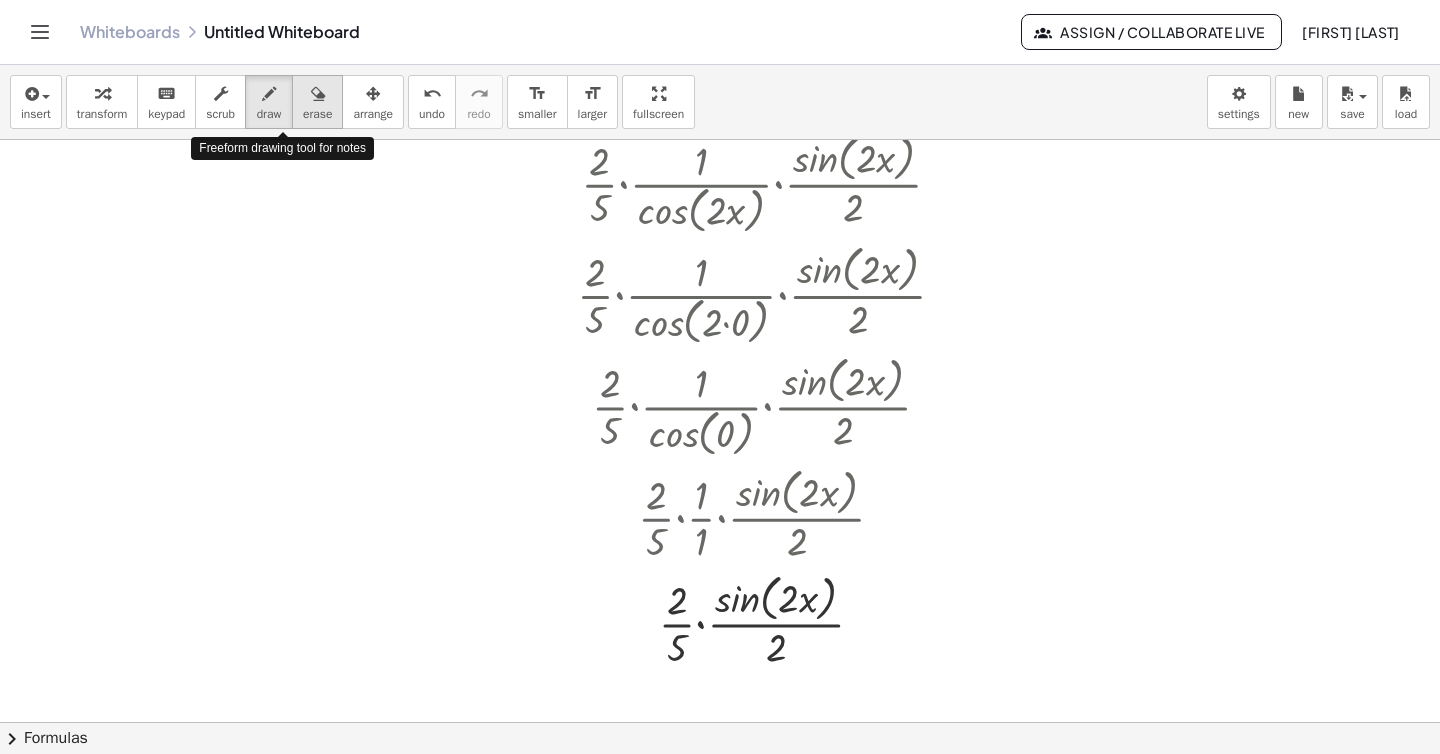 click on "erase" at bounding box center [317, 114] 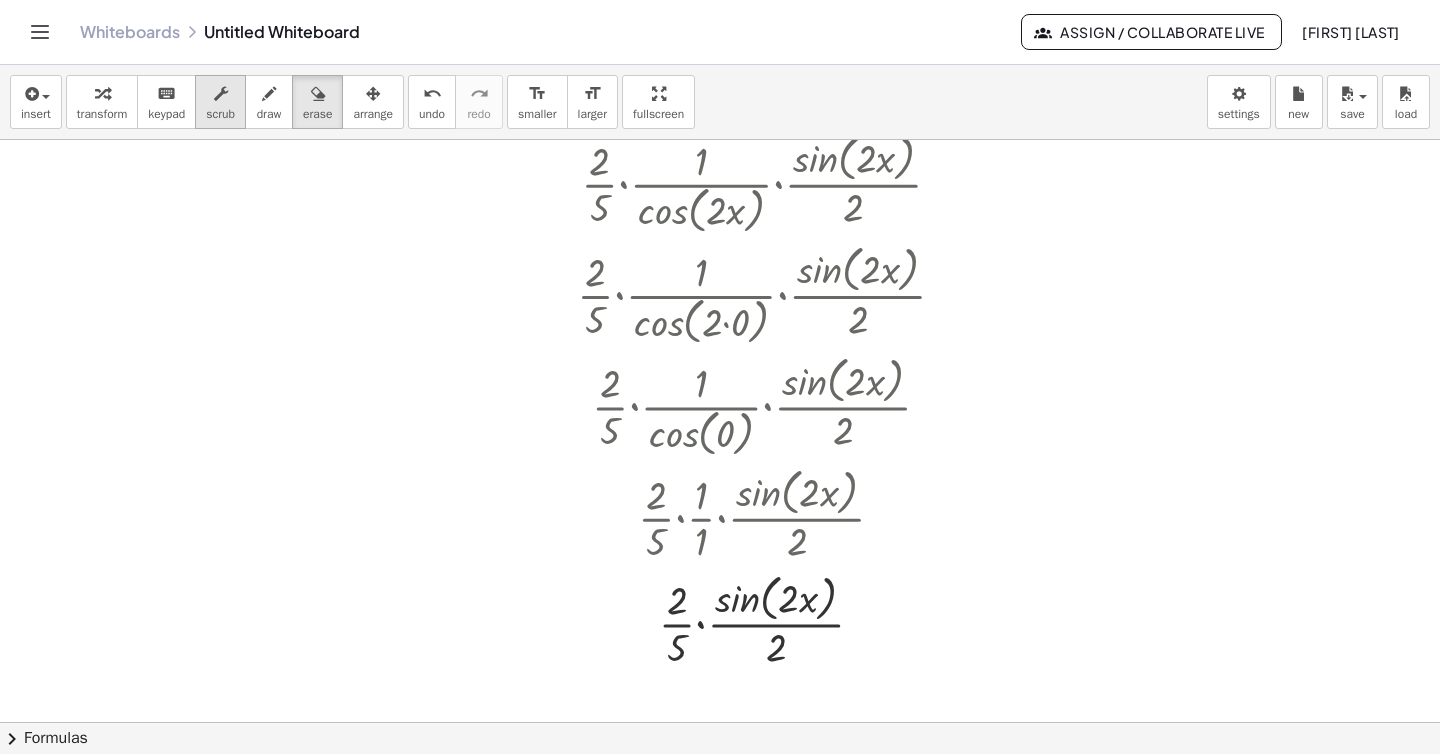 click on "scrub" at bounding box center (220, 114) 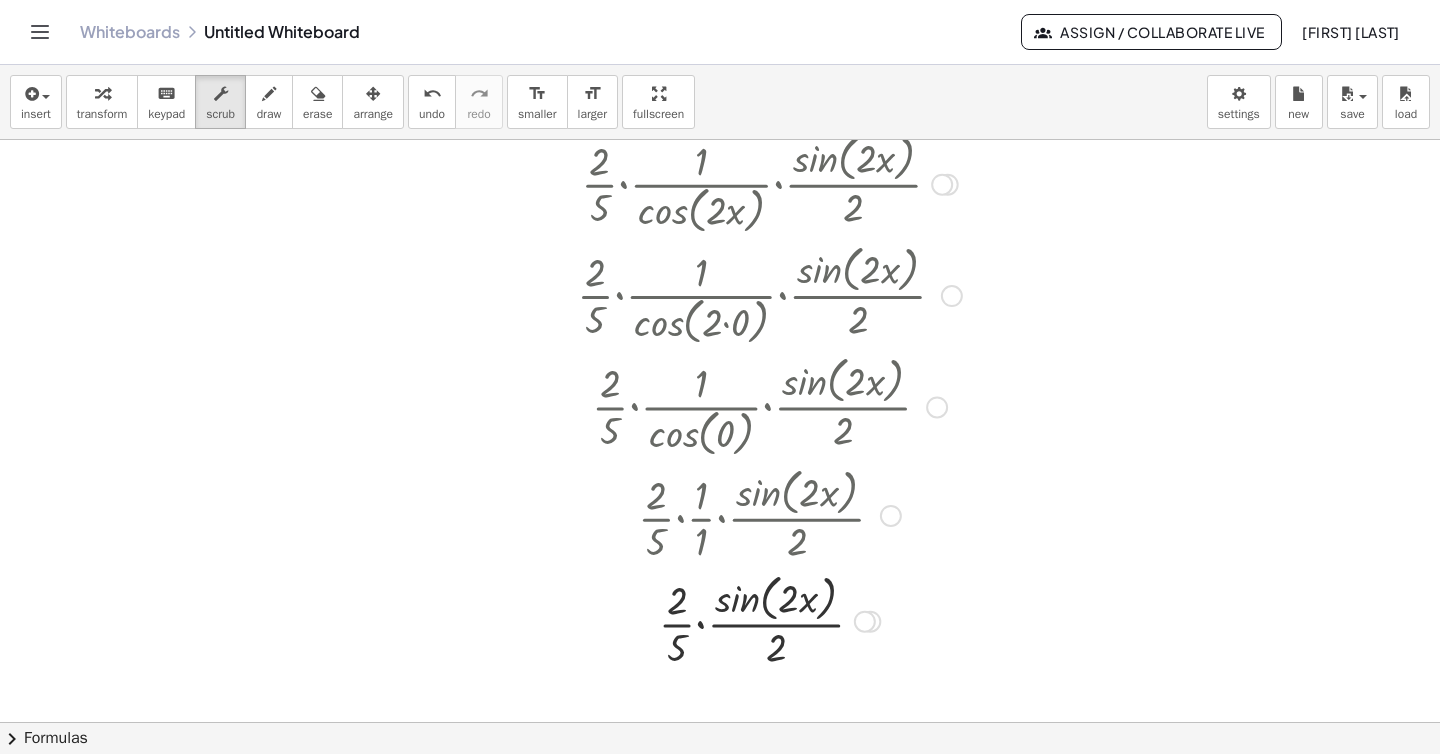 click at bounding box center [769, 405] 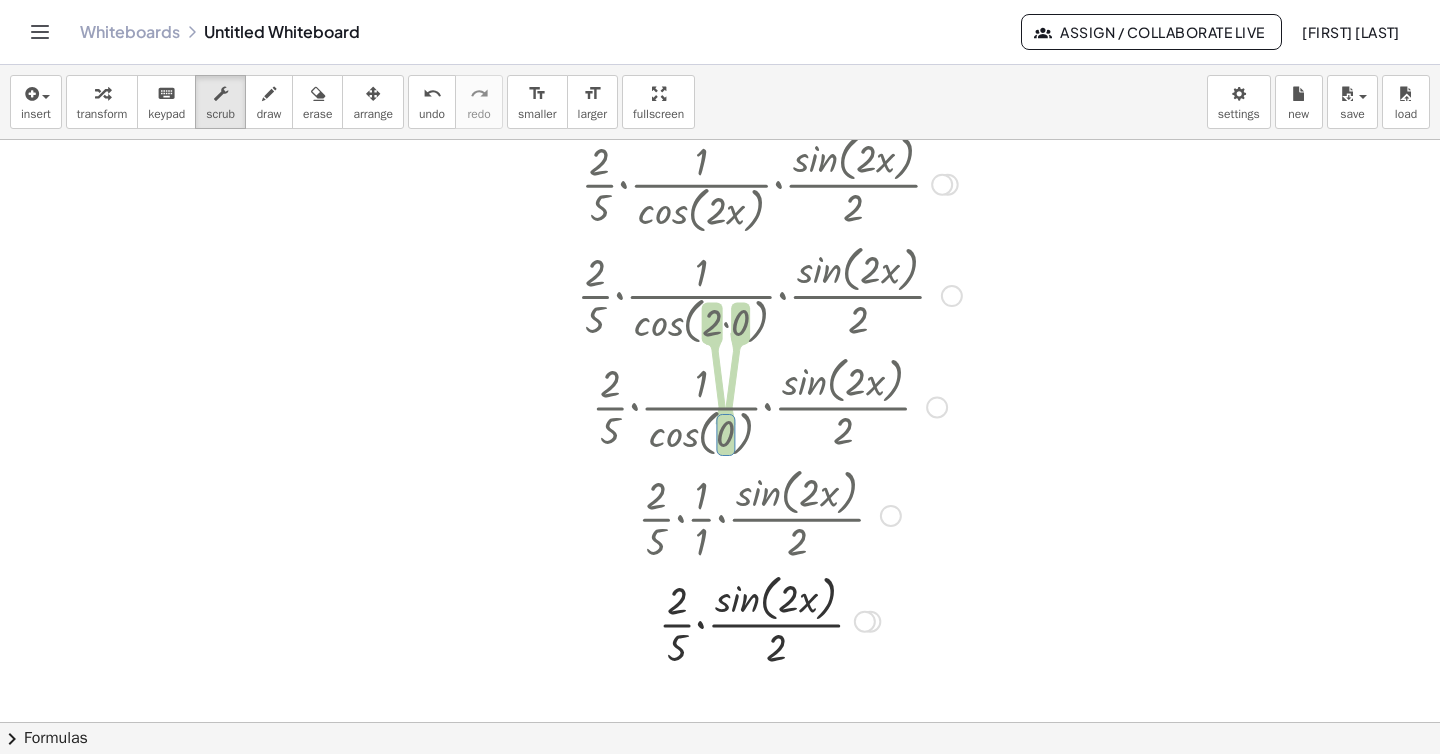click at bounding box center (769, 405) 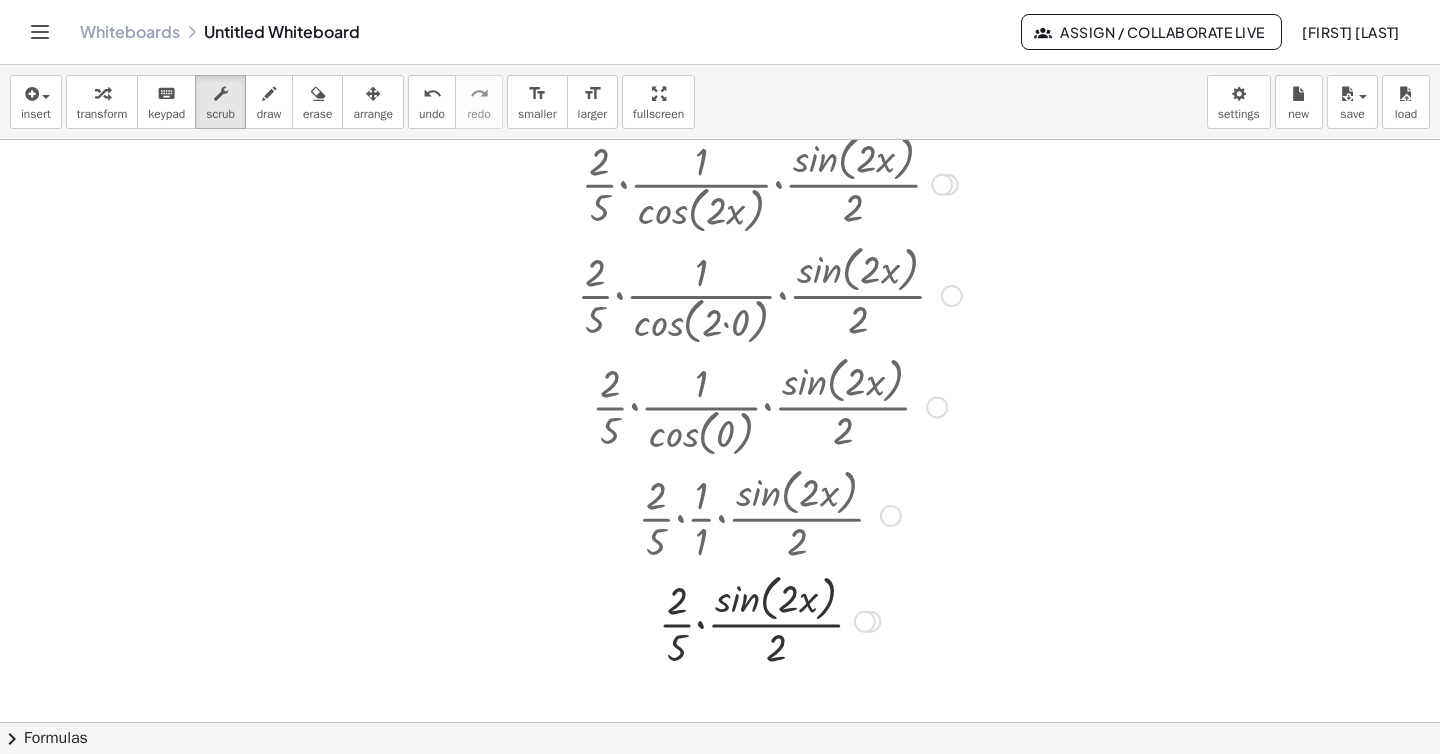 click at bounding box center [769, 405] 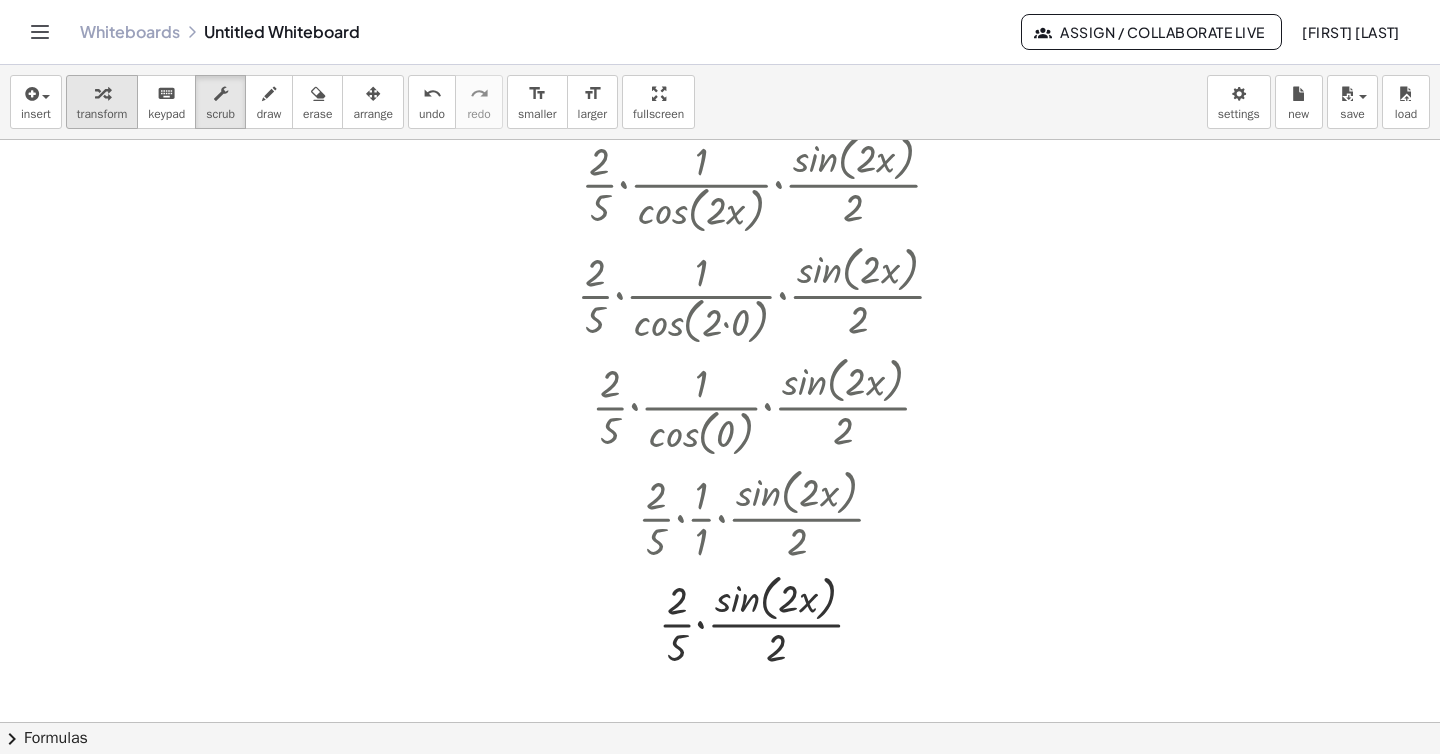 click on "transform" at bounding box center [102, 114] 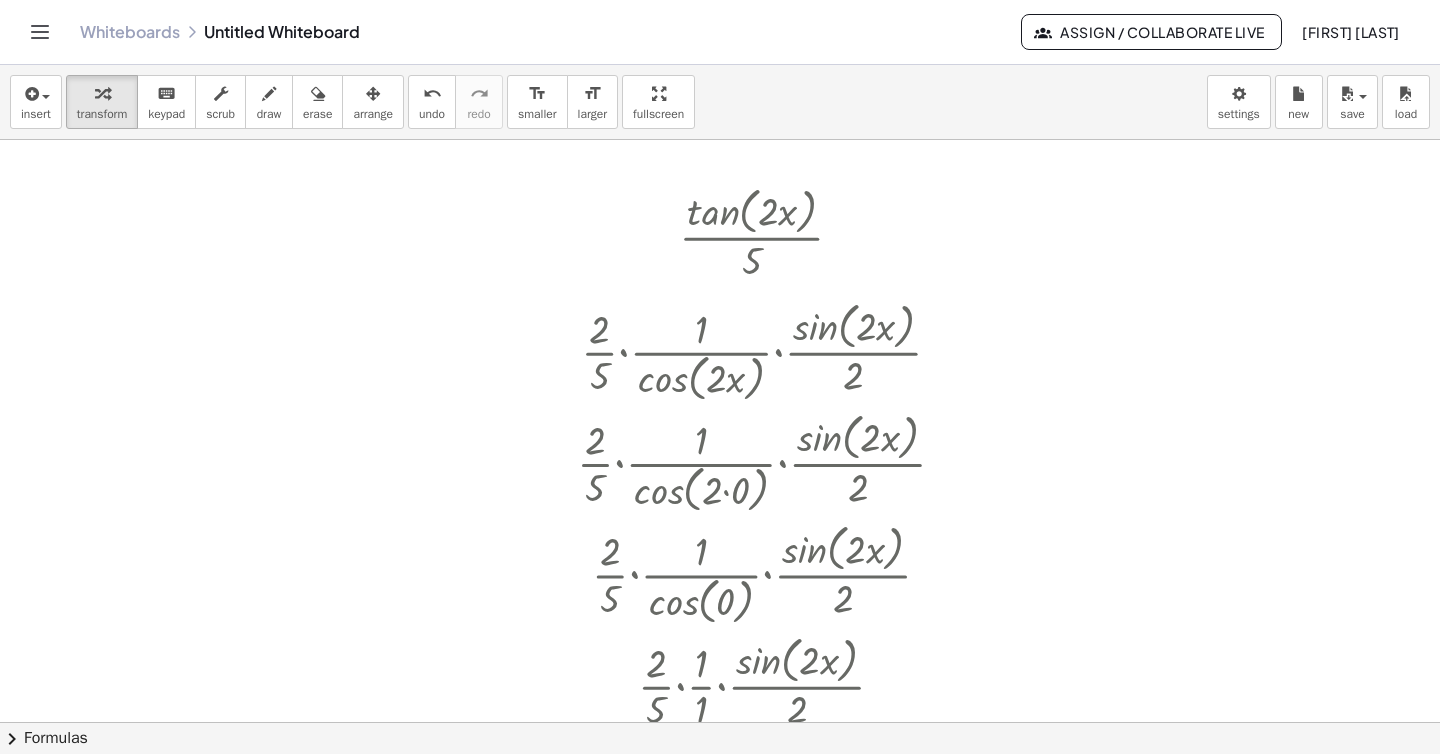 scroll, scrollTop: 148, scrollLeft: 0, axis: vertical 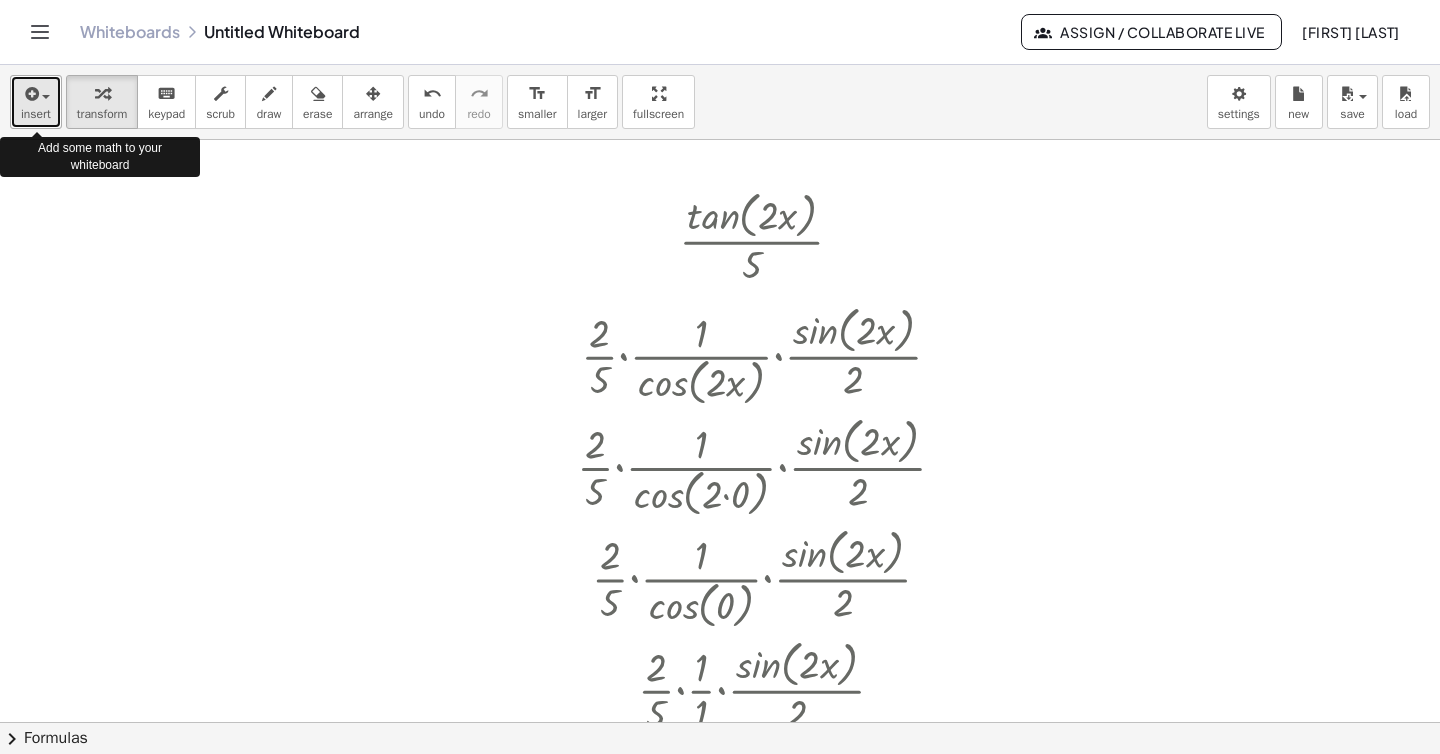 click on "insert" at bounding box center [36, 102] 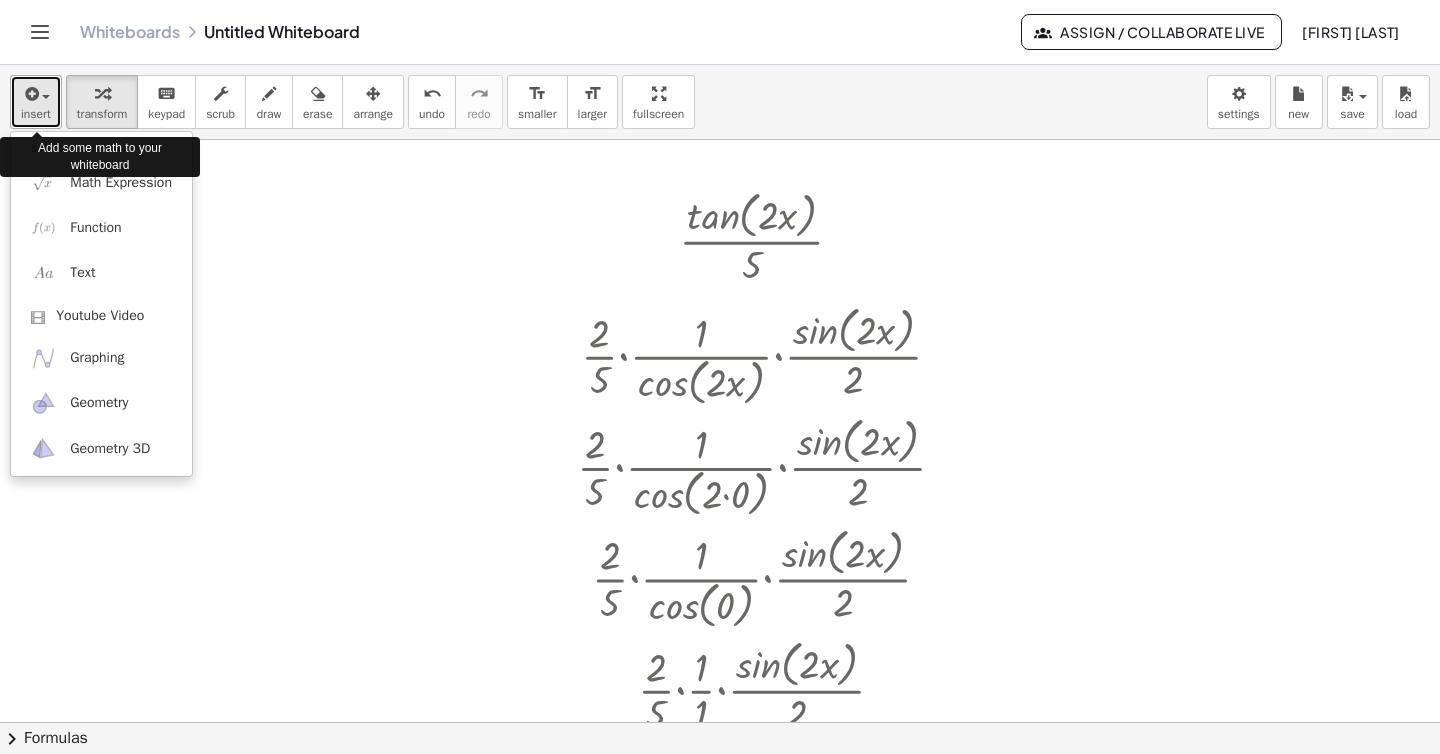 click on "insert" at bounding box center (36, 102) 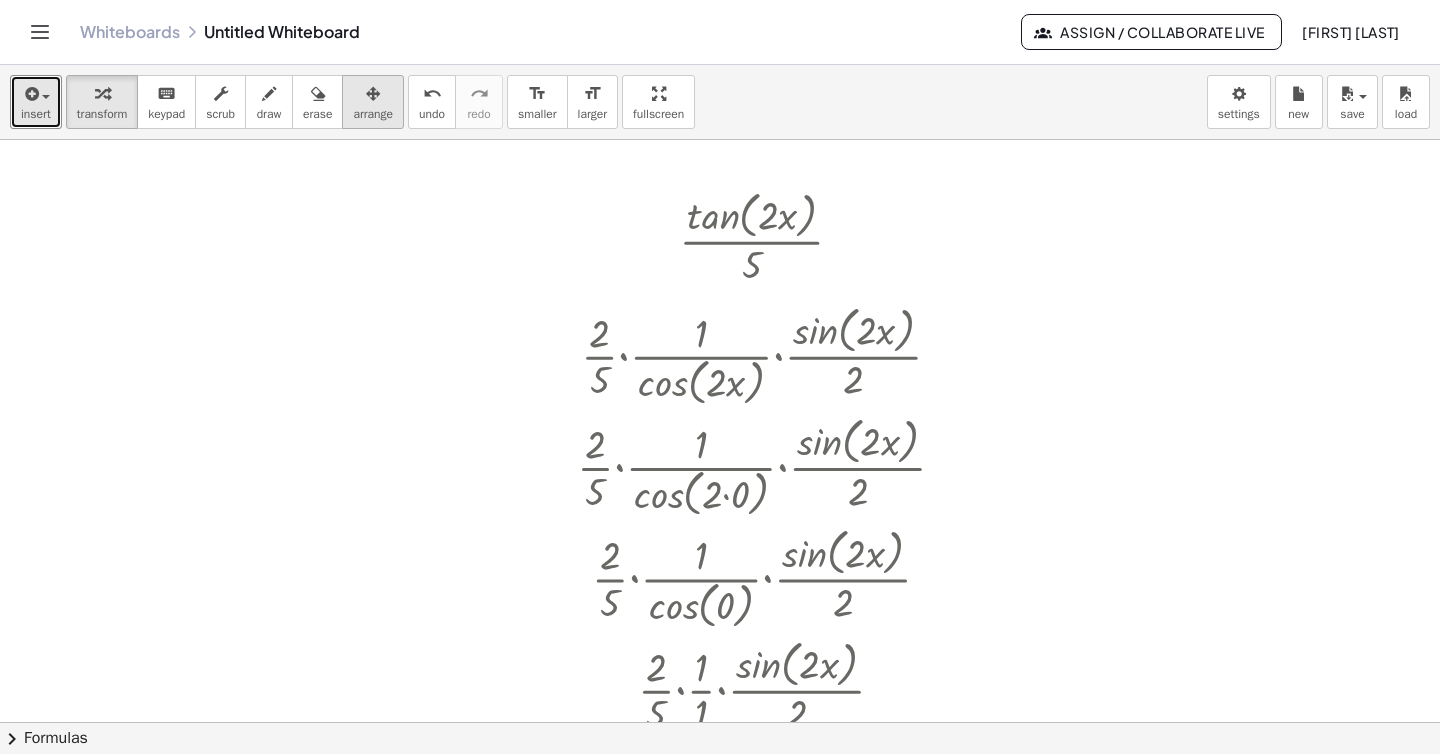 click at bounding box center (373, 94) 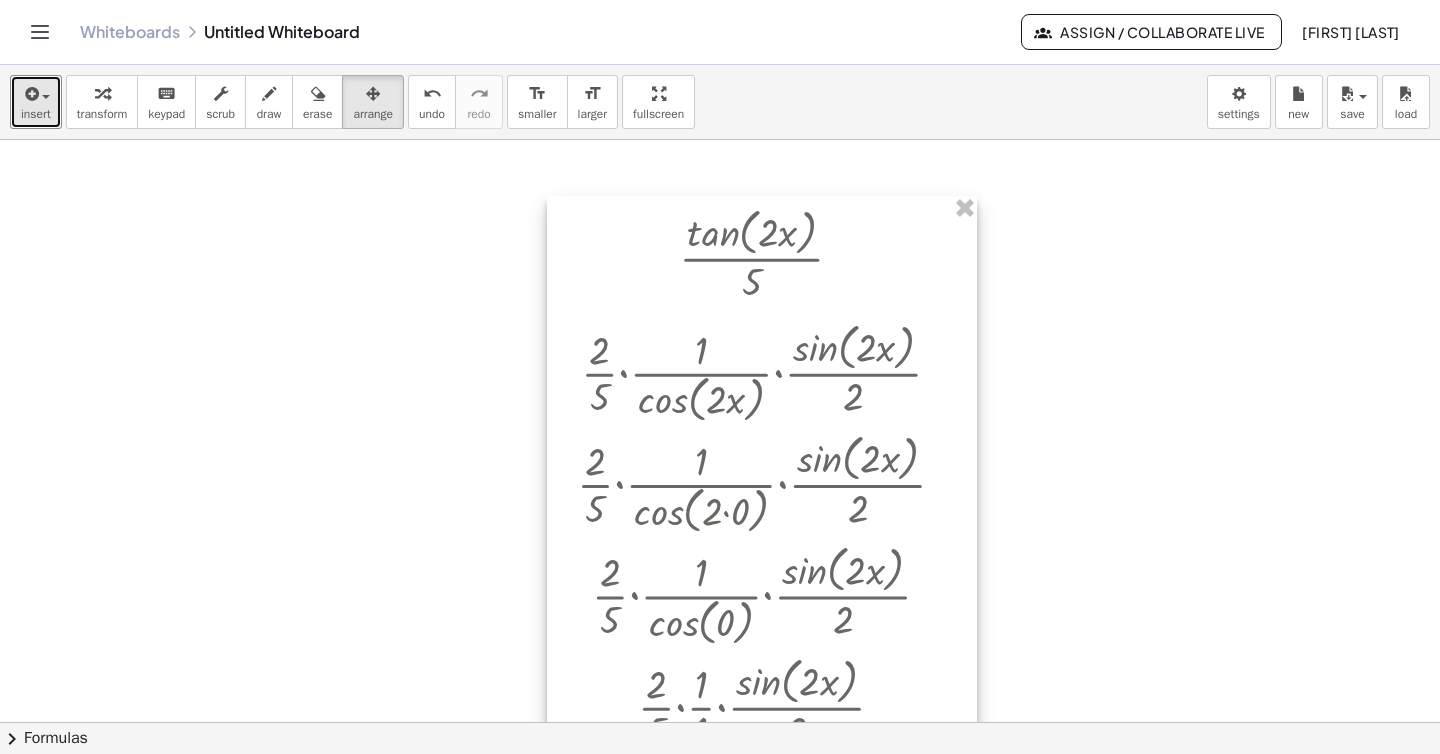 scroll, scrollTop: 121, scrollLeft: 0, axis: vertical 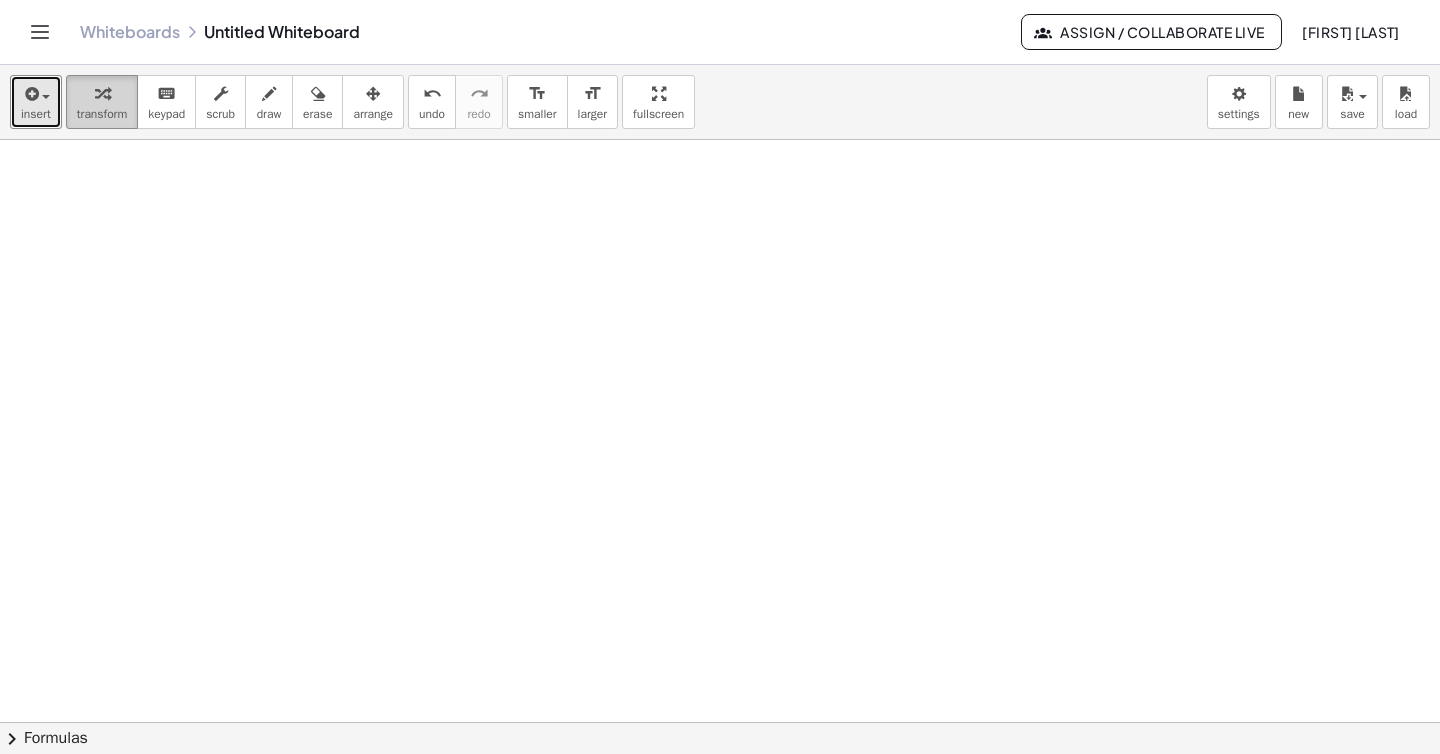 click on "transform" at bounding box center [102, 102] 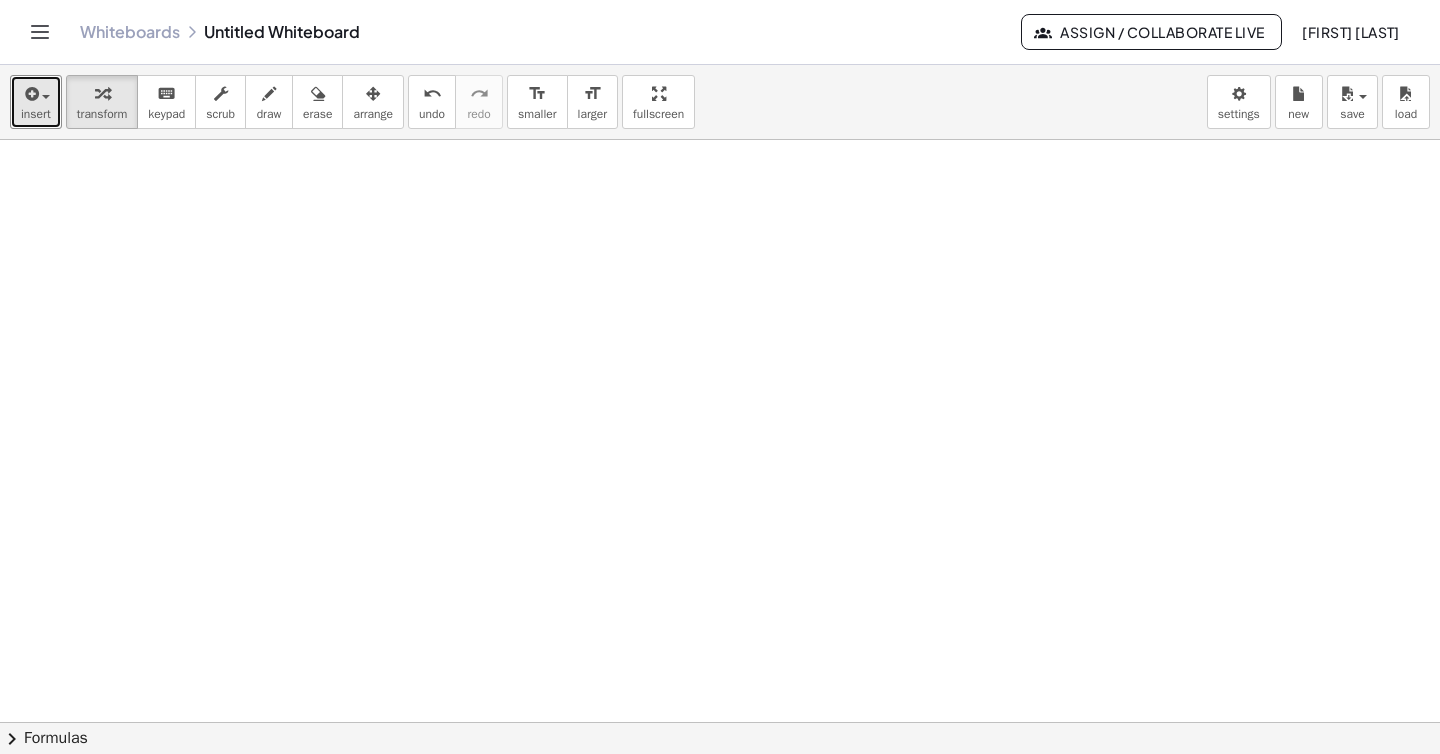 click at bounding box center [720, 601] 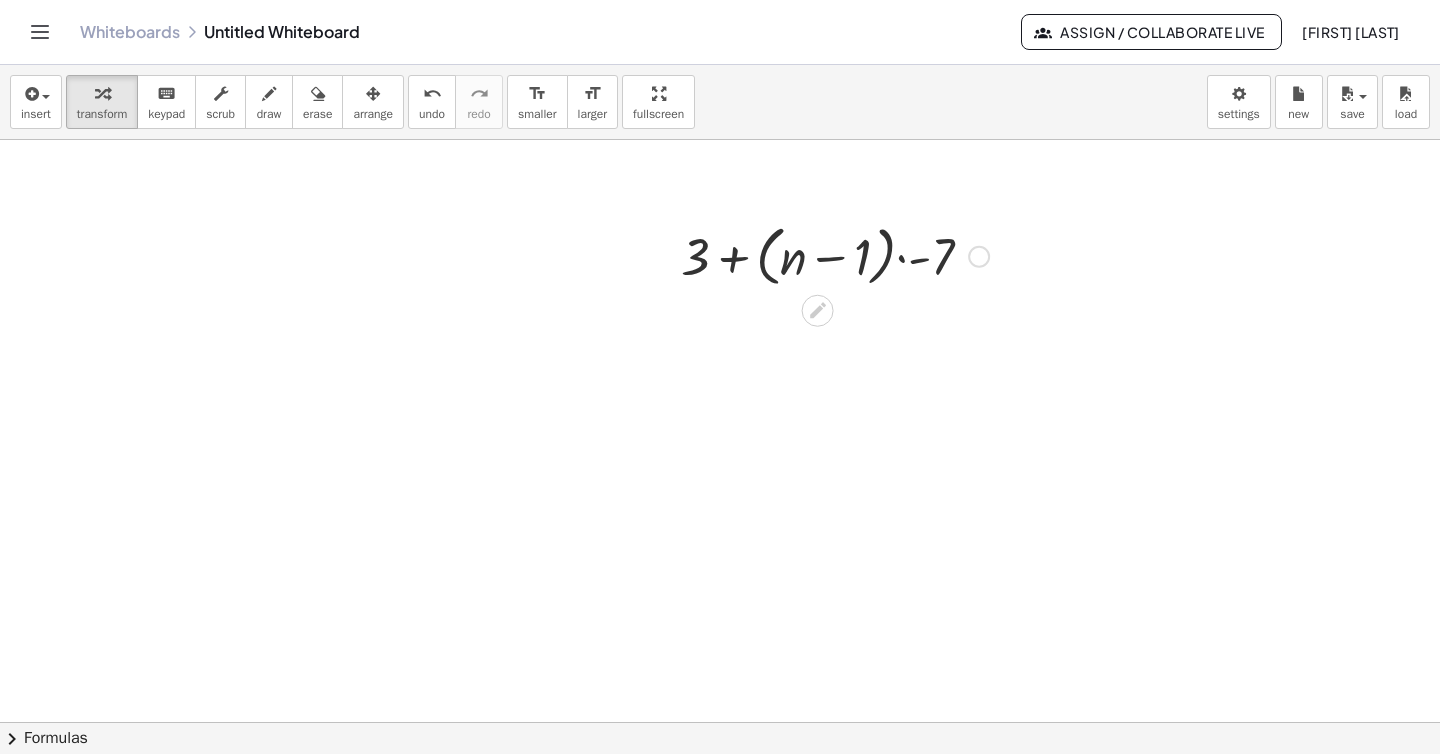 click at bounding box center [835, 255] 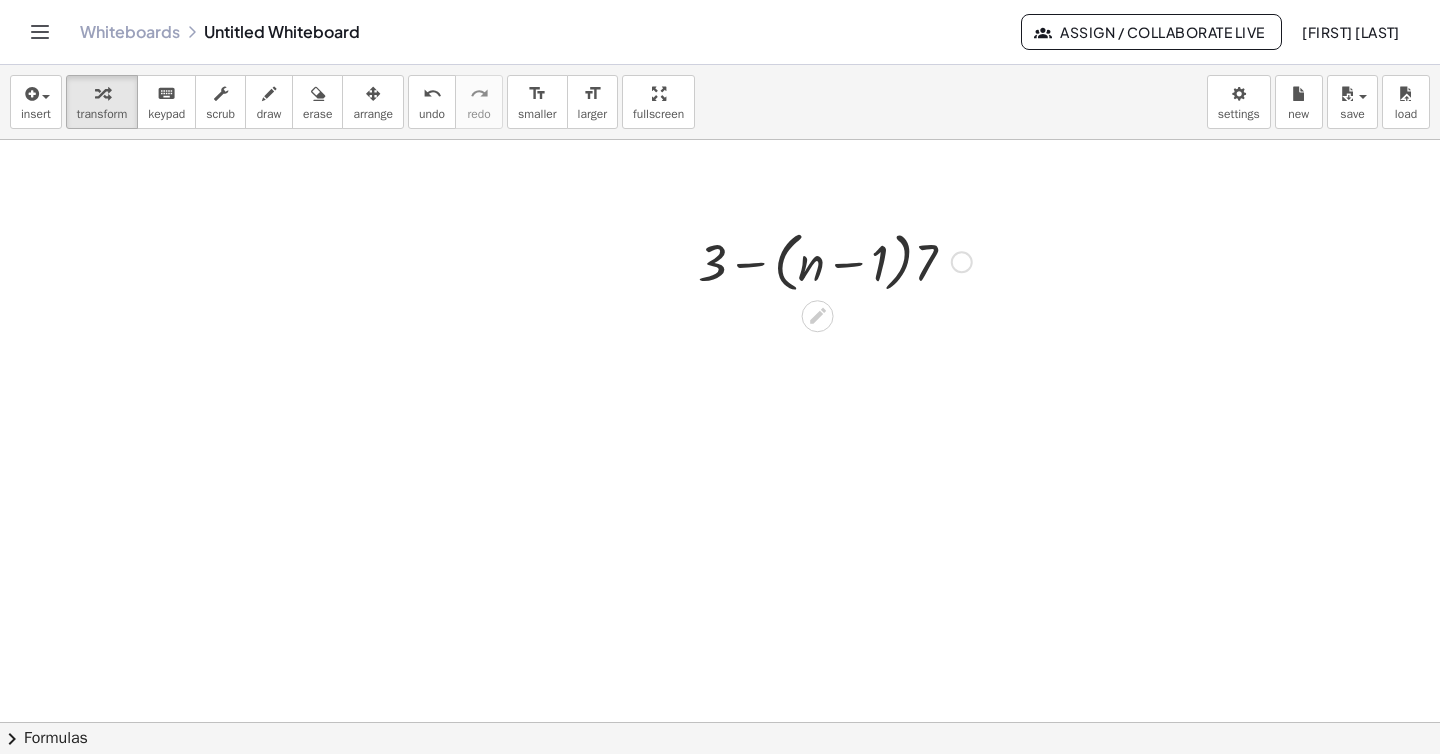 drag, startPoint x: 965, startPoint y: 337, endPoint x: 968, endPoint y: 259, distance: 78.05767 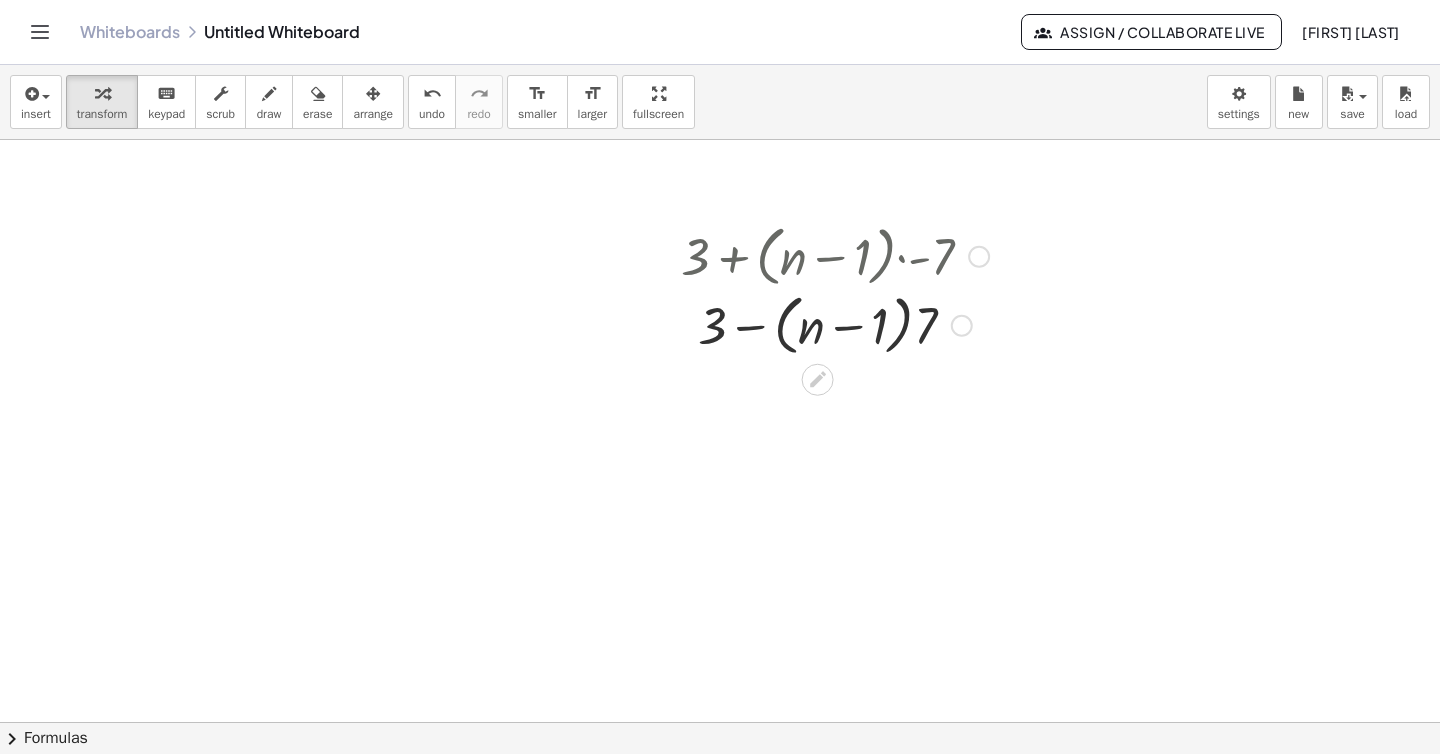 drag, startPoint x: 957, startPoint y: 260, endPoint x: 957, endPoint y: 334, distance: 74 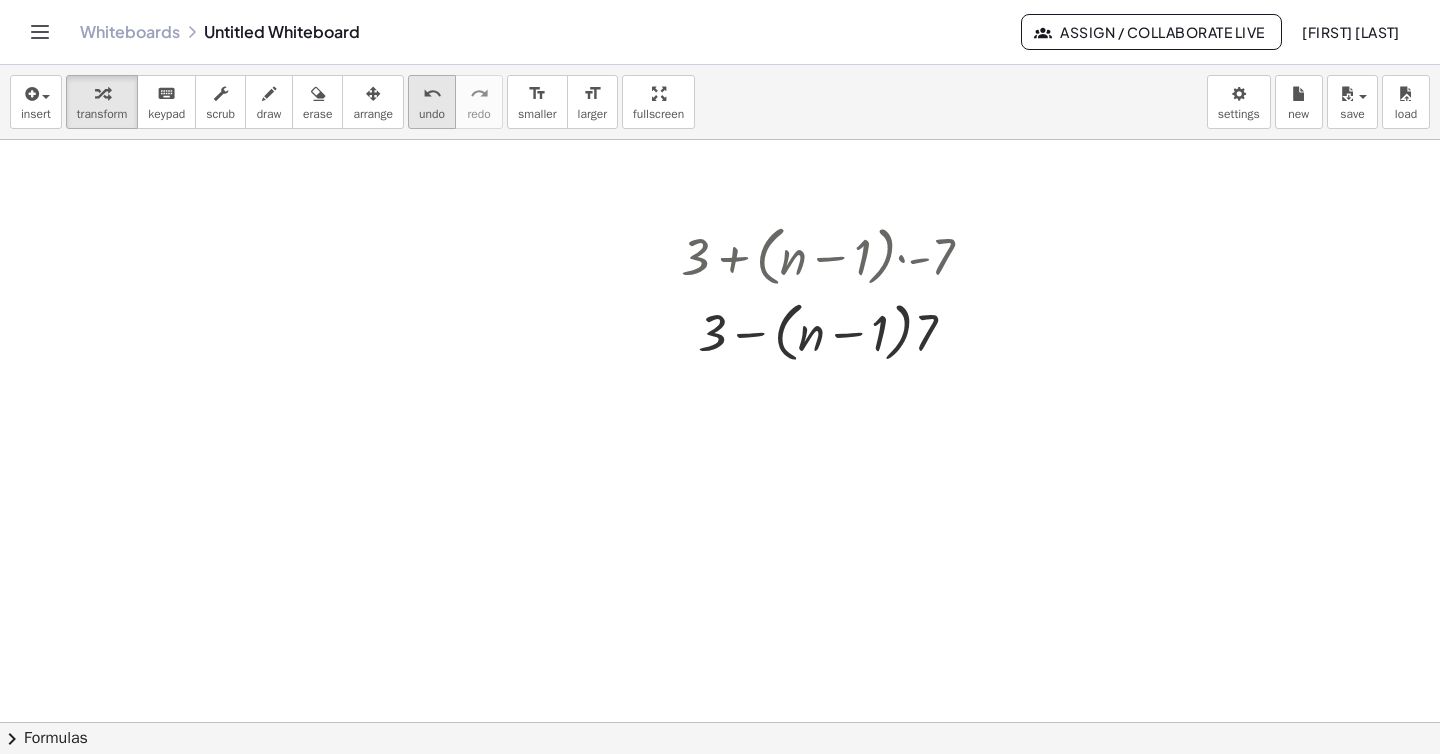 click on "undo" at bounding box center [432, 94] 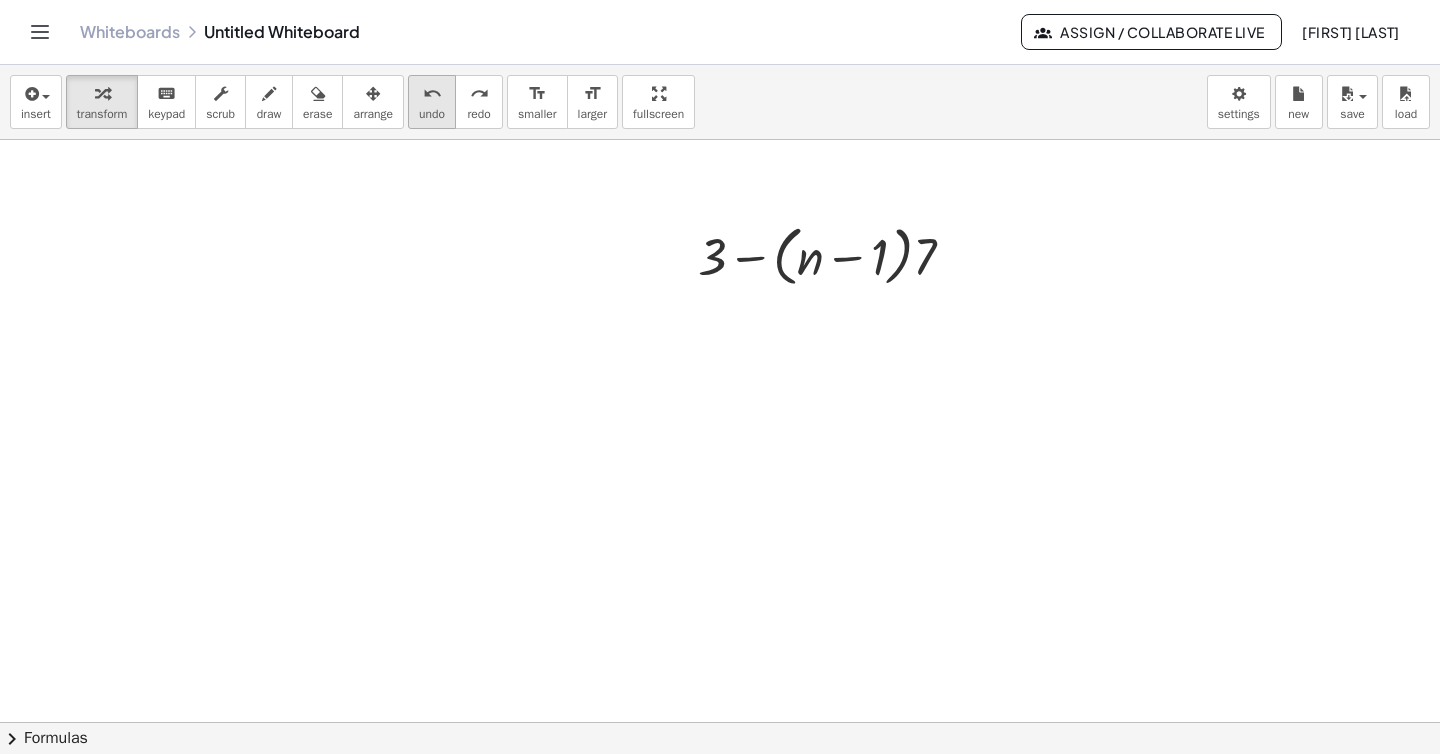 click on "undo undo" at bounding box center (432, 102) 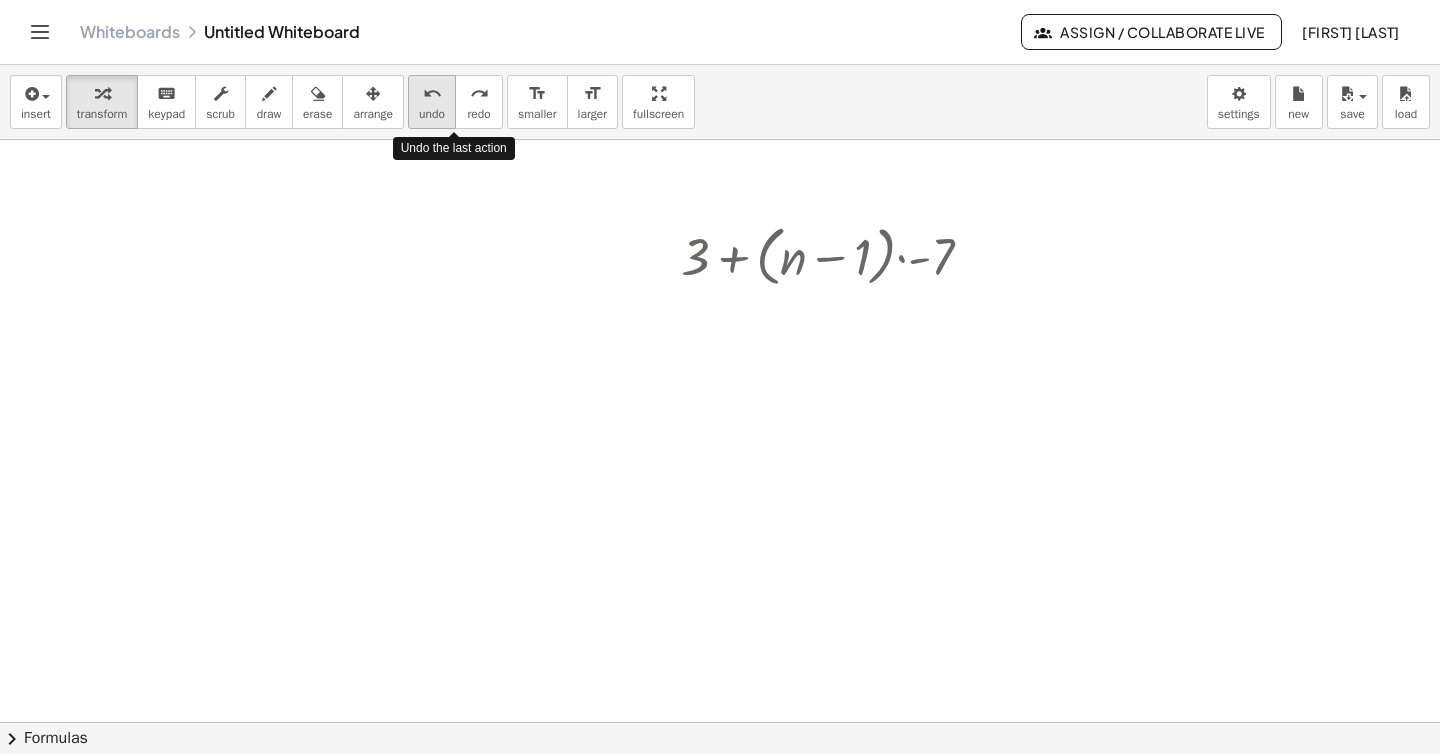 click on "undo undo" at bounding box center [432, 102] 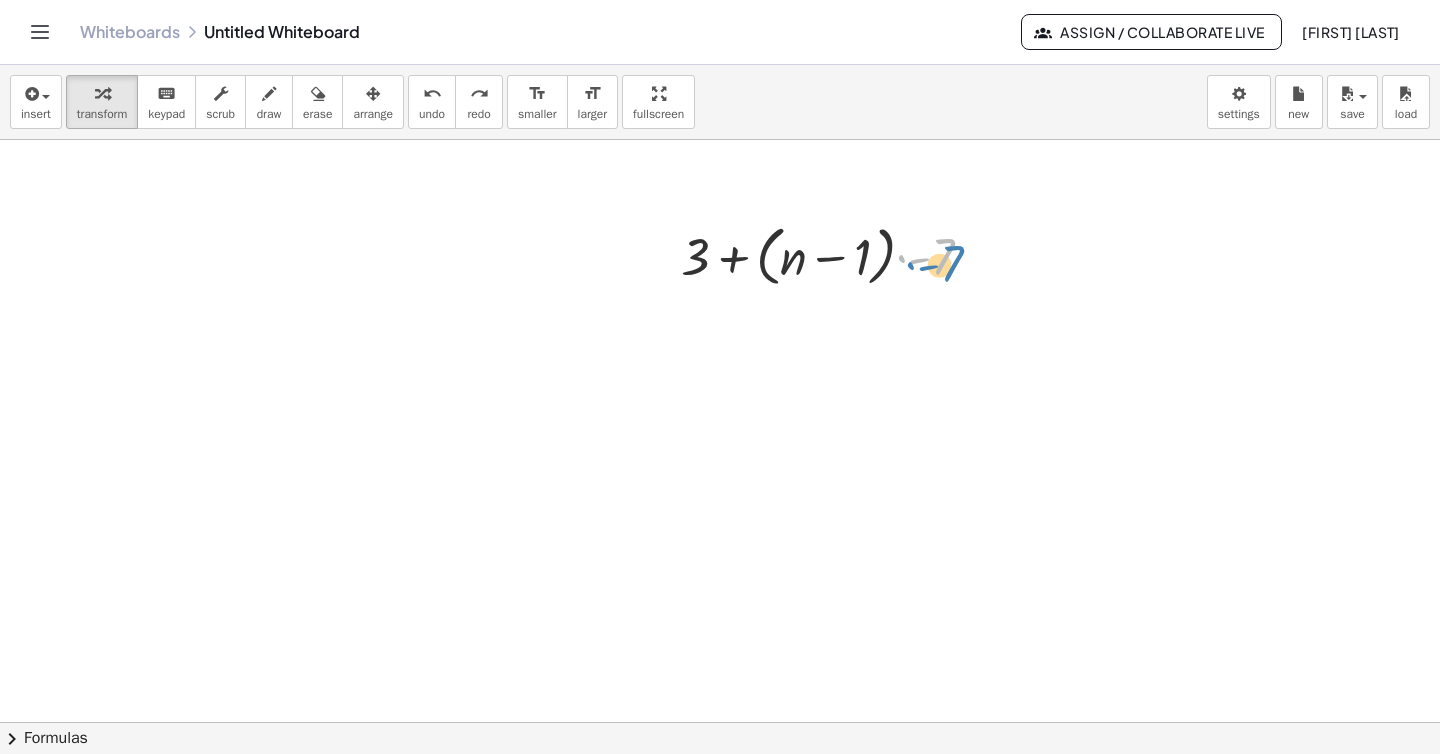 drag, startPoint x: 944, startPoint y: 259, endPoint x: 956, endPoint y: 267, distance: 14.422205 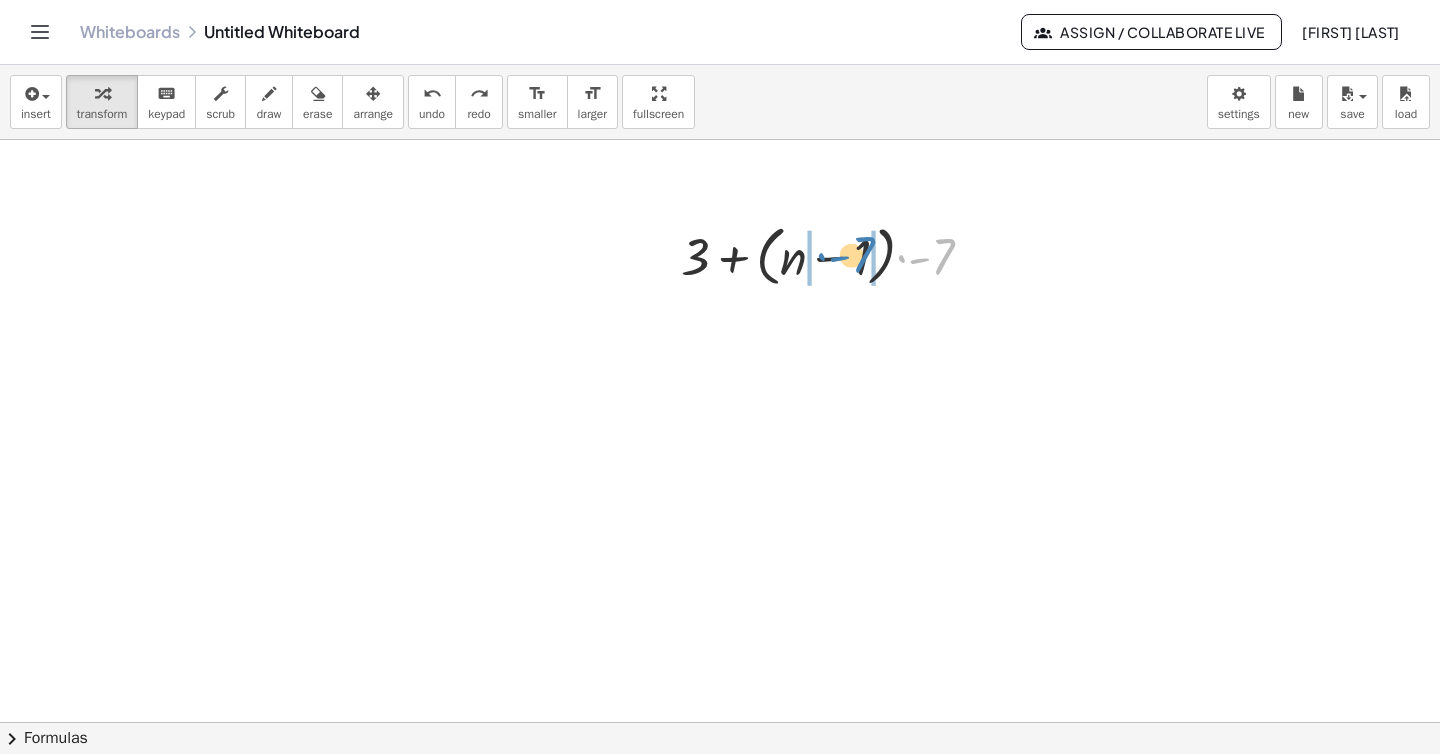 drag, startPoint x: 947, startPoint y: 254, endPoint x: 867, endPoint y: 251, distance: 80.05623 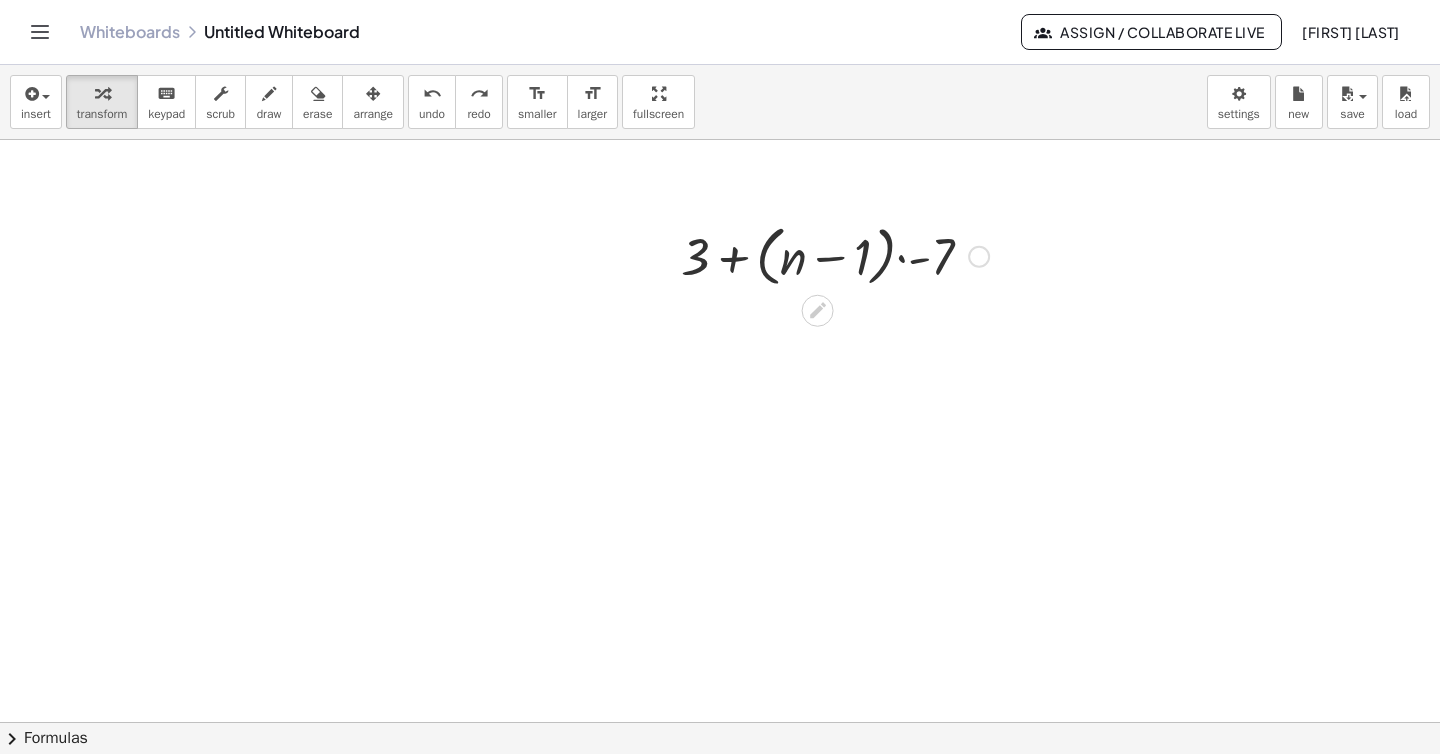 click at bounding box center [835, 255] 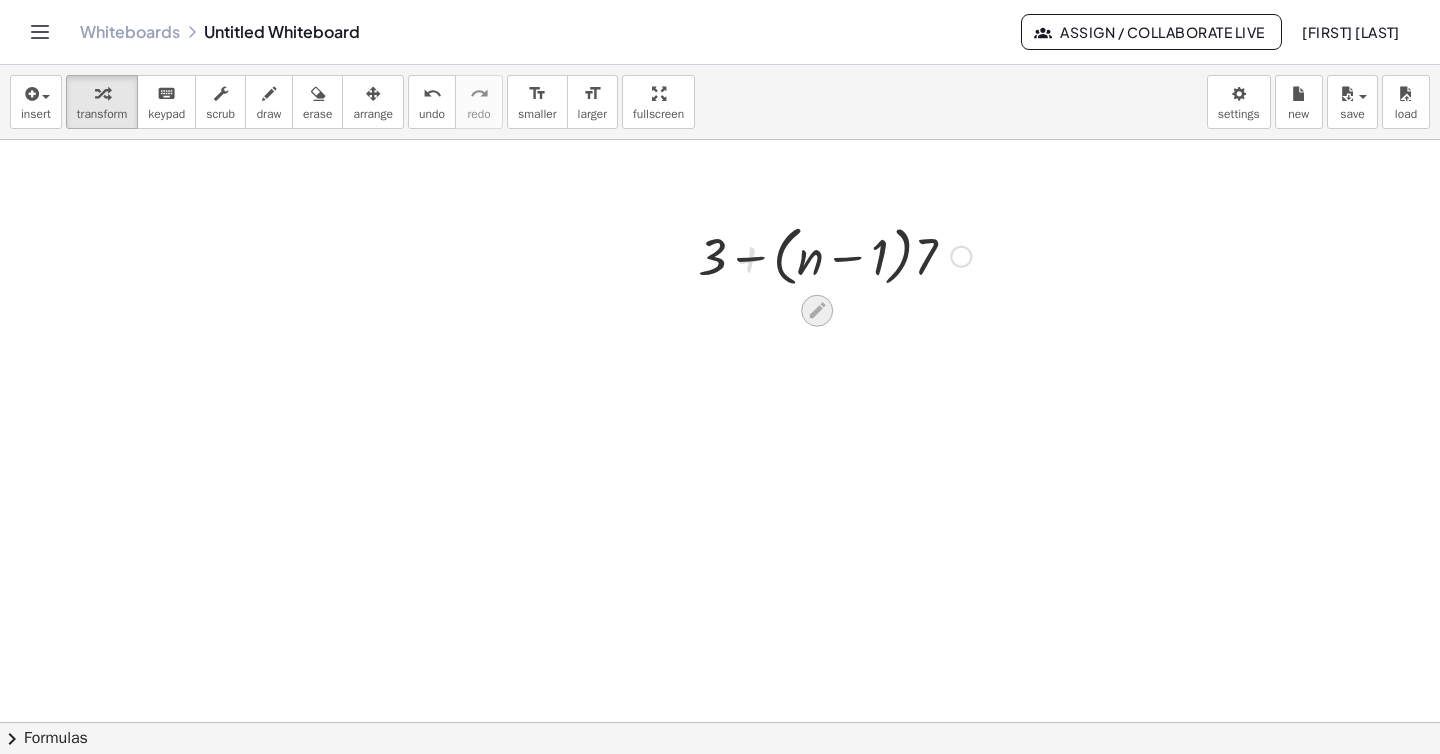 click on "+ 3 + · ( + n − 1 ) · - 7 − + 3 + · ( + n − 1 ) · - 7" at bounding box center [827, 255] 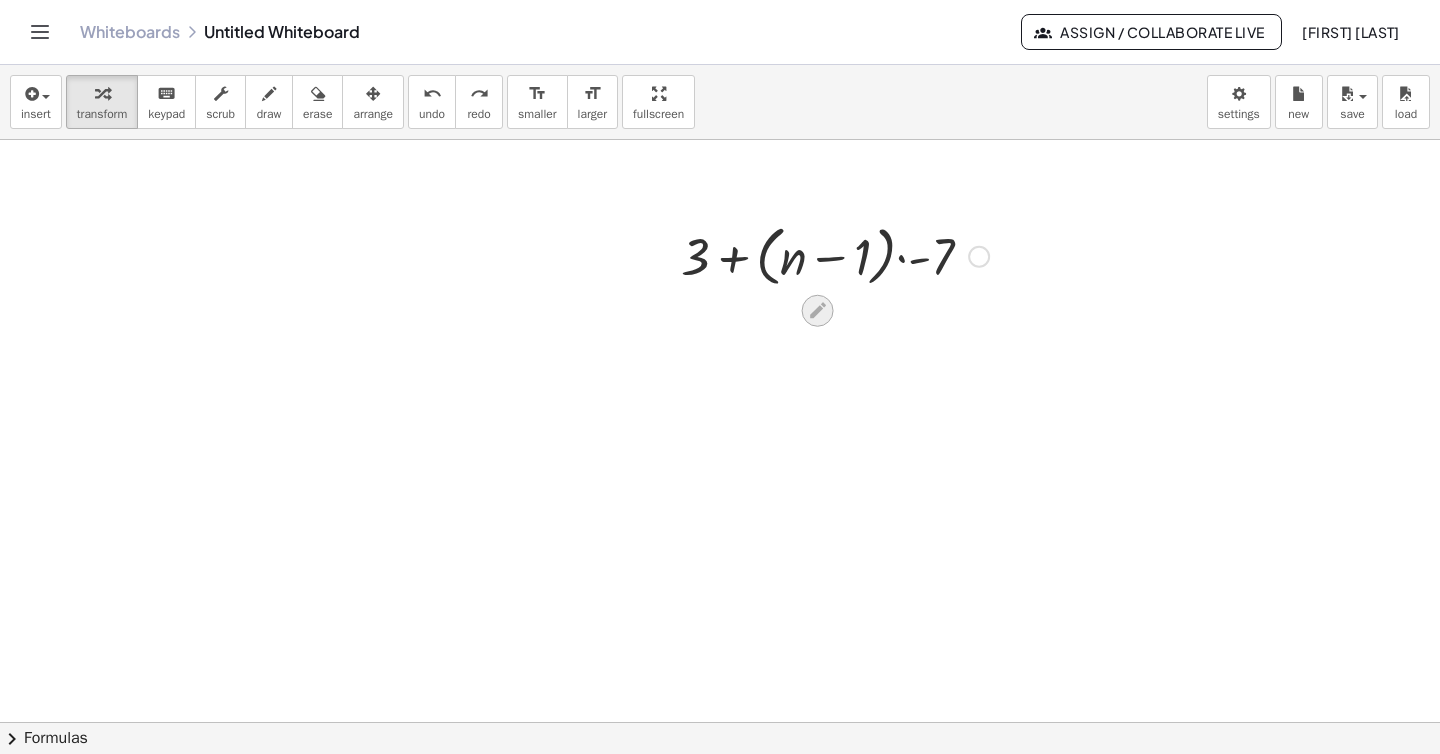 click 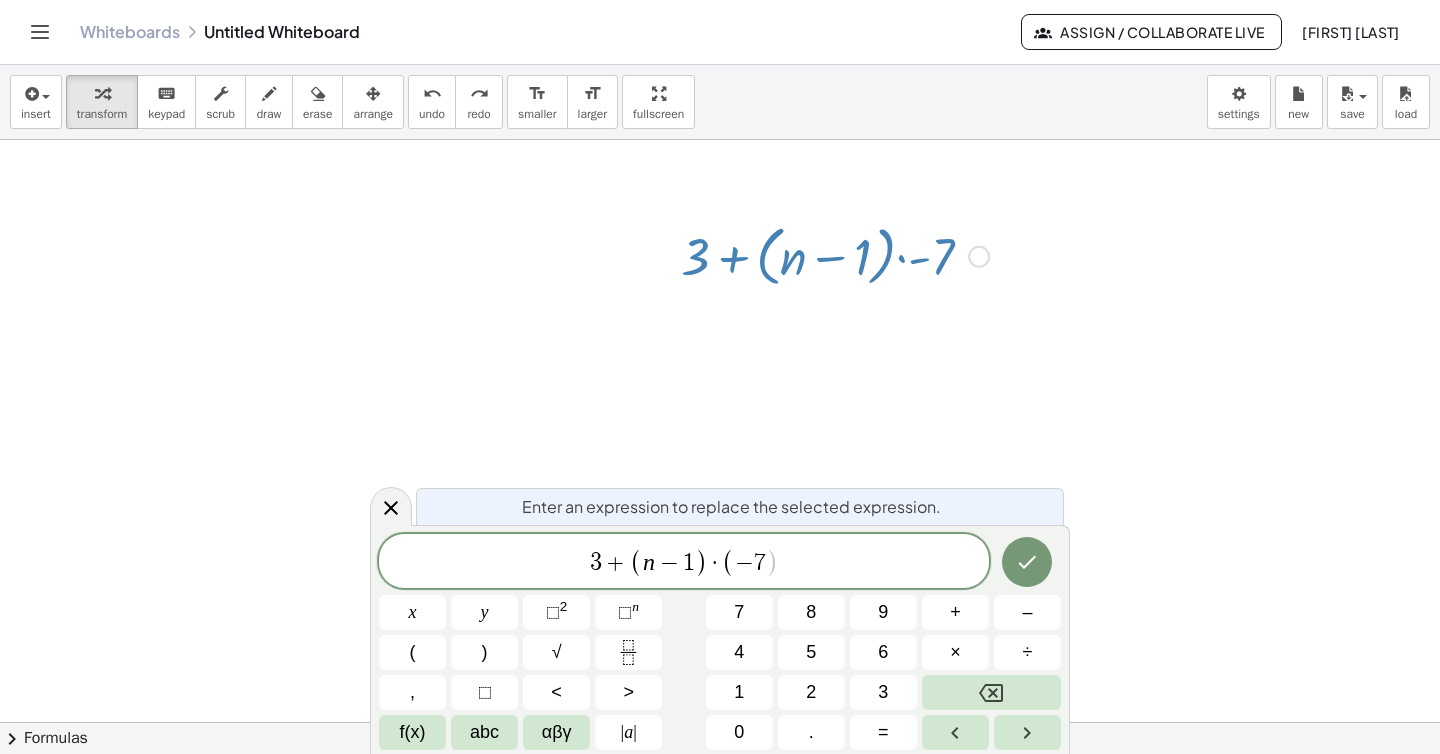 click on ")" at bounding box center (772, 562) 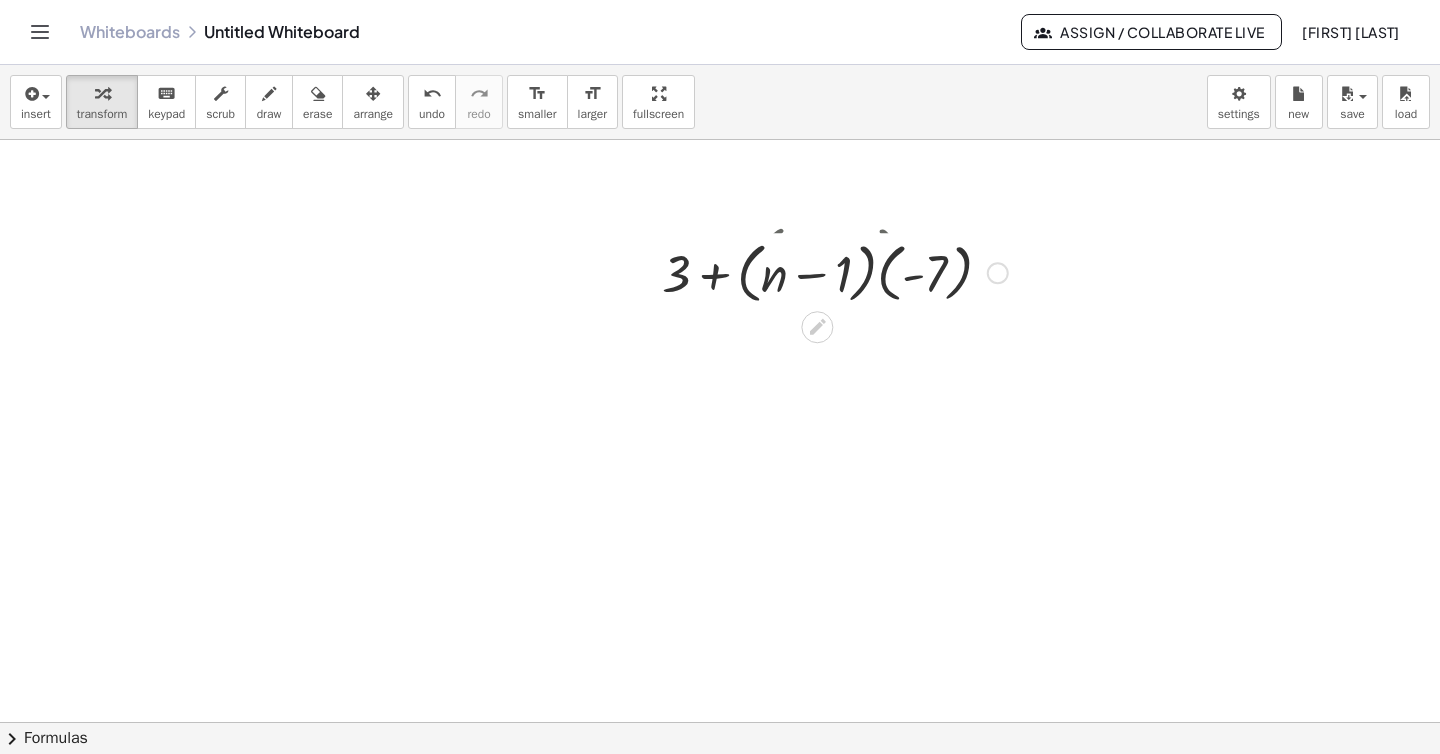 drag, startPoint x: 988, startPoint y: 336, endPoint x: 988, endPoint y: 273, distance: 63 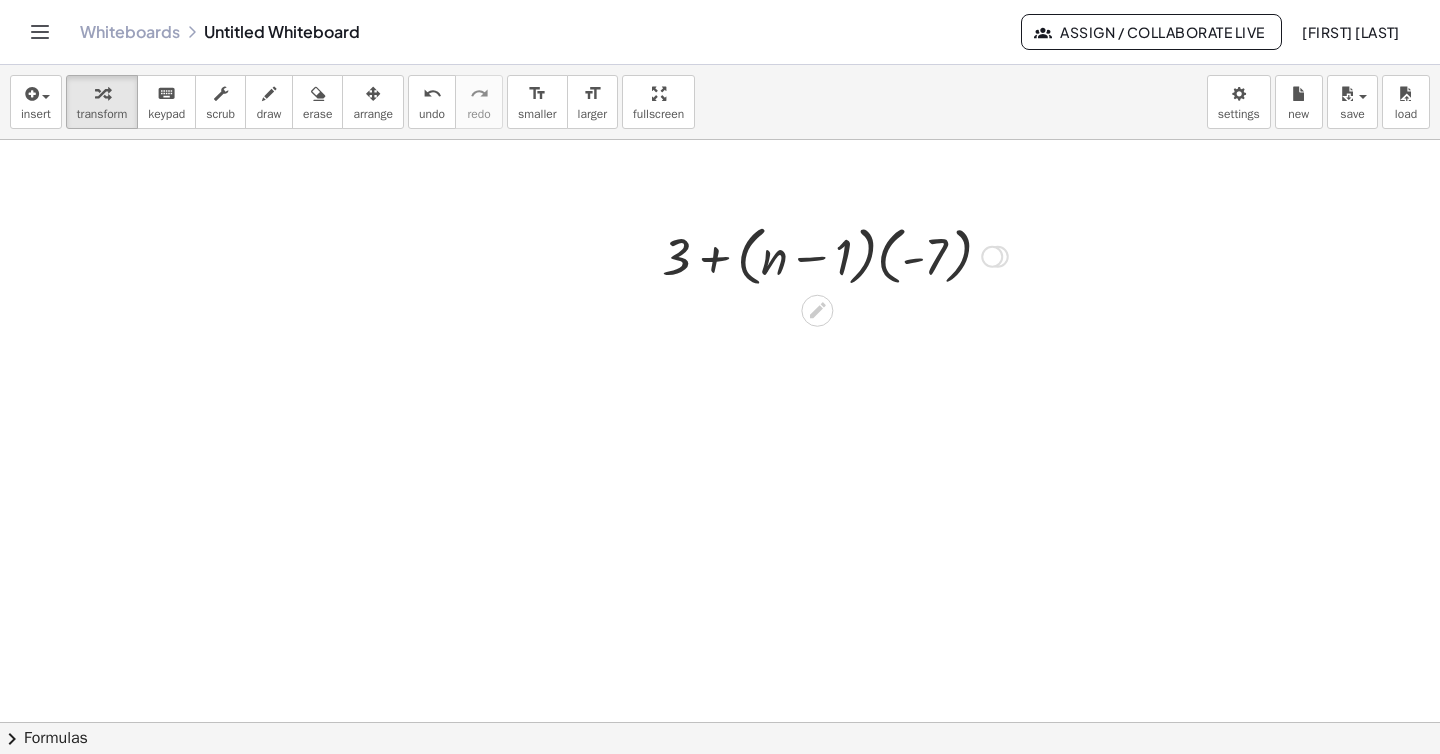 click 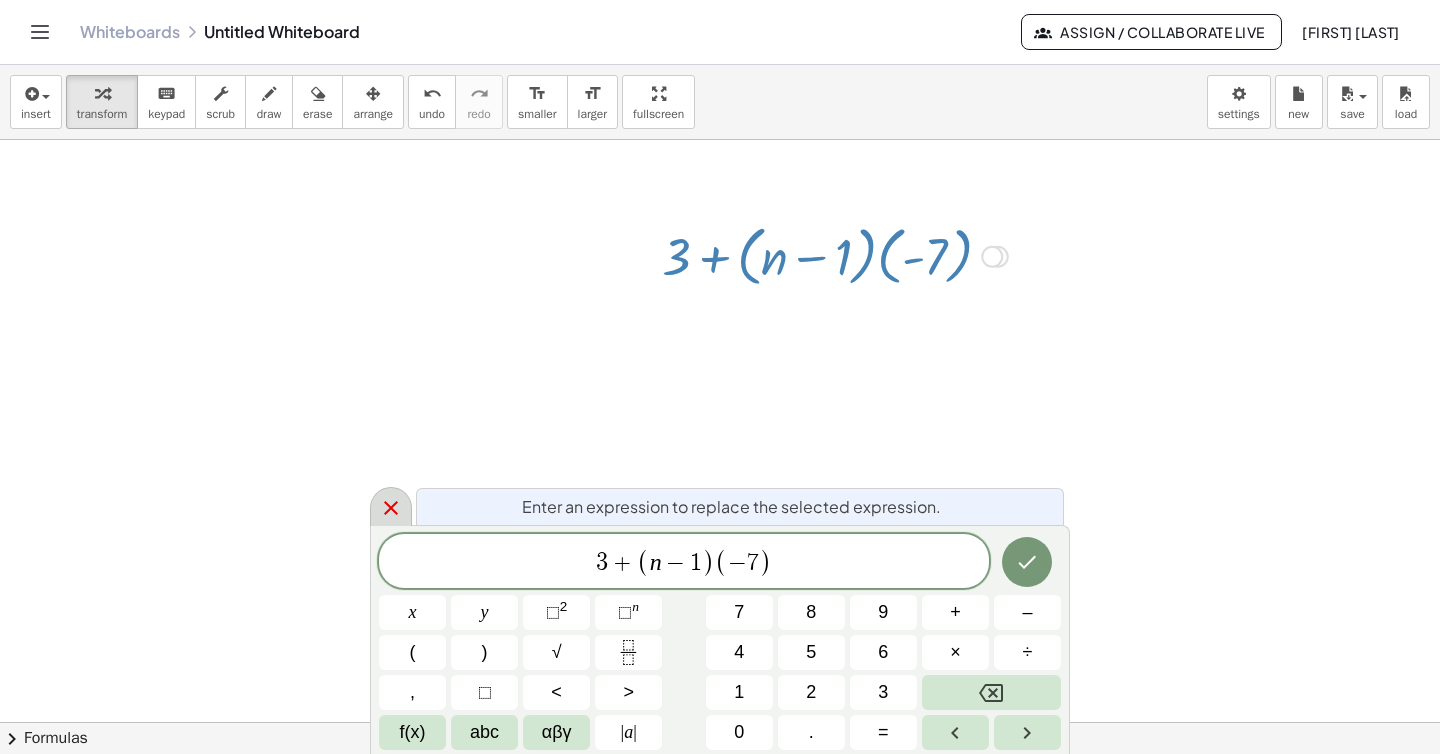 click 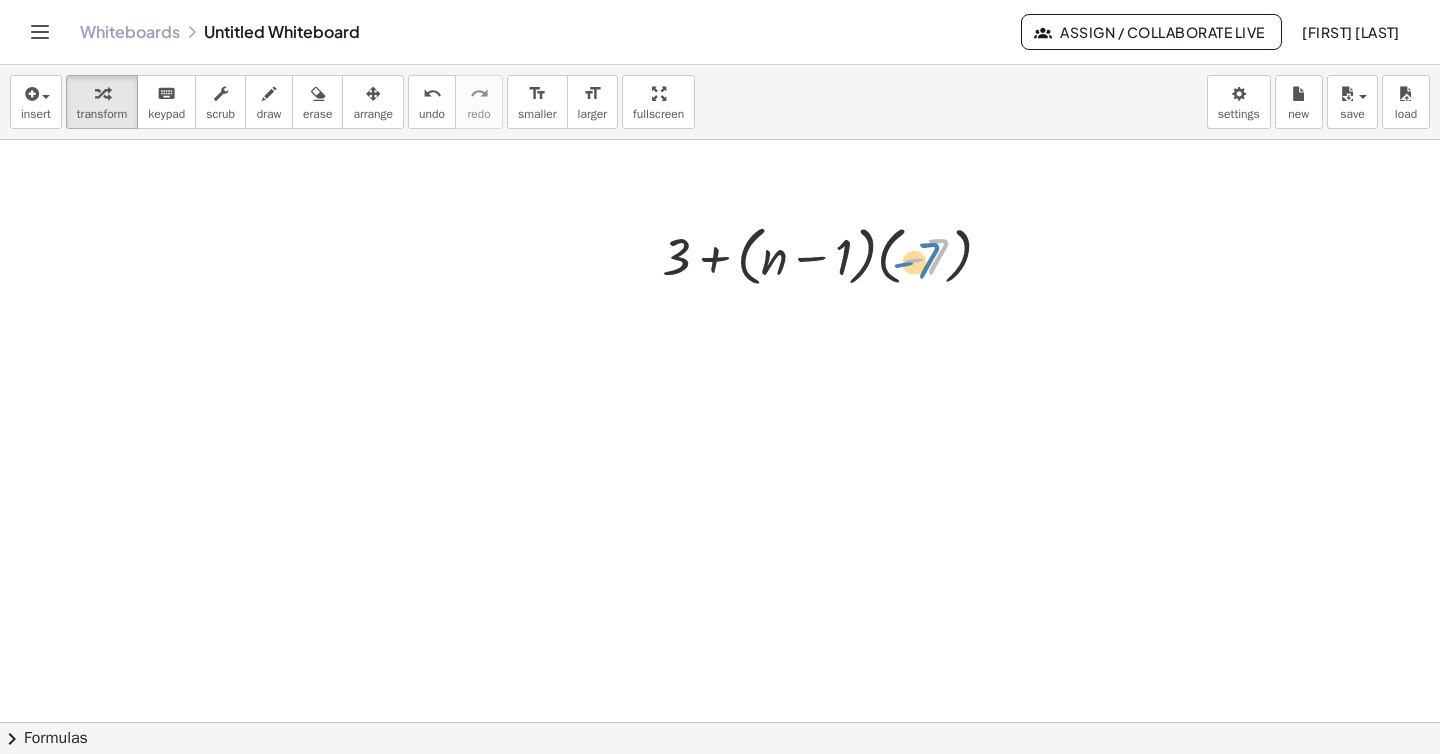 drag, startPoint x: 927, startPoint y: 257, endPoint x: 955, endPoint y: 264, distance: 28.86174 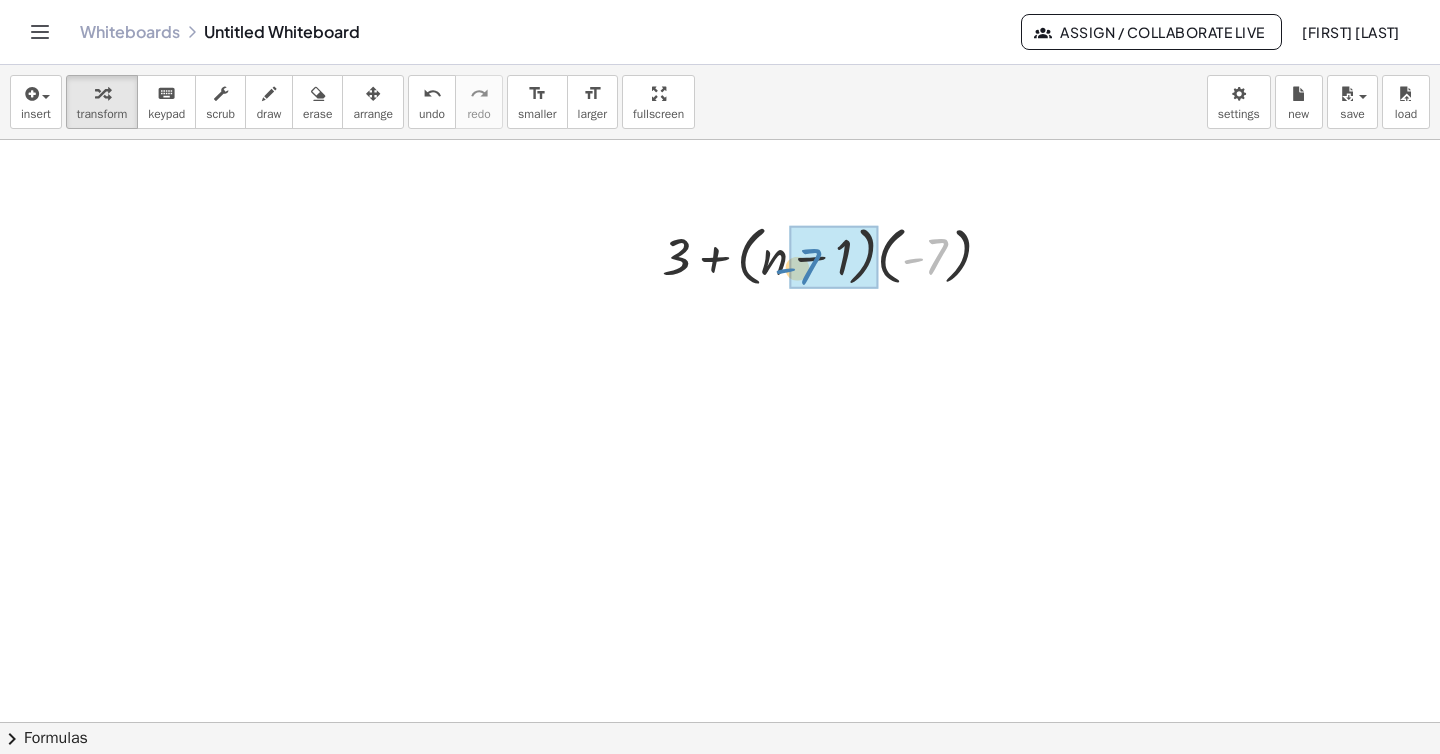 drag, startPoint x: 939, startPoint y: 260, endPoint x: 812, endPoint y: 270, distance: 127.39309 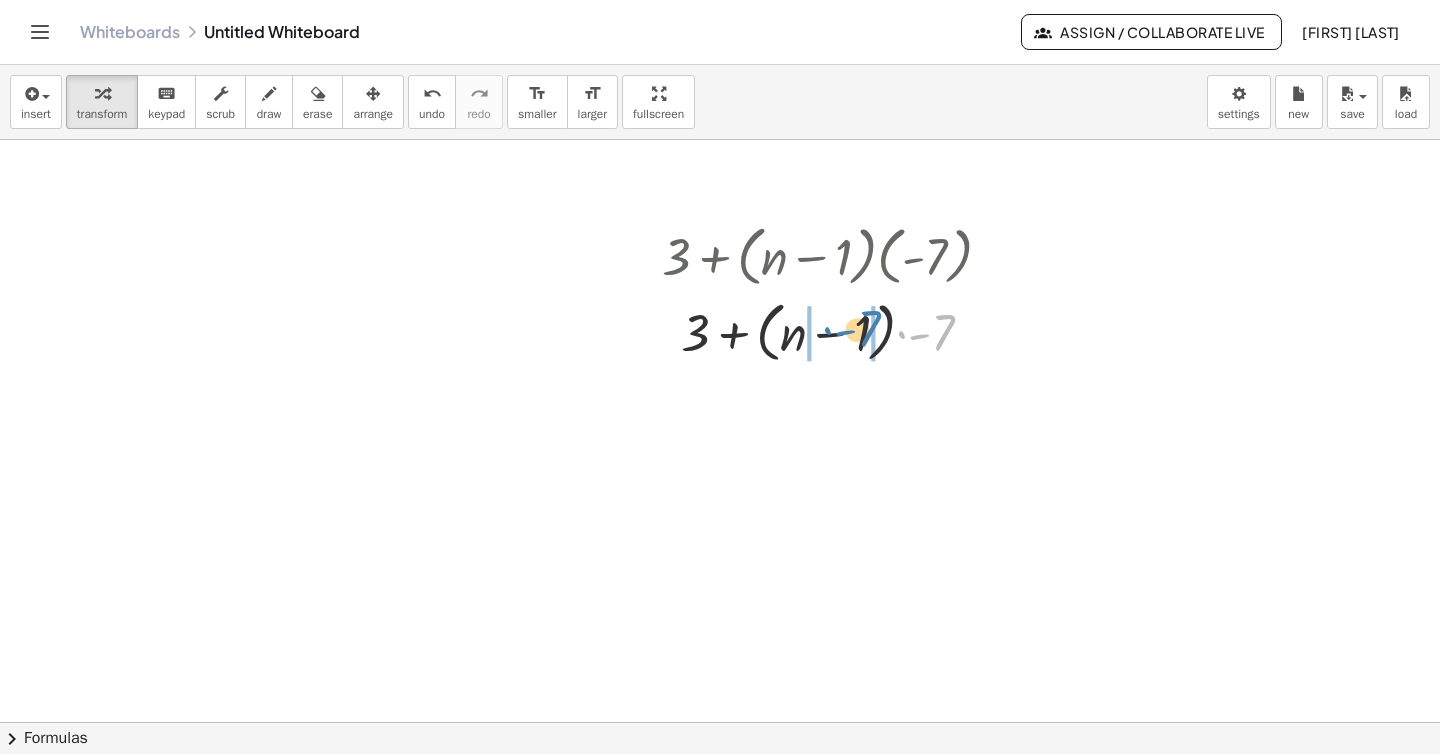 drag, startPoint x: 947, startPoint y: 330, endPoint x: 873, endPoint y: 326, distance: 74.10803 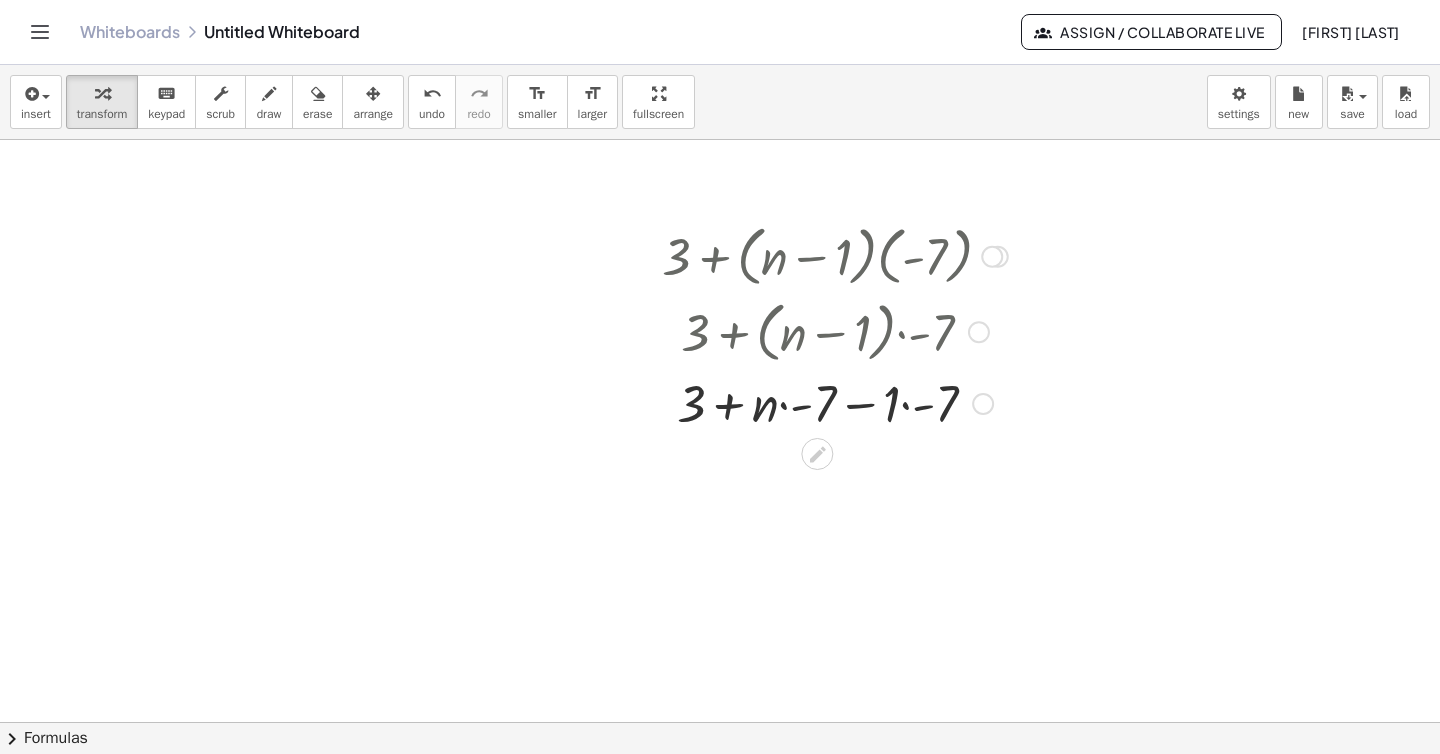 click at bounding box center [835, 402] 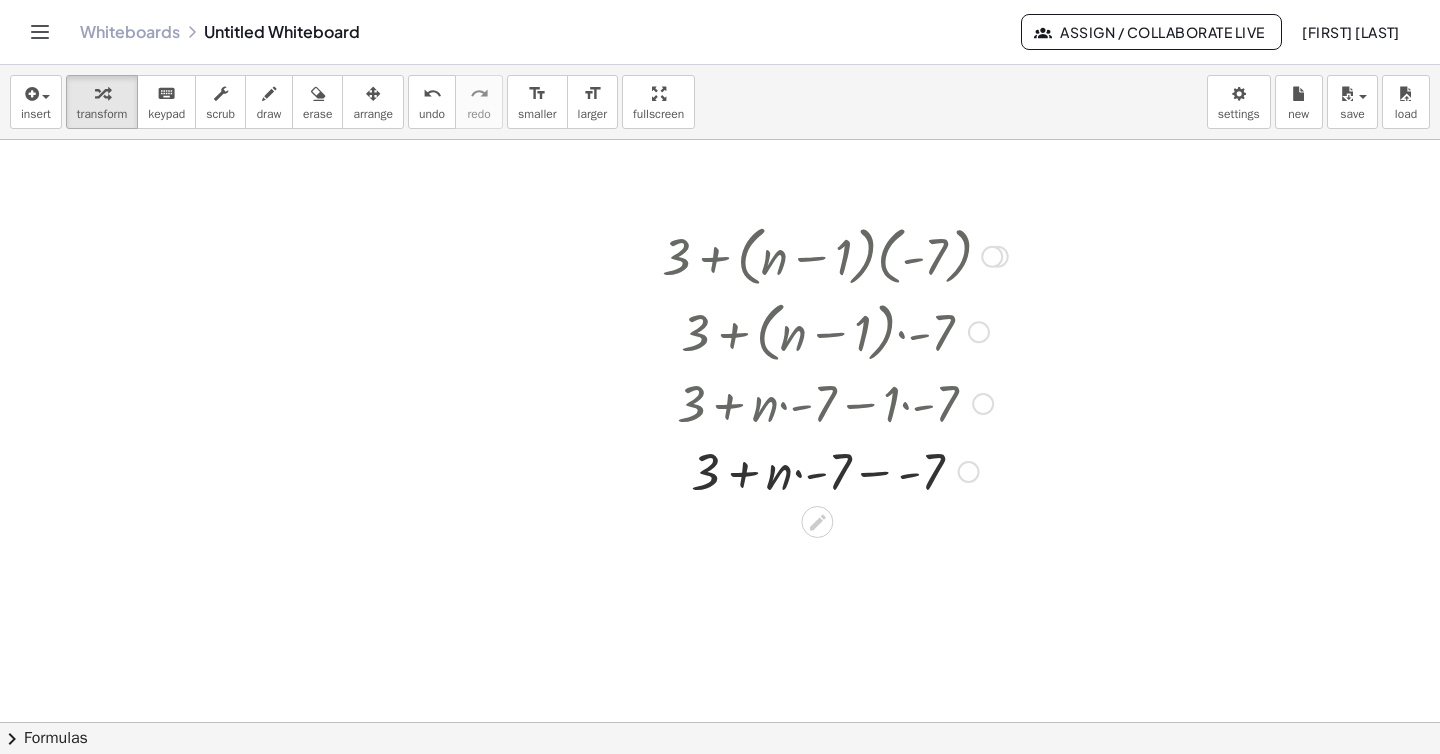 click at bounding box center (835, 470) 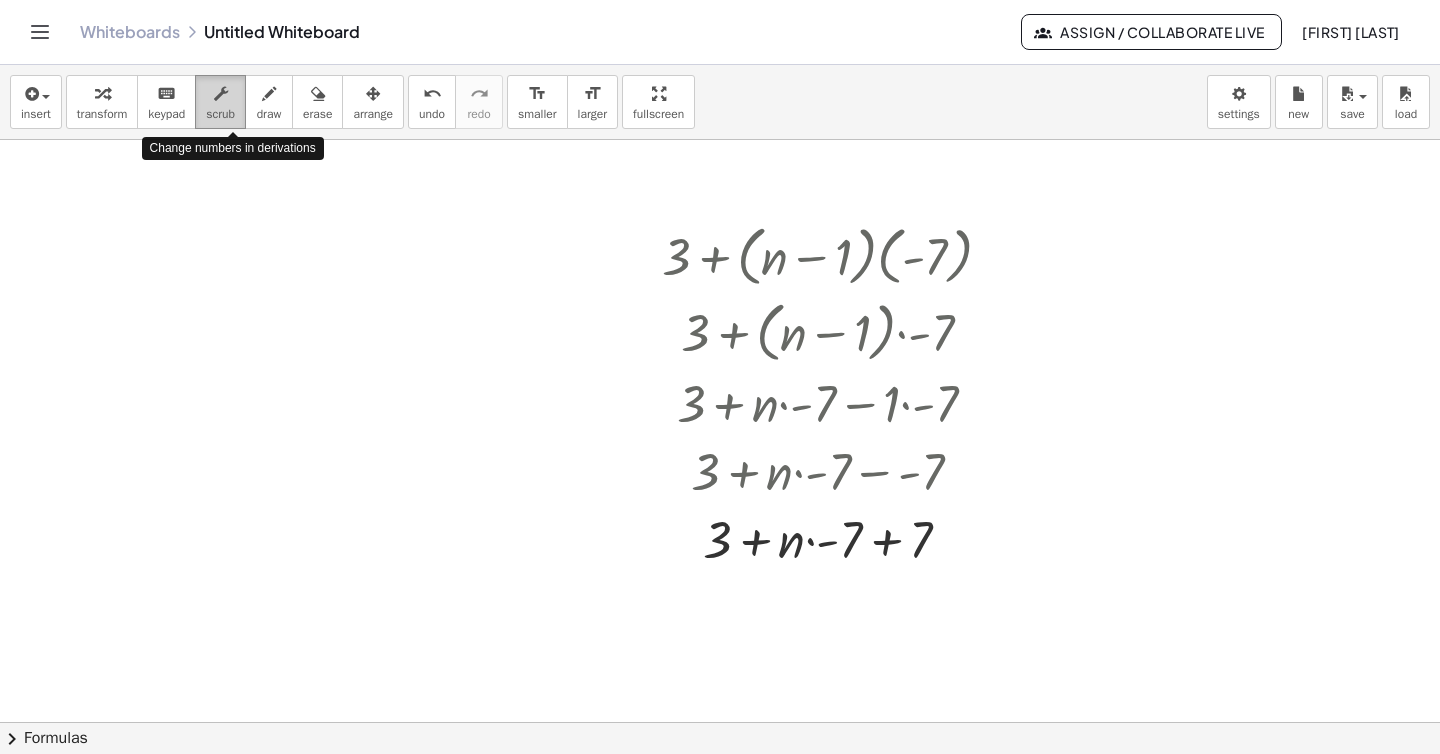 click on "scrub" at bounding box center [220, 114] 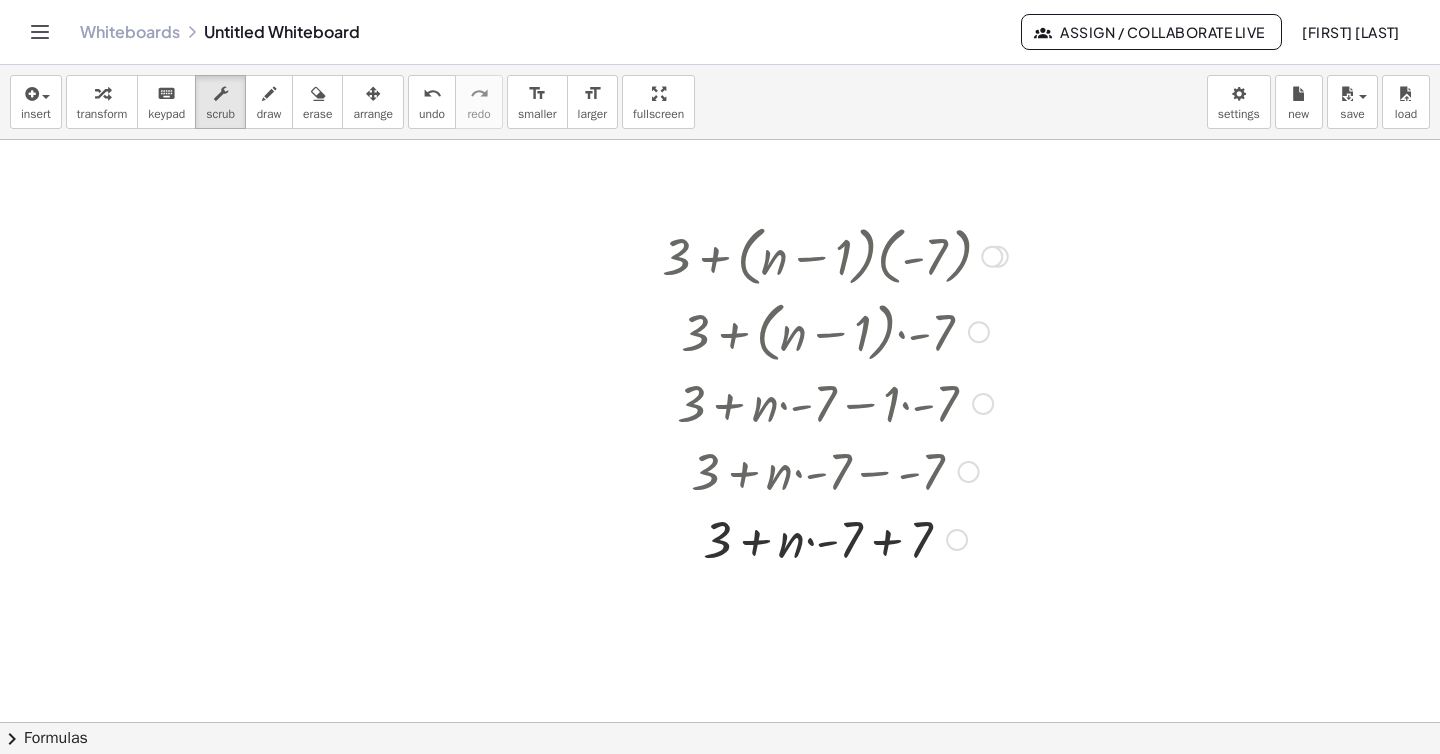 click at bounding box center (835, 255) 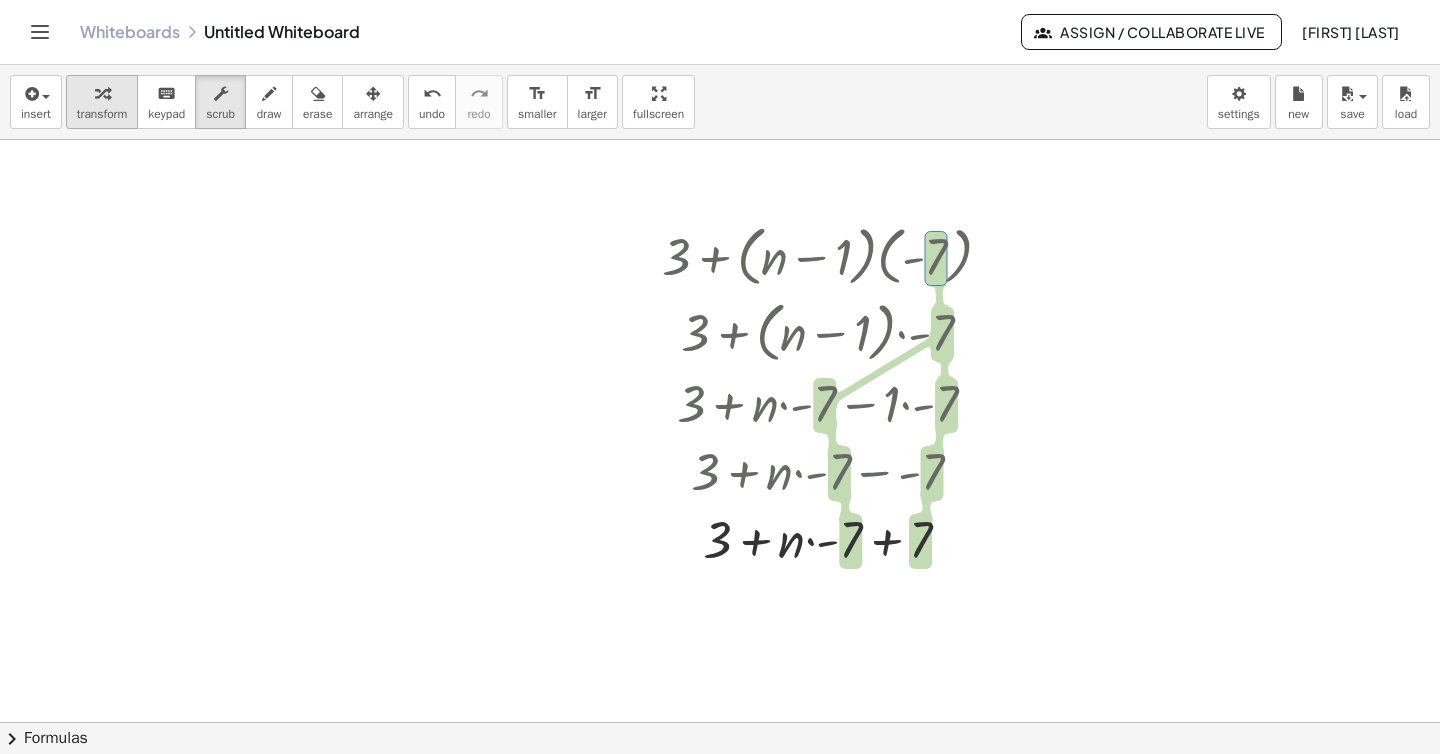 click at bounding box center (102, 93) 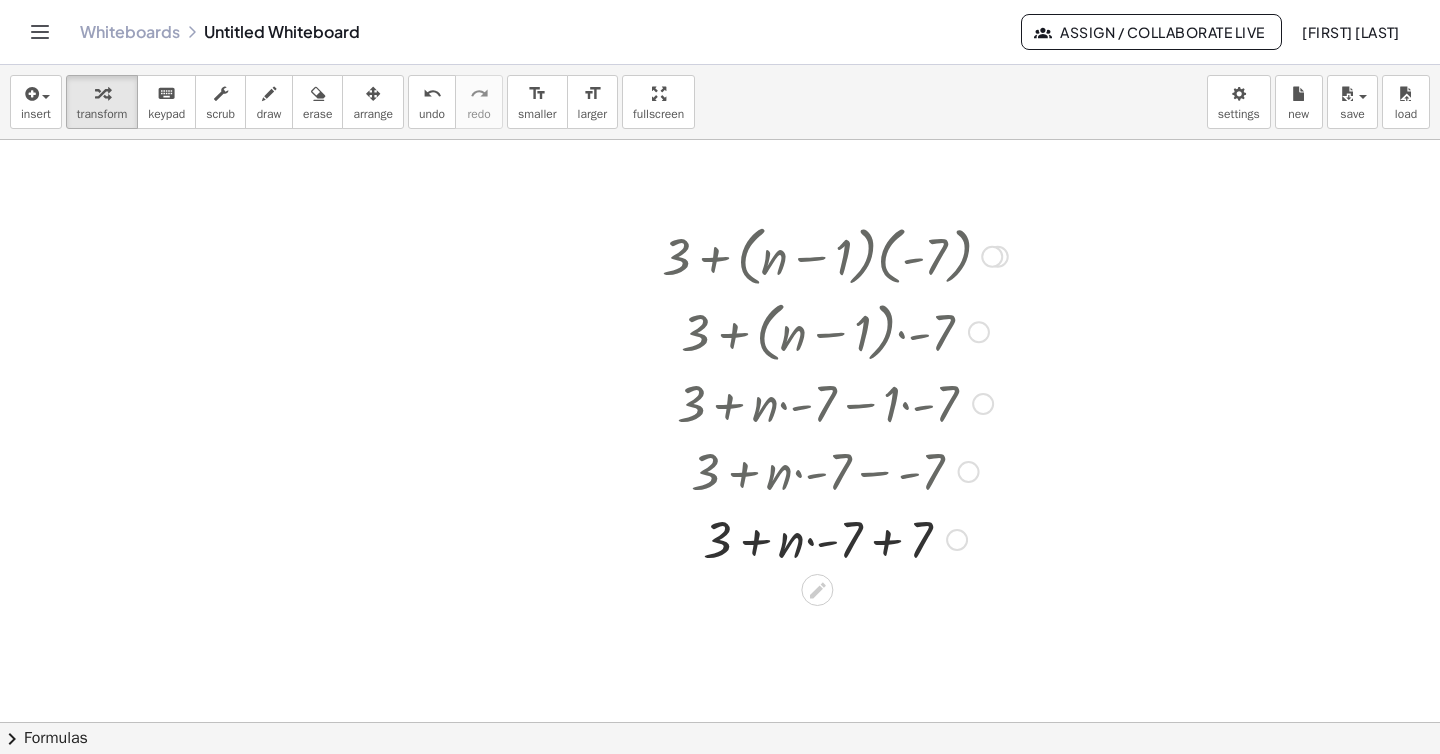 click at bounding box center (835, 538) 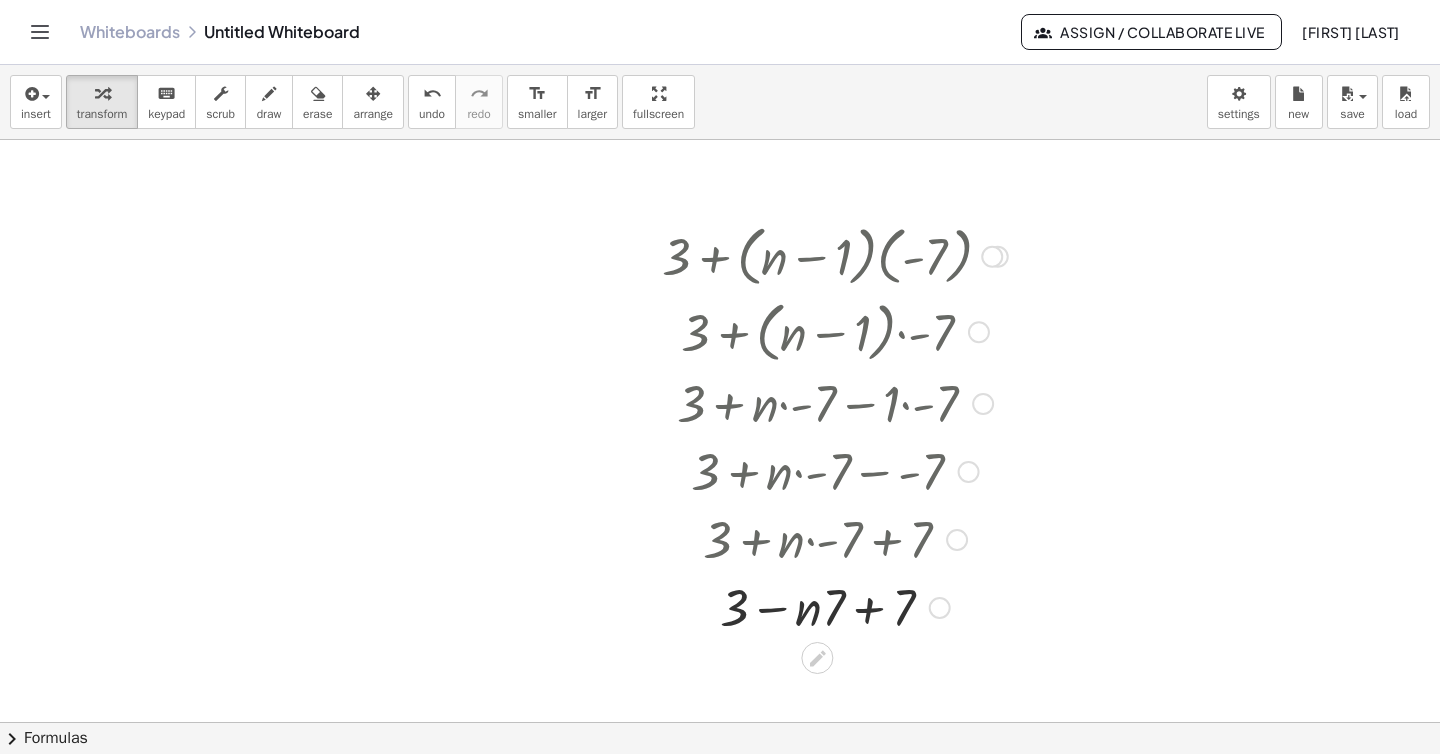 click at bounding box center (835, 606) 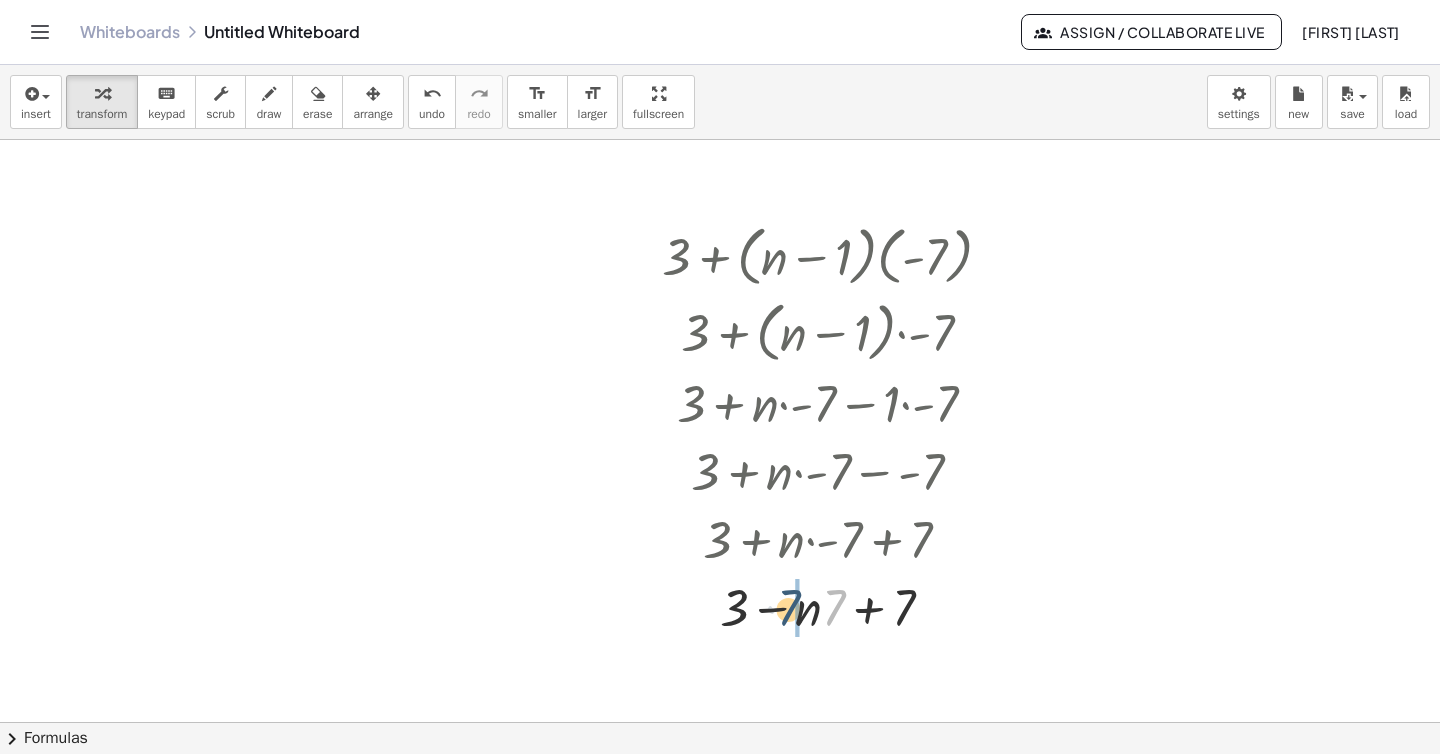 drag, startPoint x: 836, startPoint y: 610, endPoint x: 792, endPoint y: 611, distance: 44.011364 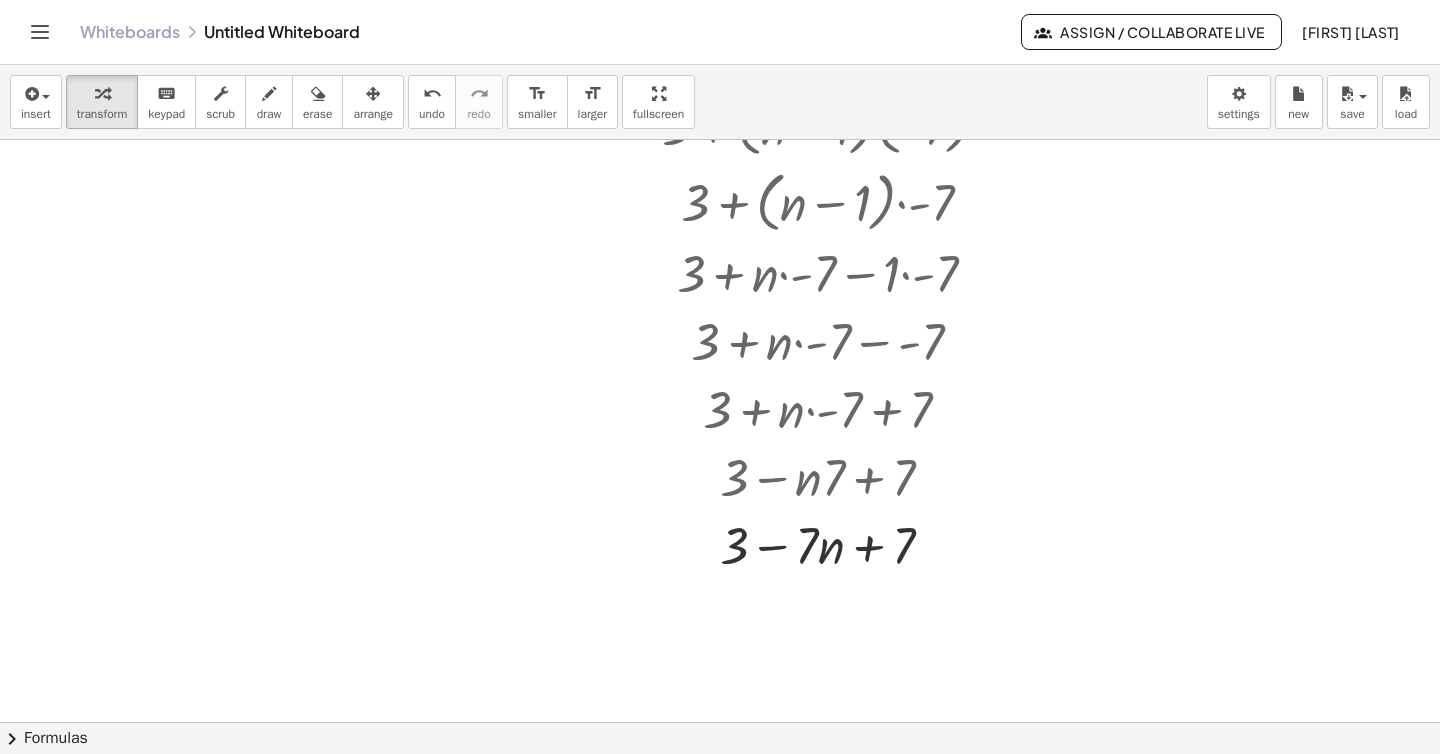 scroll, scrollTop: 255, scrollLeft: 0, axis: vertical 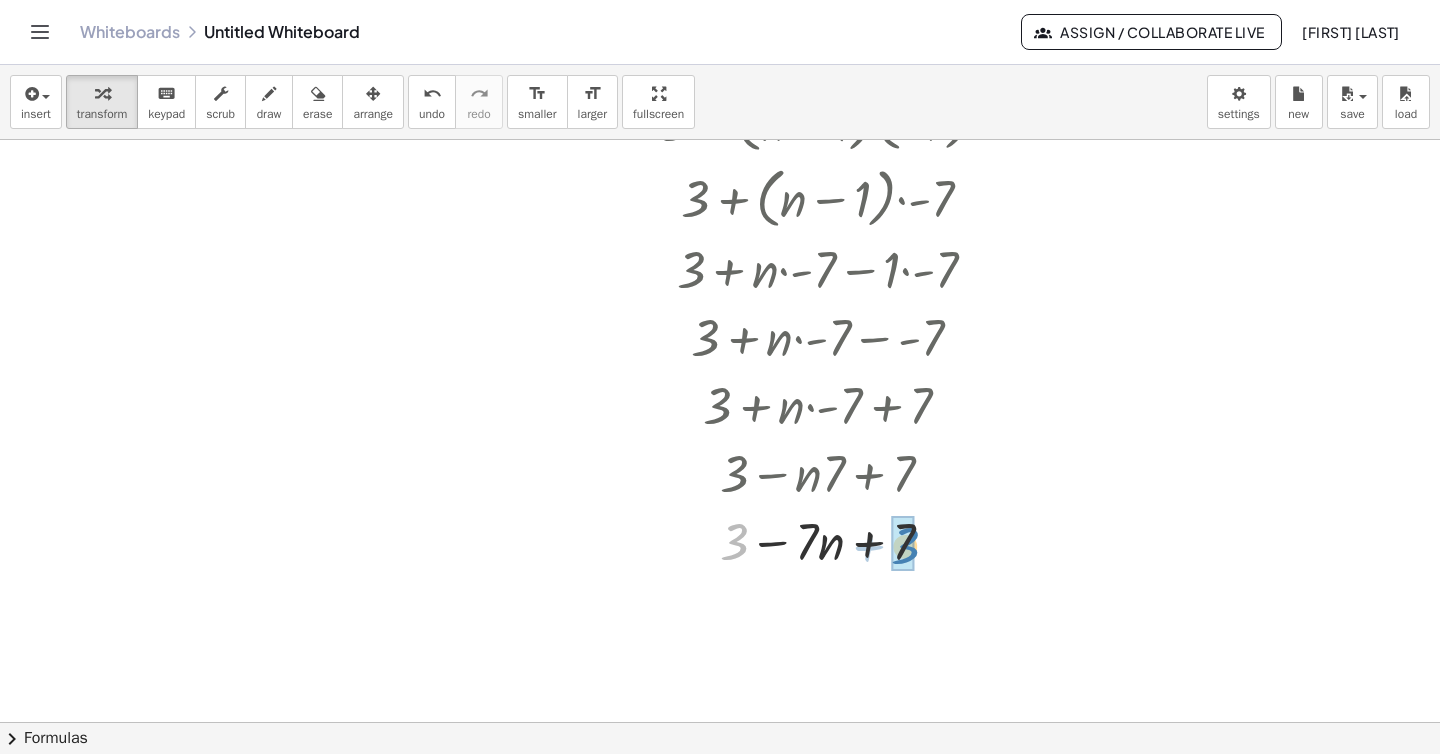 drag, startPoint x: 733, startPoint y: 540, endPoint x: 904, endPoint y: 544, distance: 171.04678 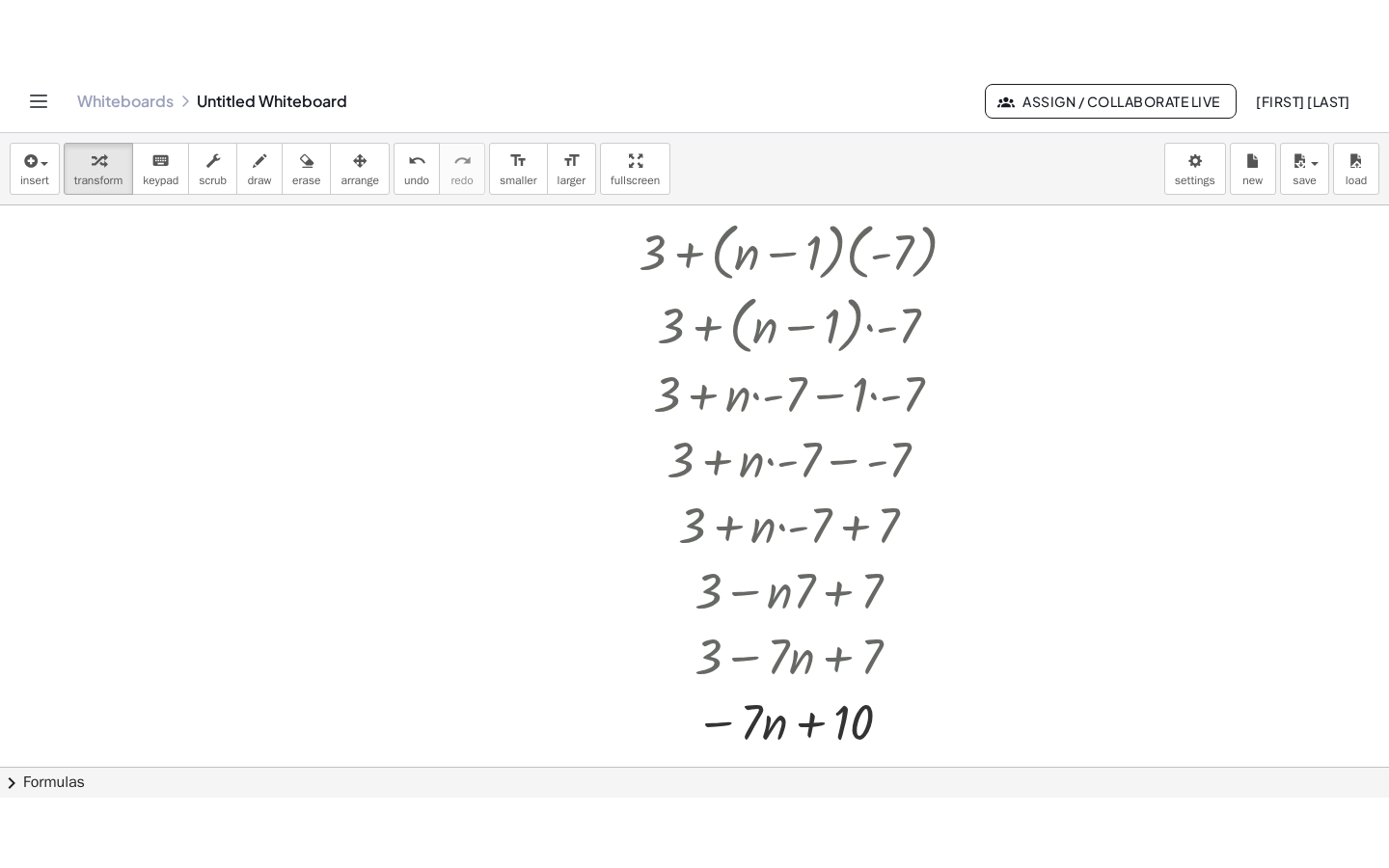 scroll, scrollTop: 176, scrollLeft: 0, axis: vertical 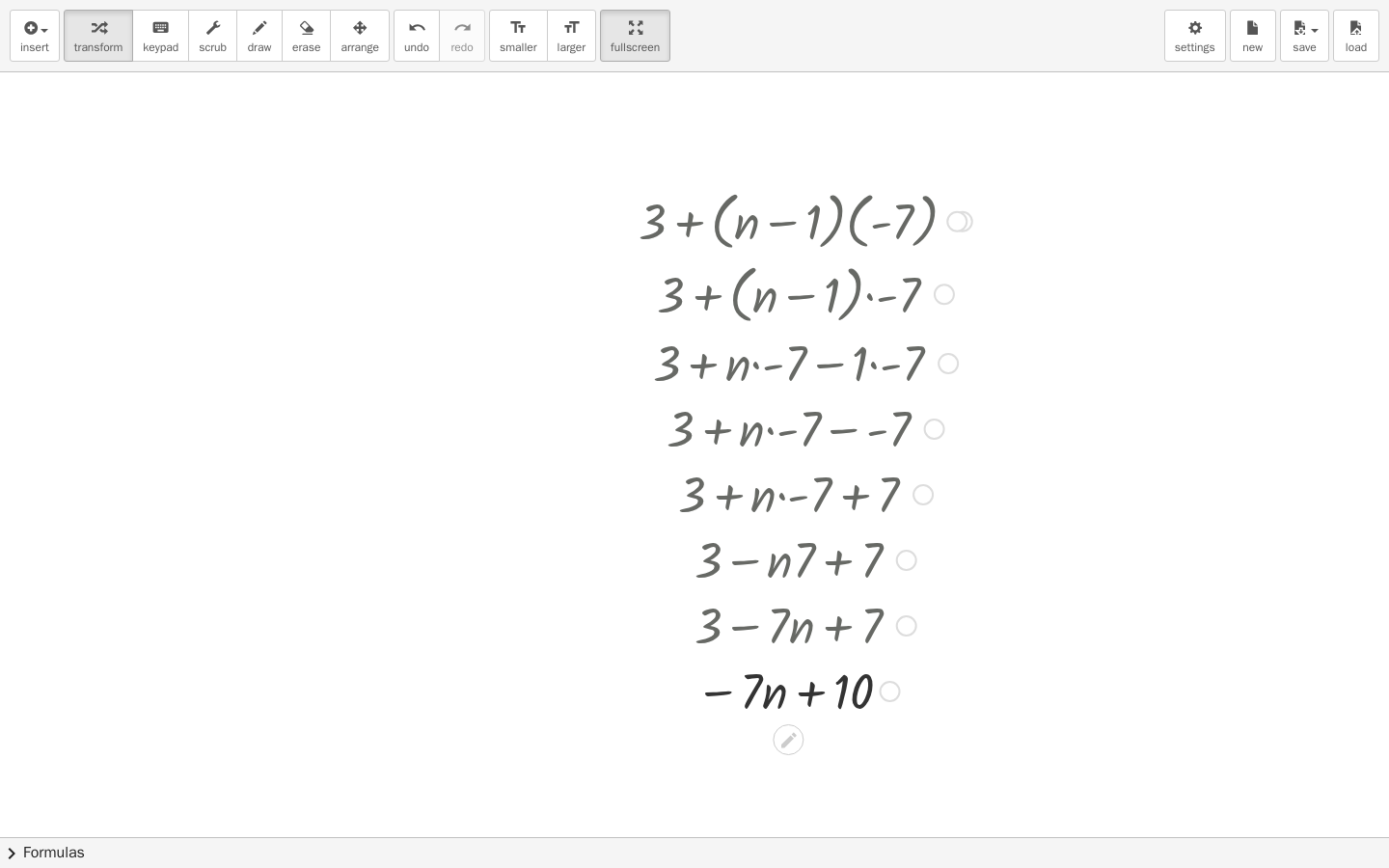 drag, startPoint x: 650, startPoint y: 152, endPoint x: 806, endPoint y: 566, distance: 442.41609 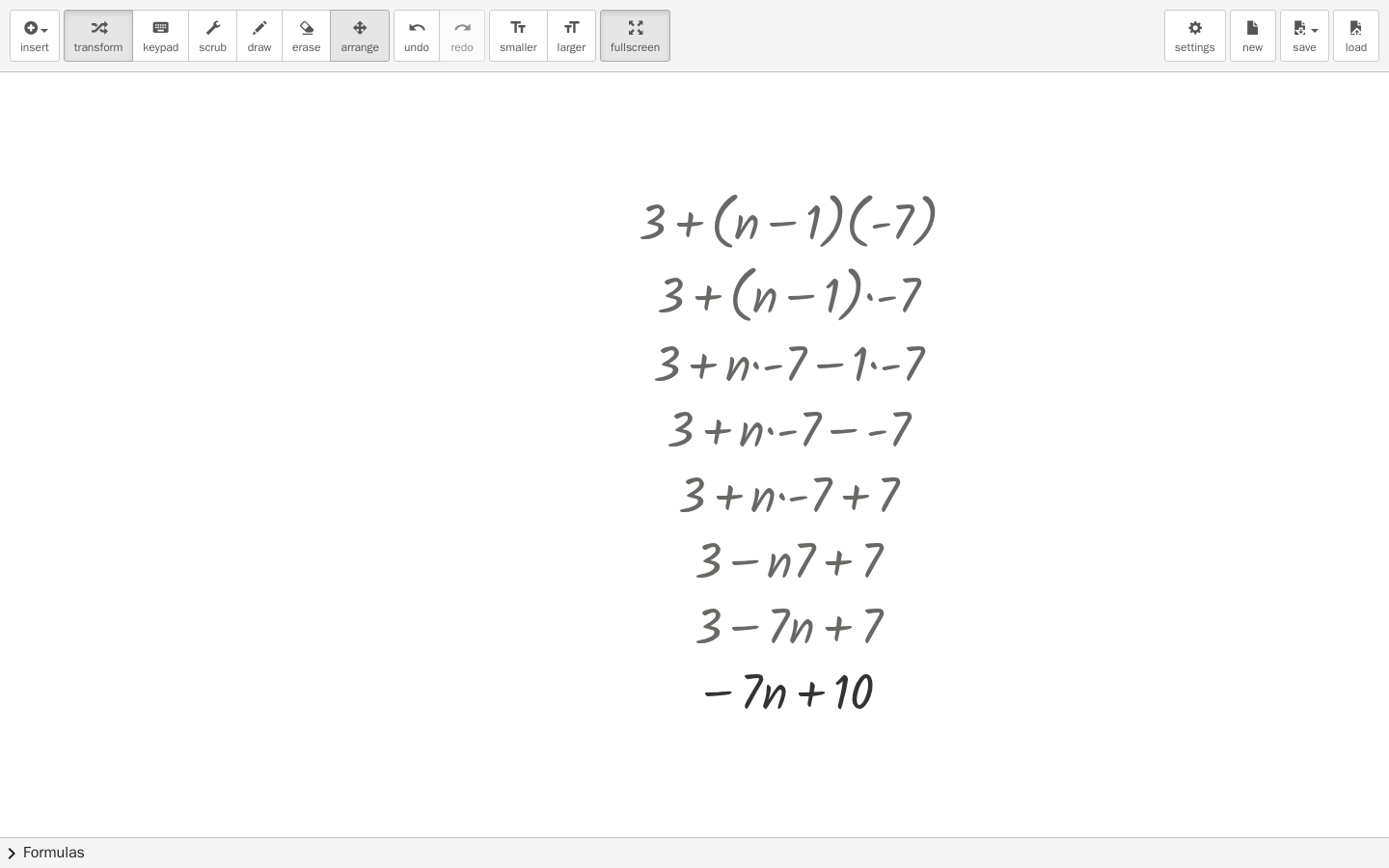 click at bounding box center [360, 27] 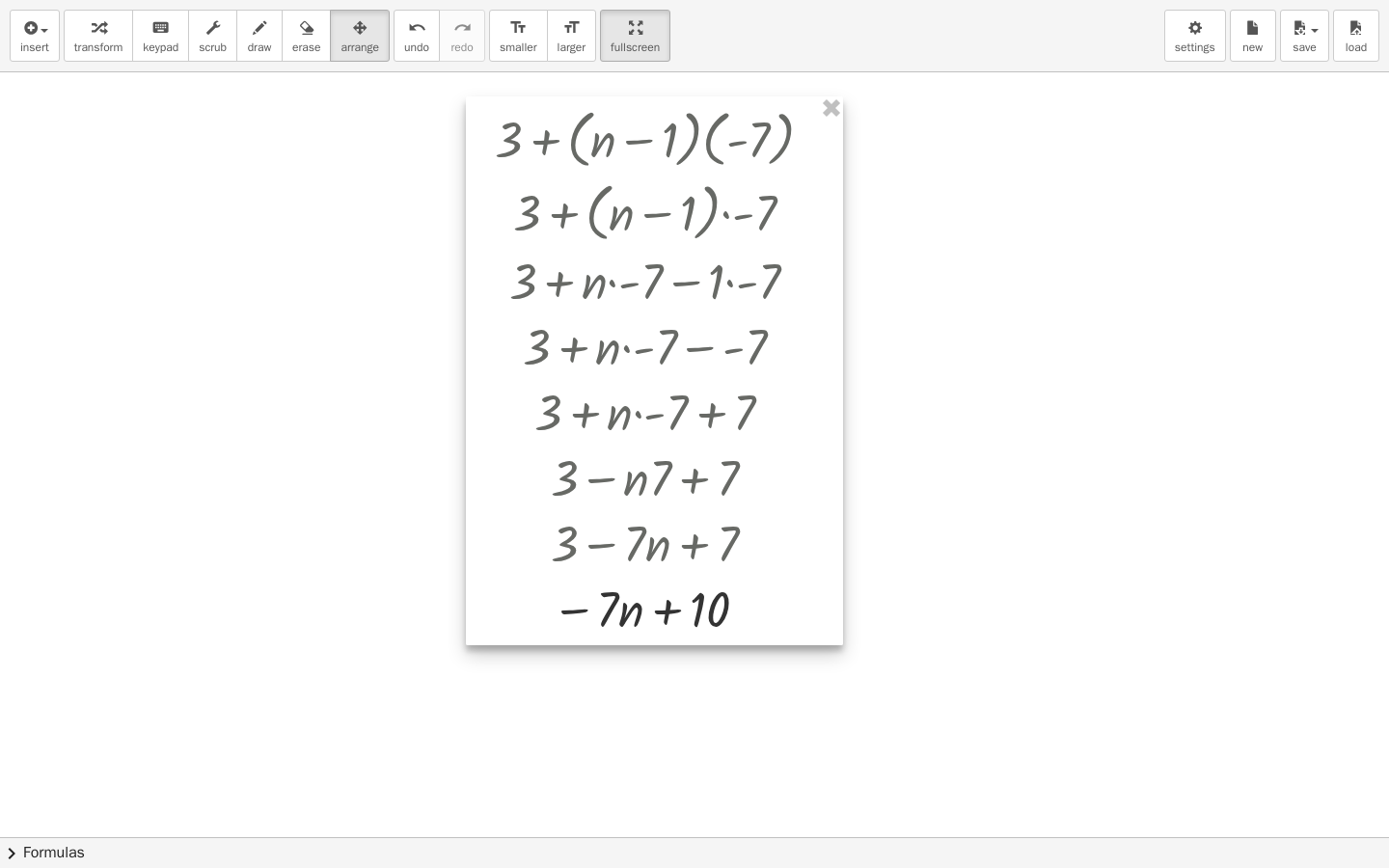 drag, startPoint x: 818, startPoint y: 183, endPoint x: 676, endPoint y: 102, distance: 163.47783 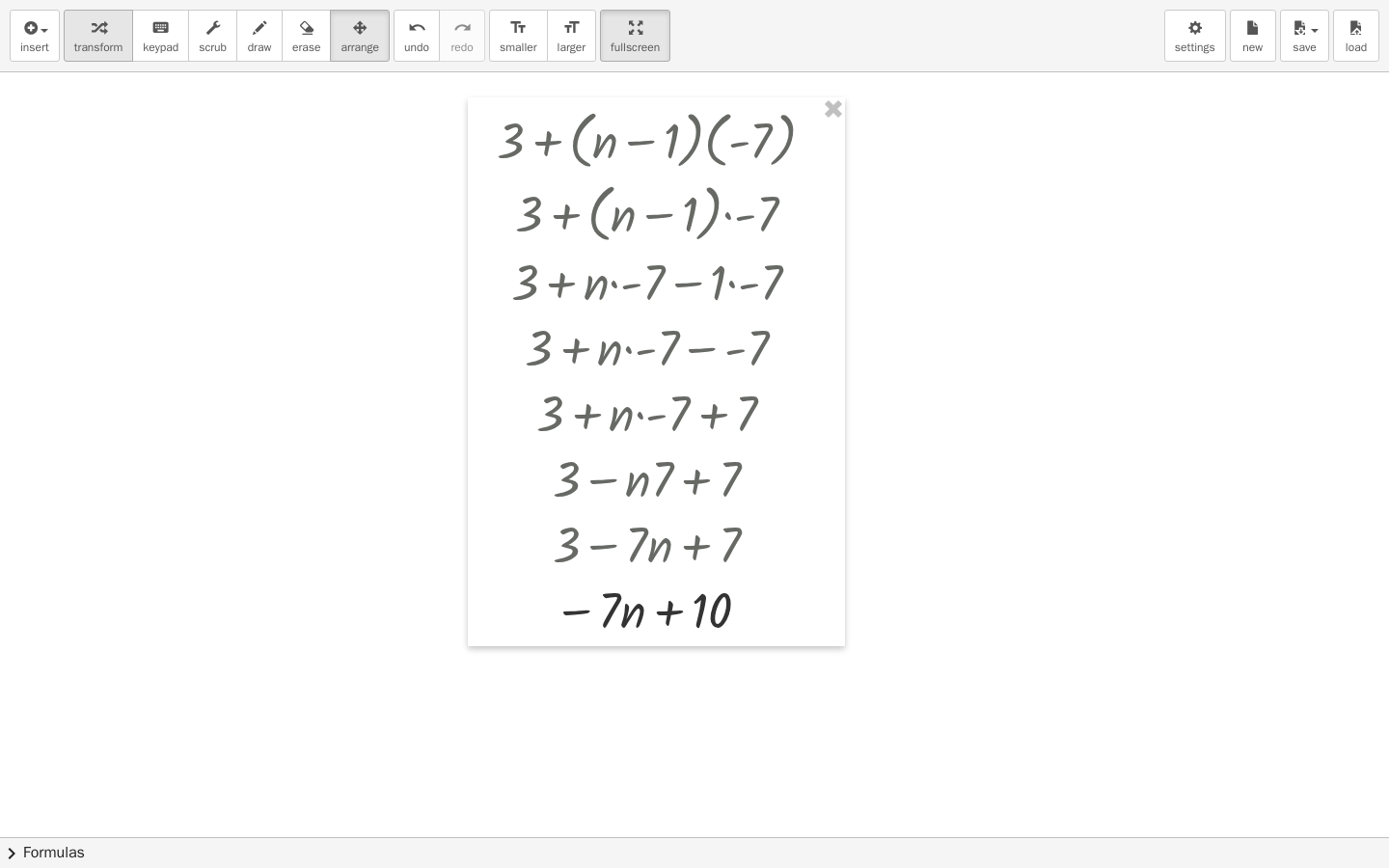 click on "transform" at bounding box center (98, 47) 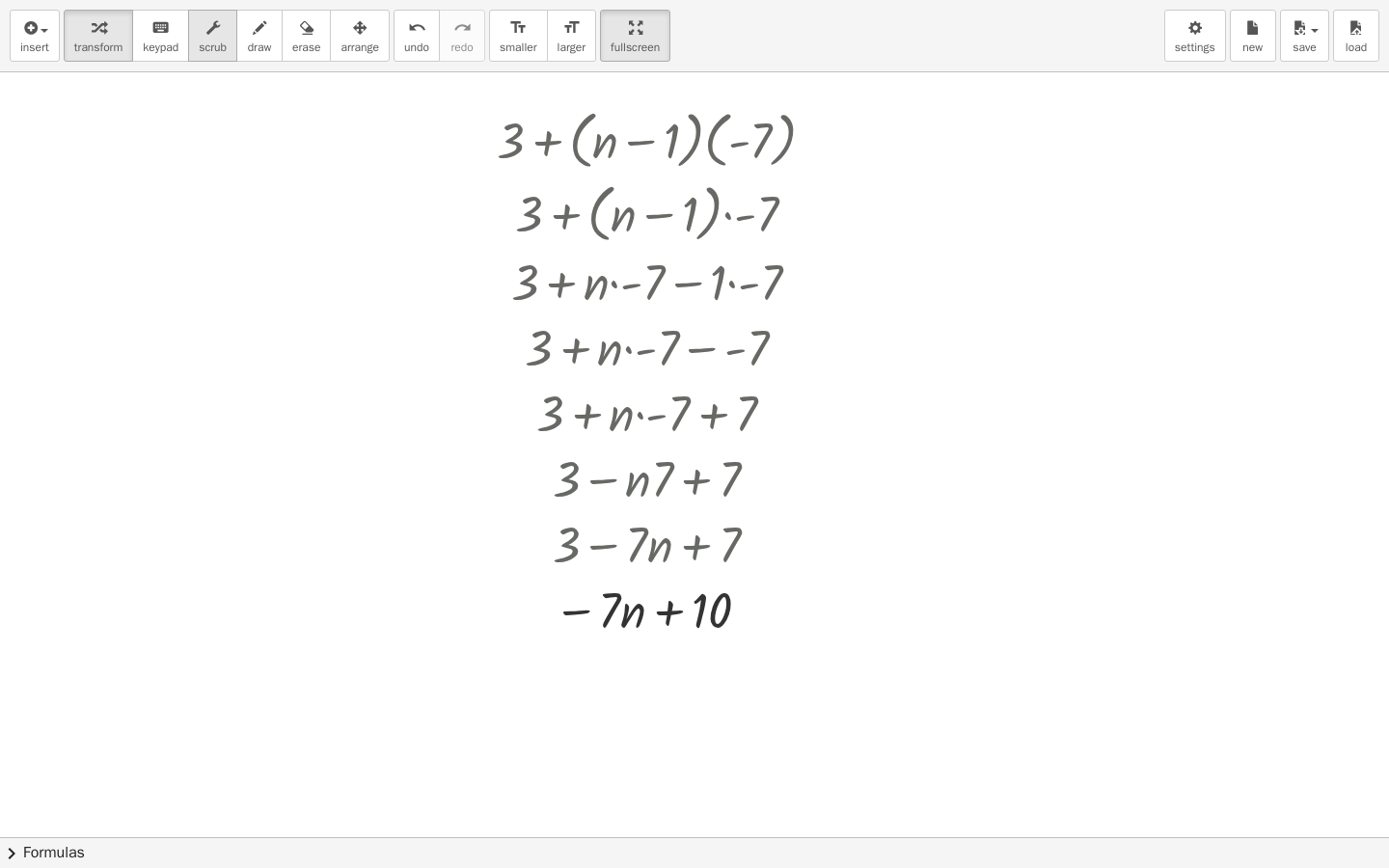 click at bounding box center (213, 28) 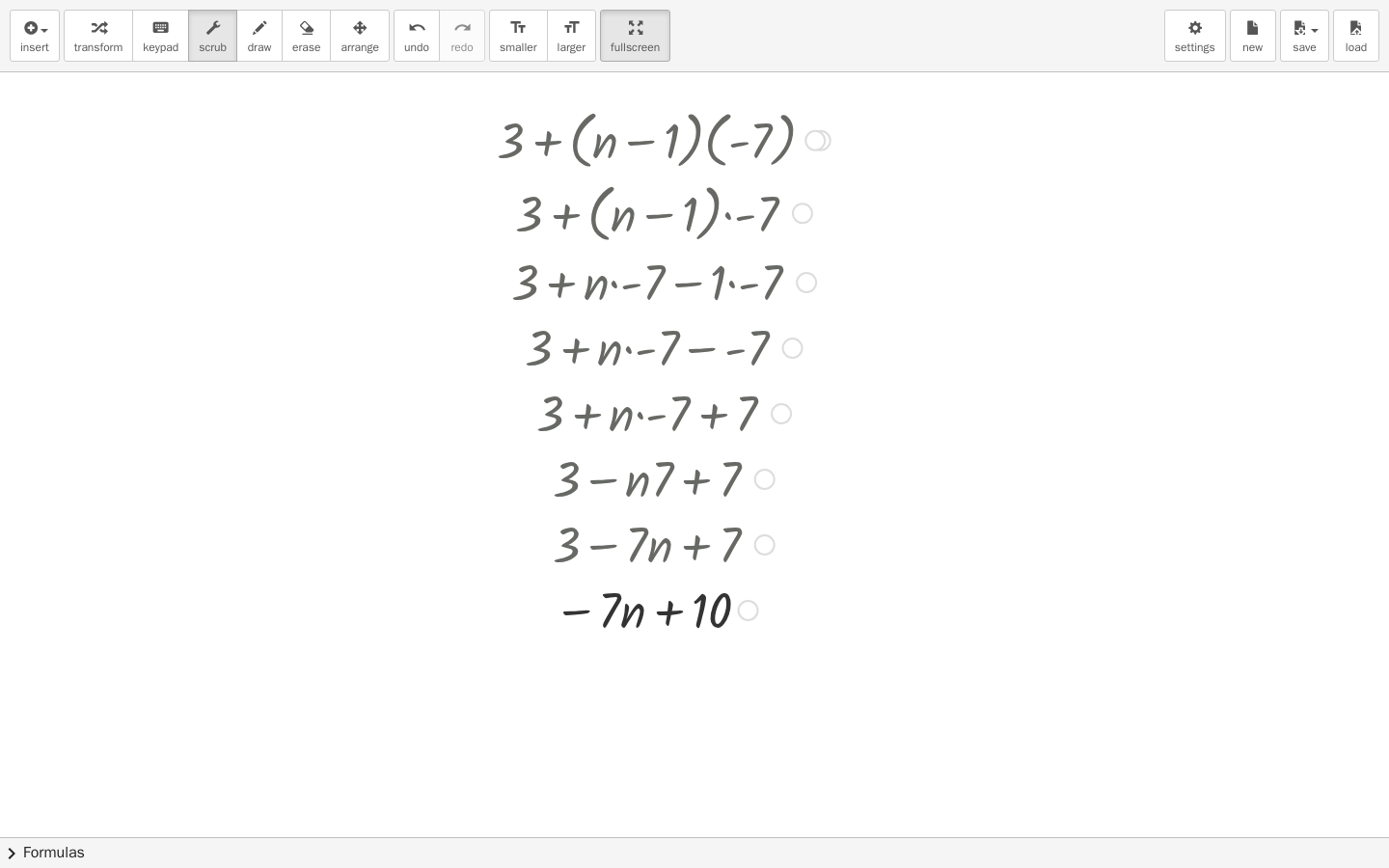 click at bounding box center [664, 139] 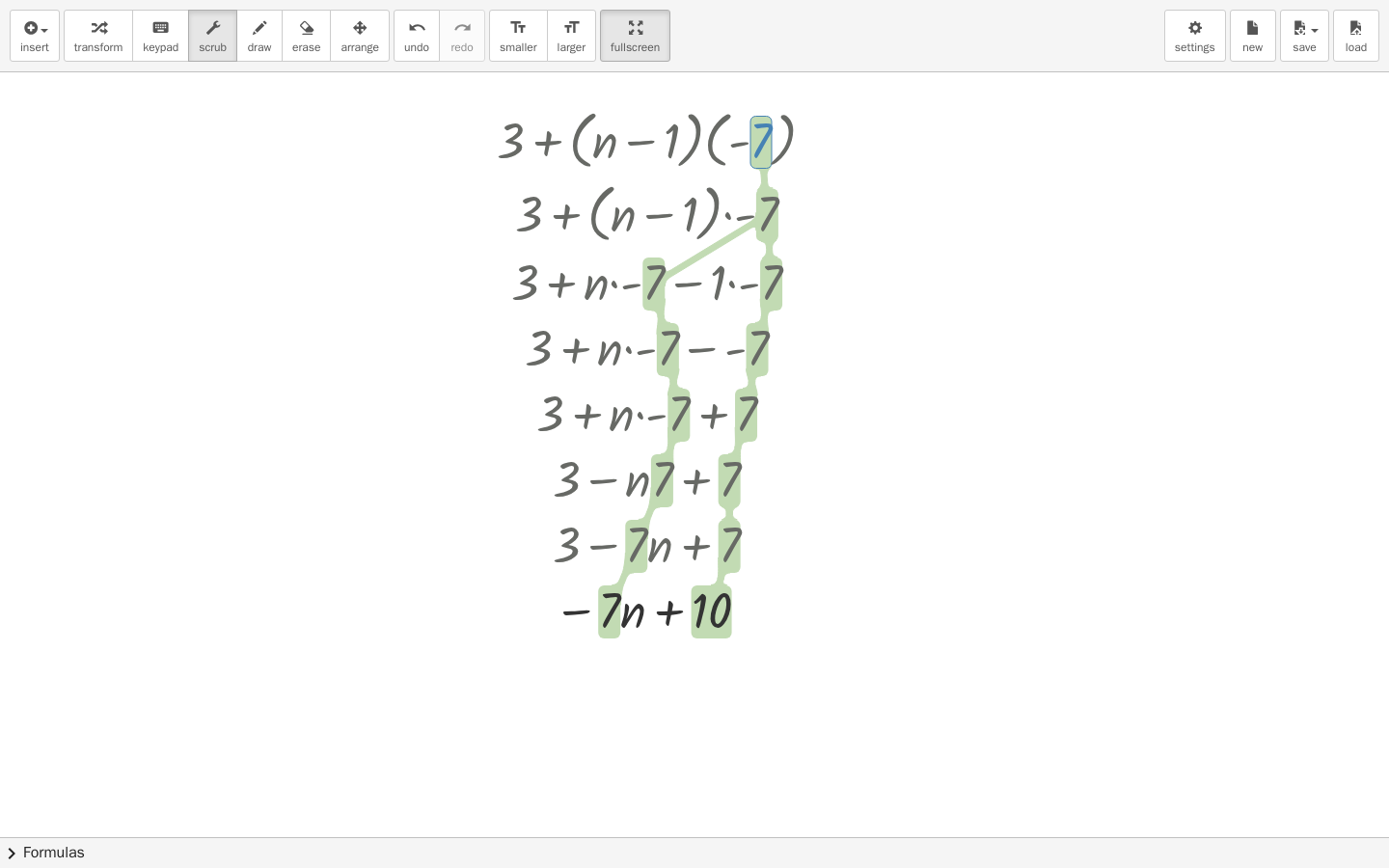 drag, startPoint x: 768, startPoint y: 147, endPoint x: 768, endPoint y: 117, distance: 30 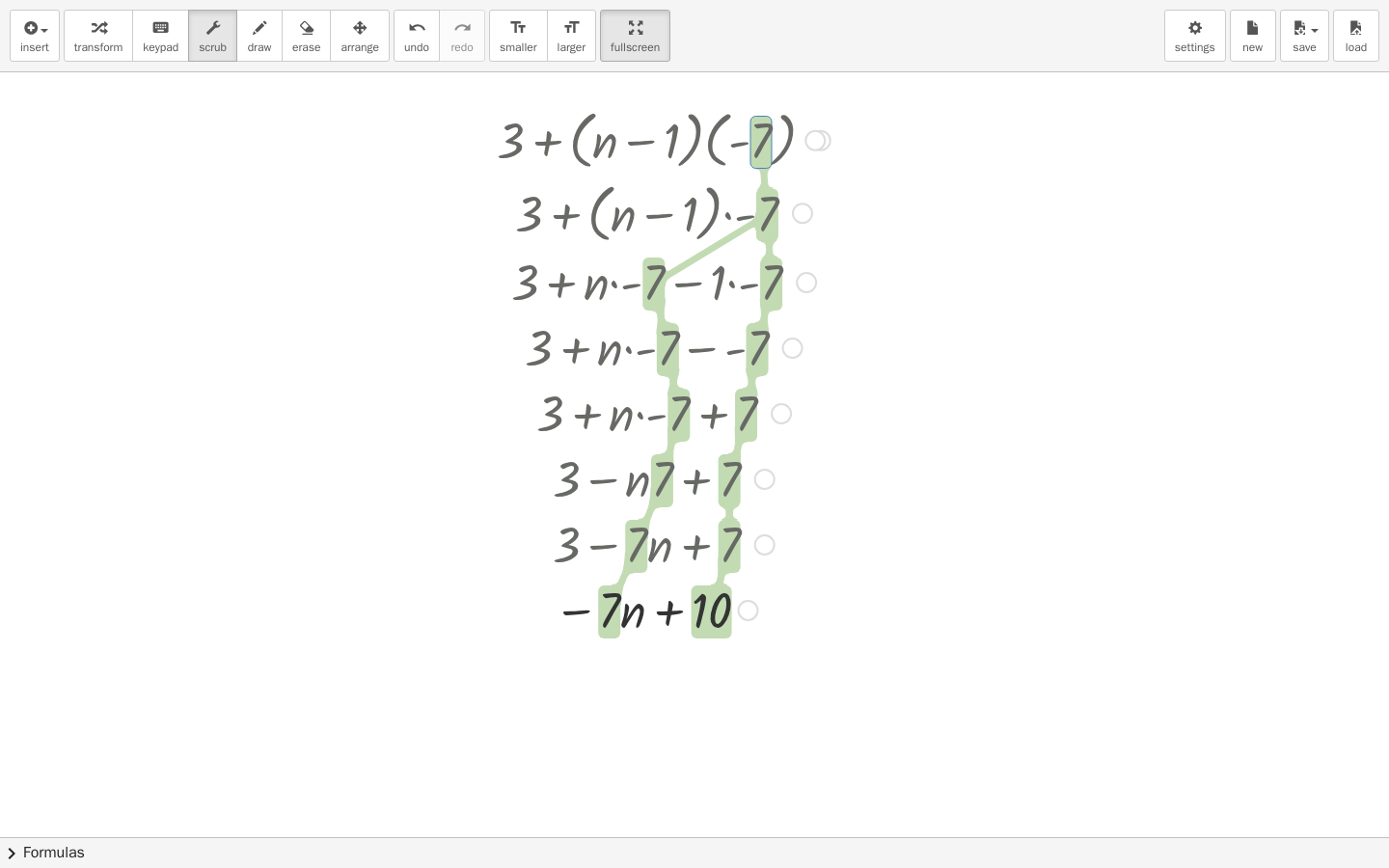 click at bounding box center (664, 139) 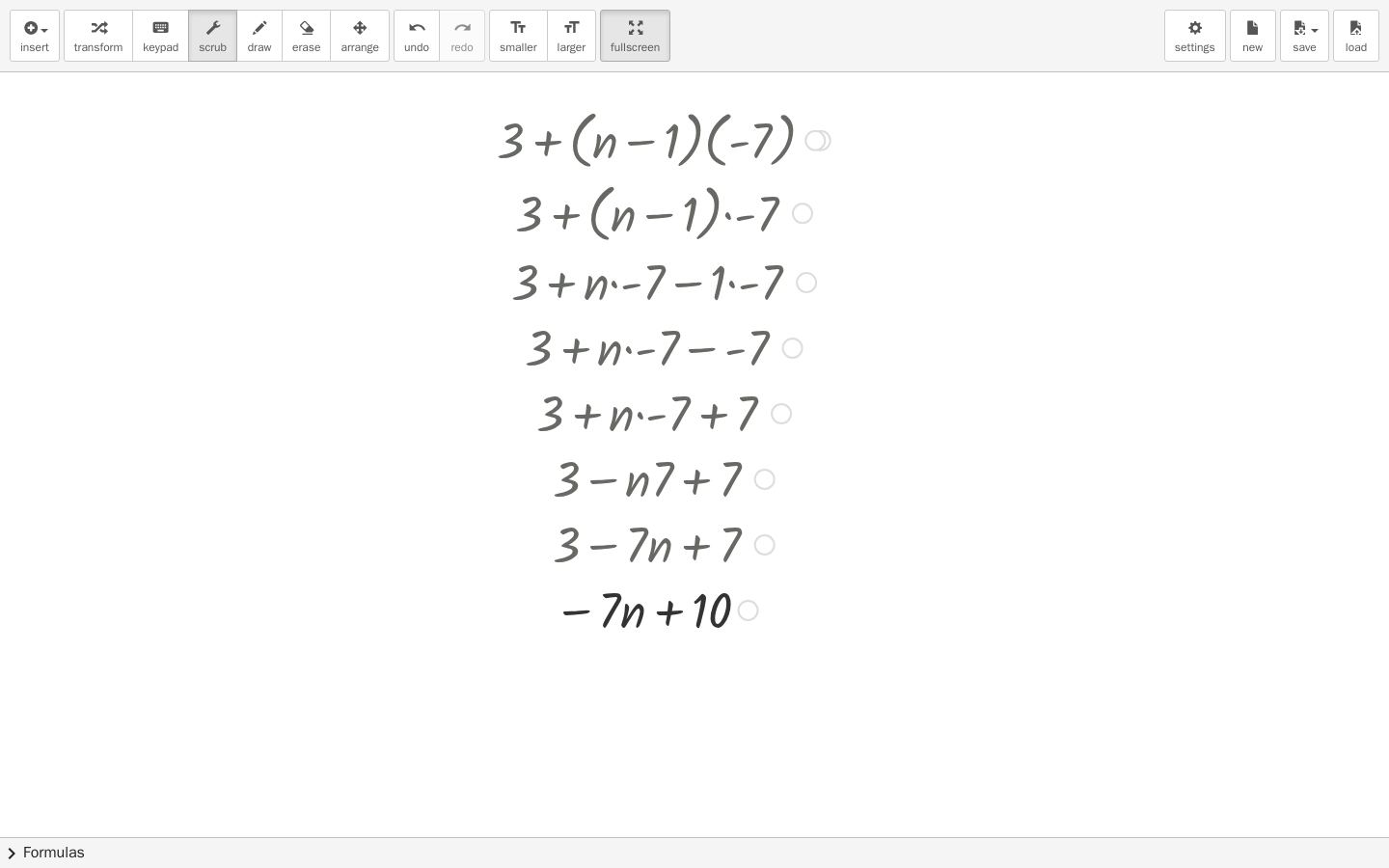 click at bounding box center [664, 139] 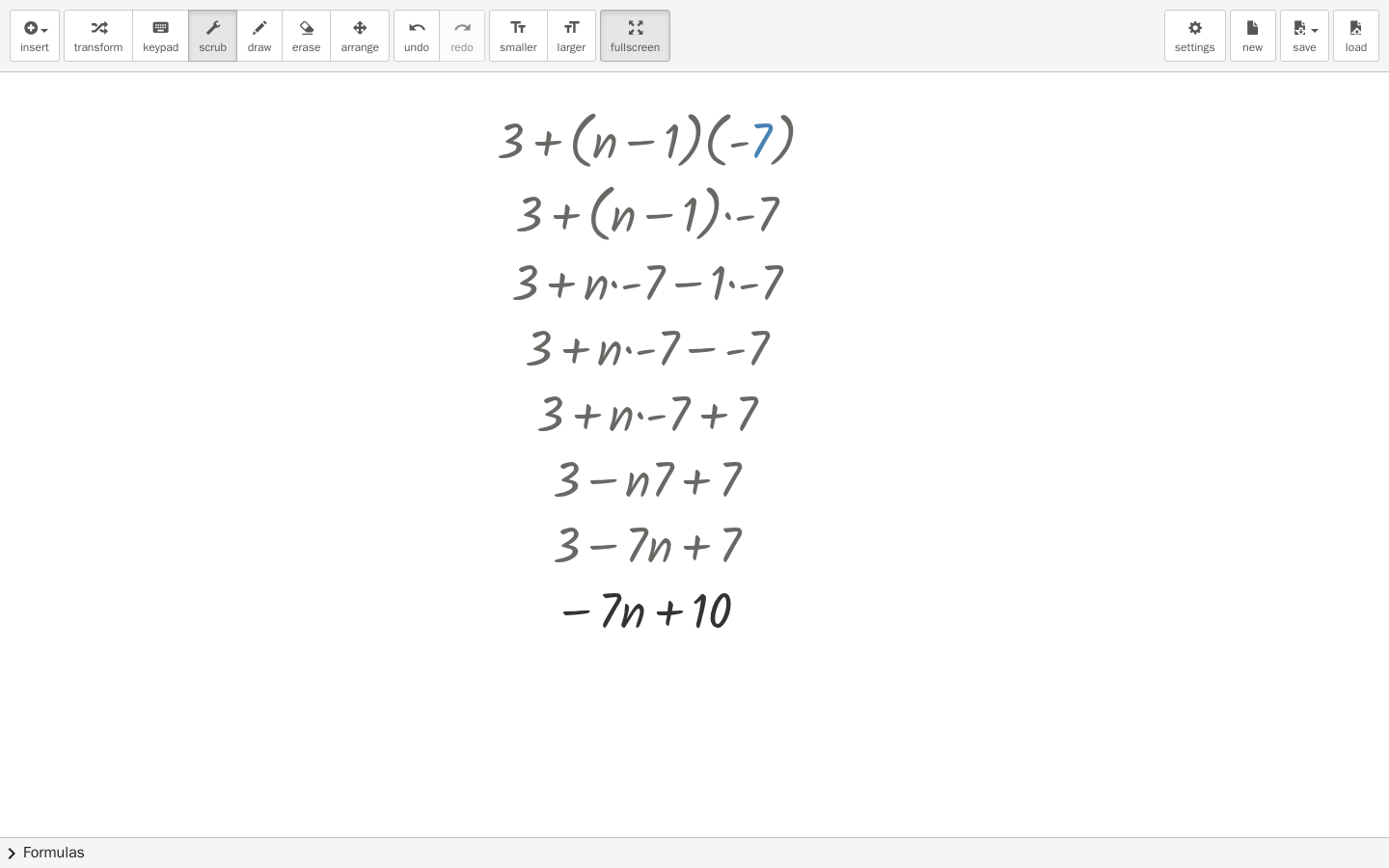 drag, startPoint x: 764, startPoint y: 143, endPoint x: 765, endPoint y: 131, distance: 12.0415946 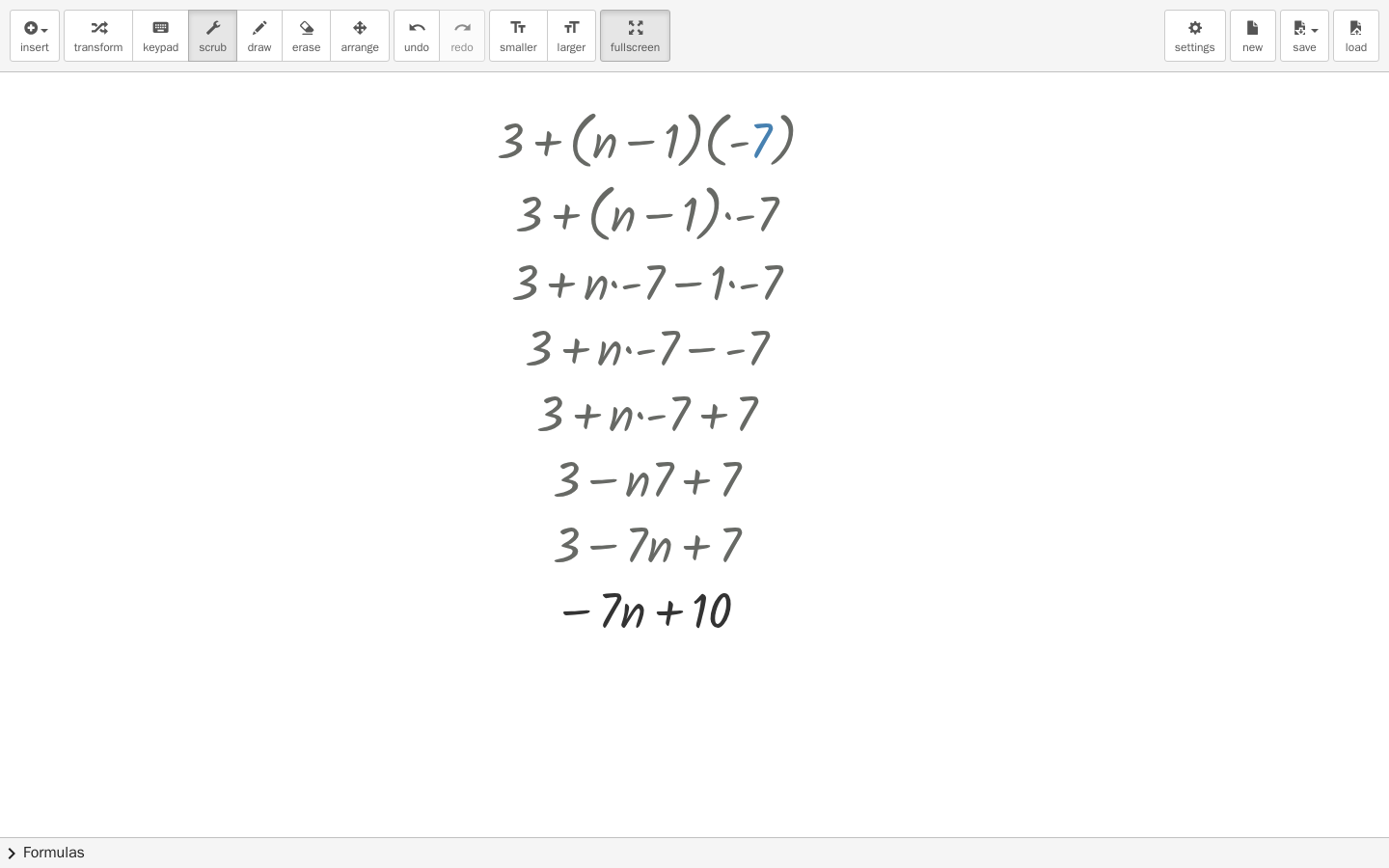 drag, startPoint x: 765, startPoint y: 131, endPoint x: 764, endPoint y: 153, distance: 22.022716 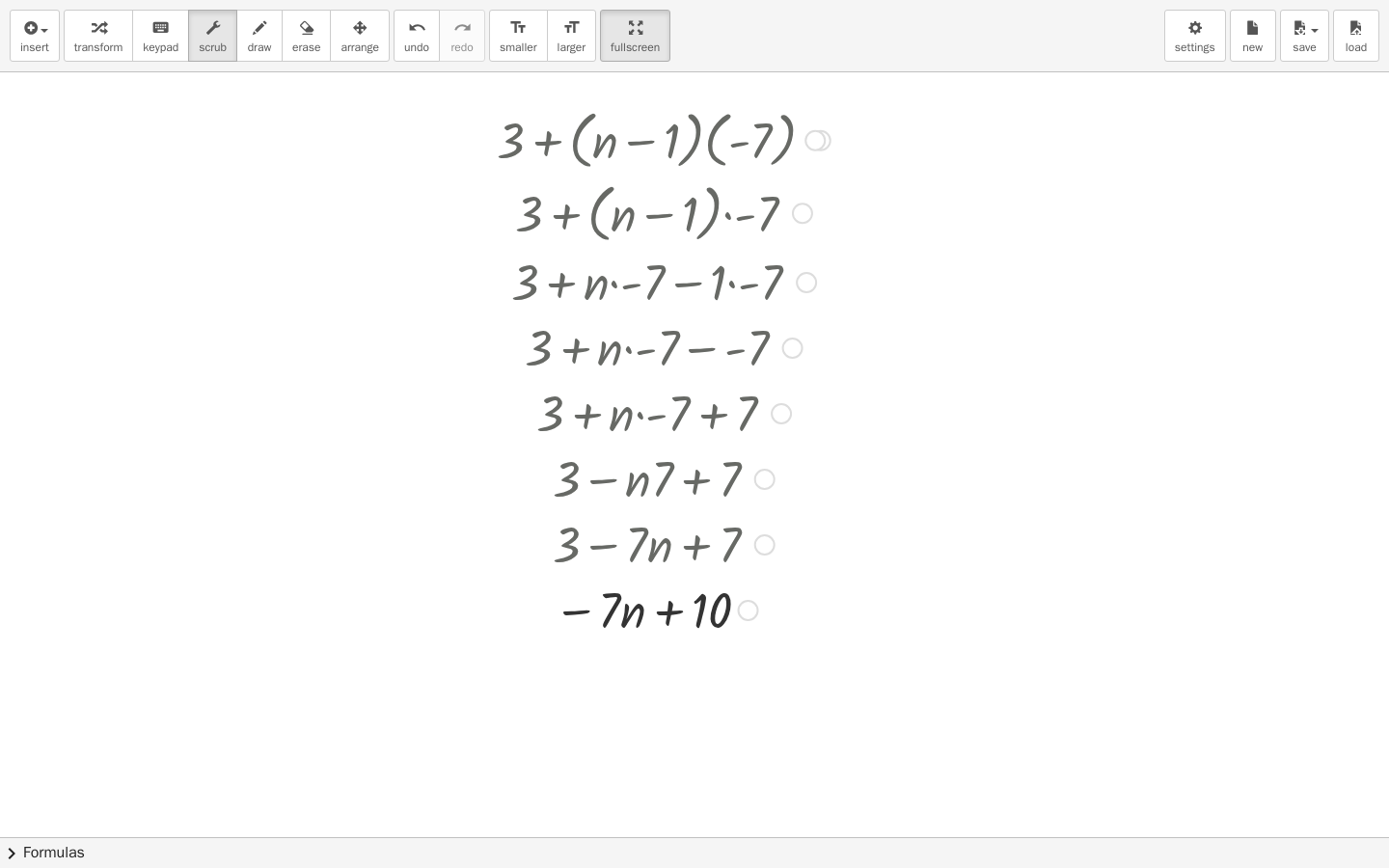 click at bounding box center (664, 139) 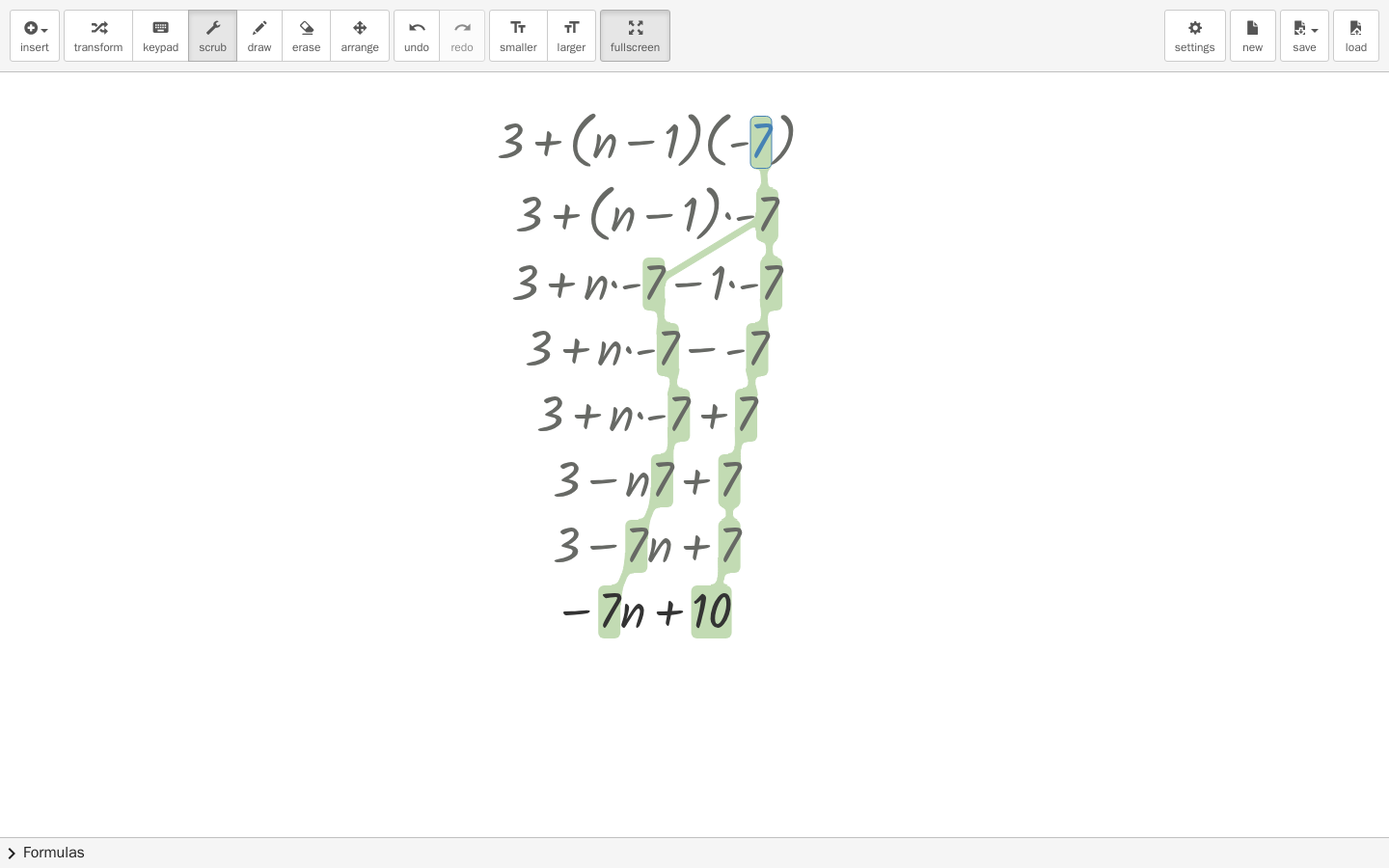 drag, startPoint x: 764, startPoint y: 145, endPoint x: 776, endPoint y: 293, distance: 148.48569 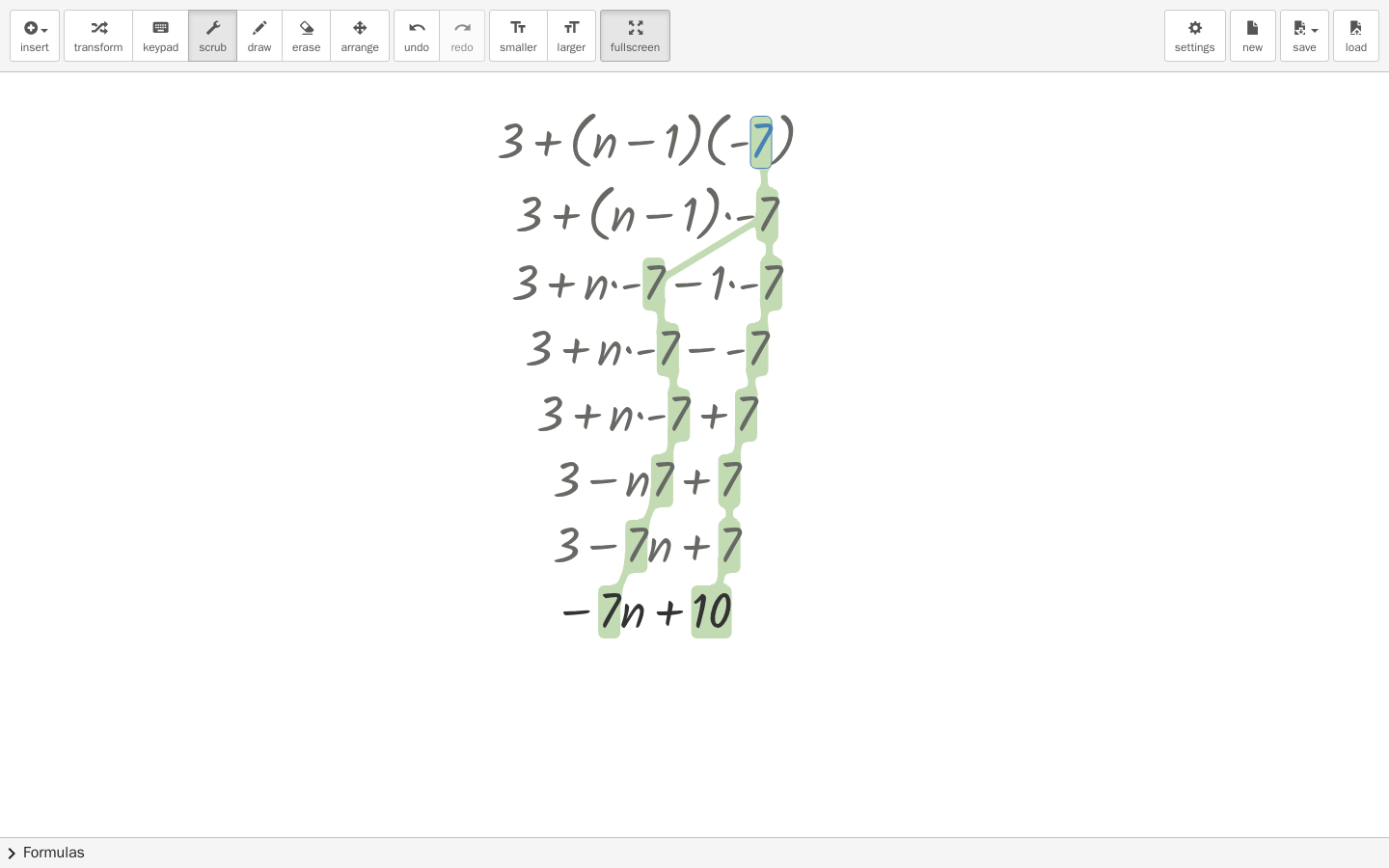 drag, startPoint x: 753, startPoint y: 140, endPoint x: 760, endPoint y: 242, distance: 102.23991 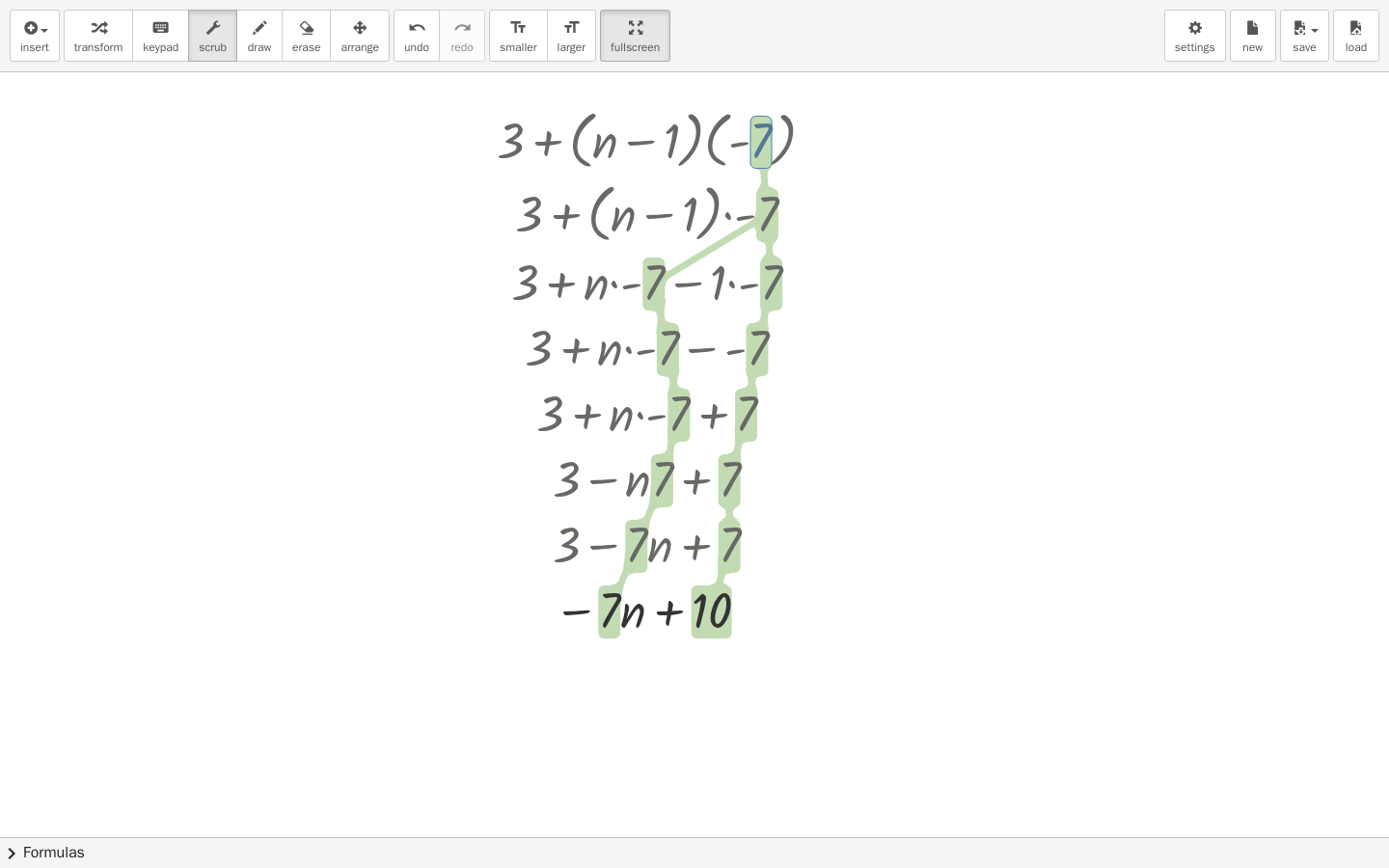 drag, startPoint x: 762, startPoint y: 133, endPoint x: 762, endPoint y: 89, distance: 44 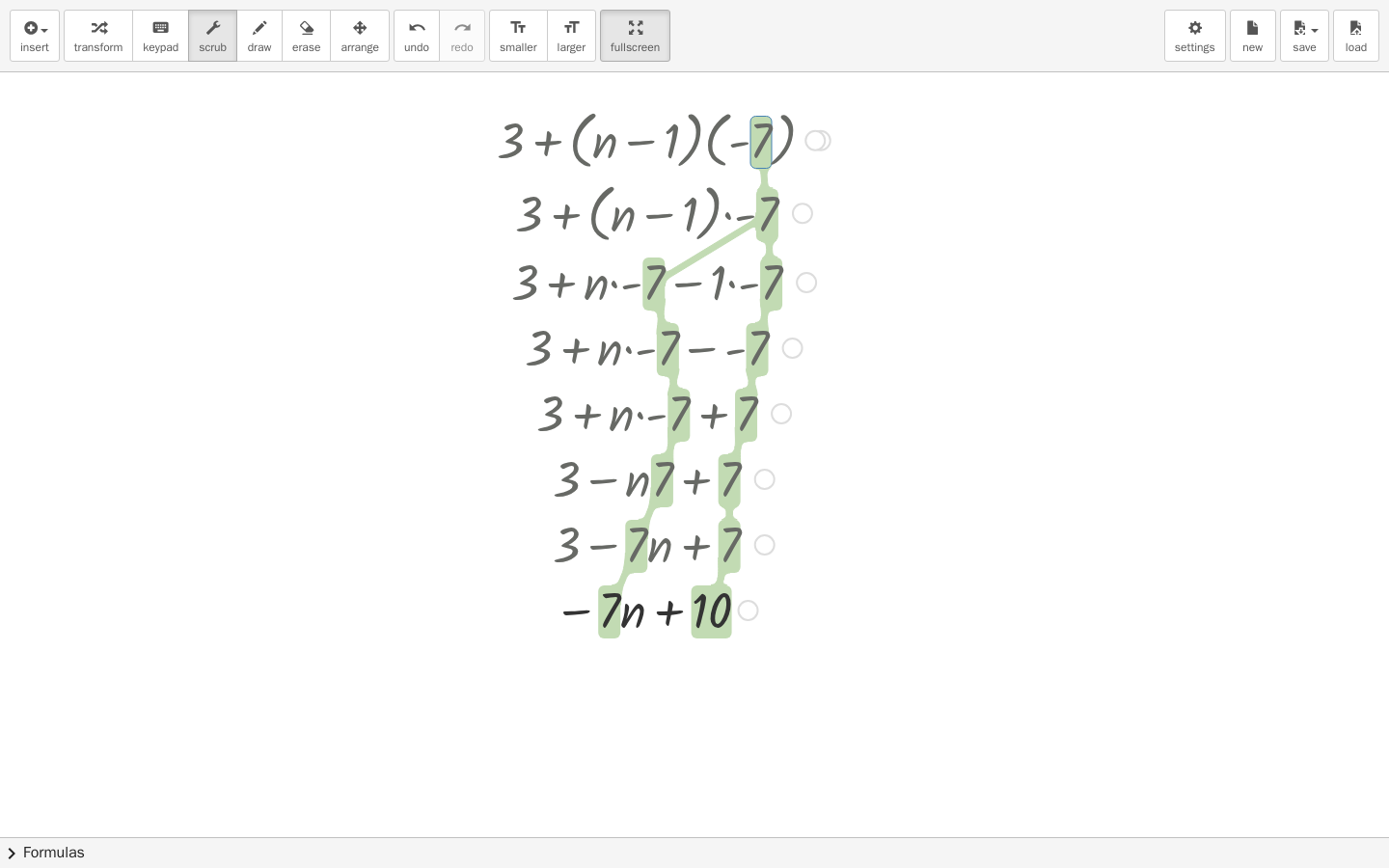 click at bounding box center [664, 139] 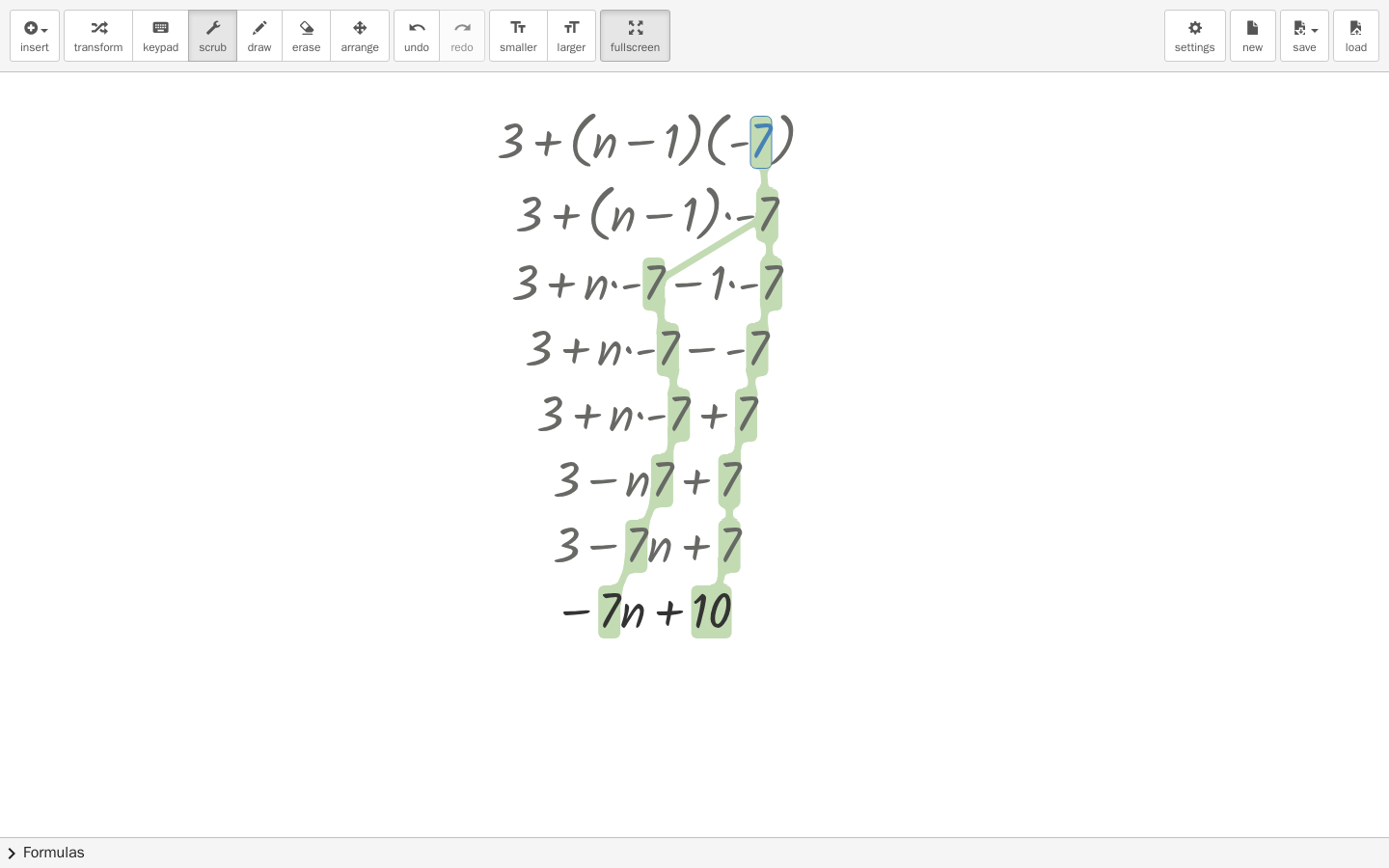 drag, startPoint x: 761, startPoint y: 144, endPoint x: 776, endPoint y: 308, distance: 164.68455 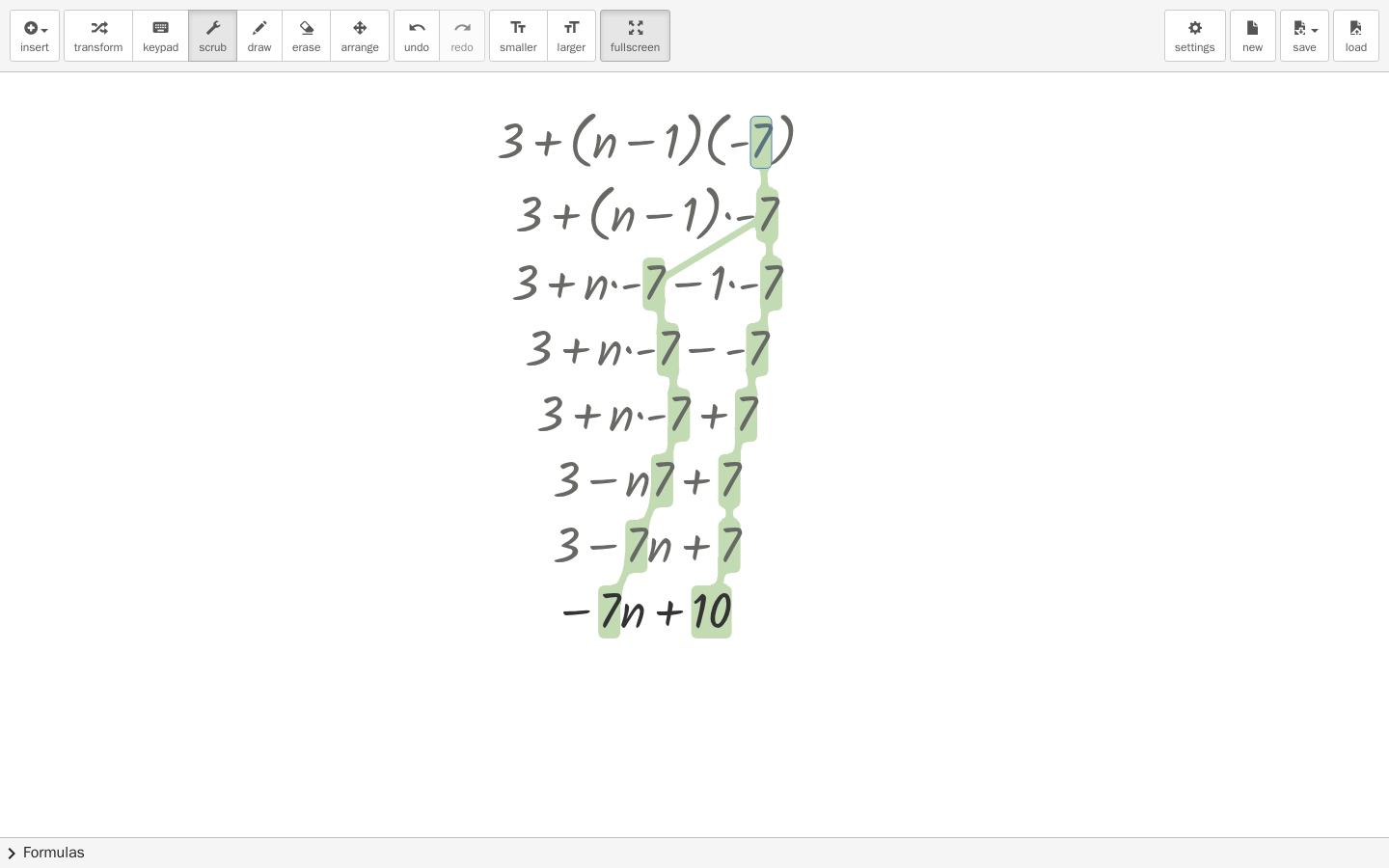 drag, startPoint x: 763, startPoint y: 156, endPoint x: 762, endPoint y: 31, distance: 125.004 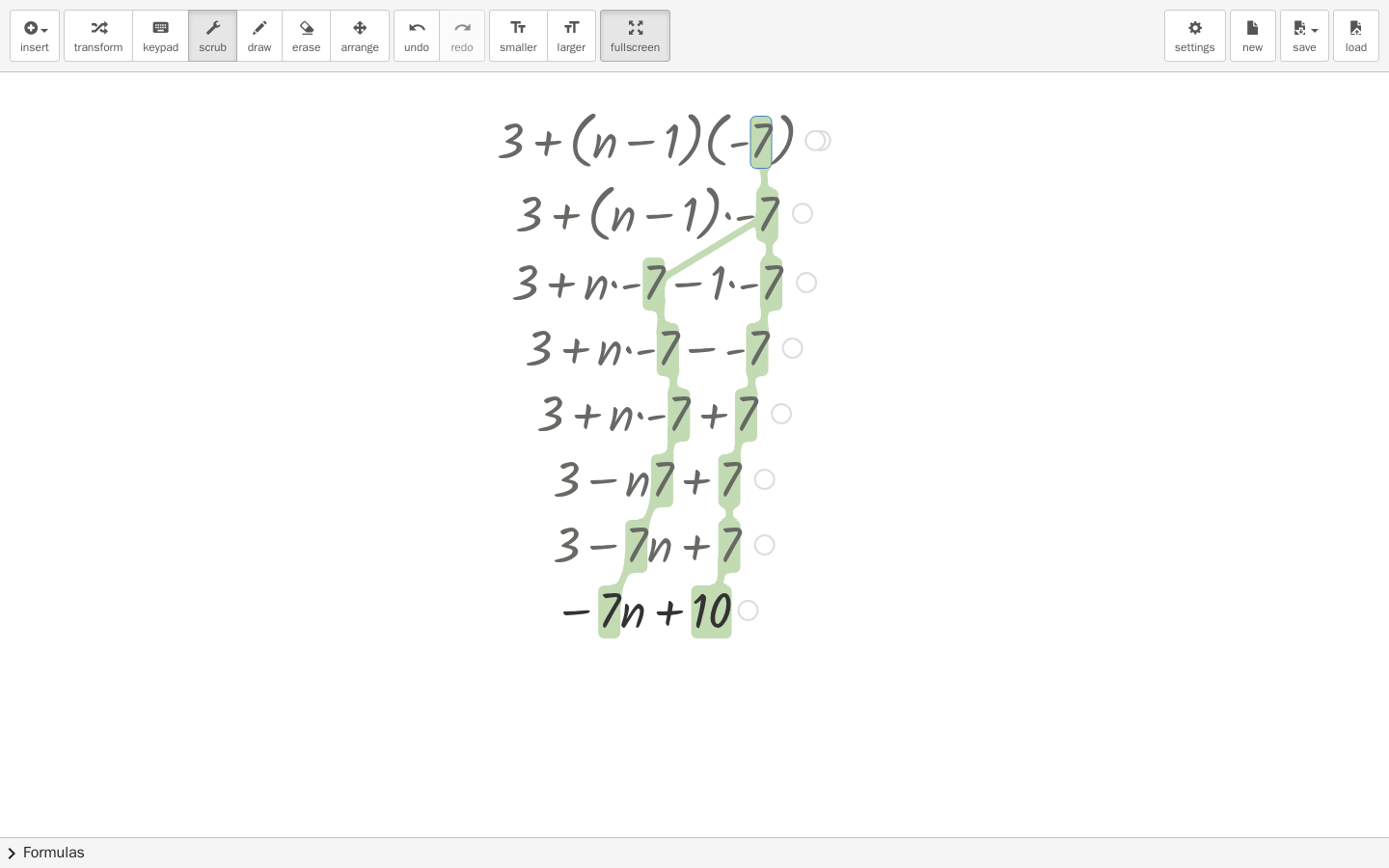 click at bounding box center [664, 139] 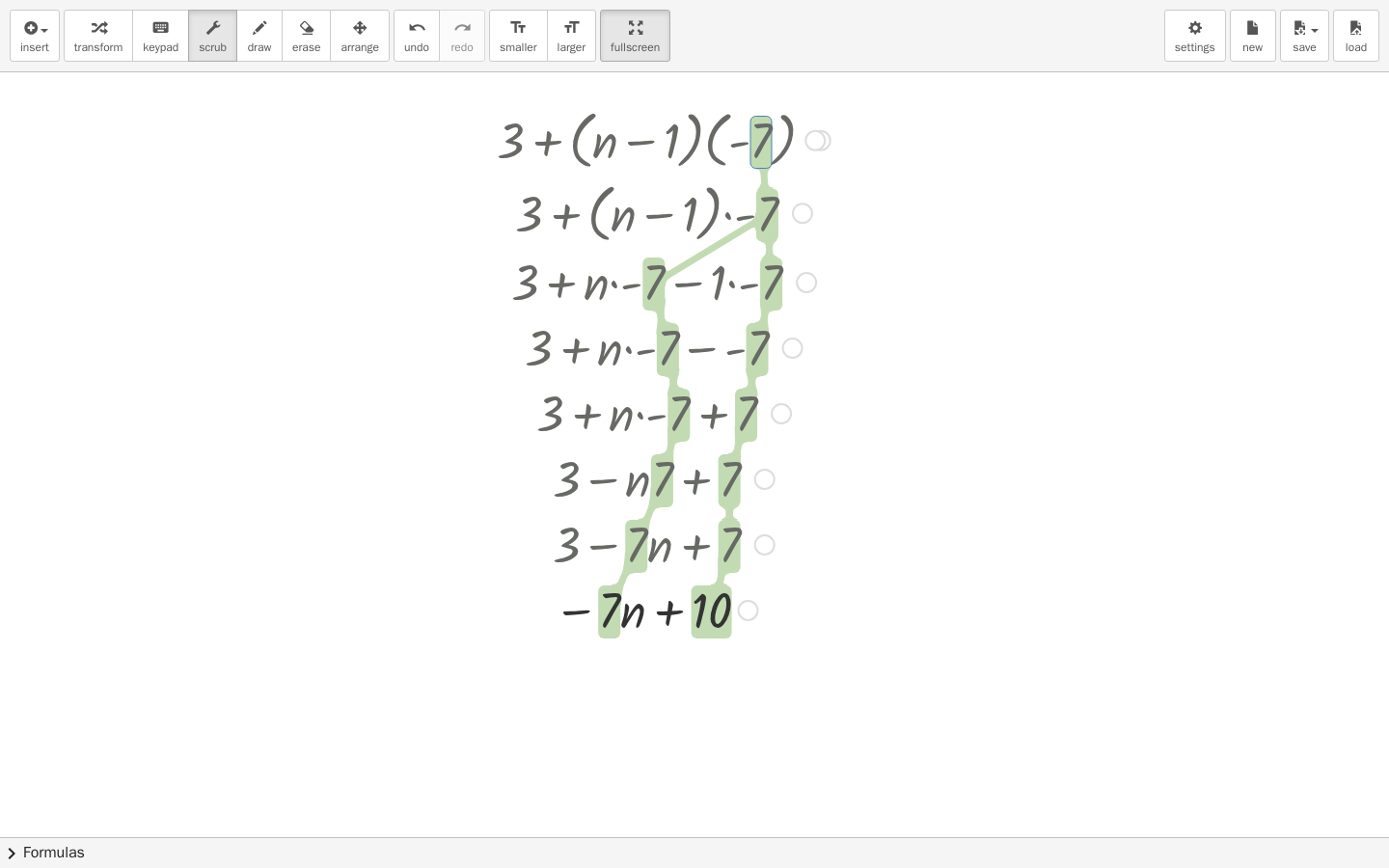 click at bounding box center [664, 139] 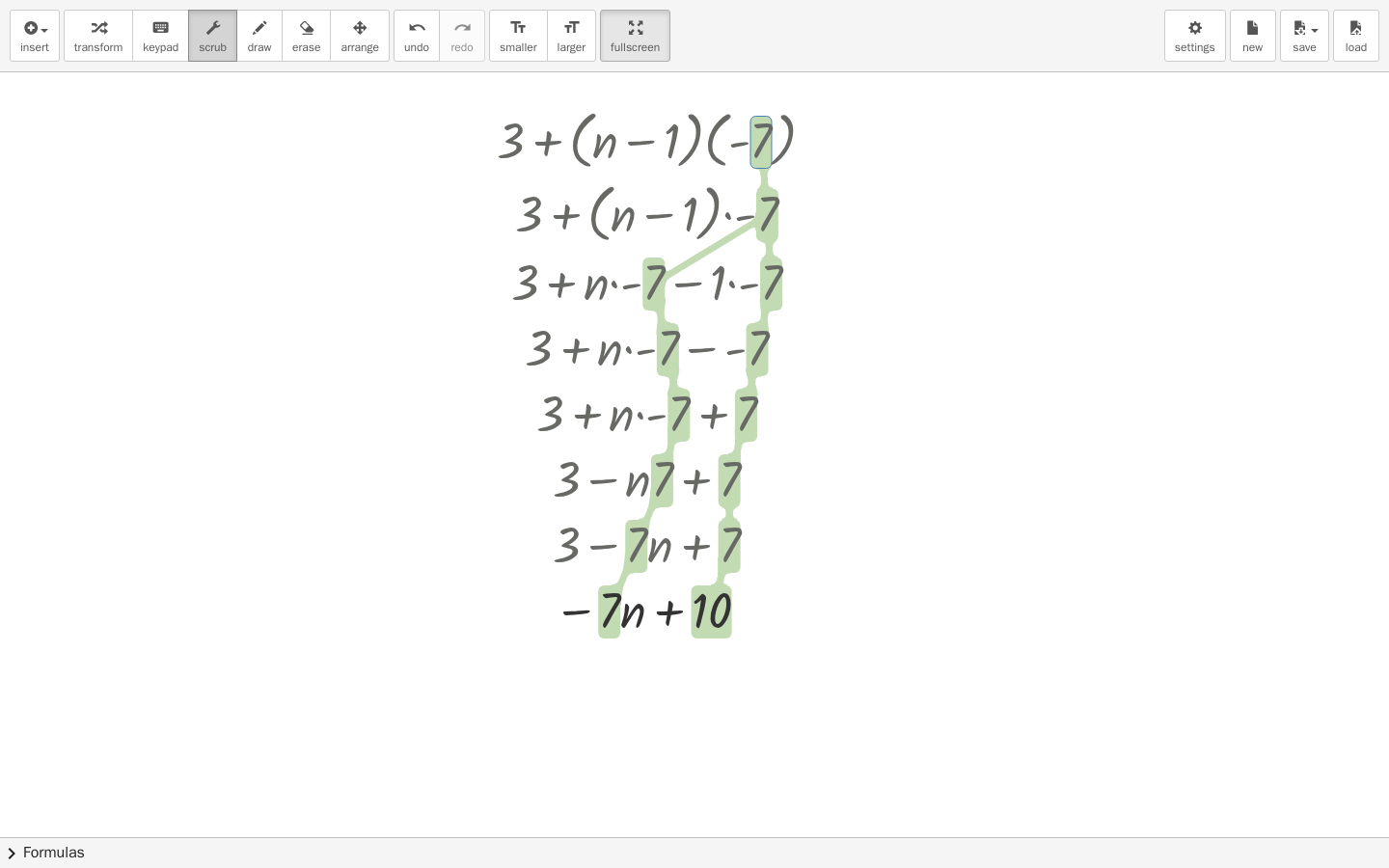 click on "scrub" at bounding box center (212, 36) 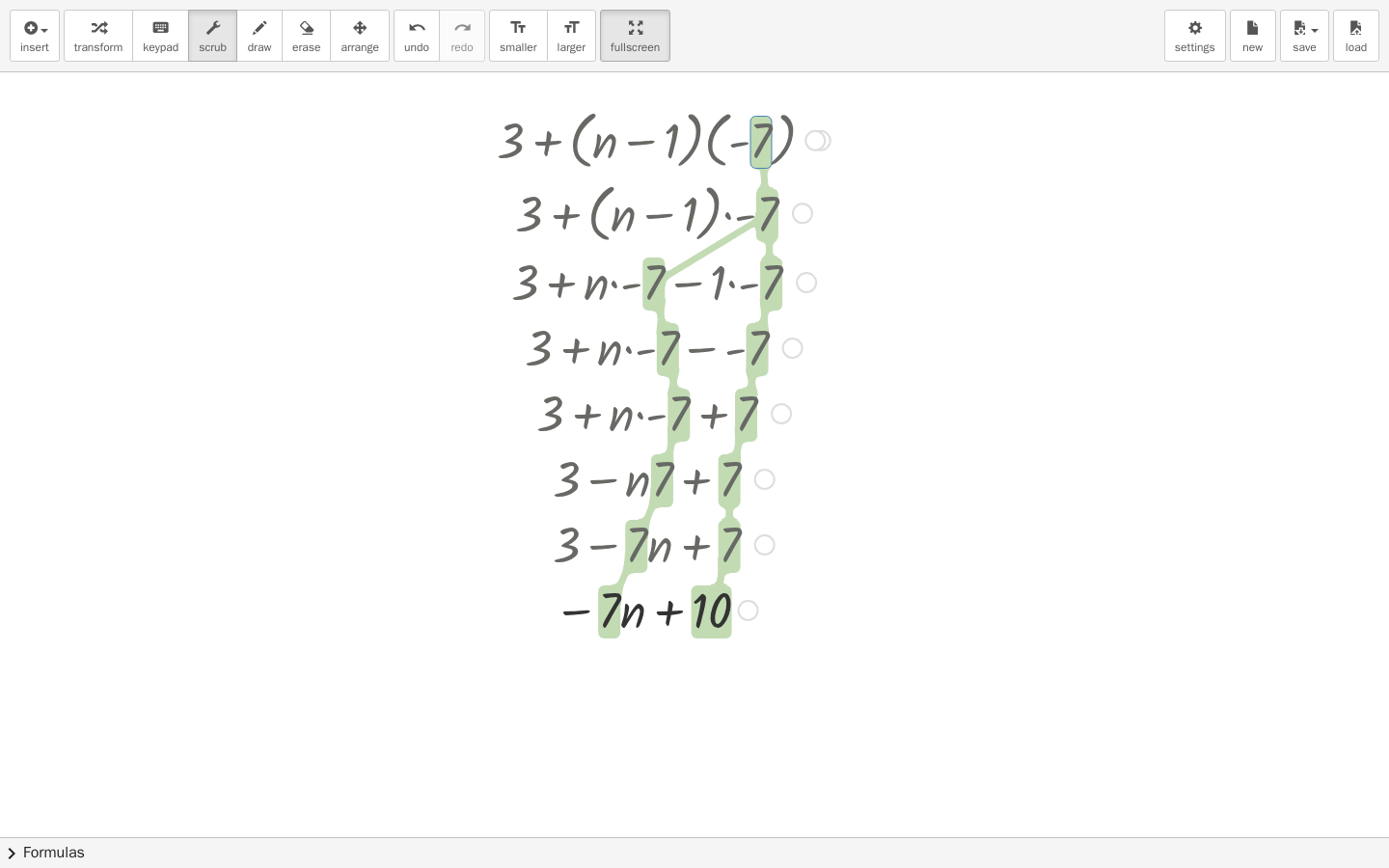 click at bounding box center (664, 139) 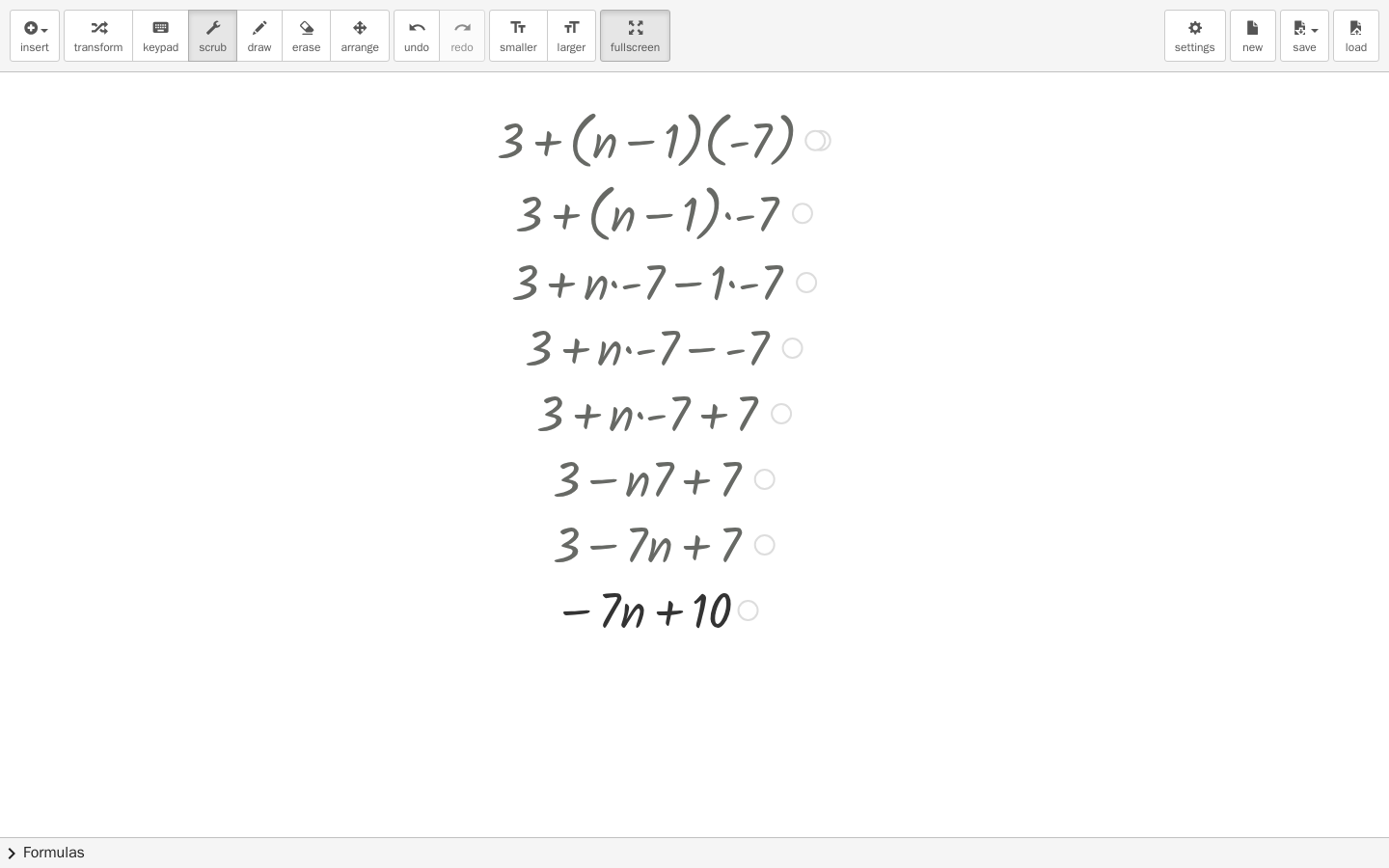 click at bounding box center (664, 139) 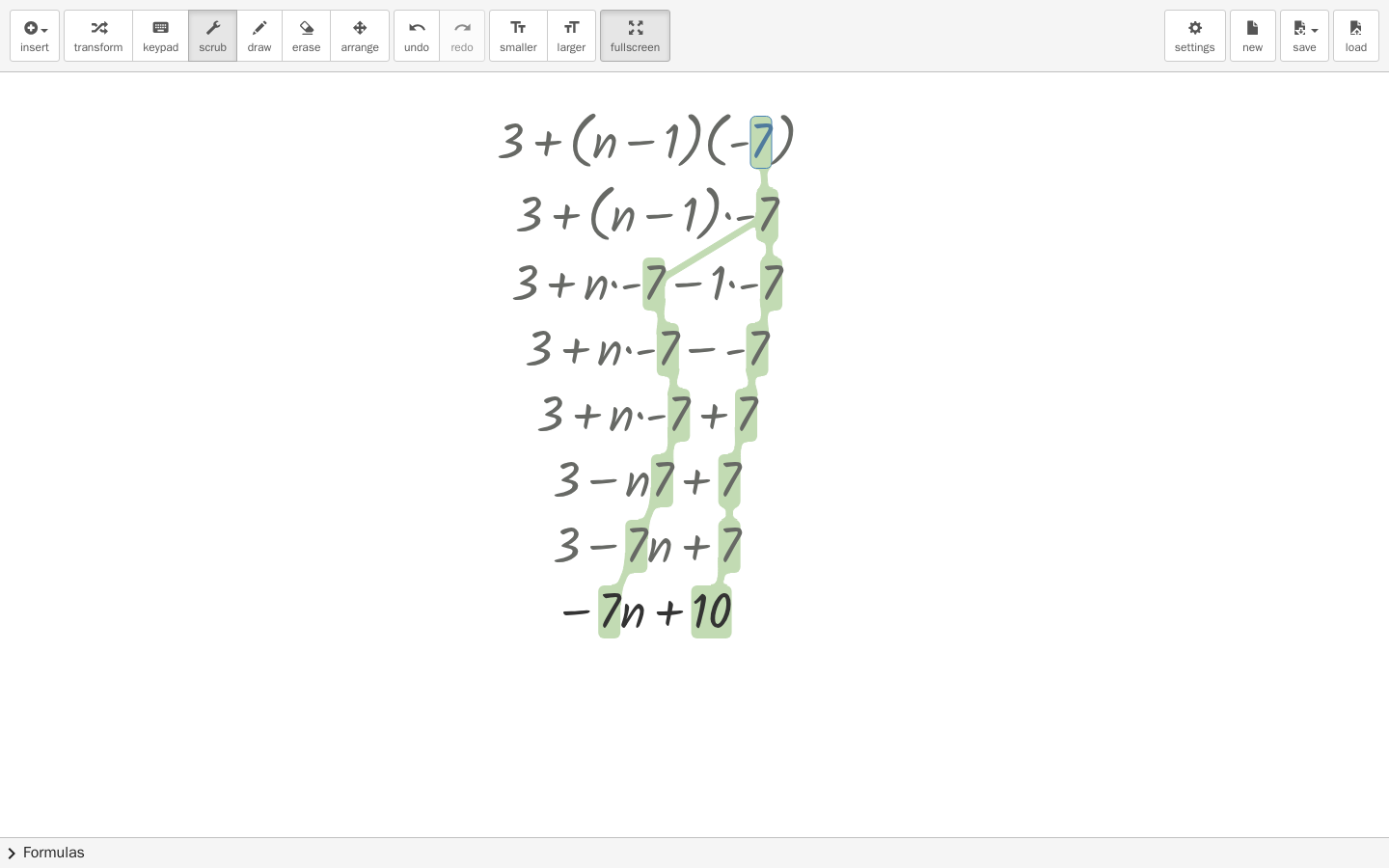 drag, startPoint x: 760, startPoint y: 144, endPoint x: 761, endPoint y: 264, distance: 120.004 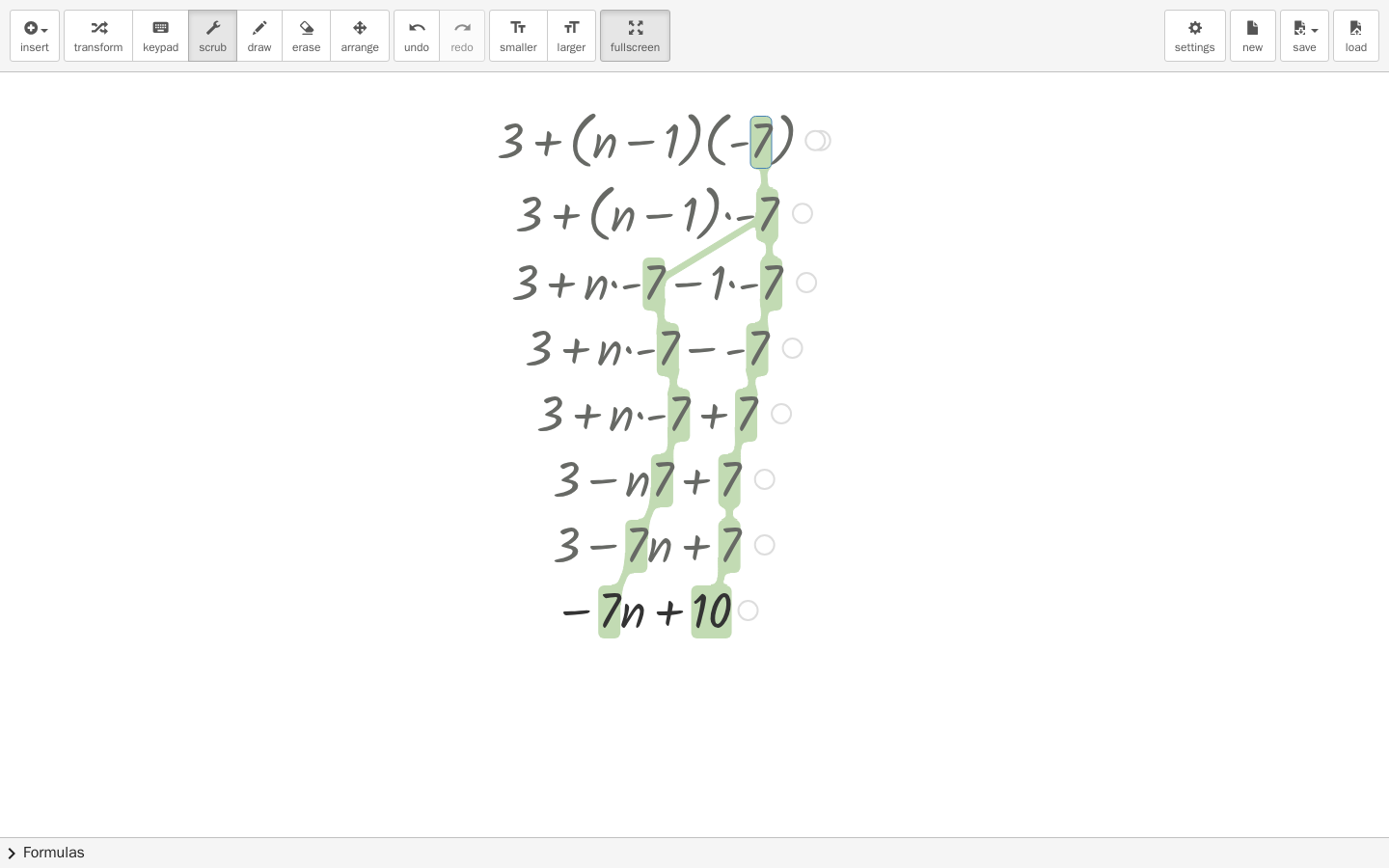 click at bounding box center [664, 139] 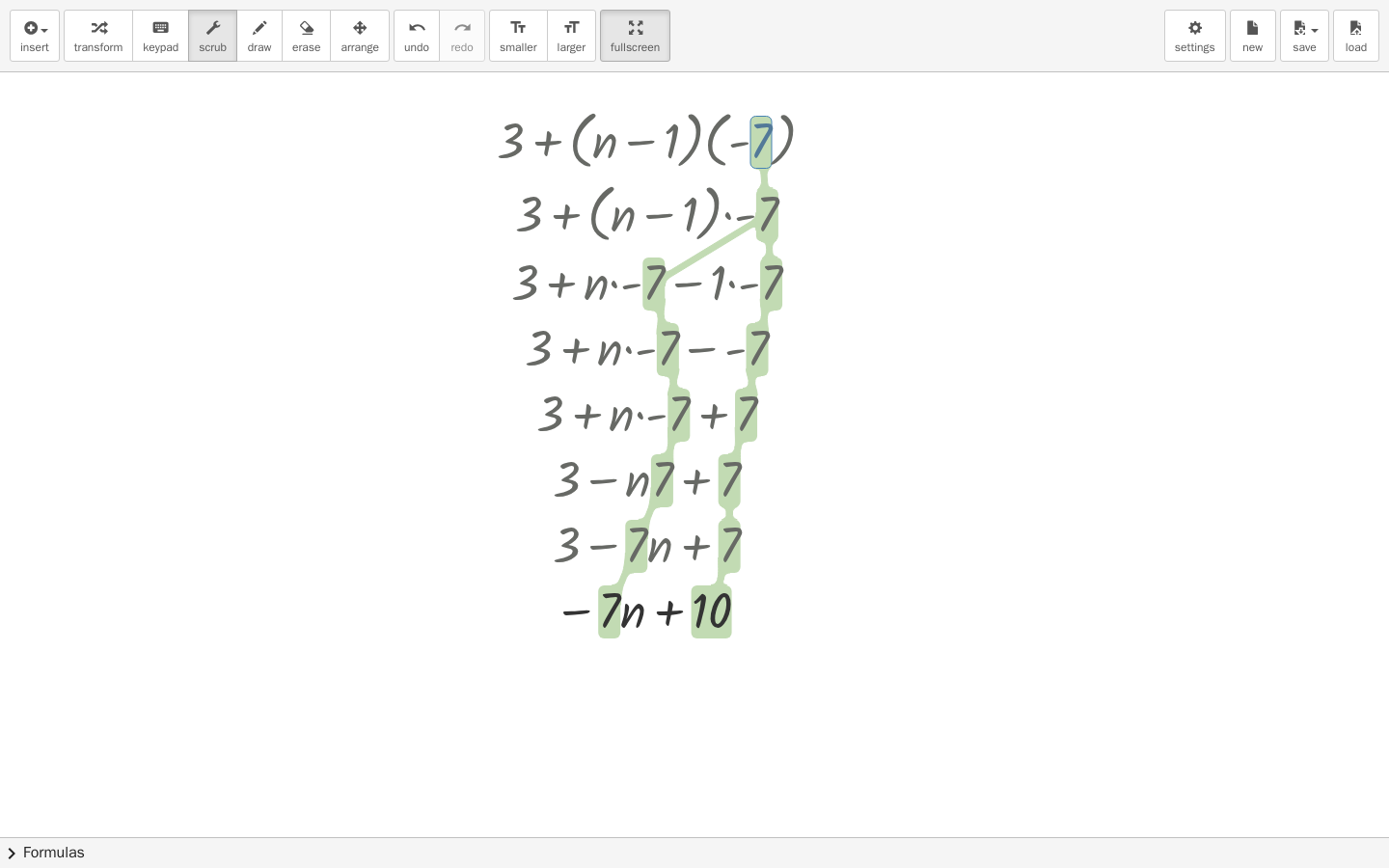 drag, startPoint x: 760, startPoint y: 122, endPoint x: 760, endPoint y: 84, distance: 38 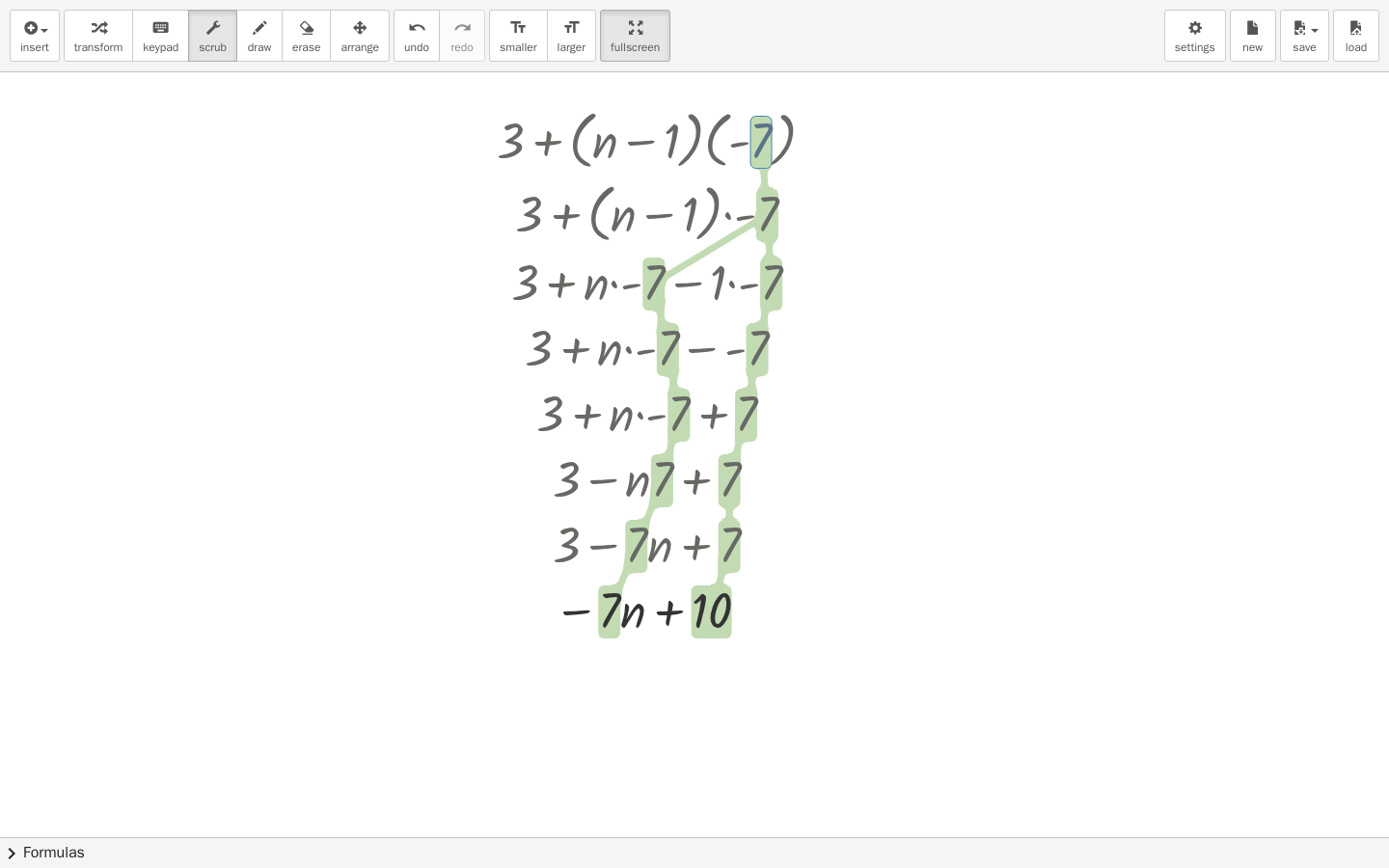 drag, startPoint x: 761, startPoint y: 124, endPoint x: 760, endPoint y: 226, distance: 102.0049 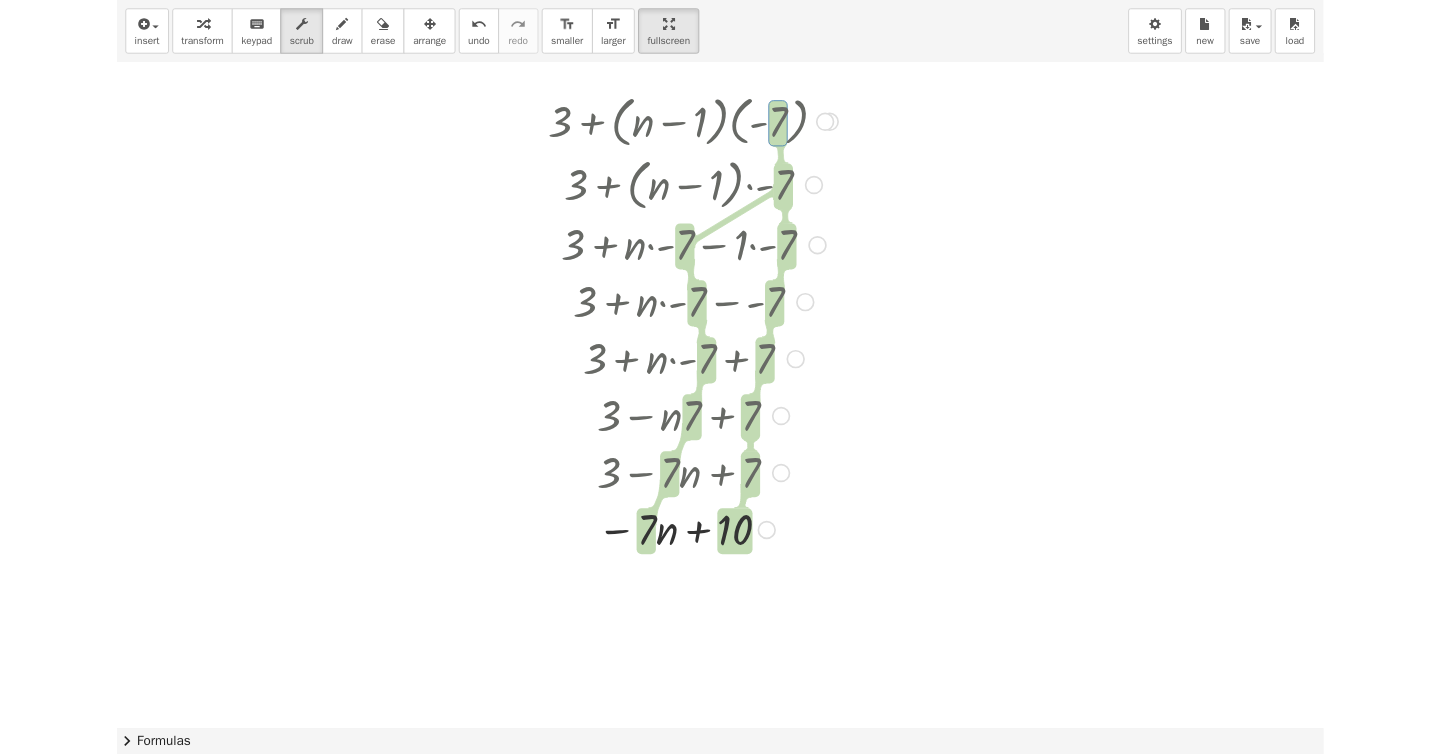 scroll, scrollTop: 43, scrollLeft: 0, axis: vertical 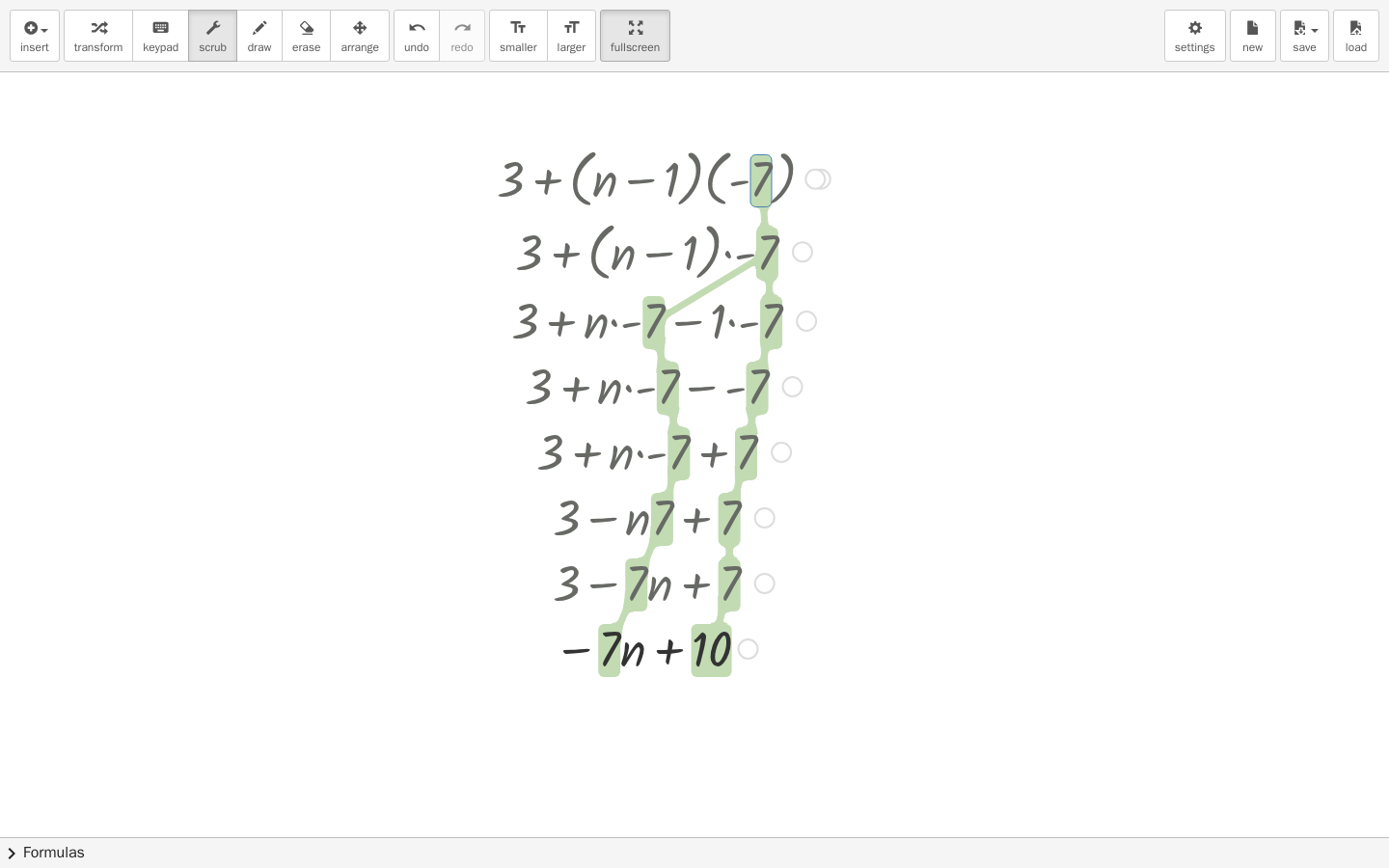 click at bounding box center [664, 177] 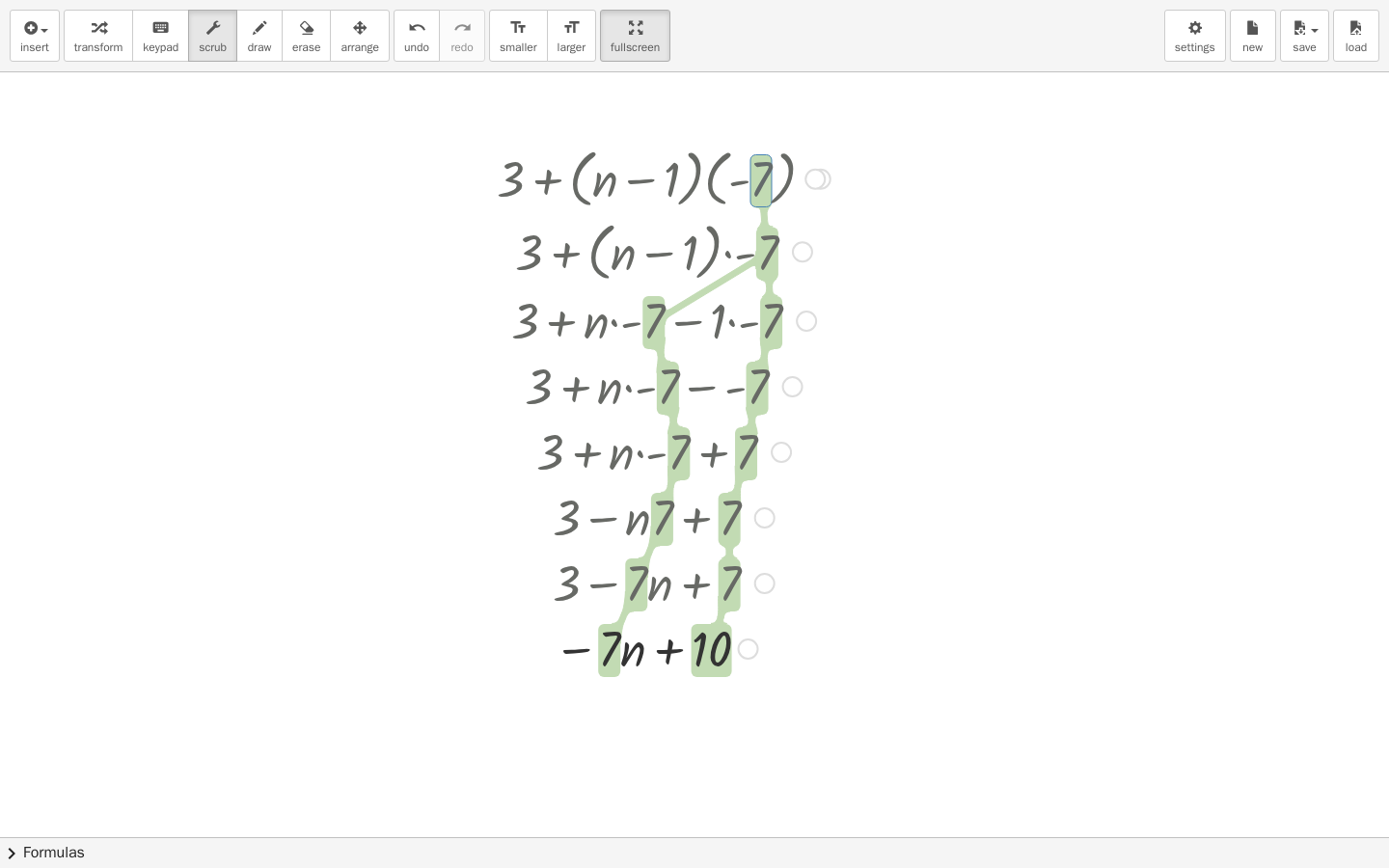 click at bounding box center (664, 177) 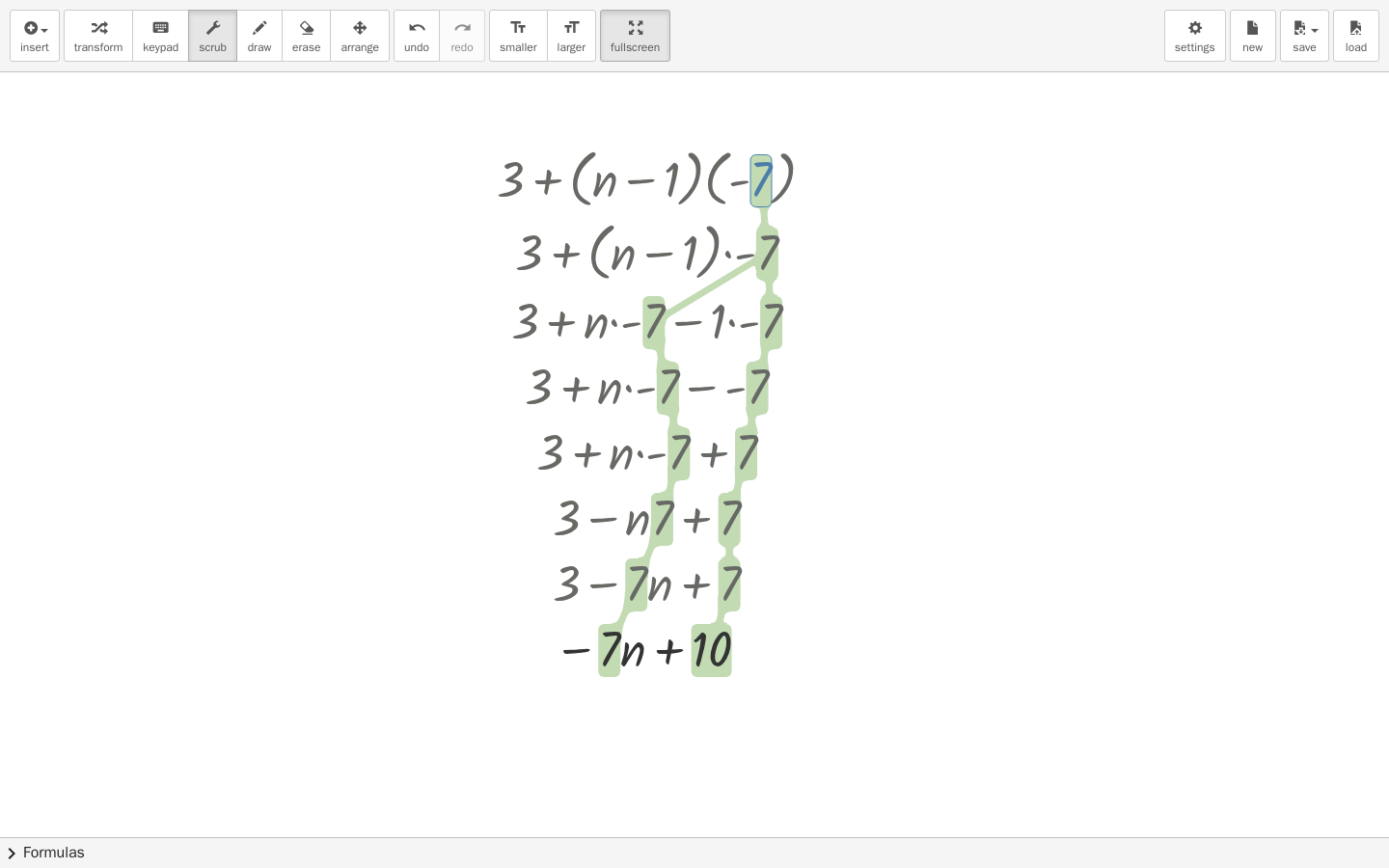 drag, startPoint x: 763, startPoint y: 179, endPoint x: 868, endPoint y: 141, distance: 111.66468 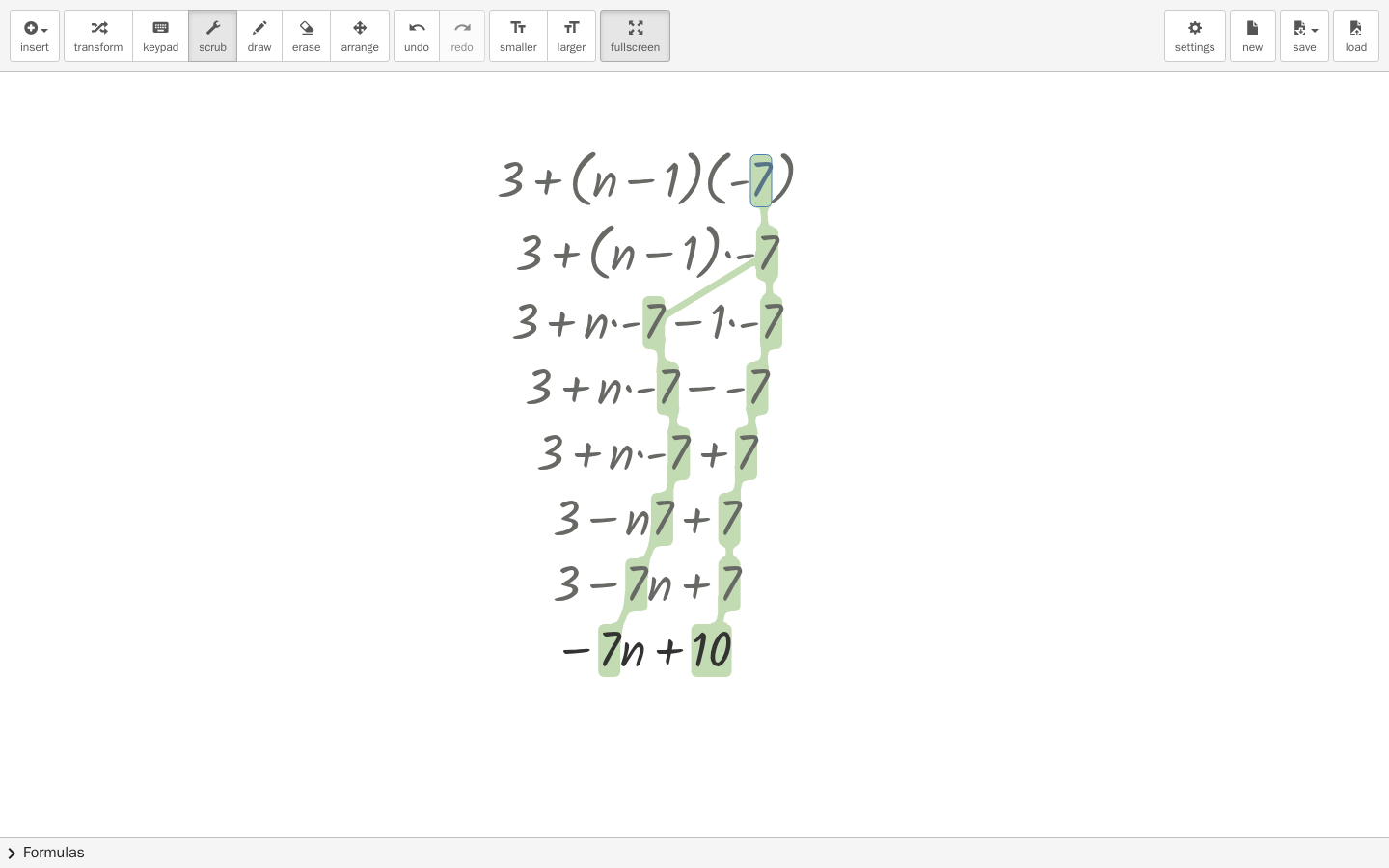 drag, startPoint x: 762, startPoint y: 187, endPoint x: 900, endPoint y: 196, distance: 138.29317 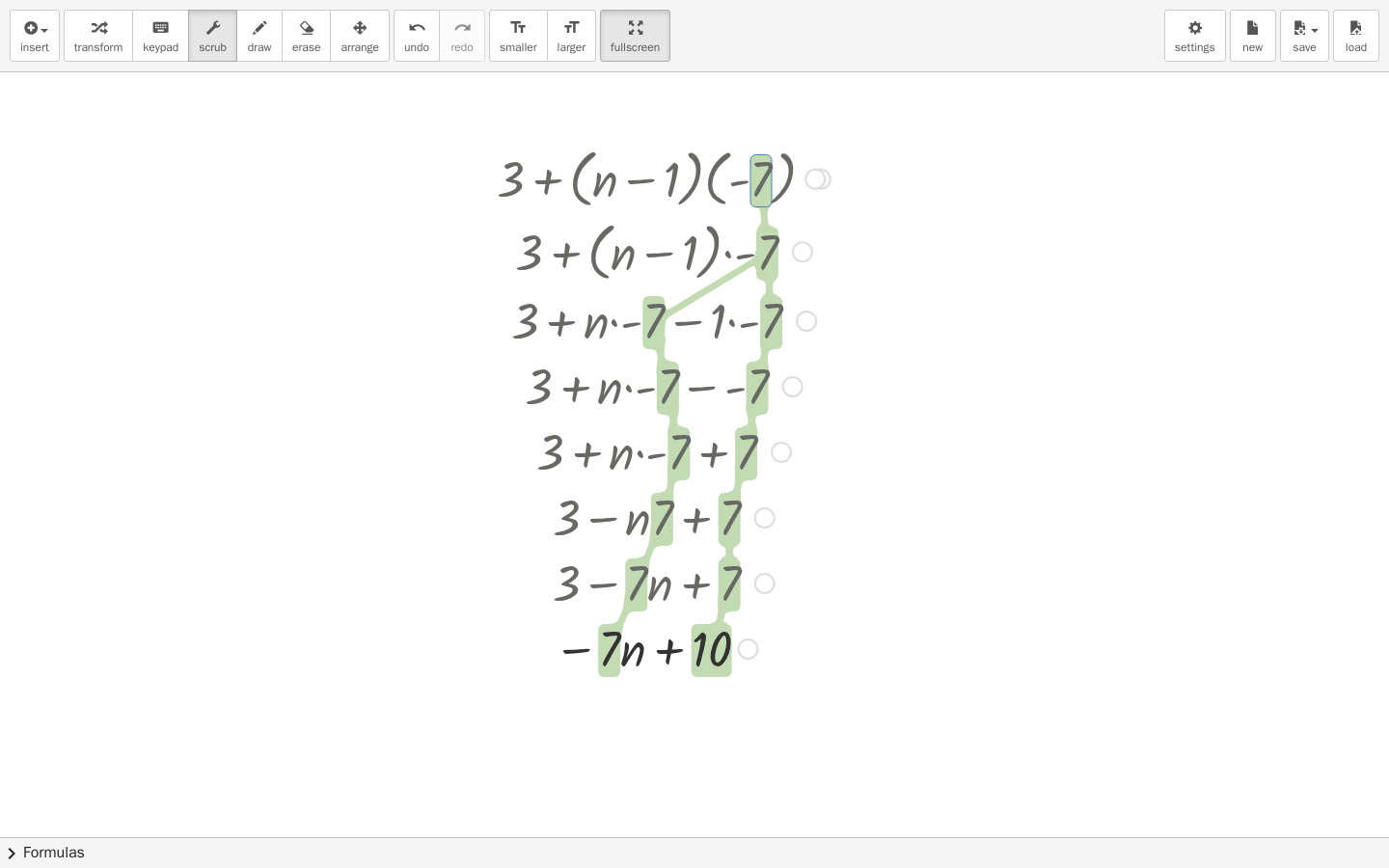 click at bounding box center (664, 177) 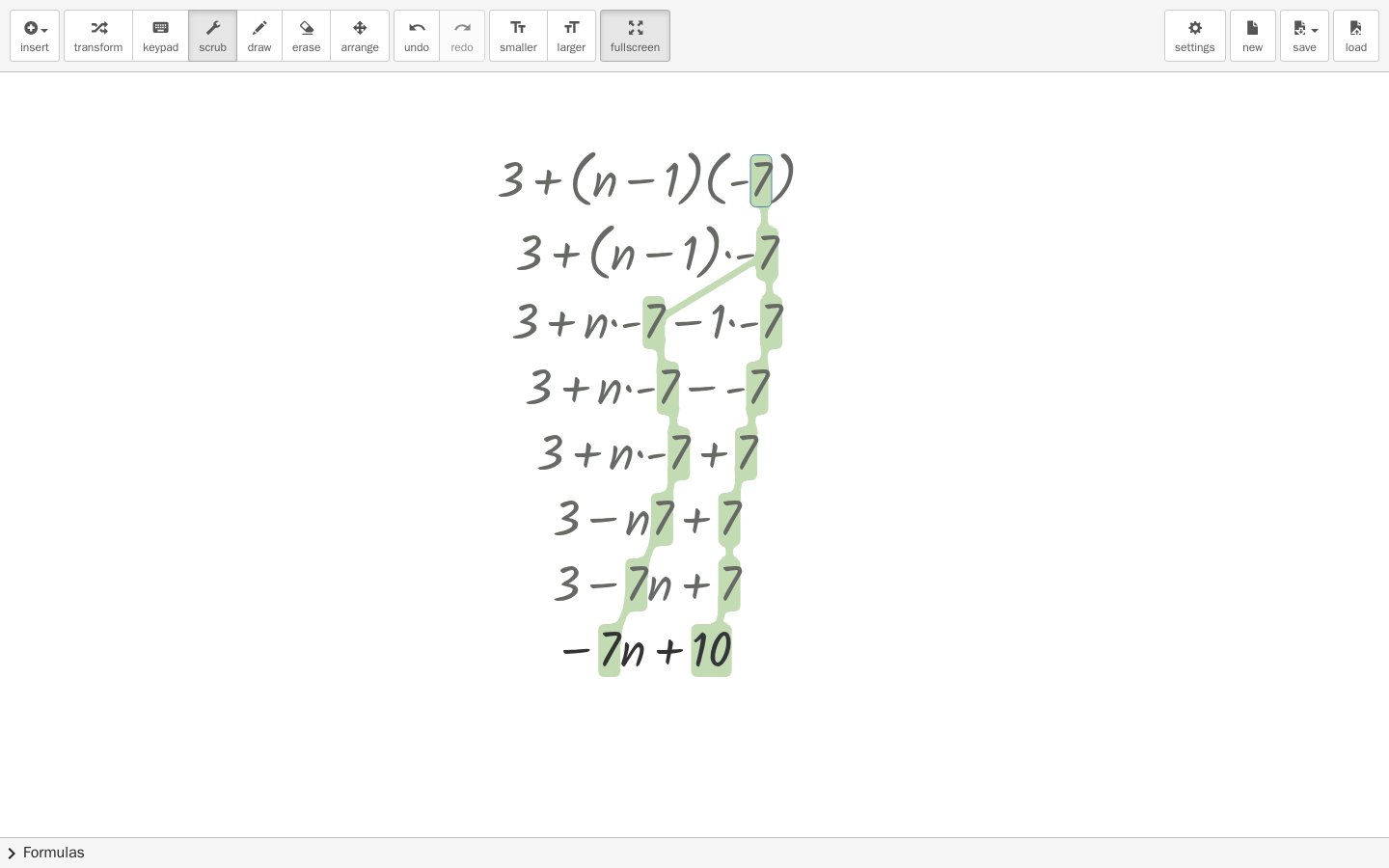 drag, startPoint x: 707, startPoint y: 649, endPoint x: 707, endPoint y: 592, distance: 57 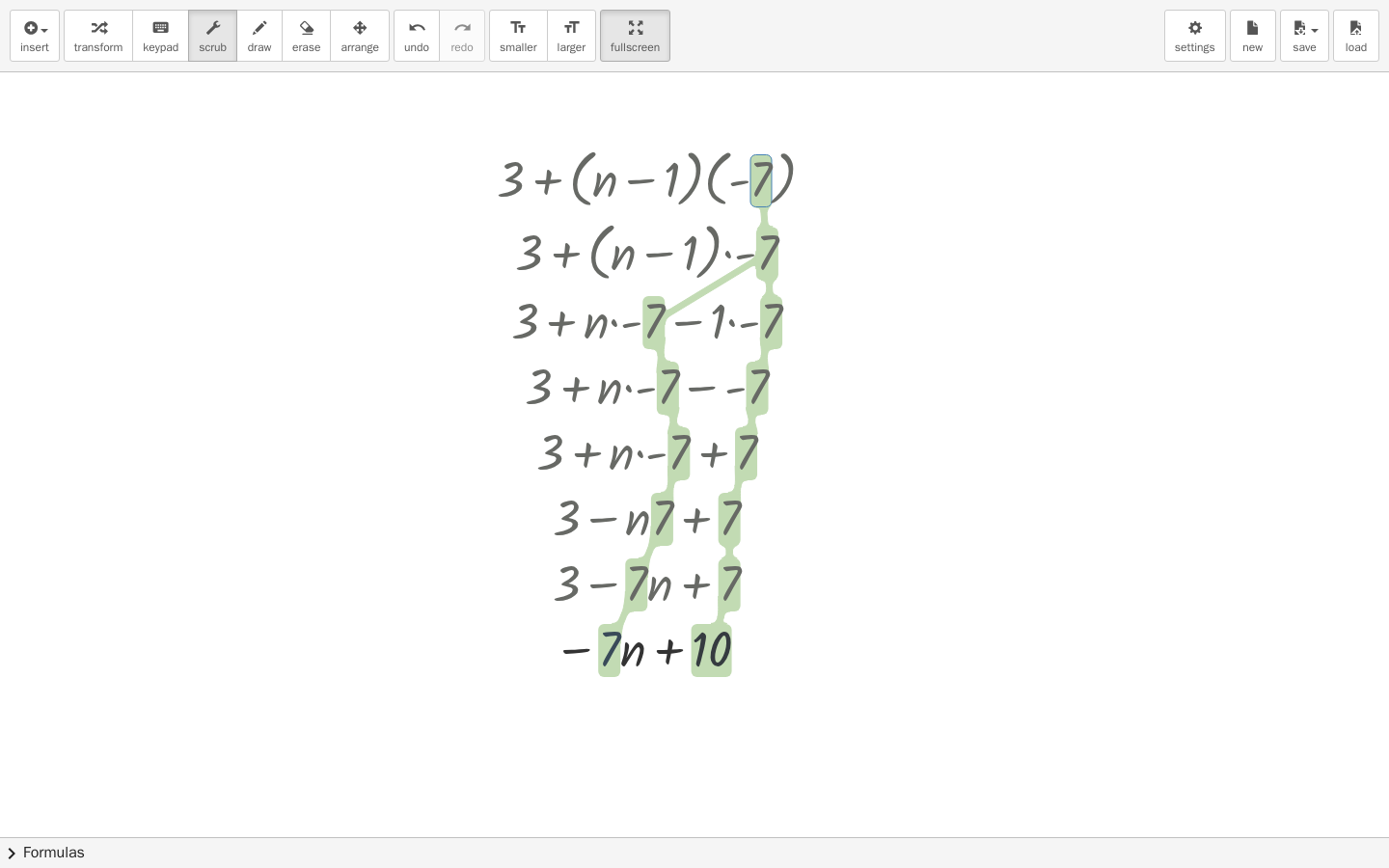 drag, startPoint x: 601, startPoint y: 646, endPoint x: 601, endPoint y: 565, distance: 81 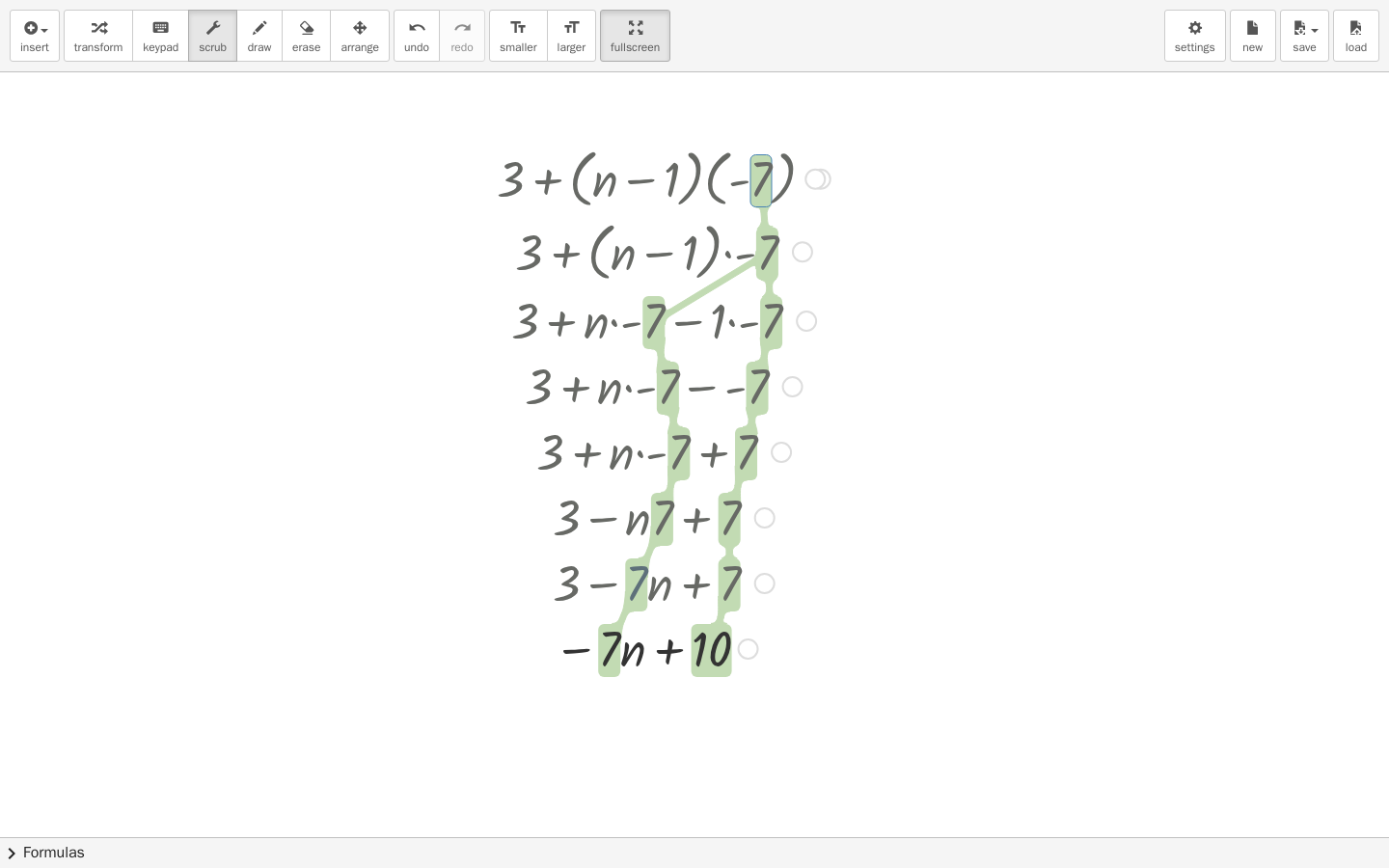 drag, startPoint x: 635, startPoint y: 582, endPoint x: 665, endPoint y: 407, distance: 177.55281 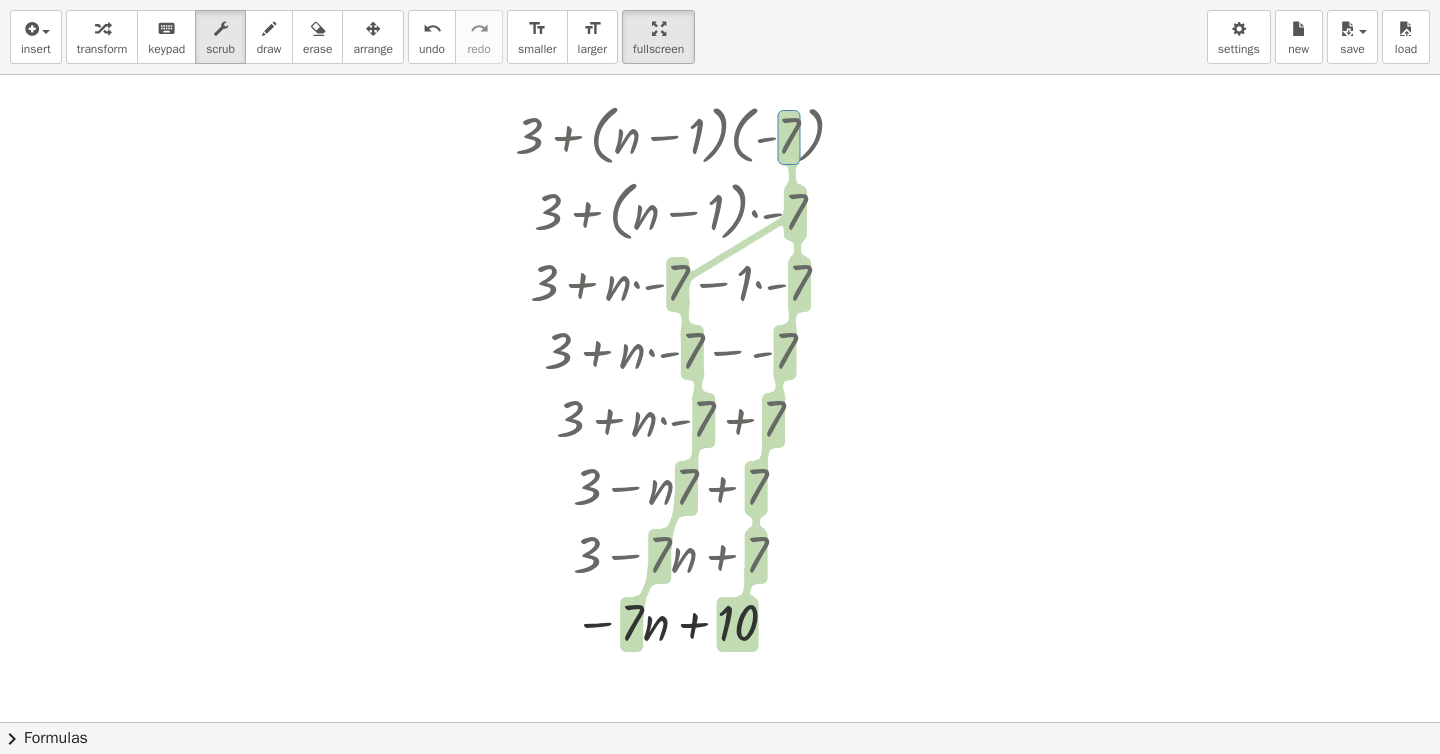 scroll, scrollTop: 109, scrollLeft: 0, axis: vertical 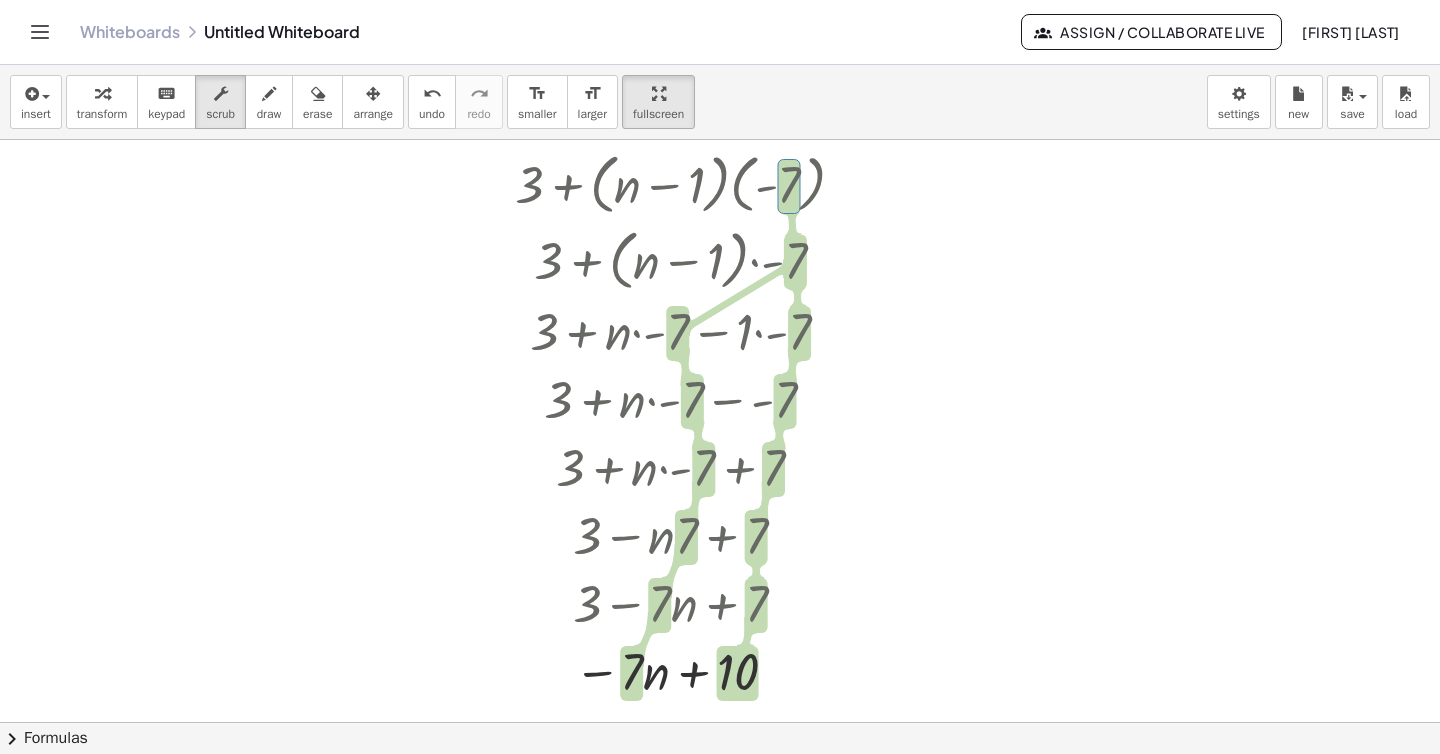 click at bounding box center [720, 613] 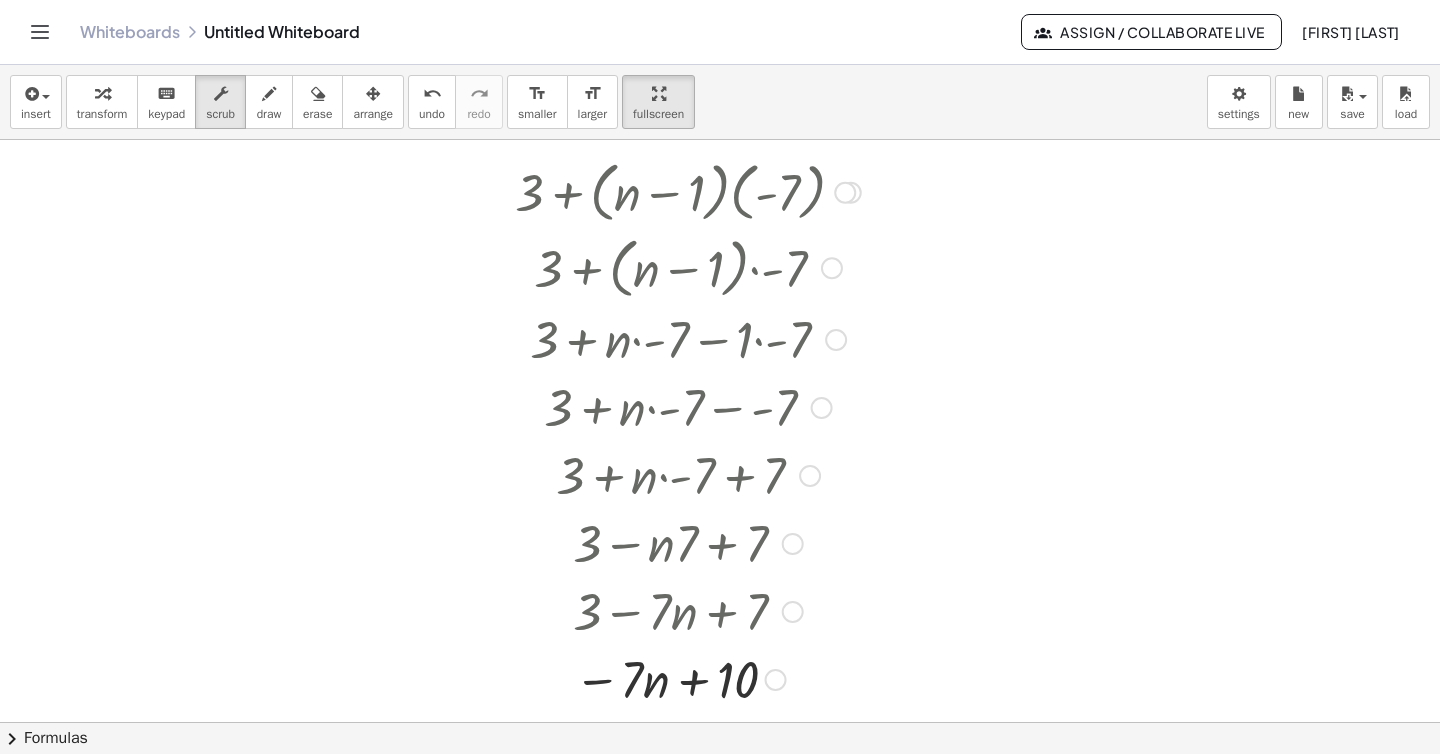 scroll, scrollTop: 99, scrollLeft: 0, axis: vertical 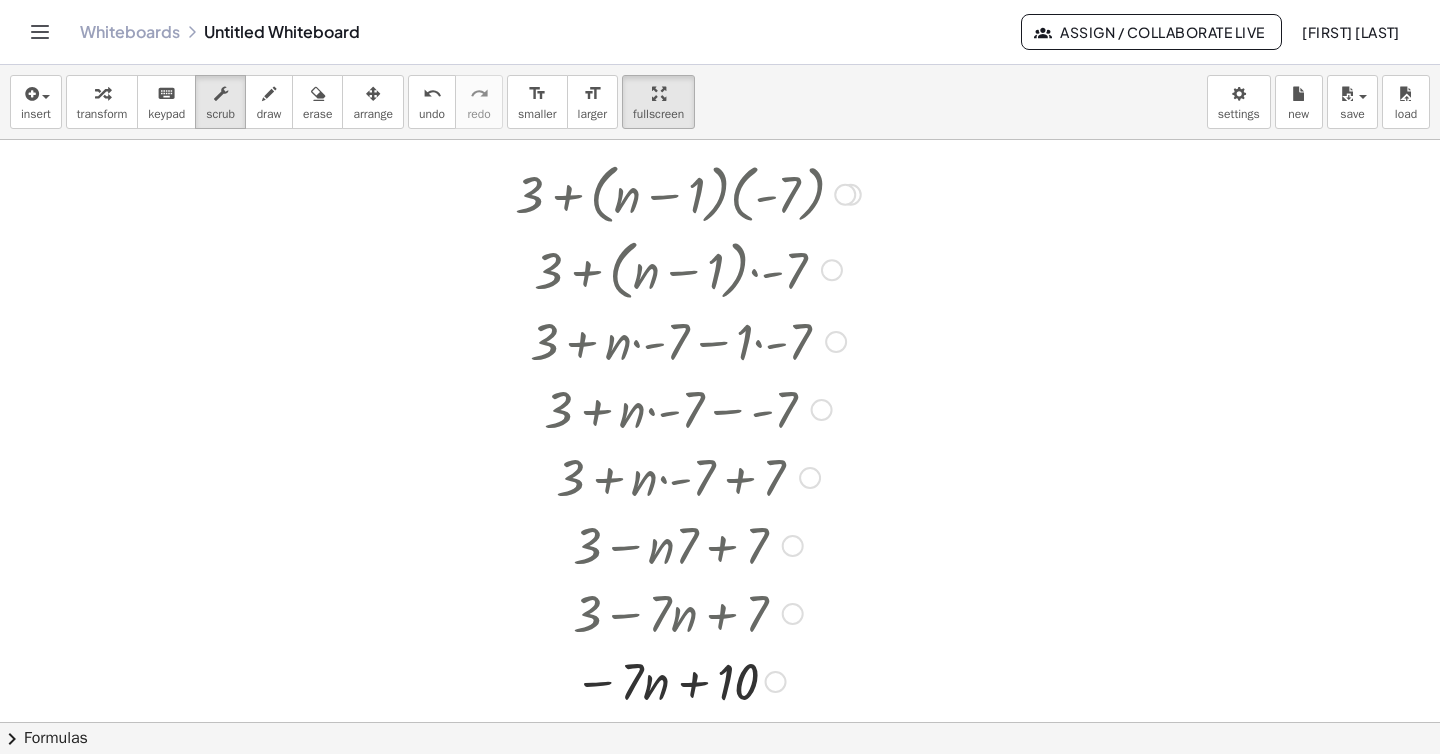 click at bounding box center (688, 193) 